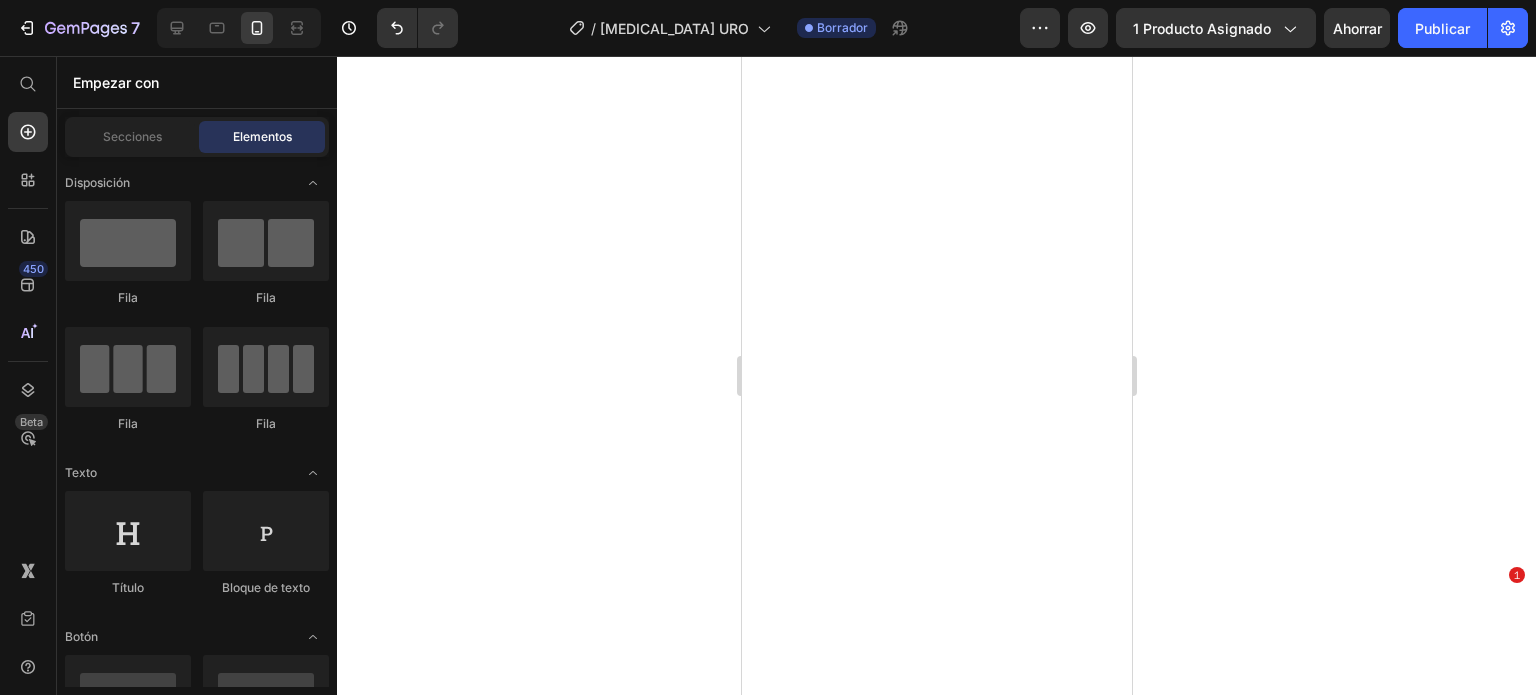 scroll, scrollTop: 0, scrollLeft: 0, axis: both 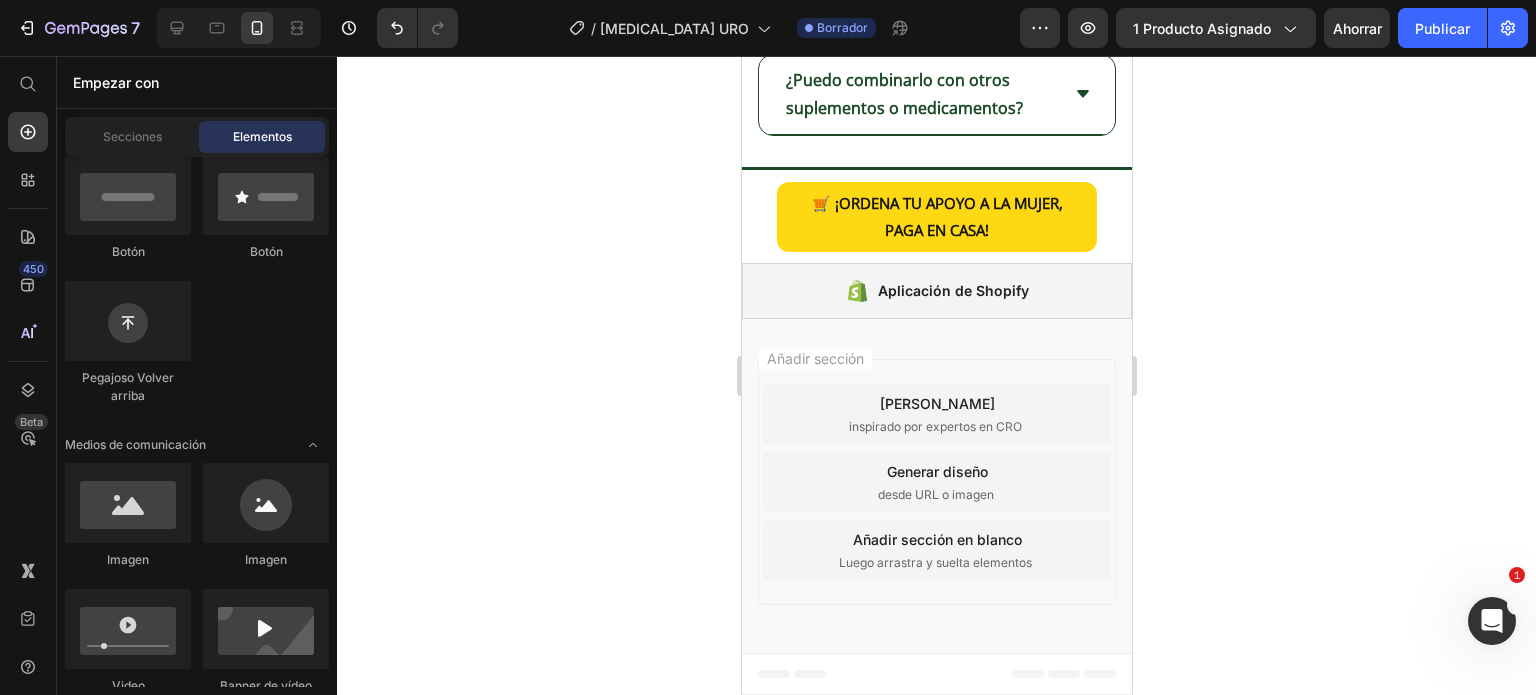 click at bounding box center [936, -924] 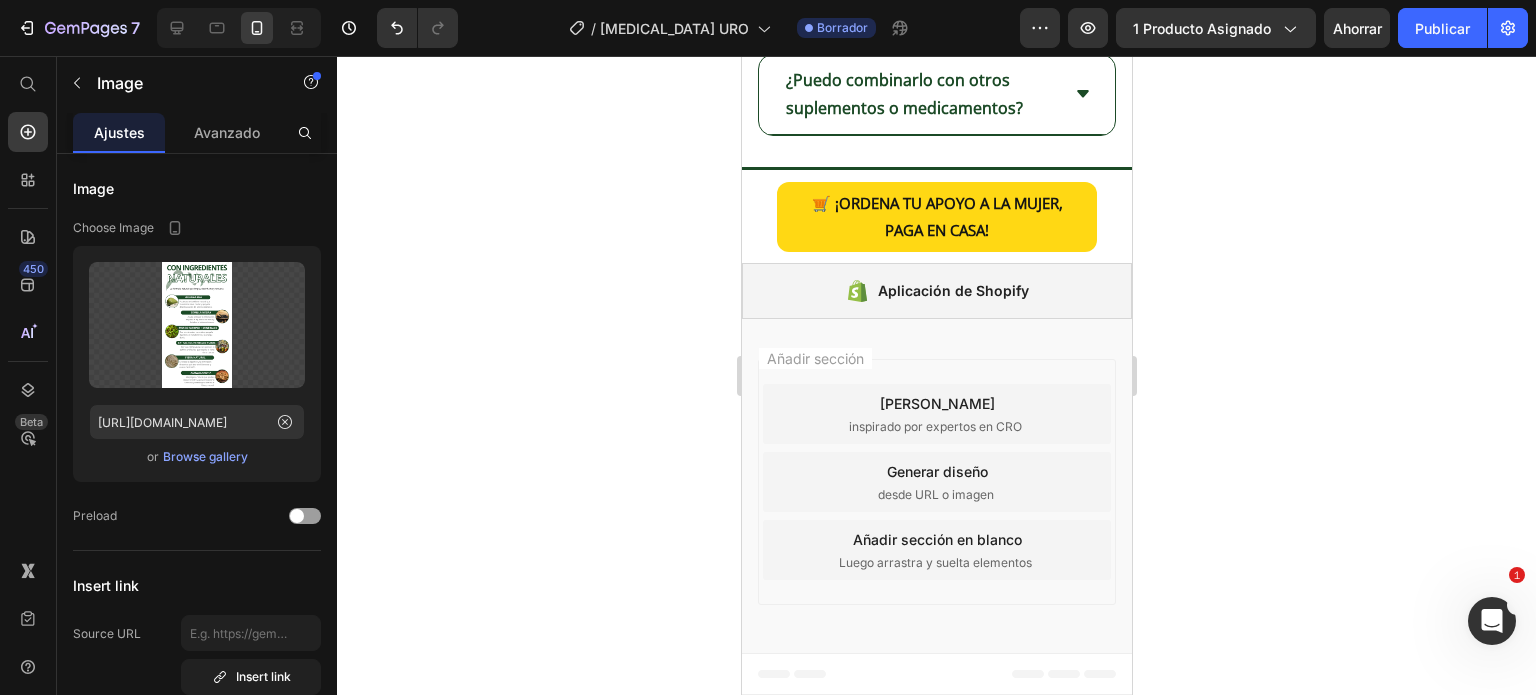 scroll, scrollTop: 0, scrollLeft: 0, axis: both 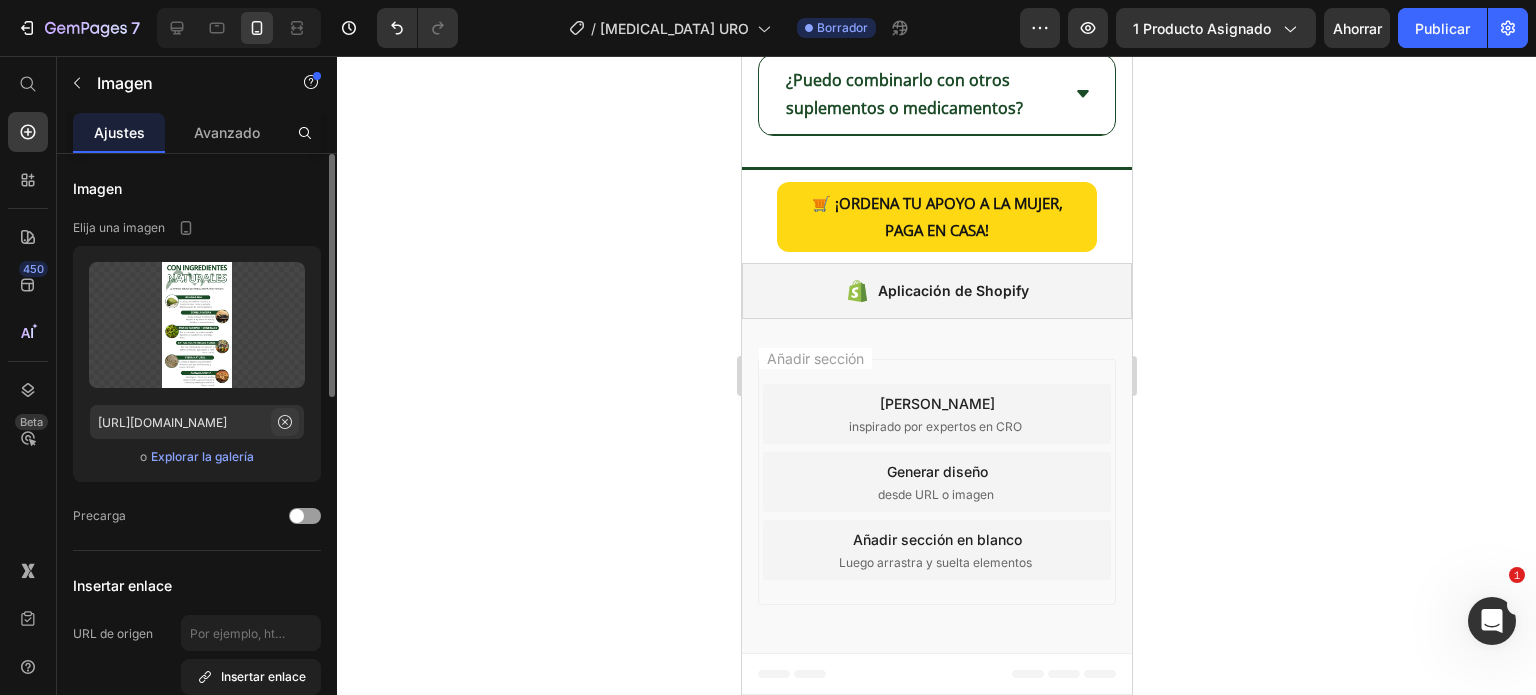 click 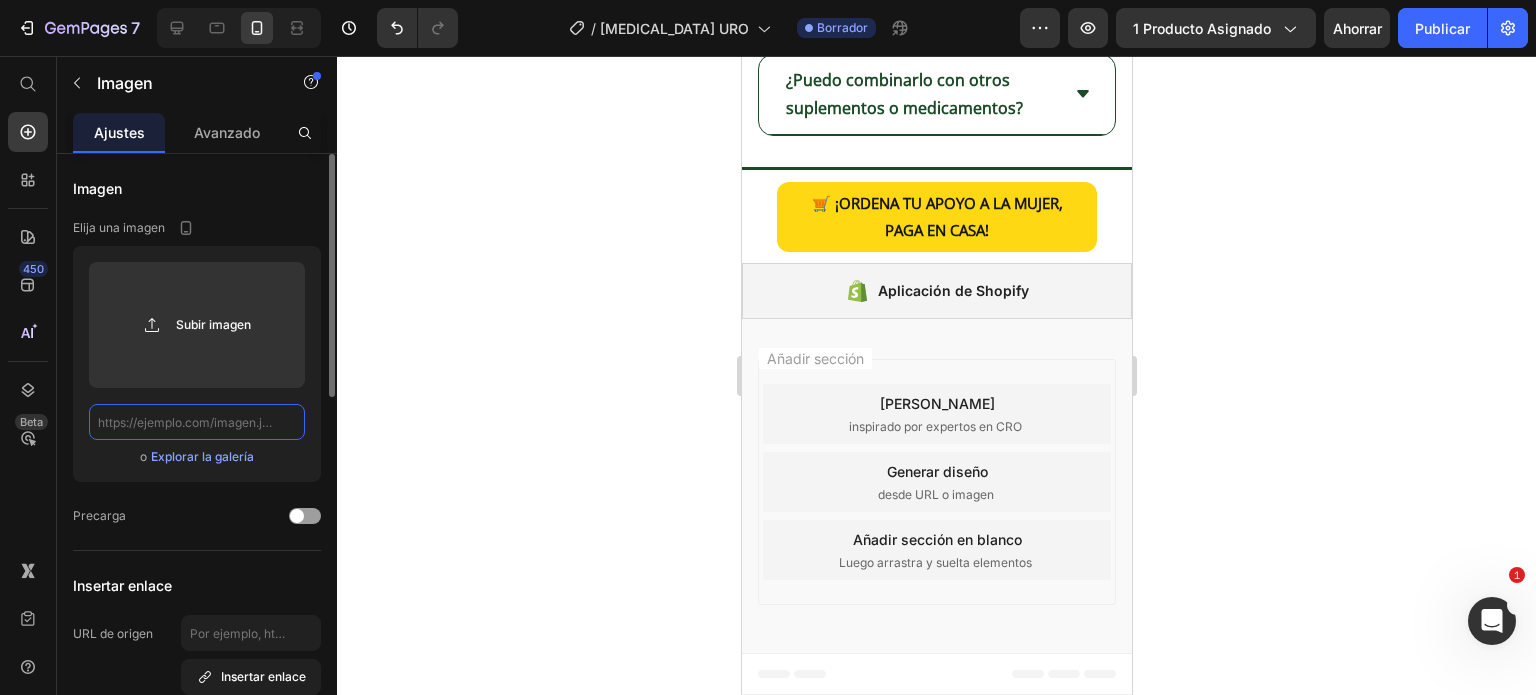 scroll, scrollTop: 0, scrollLeft: 0, axis: both 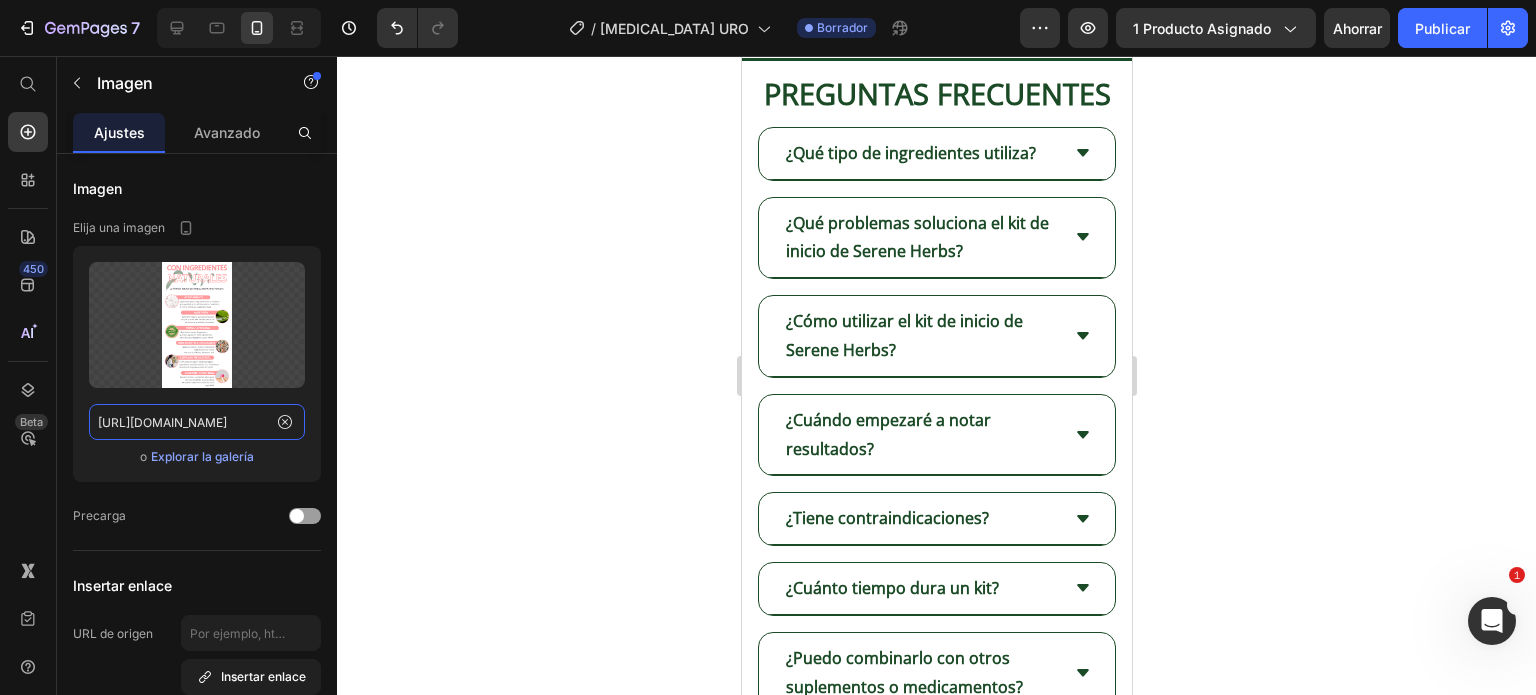 type on "https://i.ibb.co/MyF5srZN/Ingredientes-URO.png" 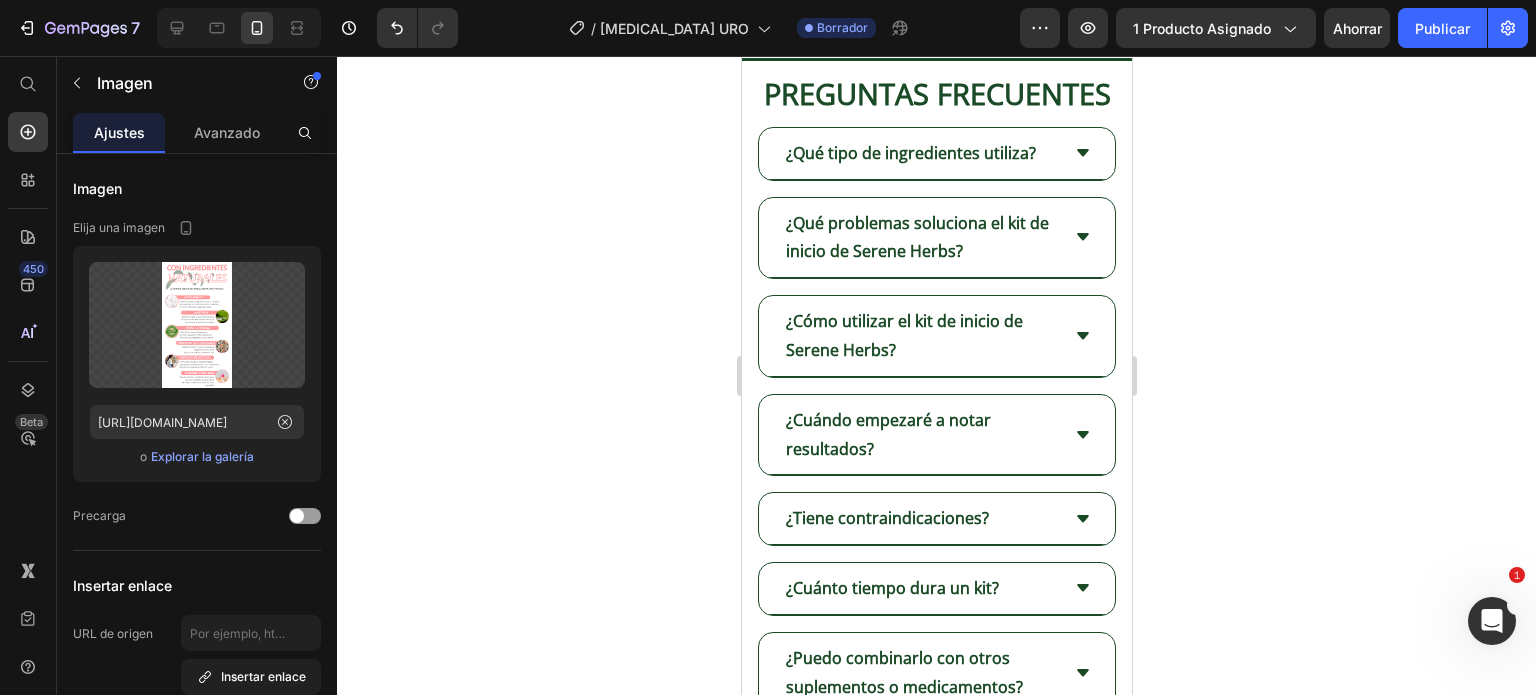 scroll, scrollTop: 0, scrollLeft: 0, axis: both 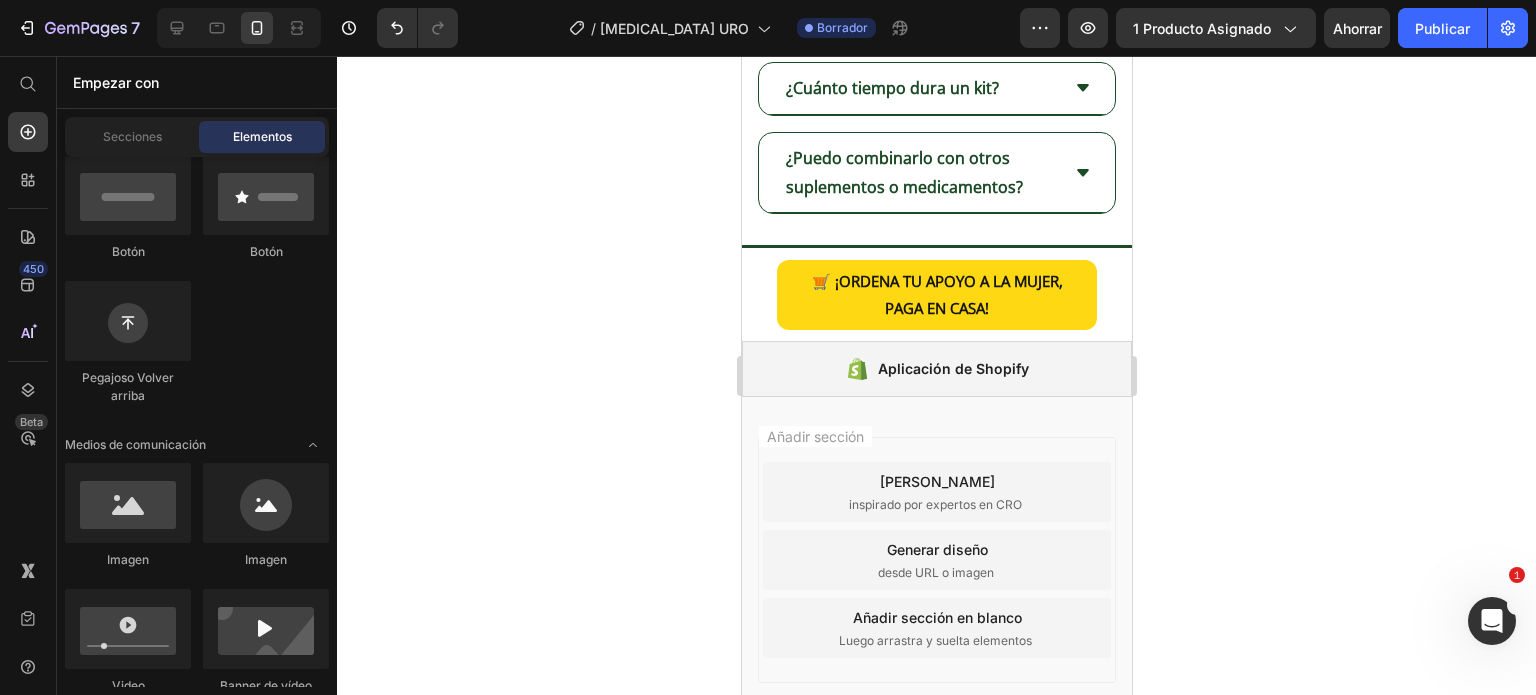click on "Miles ya lo están probando. ¡Únete al detox natural que funciona!" at bounding box center (943, -811) 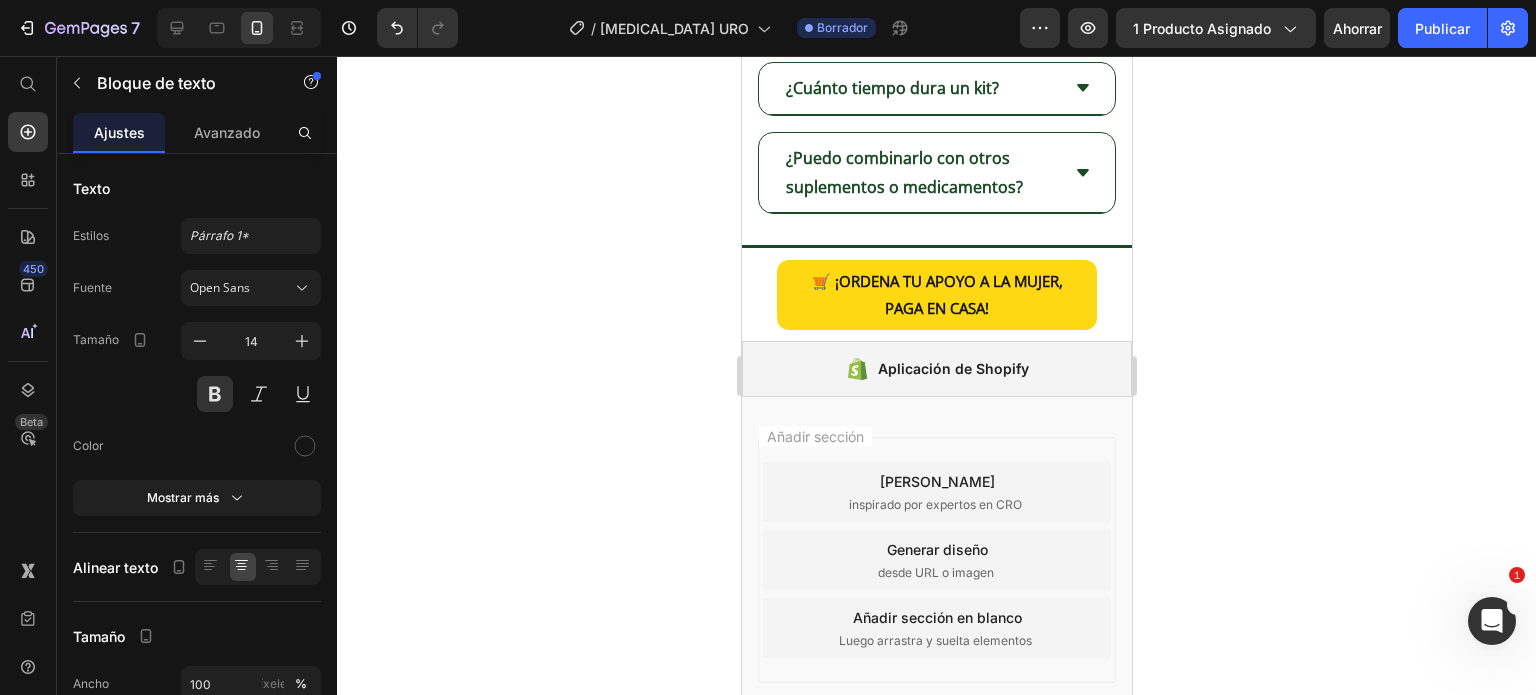 click on "Miles ya lo están probando. ¡Únete al detox natural que funciona!" at bounding box center (943, -811) 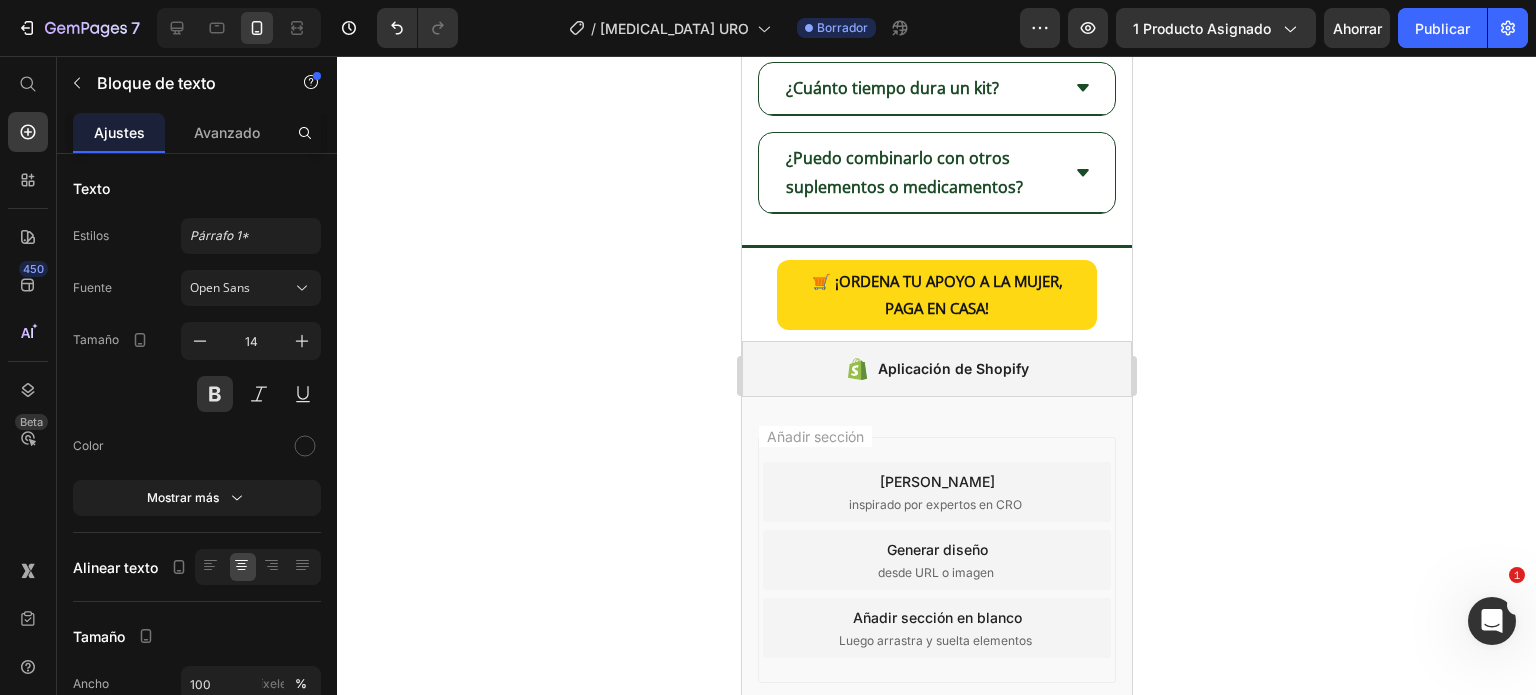click 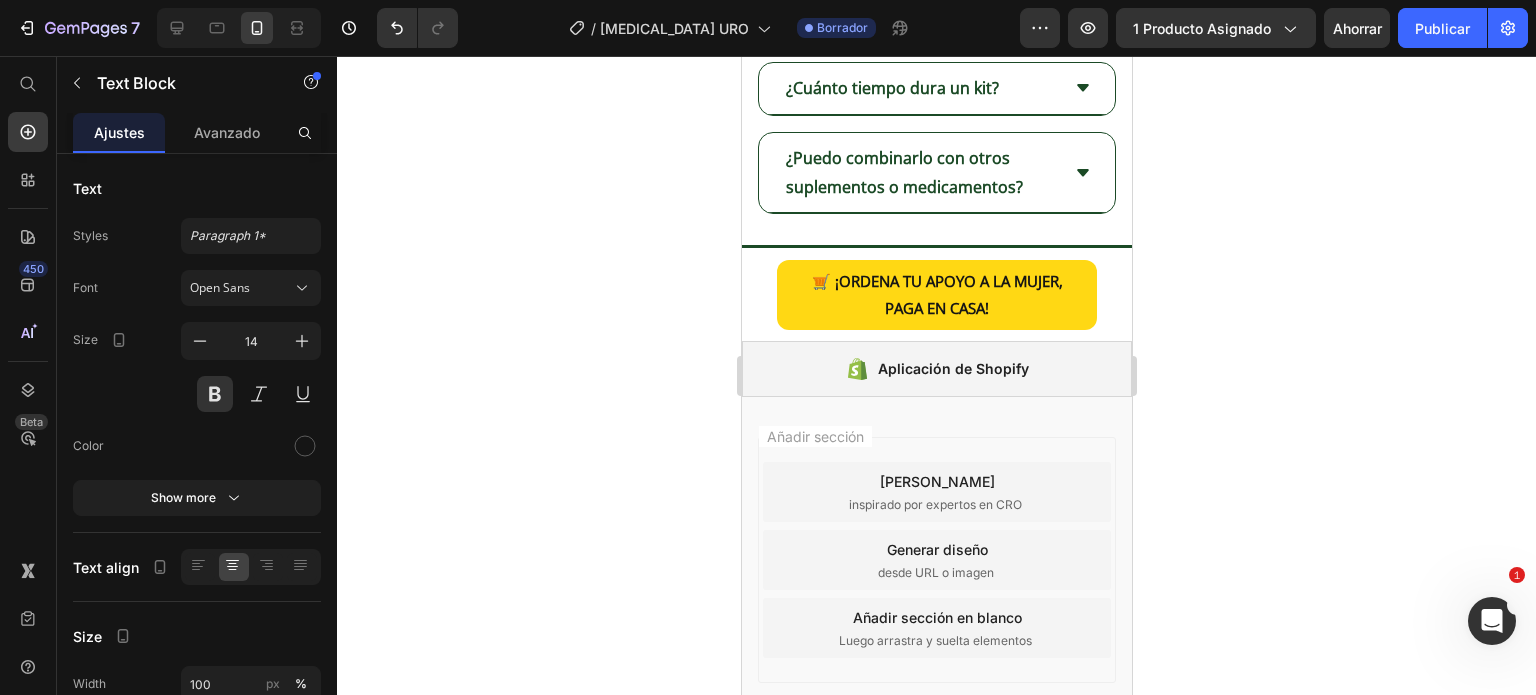 click on "Miles ya lo usan. ¡Únete al cuidado íntimo natural que realmente funciona!" at bounding box center [943, -811] 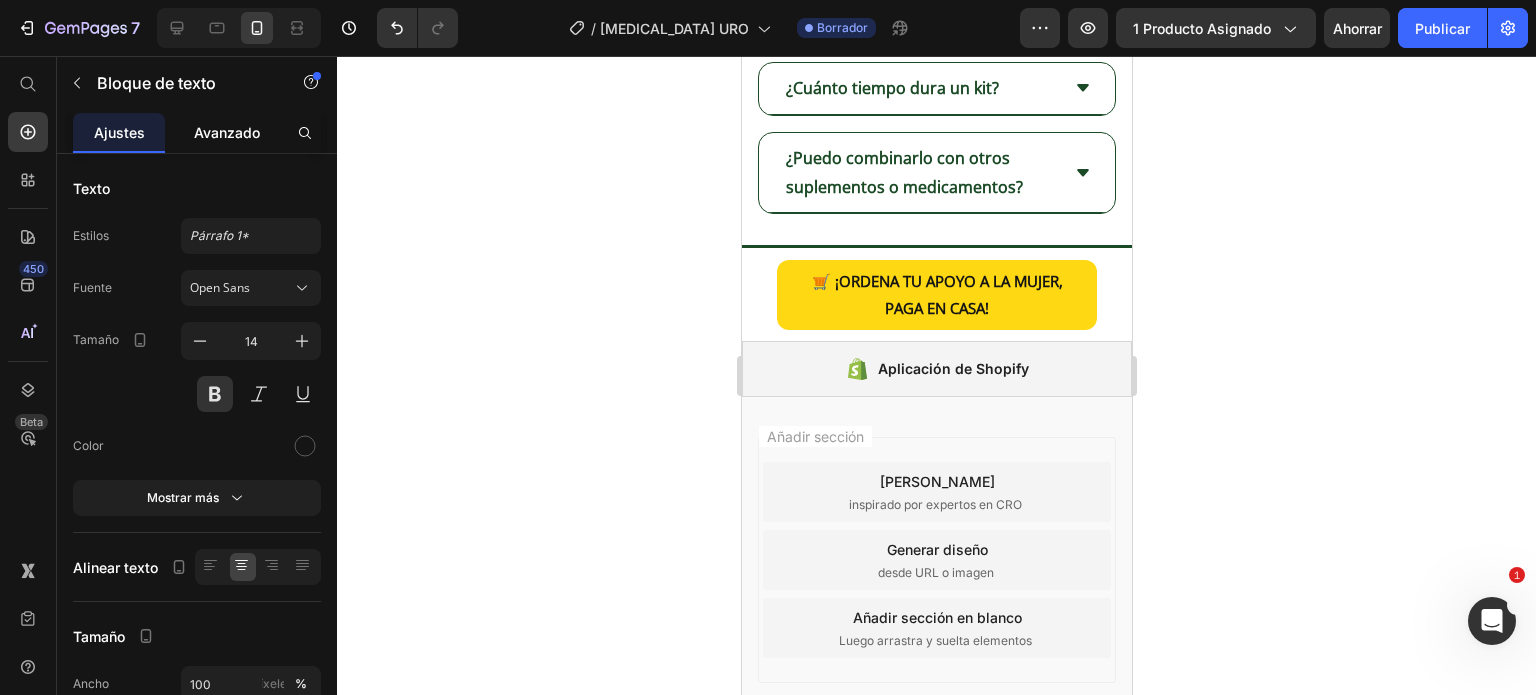 click on "Avanzado" at bounding box center (227, 132) 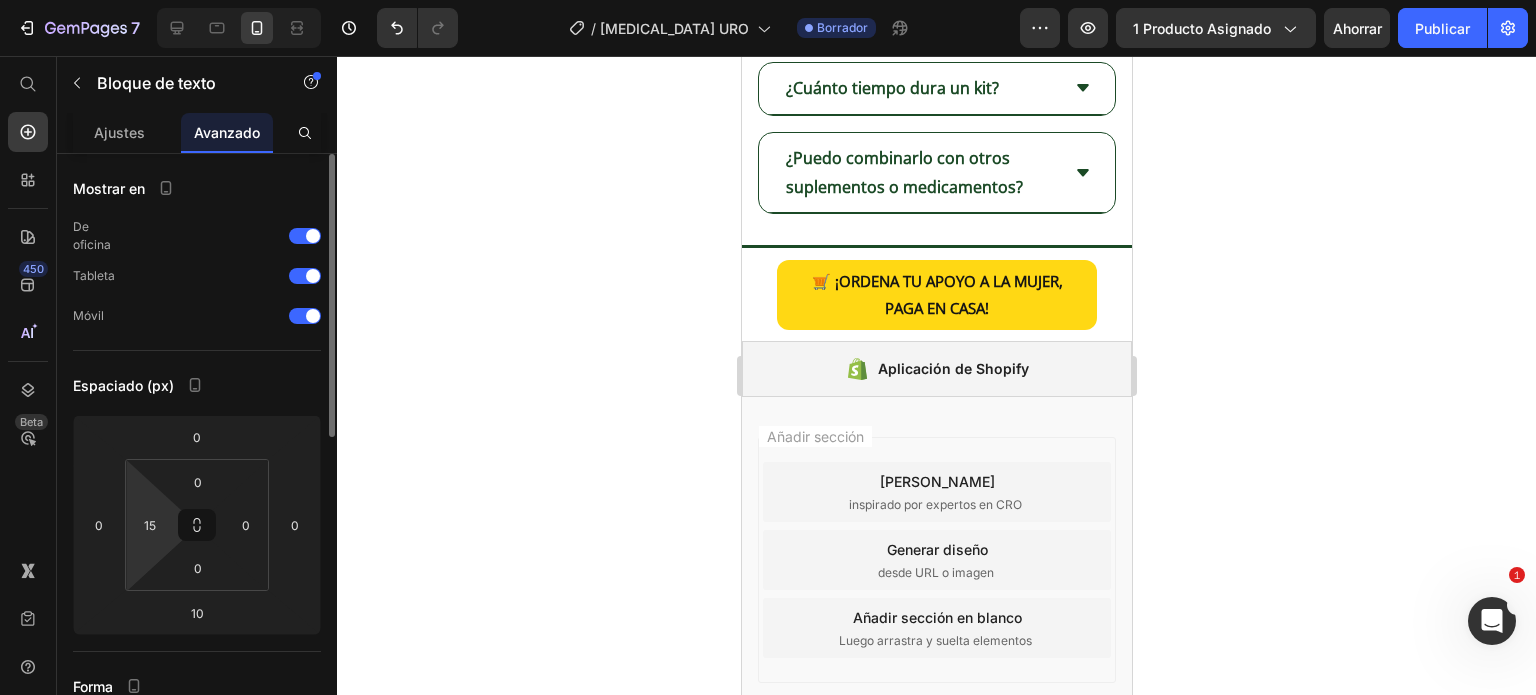 click on "7 Historial de versiones / Ácido bórico URO Borrador Avance 1 producto asignado Ahorrar Publicar 450 Beta Empezar con Secciones Elementos Sección de héroes Detalle del producto Marcas Insignias de confianza Garantizar Desglose del producto Cómo utilizar Testimonios Comparar Manojo Preguntas frecuentes Prueba social Historia de la marca Lista de productos Recopilación Lista de blogs Contacto Sticky Añadir al carrito Pie de página personalizado Explorar la biblioteca 450 Disposición
Fila
Fila
Fila
Fila Texto
Título
Bloque de texto Botón
Botón
Botón" at bounding box center (768, 0) 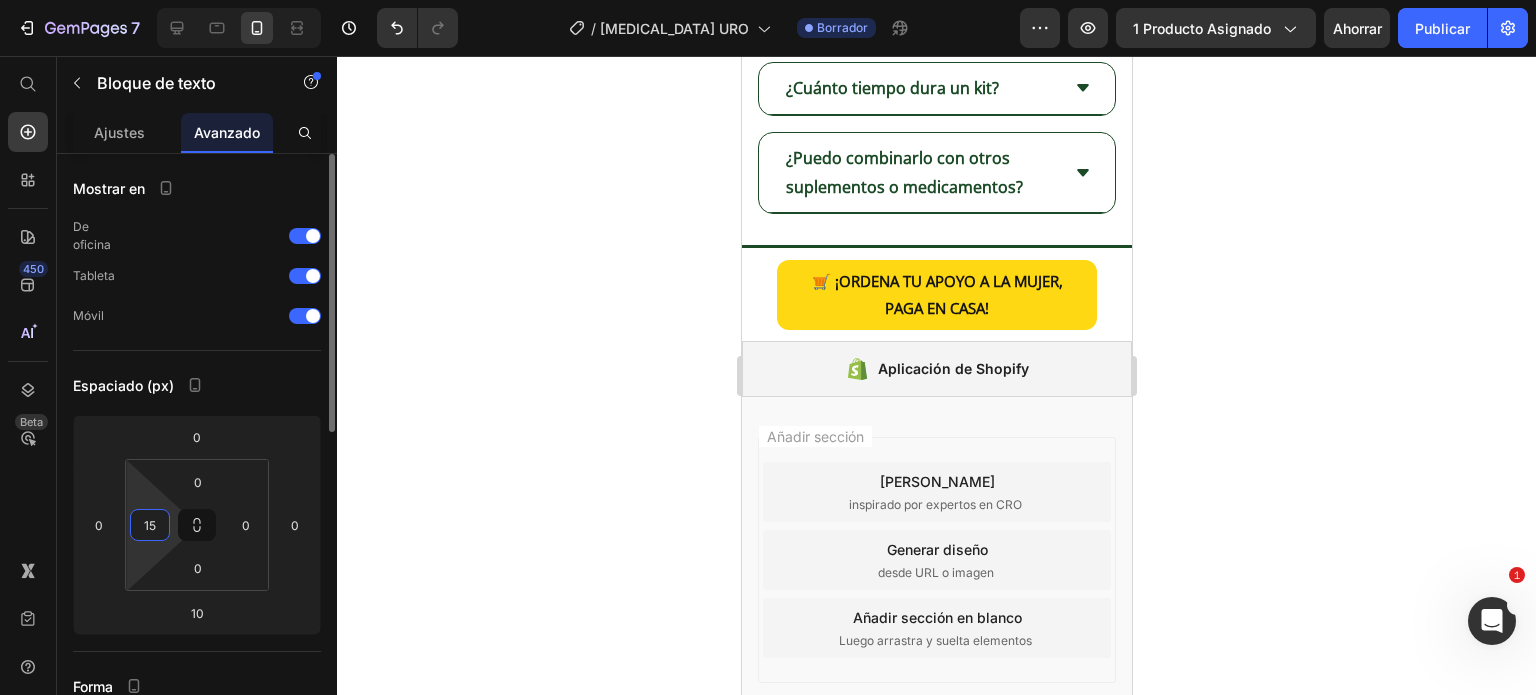 type on "0" 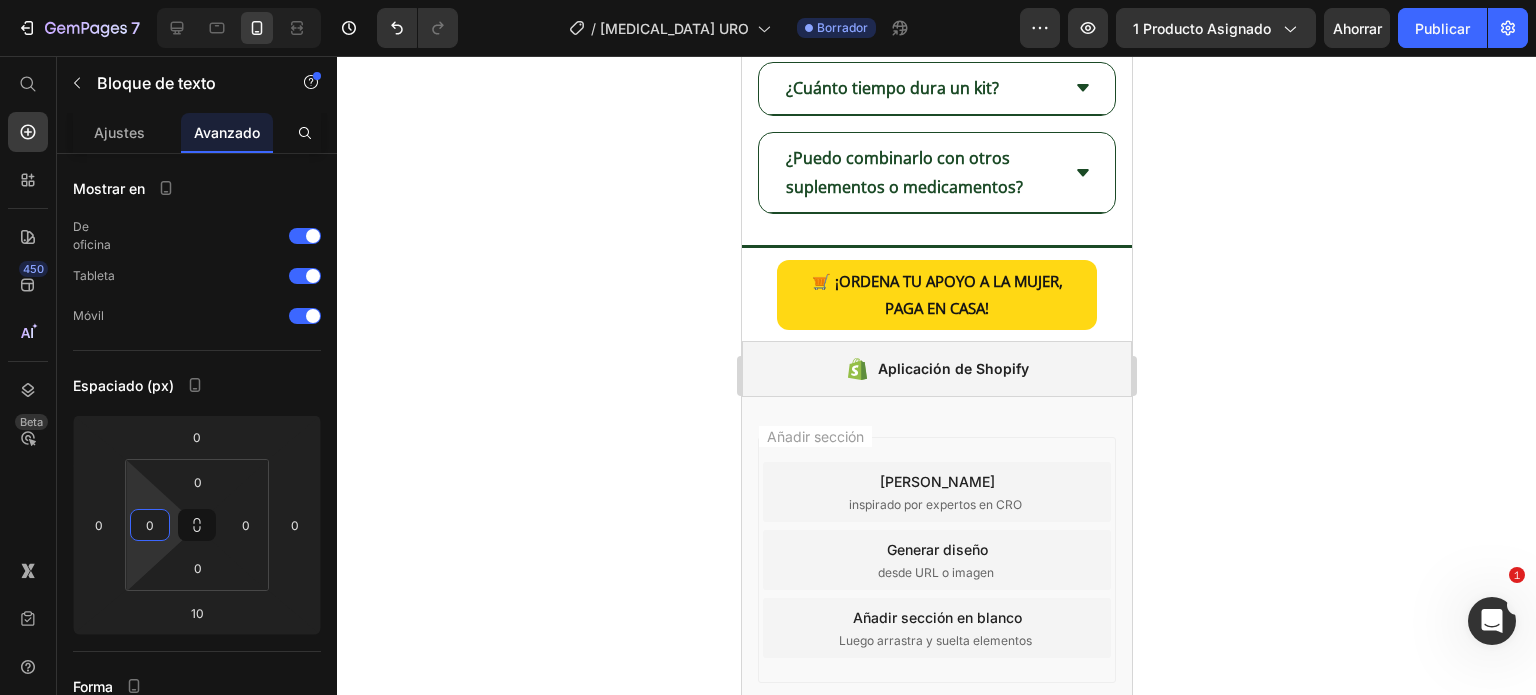 click 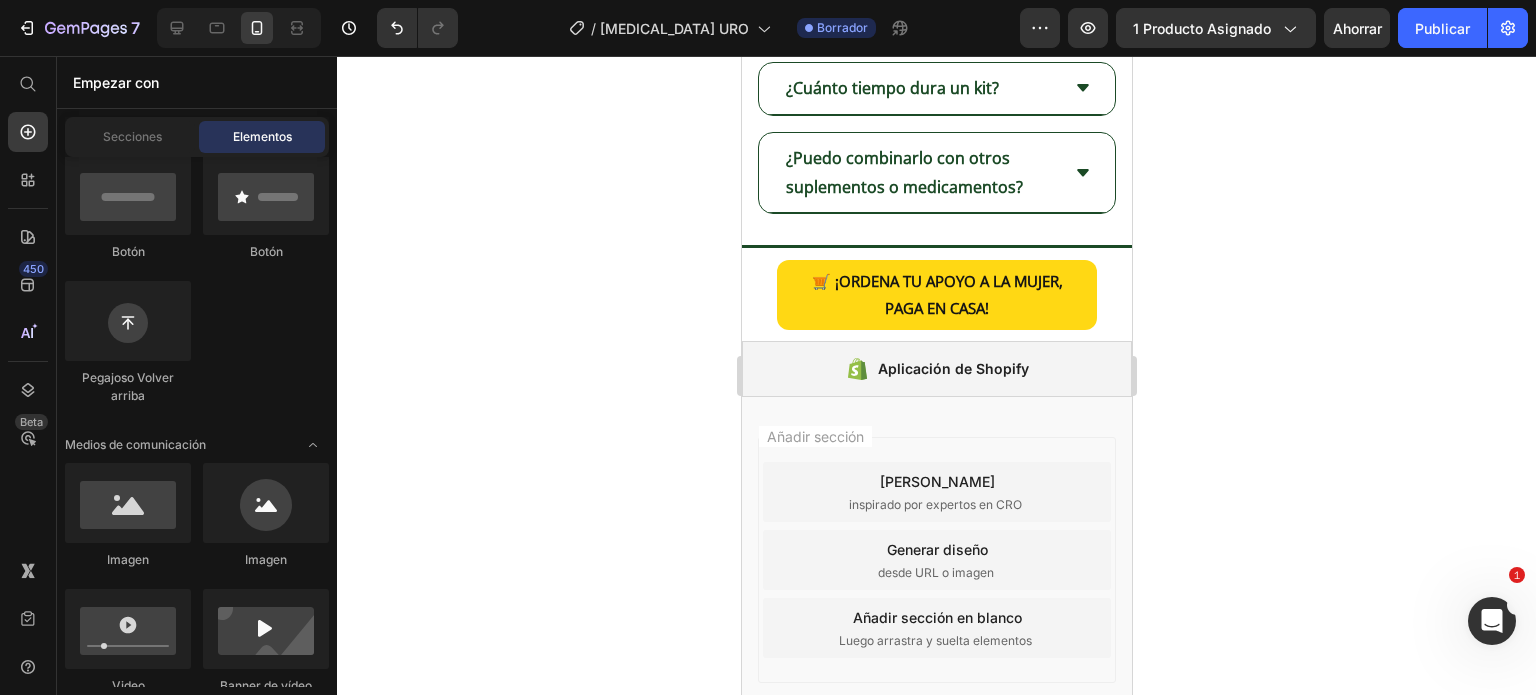 click on "Miles ya lo usan. ¡Únete al cuidado íntimo natural que realmente funciona!" at bounding box center (936, -811) 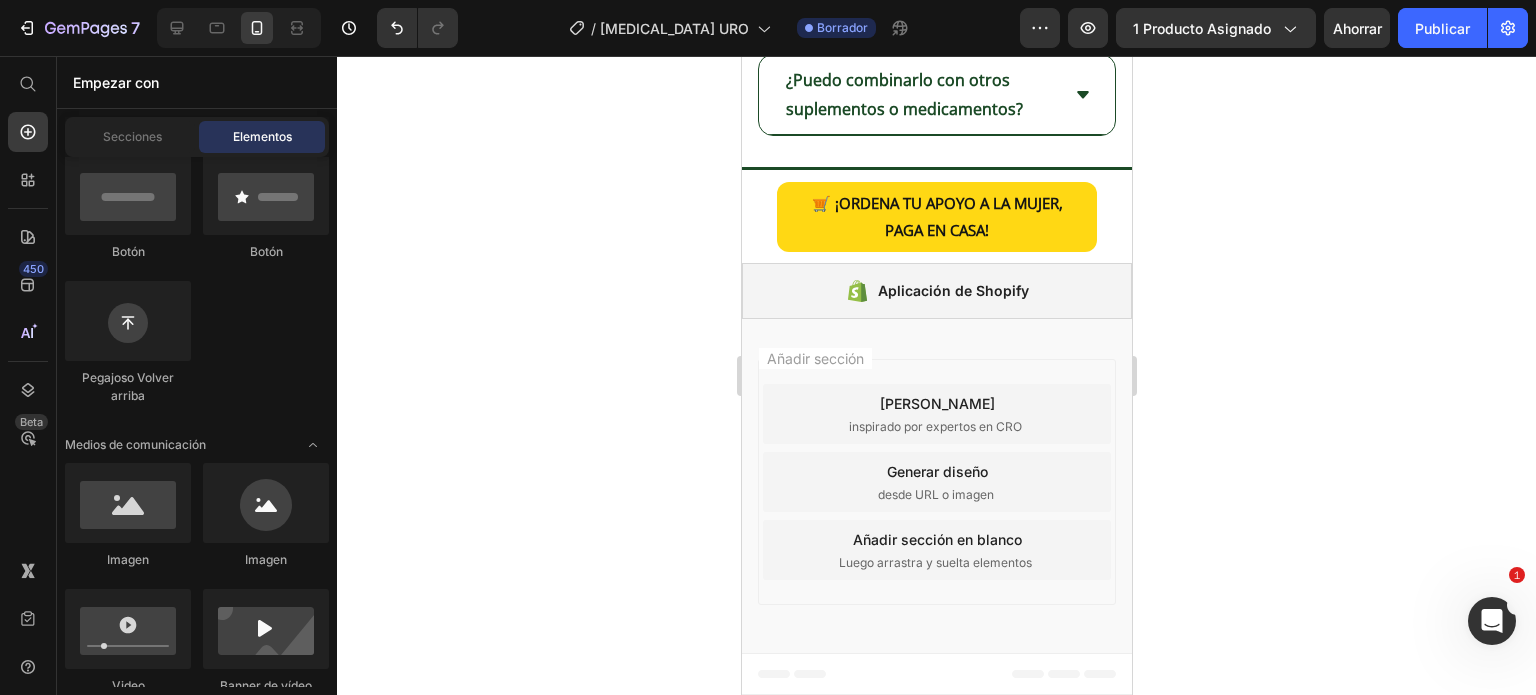 scroll, scrollTop: 3643, scrollLeft: 0, axis: vertical 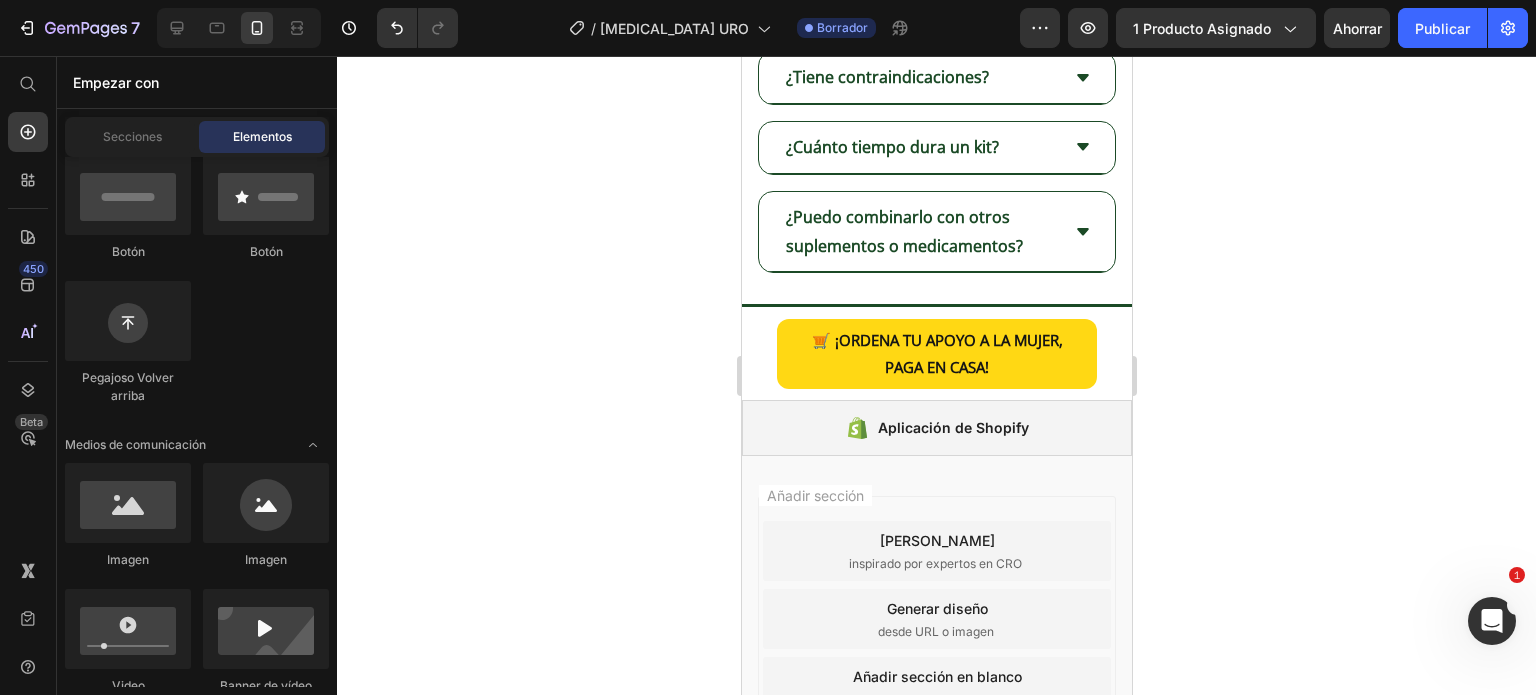 click on "Miles ya lo usan. ¡Únete al cuidado íntimo natural que realmente funciona!" at bounding box center [936, -752] 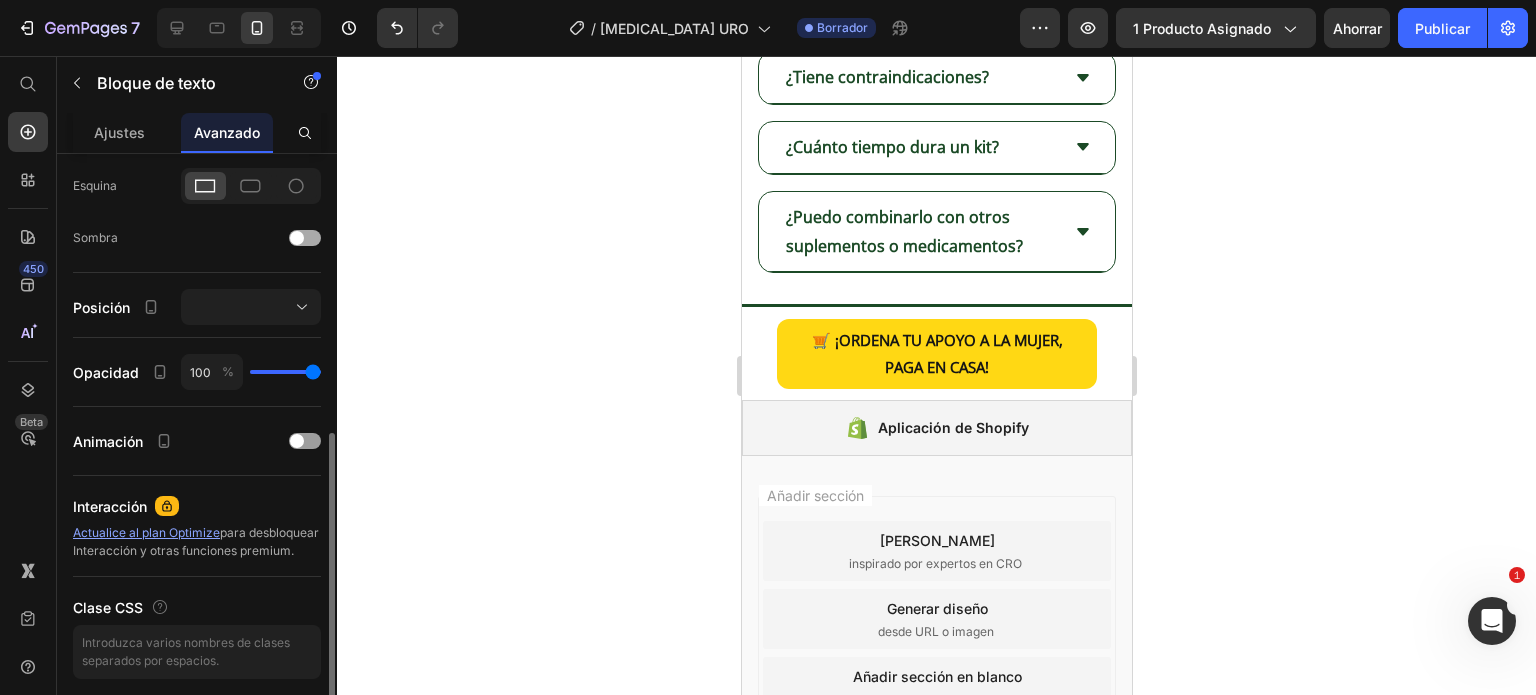 scroll, scrollTop: 300, scrollLeft: 0, axis: vertical 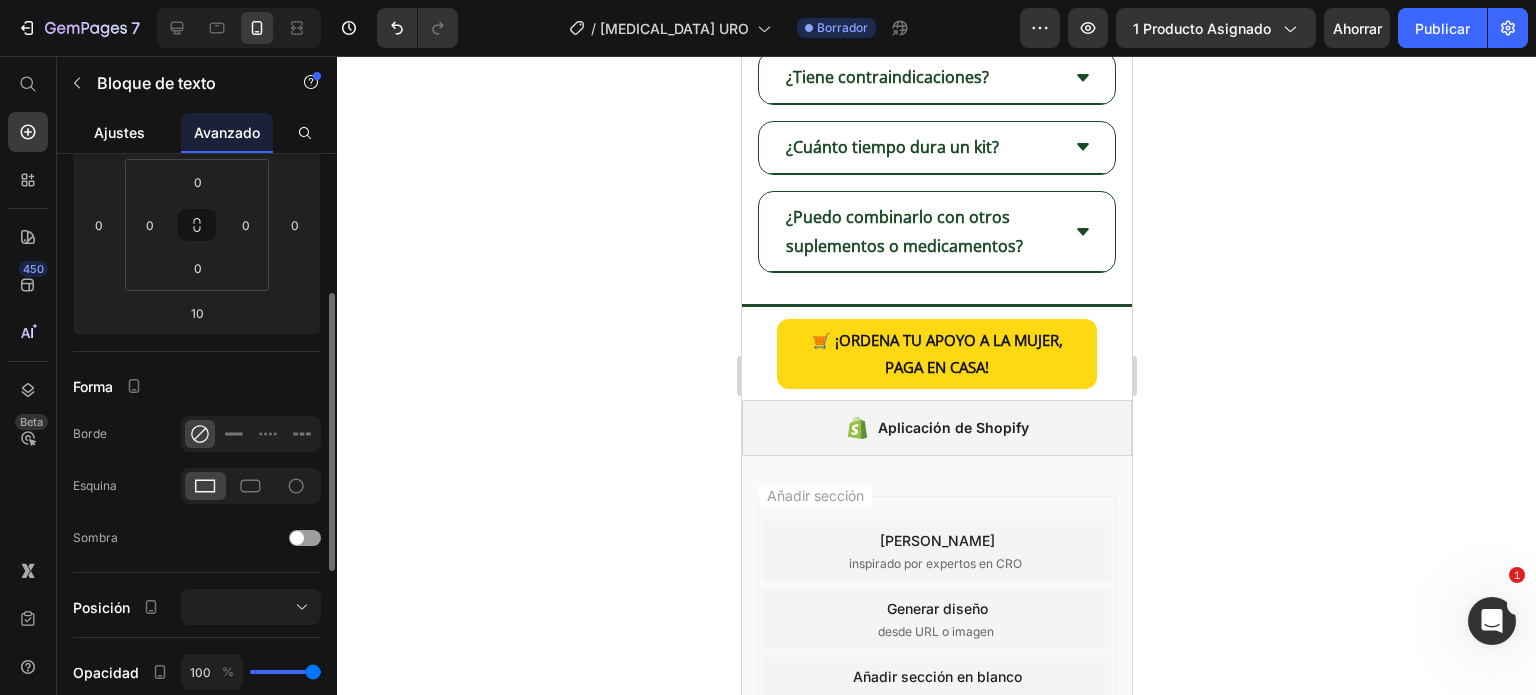 click on "Ajustes" at bounding box center [119, 132] 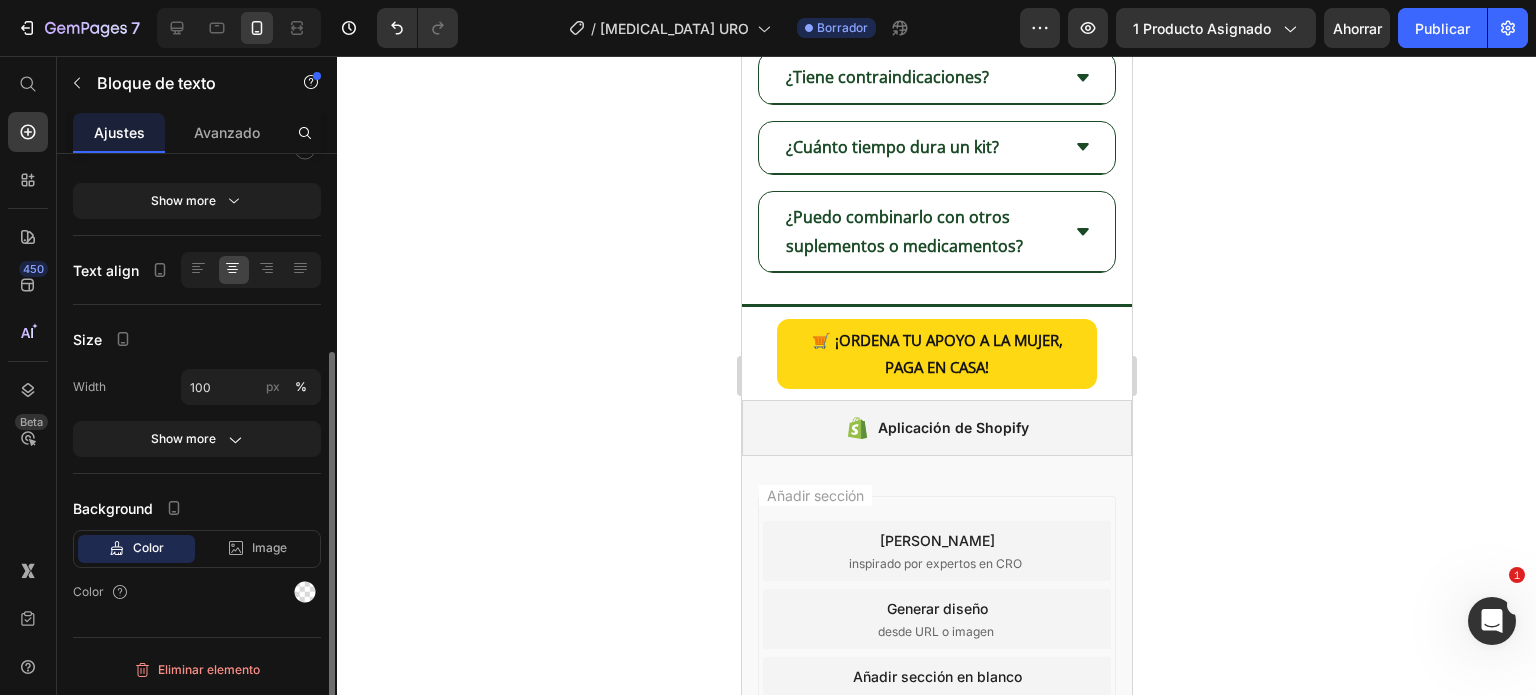 scroll, scrollTop: 0, scrollLeft: 0, axis: both 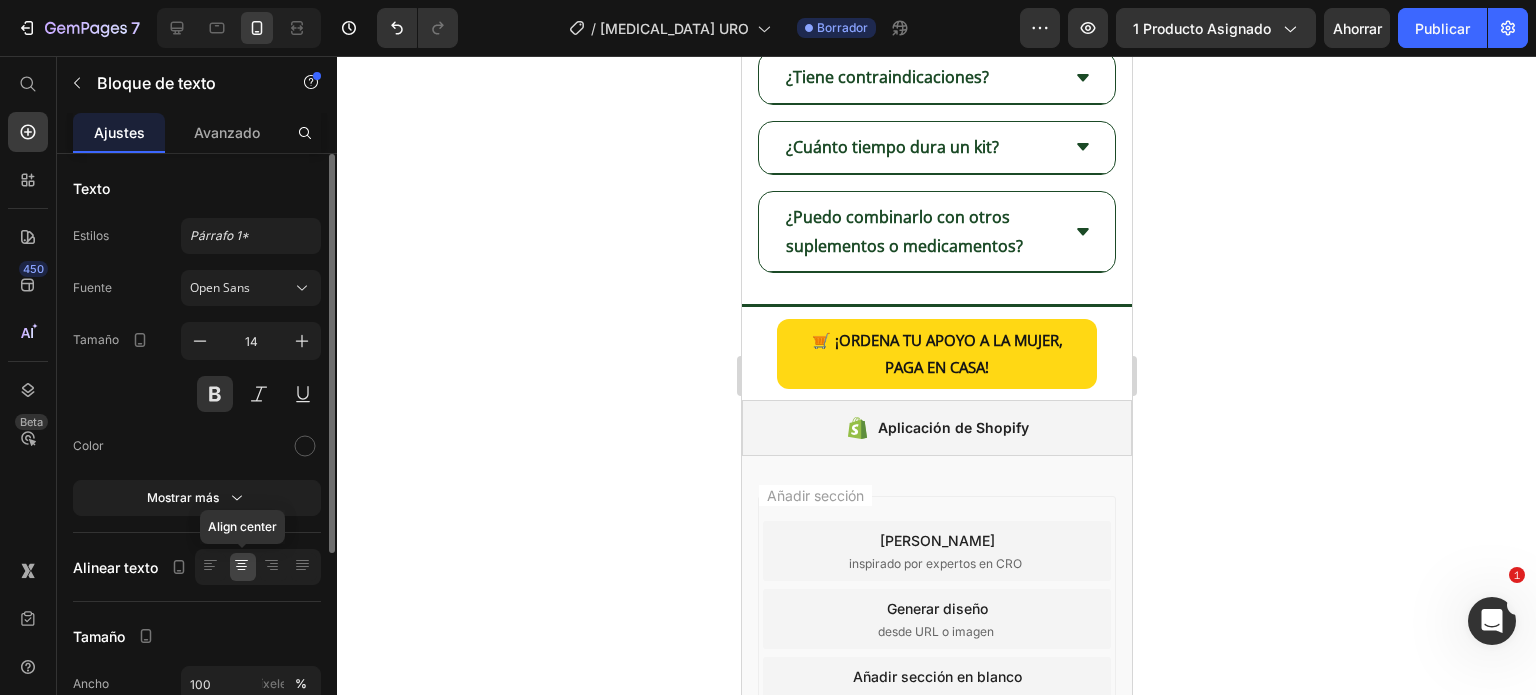 click 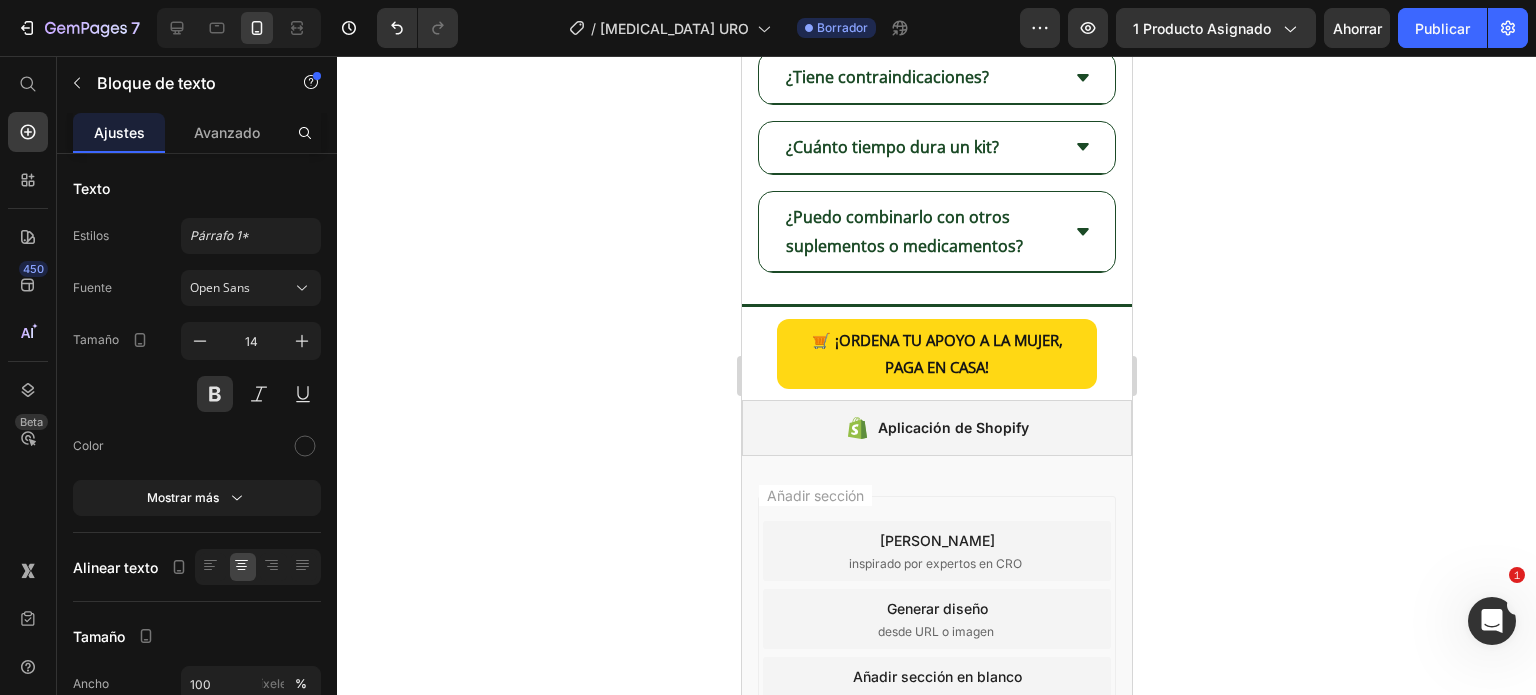 click 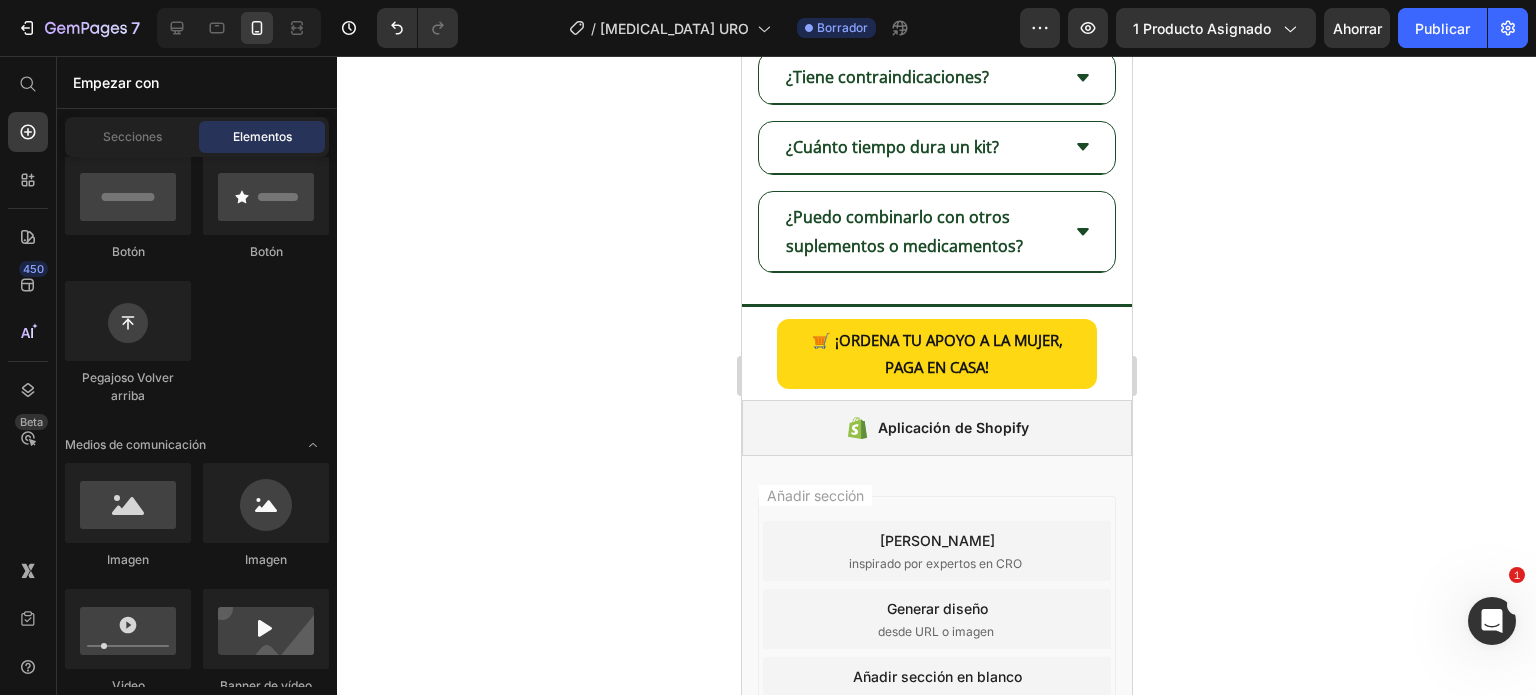 click 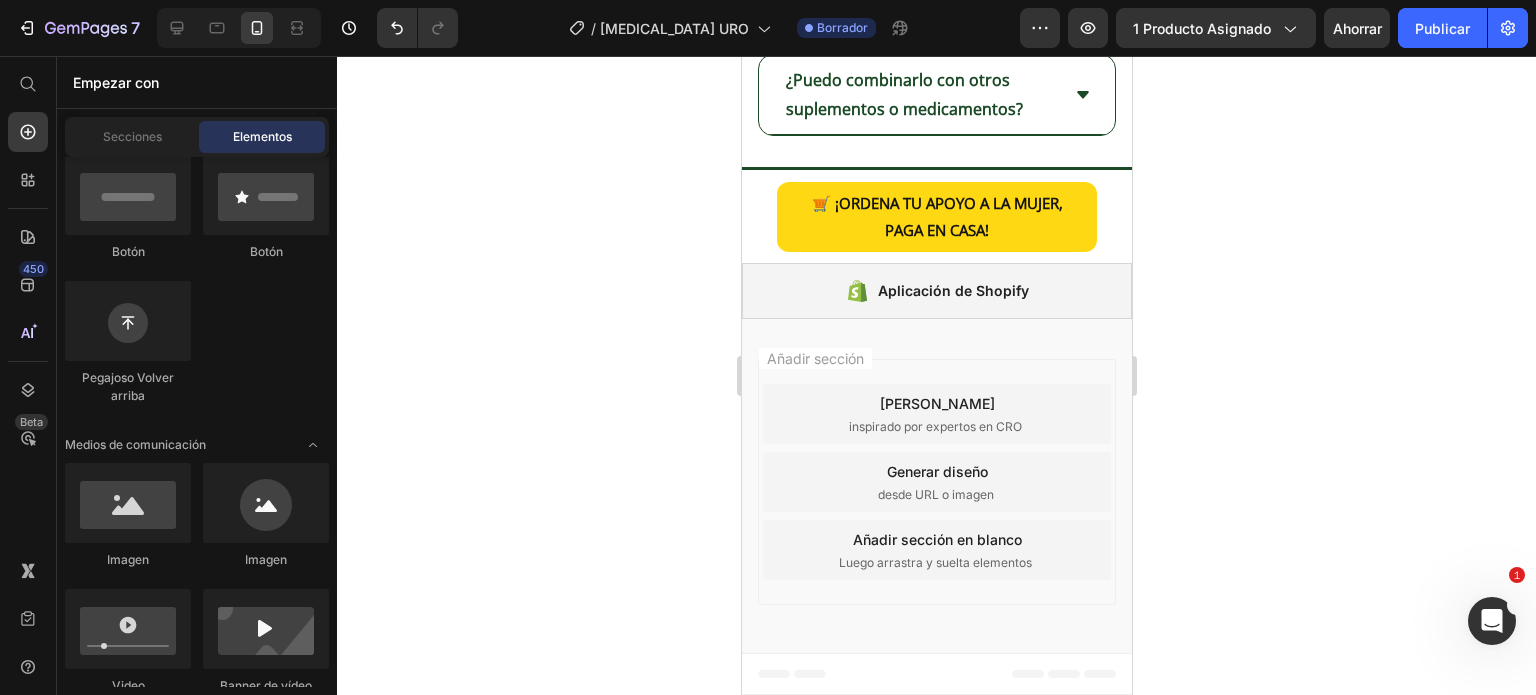 scroll, scrollTop: 3943, scrollLeft: 0, axis: vertical 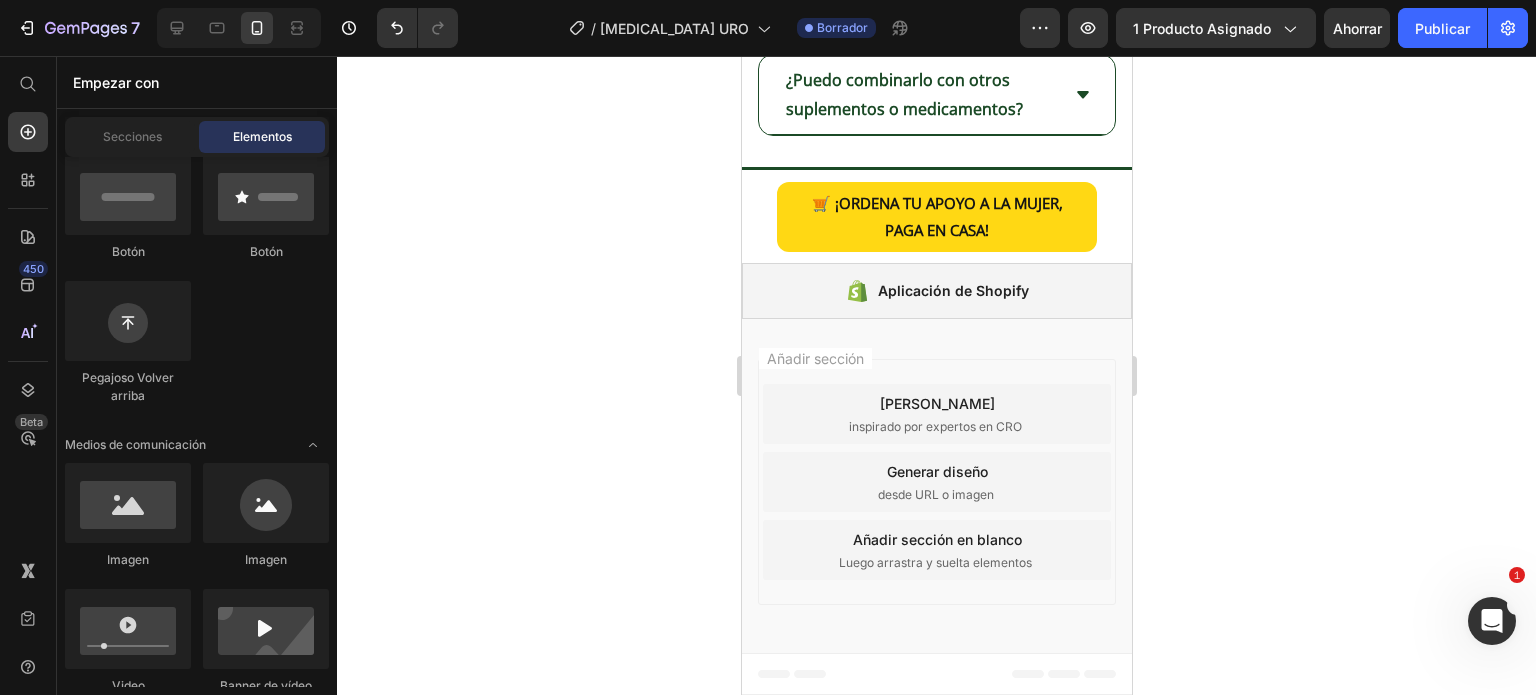 click at bounding box center (936, -771) 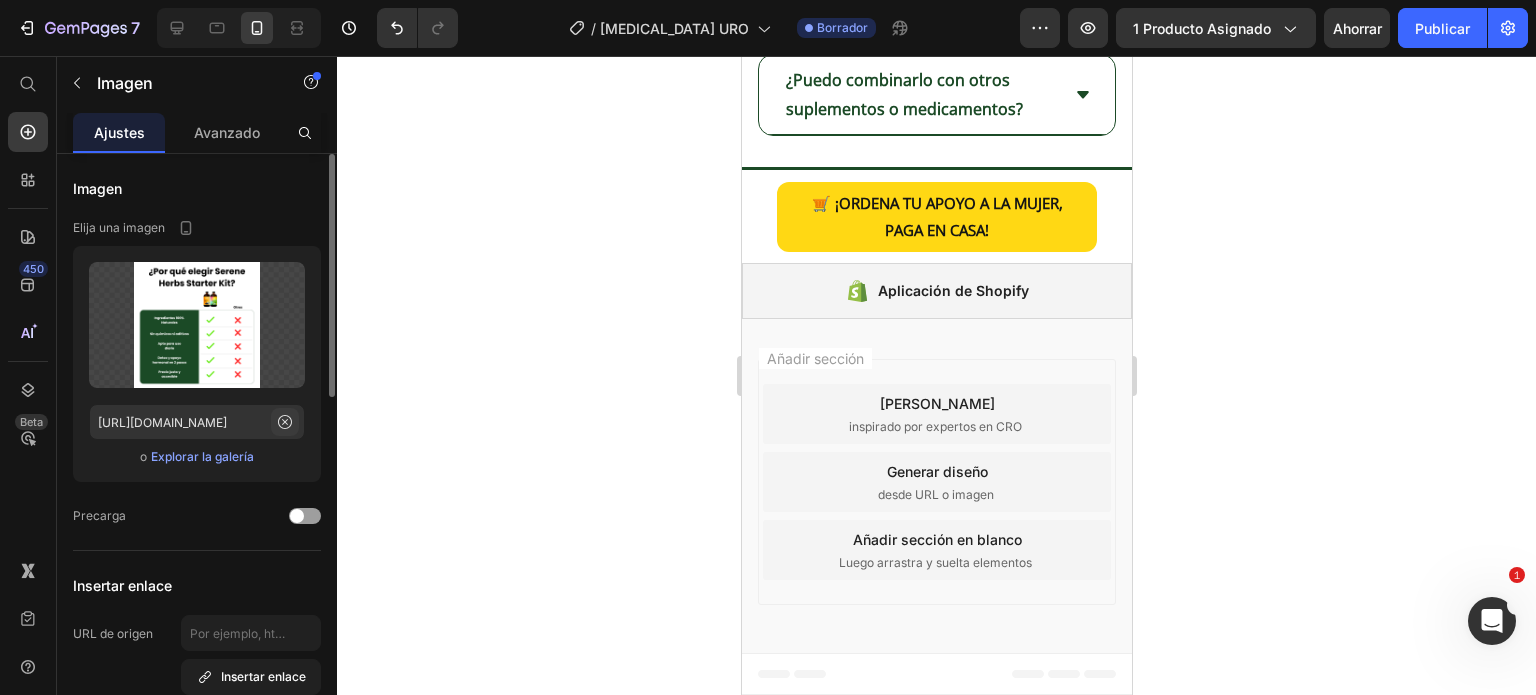 click 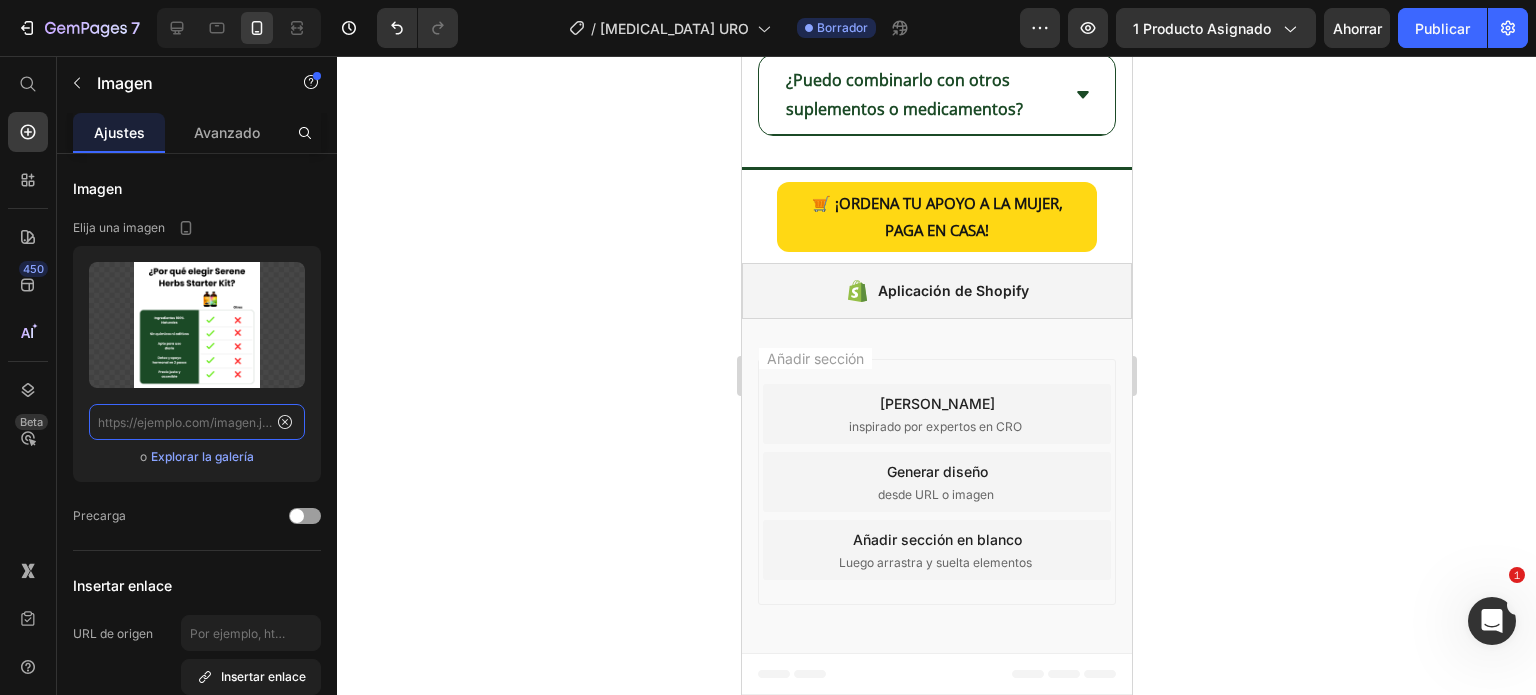 scroll, scrollTop: 0, scrollLeft: 0, axis: both 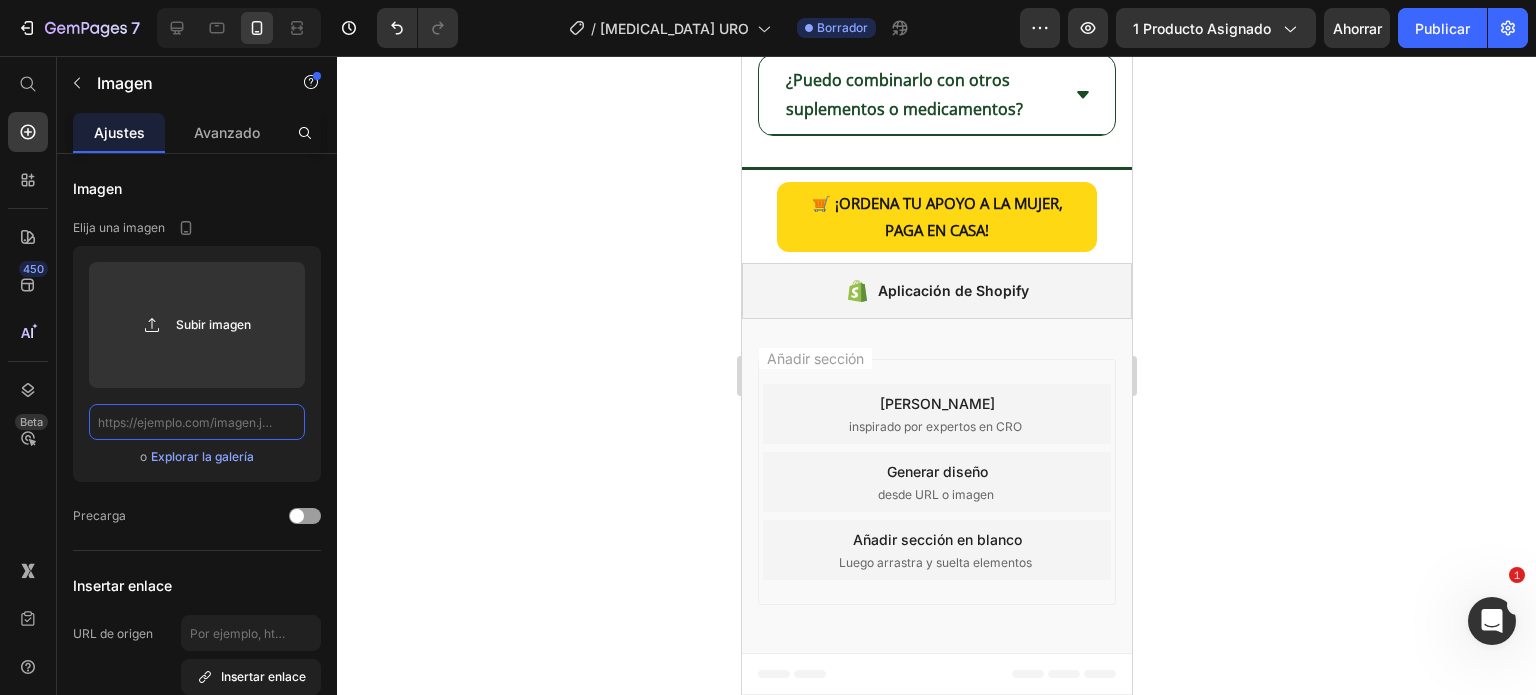 paste on "https://i.ibb.co/9k0s1NJz/1.png" 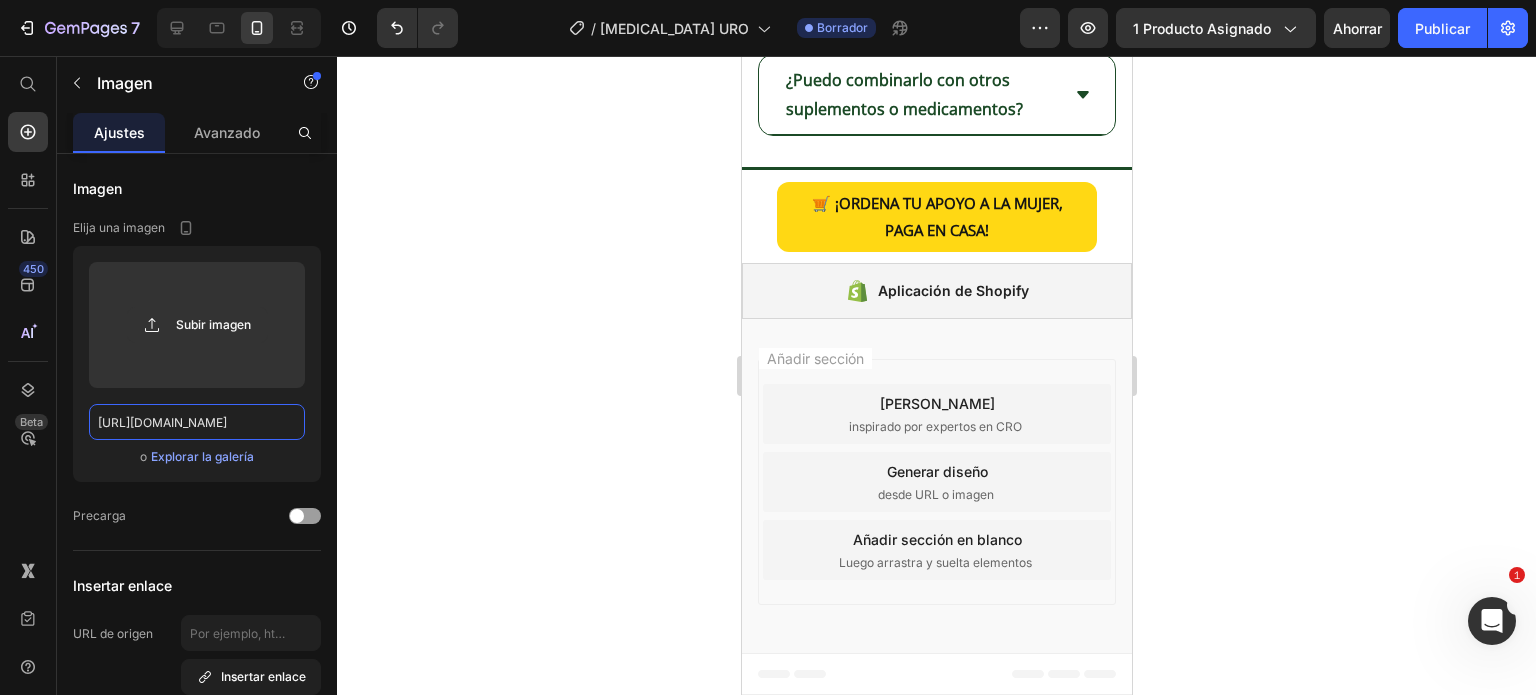 scroll, scrollTop: 0, scrollLeft: 1, axis: horizontal 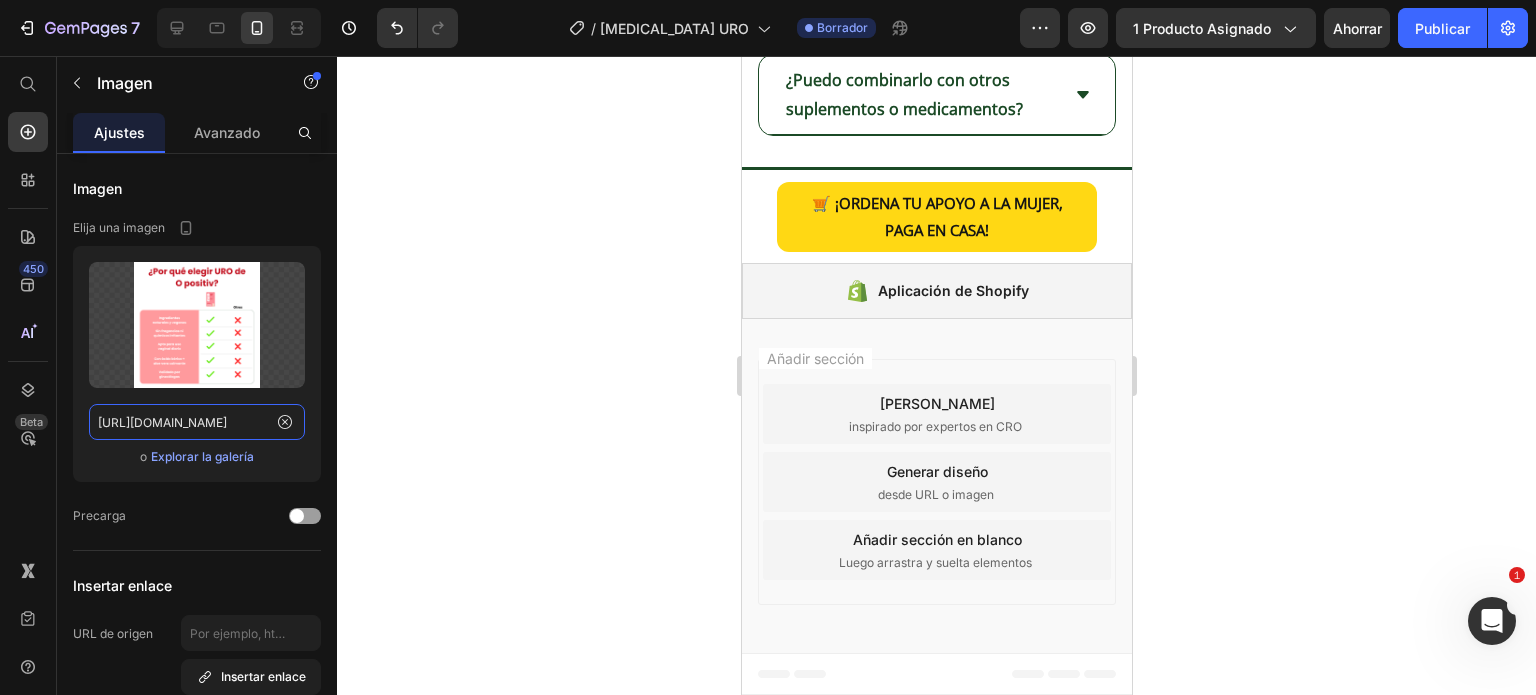type on "https://i.ibb.co/9k0s1NJz/1.png" 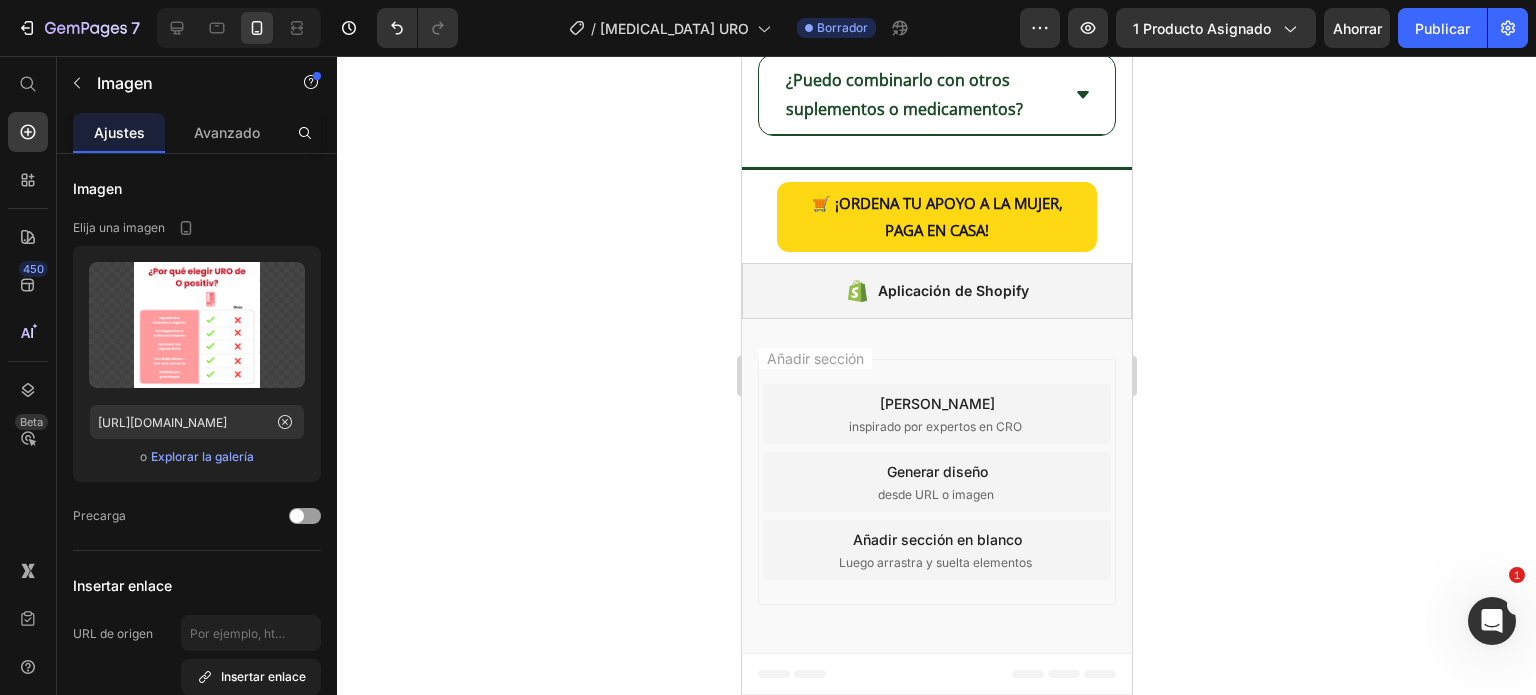 scroll, scrollTop: 0, scrollLeft: 0, axis: both 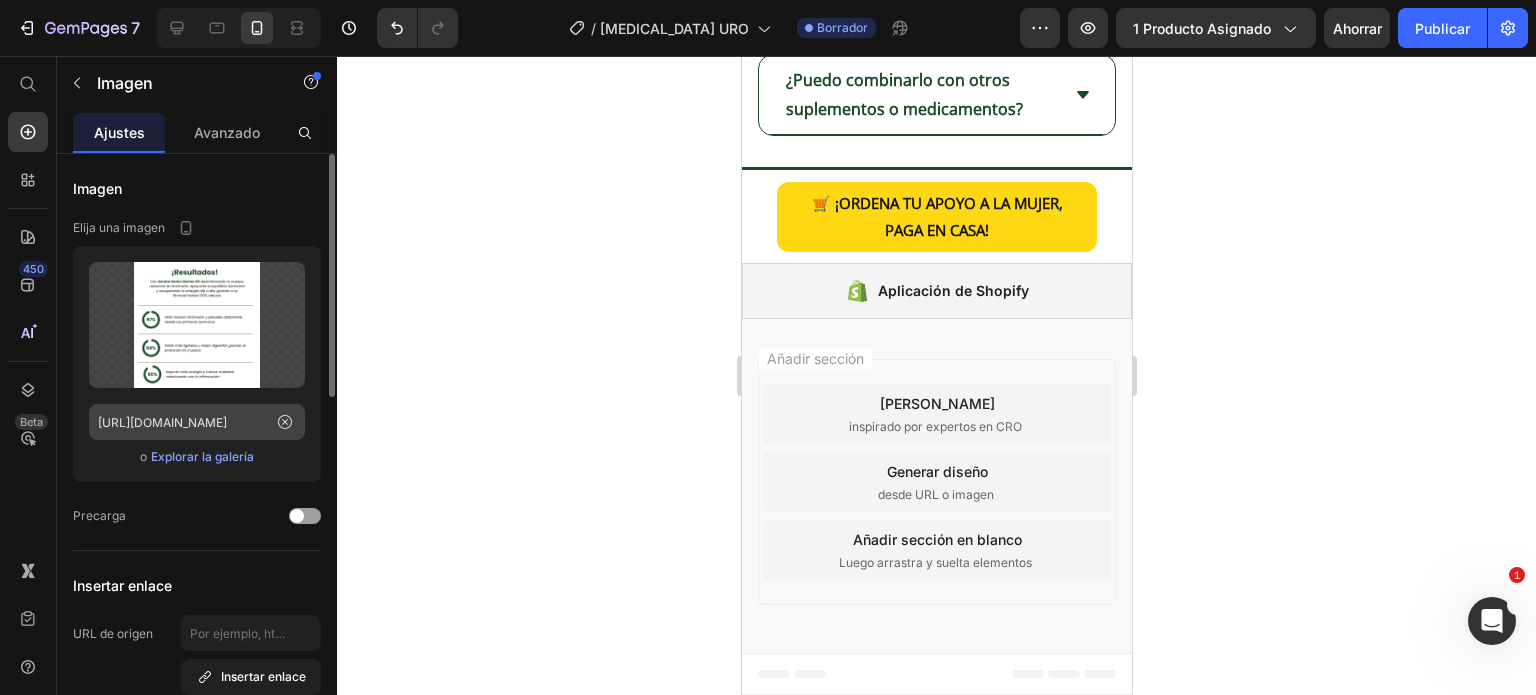 click 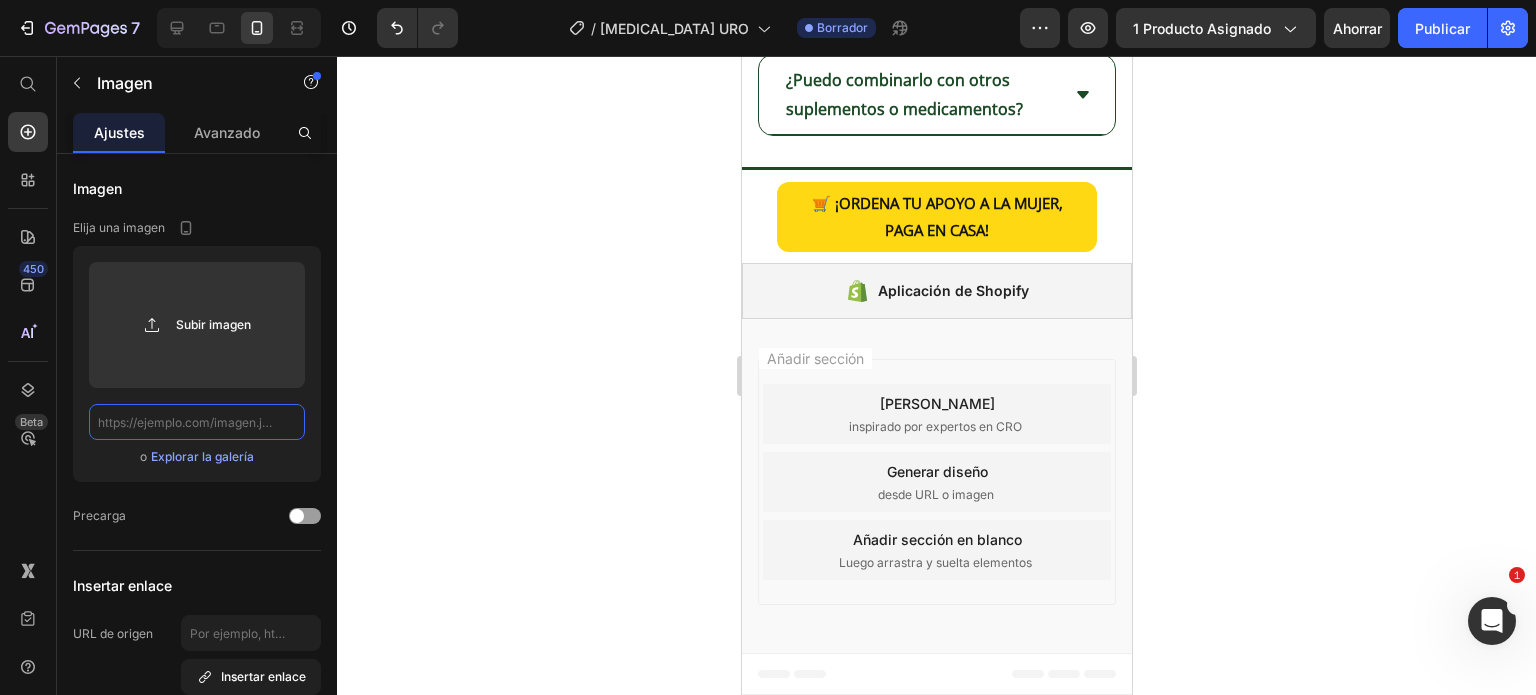 scroll, scrollTop: 0, scrollLeft: 0, axis: both 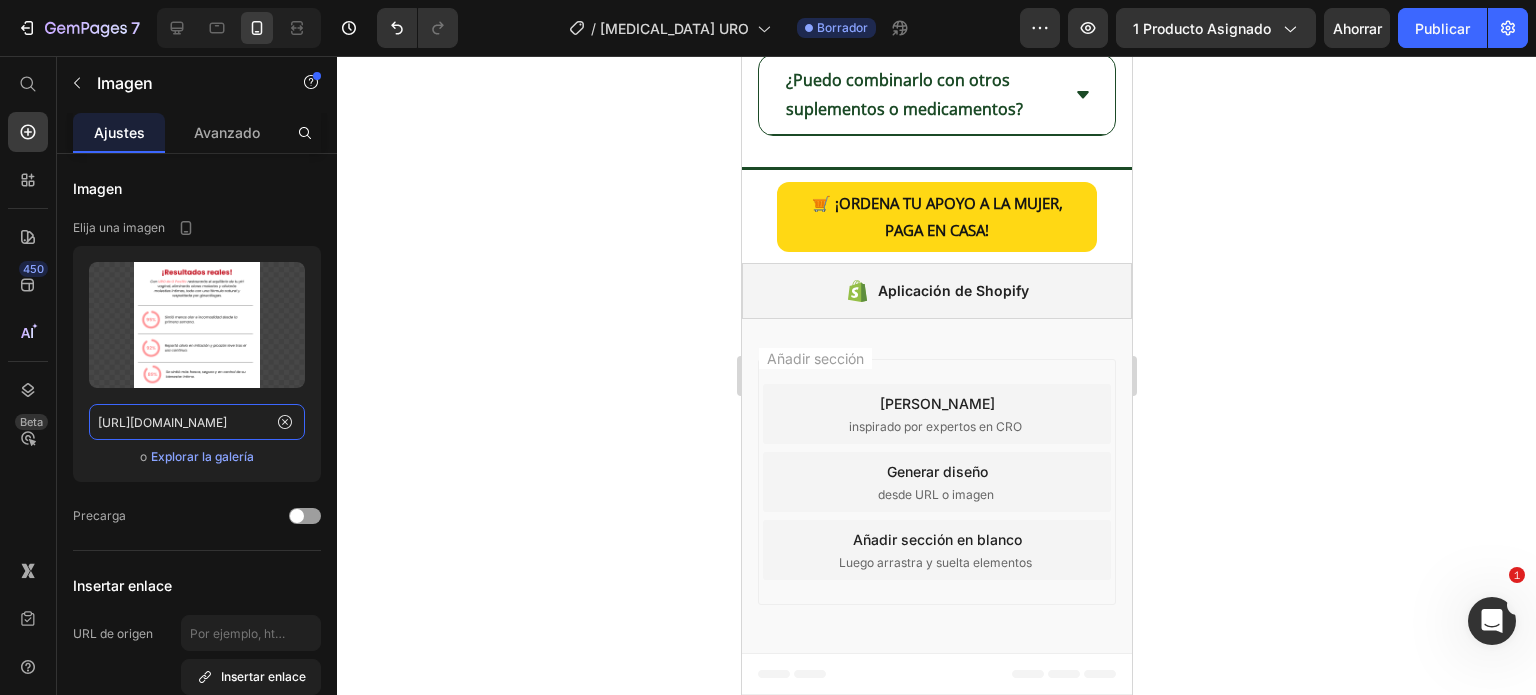 type on "https://i.ibb.co/3qKcmWf/2.png" 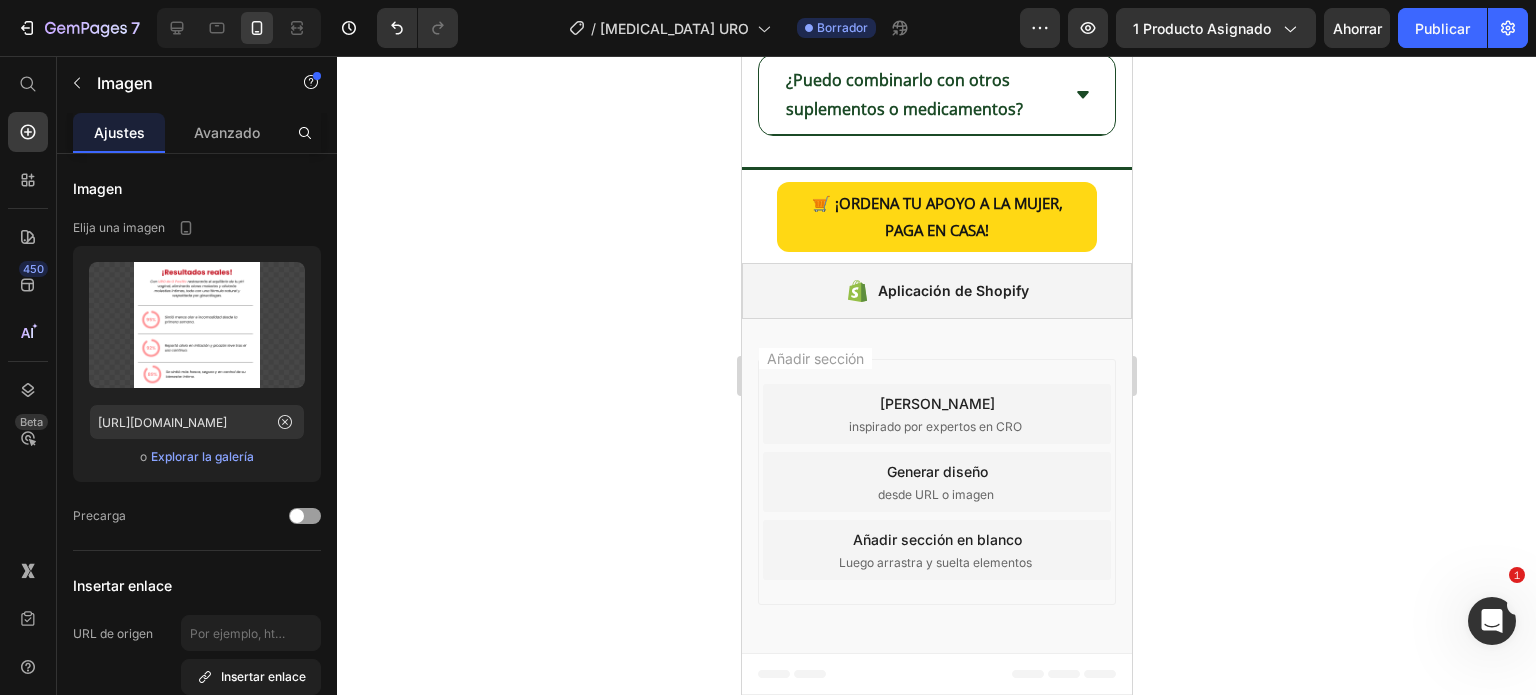 click 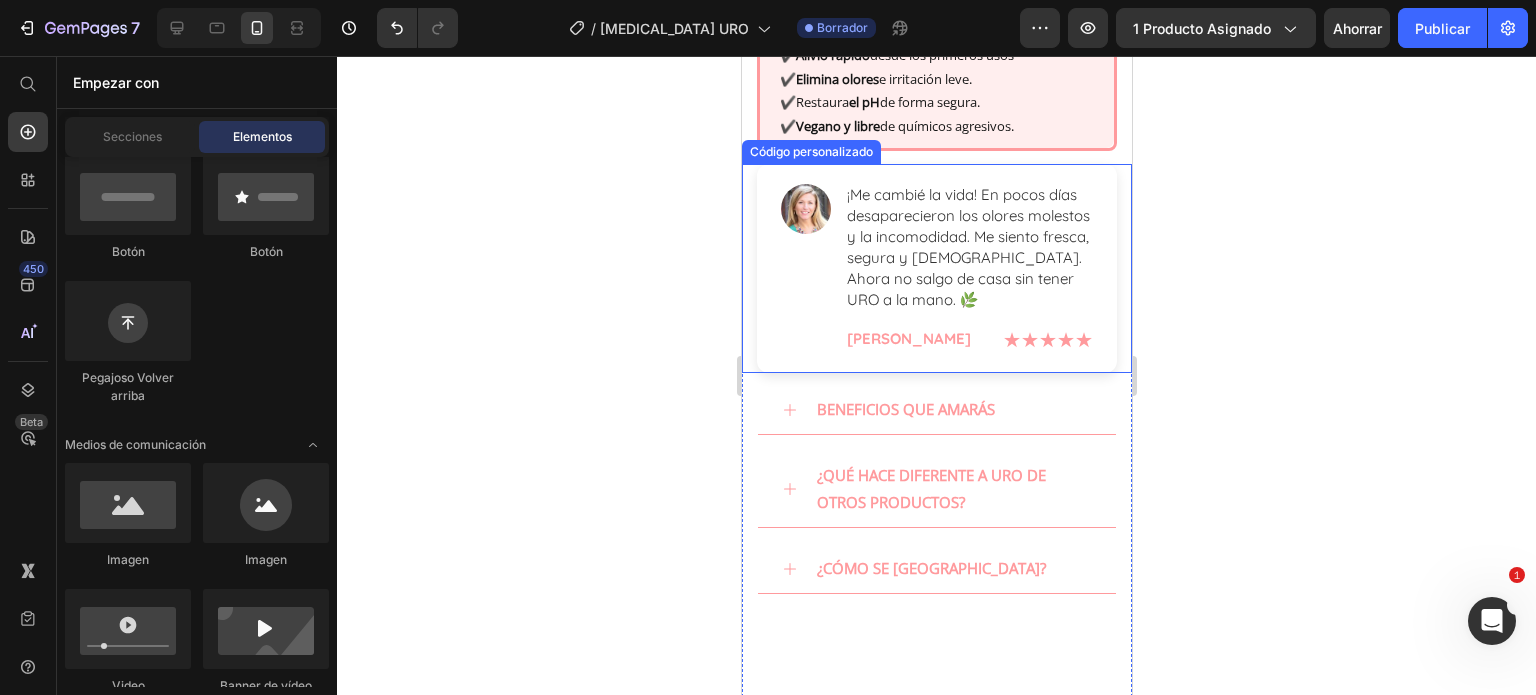 scroll, scrollTop: 700, scrollLeft: 0, axis: vertical 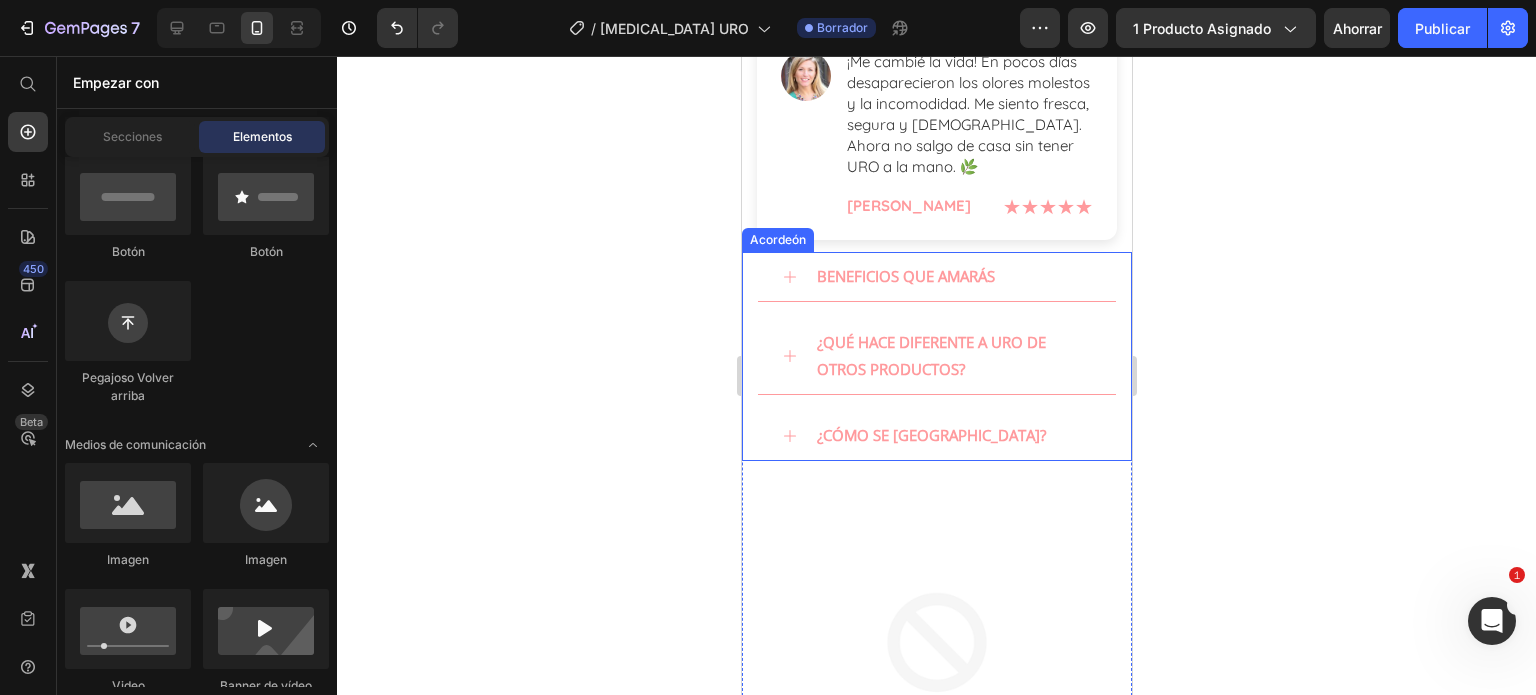 click on "¿CÓMO SE USA?" at bounding box center [952, 435] 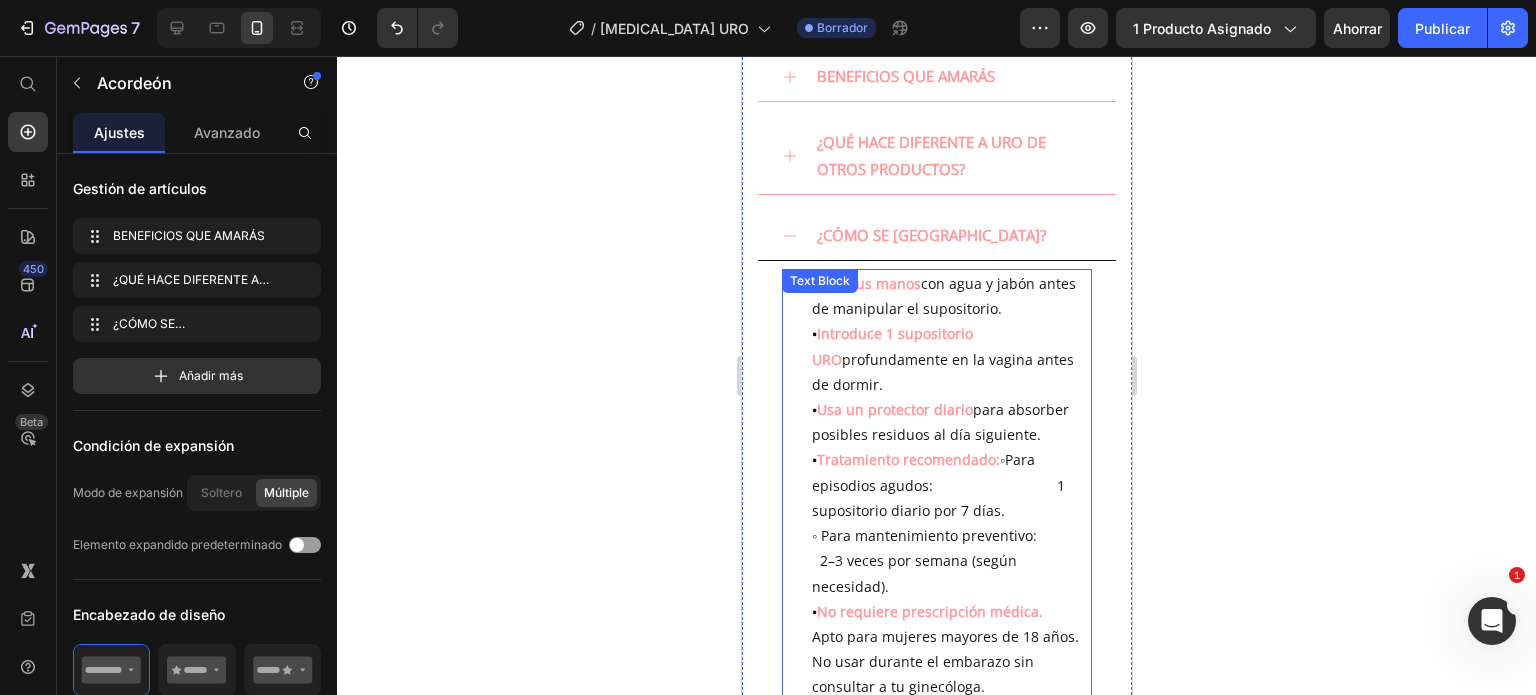 scroll, scrollTop: 1200, scrollLeft: 0, axis: vertical 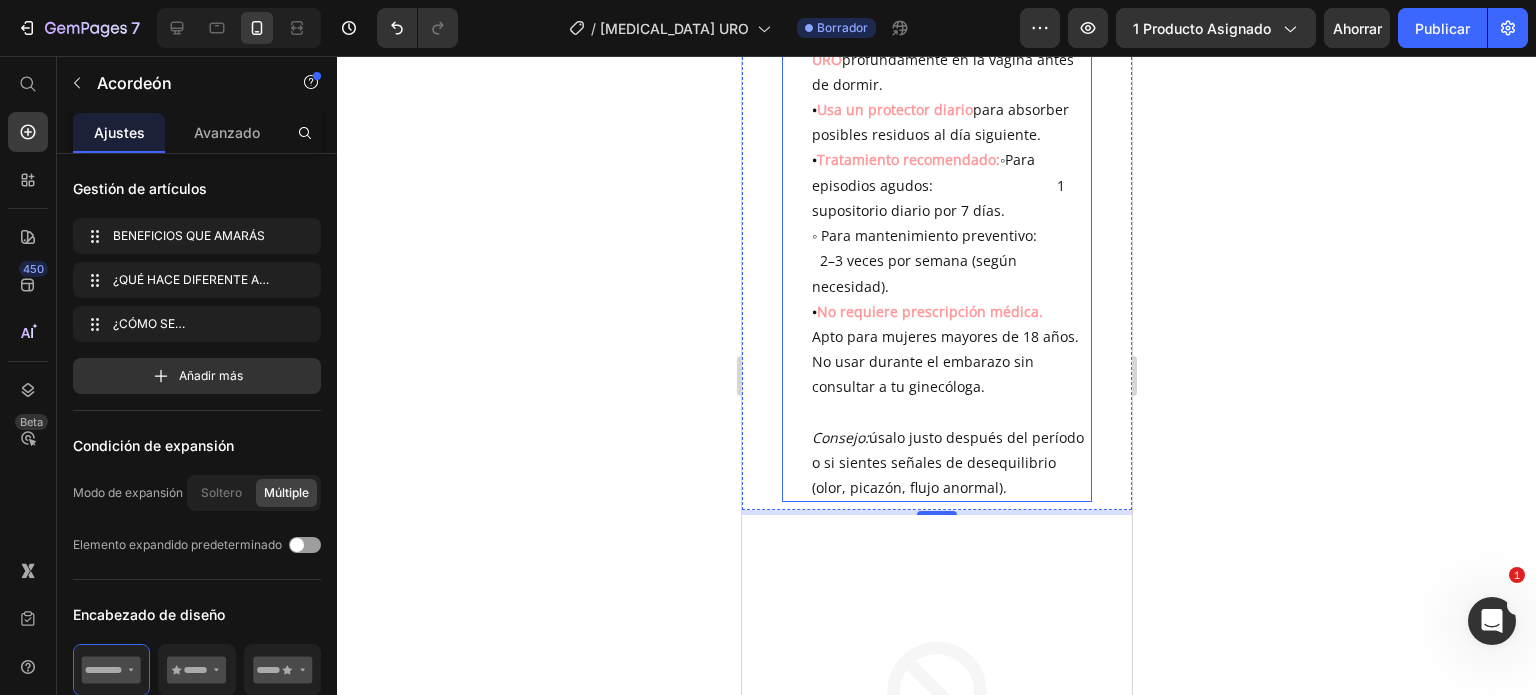 click on "Consejo:  úsalo justo después del período o si sientes señales de desequilibrio (olor, picazón, flujo anormal)." at bounding box center (950, 463) 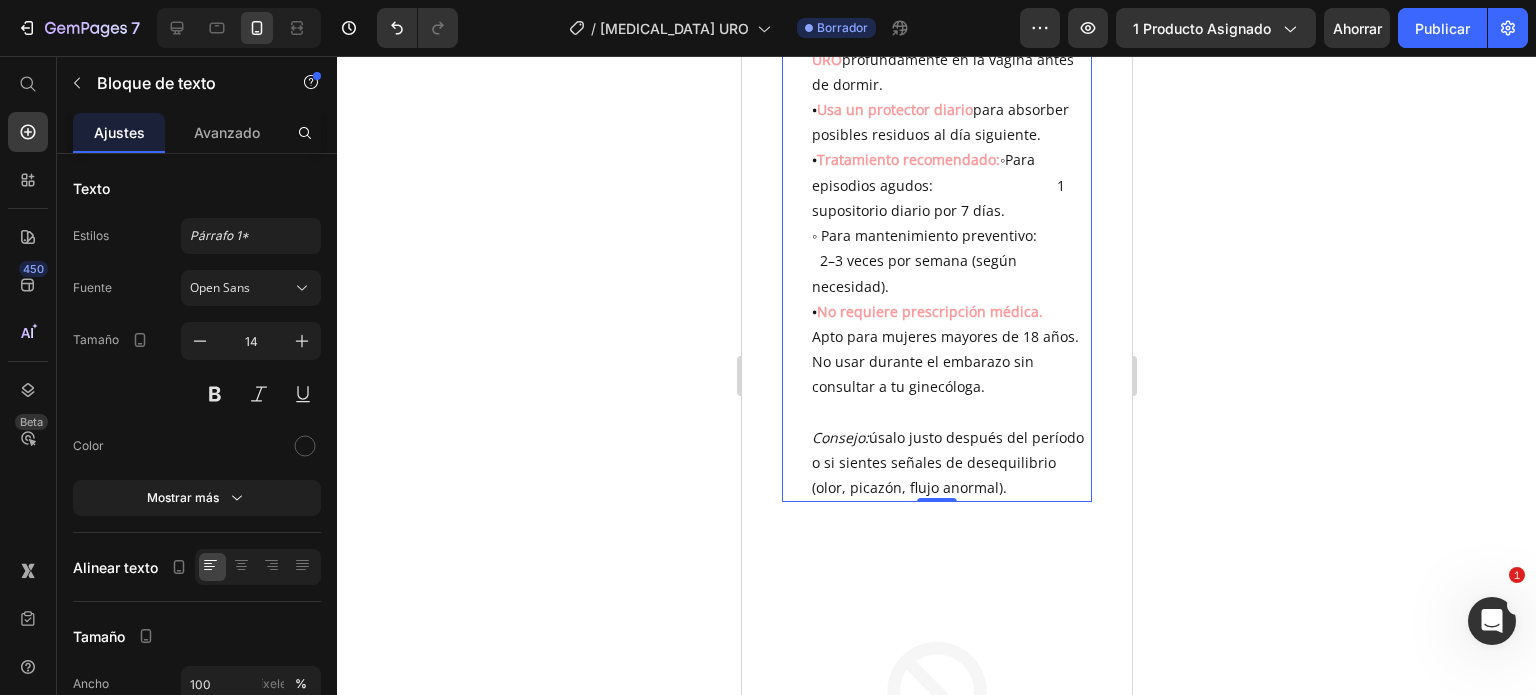 click on "Consejo:  úsalo justo después del período o si sientes señales de desequilibrio (olor, picazón, flujo anormal)." at bounding box center [950, 463] 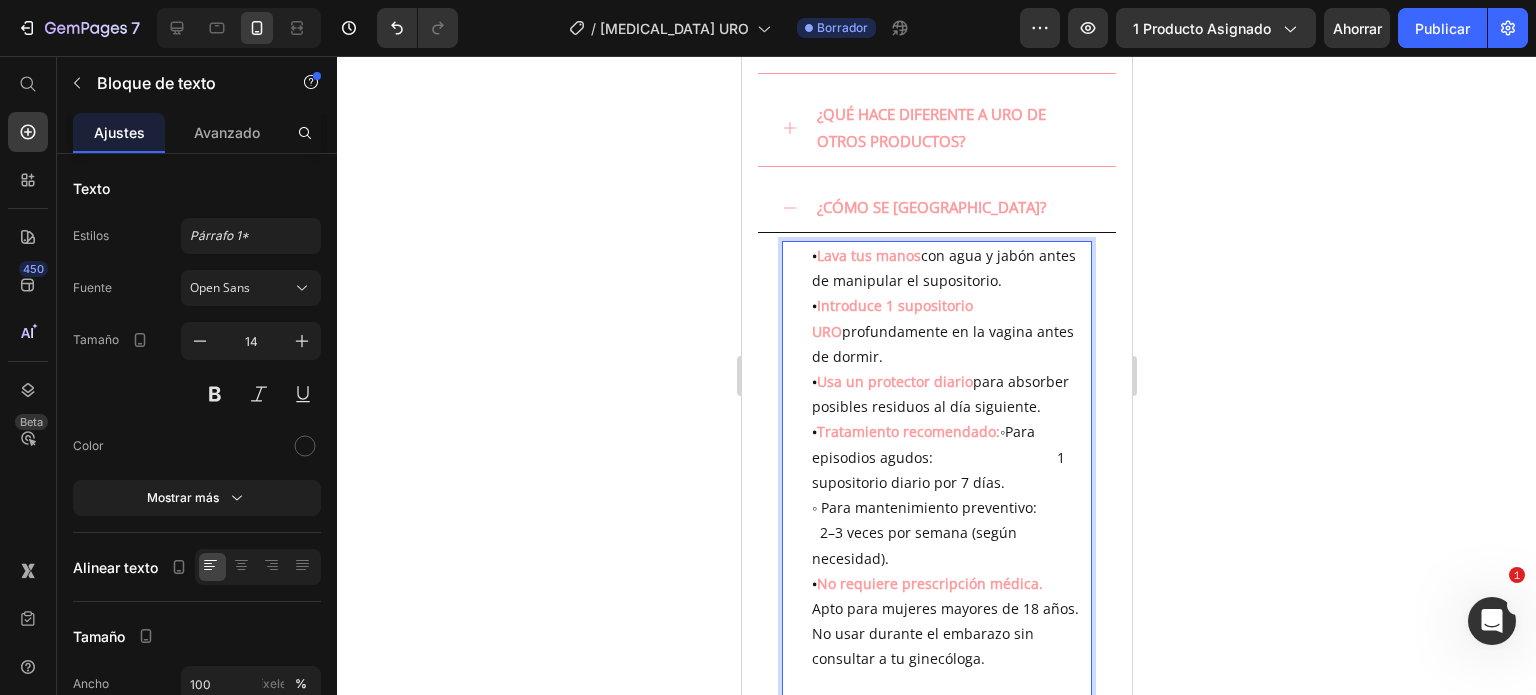 scroll, scrollTop: 921, scrollLeft: 0, axis: vertical 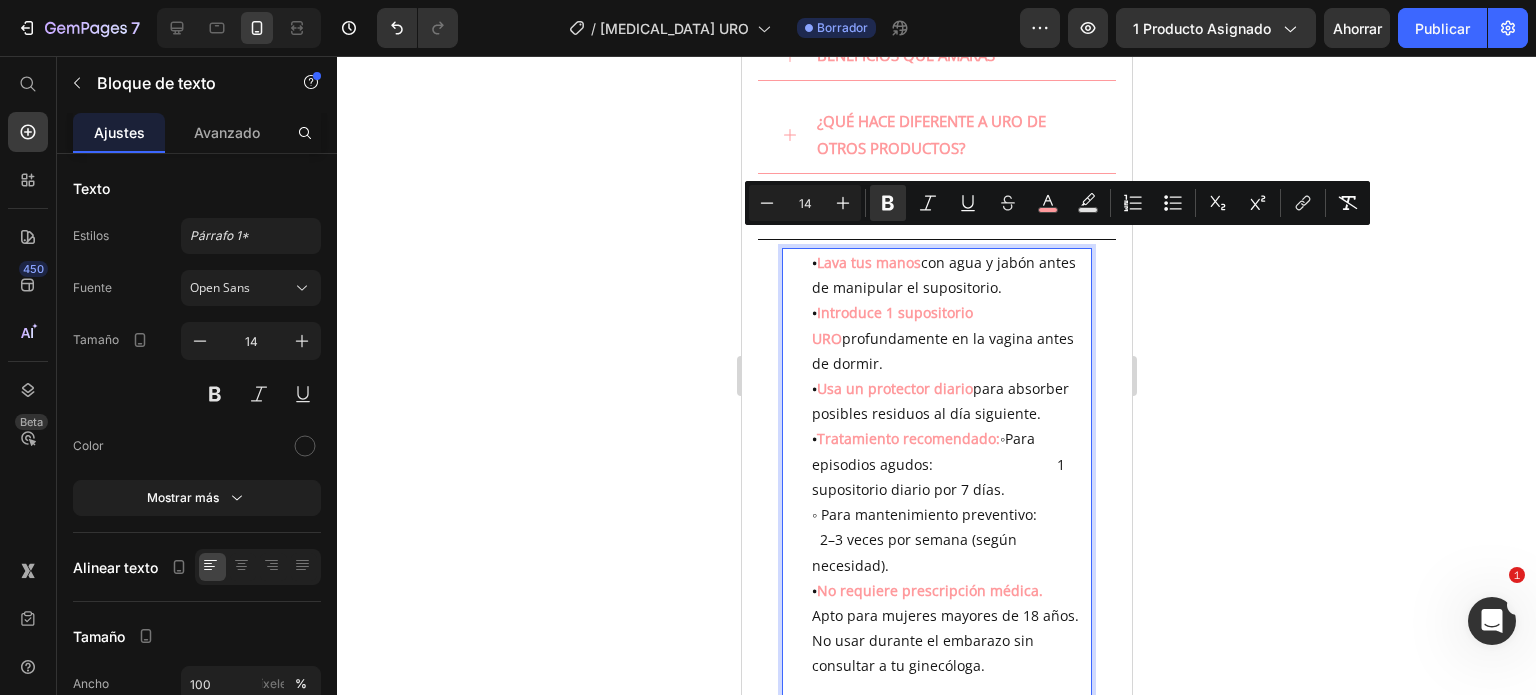 drag, startPoint x: 904, startPoint y: 492, endPoint x: 819, endPoint y: 236, distance: 269.74246 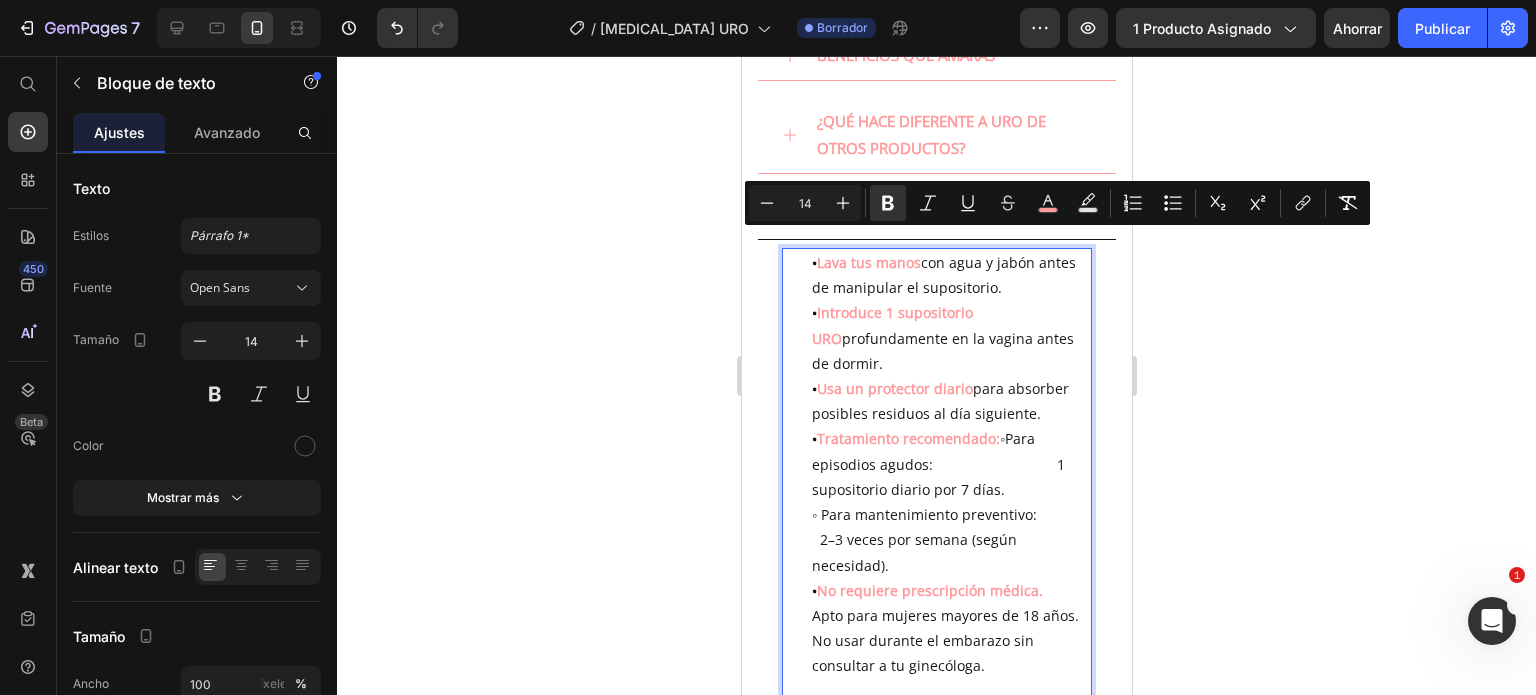 drag, startPoint x: 1235, startPoint y: 351, endPoint x: 1209, endPoint y: 337, distance: 29.529646 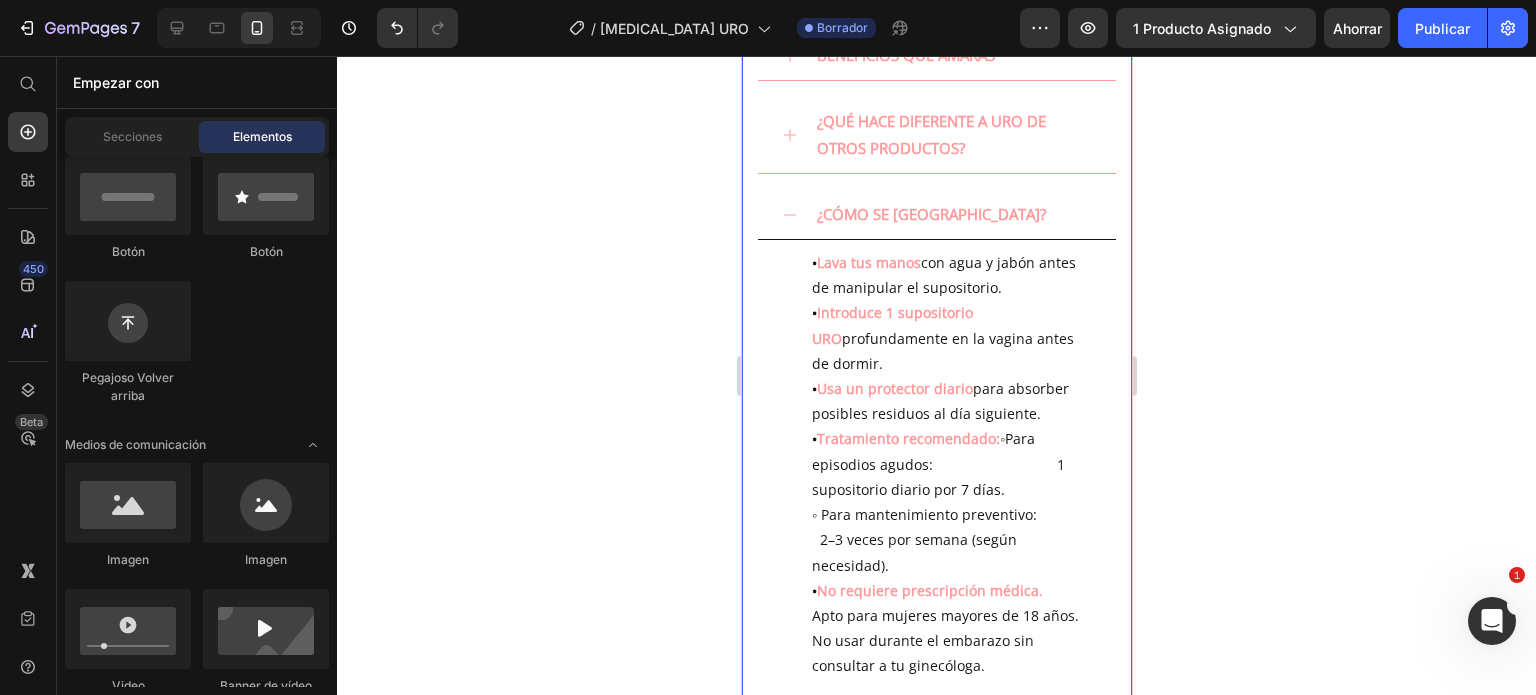 click on "¿CÓMO SE USA?" at bounding box center [952, 214] 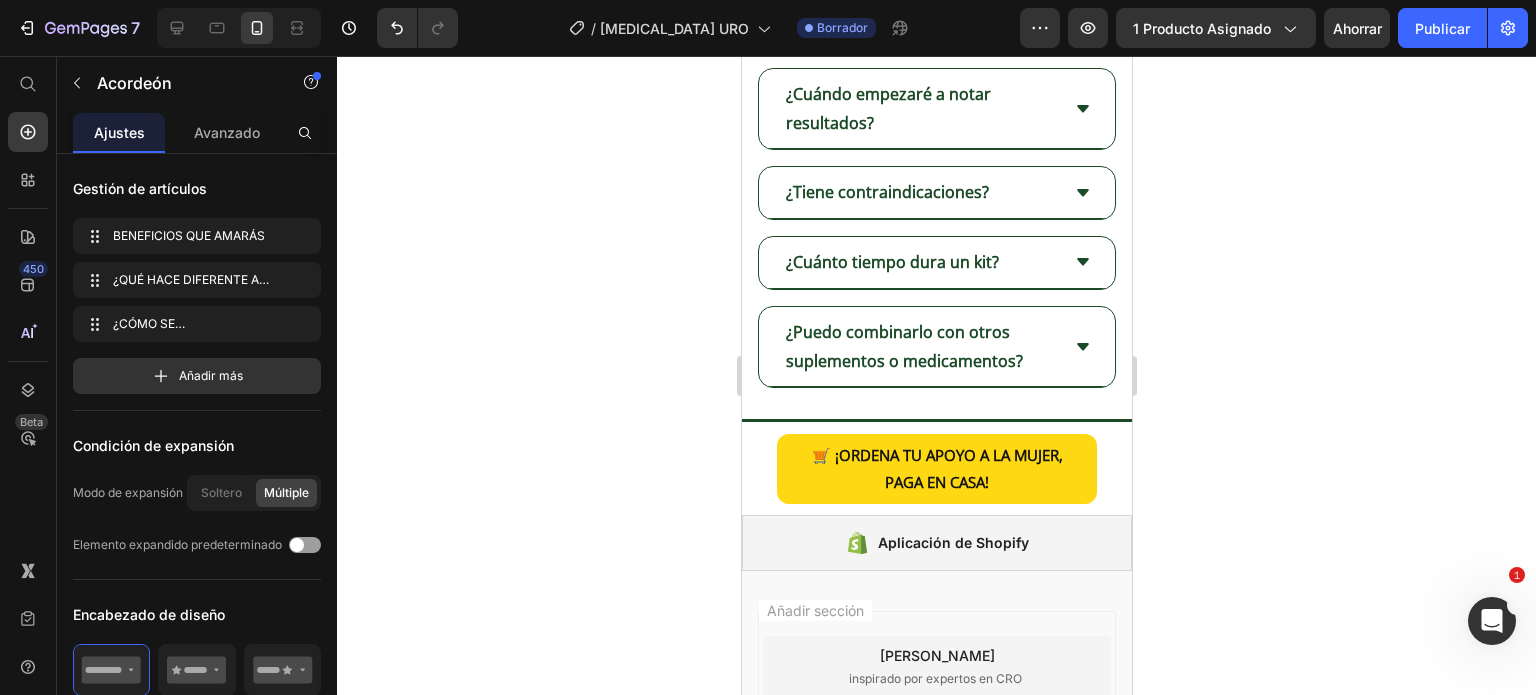 scroll, scrollTop: 4318, scrollLeft: 0, axis: vertical 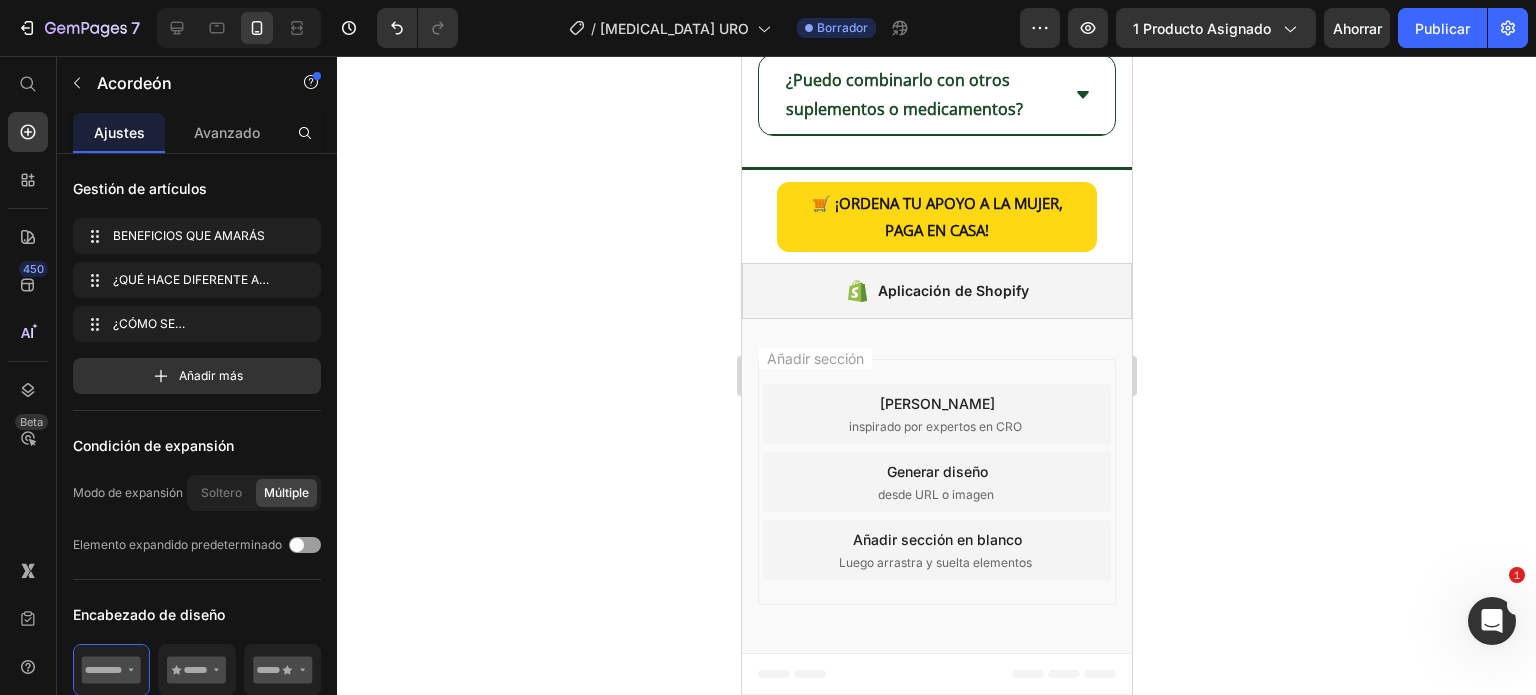 click on "¿Cómo lo uso?" at bounding box center [952, -1076] 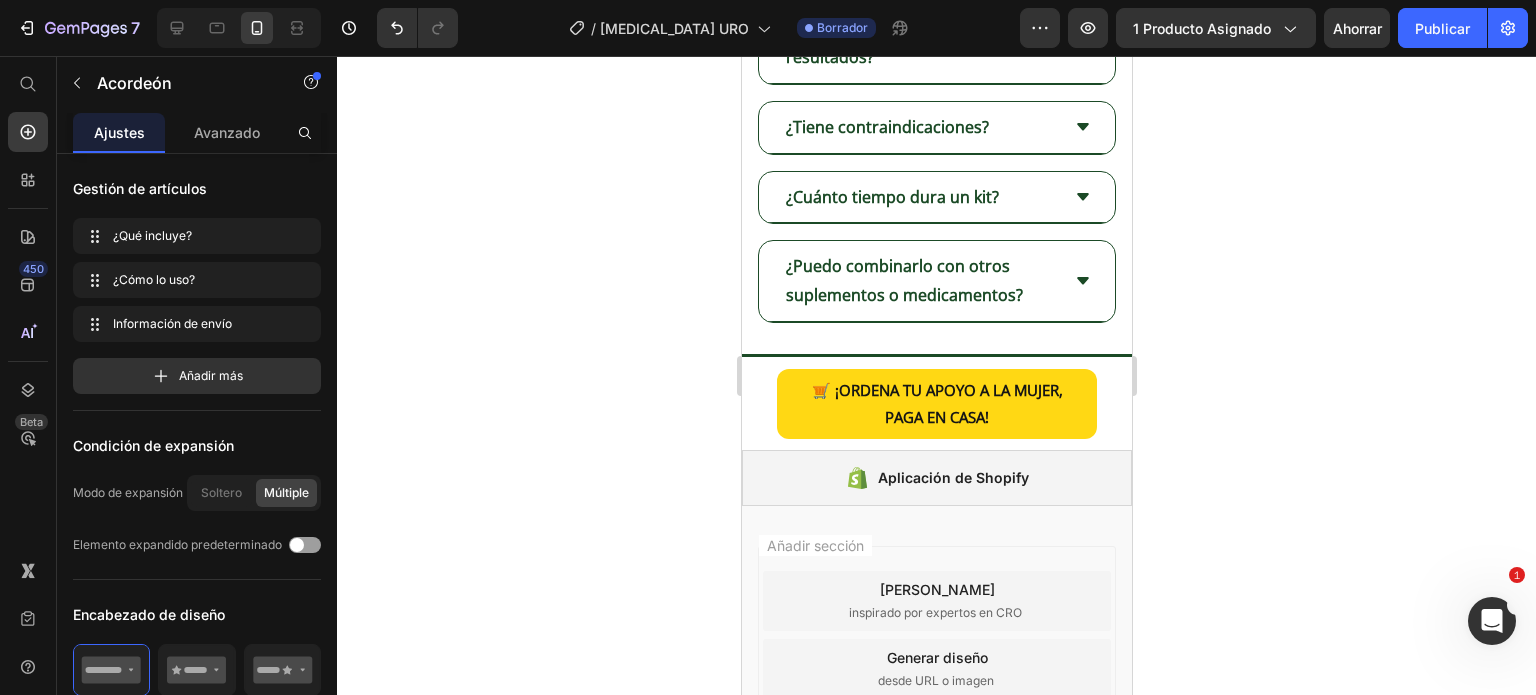 click on "Paso 1 (Soursop Bitters)" at bounding box center (937, -1131) 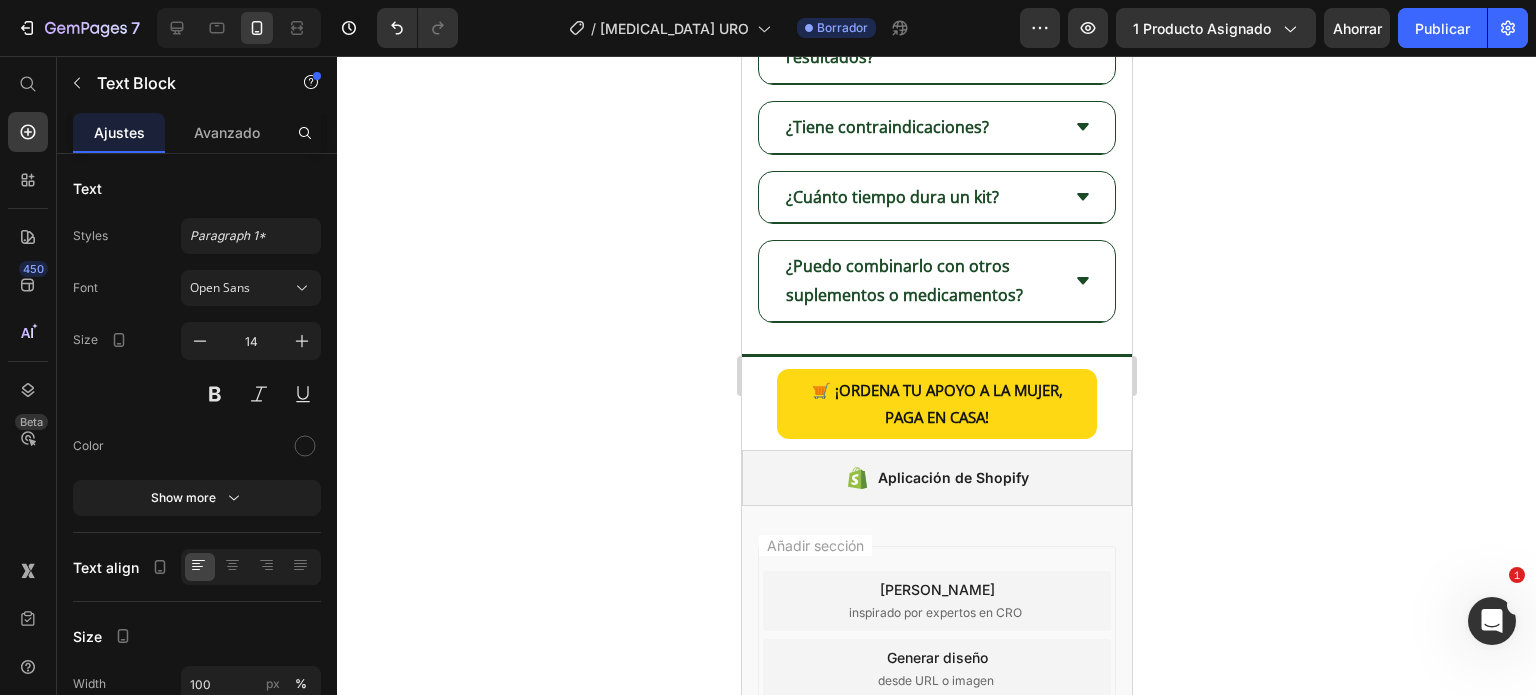click on "Paso 1 (Soursop Bitters)" at bounding box center (937, -1131) 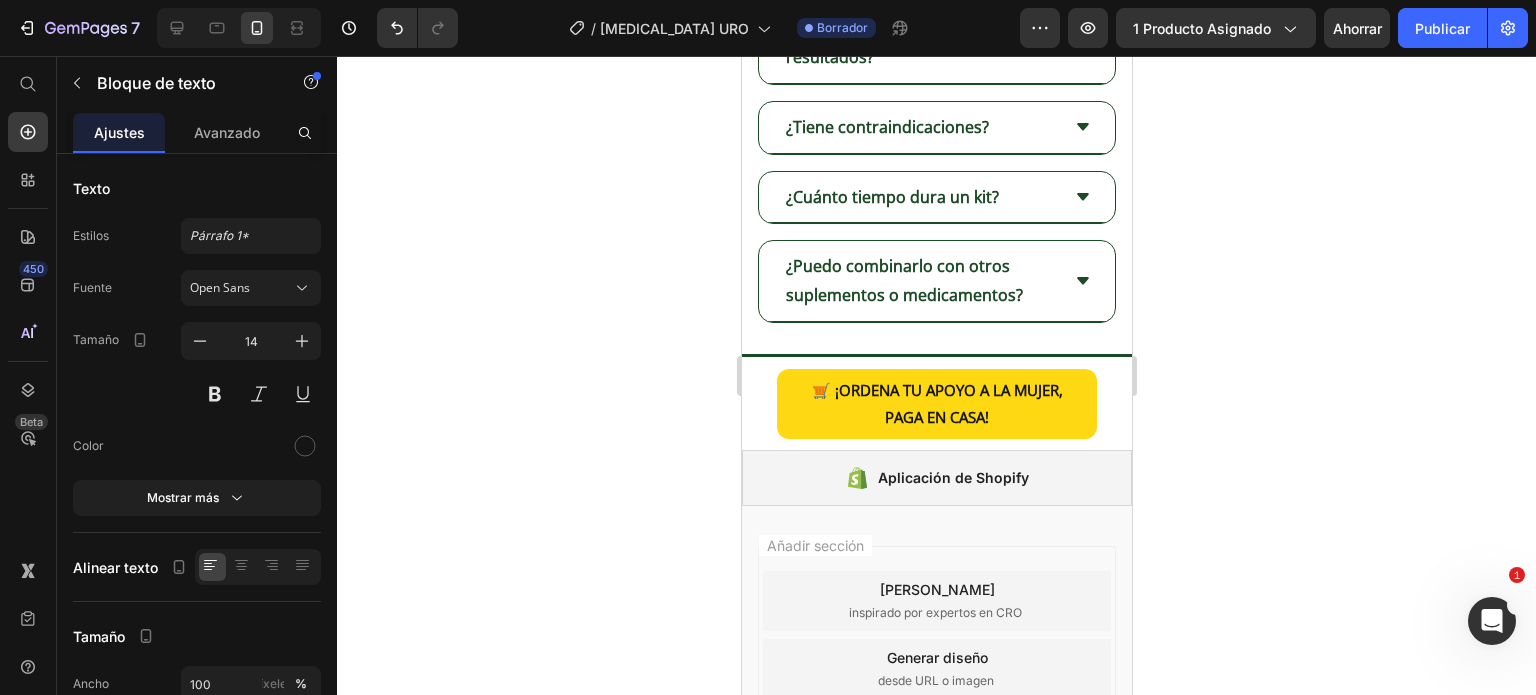 click on "Paso 1 (Soursop Bitters)" at bounding box center [937, -1131] 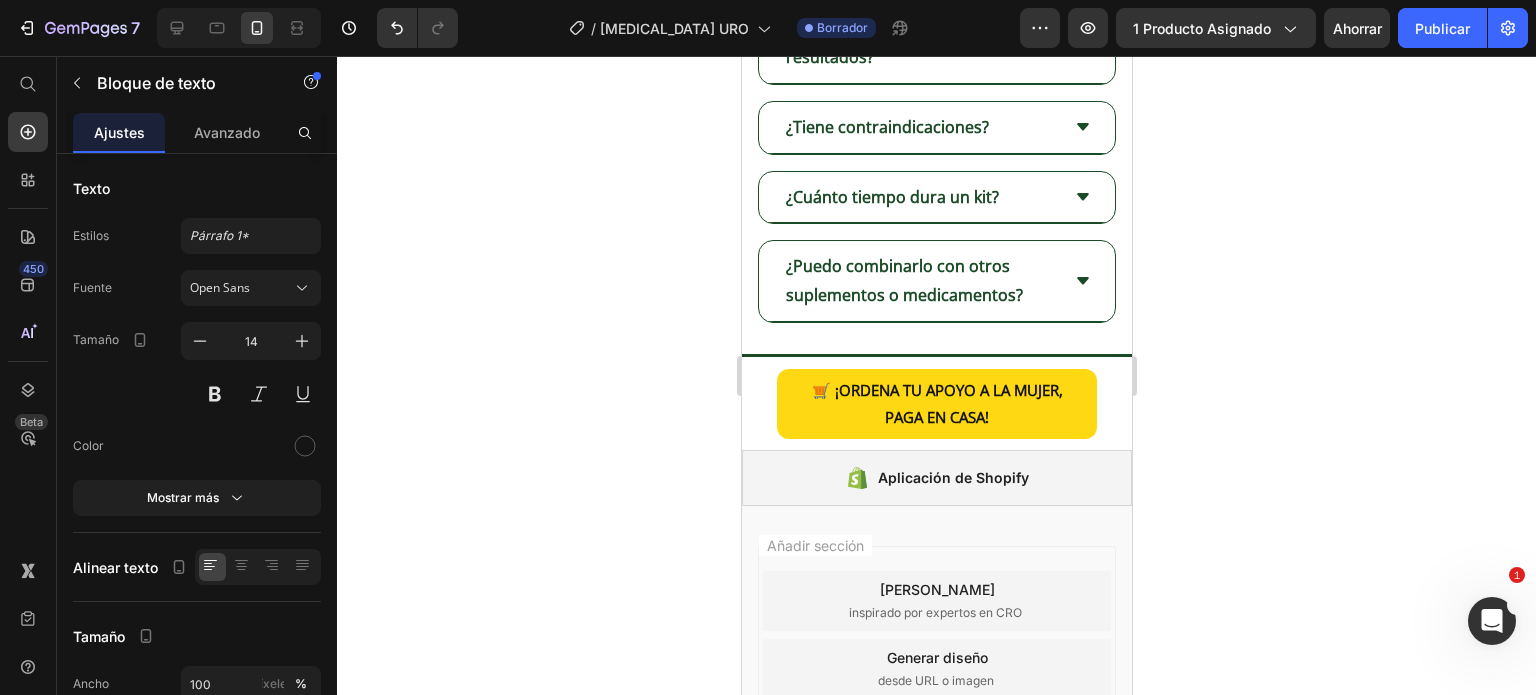 click on "Paso 1 (Soursop Bitters)" at bounding box center [937, -1131] 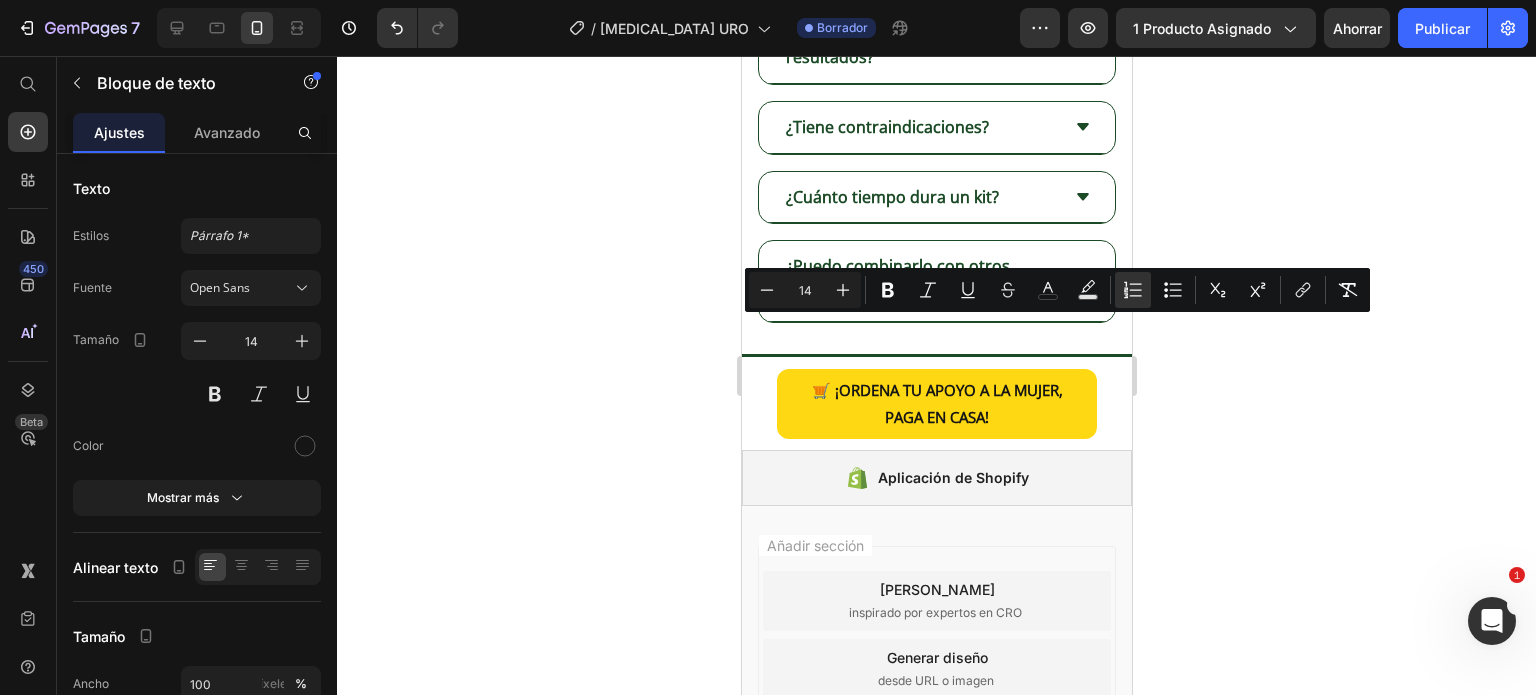 drag, startPoint x: 1021, startPoint y: 608, endPoint x: 765, endPoint y: 308, distance: 394.38052 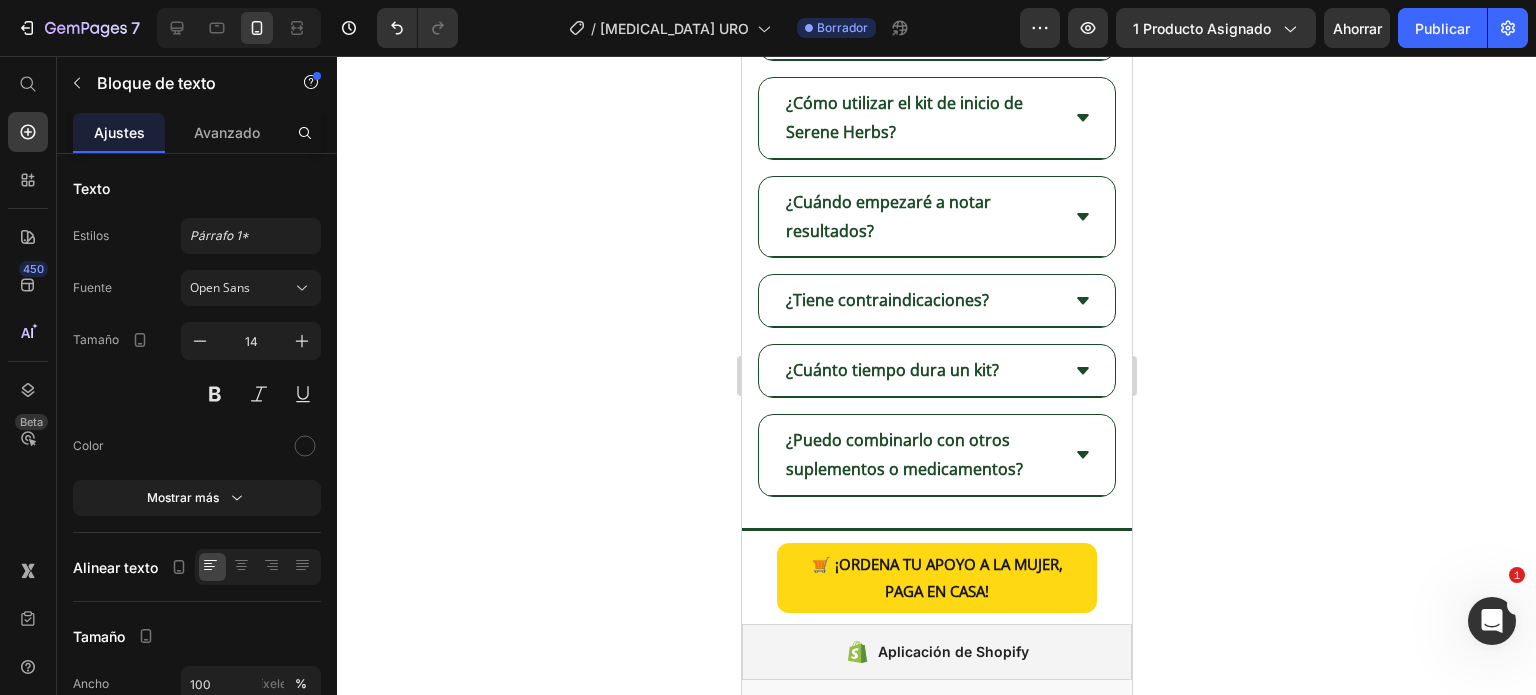 scroll, scrollTop: 4472, scrollLeft: 0, axis: vertical 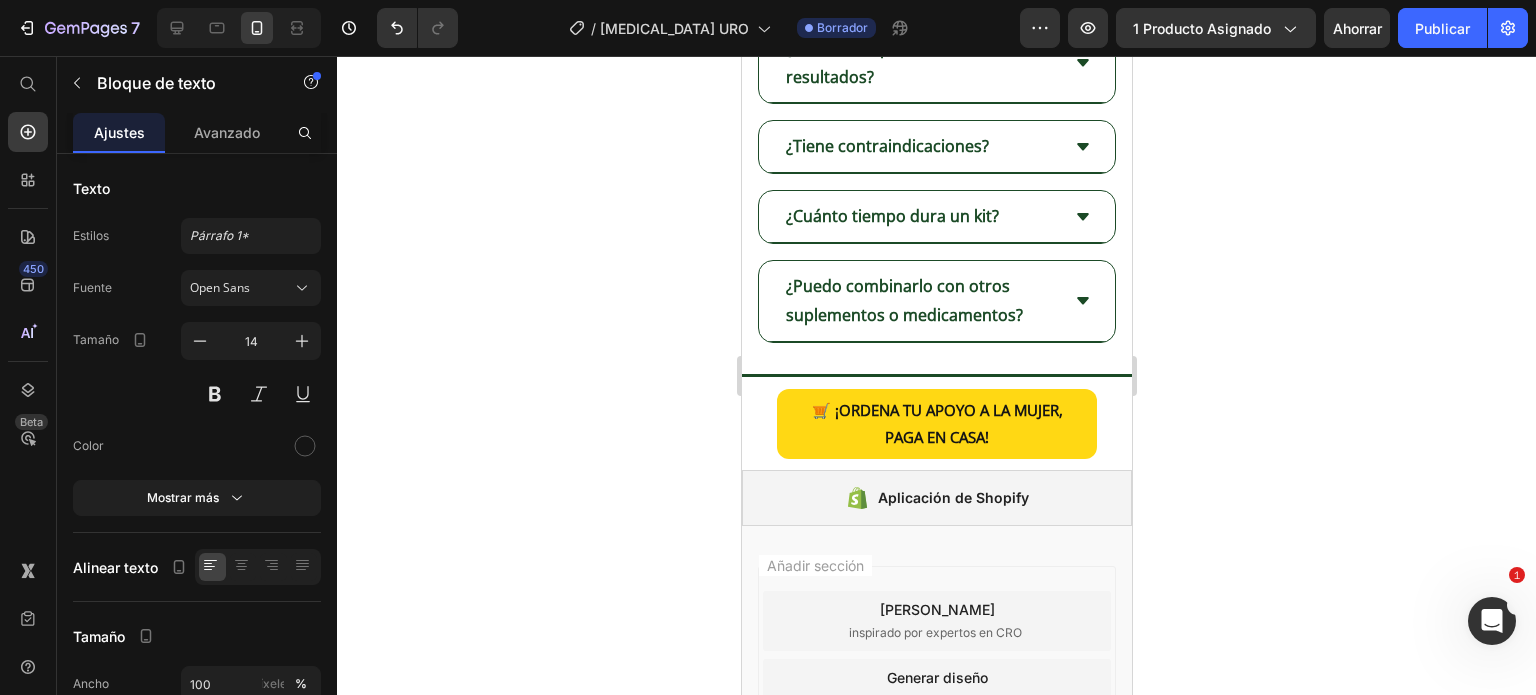 click 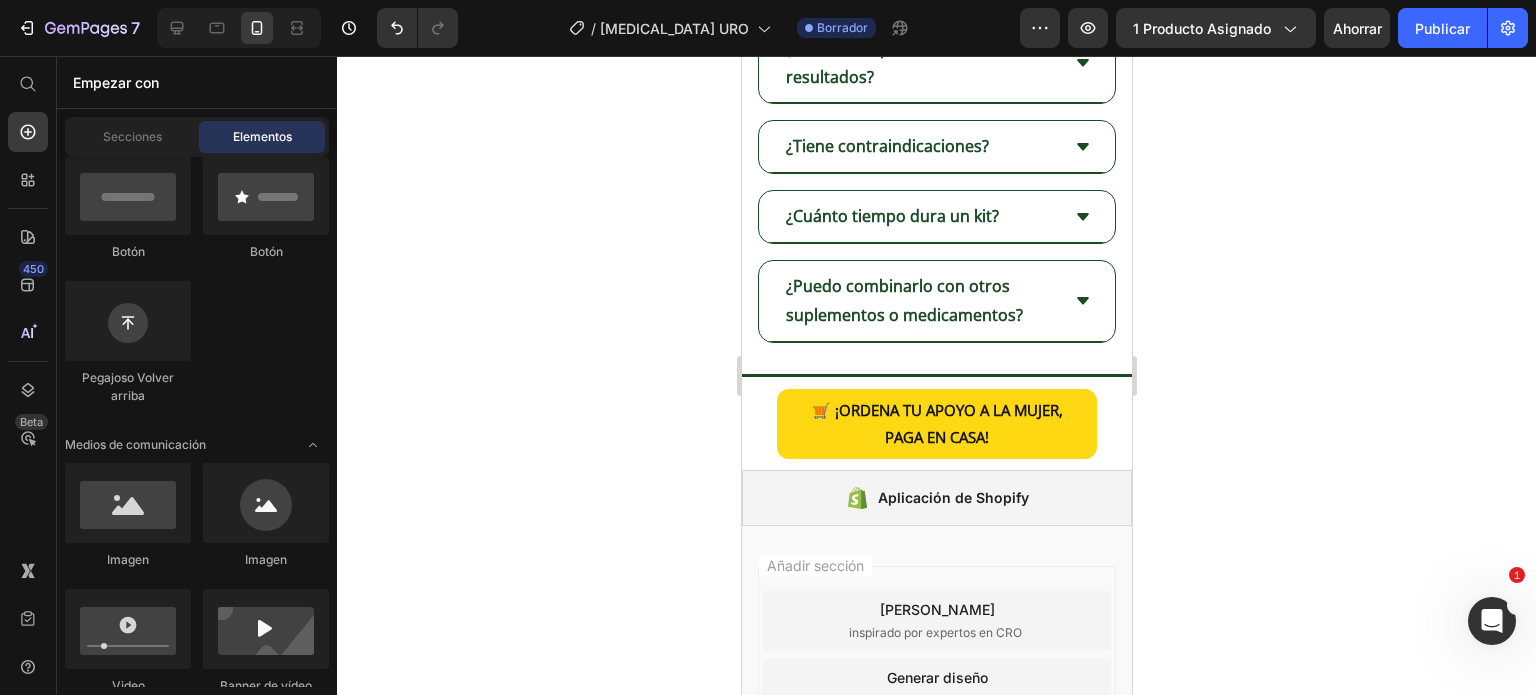 click on "•  Usa un protector diario  para absorber posibles residuos al día siguiente." at bounding box center [936, -1224] 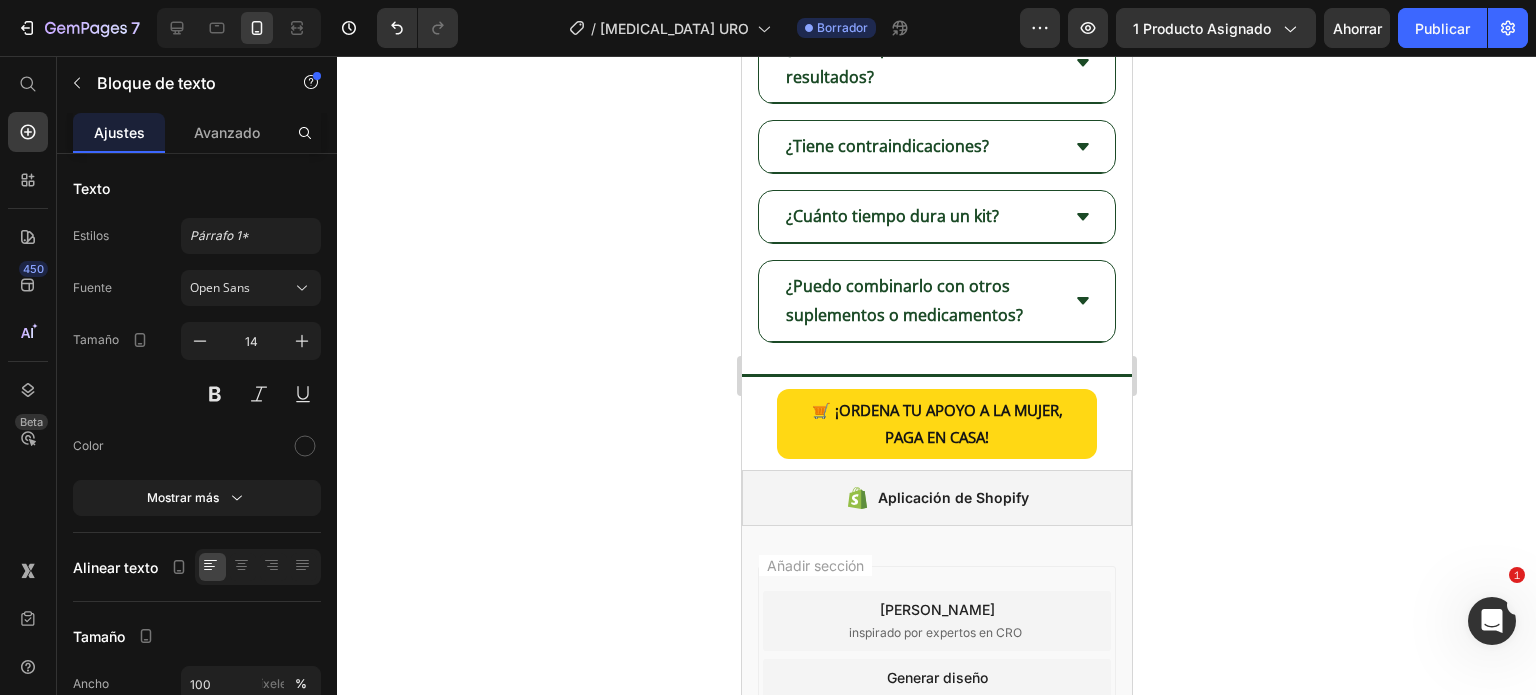 click on "•  Tratamiento recomendado:                            ◦  Para episodios agudos:                               1 supositorio diario por 7 días." at bounding box center (936, -1160) 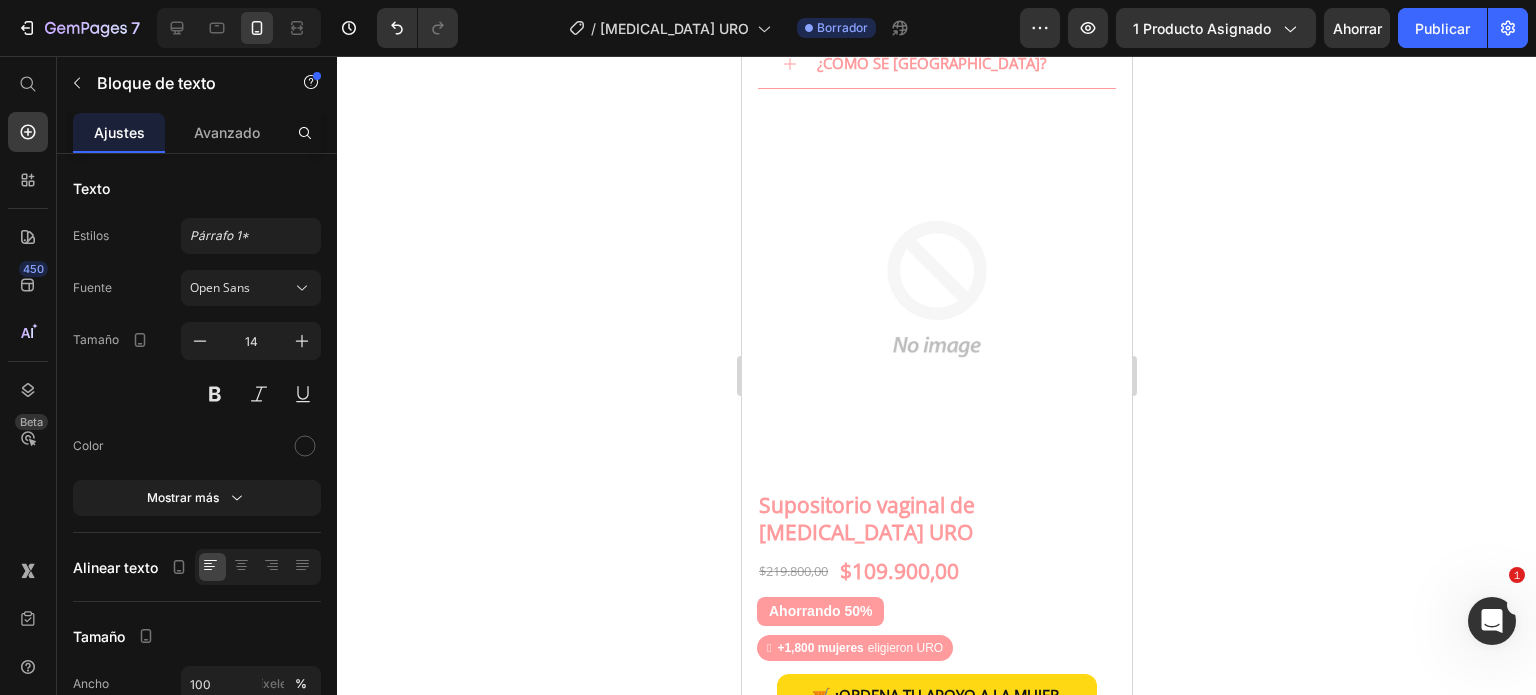 scroll, scrollTop: 672, scrollLeft: 0, axis: vertical 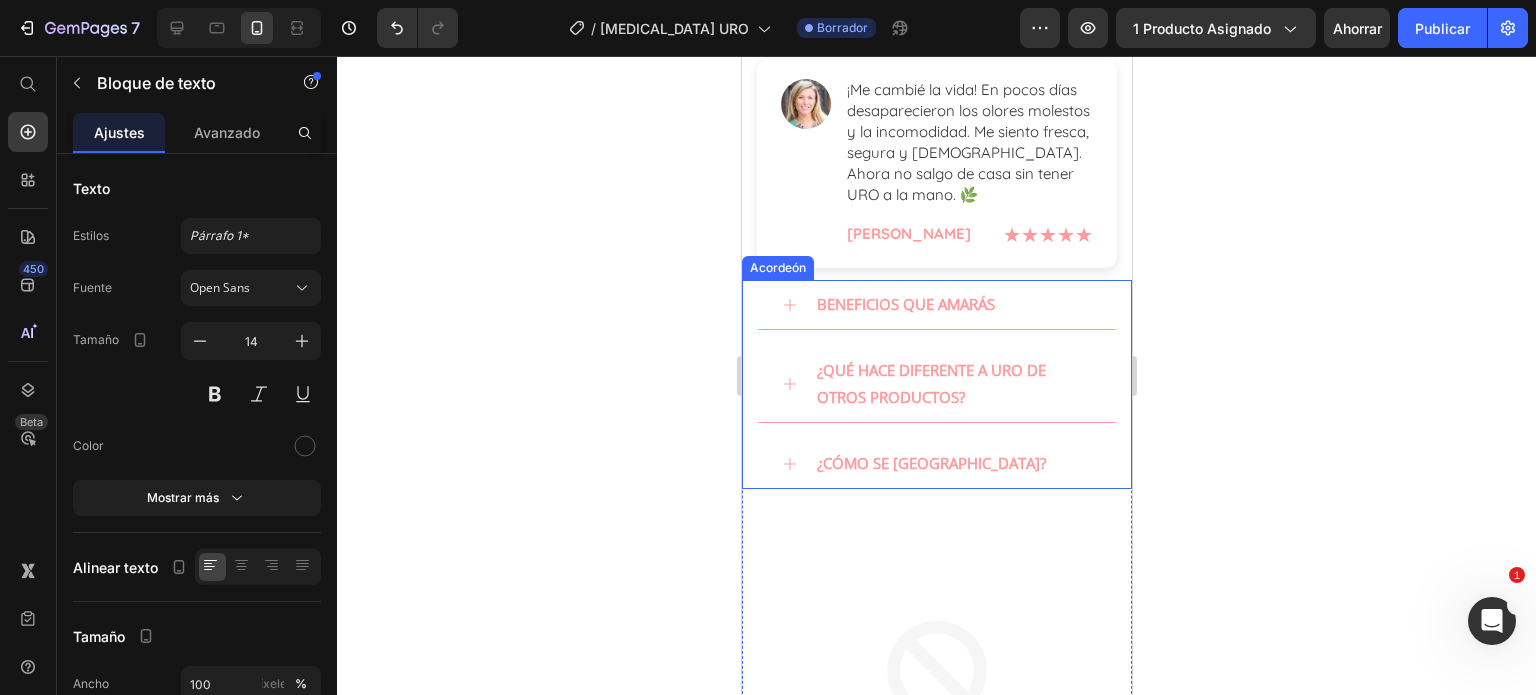 click on "¿CÓMO SE USA?" at bounding box center (936, 464) 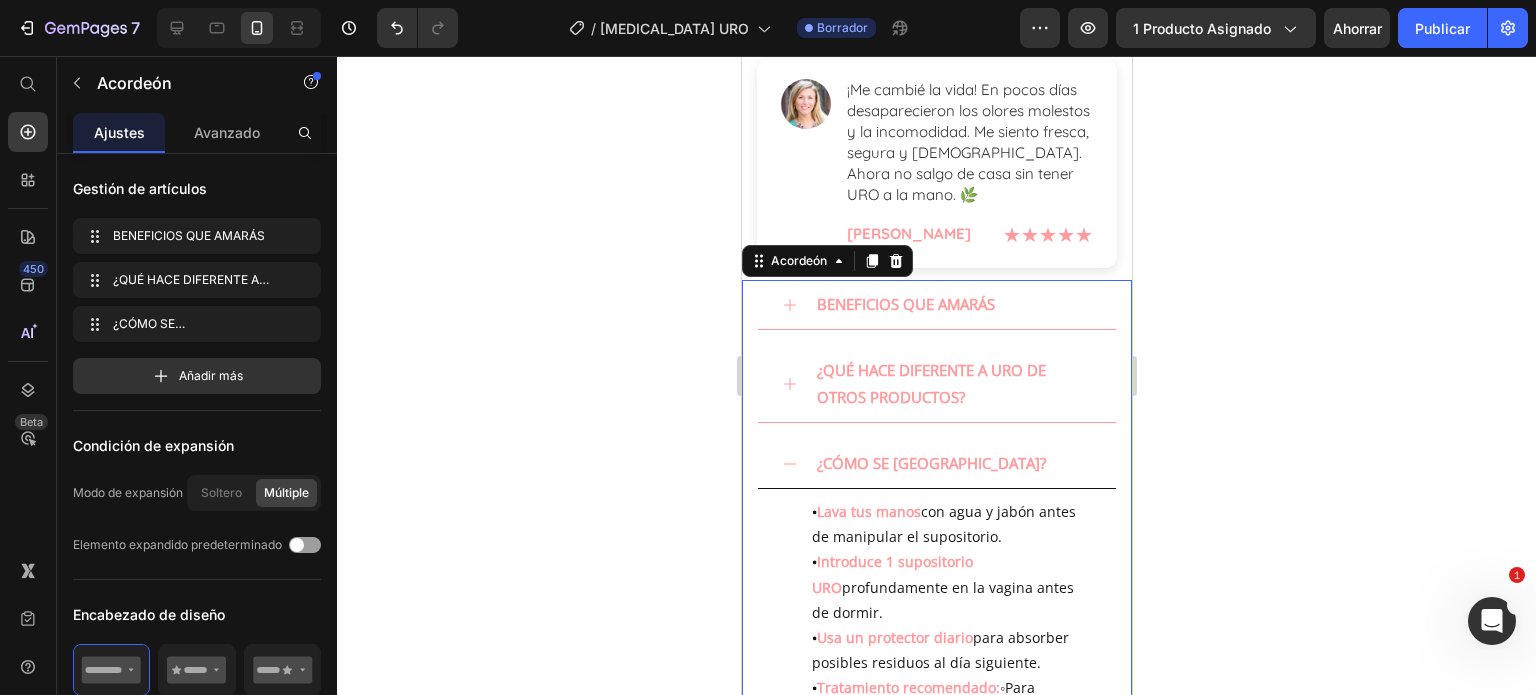 scroll, scrollTop: 972, scrollLeft: 0, axis: vertical 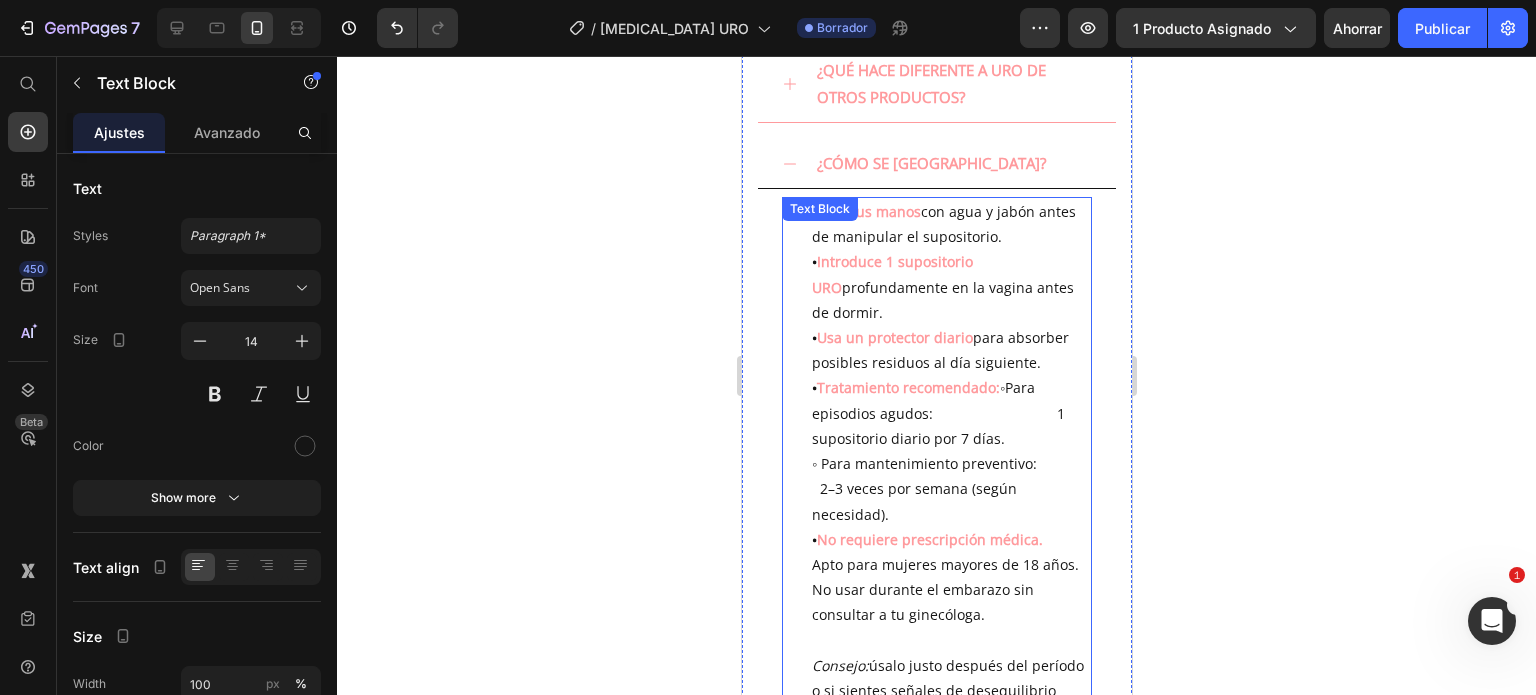 click on "•  Lava tus manos  con agua y jabón antes de manipular el supositorio. •  Introduce 1 supositorio URO  profundamente en la vagina antes de dormir. •  Usa un protector diario  para absorber posibles residuos al día siguiente. •  Tratamiento recomendado:                            ◦  Para episodios agudos:                               1 supositorio diario por 7 días.       ◦ Para mantenimiento preventivo:               2–3 veces por semana (según                   necesidad). •  No requiere prescripción médica. Apto para mujeres mayores de 18 años. No usar durante el embarazo sin consultar a tu ginecóloga.   Consejo:  úsalo justo después del período o si sientes señales de desequilibrio (olor, picazón, flujo anormal)." at bounding box center [936, 463] 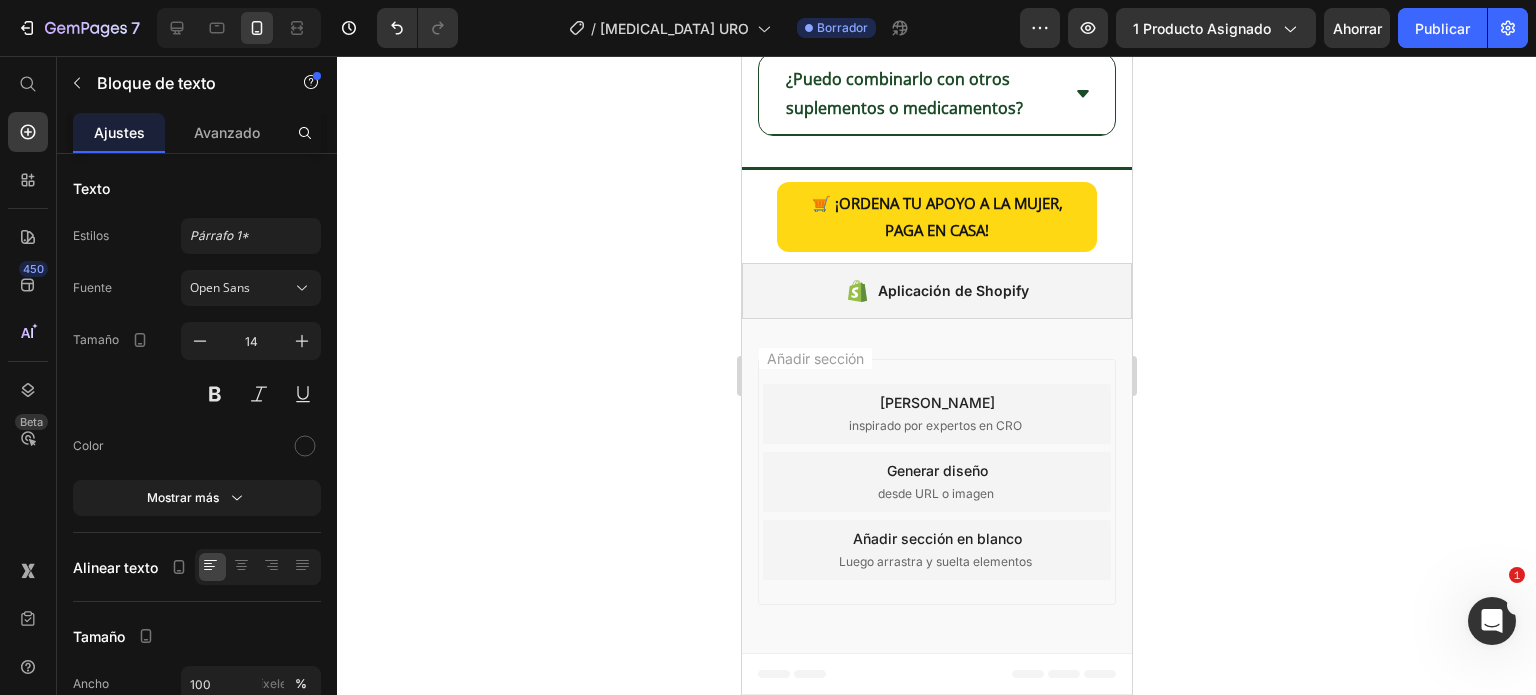 scroll, scrollTop: 4872, scrollLeft: 0, axis: vertical 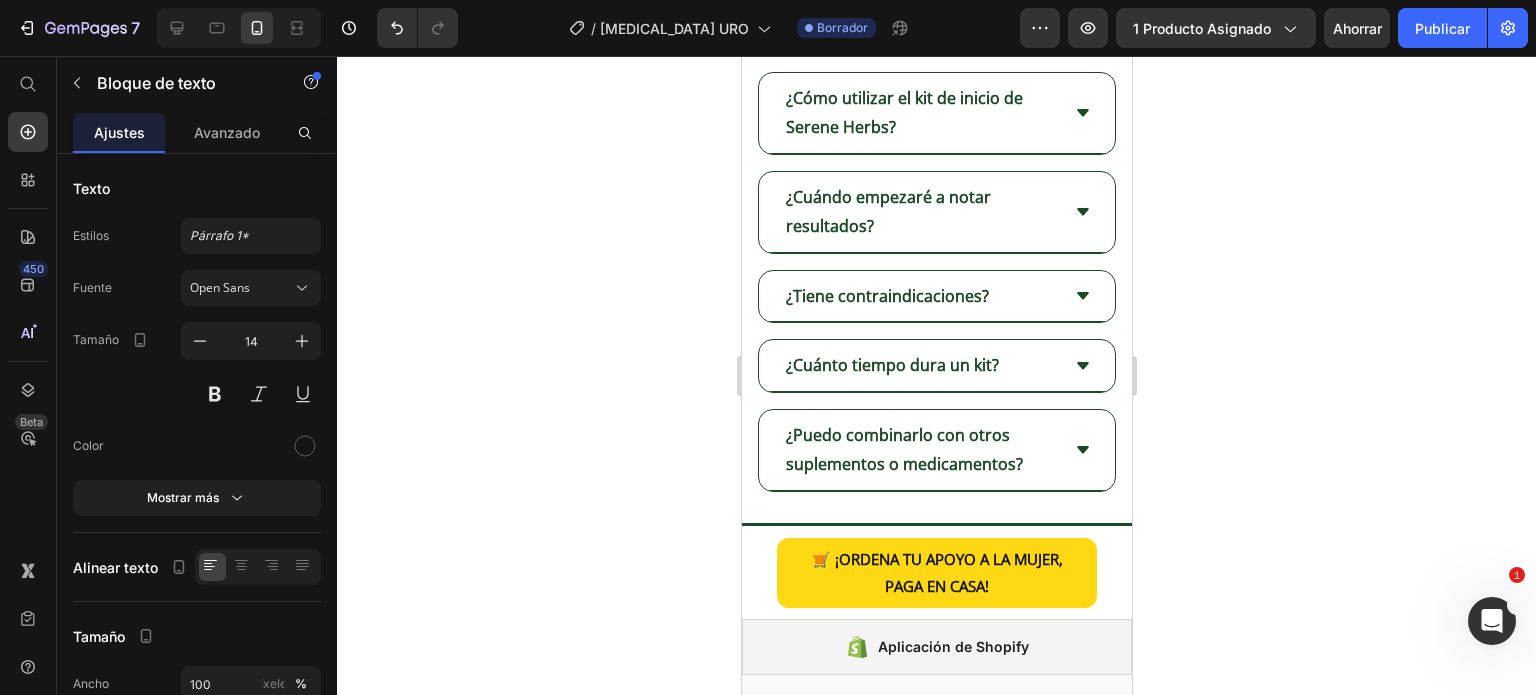 click on "•  Introduce 1 supositorio URO  profundamente en la vagina antes de dormir." at bounding box center [936, -1125] 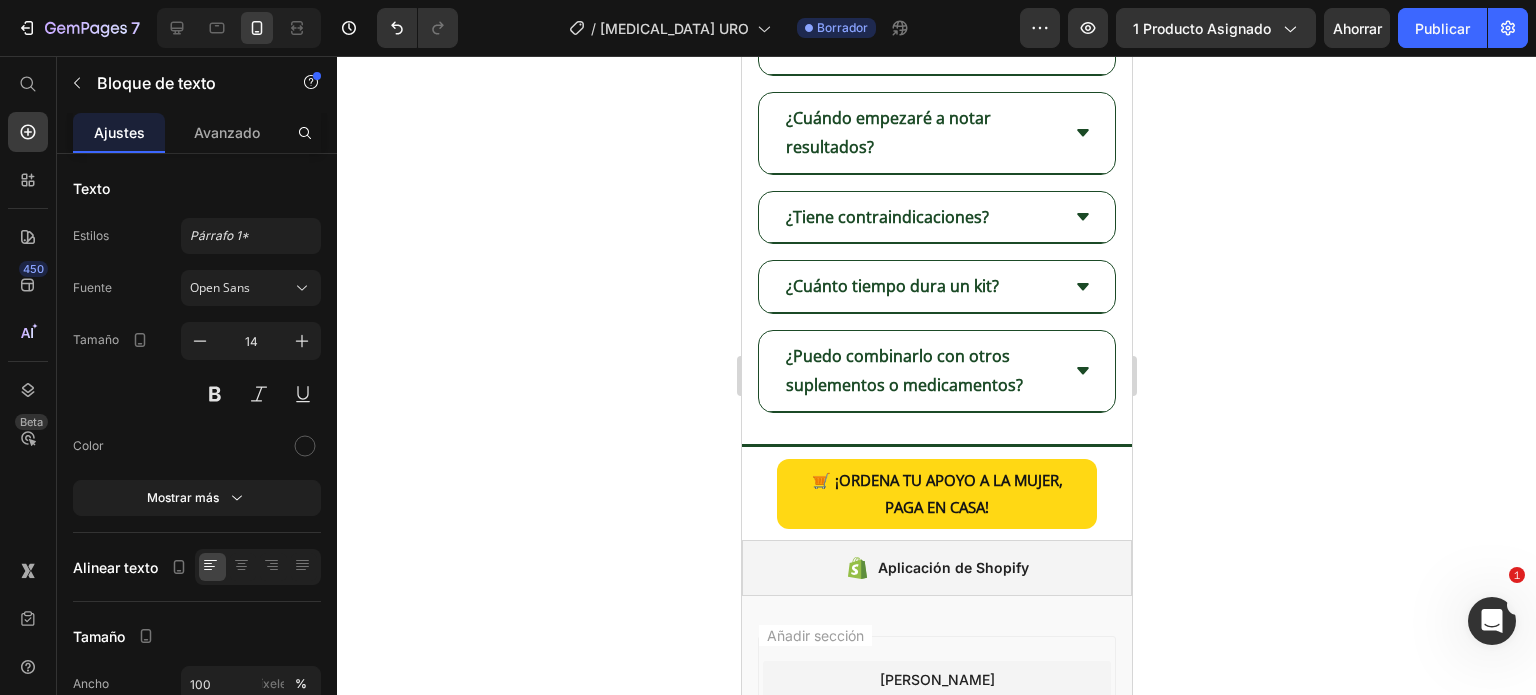 scroll, scrollTop: 5072, scrollLeft: 0, axis: vertical 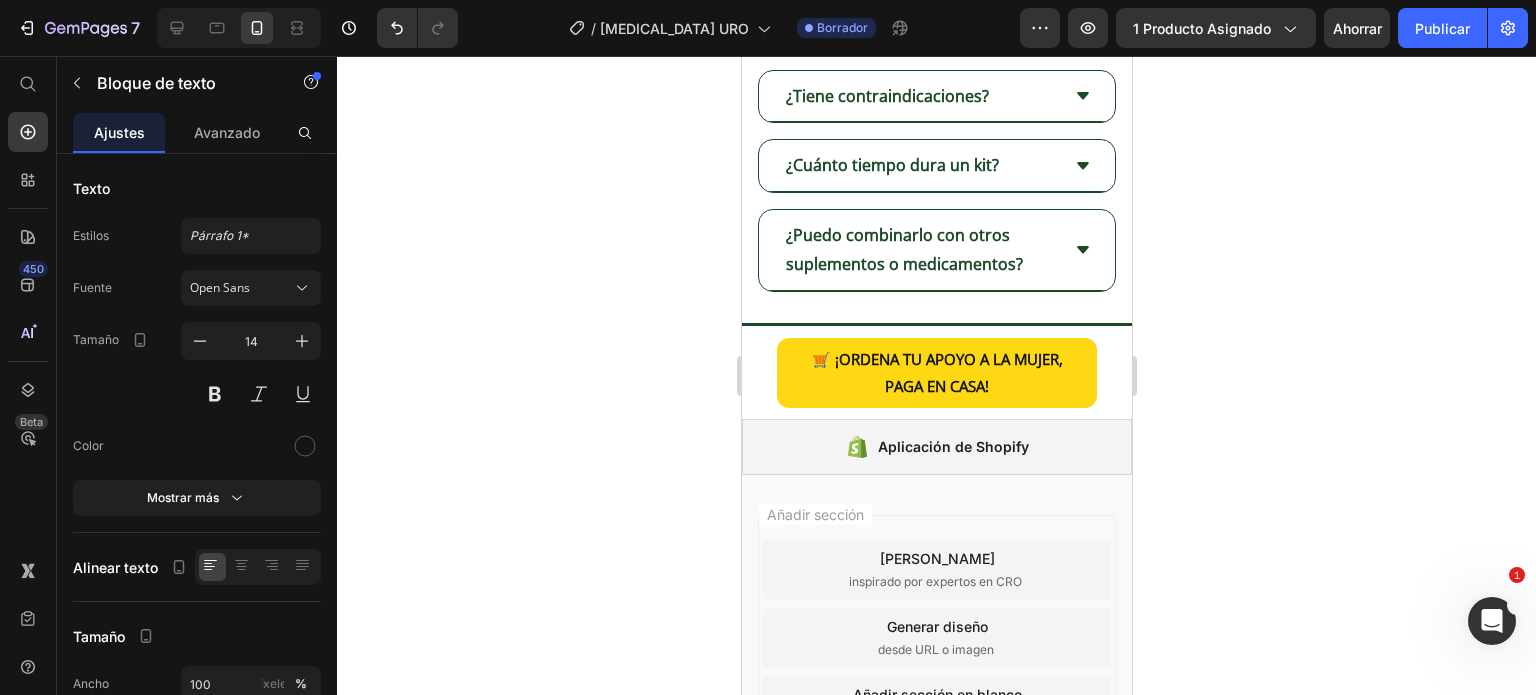 click on "•  Tratamiento recomendado:                             ◦  Para episodios agudos:                               1 supositorio diario por 7 días." at bounding box center (936, -1211) 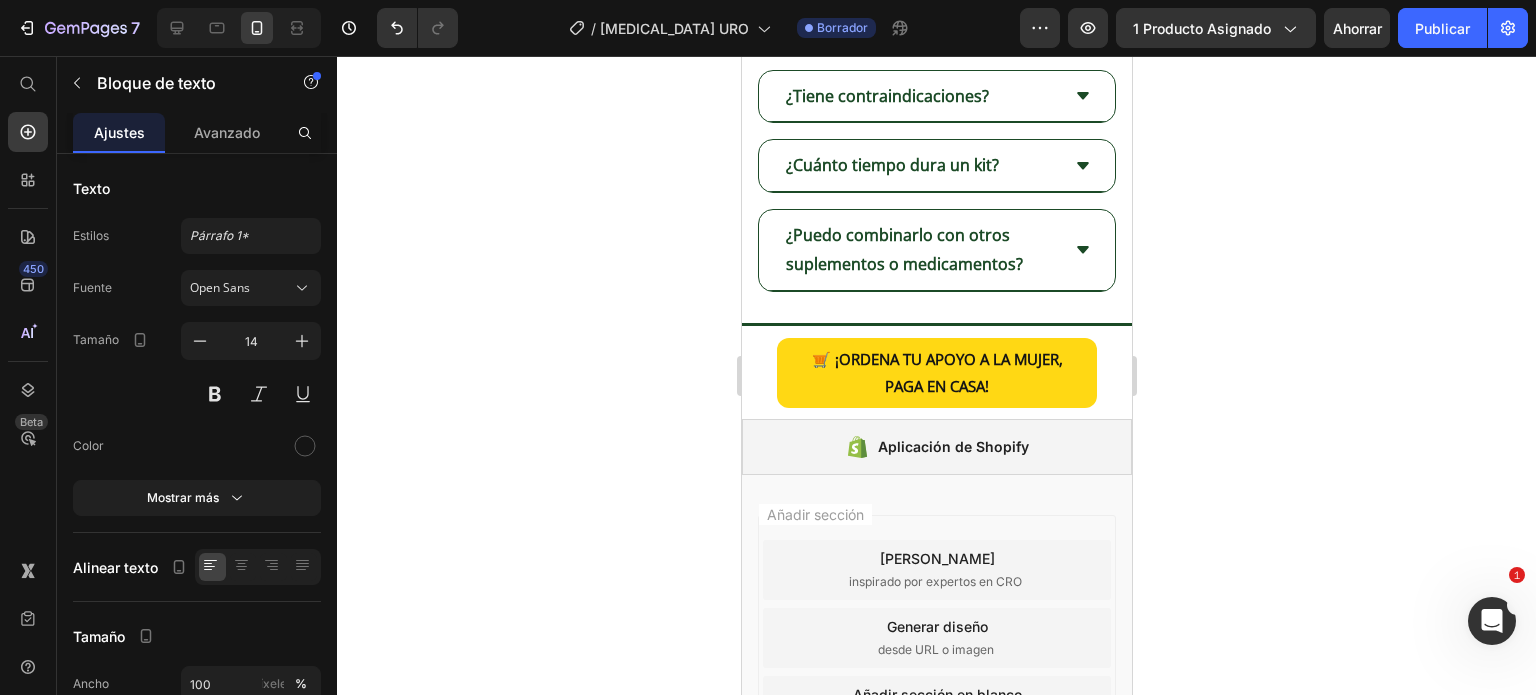 click on "◦" at bounding box center [973, -1237] 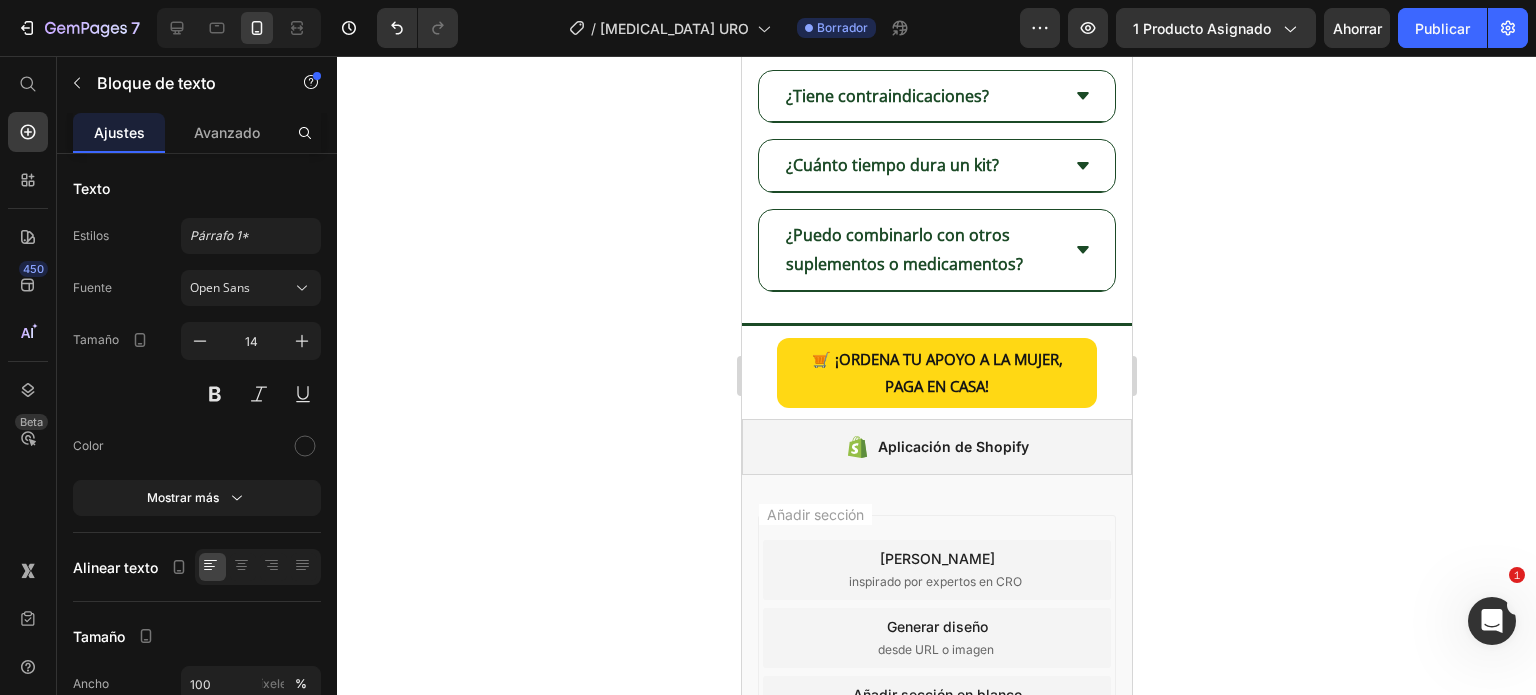 click on "•  Tratamiento recomendado:                                   ◦  Para episodios agudos:                                   1 supositorio diario por 7 días." at bounding box center [936, -1211] 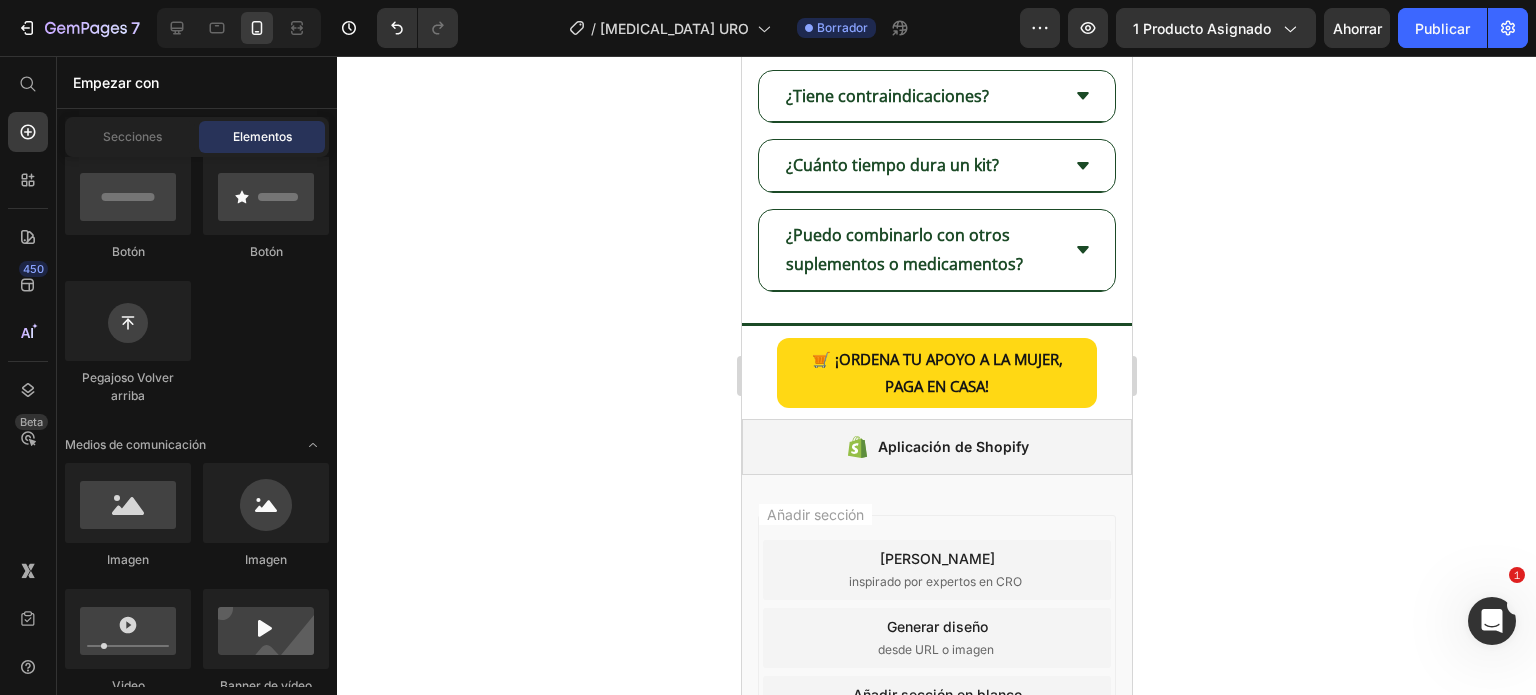 click on "Tratamiento recomendado:" at bounding box center [879, -1237] 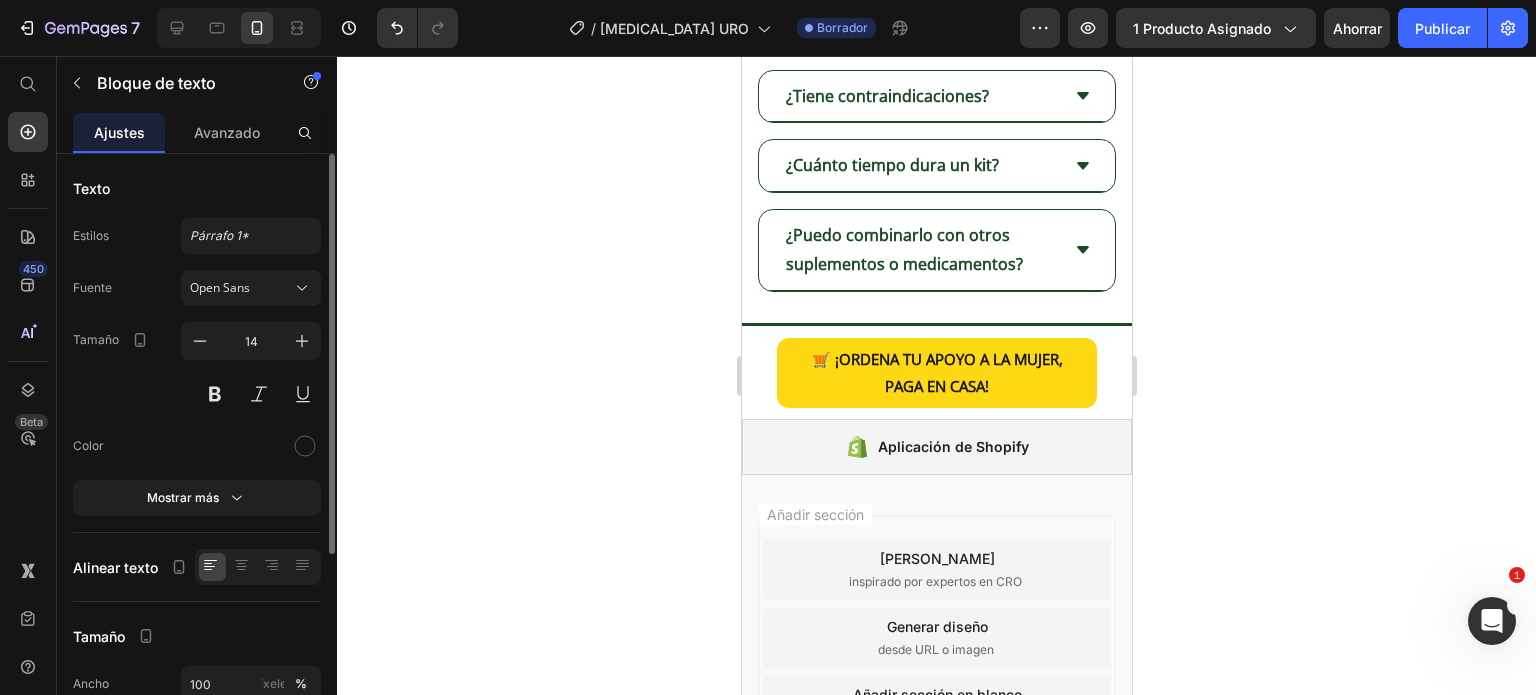 scroll, scrollTop: 200, scrollLeft: 0, axis: vertical 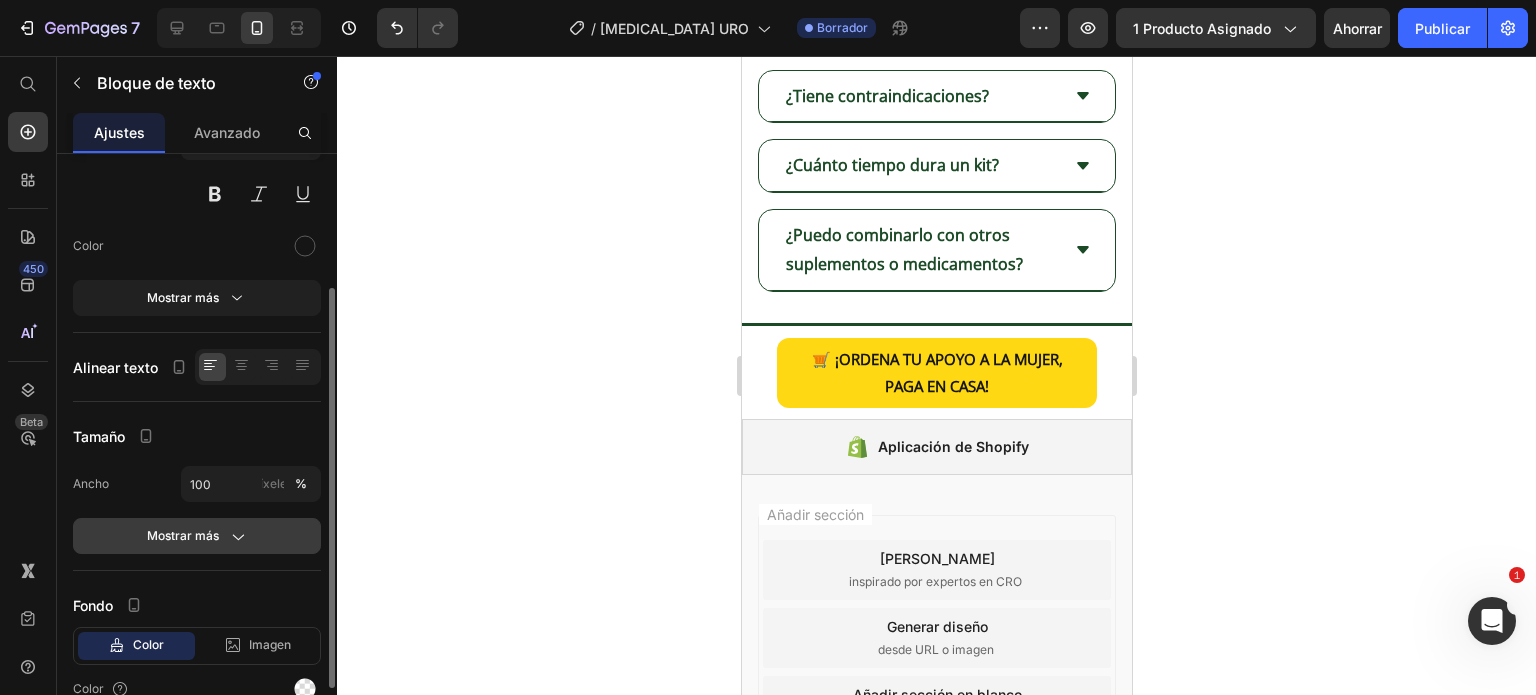 click 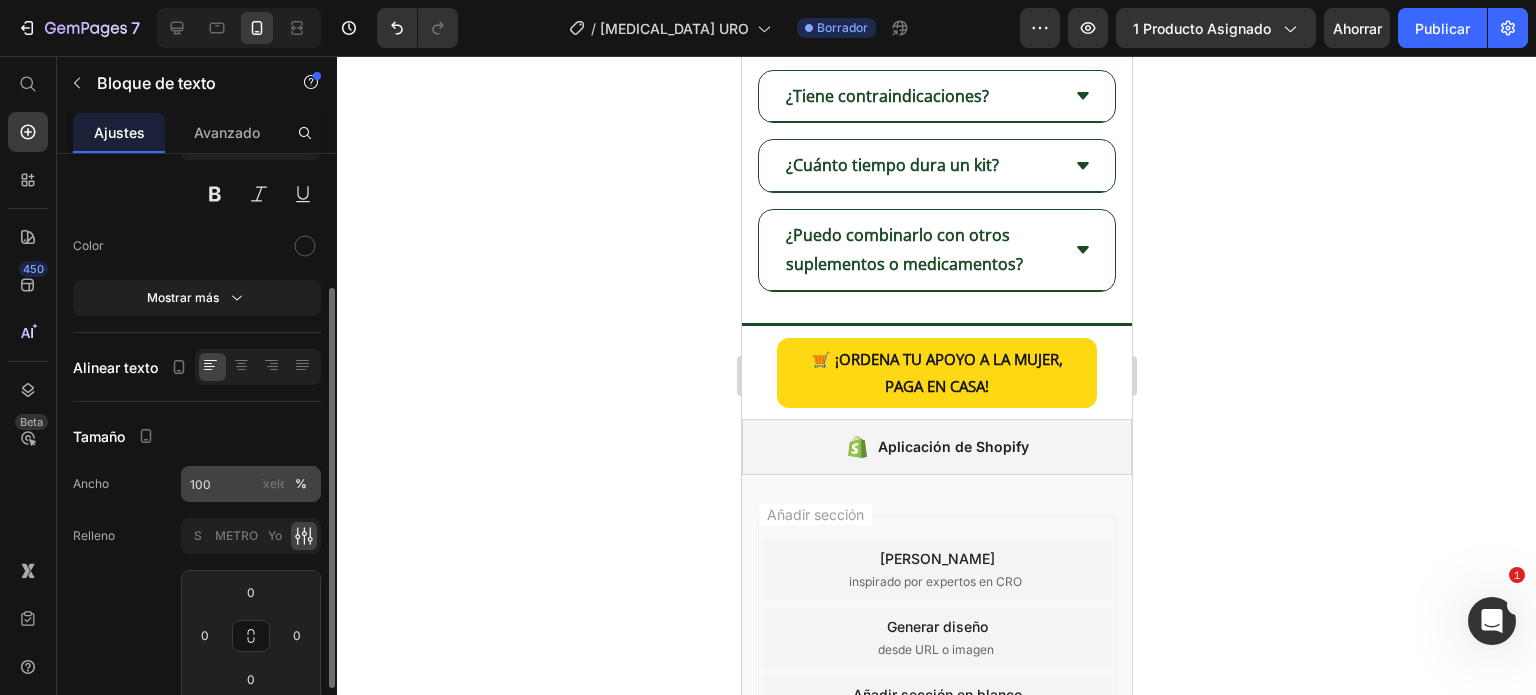 scroll, scrollTop: 494, scrollLeft: 0, axis: vertical 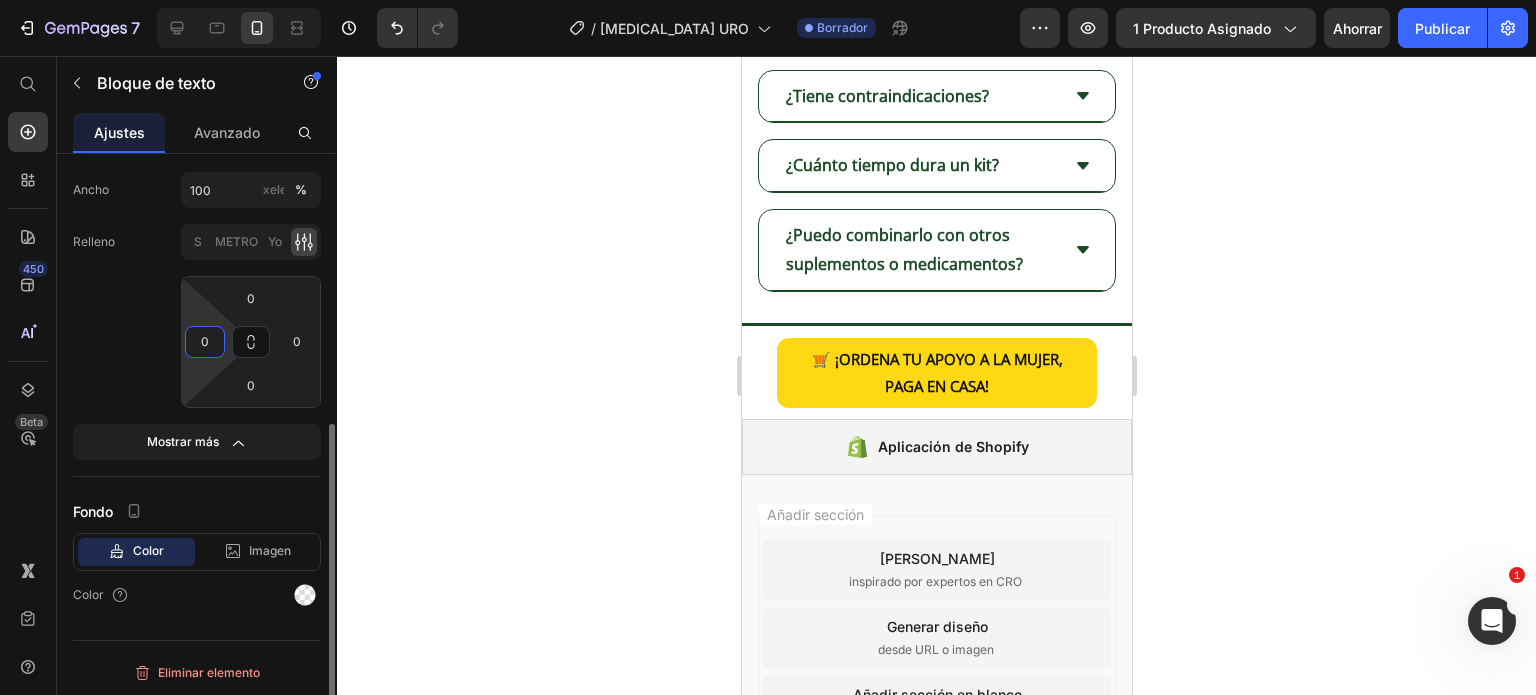 click on "0" at bounding box center [205, 342] 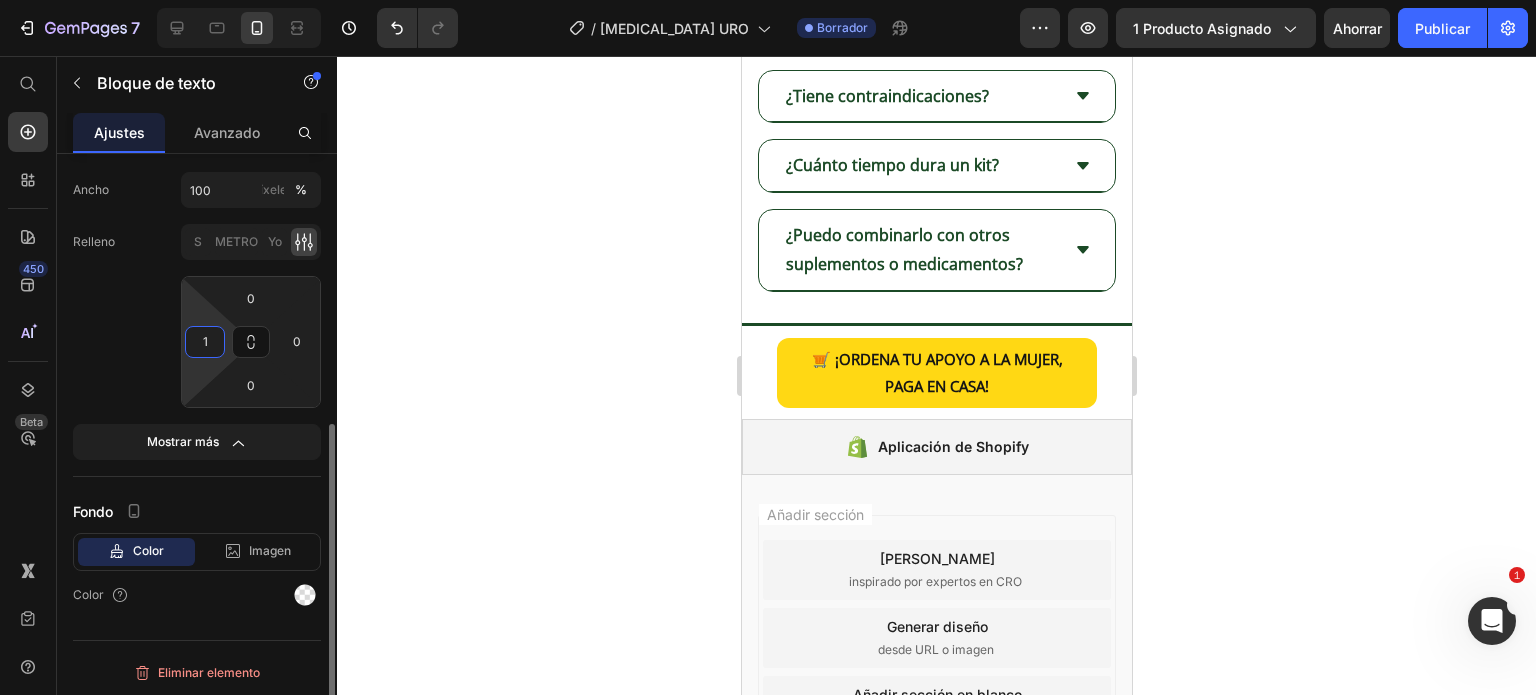 type on "12" 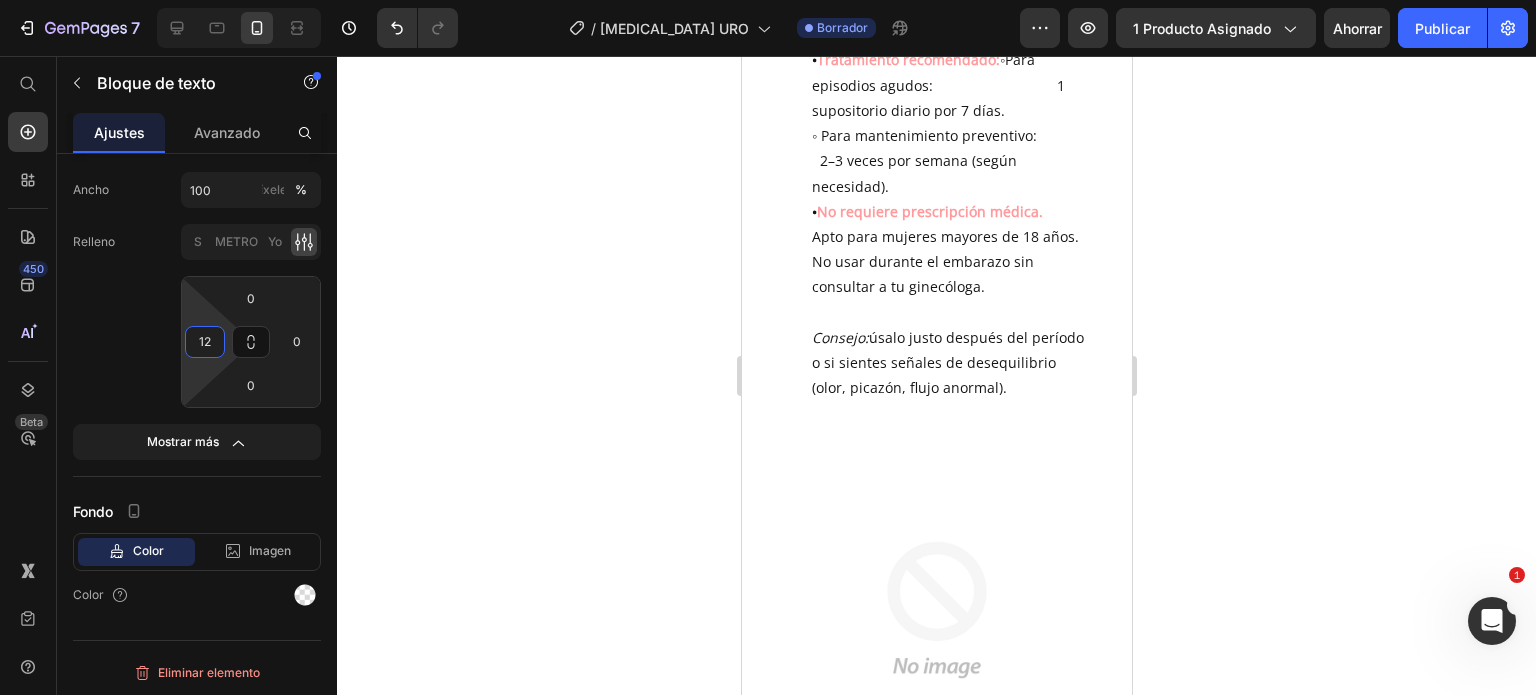 scroll, scrollTop: 1172, scrollLeft: 0, axis: vertical 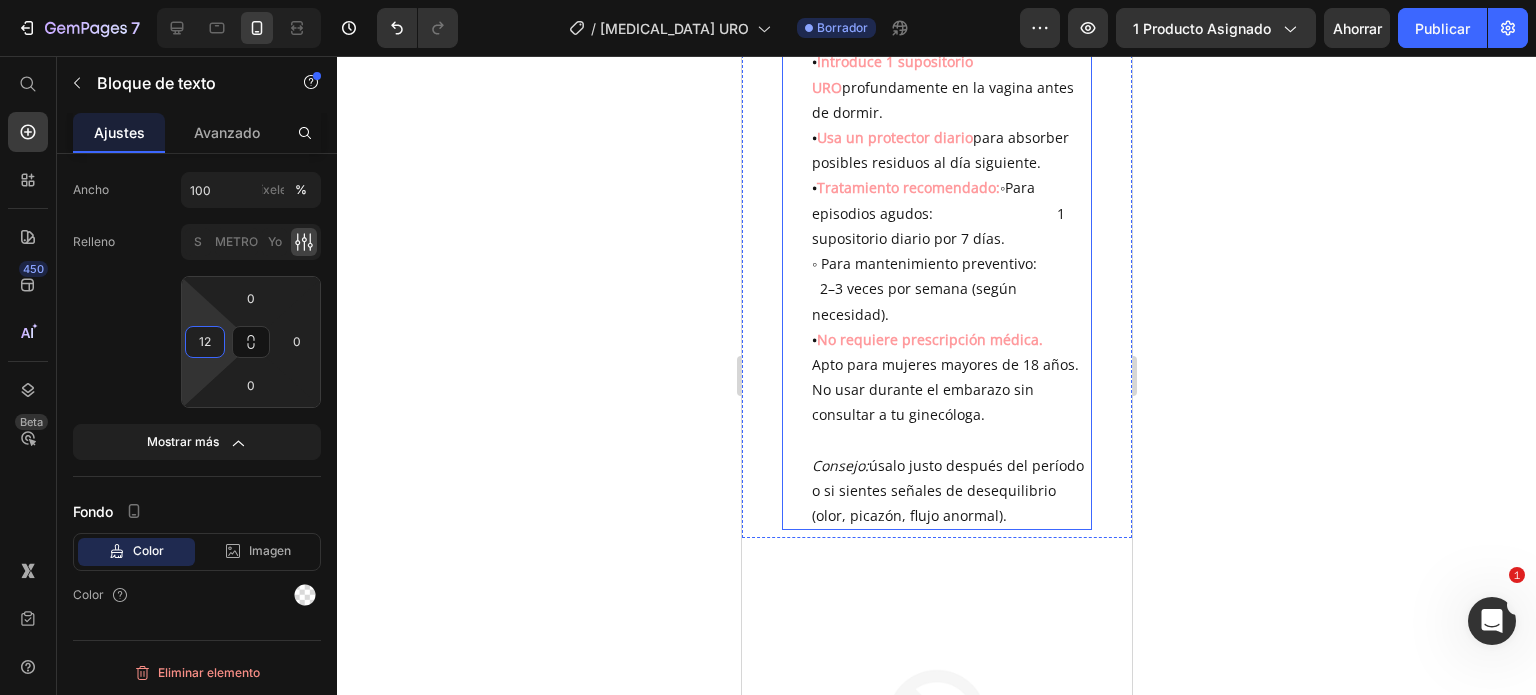 click on "◦ Para mantenimiento preventivo:               2–3 veces por semana (según                   necesidad)." at bounding box center [950, 289] 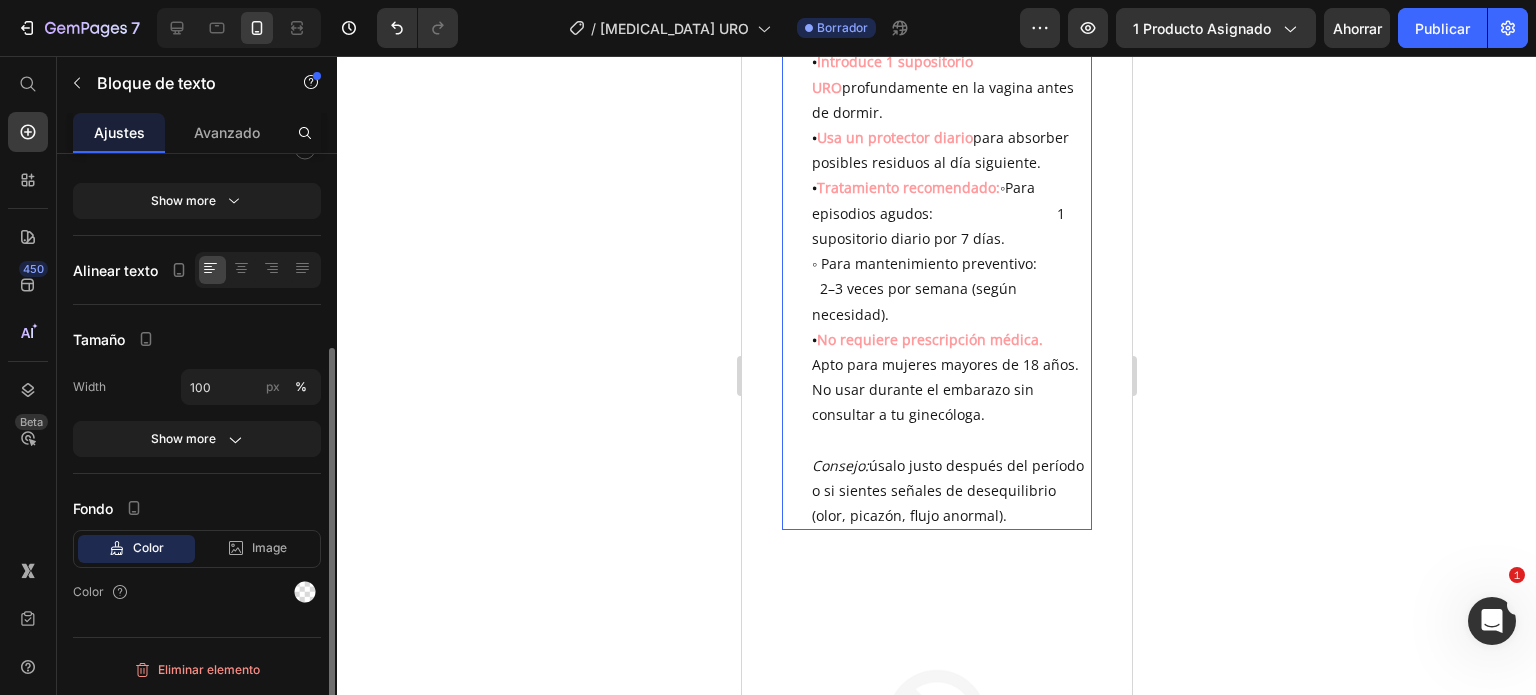 scroll, scrollTop: 294, scrollLeft: 0, axis: vertical 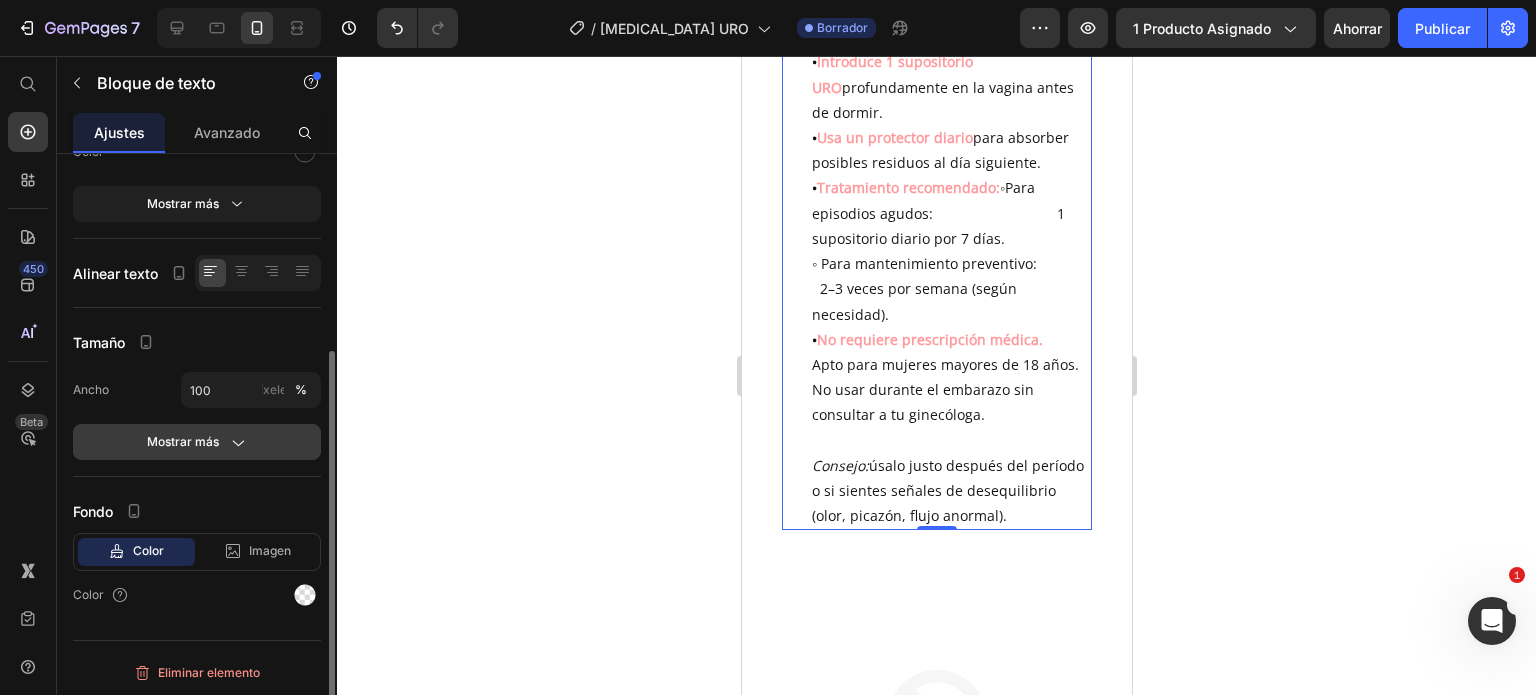 click on "Mostrar más" at bounding box center [183, 441] 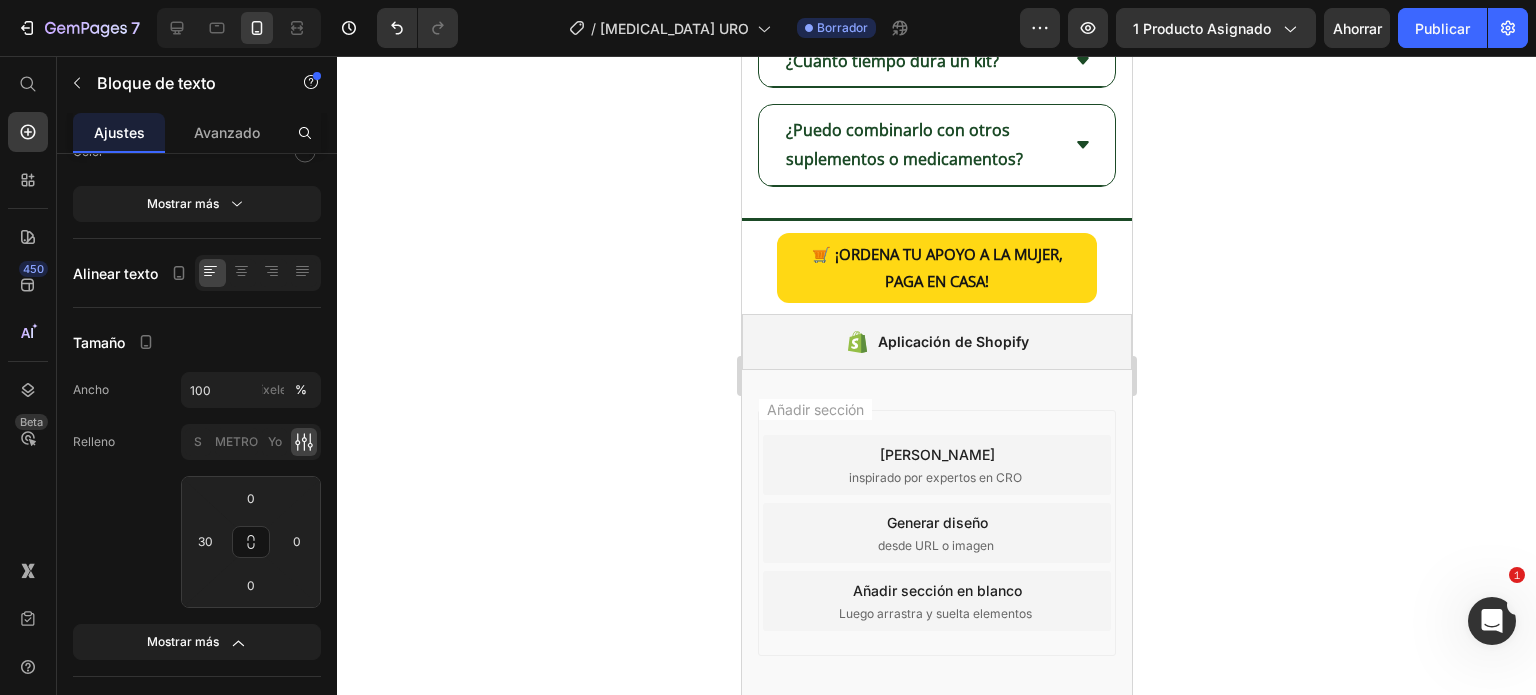 scroll, scrollTop: 5272, scrollLeft: 0, axis: vertical 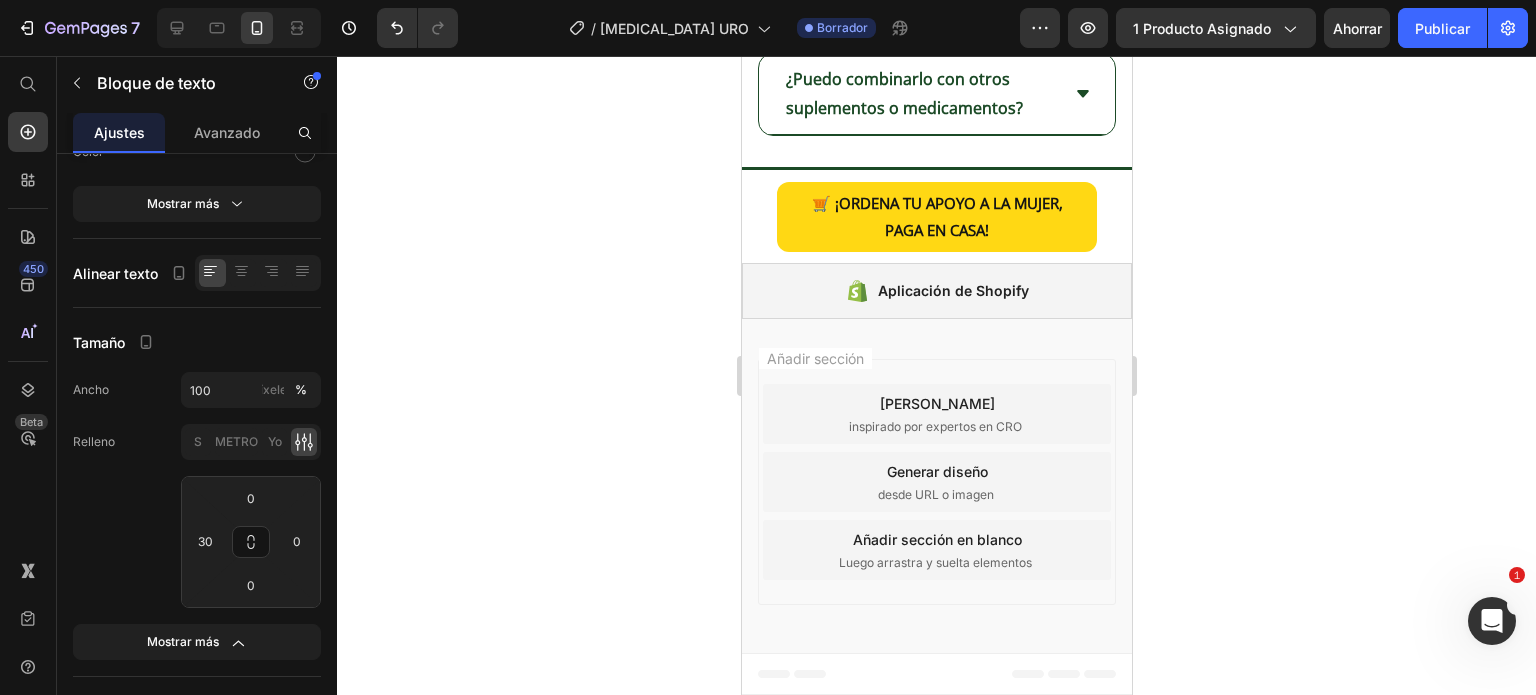 click on "•  No requiere prescripción médica. Apto para mujeres mayores de 18 años. No usar durante el embarazo sin consultar a tu ginecóloga." at bounding box center [941, -1203] 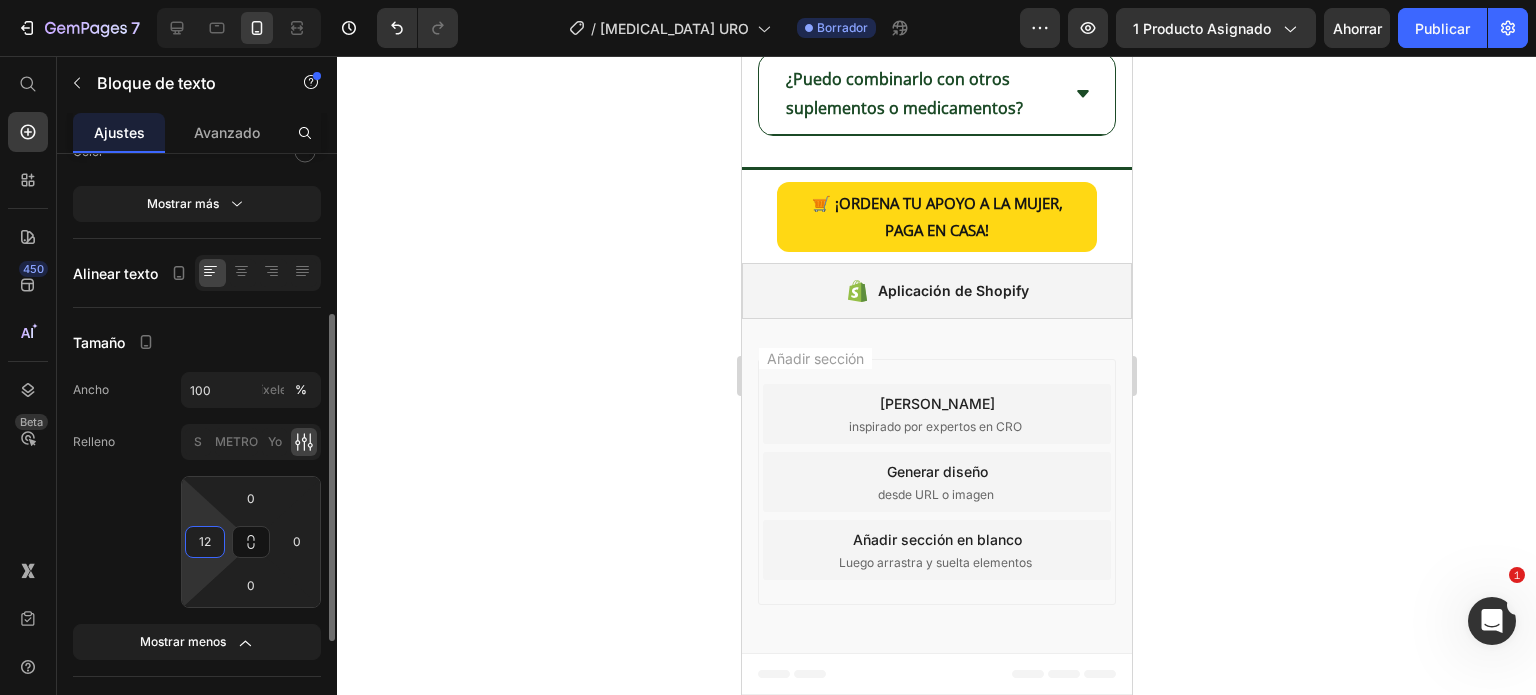 click on "12" at bounding box center [205, 542] 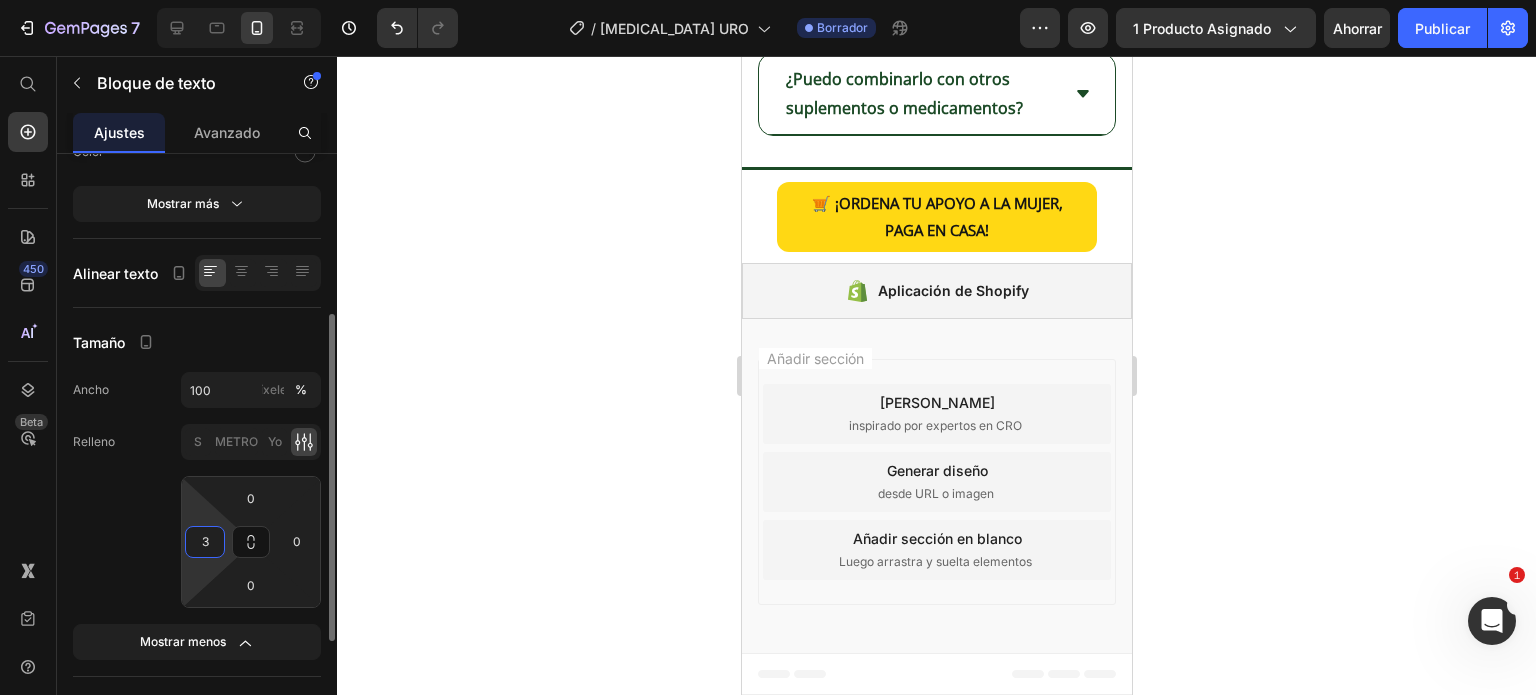 type on "30" 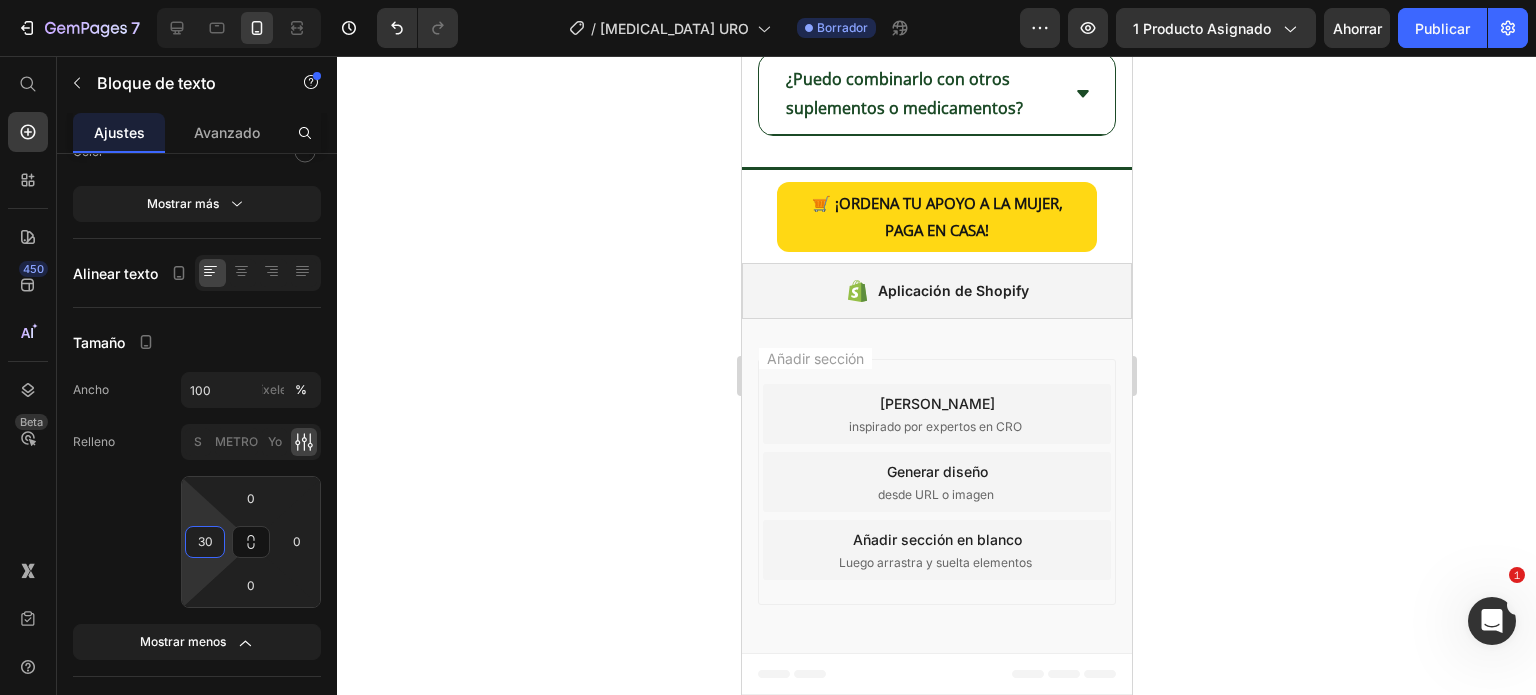 click 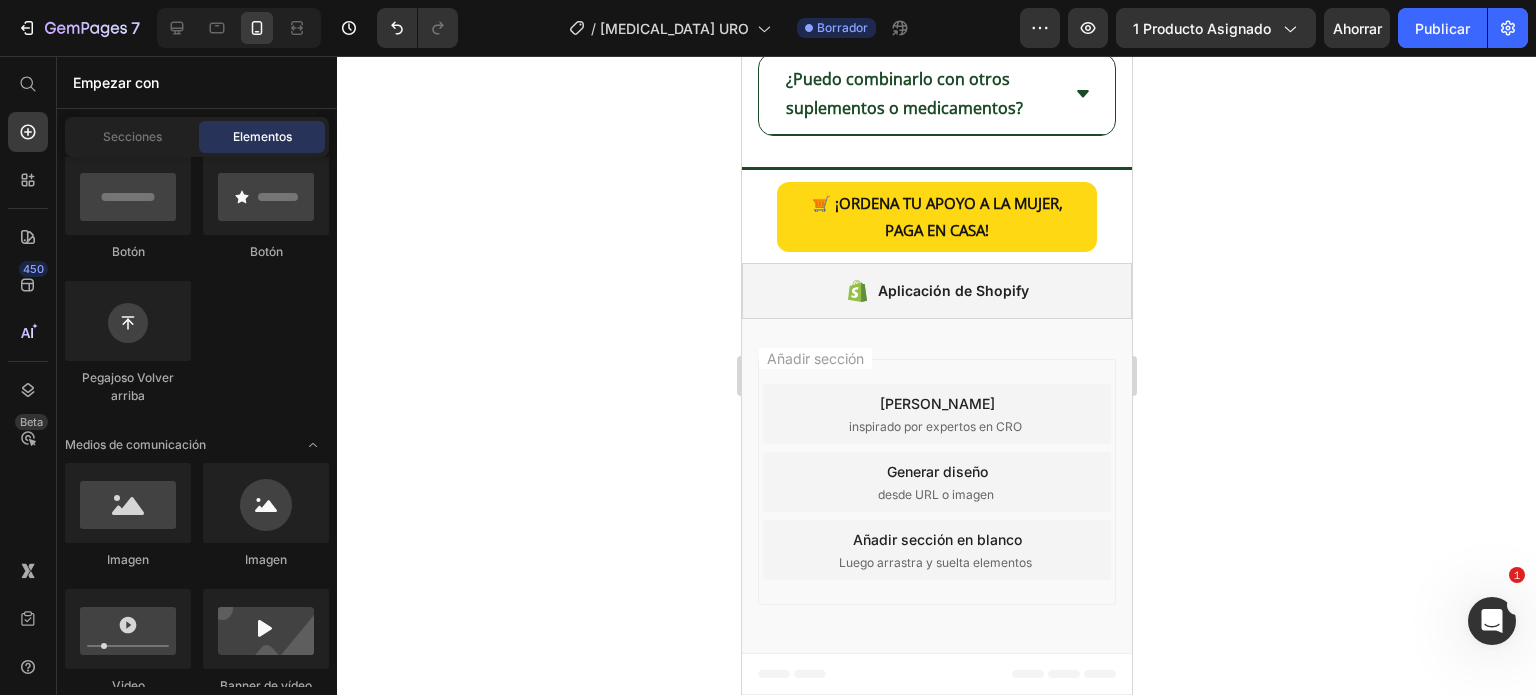 scroll, scrollTop: 5072, scrollLeft: 0, axis: vertical 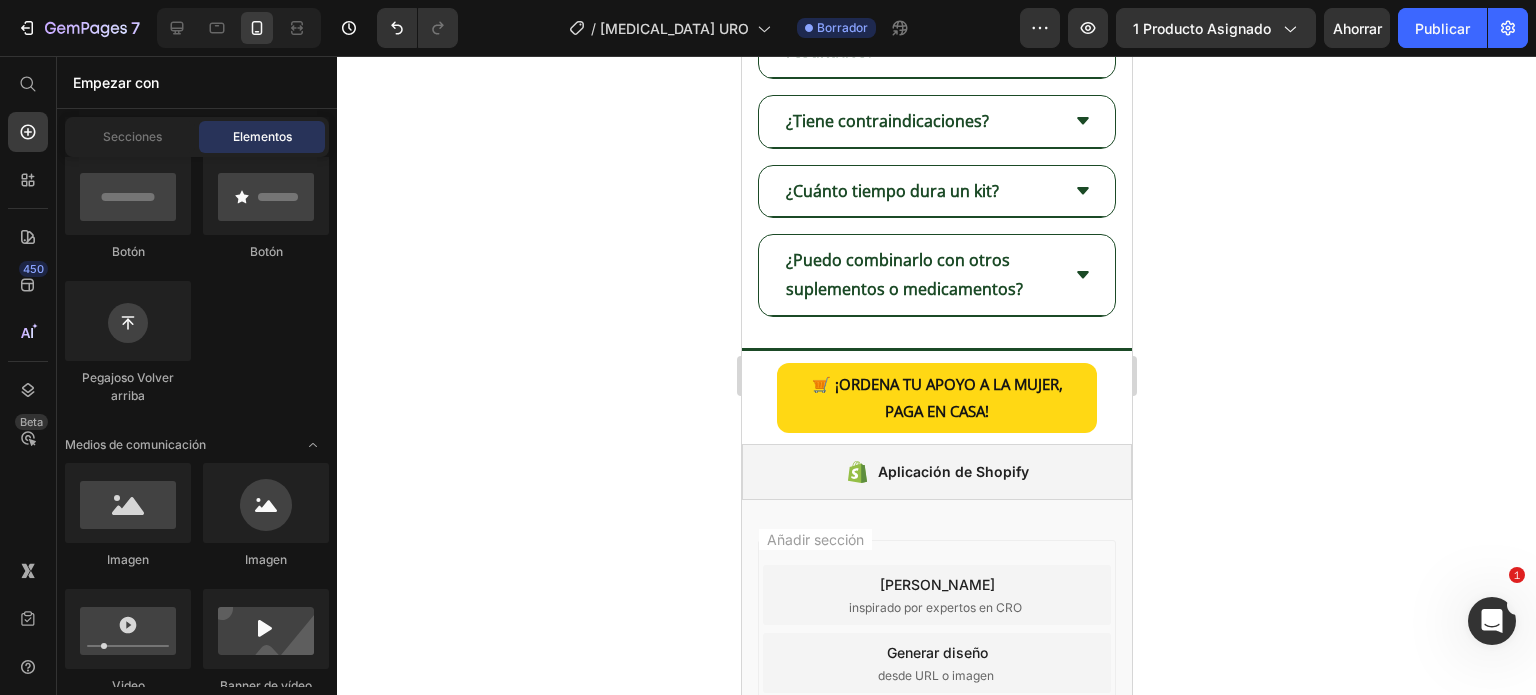 click on "◦" at bounding box center [1001, -1212] 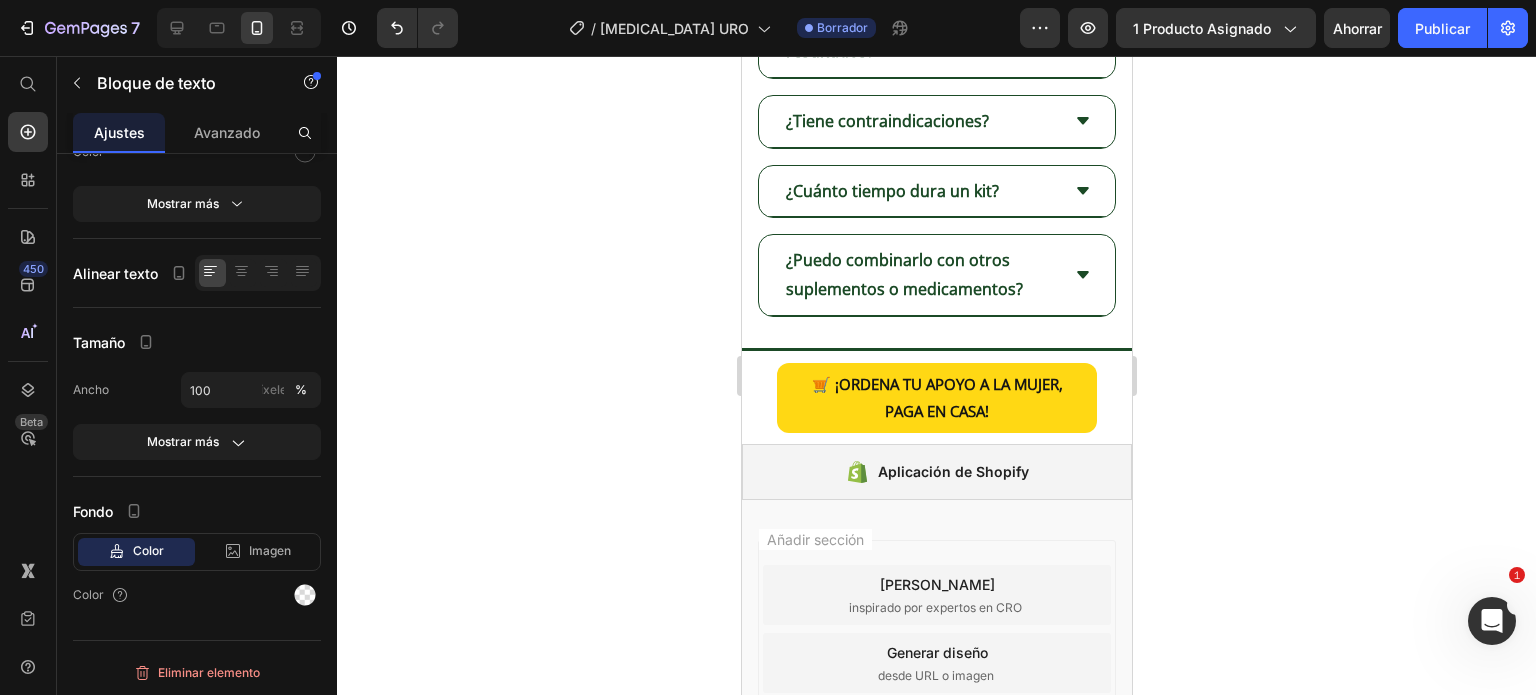click on "◦" at bounding box center (1001, -1212) 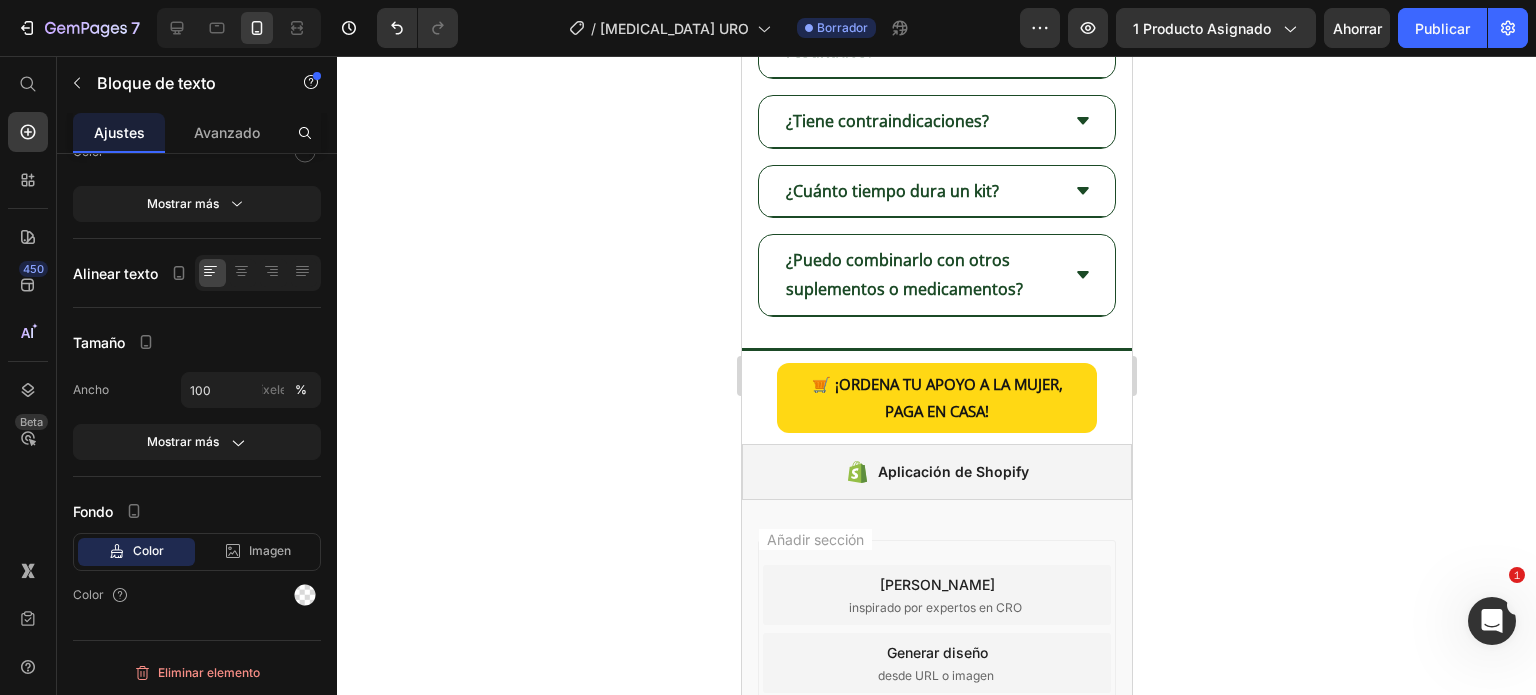click on "◦ Para mantenimiento preventivo:                     2–3 veces por semana (según                           necesidad)." at bounding box center (950, -1110) 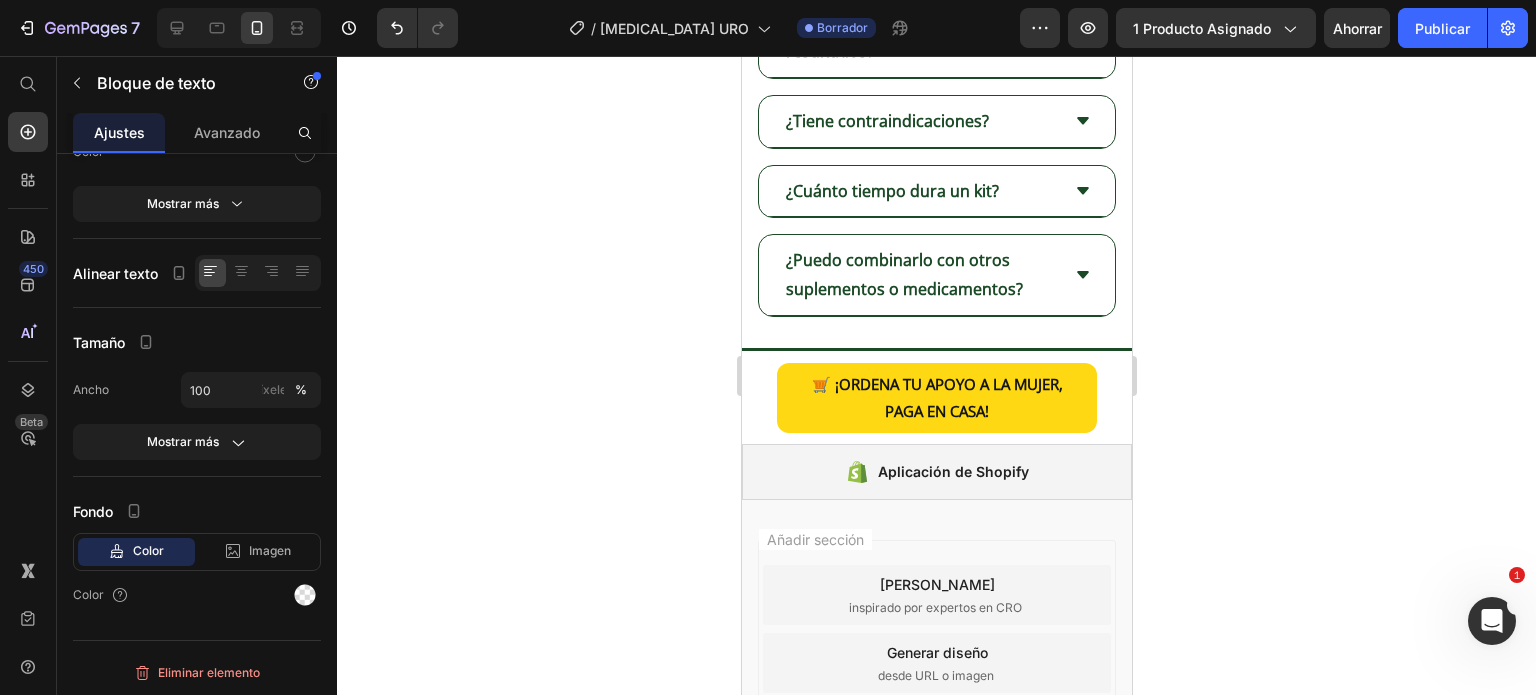 click on "◦ Para mantenimiento preventivo:                     2–3 veces por semana (según                           necesidad)." at bounding box center [950, -1110] 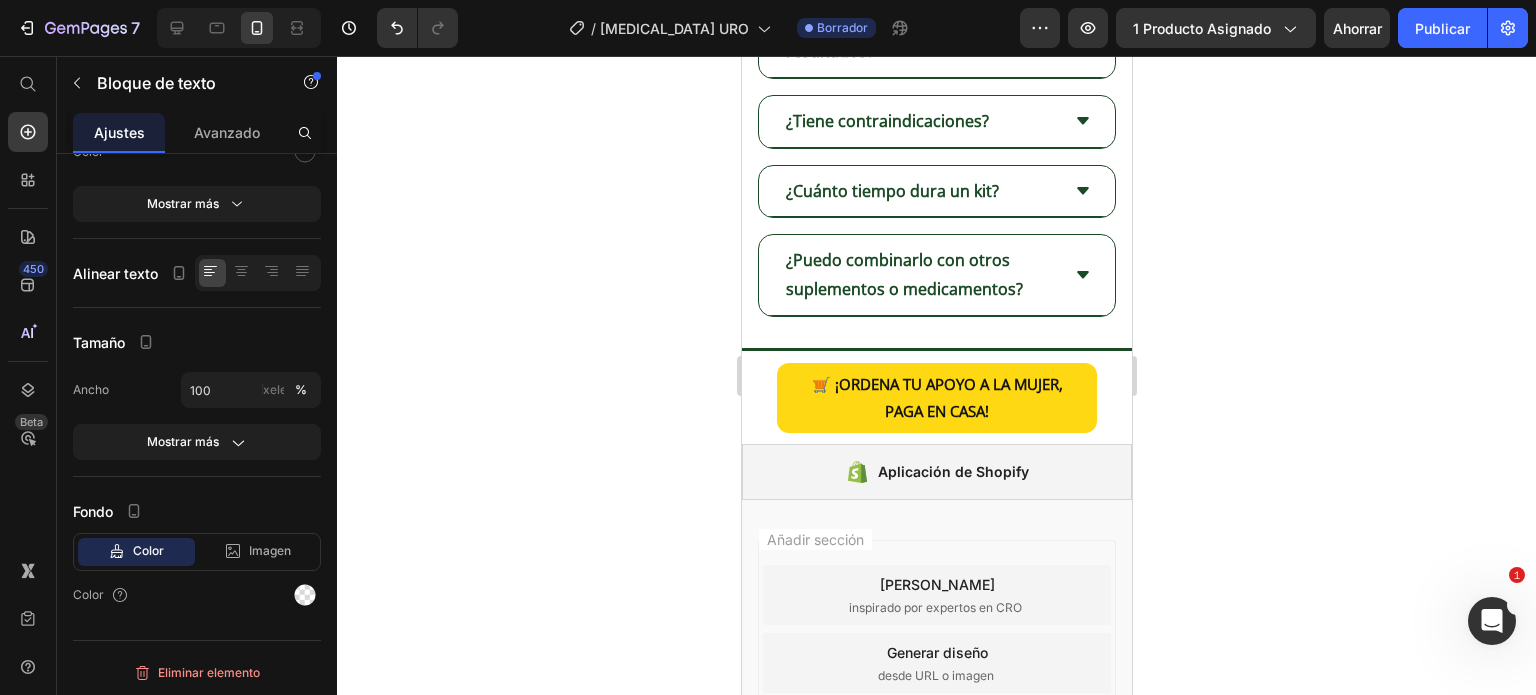 click on "◦ Para mantenimiento preventivo:                2–3 veces por semana (según                           necesidad)." at bounding box center (950, -1110) 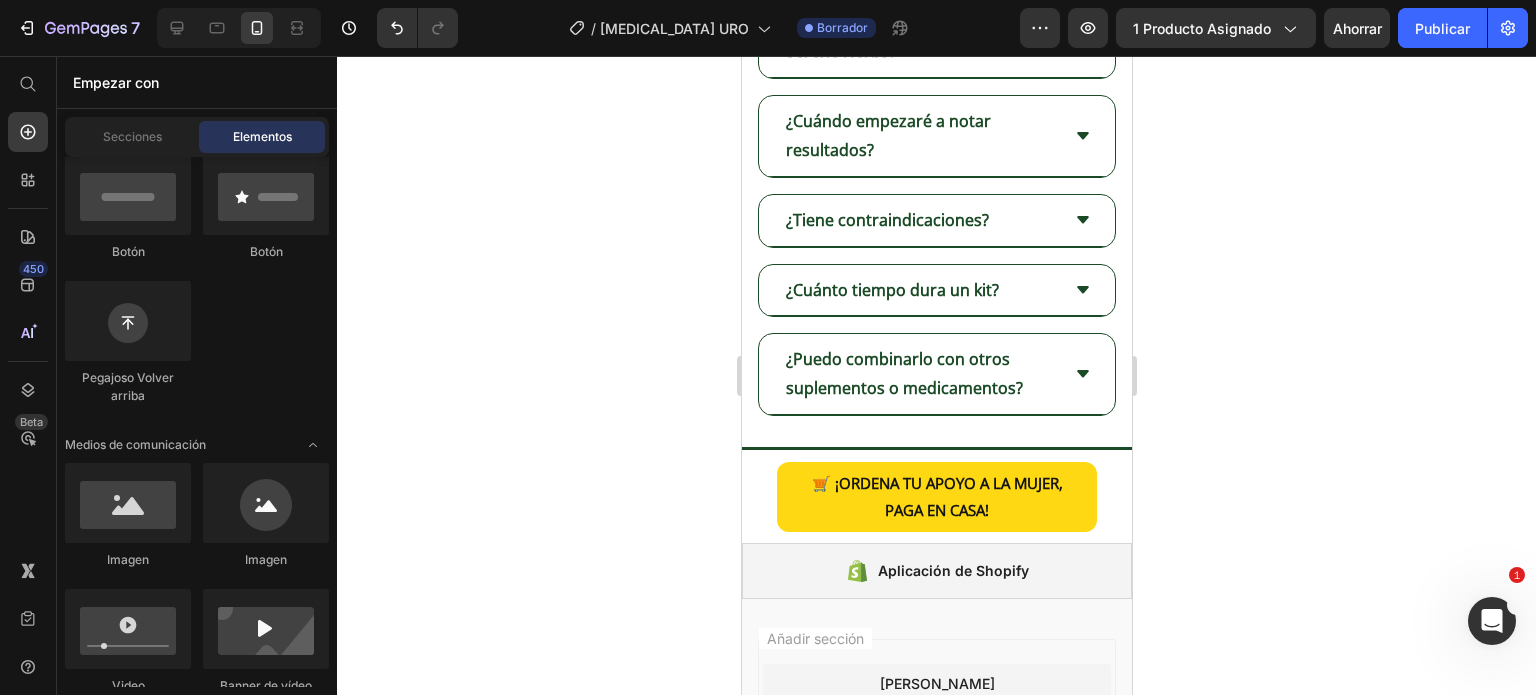scroll, scrollTop: 4972, scrollLeft: 0, axis: vertical 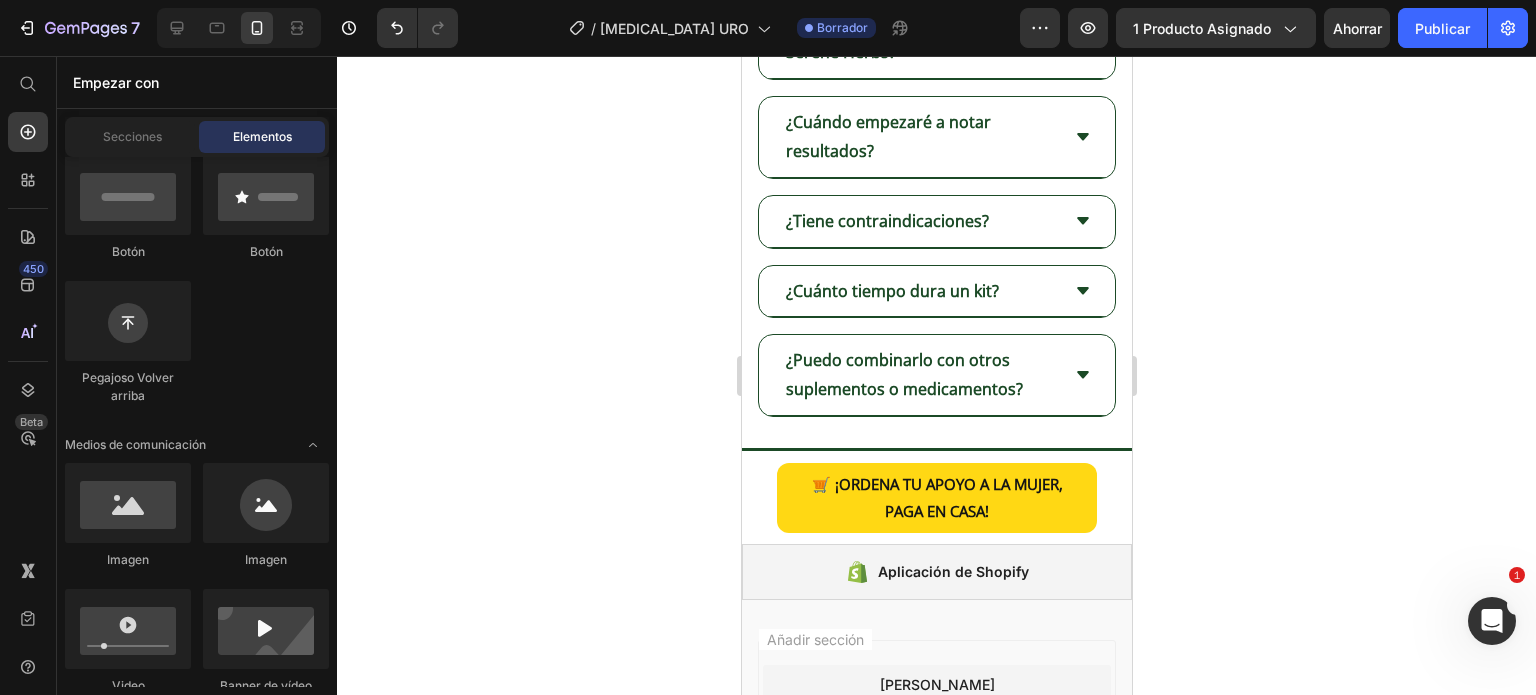click on "¿Cómo lo uso?" at bounding box center [870, -1329] 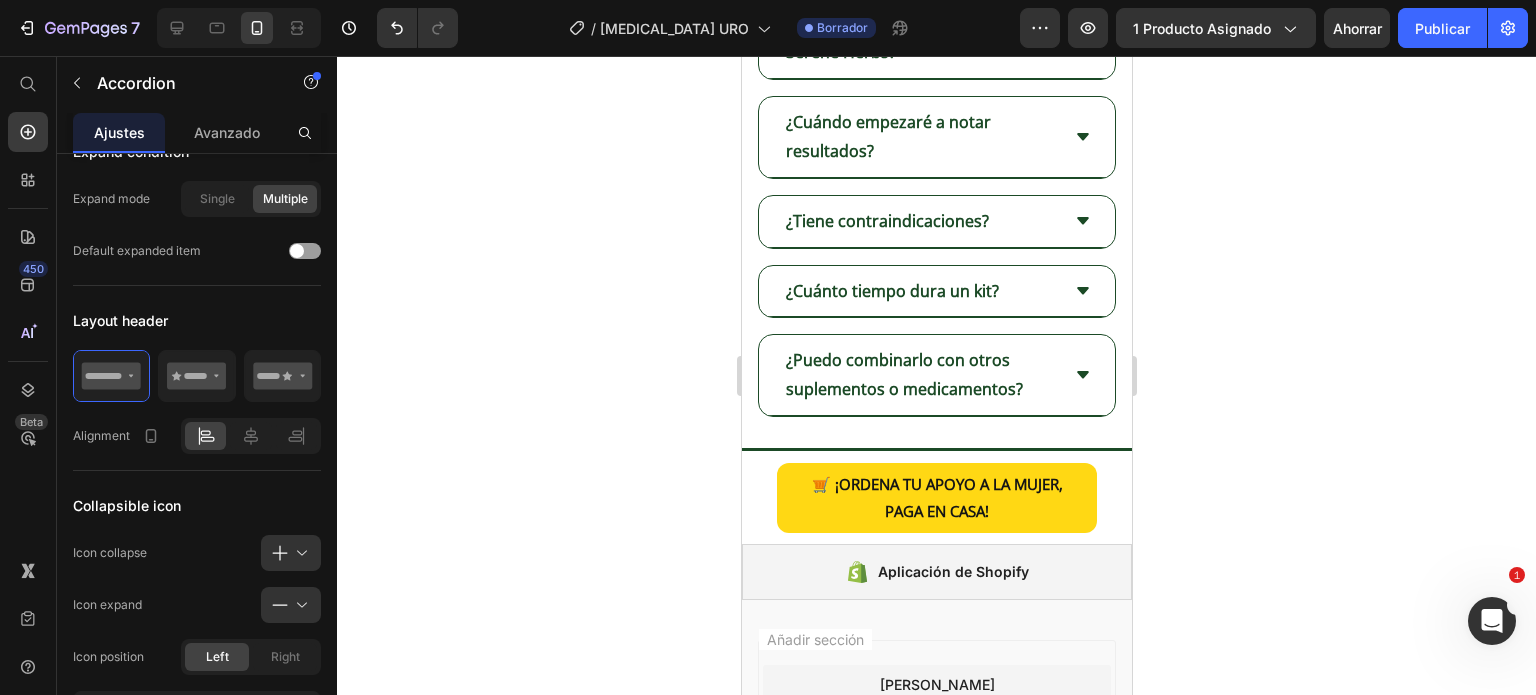 scroll, scrollTop: 0, scrollLeft: 0, axis: both 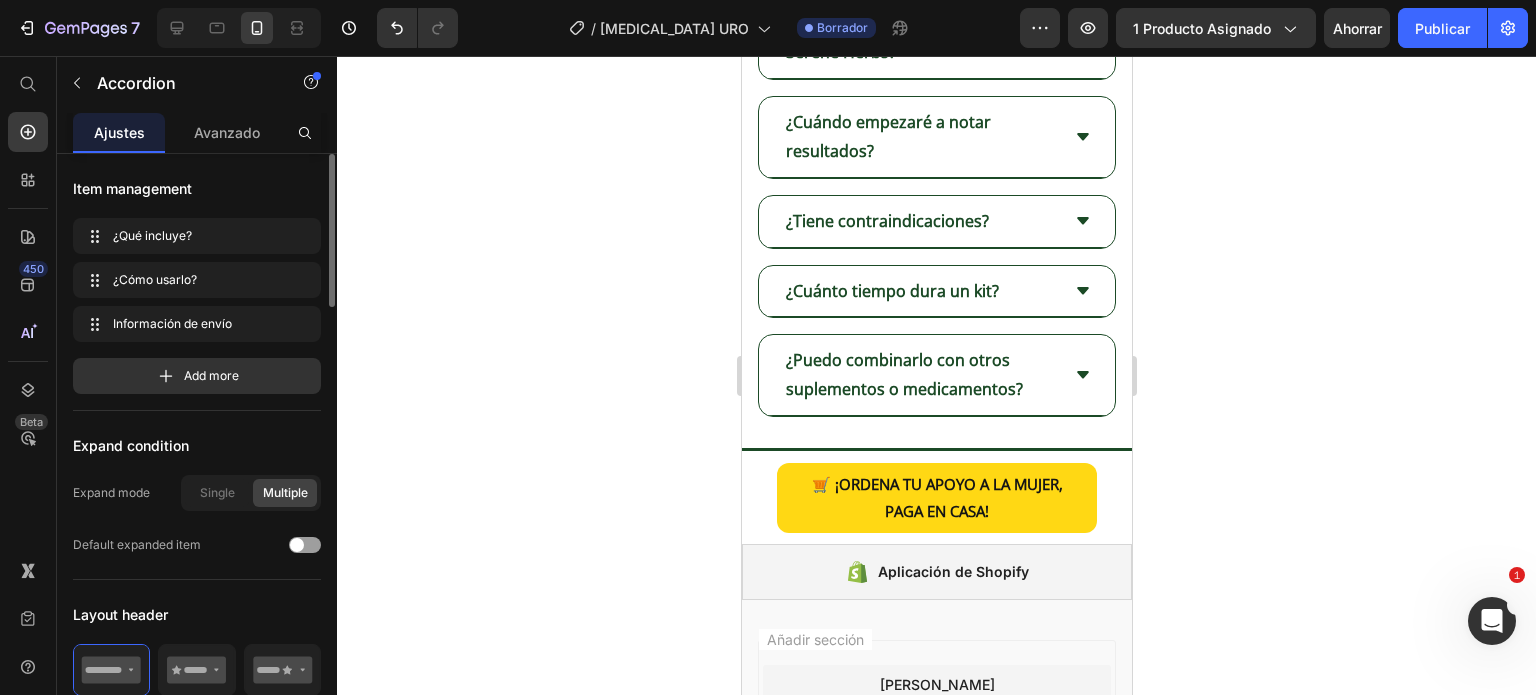 click on "¿Cómo lo uso?" at bounding box center (870, -1329) 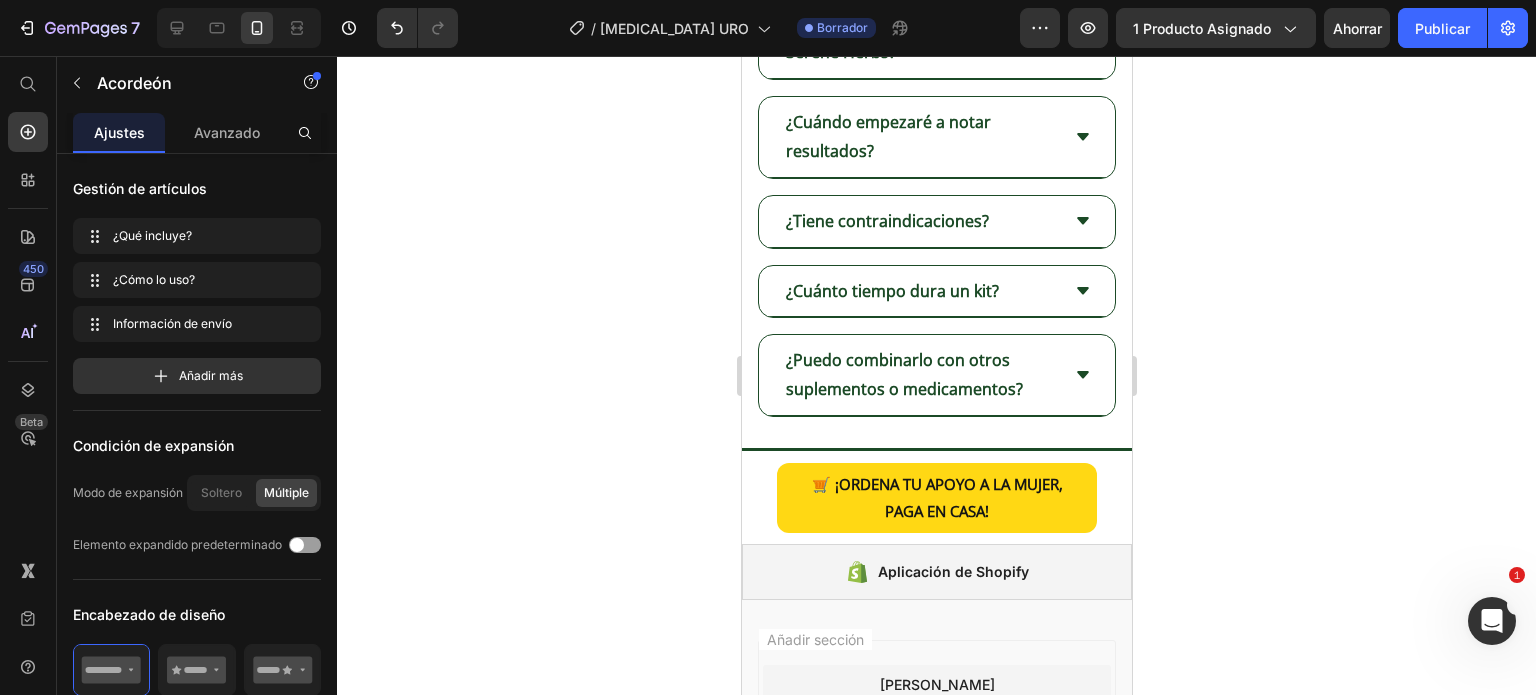 click on "¿Cómo lo uso?" at bounding box center [870, -1329] 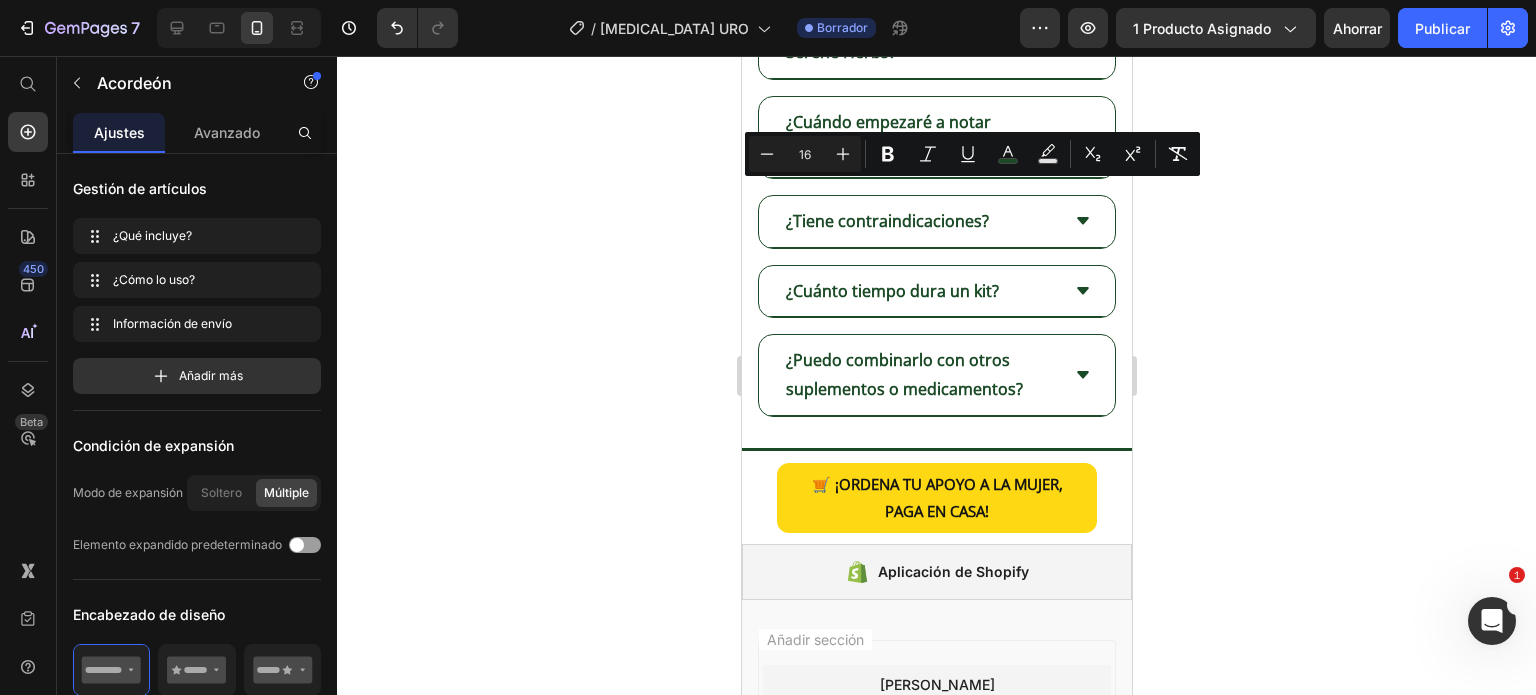 click on "¿Cómo lo uso?" at bounding box center [870, -1329] 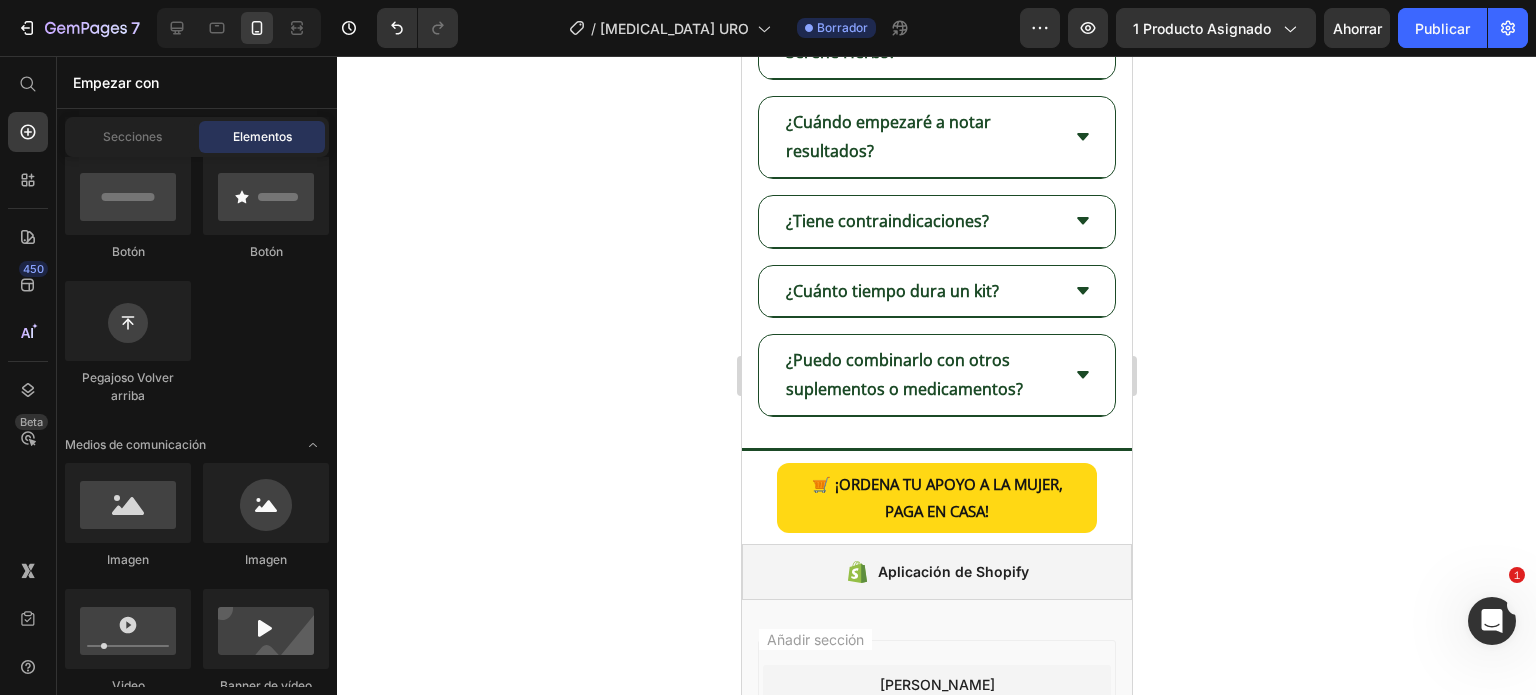 click on "¿Cómo lo uso?" at bounding box center (952, -1329) 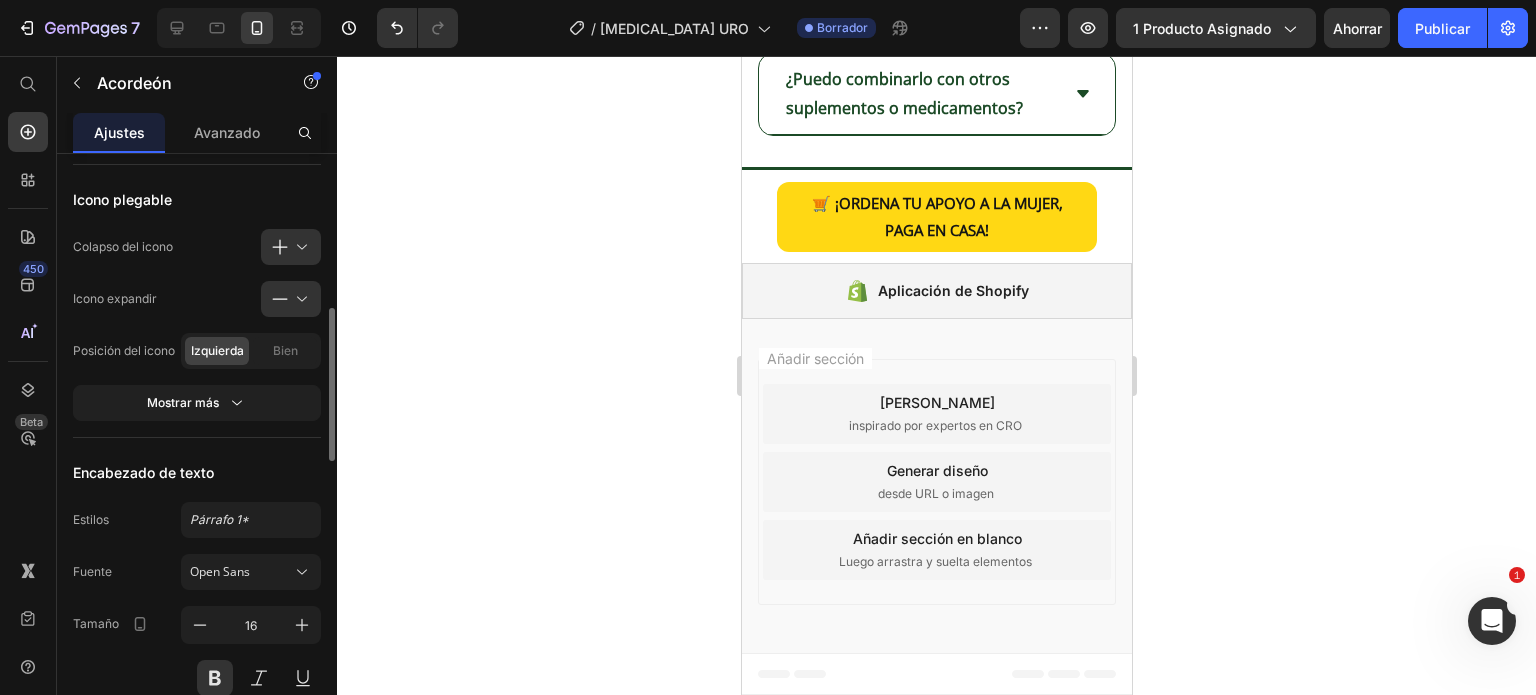 scroll, scrollTop: 1200, scrollLeft: 0, axis: vertical 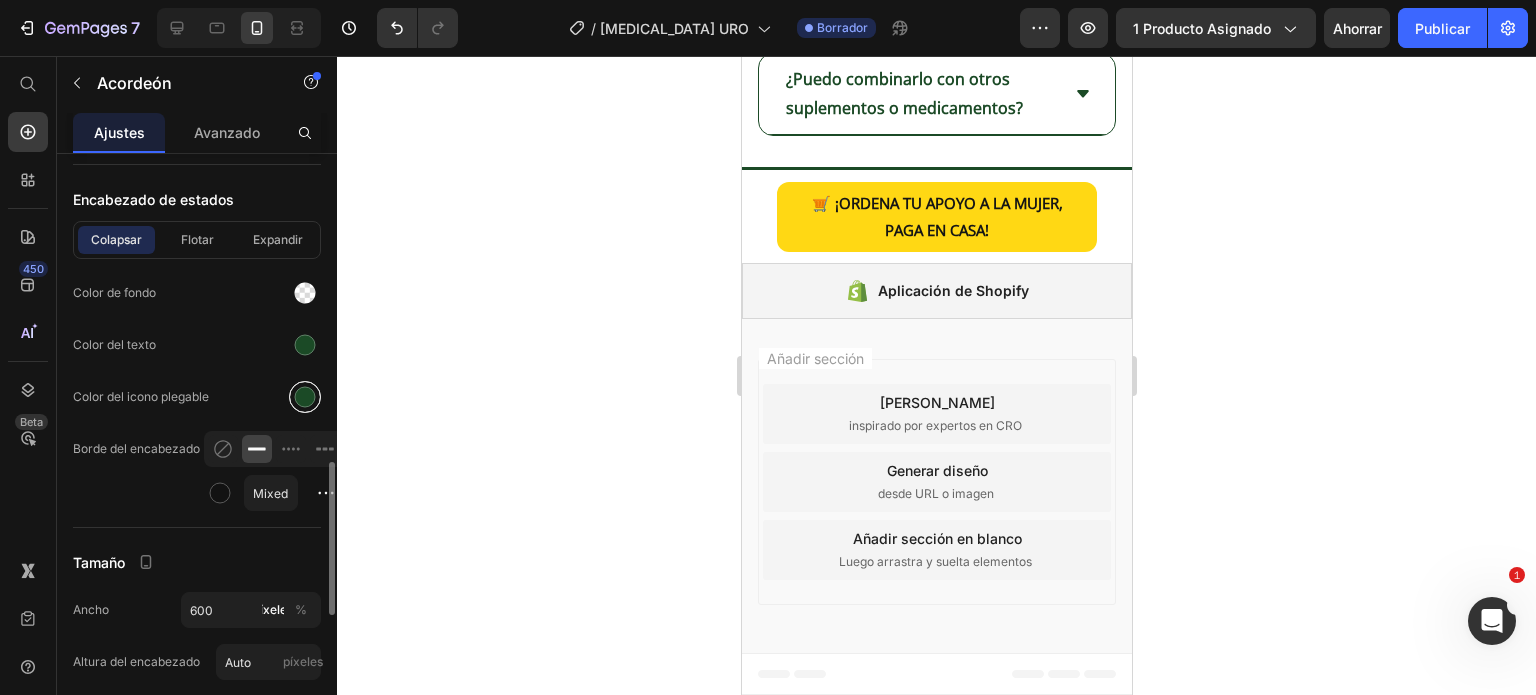 click at bounding box center [305, 397] 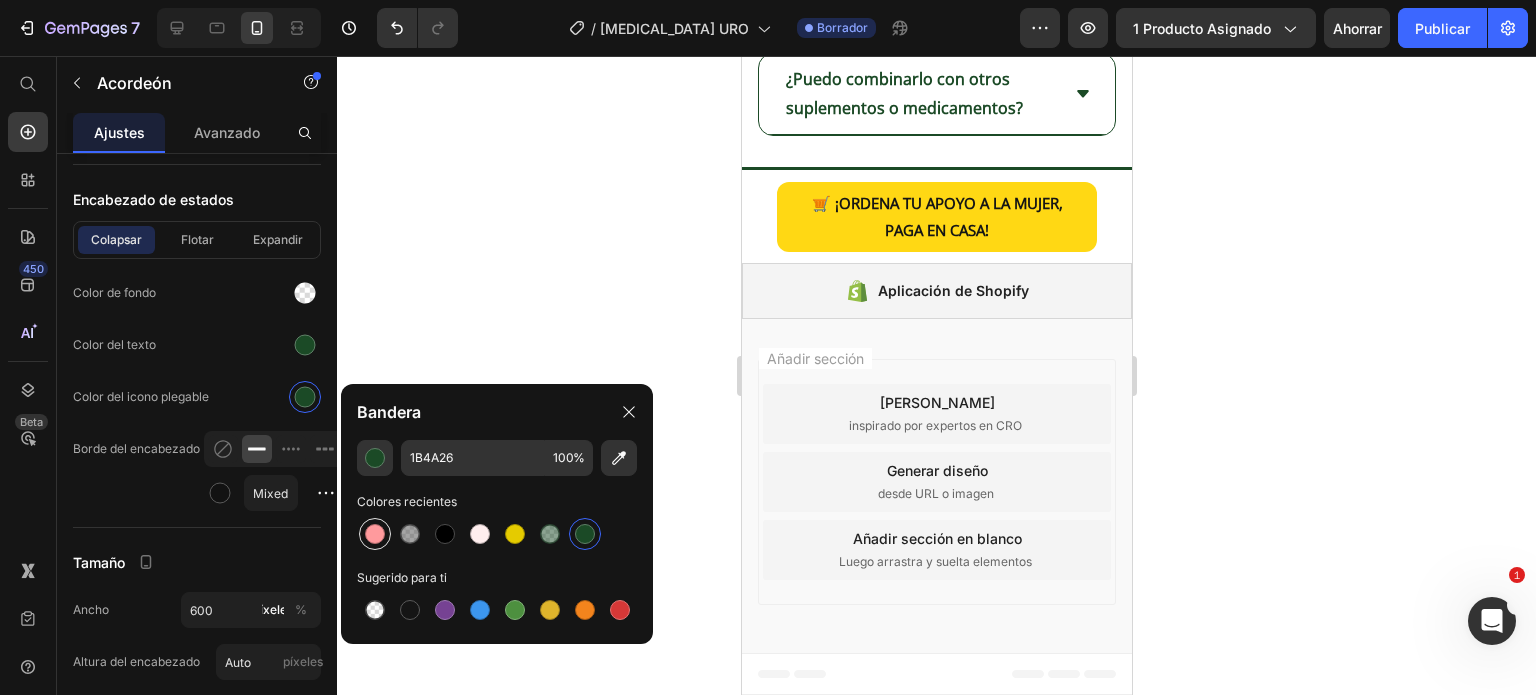 click at bounding box center (375, 534) 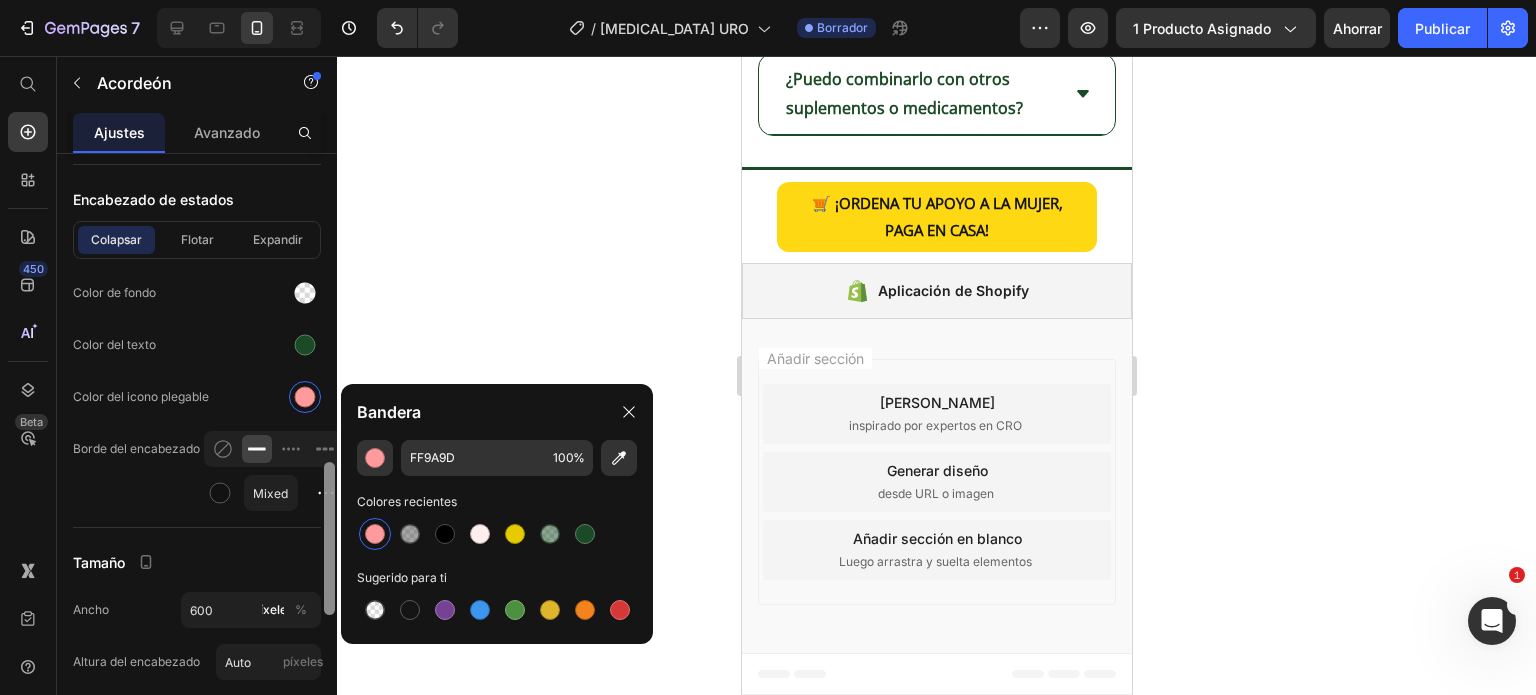 drag, startPoint x: 301, startPoint y: 334, endPoint x: 321, endPoint y: 408, distance: 76.655075 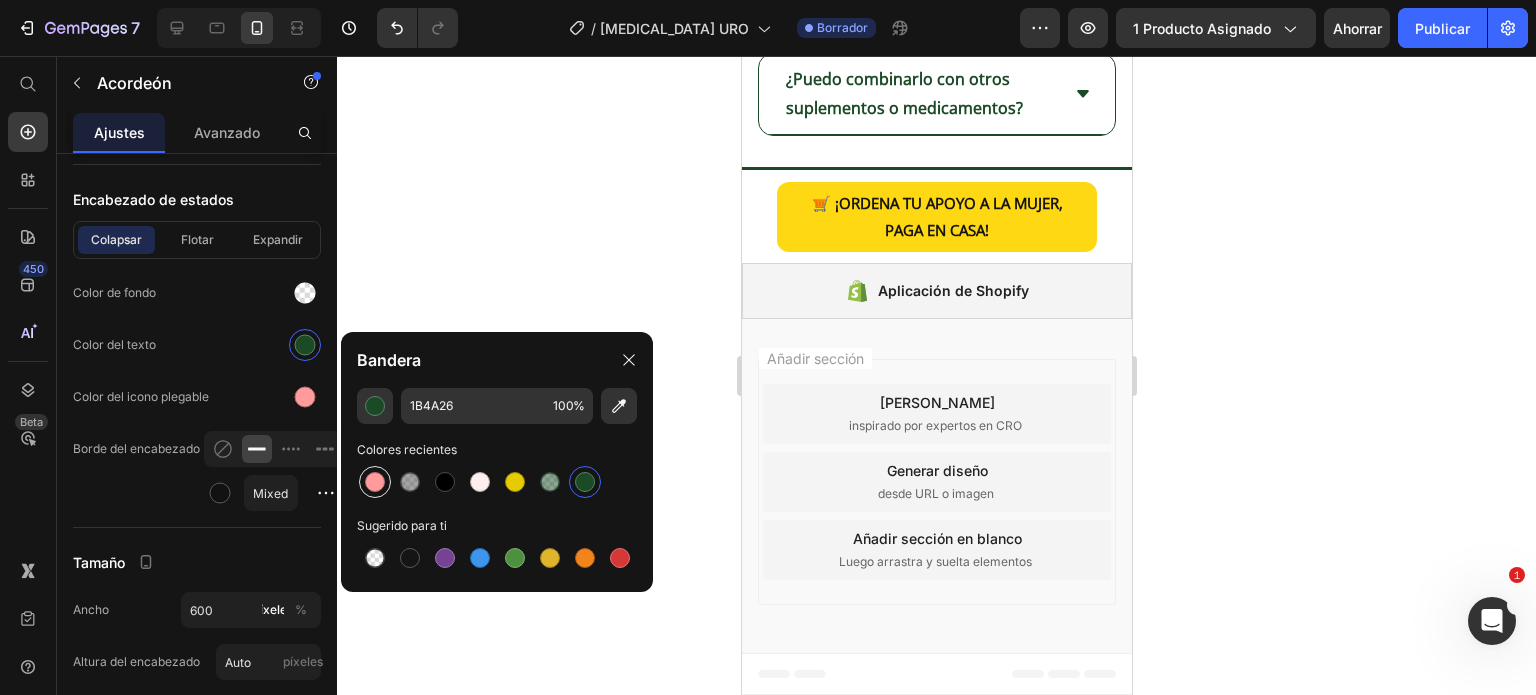 click at bounding box center [375, 482] 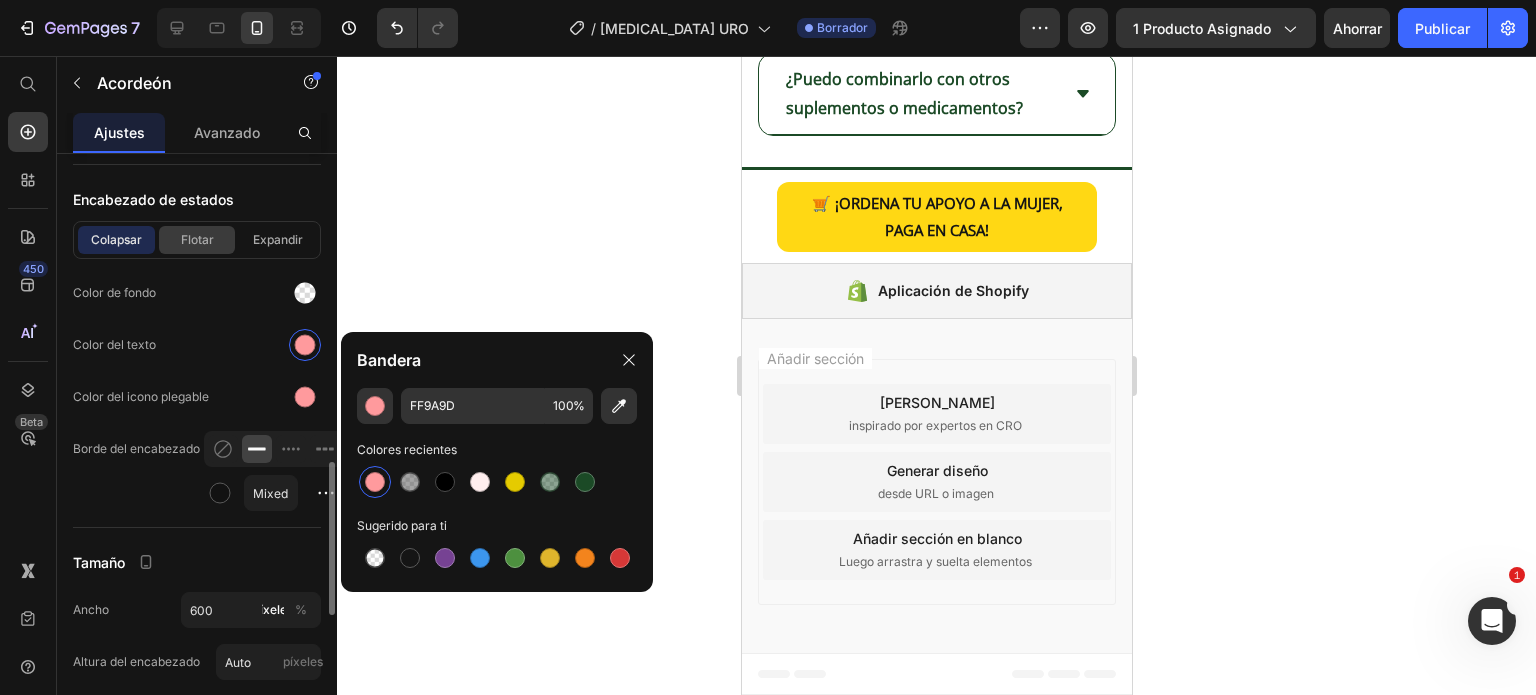 click on "Flotar" at bounding box center [197, 239] 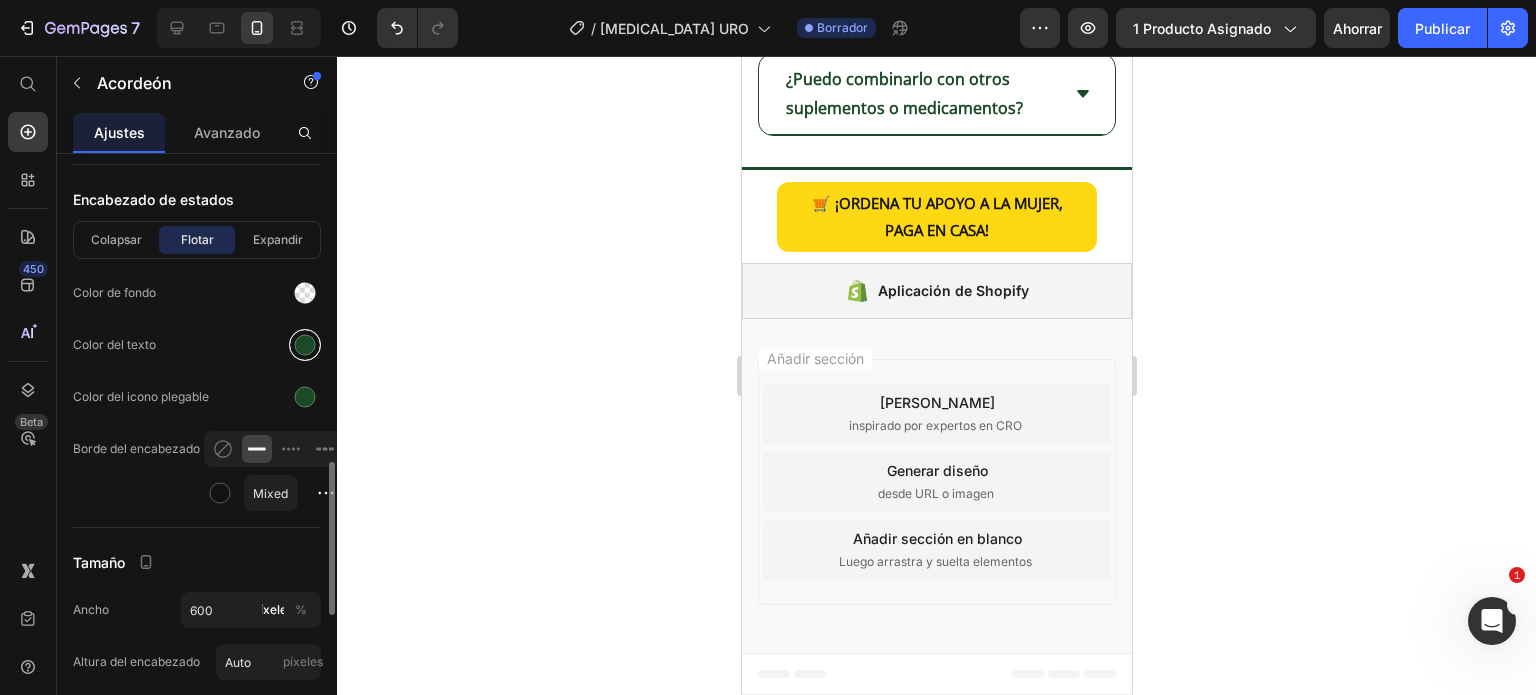 click at bounding box center (305, 345) 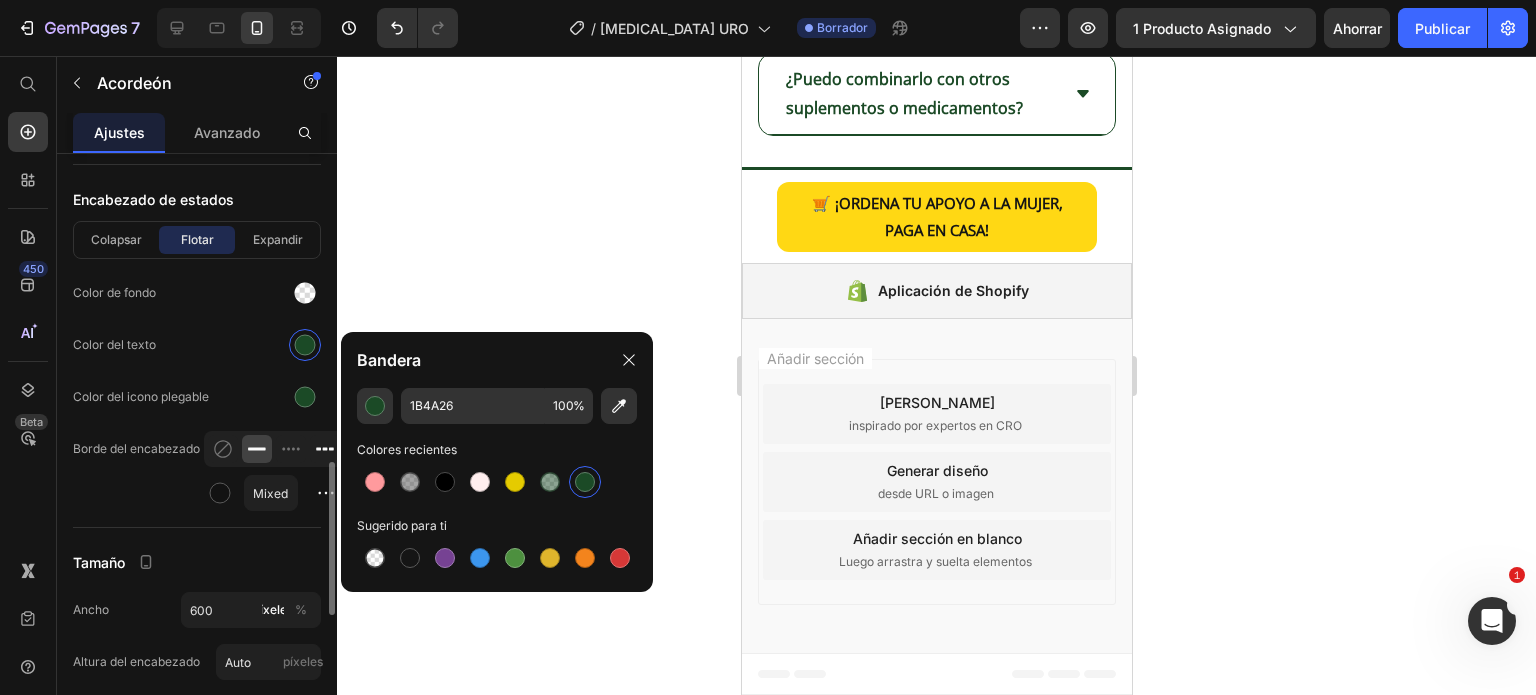 drag, startPoint x: 380, startPoint y: 479, endPoint x: 312, endPoint y: 435, distance: 80.99383 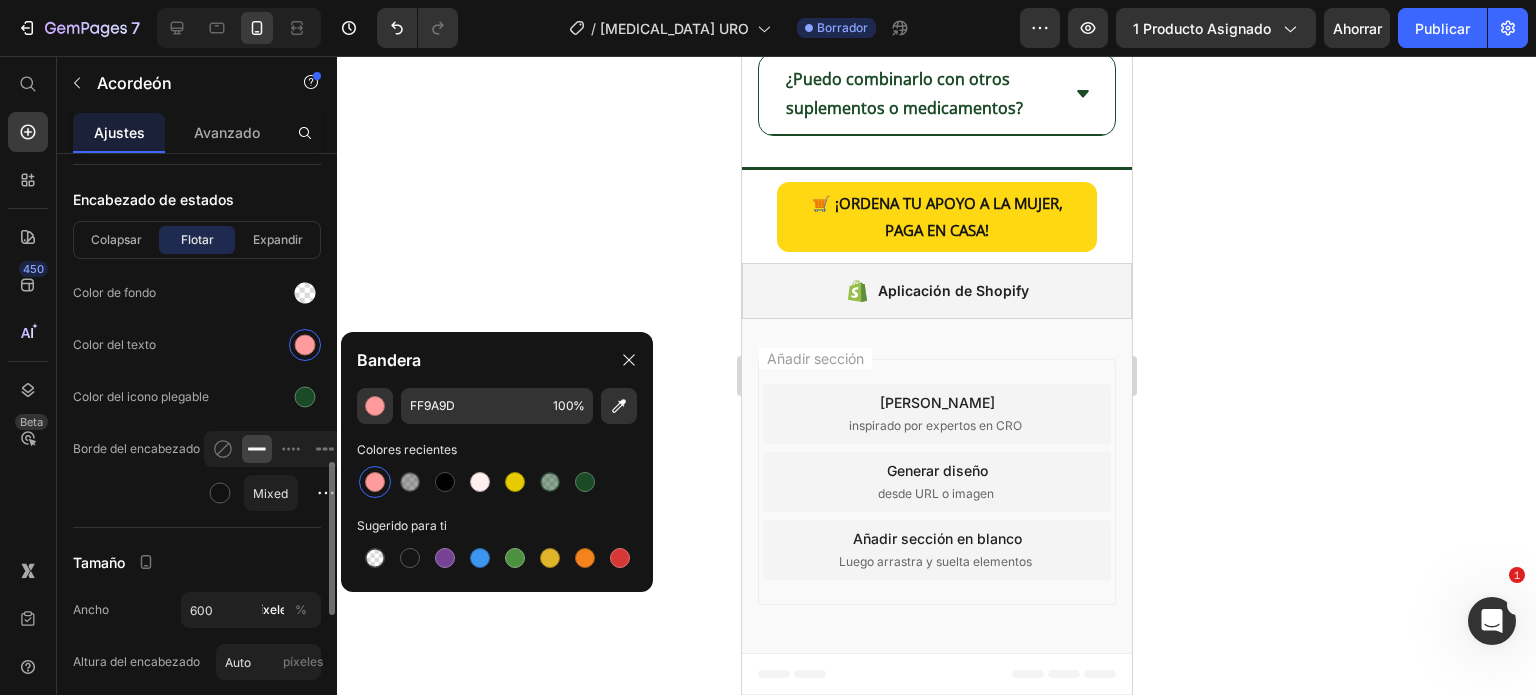 click on "Colapsar Flotar Expandir Color de fondo Color del texto Color del icono plegable Borde del encabezado Mixed" 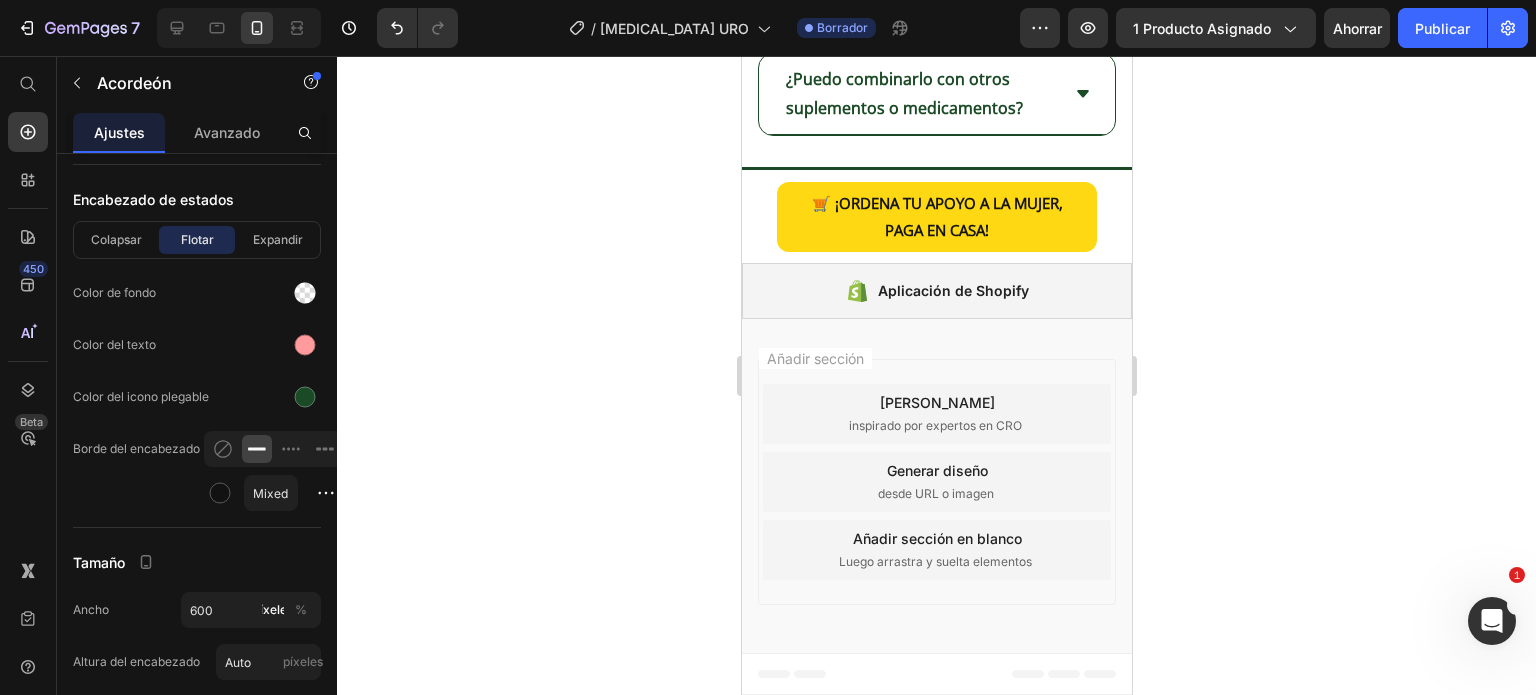 click at bounding box center [329, -145] 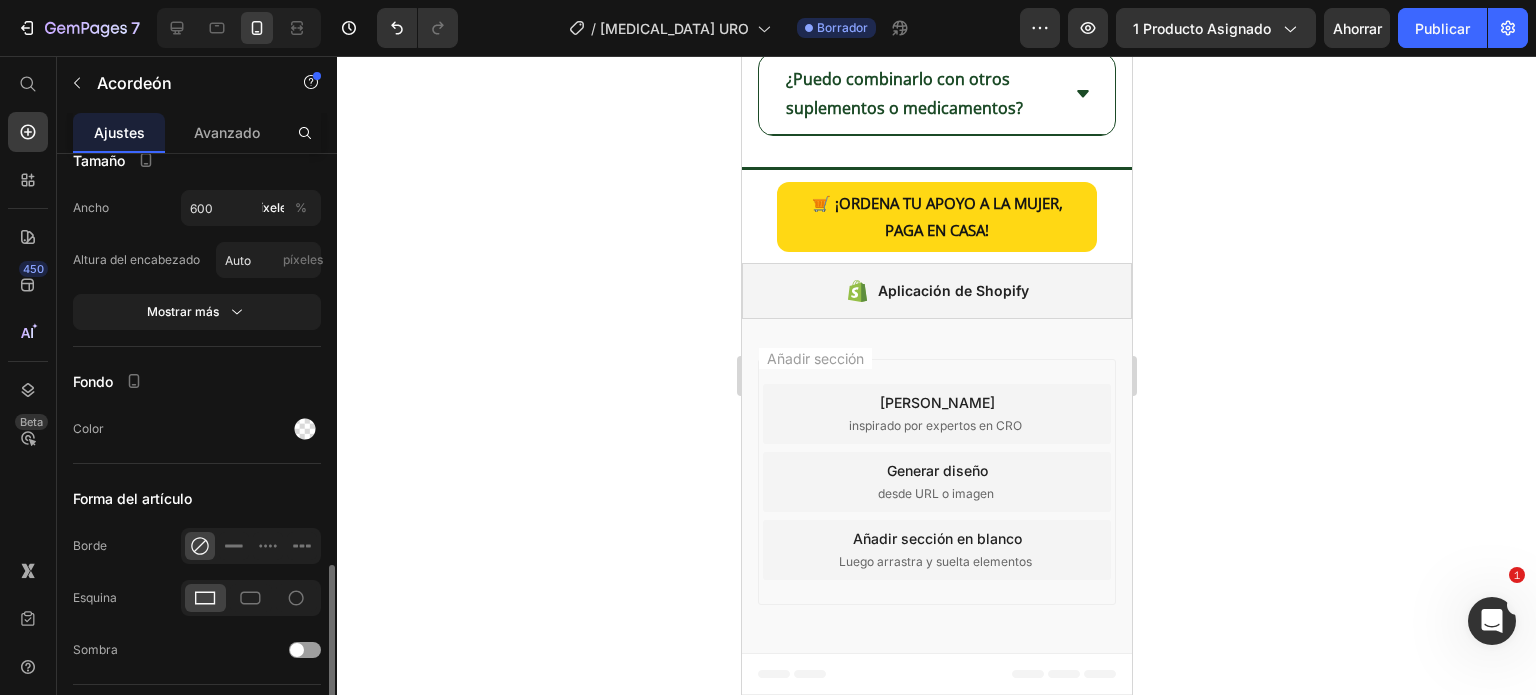 scroll, scrollTop: 1302, scrollLeft: 0, axis: vertical 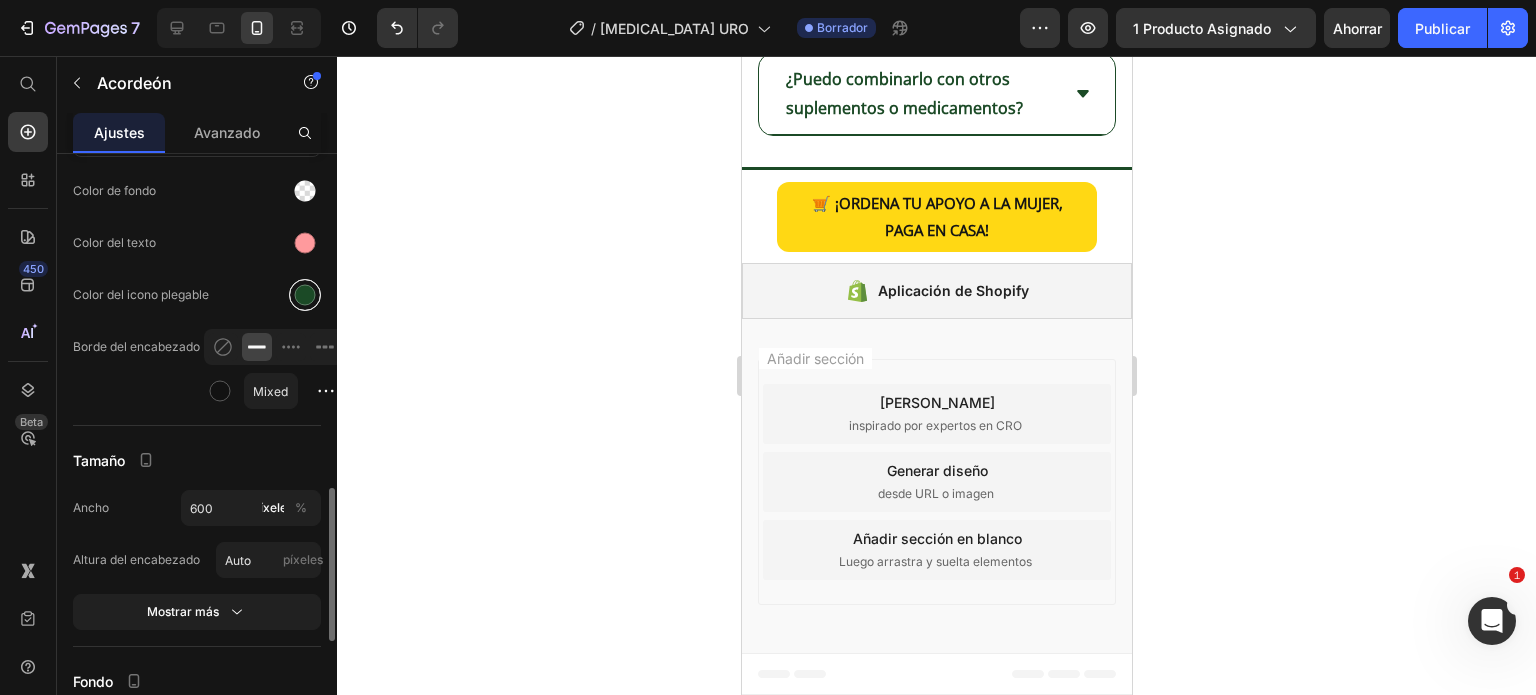 click at bounding box center [305, 295] 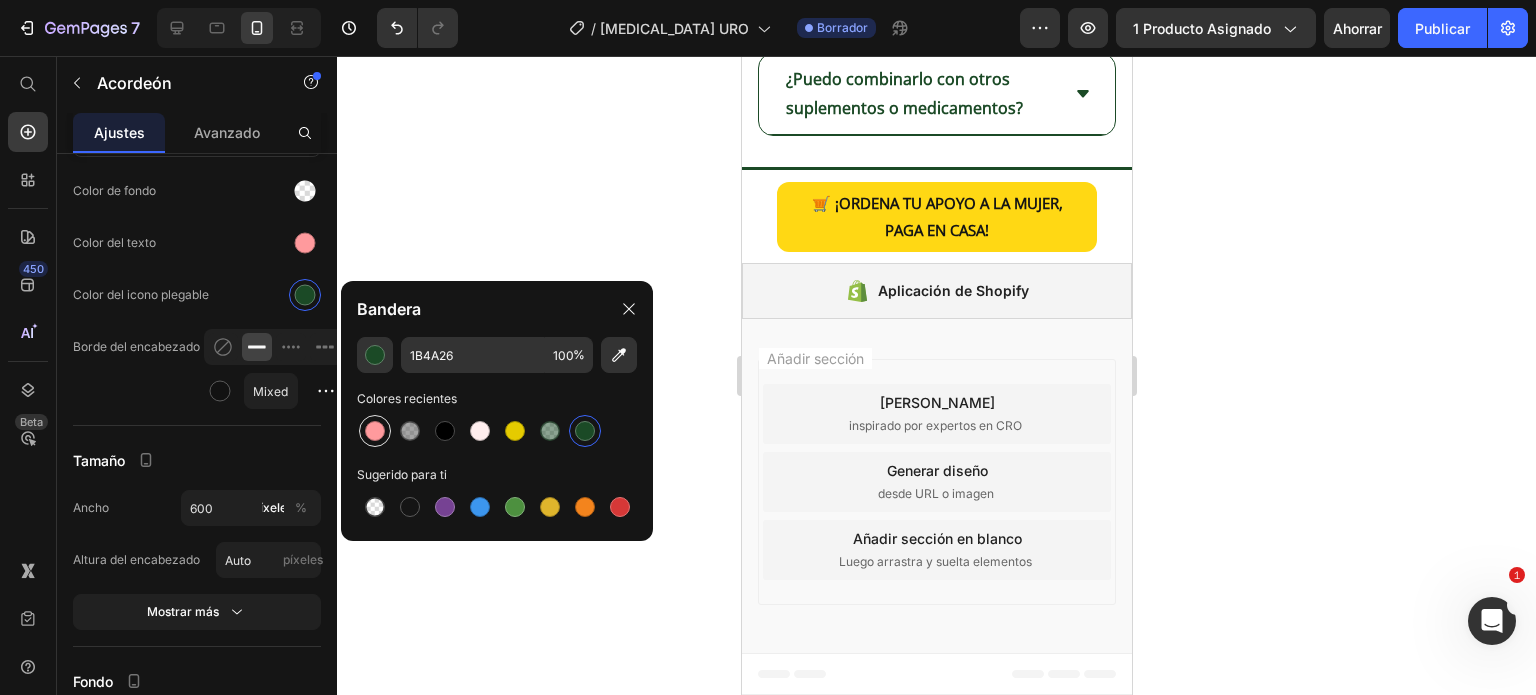 click at bounding box center [375, 431] 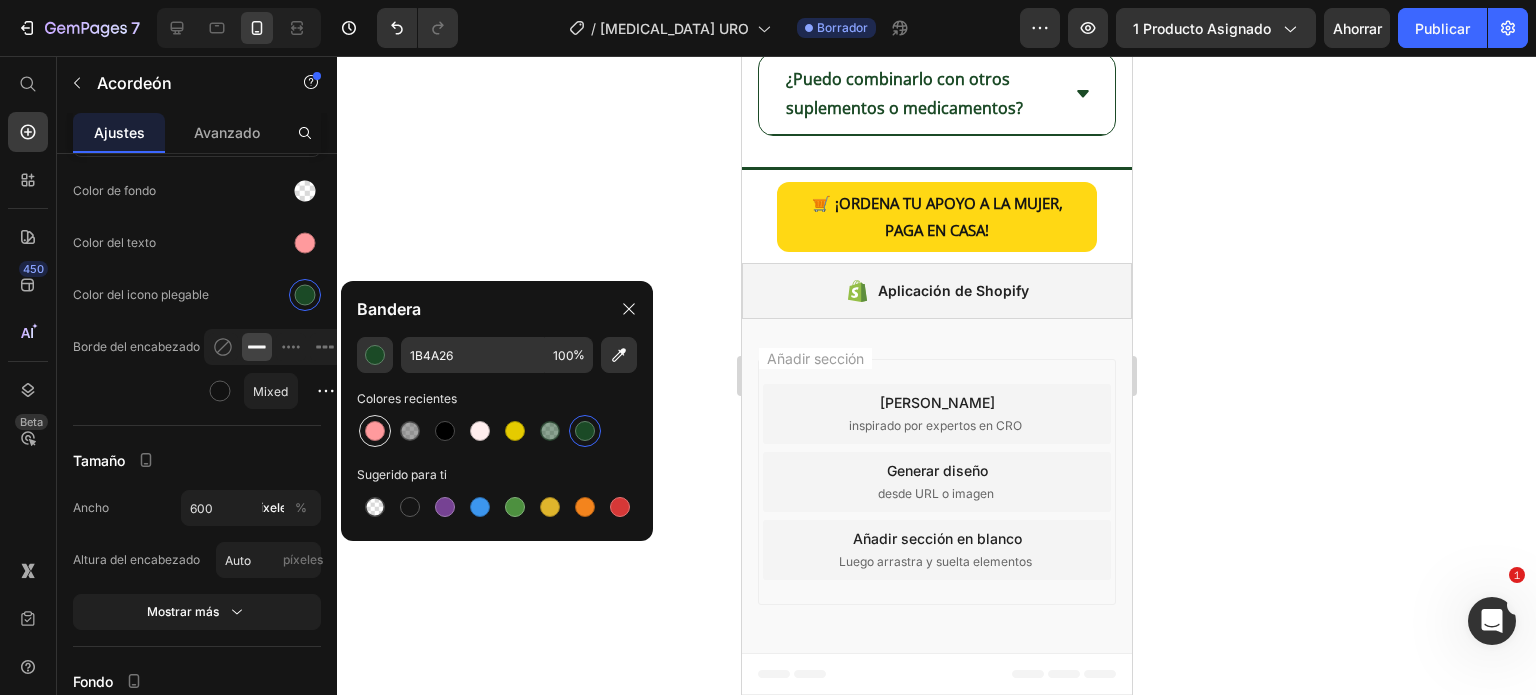 type on "FF9A9D" 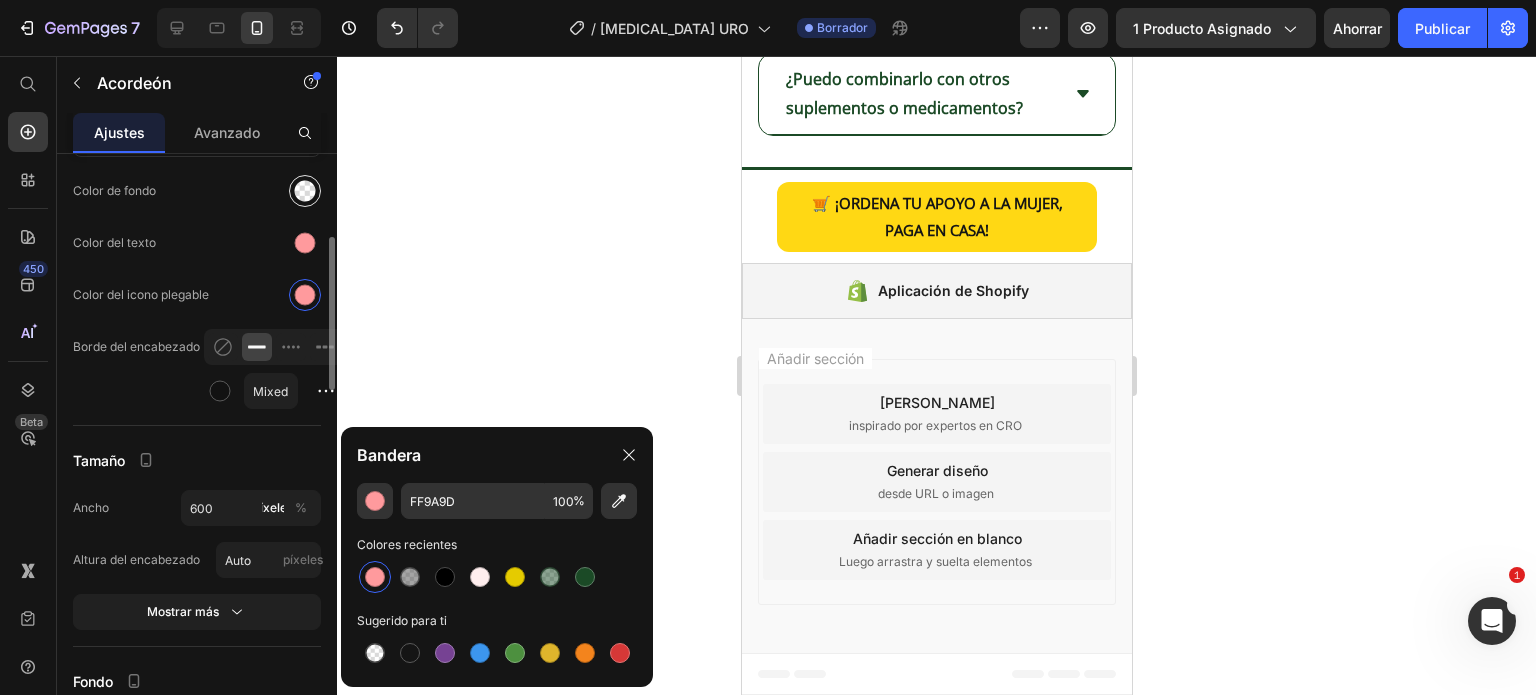 scroll, scrollTop: 1102, scrollLeft: 0, axis: vertical 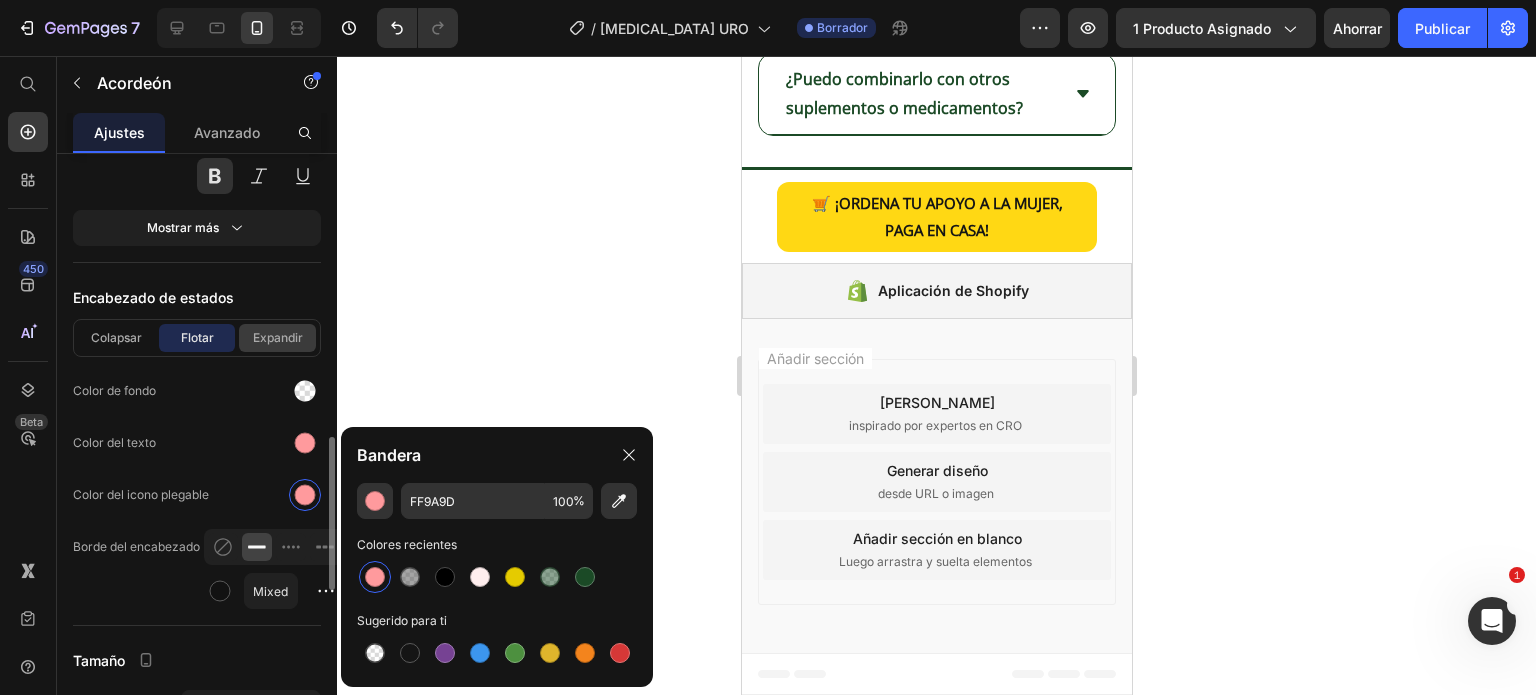 click on "Expandir" at bounding box center [278, 337] 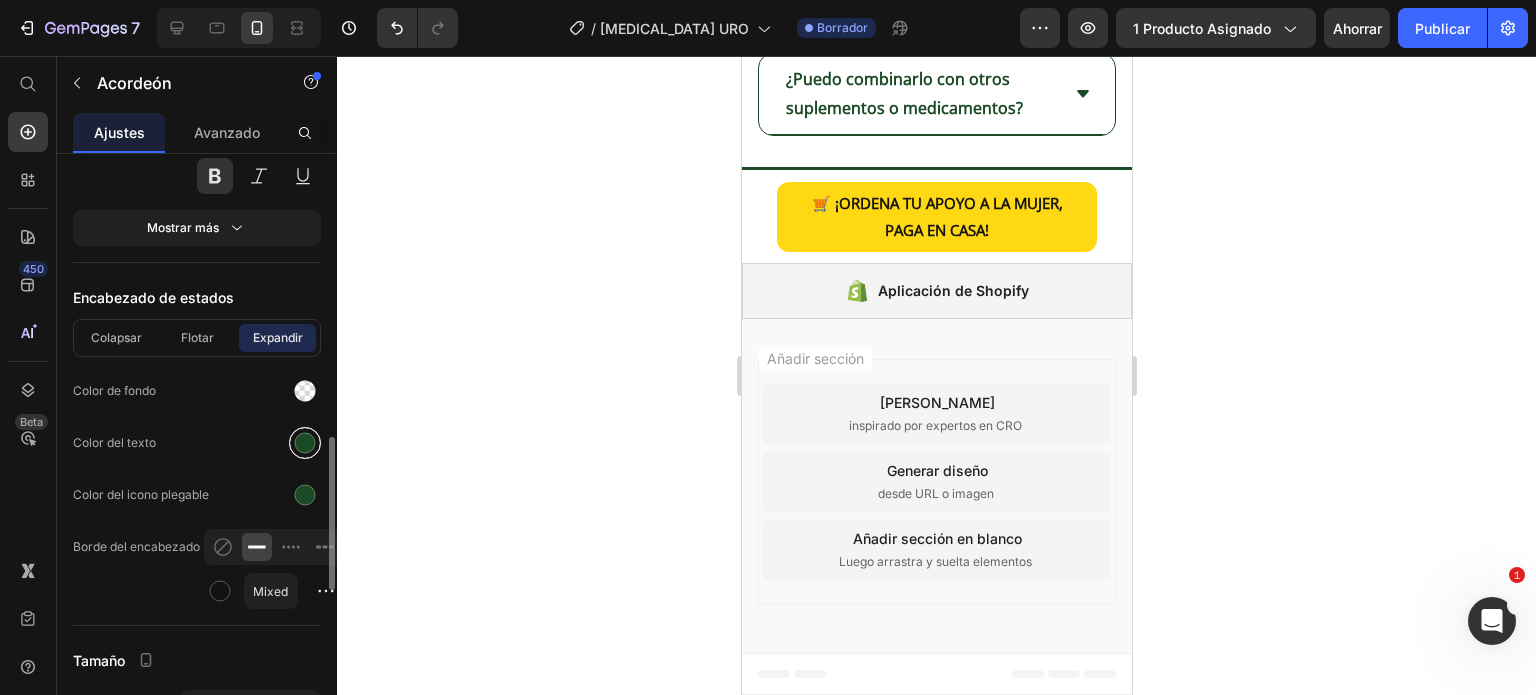 click at bounding box center [305, 443] 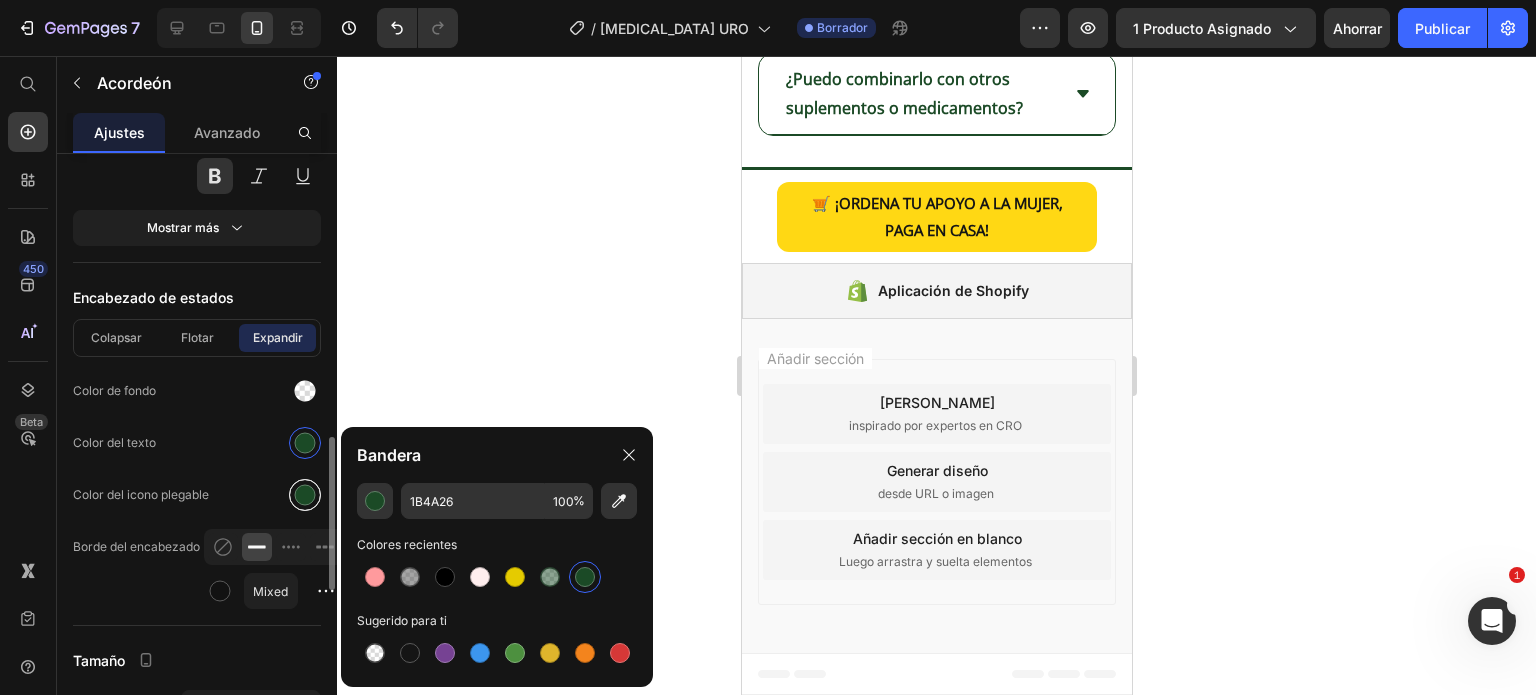click at bounding box center (375, 577) 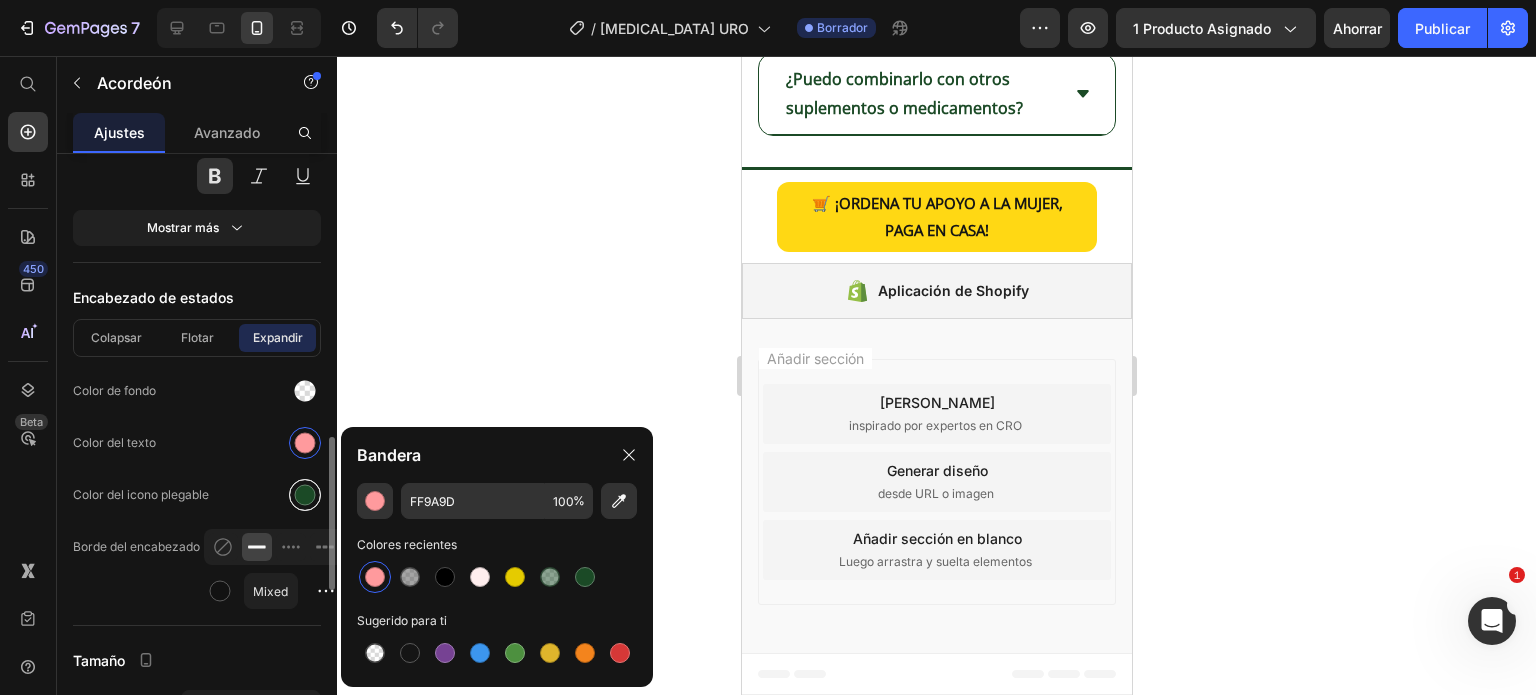 click at bounding box center (305, 495) 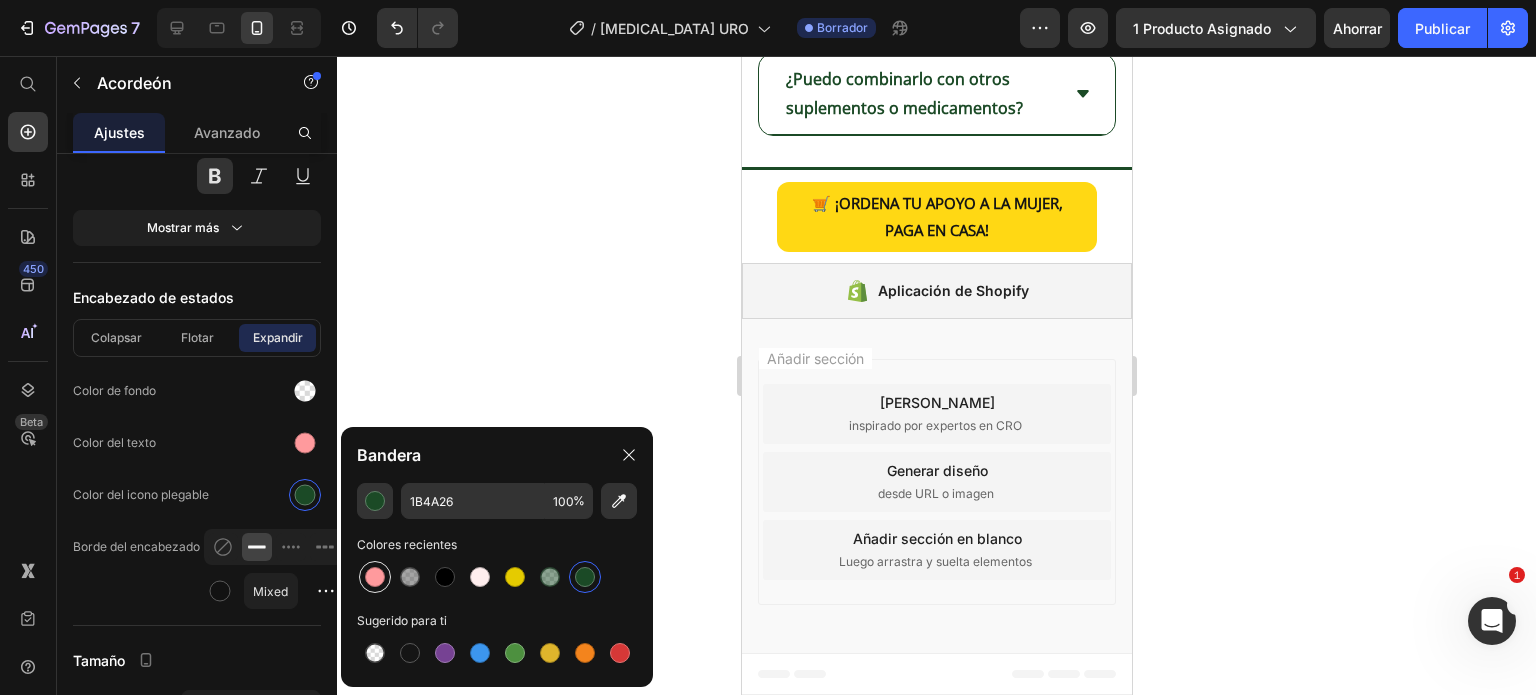 click at bounding box center (375, 577) 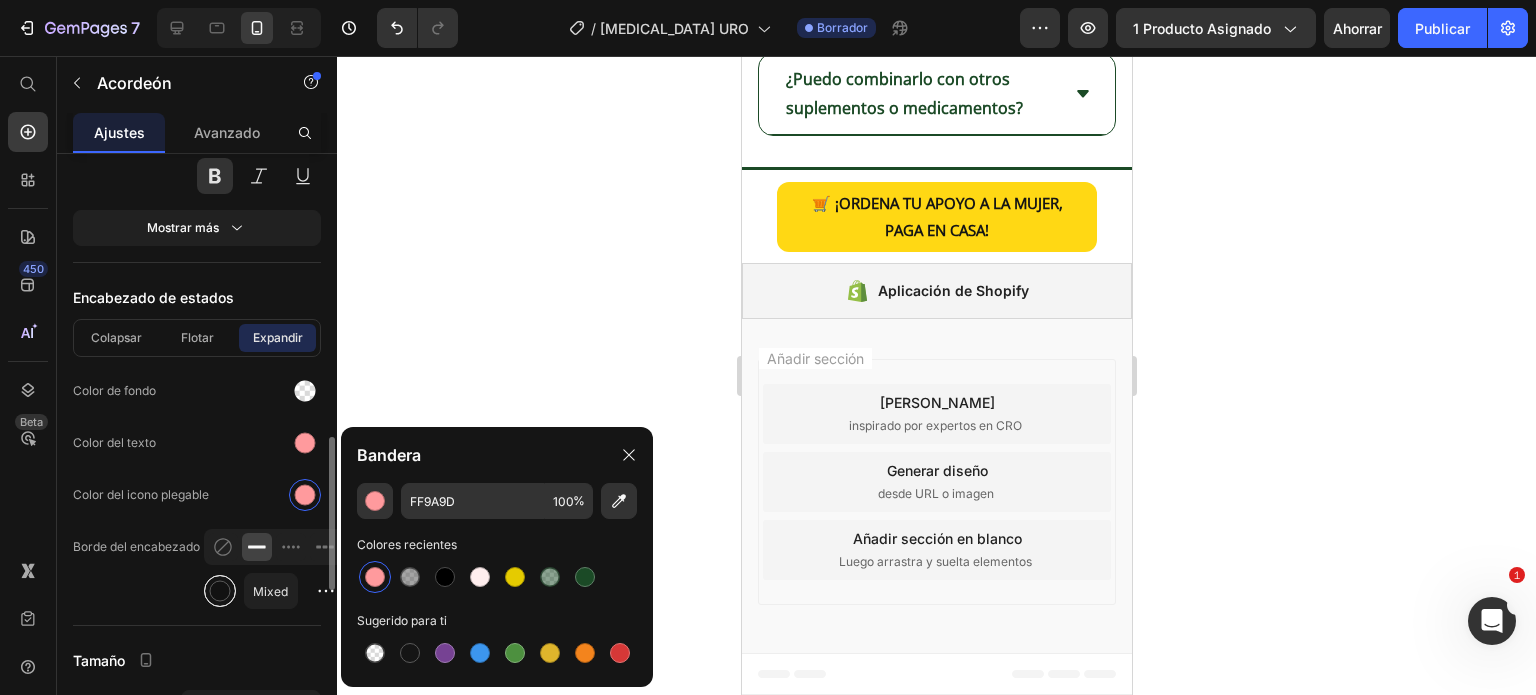 click at bounding box center (220, 591) 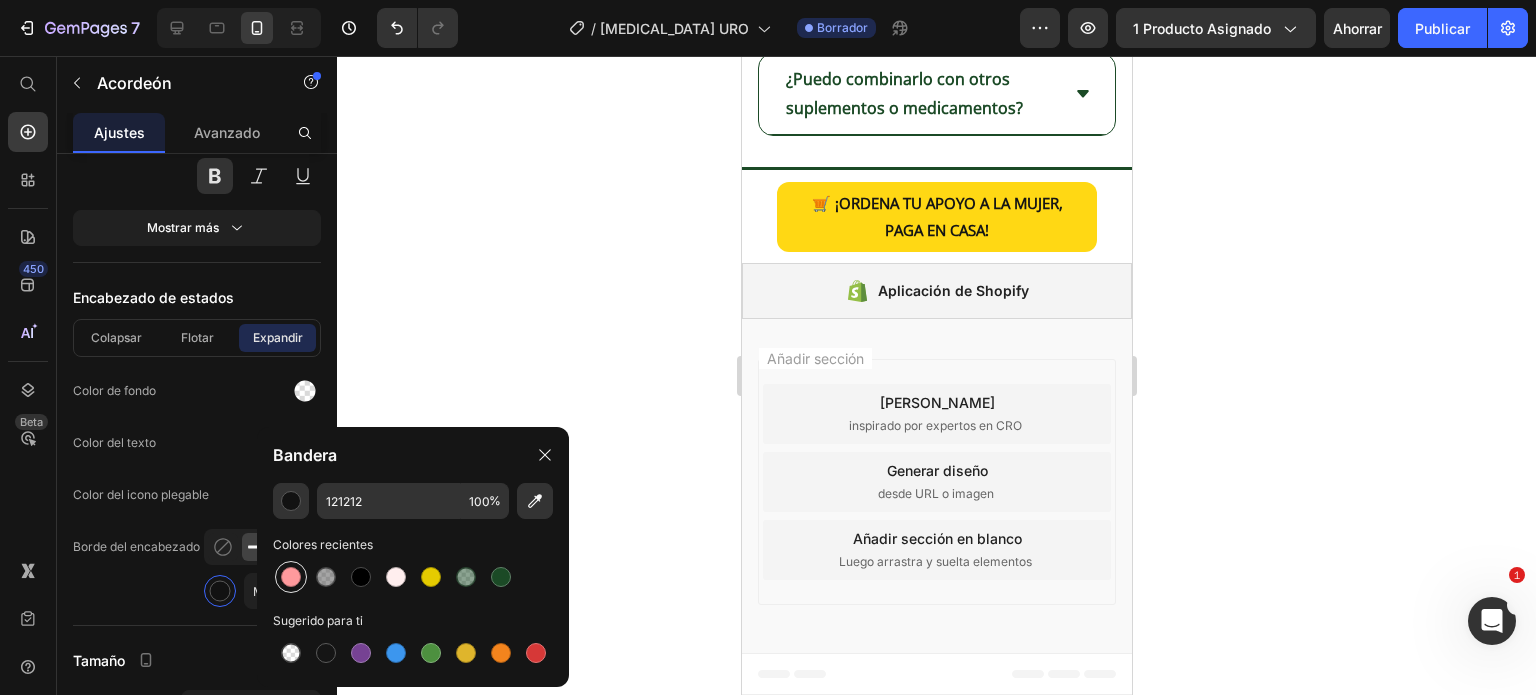 click at bounding box center [291, 577] 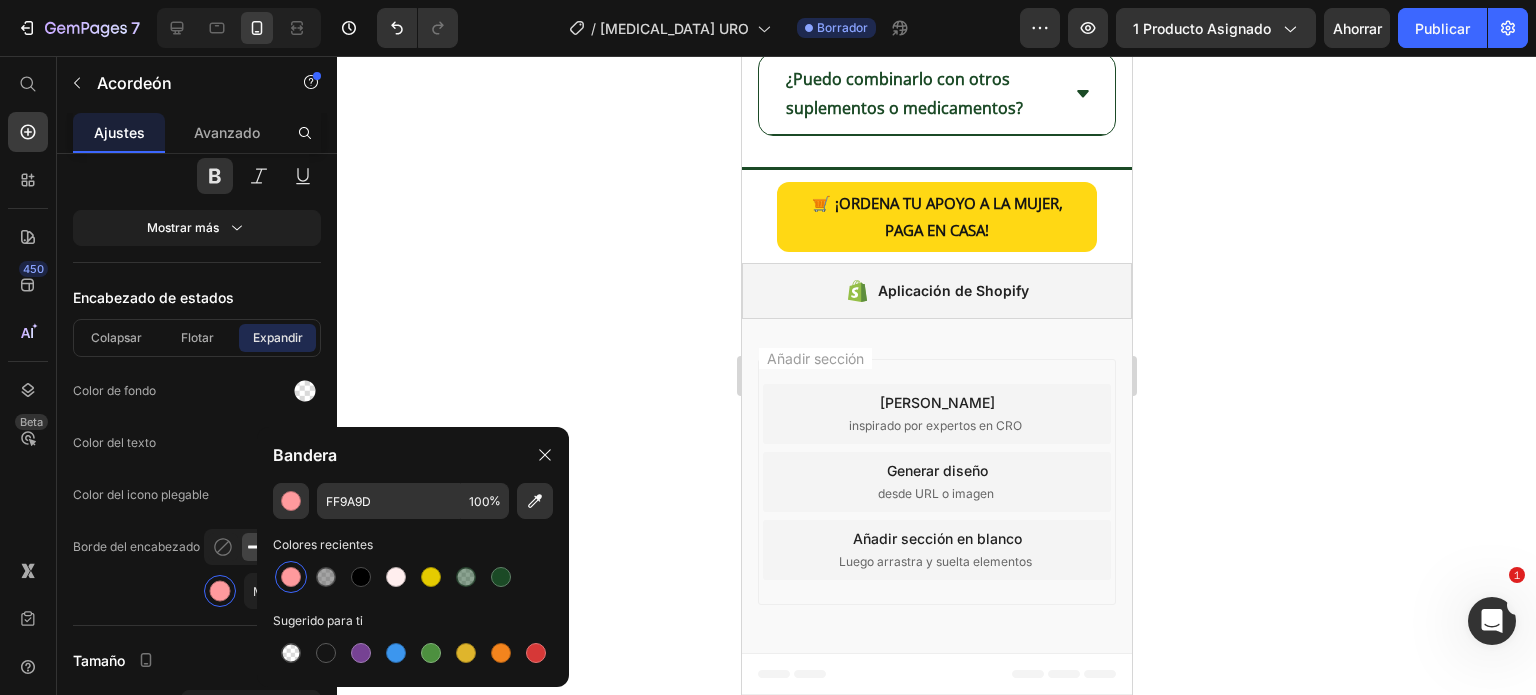 click on "Colapsar Flotar Expandir Color de fondo Color del texto Color del icono plegable Borde del encabezado Mixed" 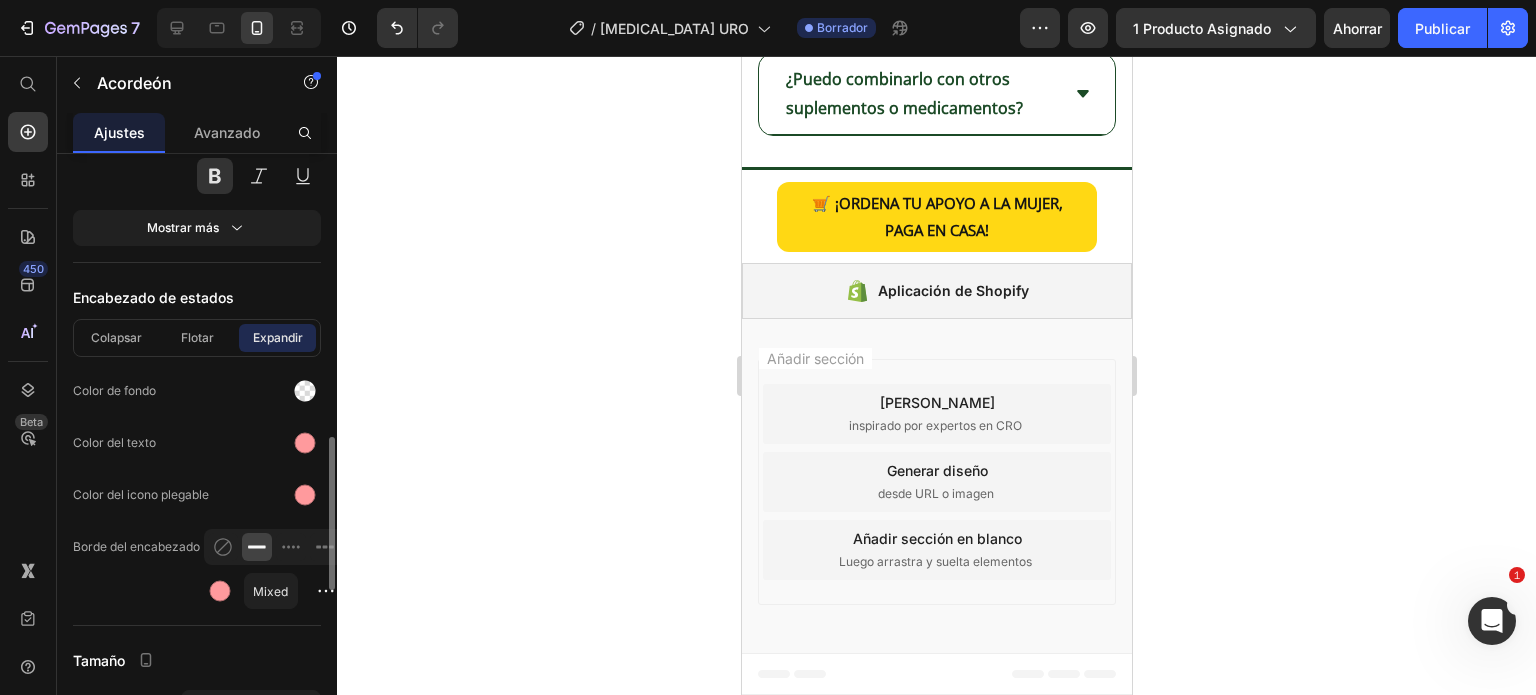 scroll, scrollTop: 1302, scrollLeft: 0, axis: vertical 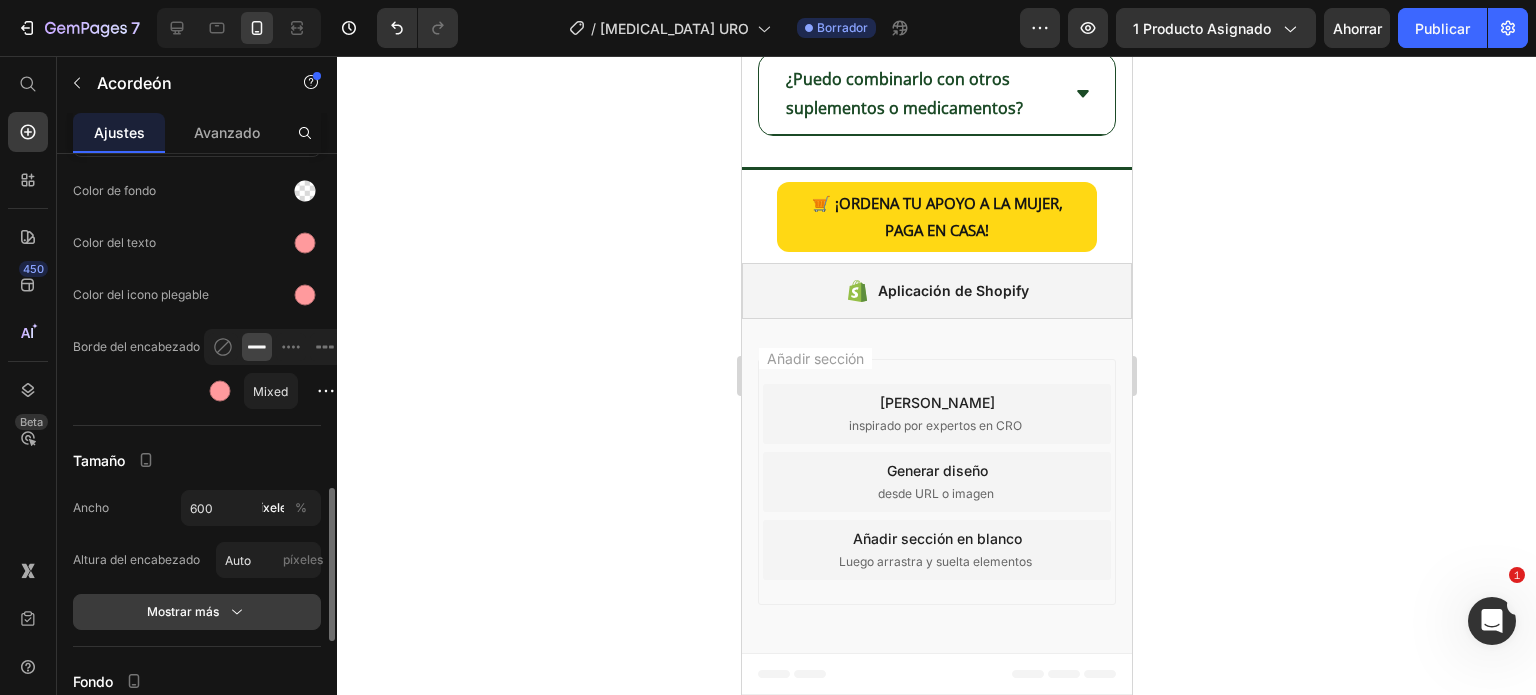 click on "Mostrar más" at bounding box center (197, 612) 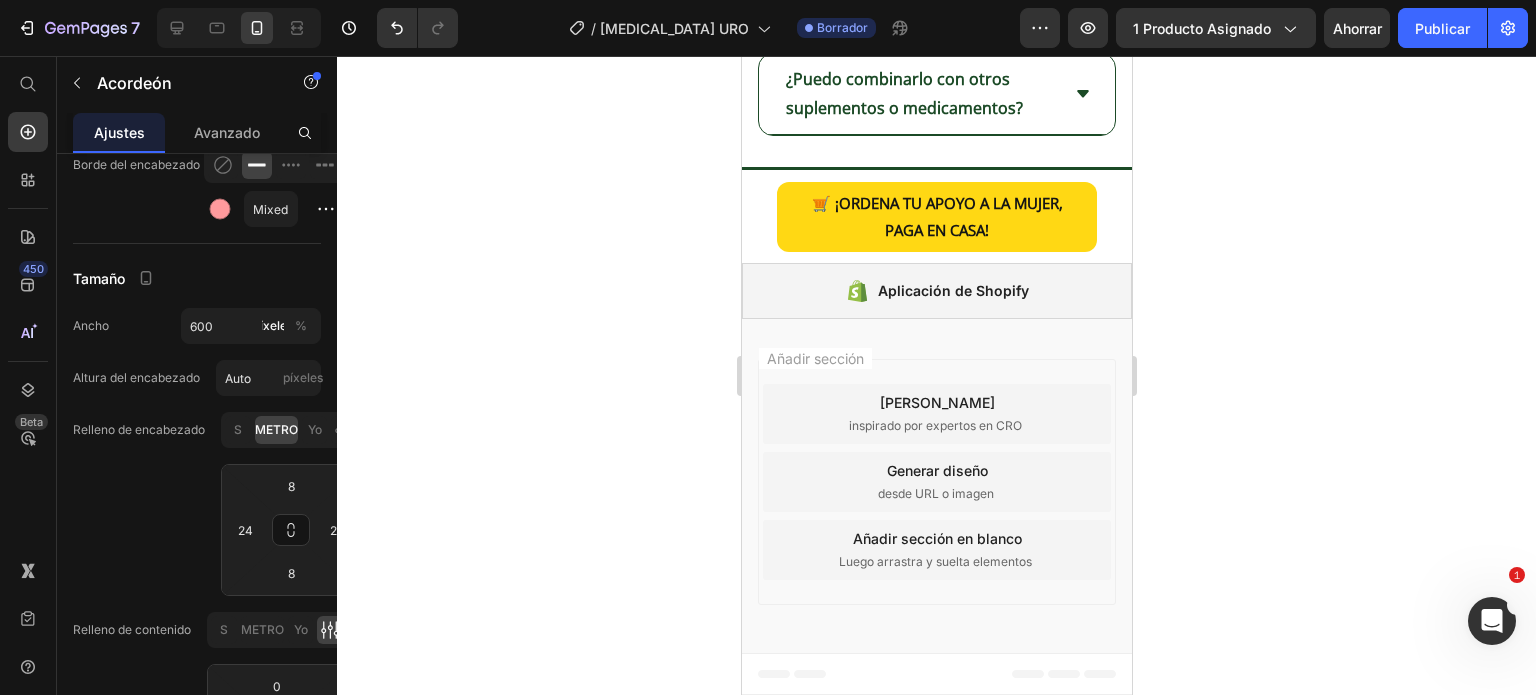 scroll, scrollTop: 784, scrollLeft: 0, axis: vertical 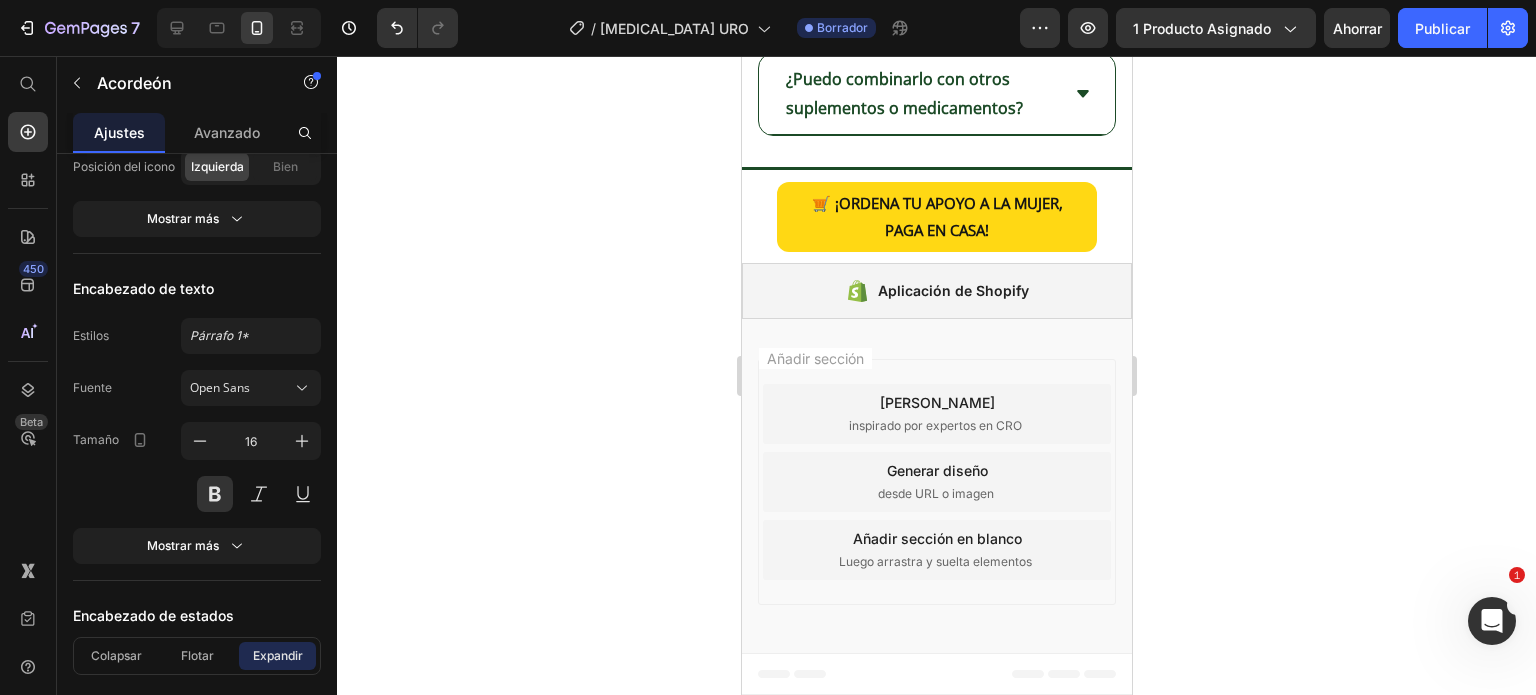 click on "¿Cómo lo uso?" at bounding box center [870, -1077] 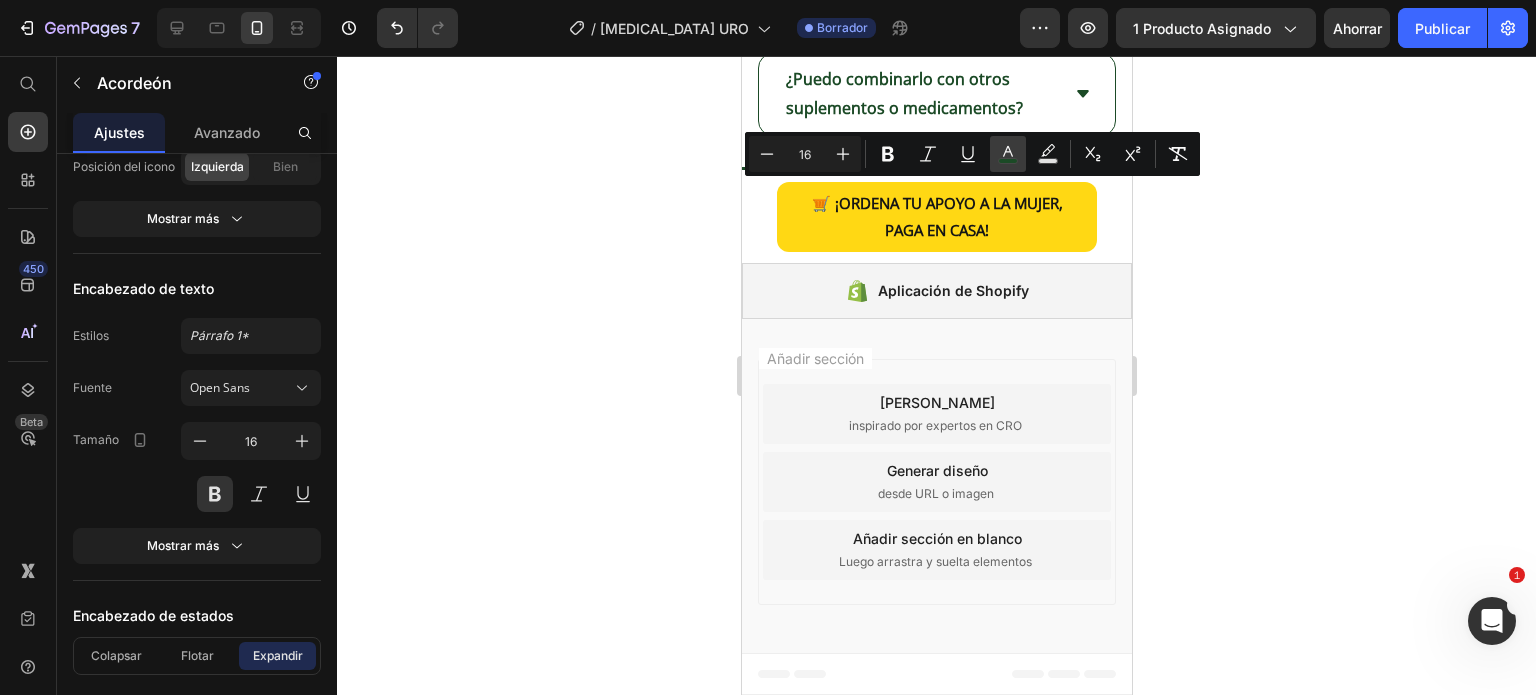 drag, startPoint x: 1004, startPoint y: 143, endPoint x: 228, endPoint y: 153, distance: 776.06445 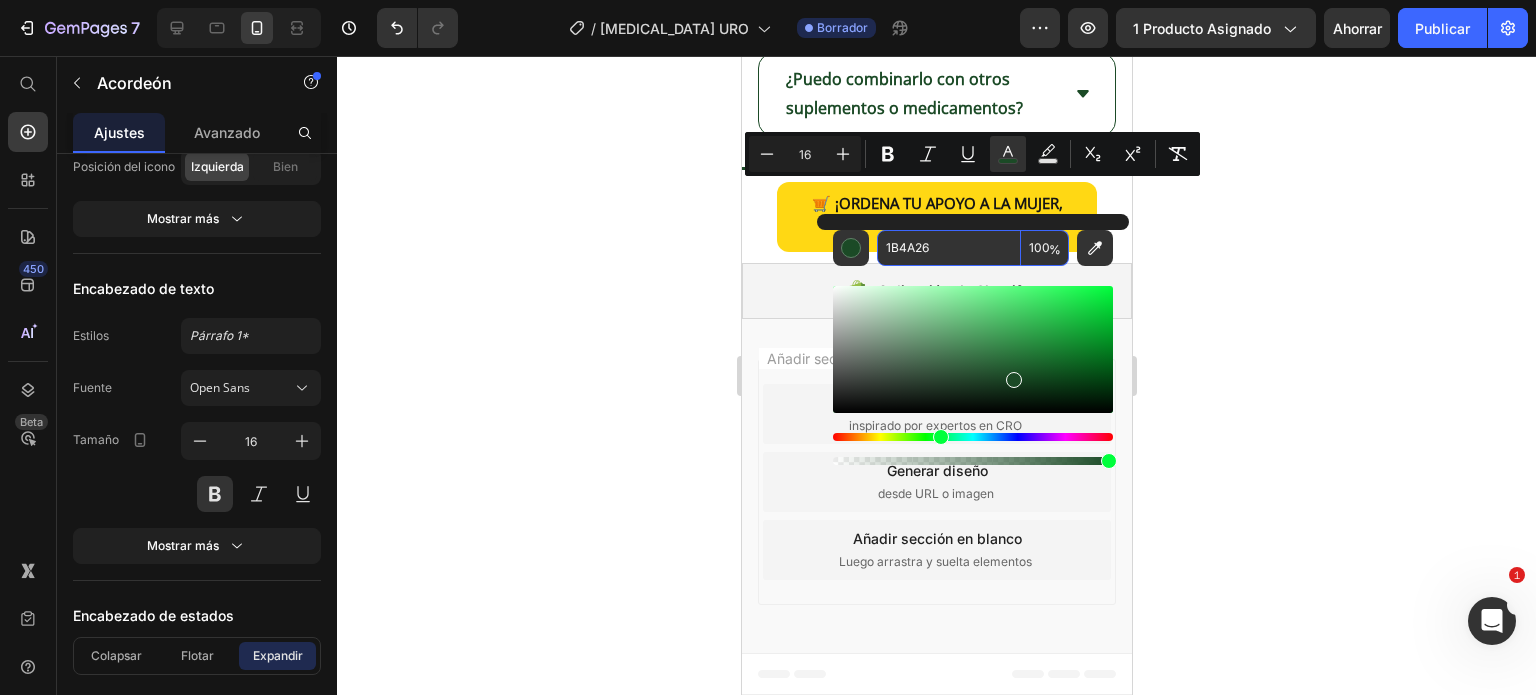 click on "1B4A26" at bounding box center (949, 248) 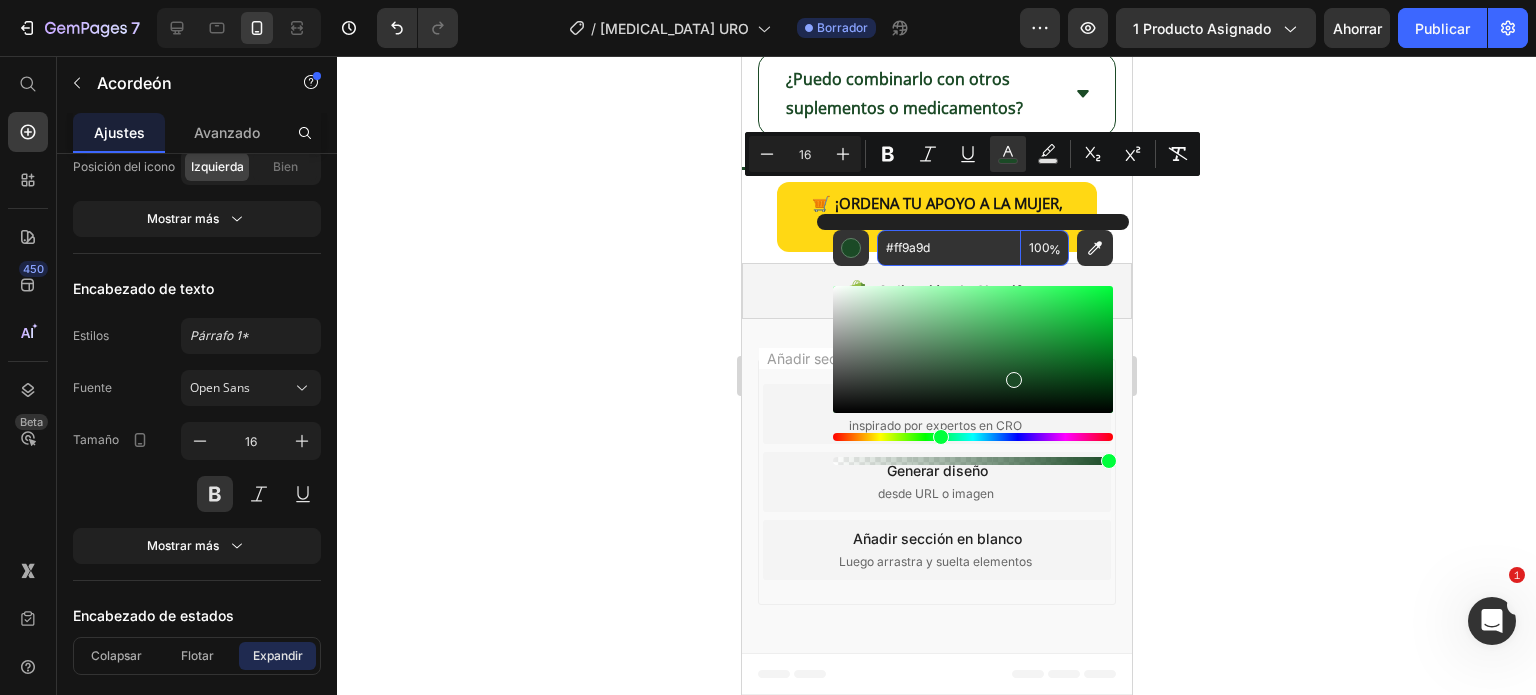 type on "FF9A9D" 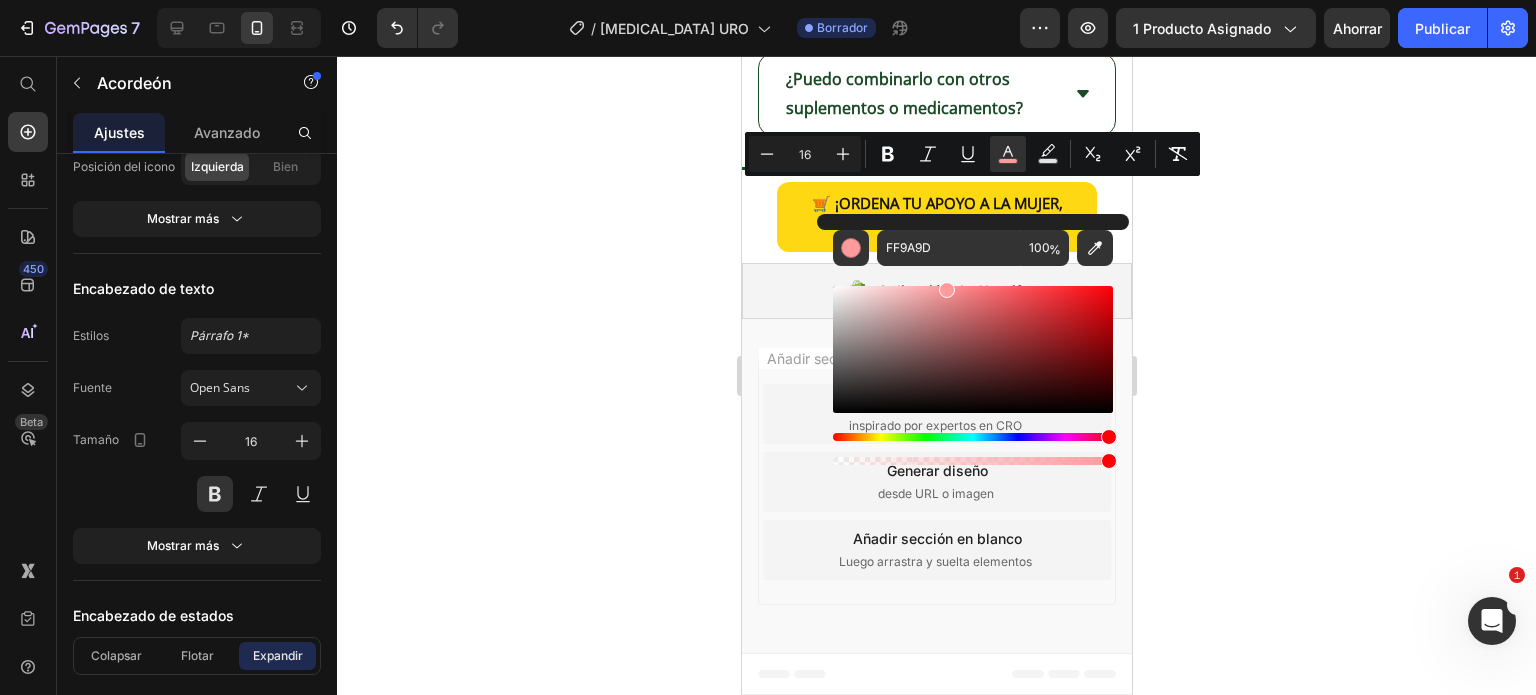 click 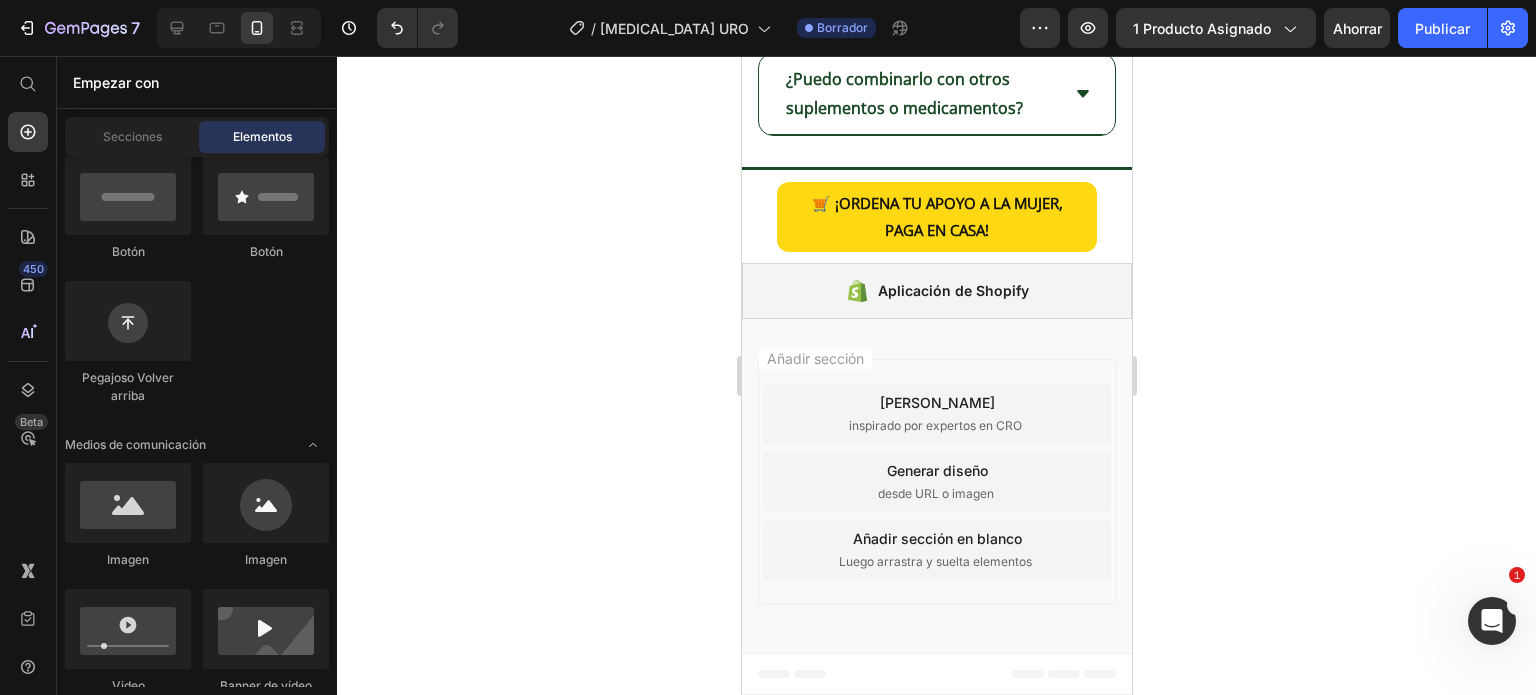 click on "Información de envío" at bounding box center [896, -1017] 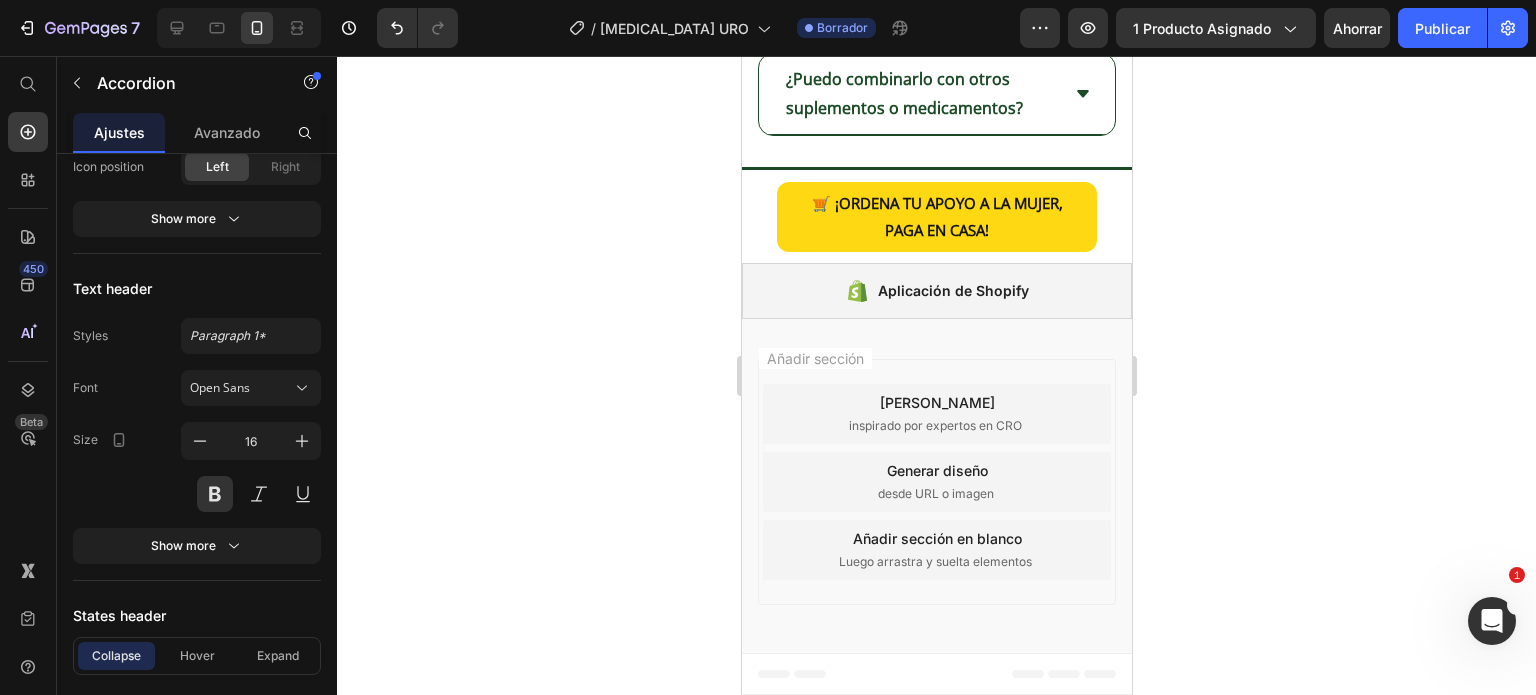 click on "Información de envío" at bounding box center (896, -1017) 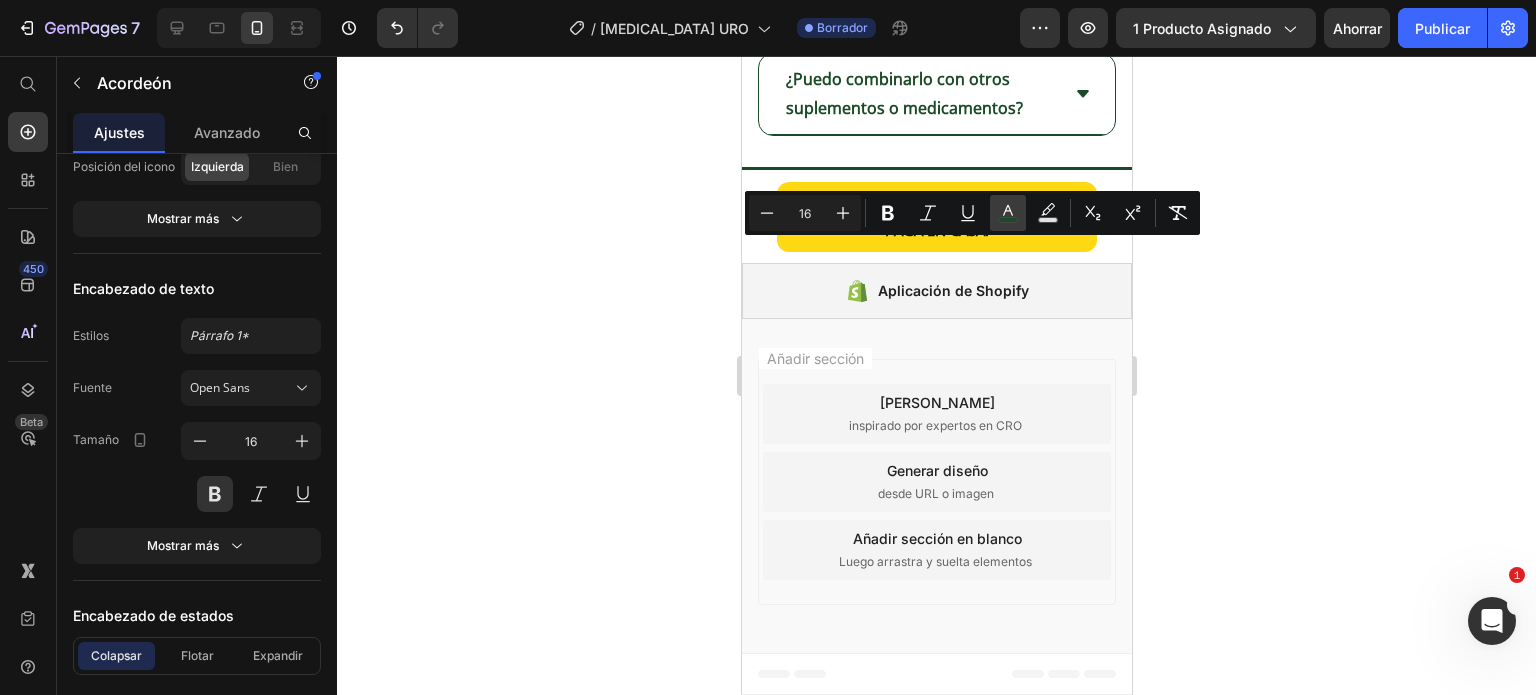 click on "color" at bounding box center [1008, 213] 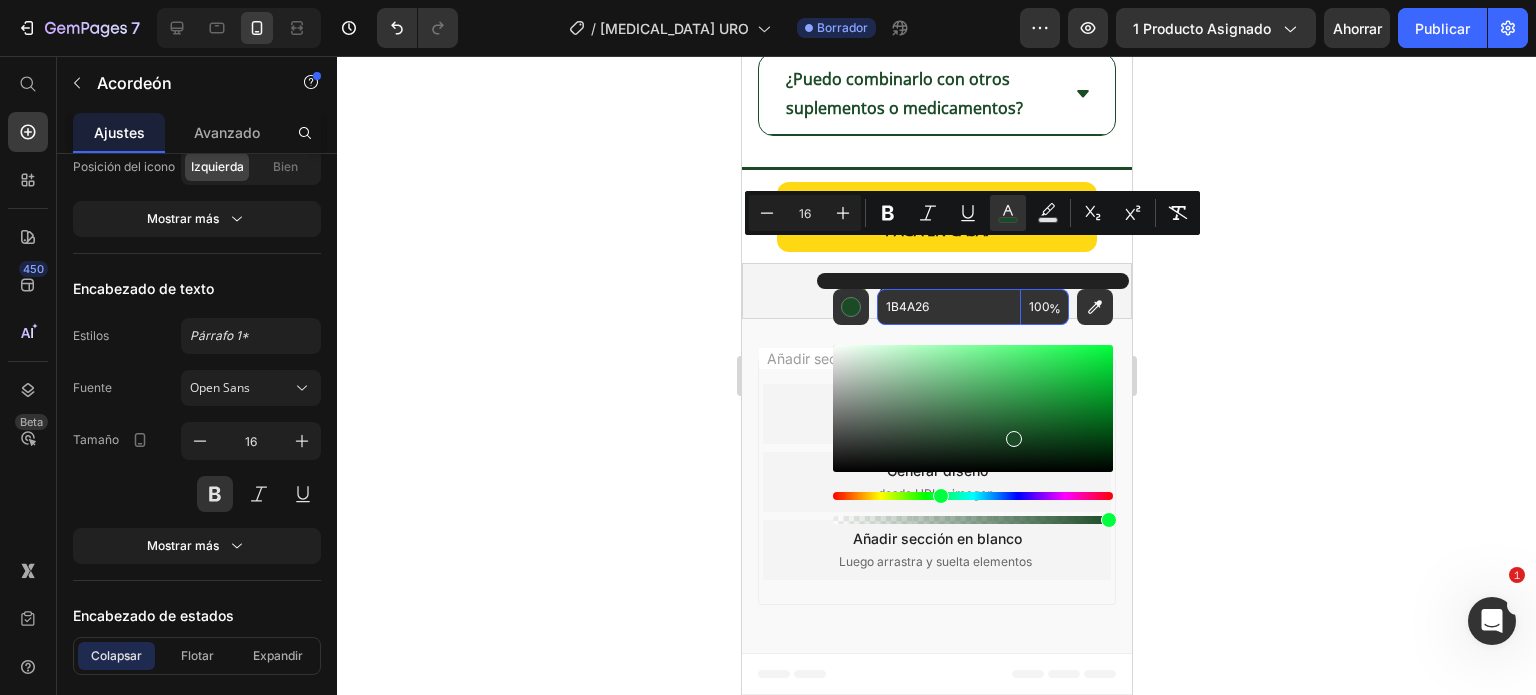 click on "1B4A26" at bounding box center [949, 307] 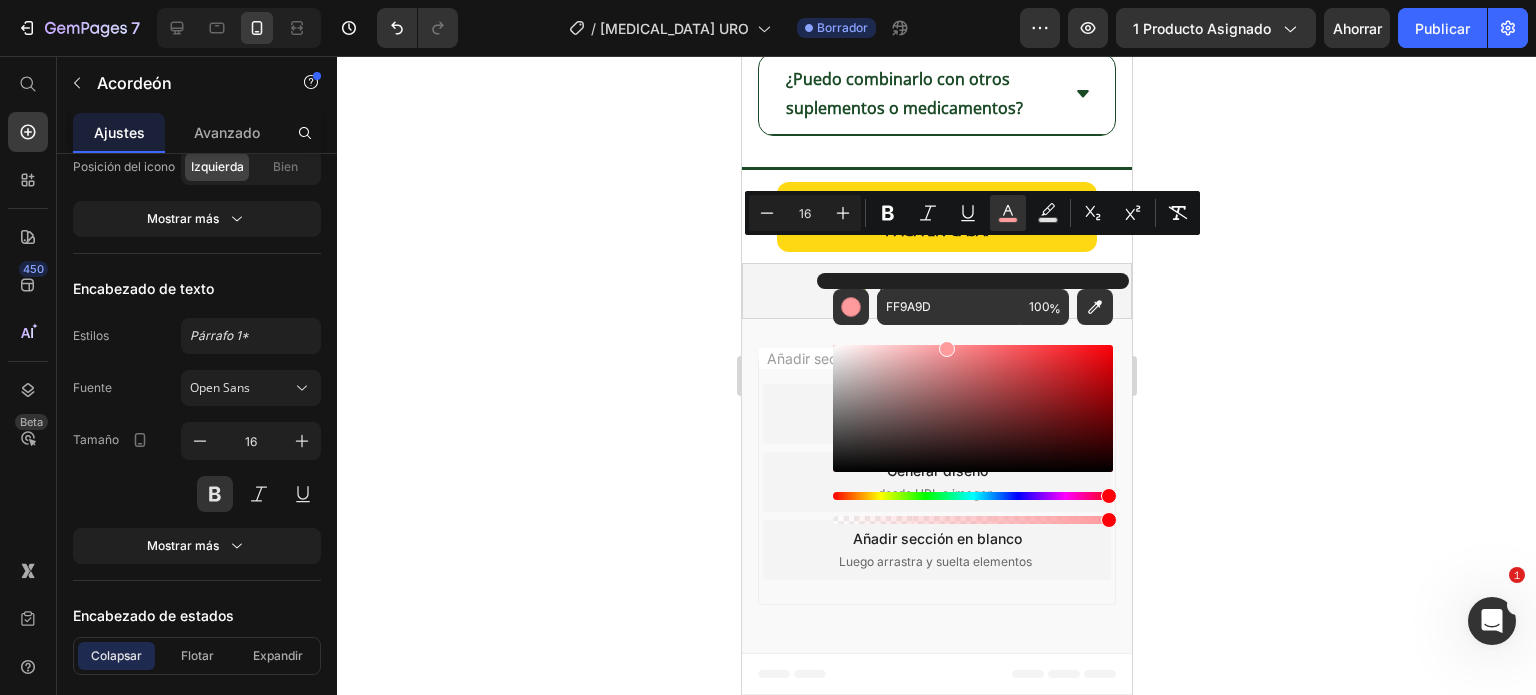 drag, startPoint x: 576, startPoint y: 375, endPoint x: 680, endPoint y: 281, distance: 140.1856 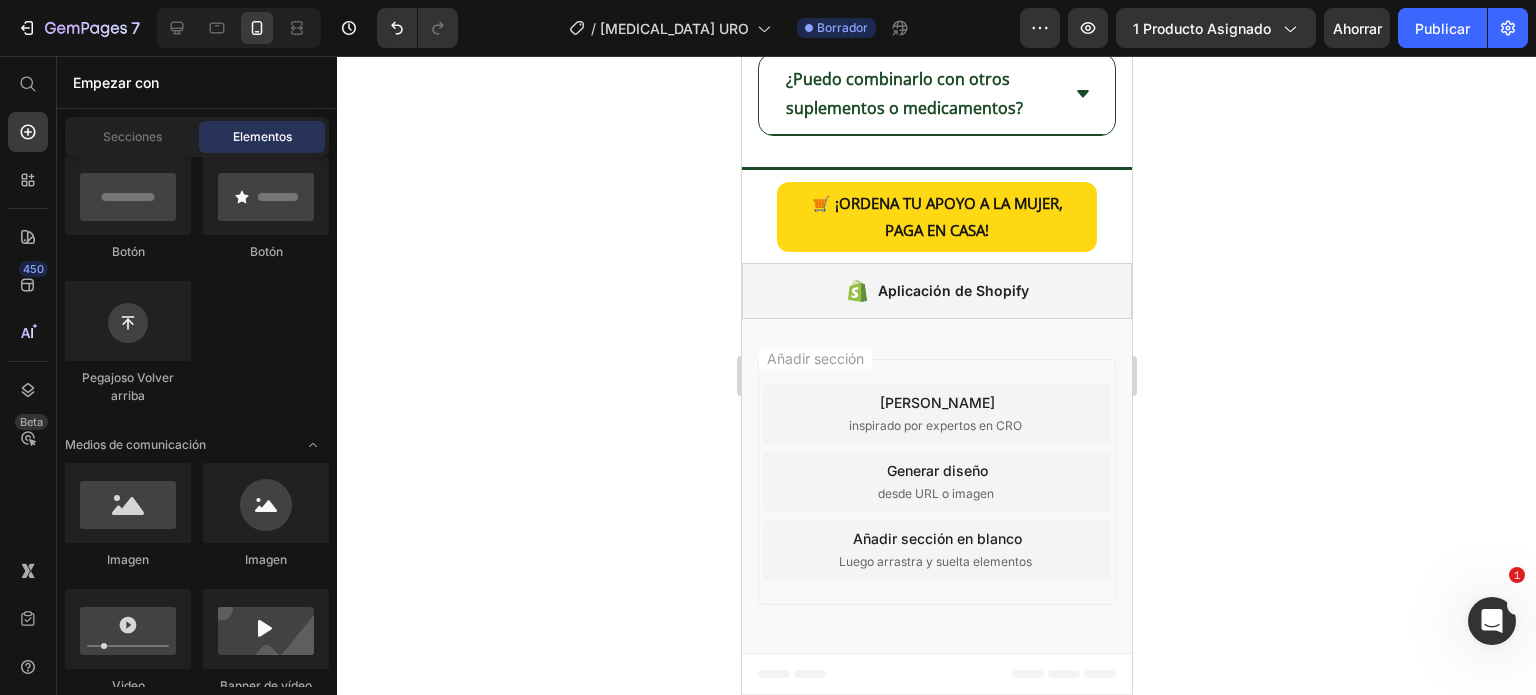 click on "¿Qué incluye?" at bounding box center [867, -1137] 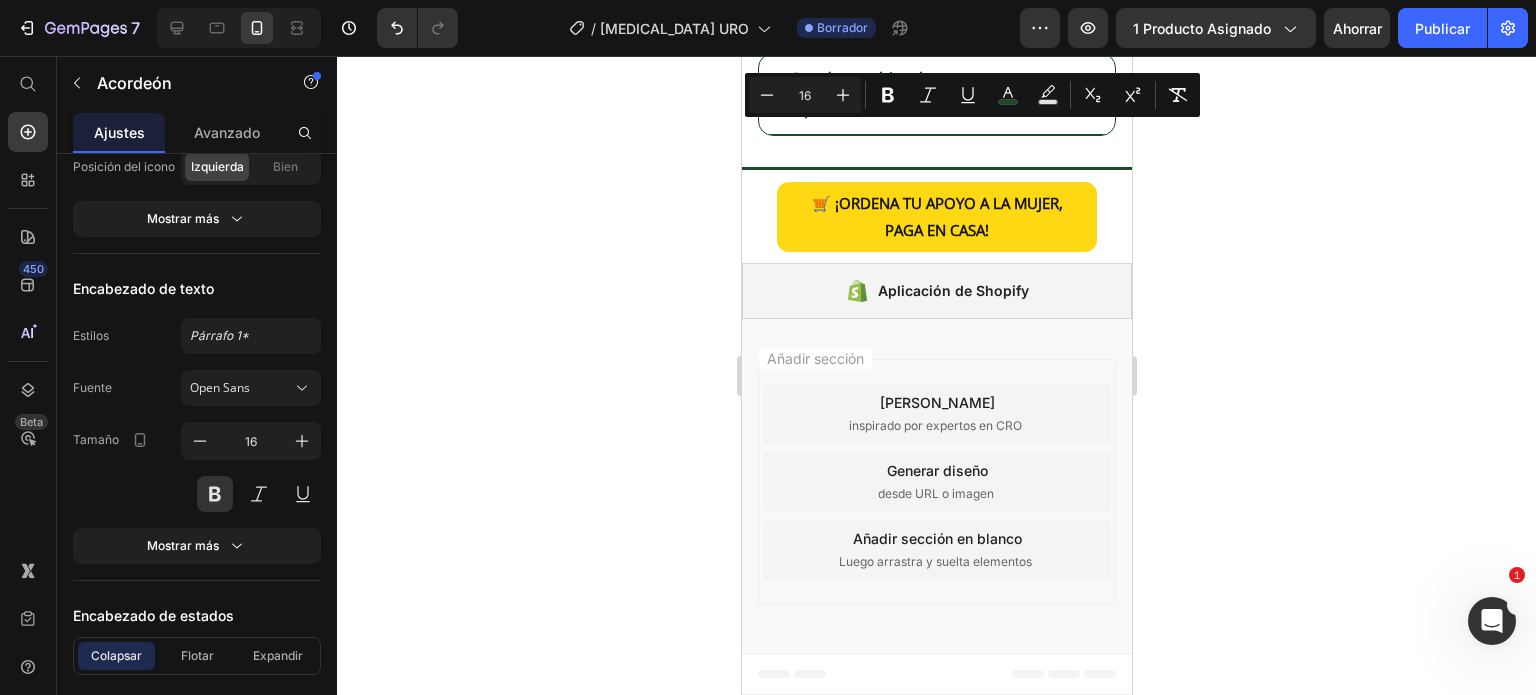 click on "¿Qué incluye?" at bounding box center (867, -1137) 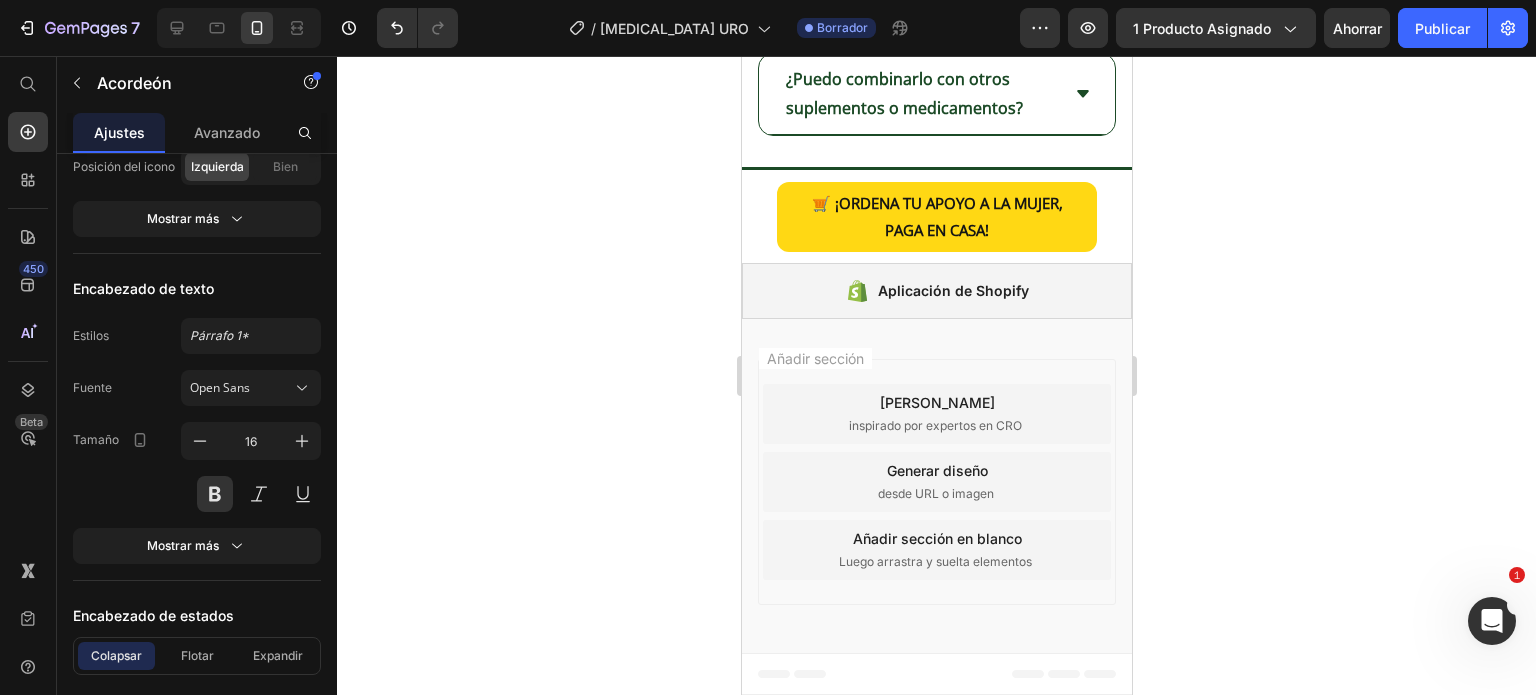click on "¿Qué incluye?" at bounding box center (867, -1137) 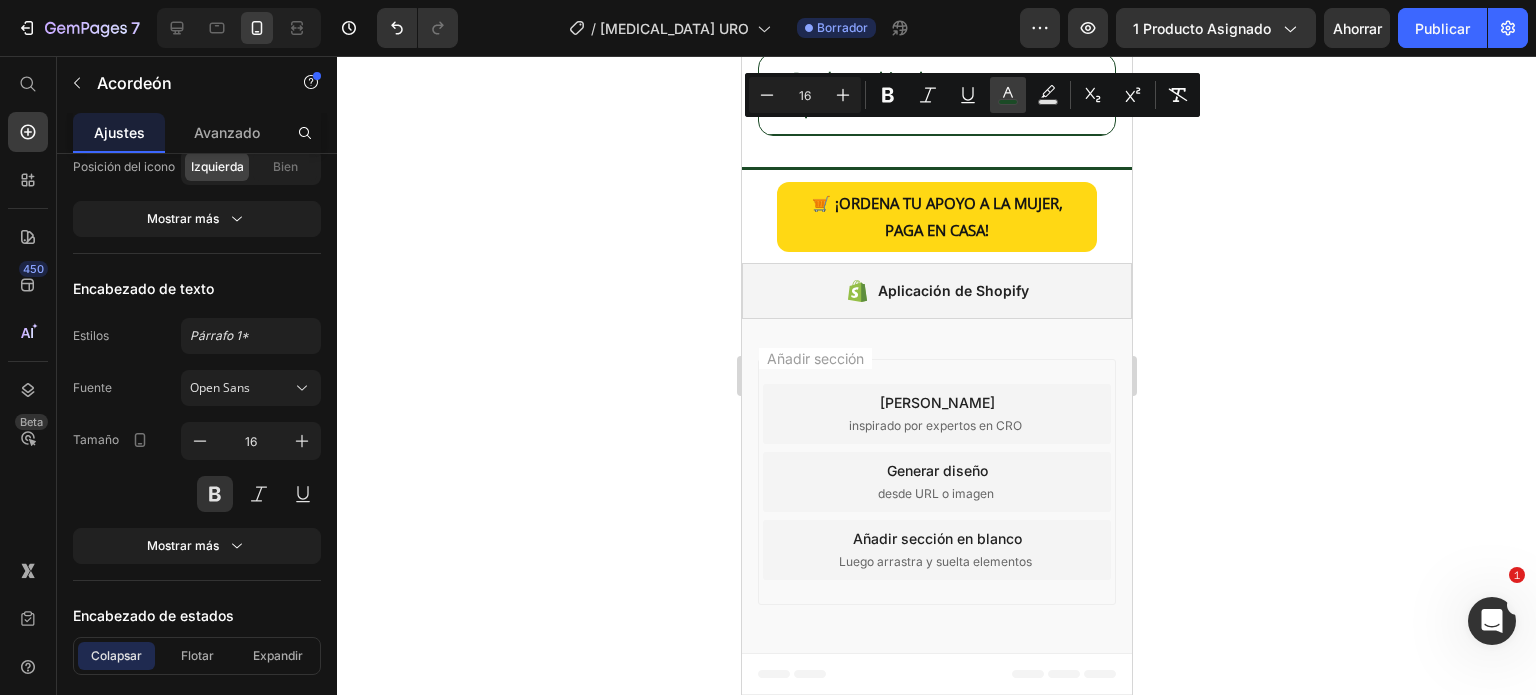 click 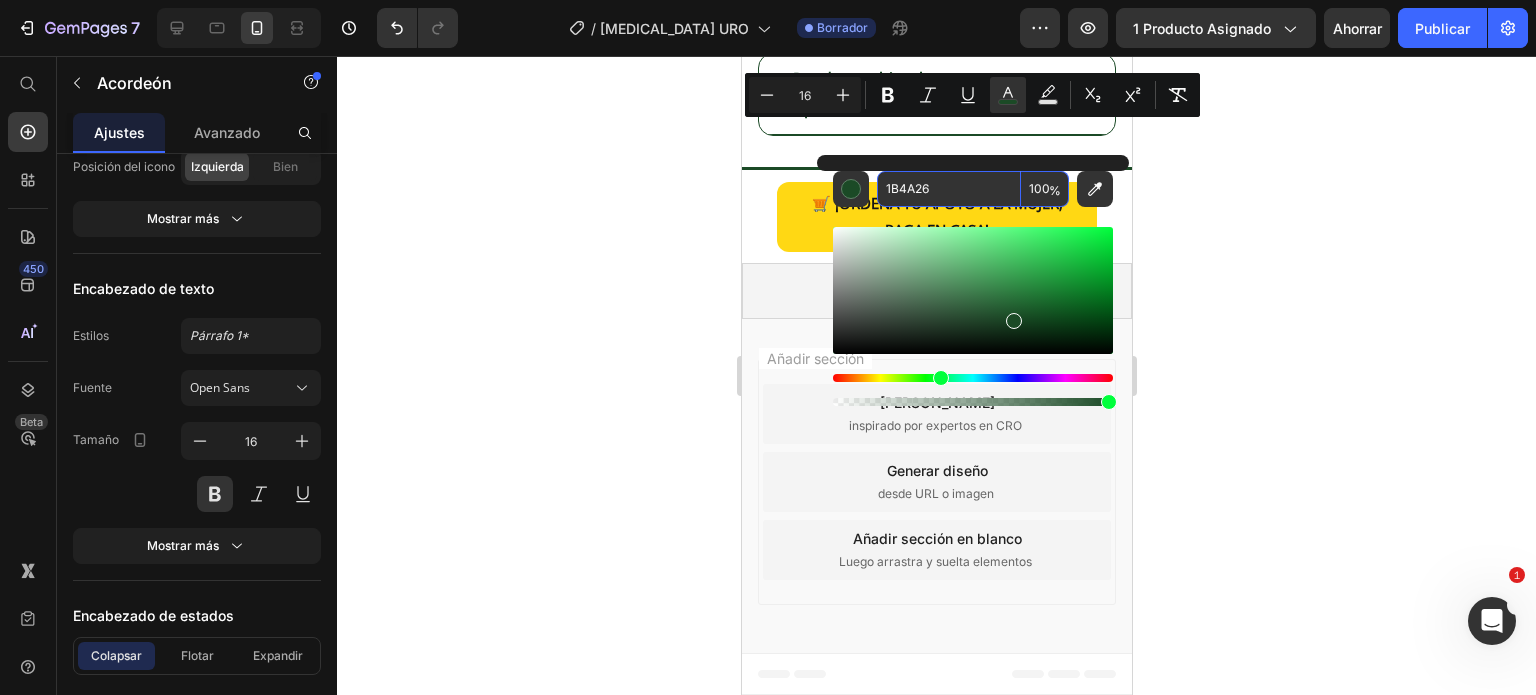 click on "1B4A26" at bounding box center (949, 189) 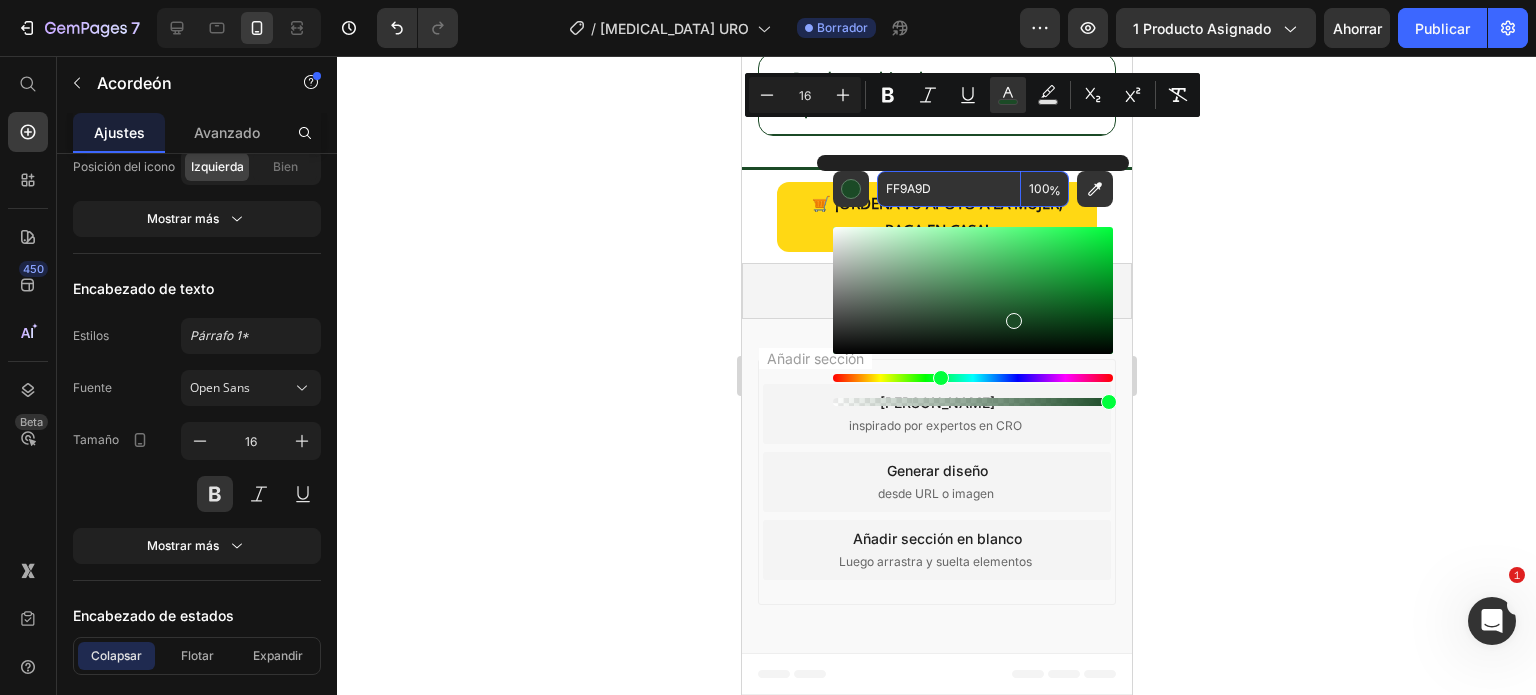 click 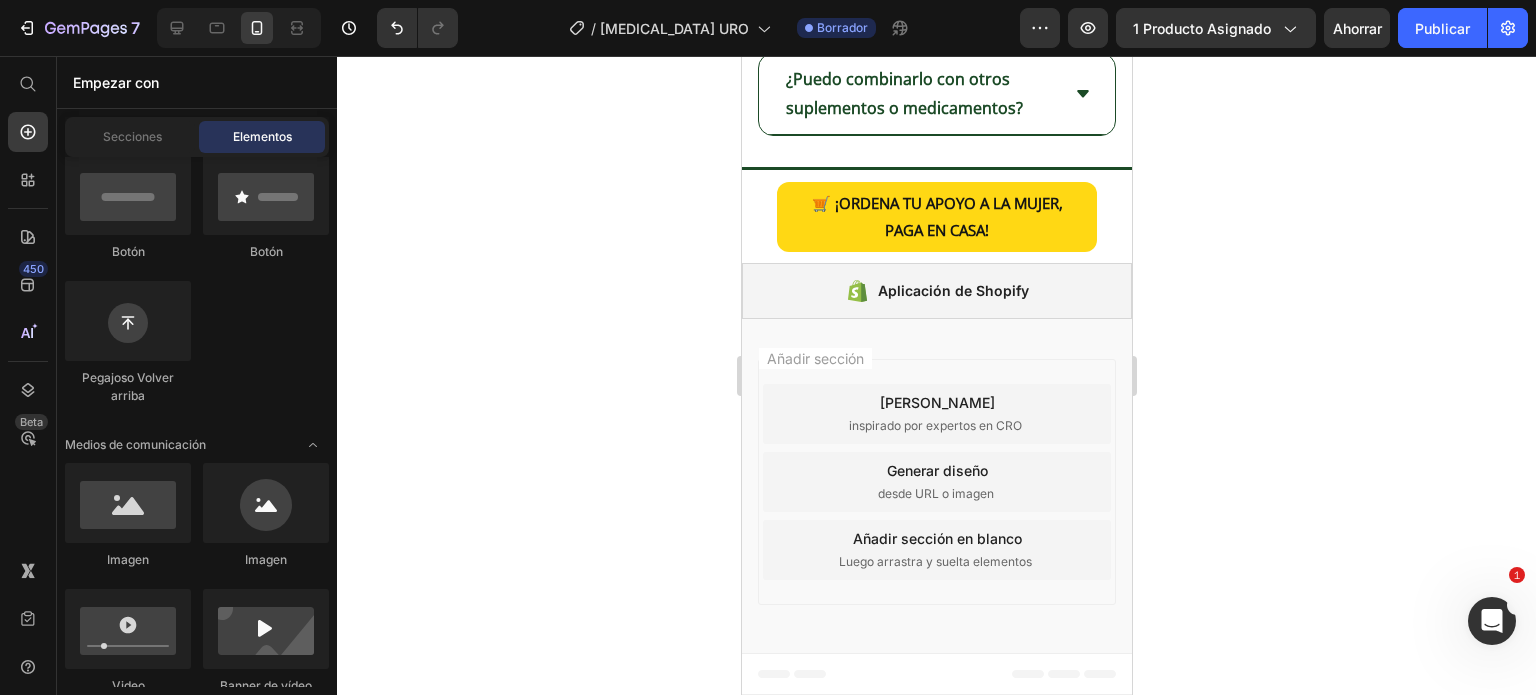 scroll, scrollTop: 4800, scrollLeft: 0, axis: vertical 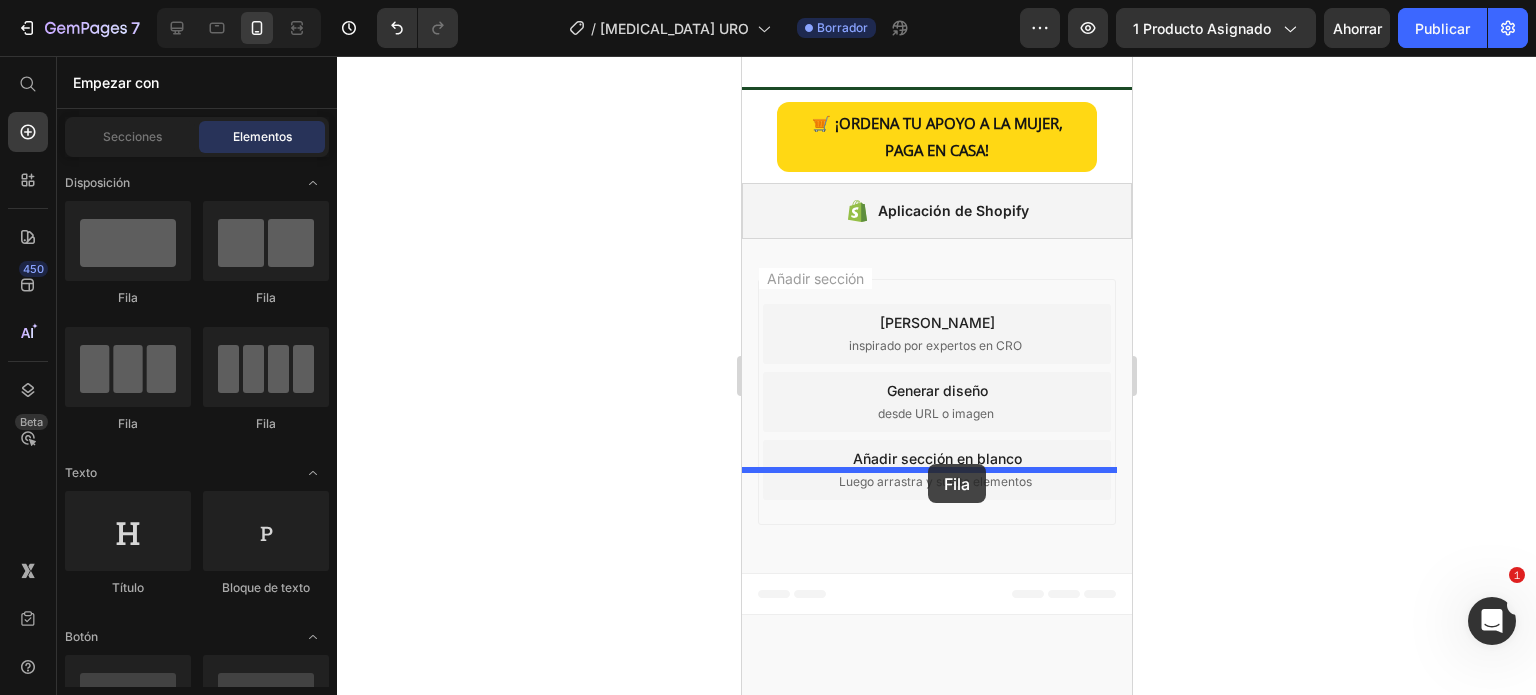 drag, startPoint x: 905, startPoint y: 327, endPoint x: 927, endPoint y: 464, distance: 138.75517 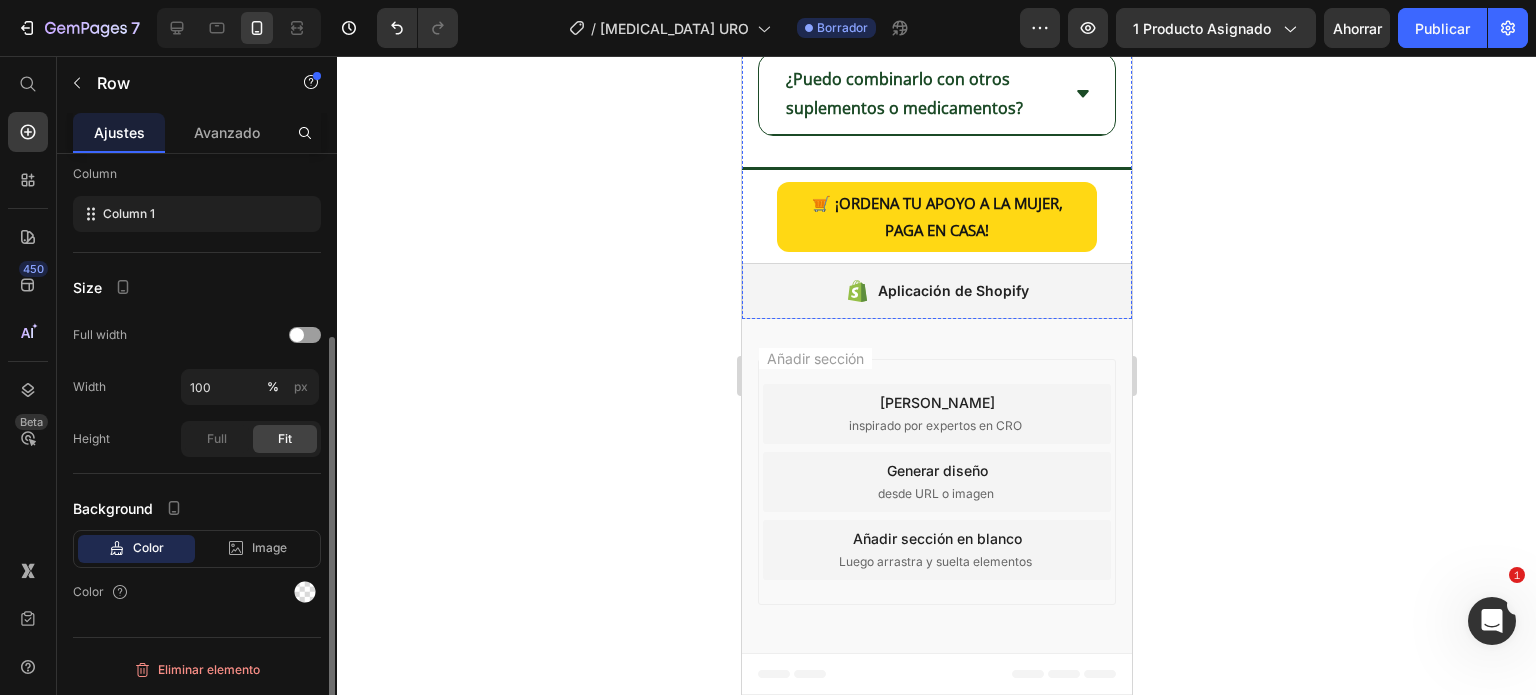 scroll, scrollTop: 0, scrollLeft: 0, axis: both 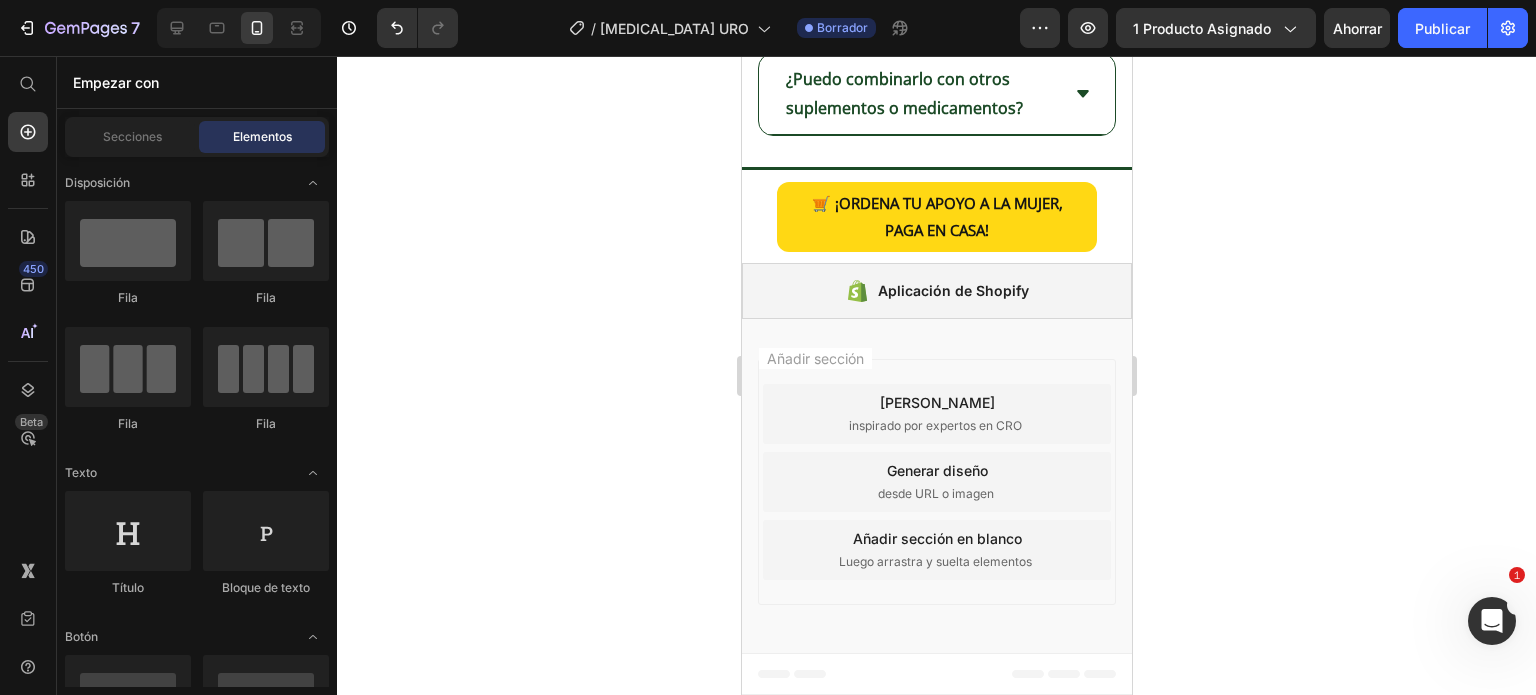 click on "Drop element here" at bounding box center [948, -1004] 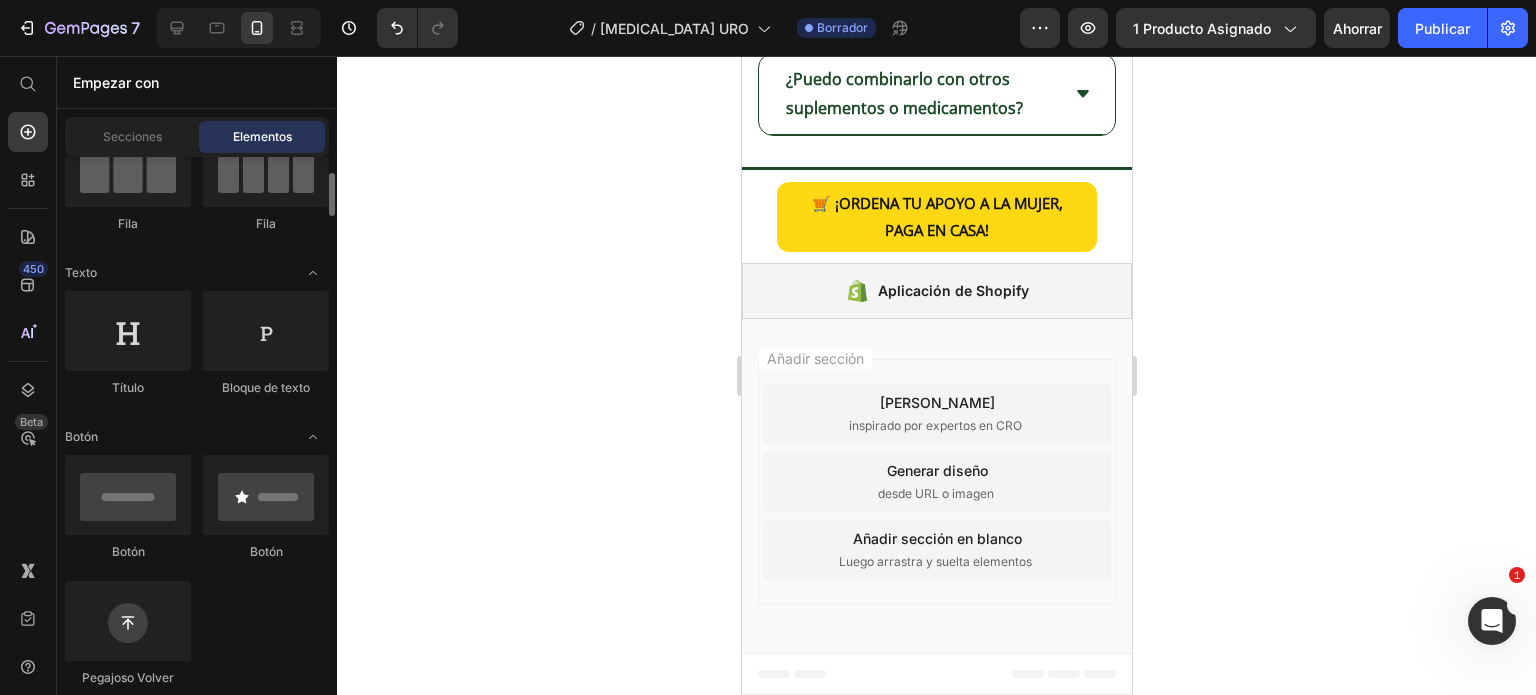 scroll, scrollTop: 400, scrollLeft: 0, axis: vertical 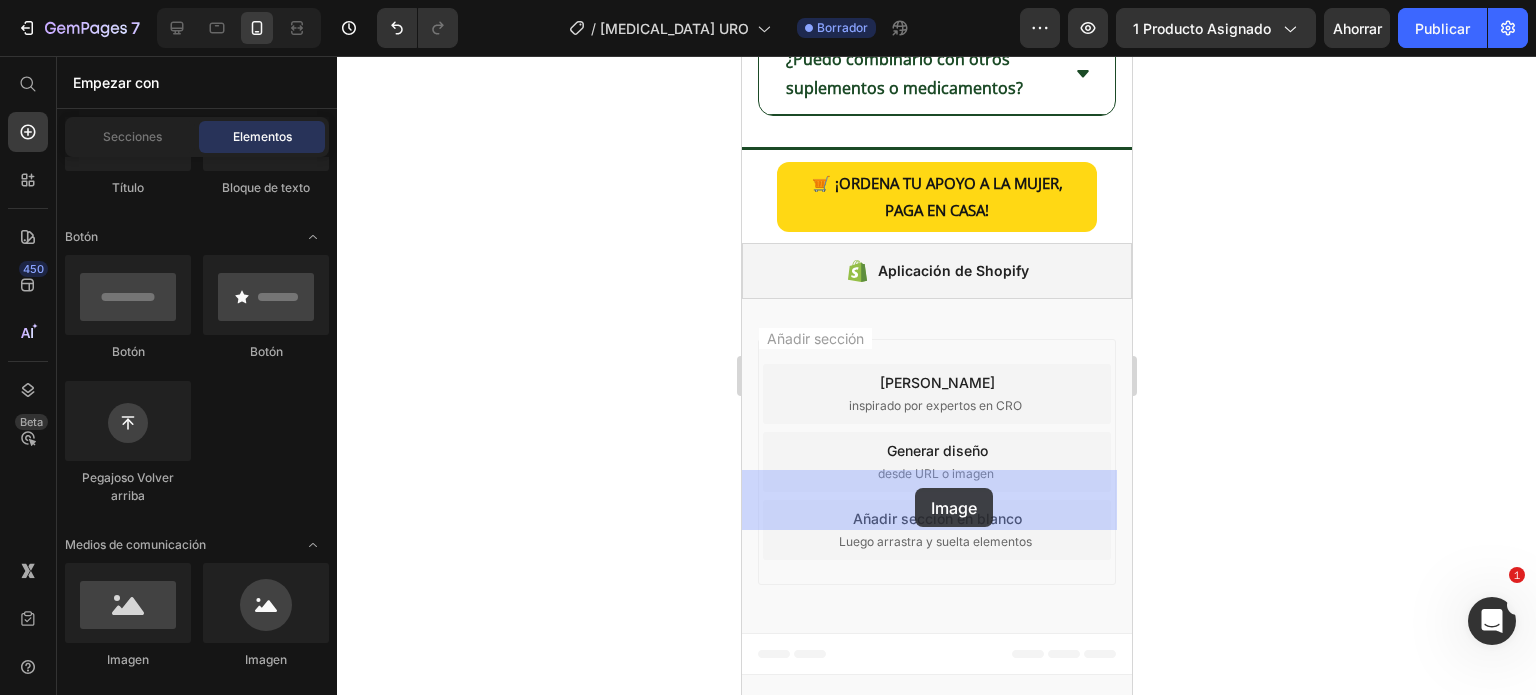 drag, startPoint x: 1374, startPoint y: 522, endPoint x: 914, endPoint y: 488, distance: 461.25482 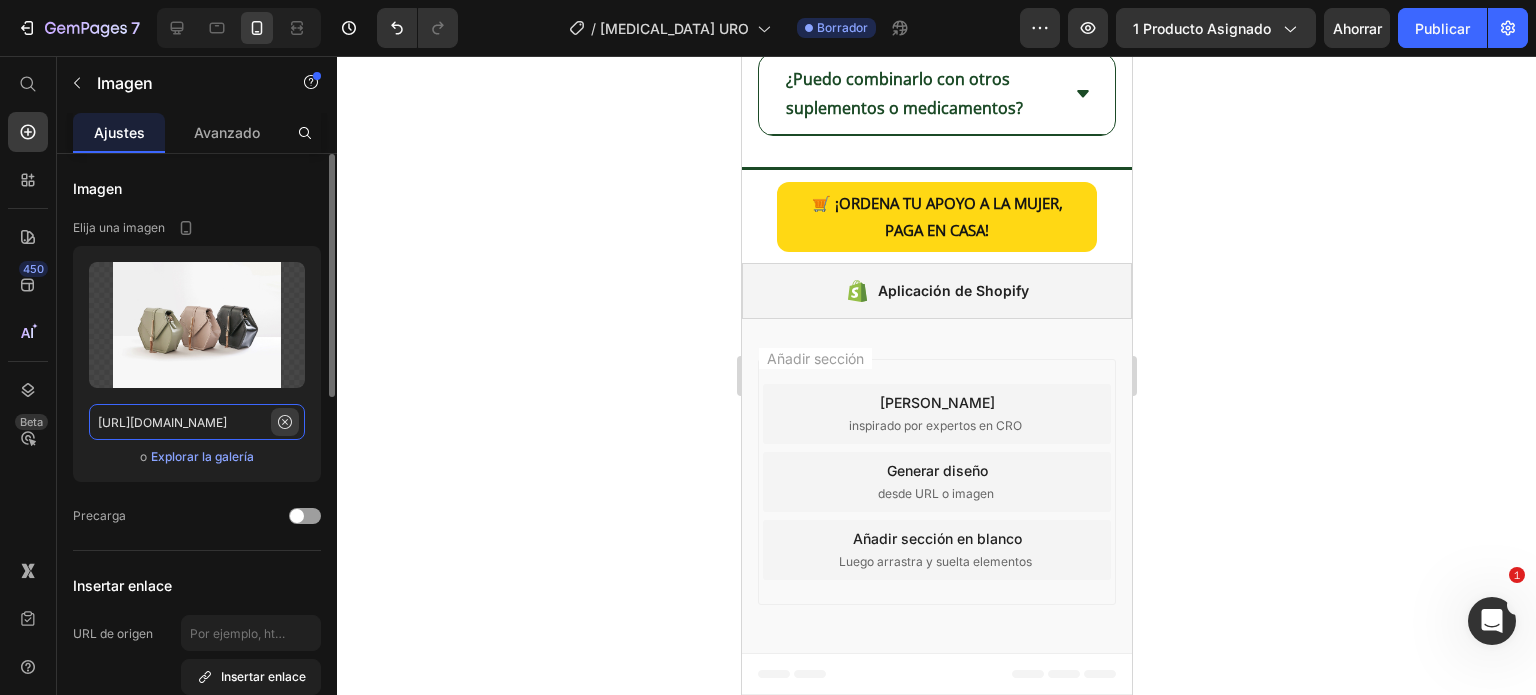 drag, startPoint x: 268, startPoint y: 427, endPoint x: 276, endPoint y: 420, distance: 10.630146 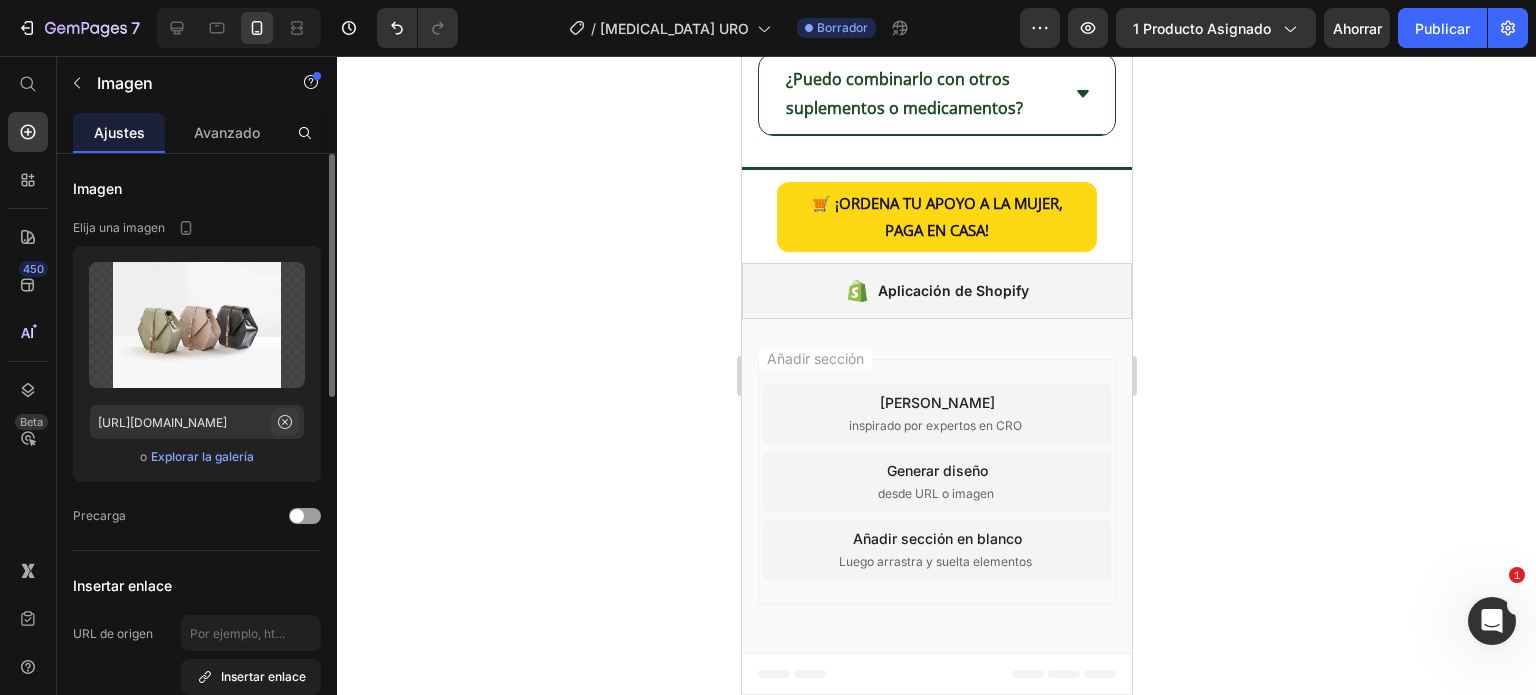 click 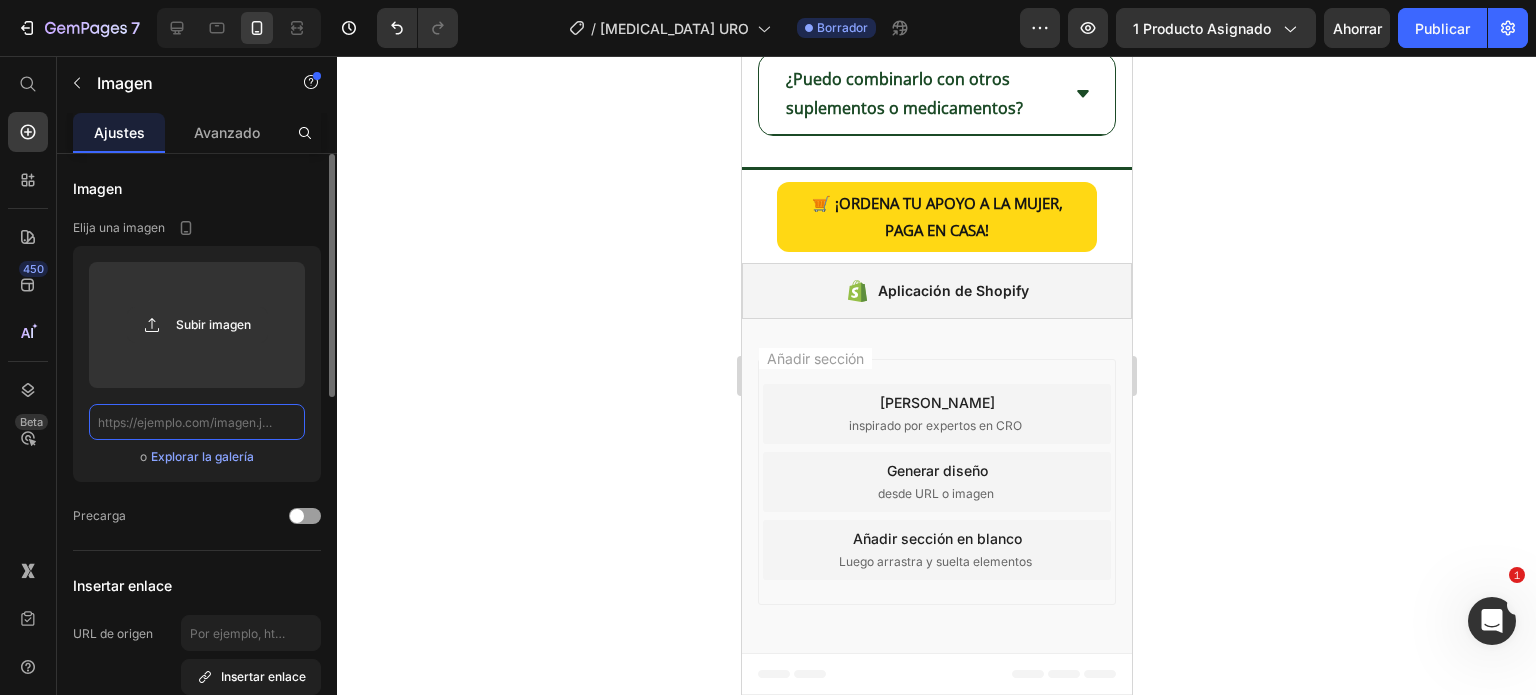paste on "https://i.ibb.co/5WPDvQhv/URO-BA-Ingredients-Img-Mobile-2.webp" 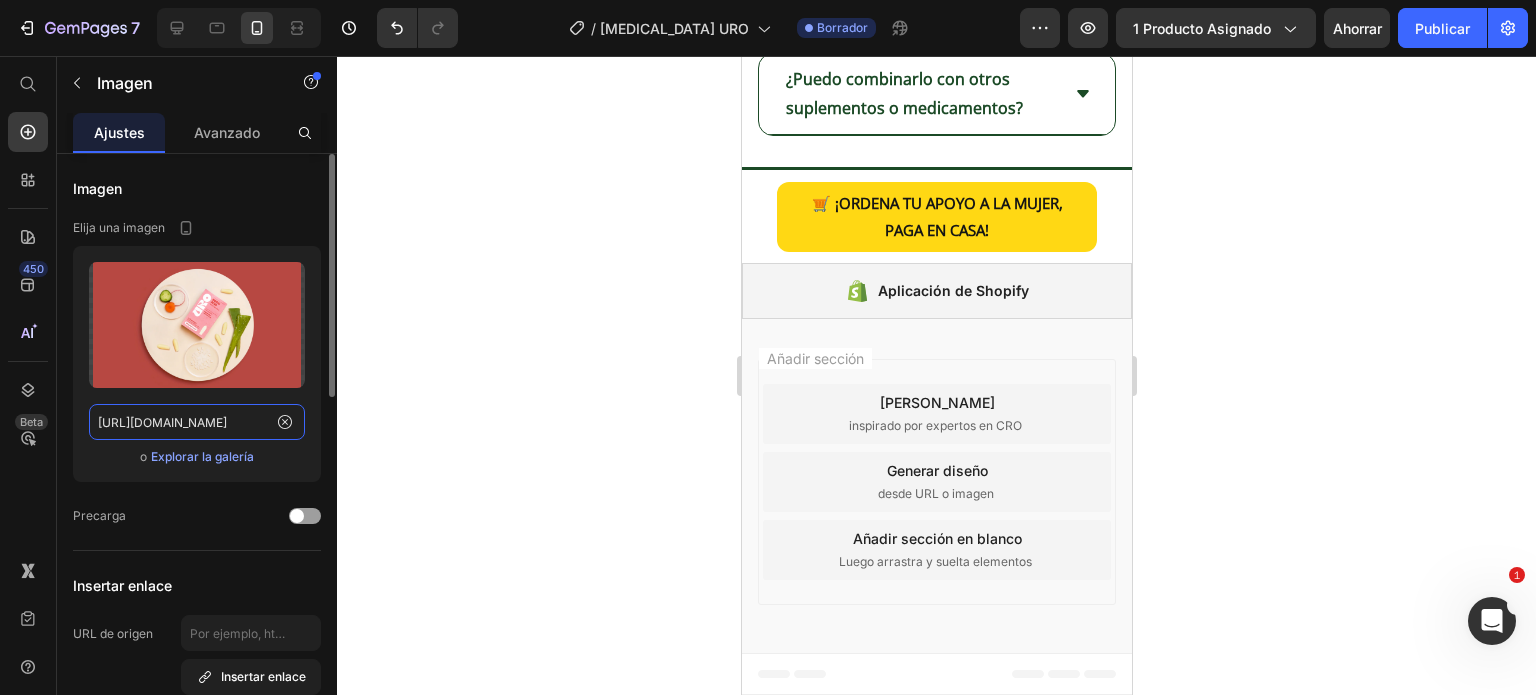 scroll, scrollTop: 0, scrollLeft: 214, axis: horizontal 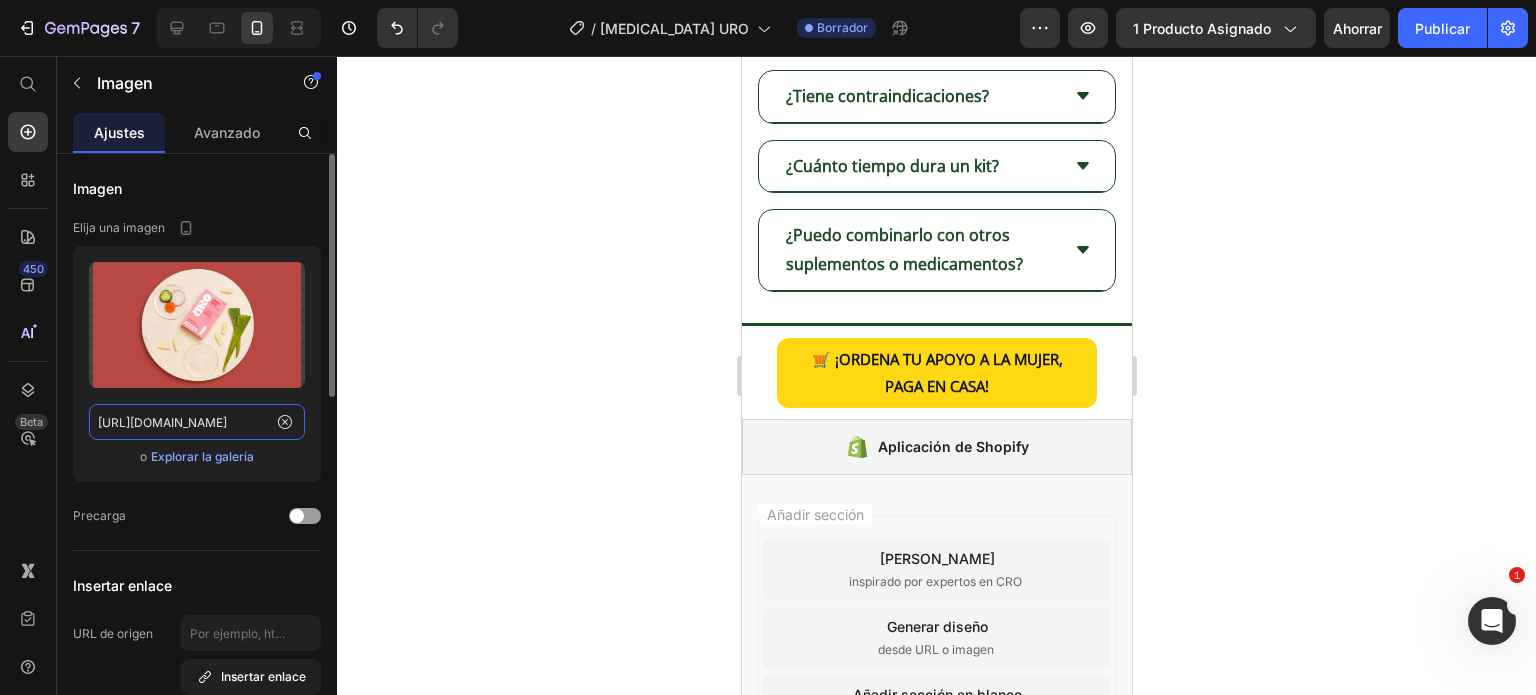 type on "https://i.ibb.co/5WPDvQhv/URO-BA-Ingredients-Img-Mobile-2.webp" 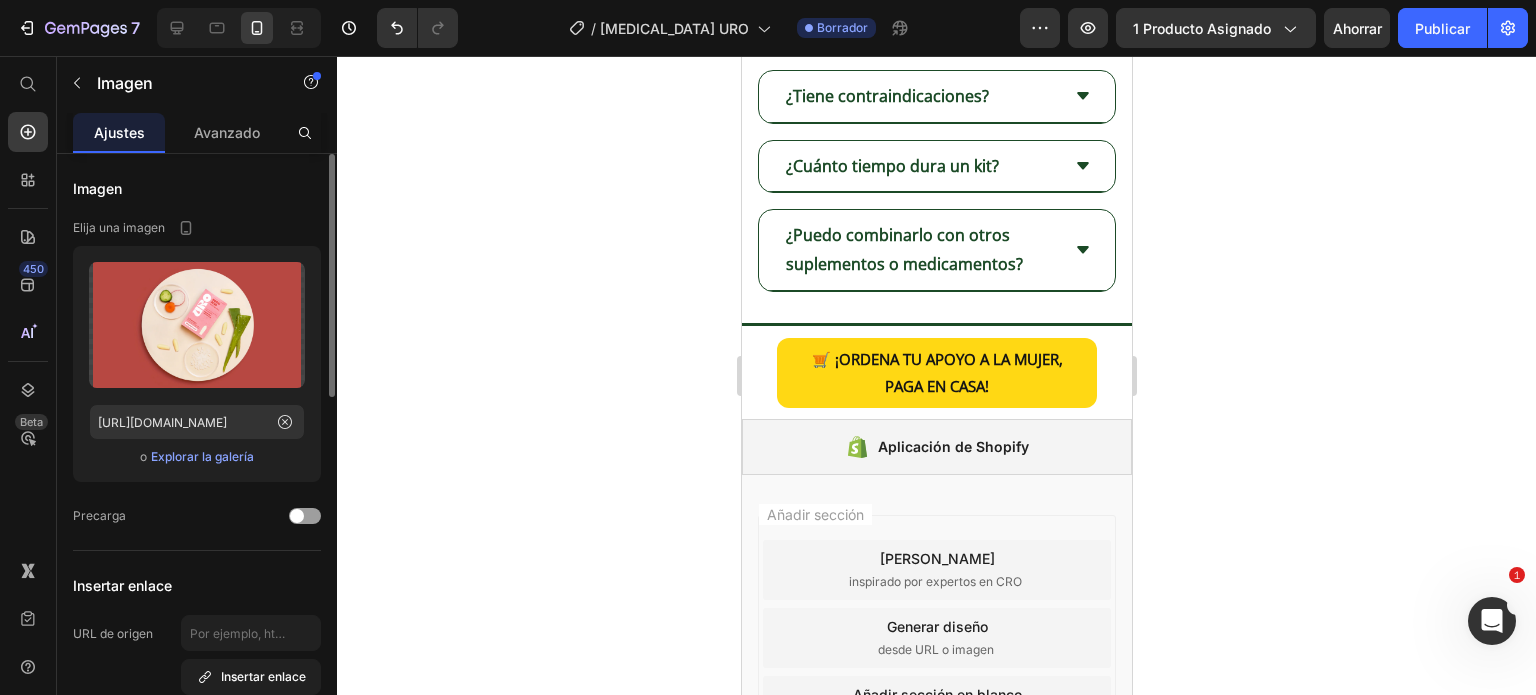click 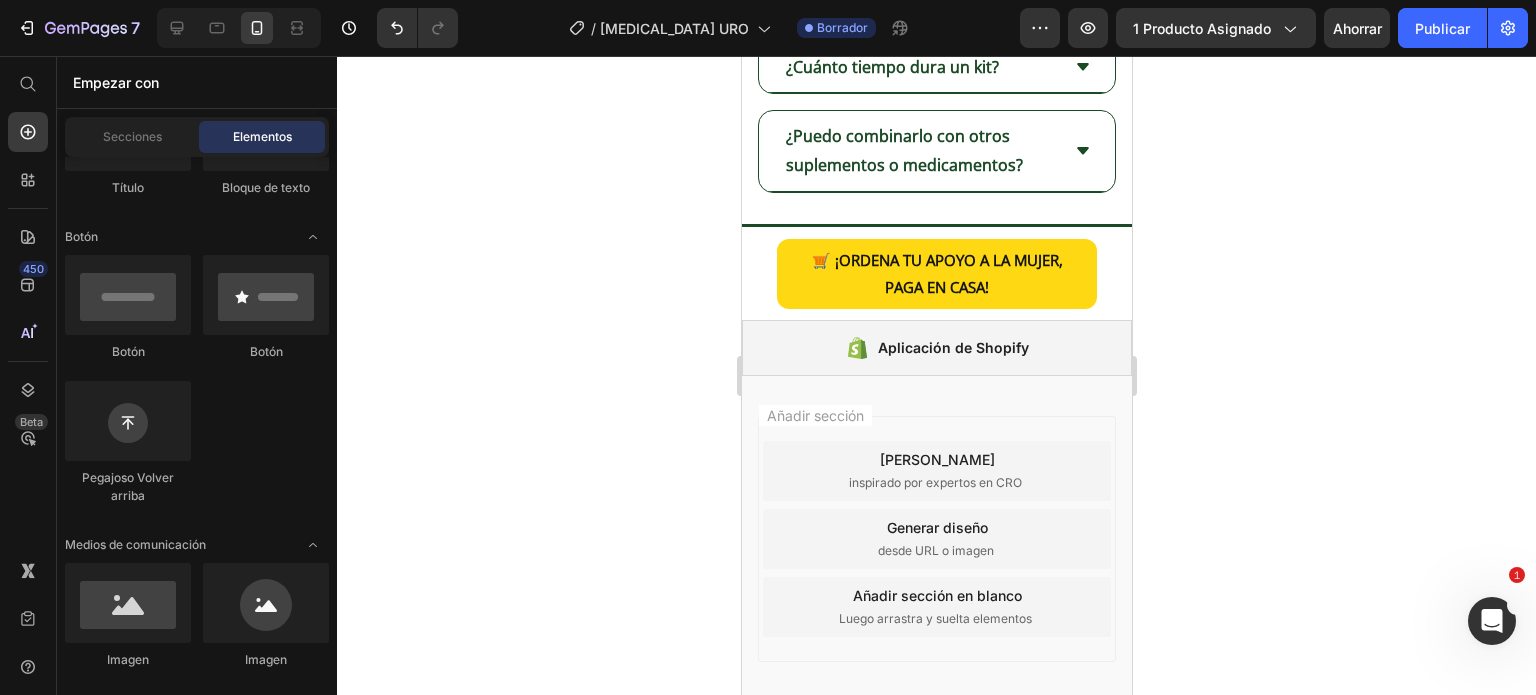 scroll, scrollTop: 4900, scrollLeft: 0, axis: vertical 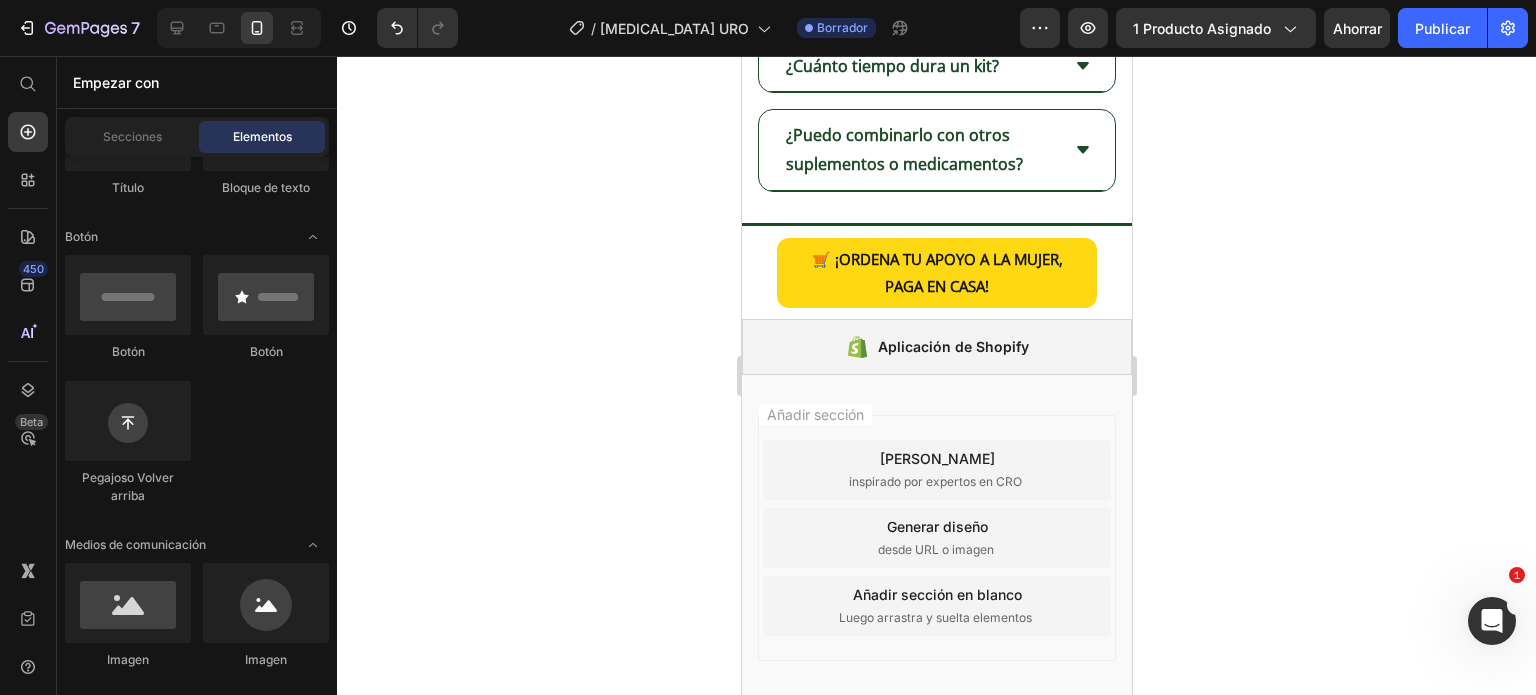 click 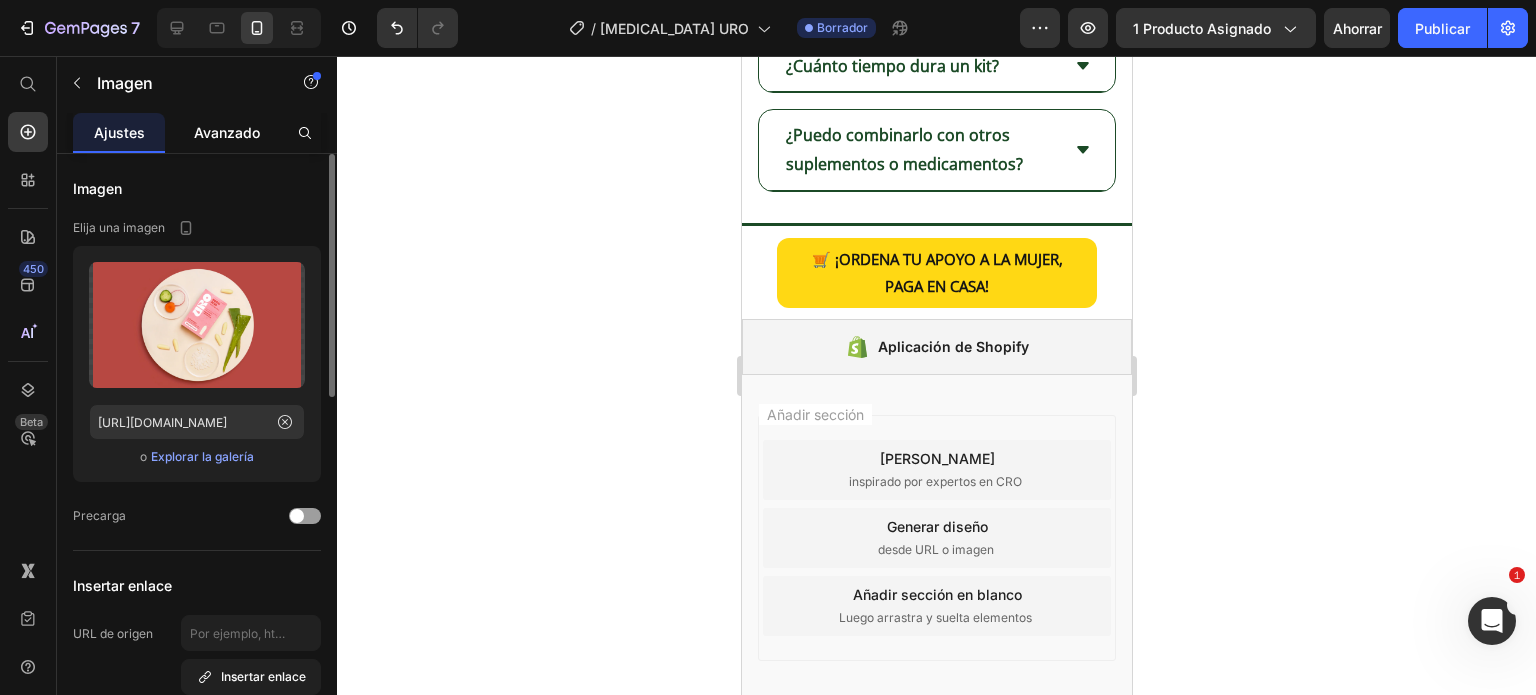 click on "Avanzado" at bounding box center [227, 132] 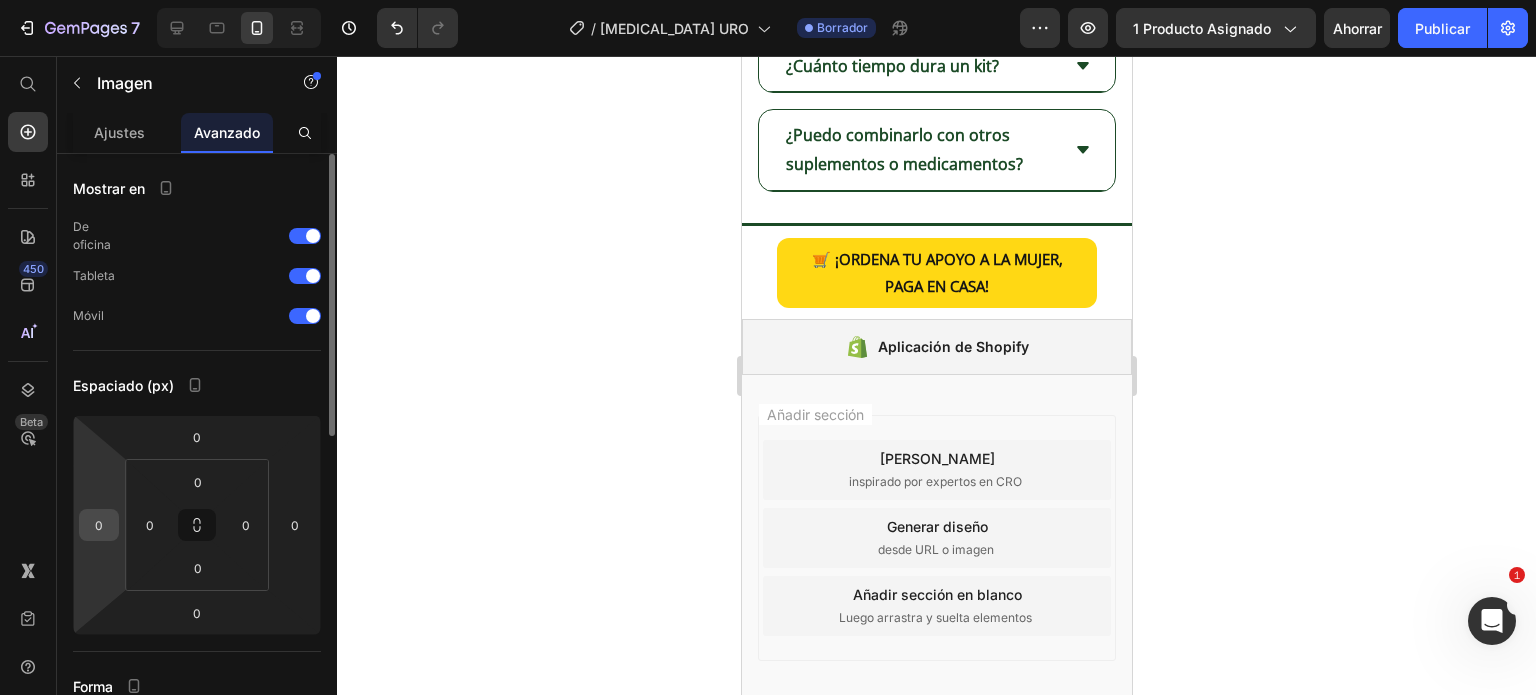click on "0" at bounding box center [99, 525] 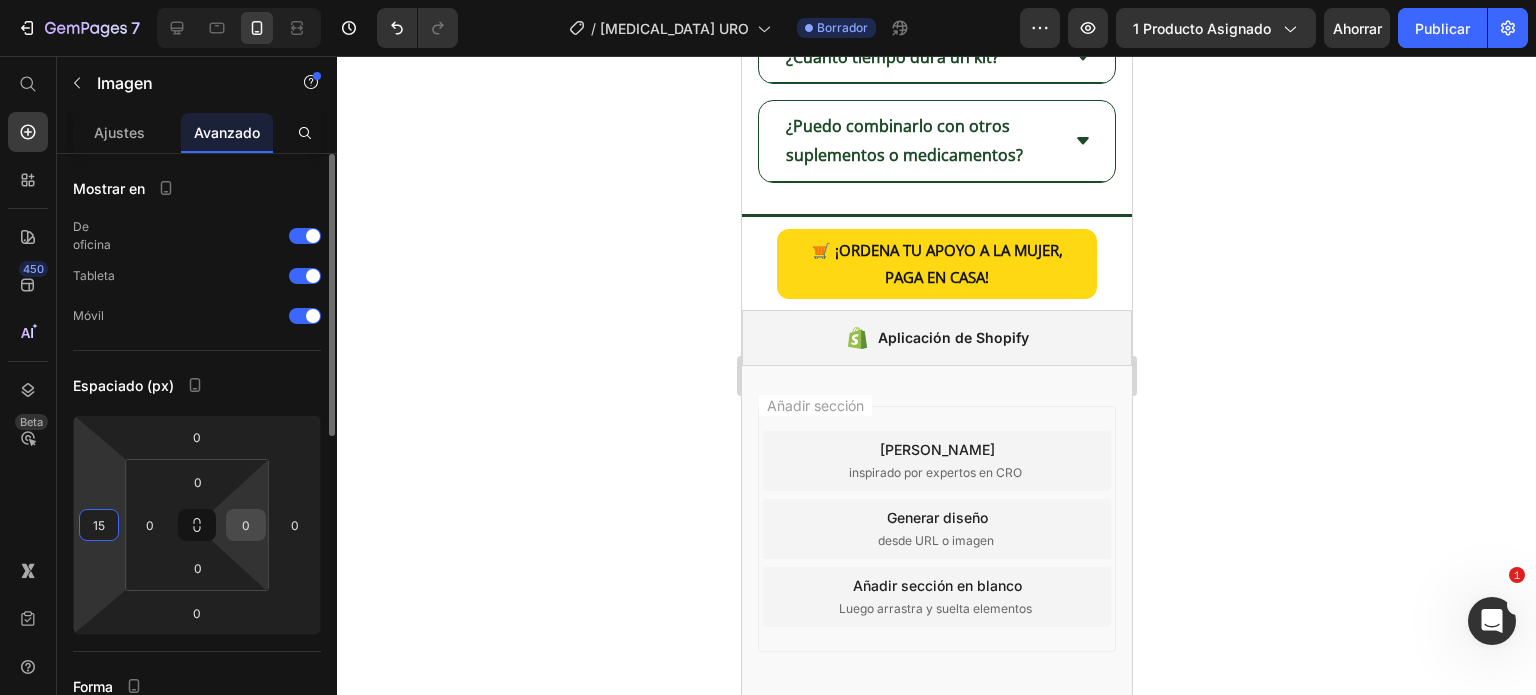 type on "15" 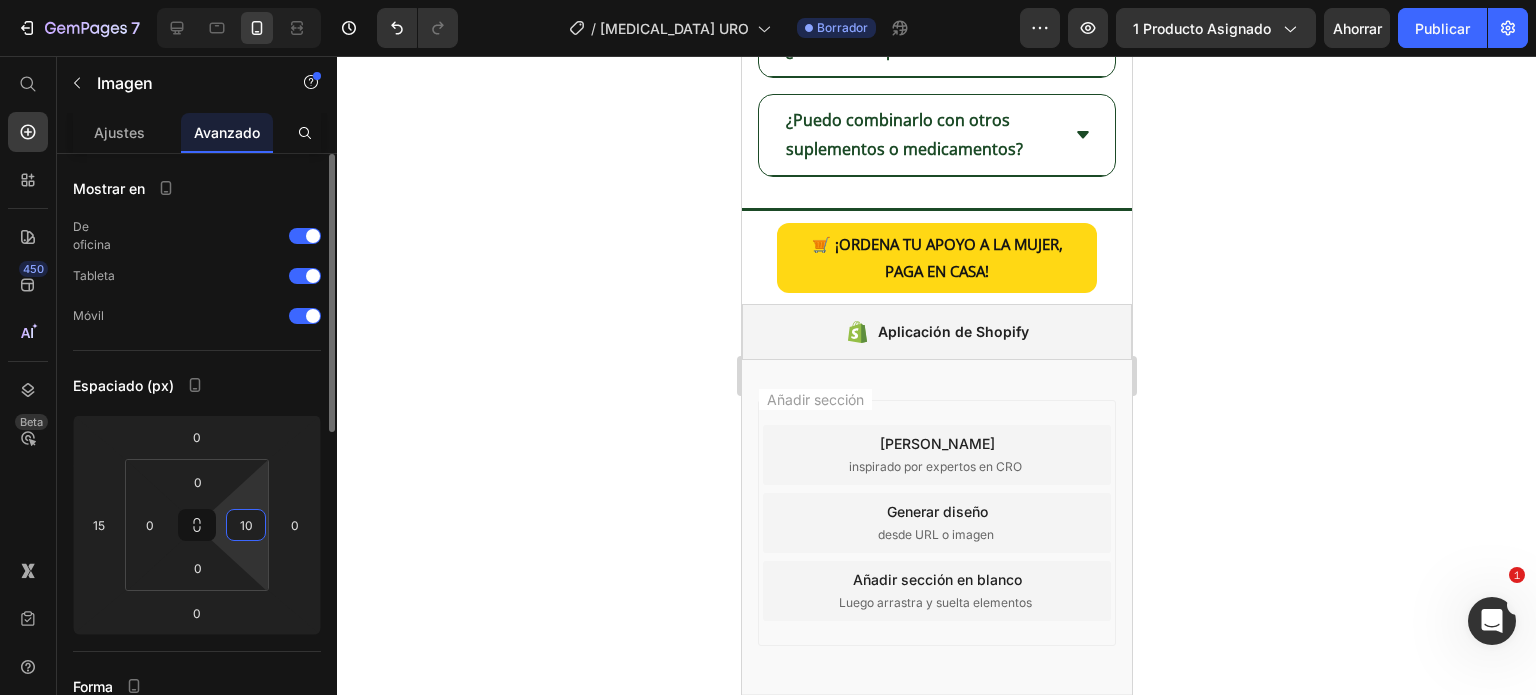 type on "5" 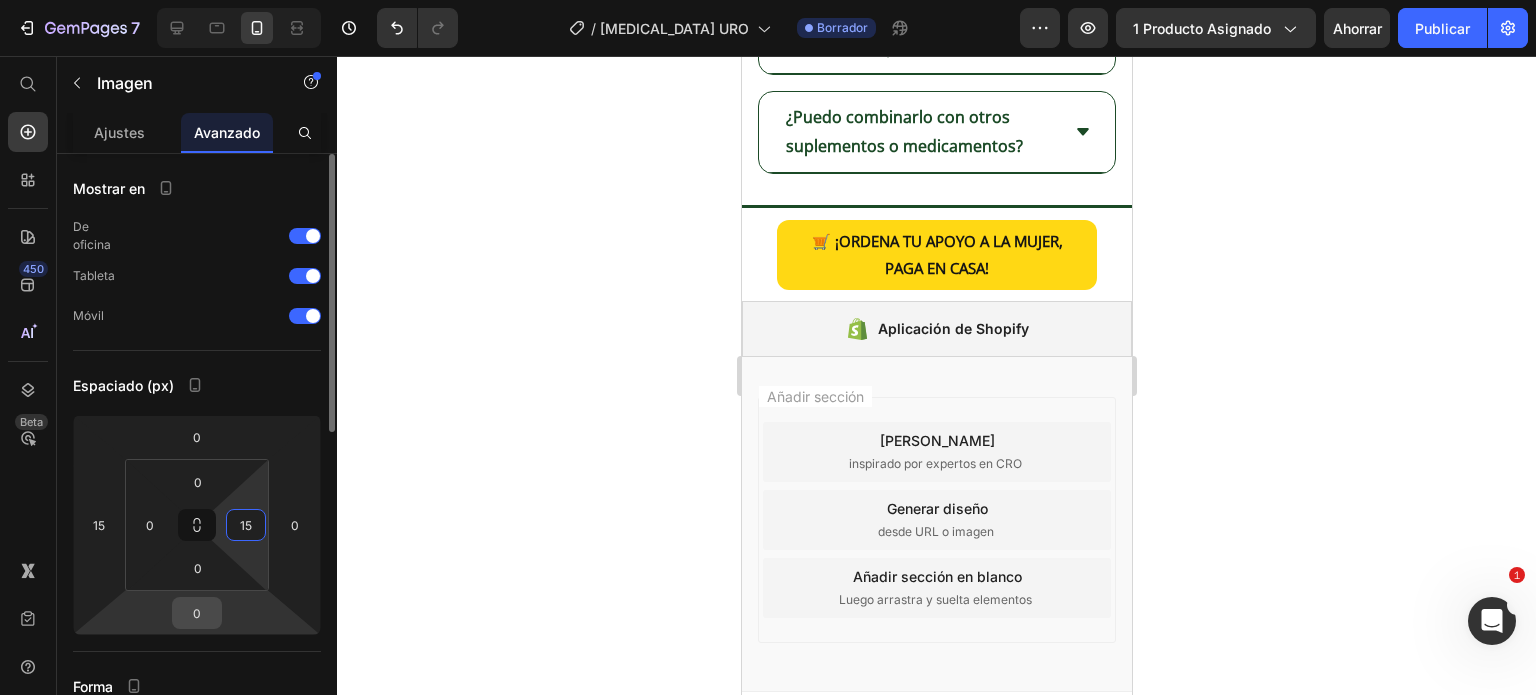 type on "15" 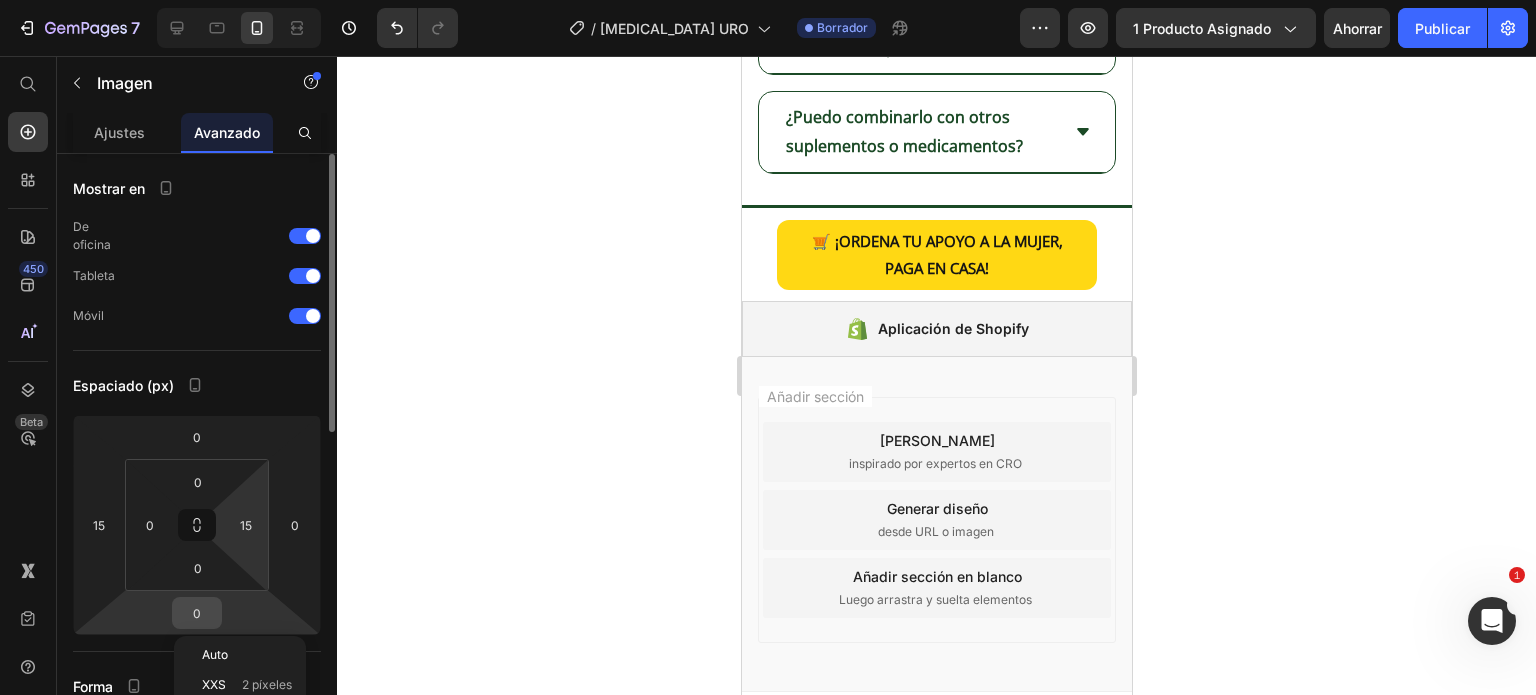 click on "0" at bounding box center [197, 613] 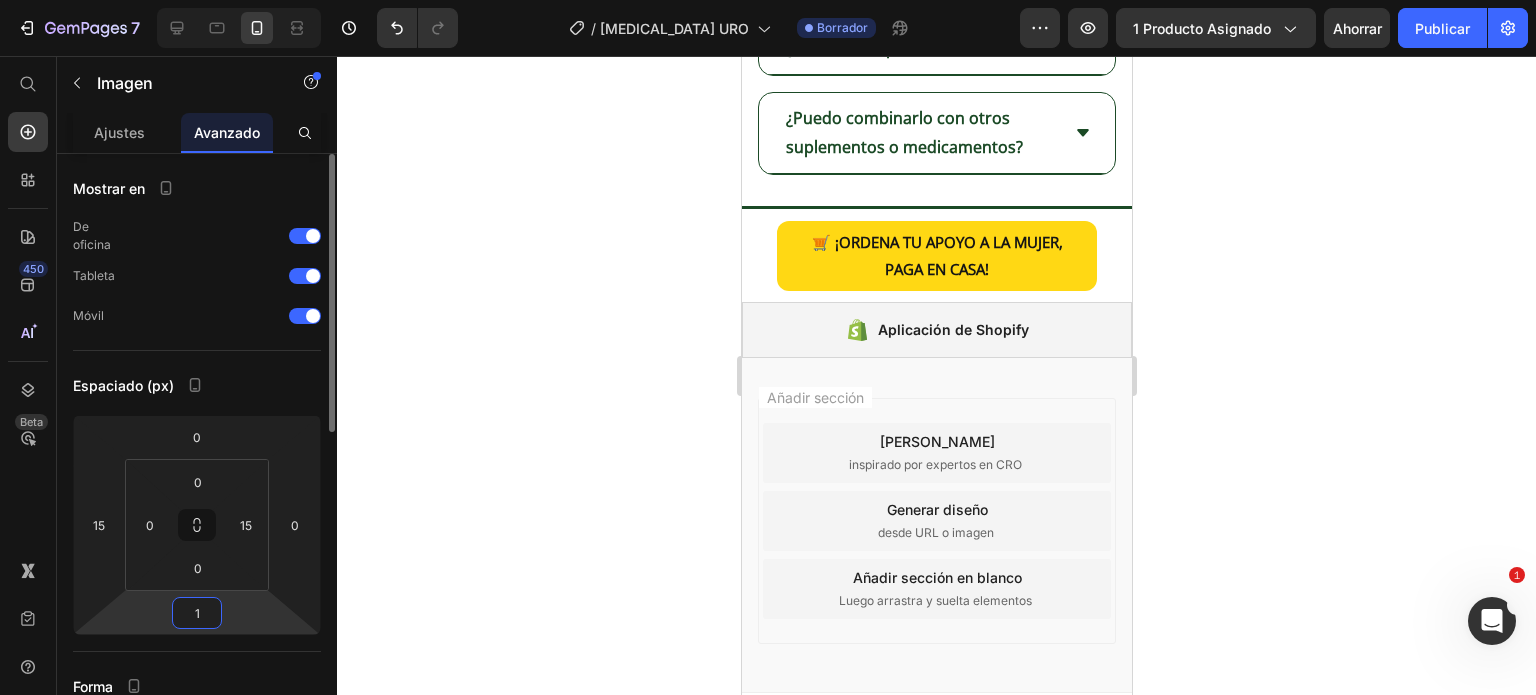 type on "12" 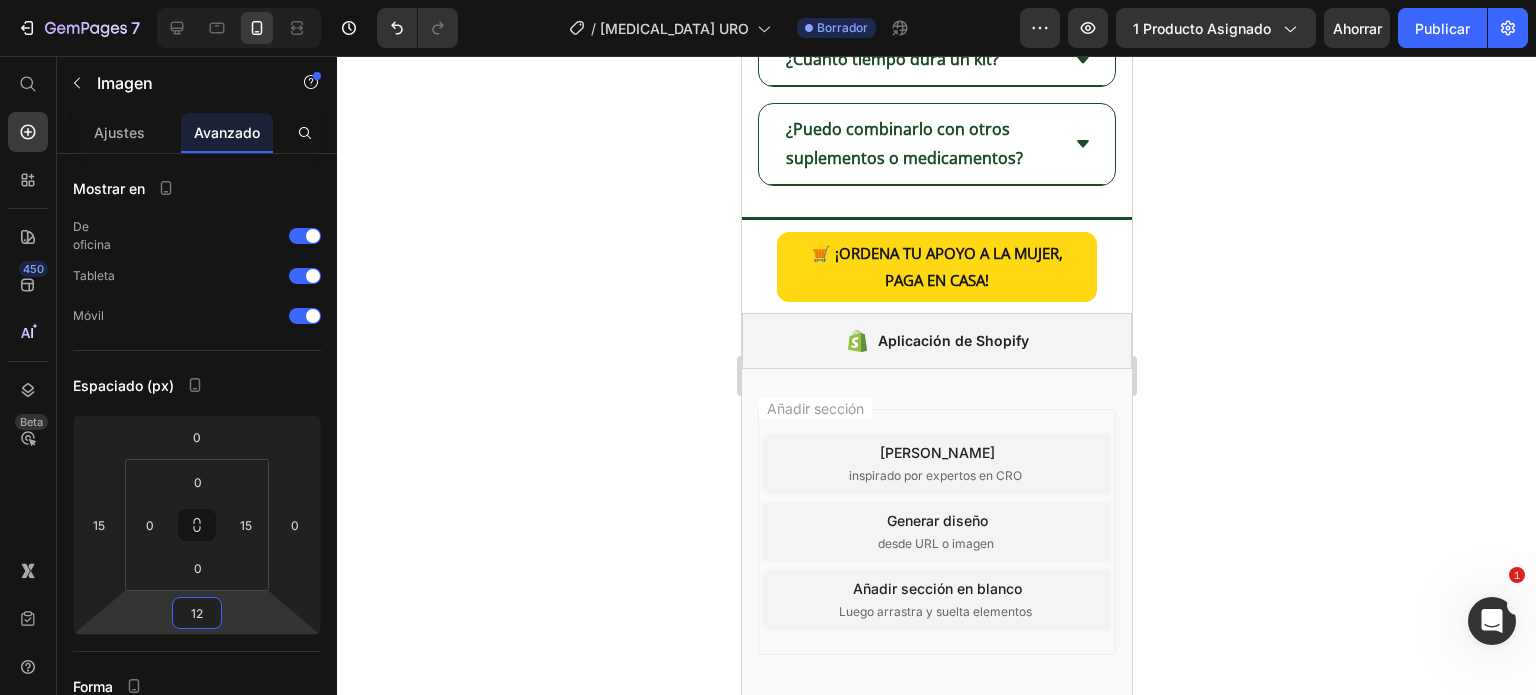 click 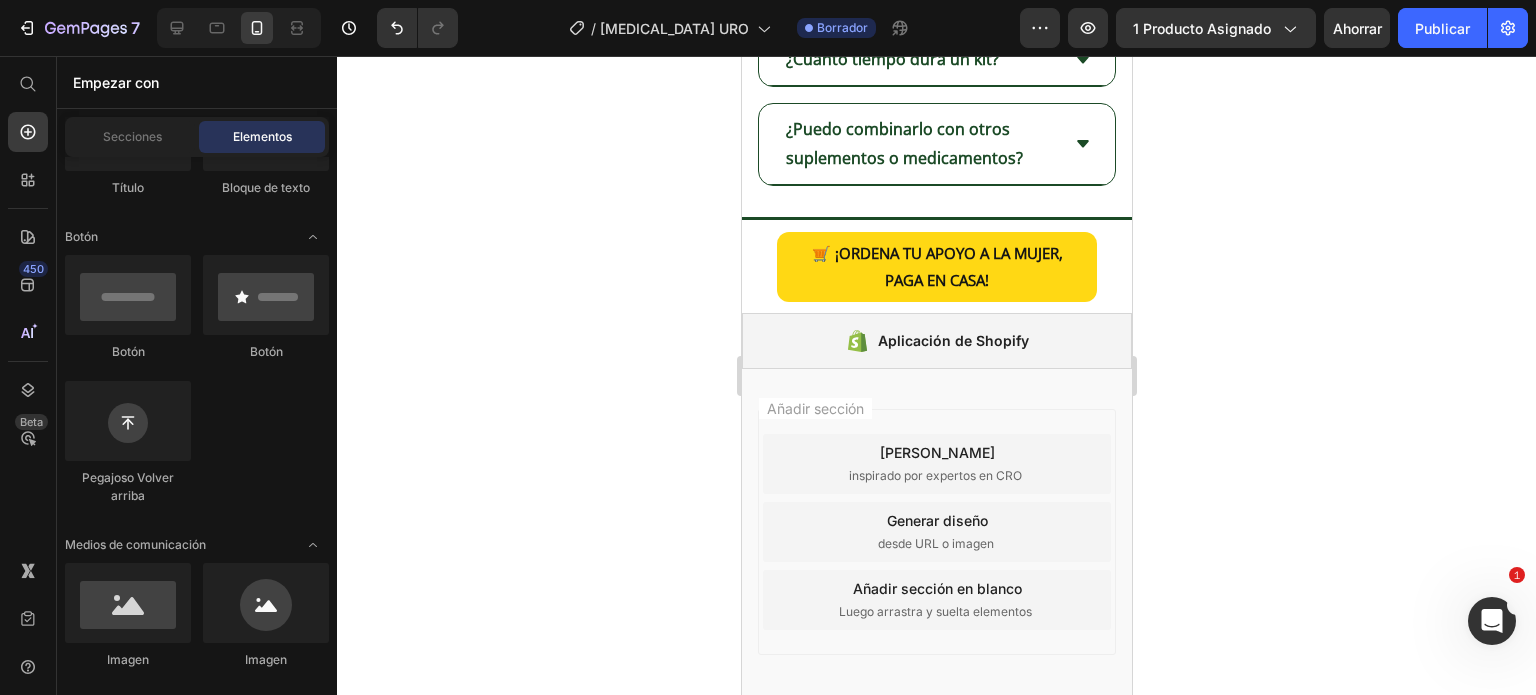 click at bounding box center [943, -1045] 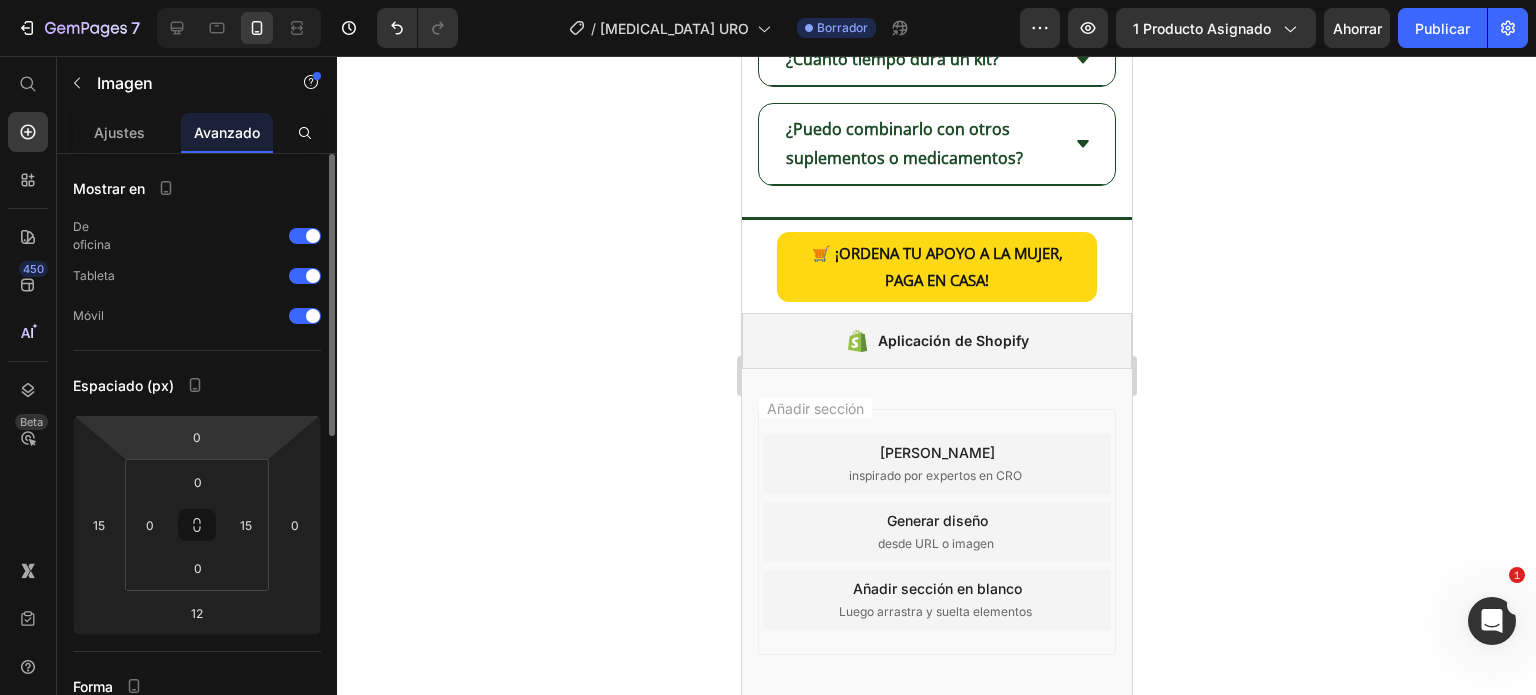 scroll, scrollTop: 600, scrollLeft: 0, axis: vertical 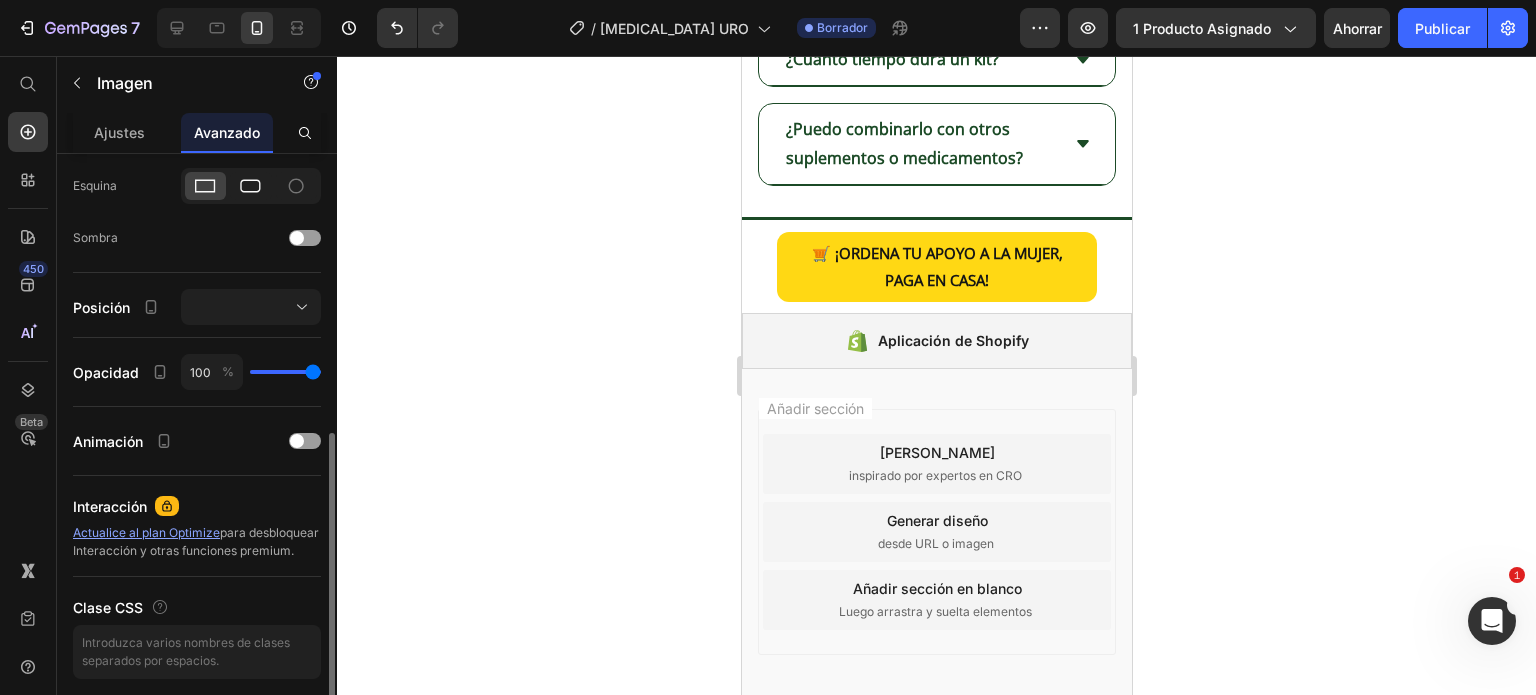 click 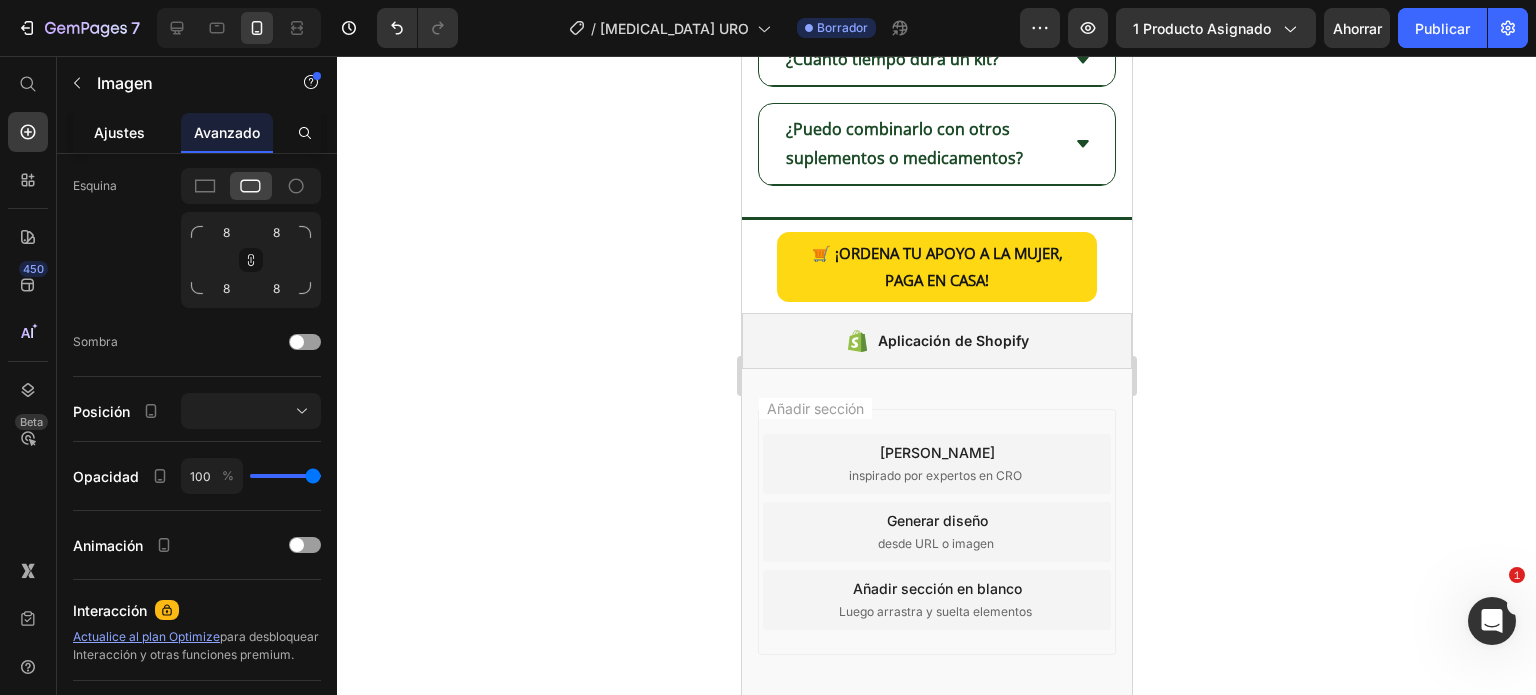click on "Ajustes" 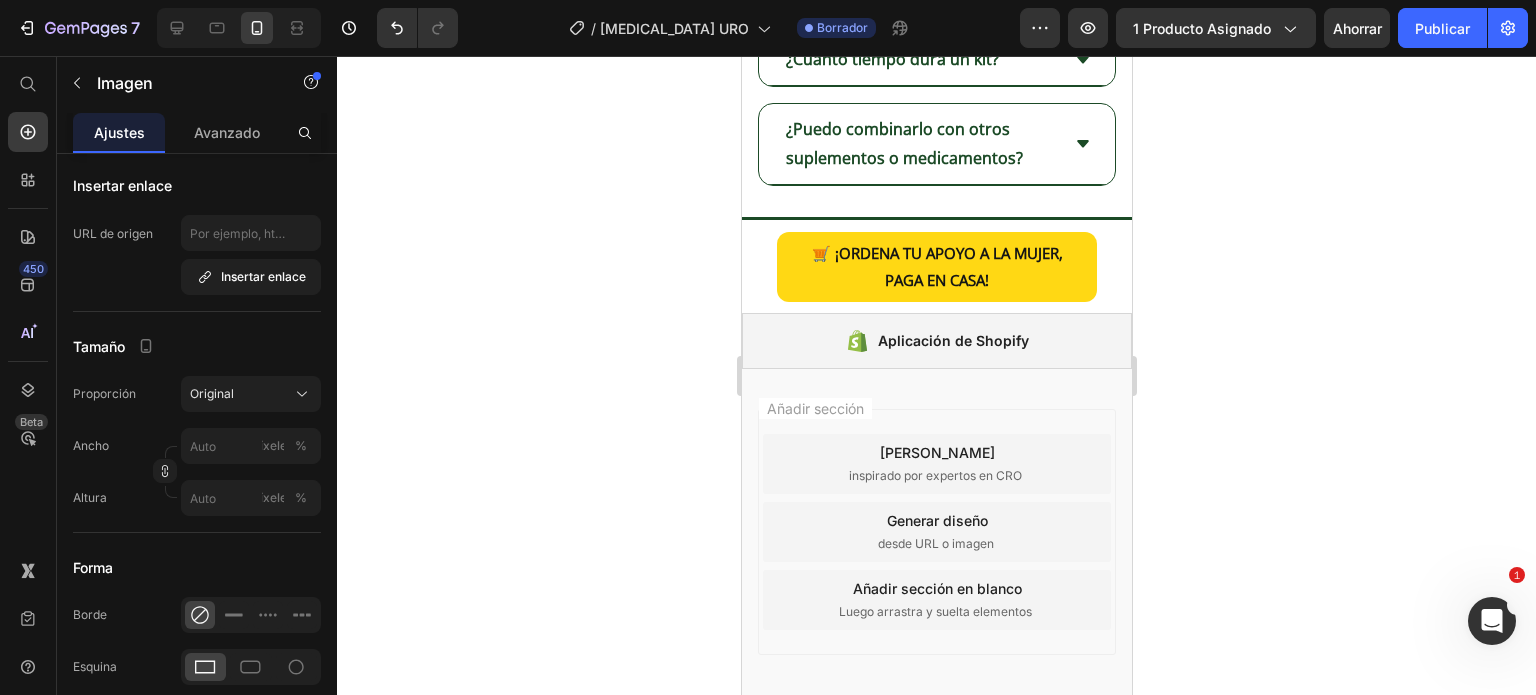 scroll, scrollTop: 871, scrollLeft: 0, axis: vertical 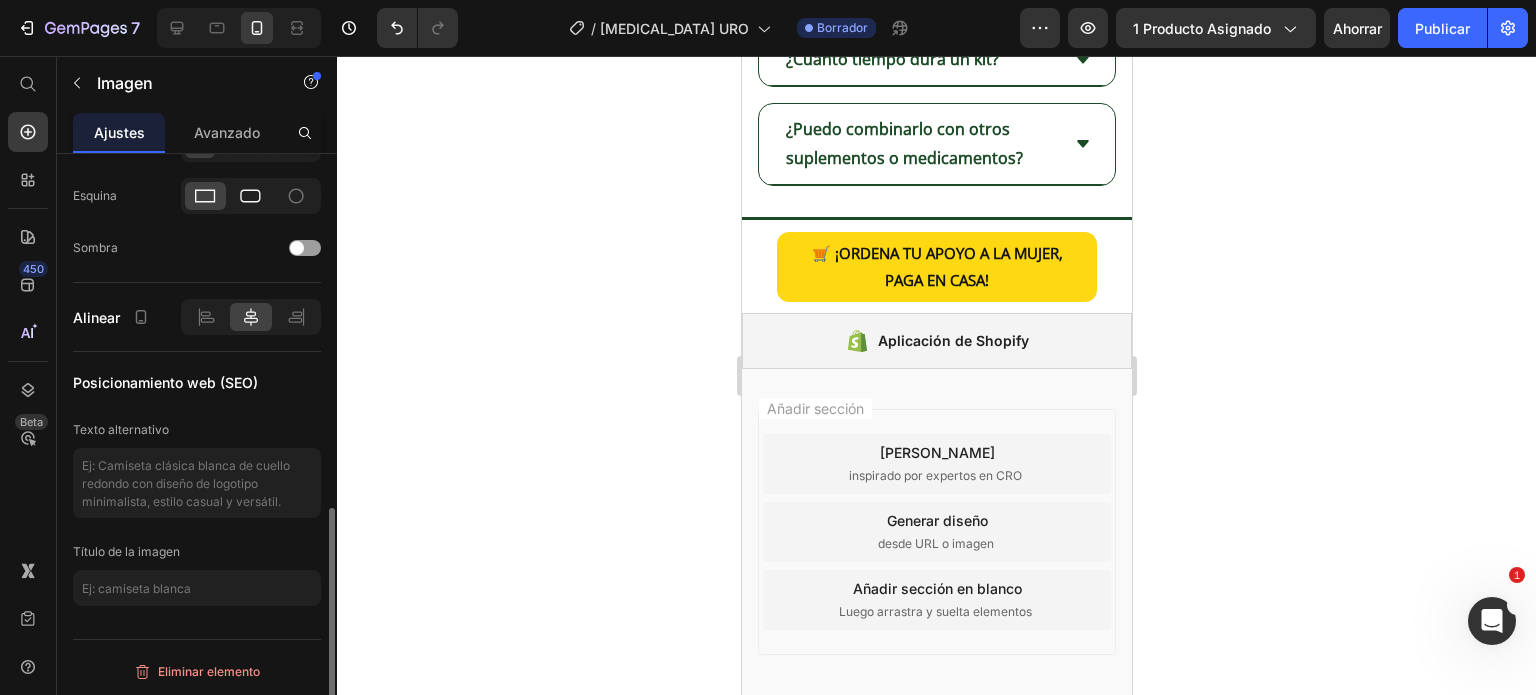 click 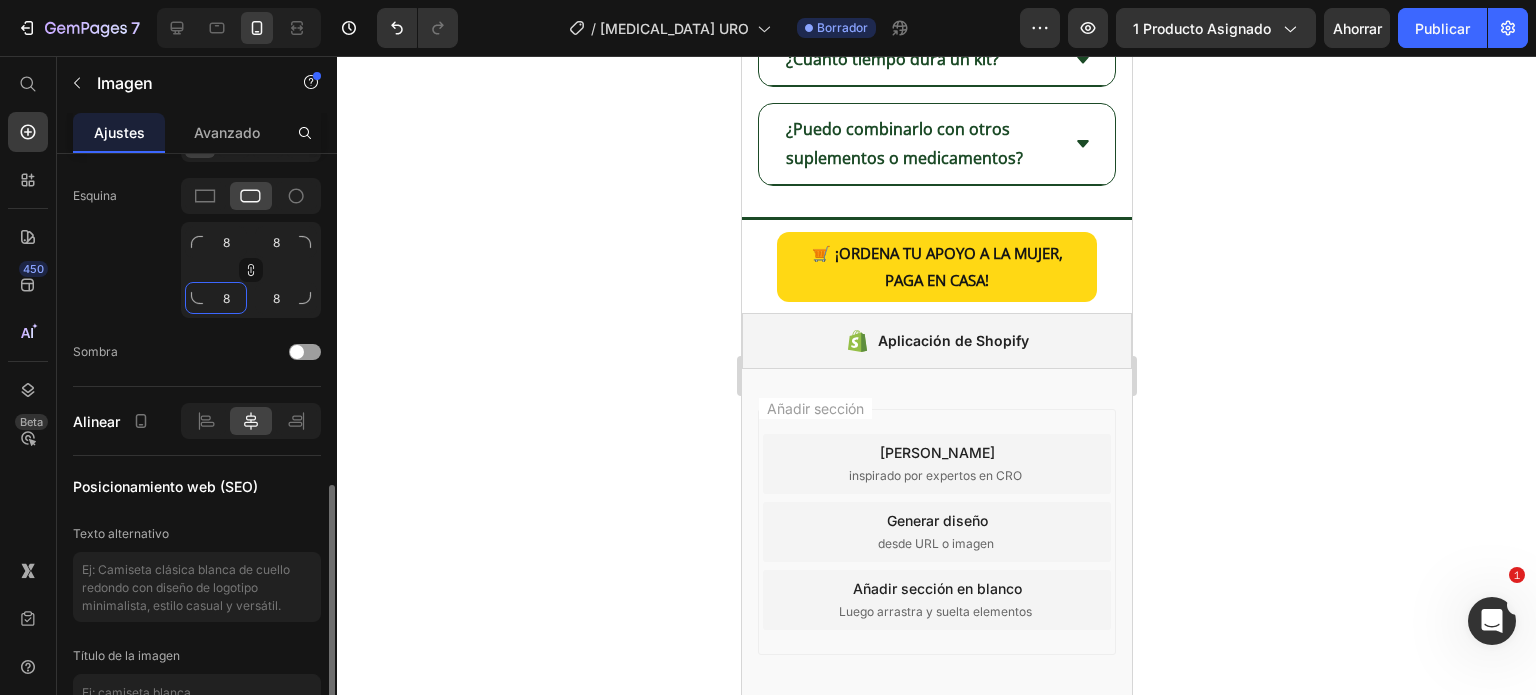 click on "8" 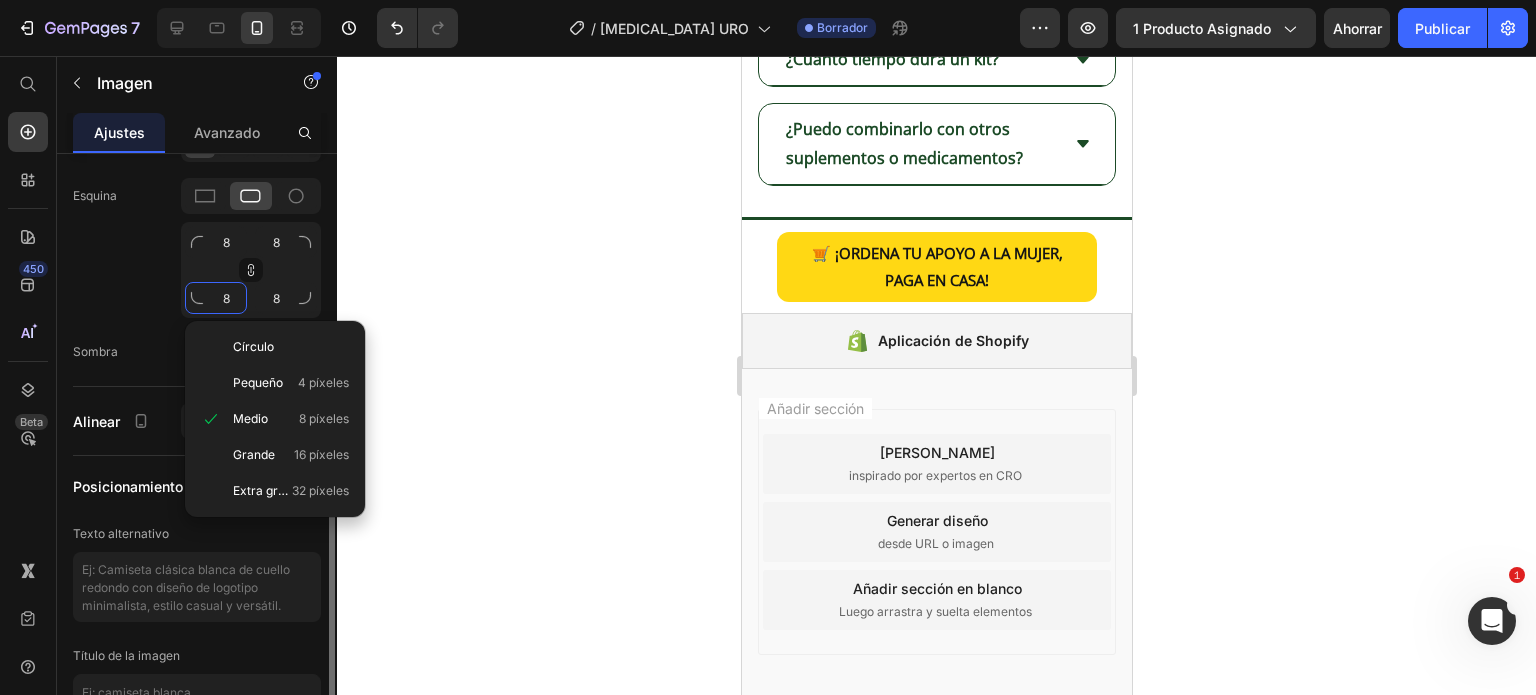type on "2" 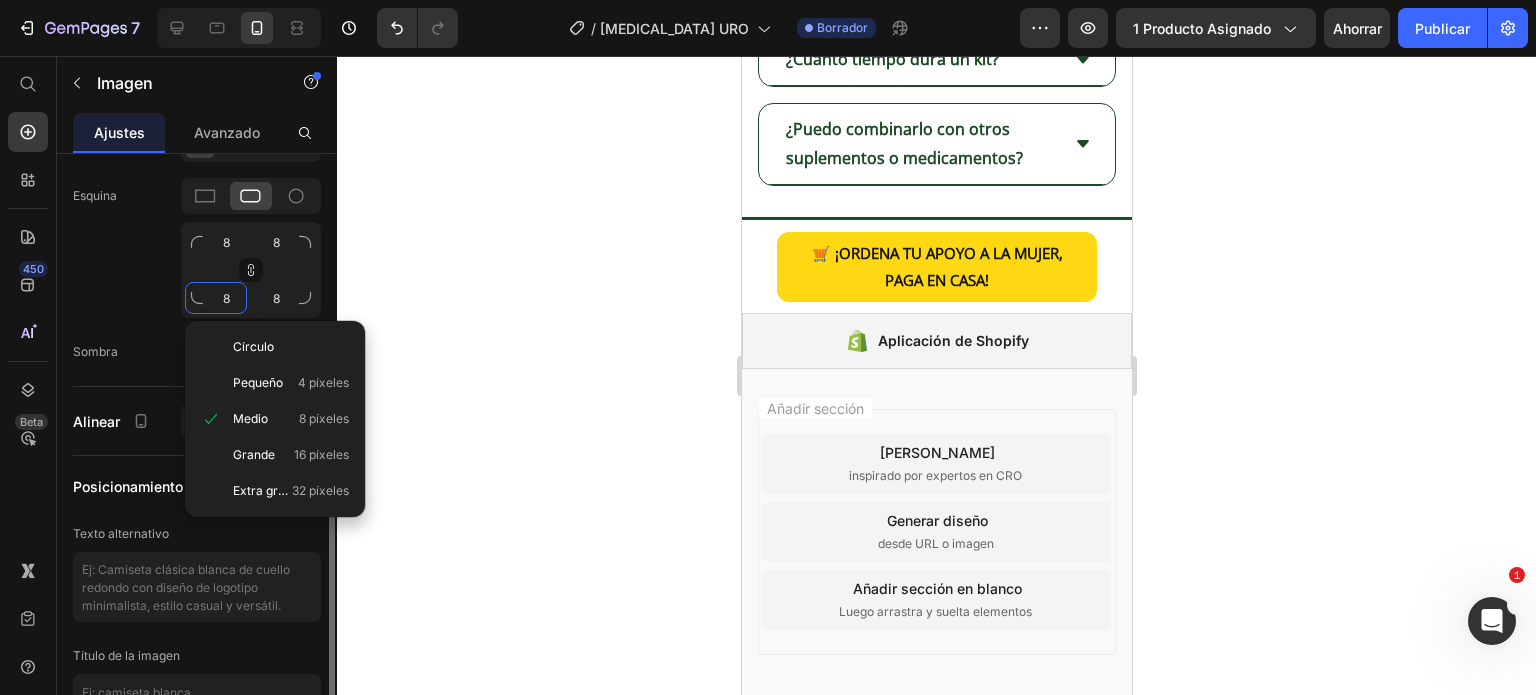 type on "2" 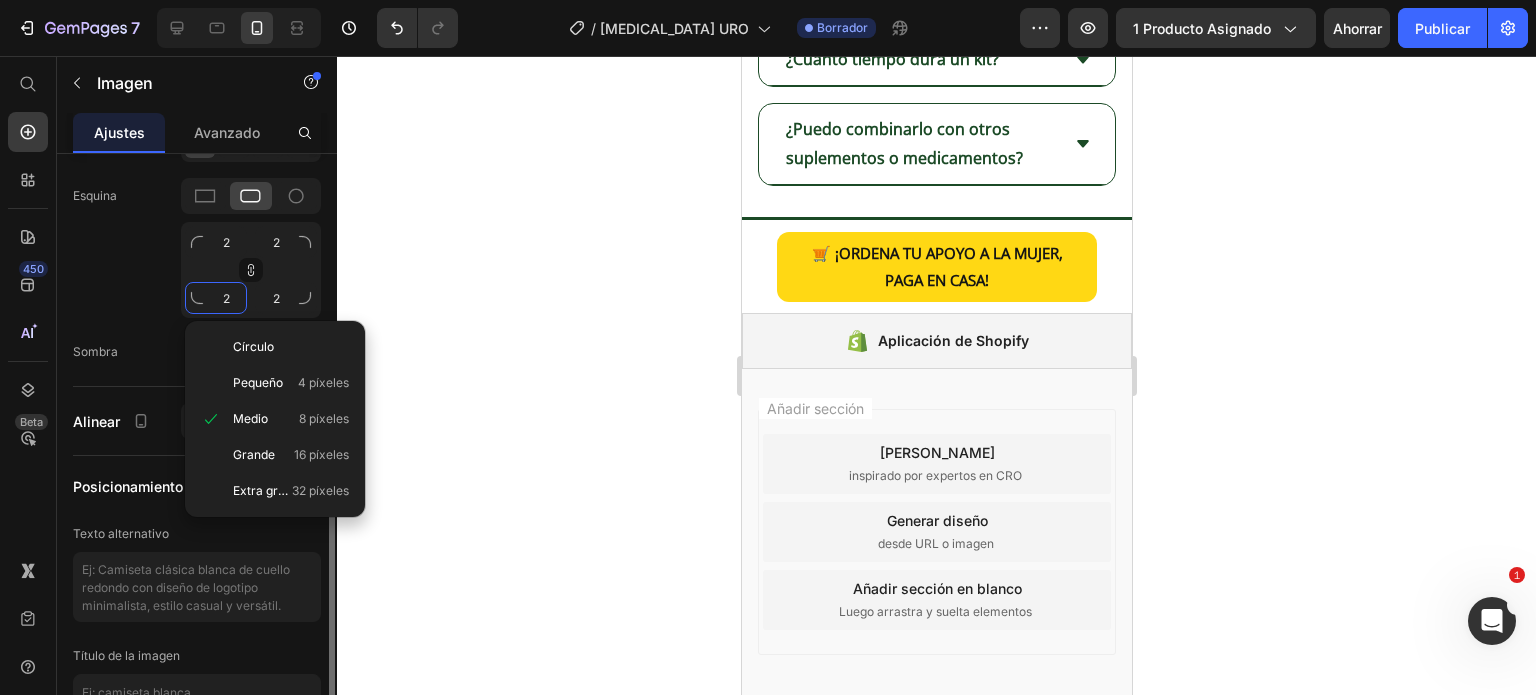 type on "20" 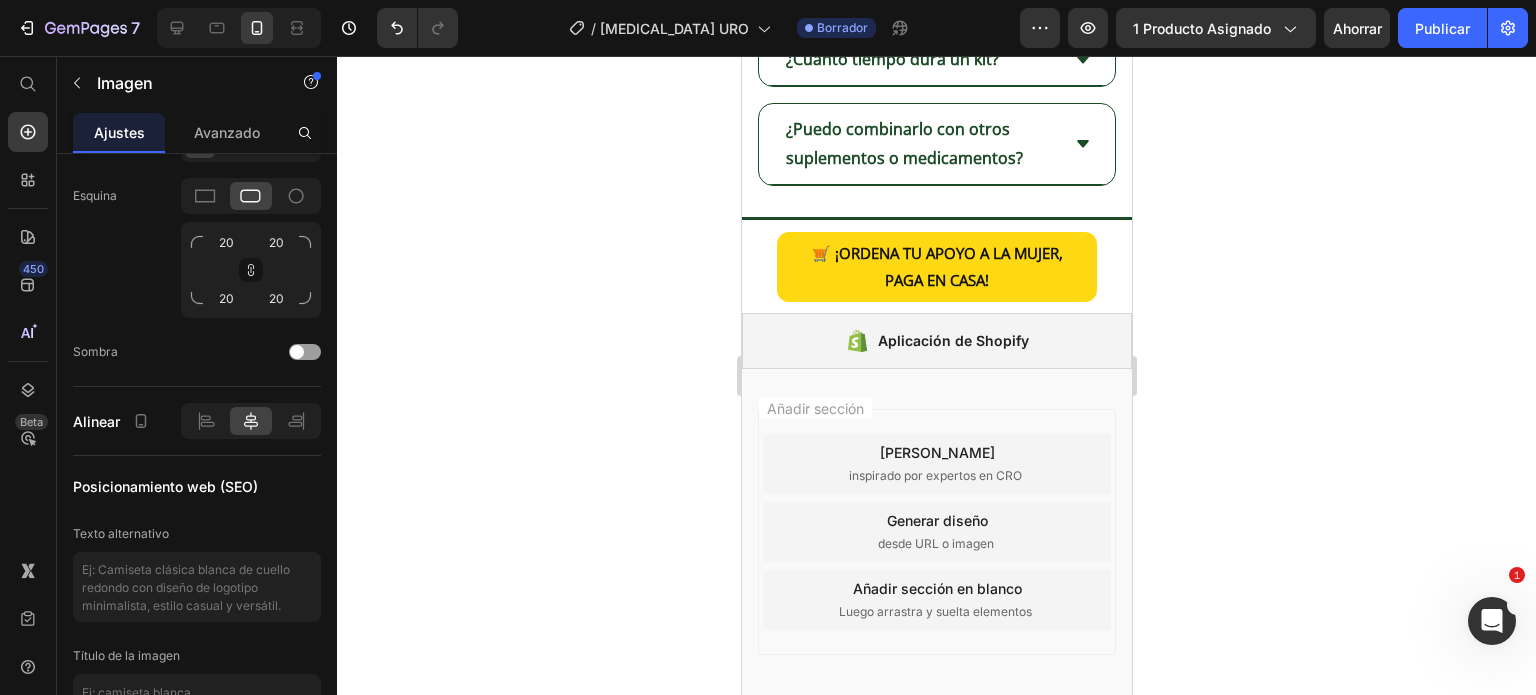 click 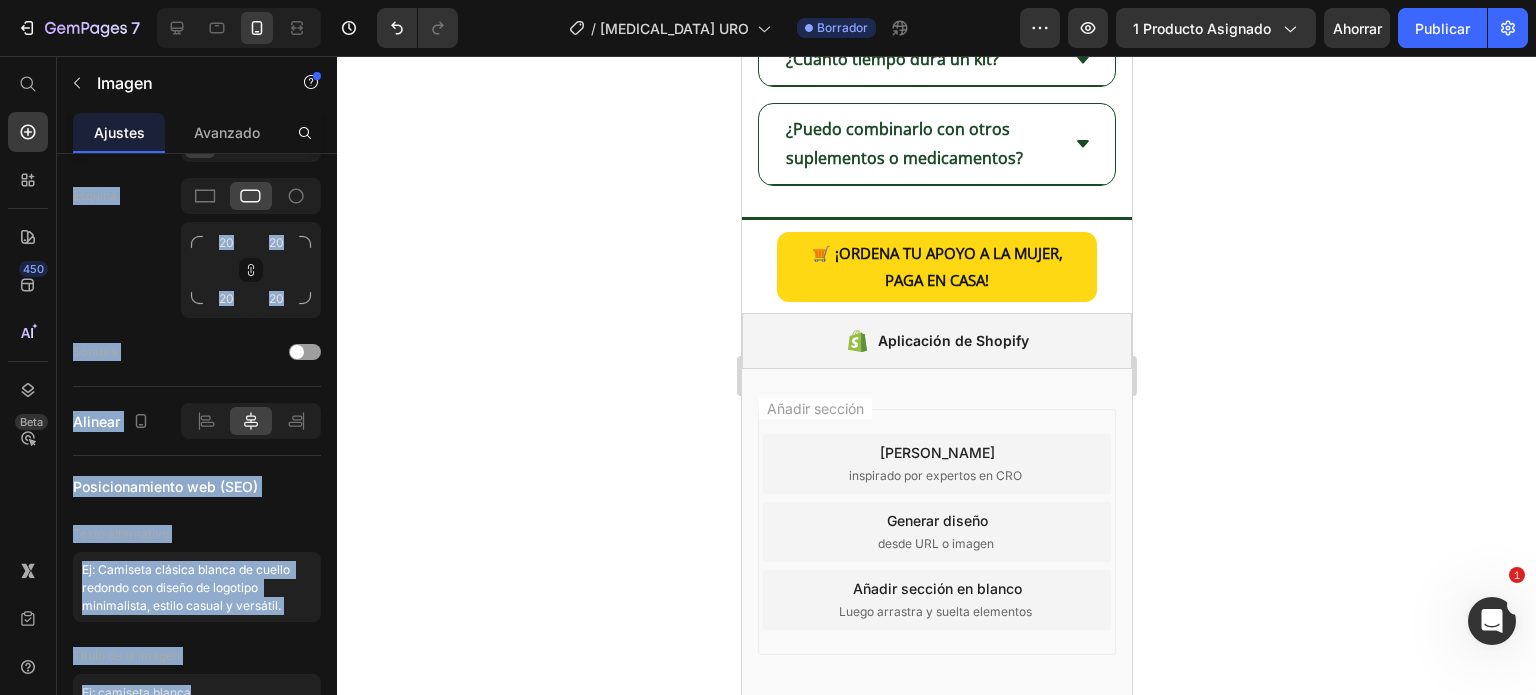 click 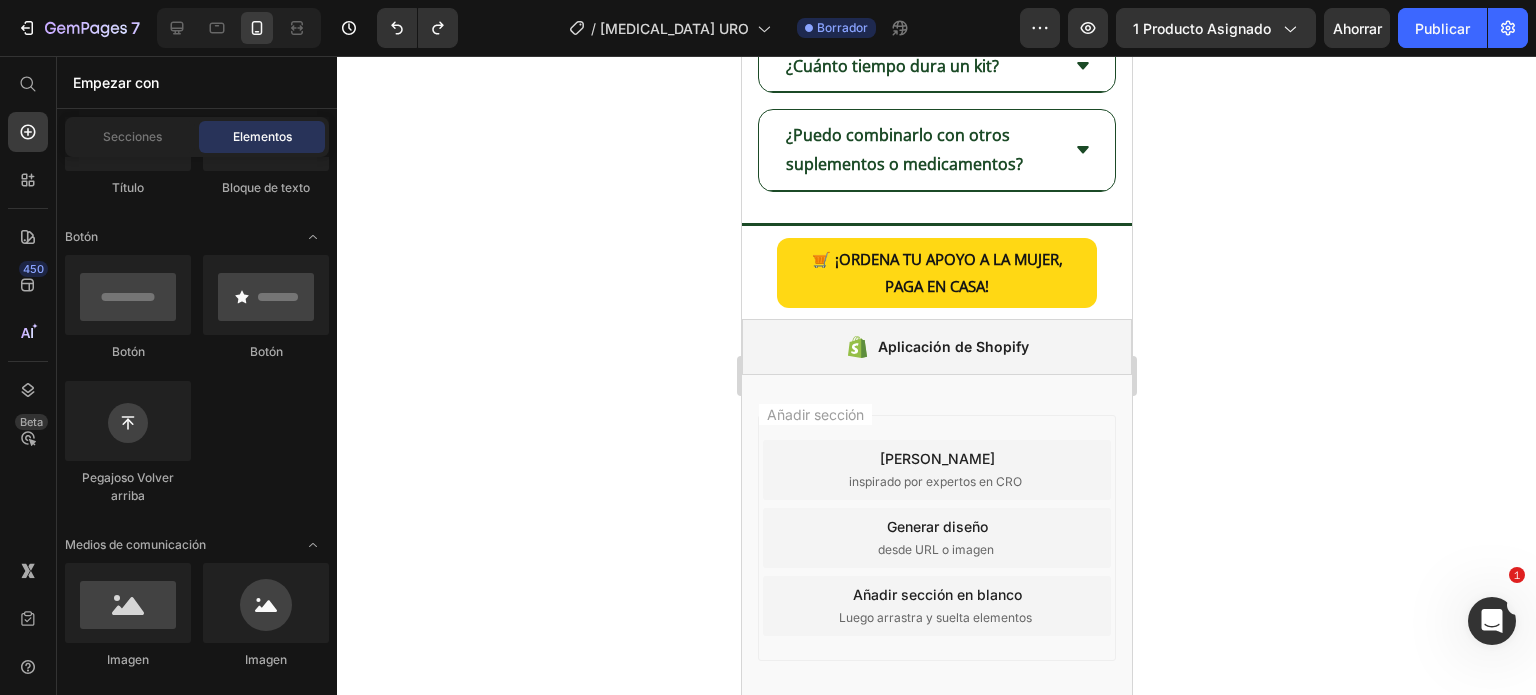 click 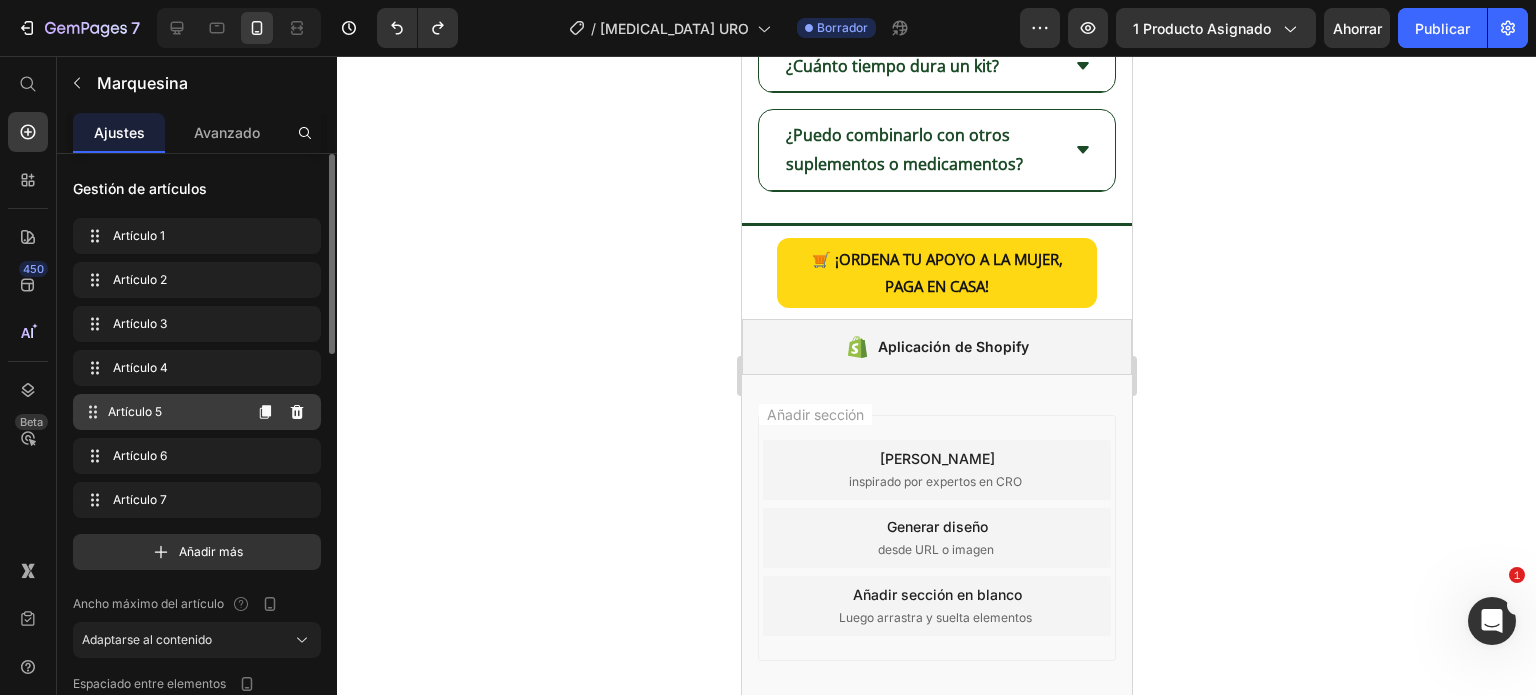 scroll, scrollTop: 600, scrollLeft: 0, axis: vertical 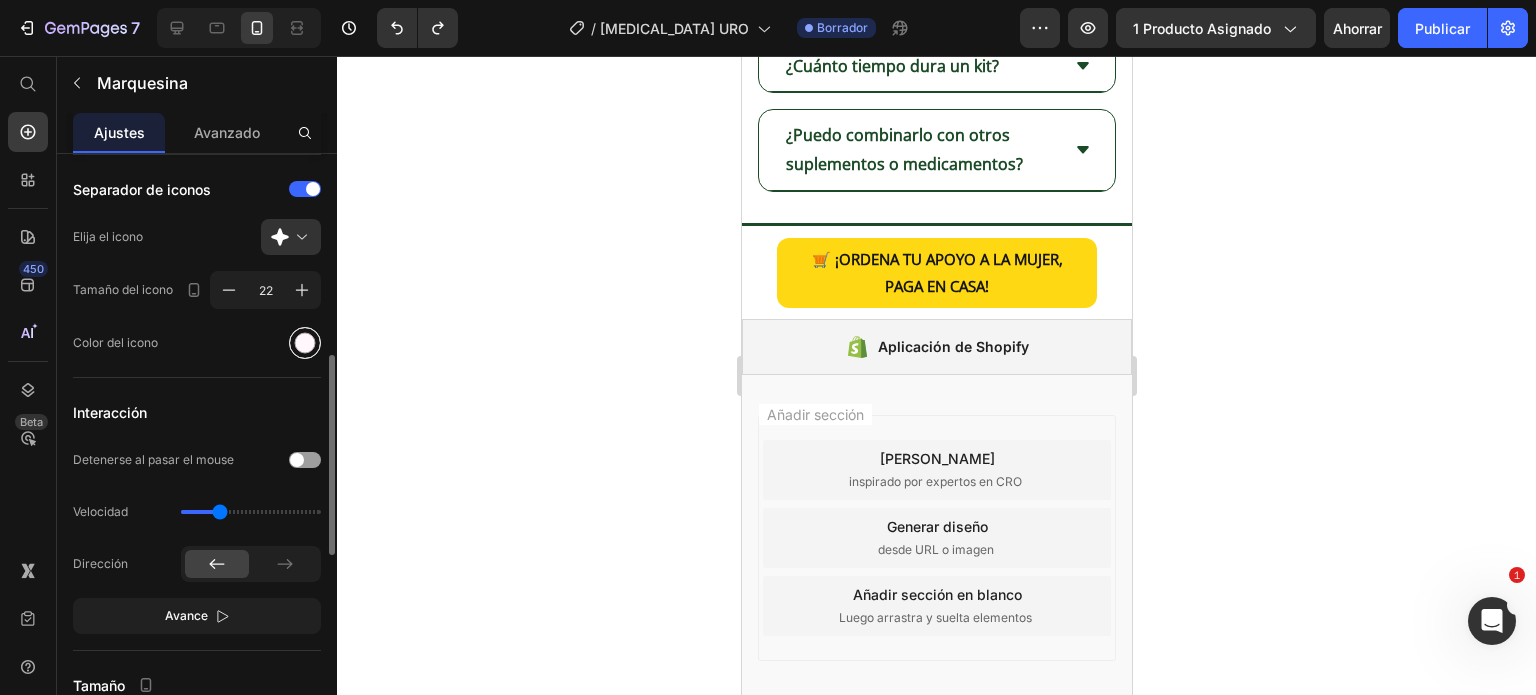 click at bounding box center [305, 343] 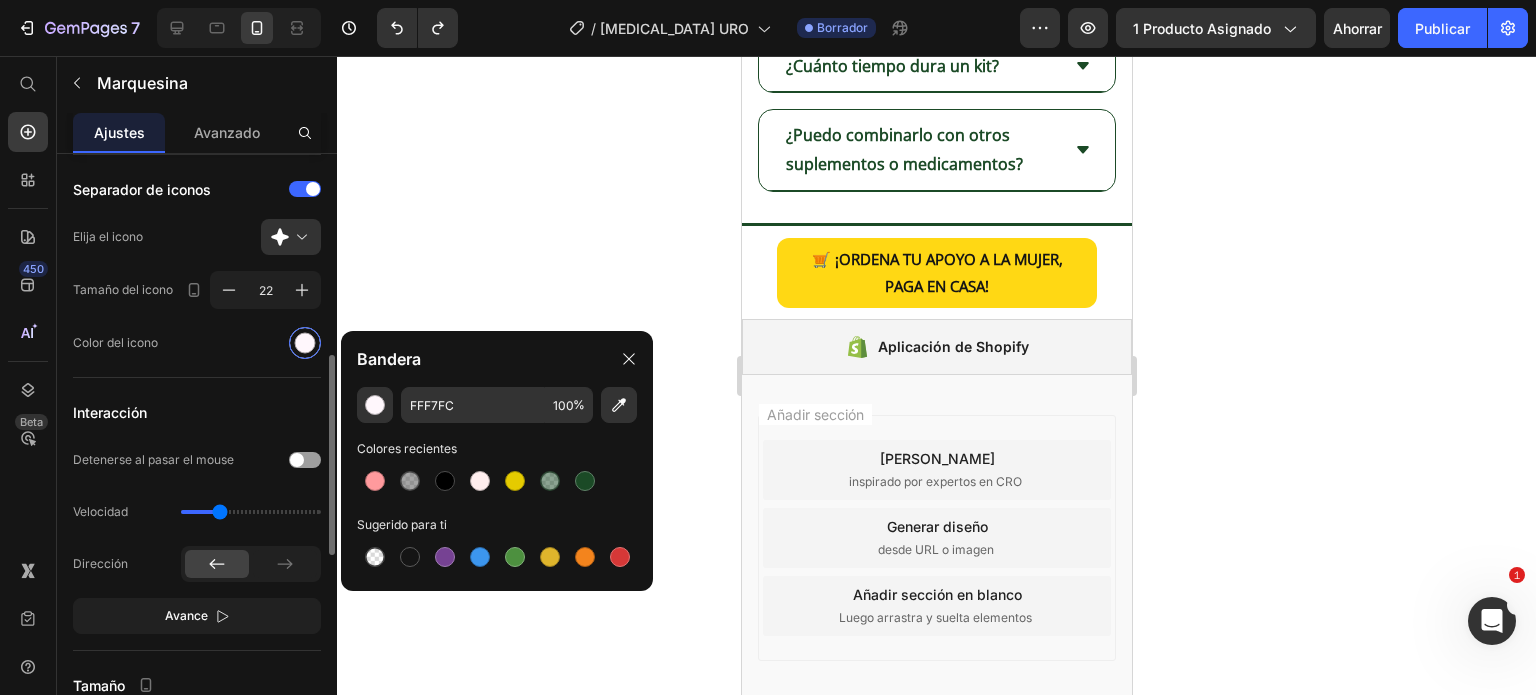 click at bounding box center [305, 343] 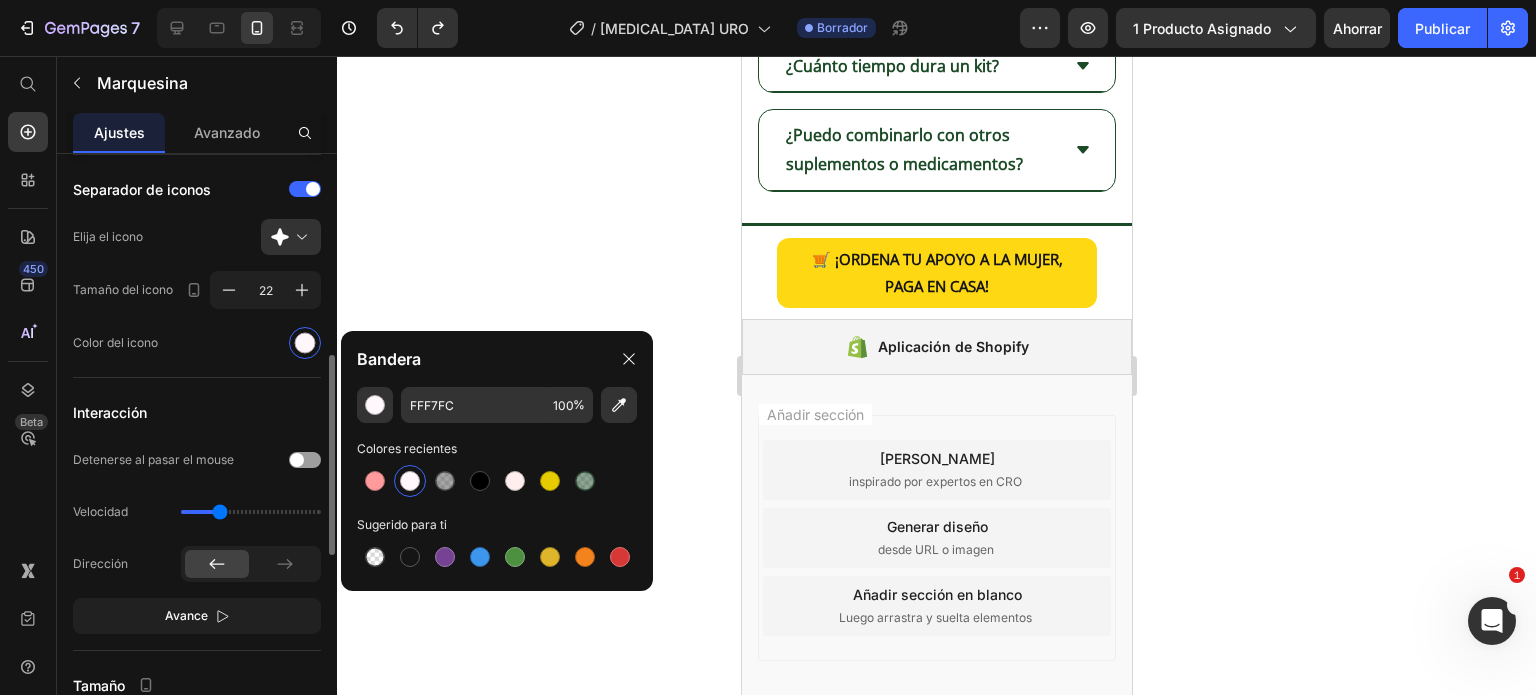 scroll, scrollTop: 1100, scrollLeft: 0, axis: vertical 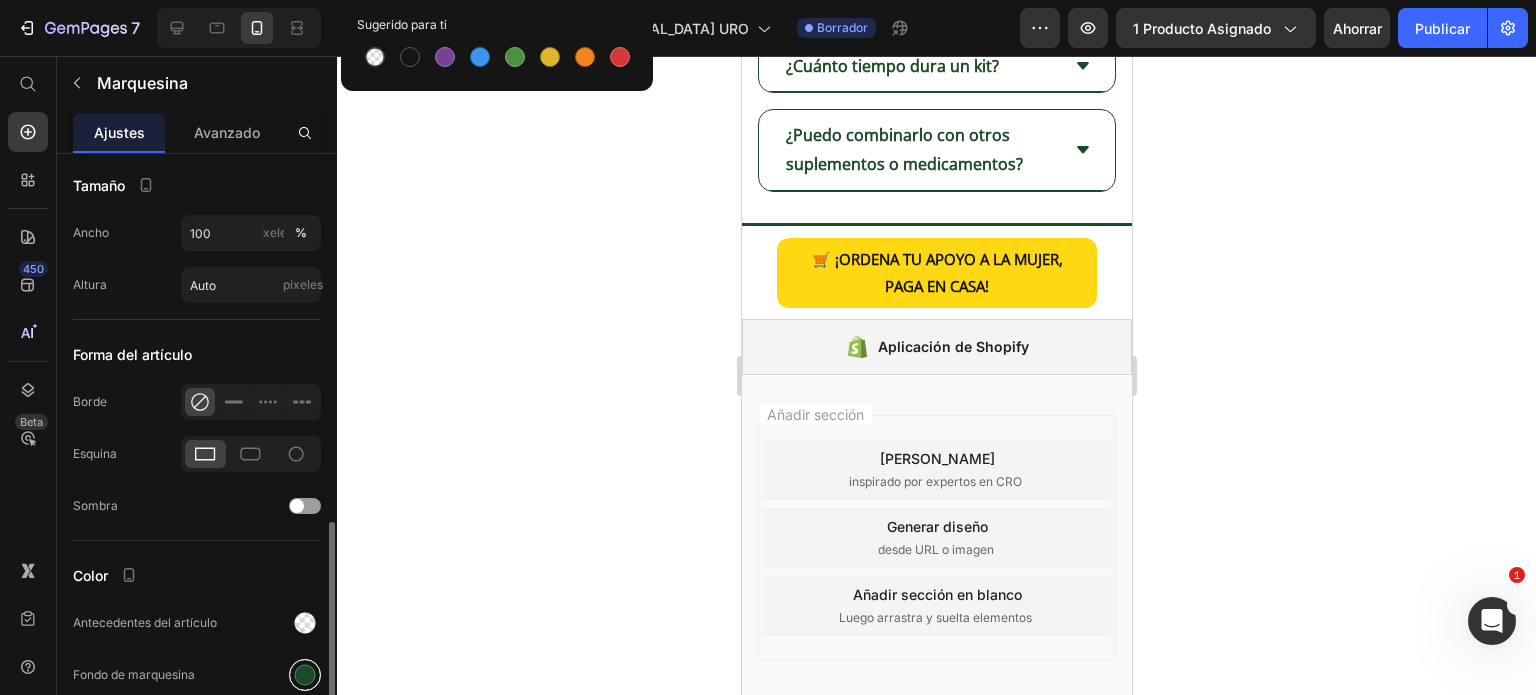 click at bounding box center [305, 675] 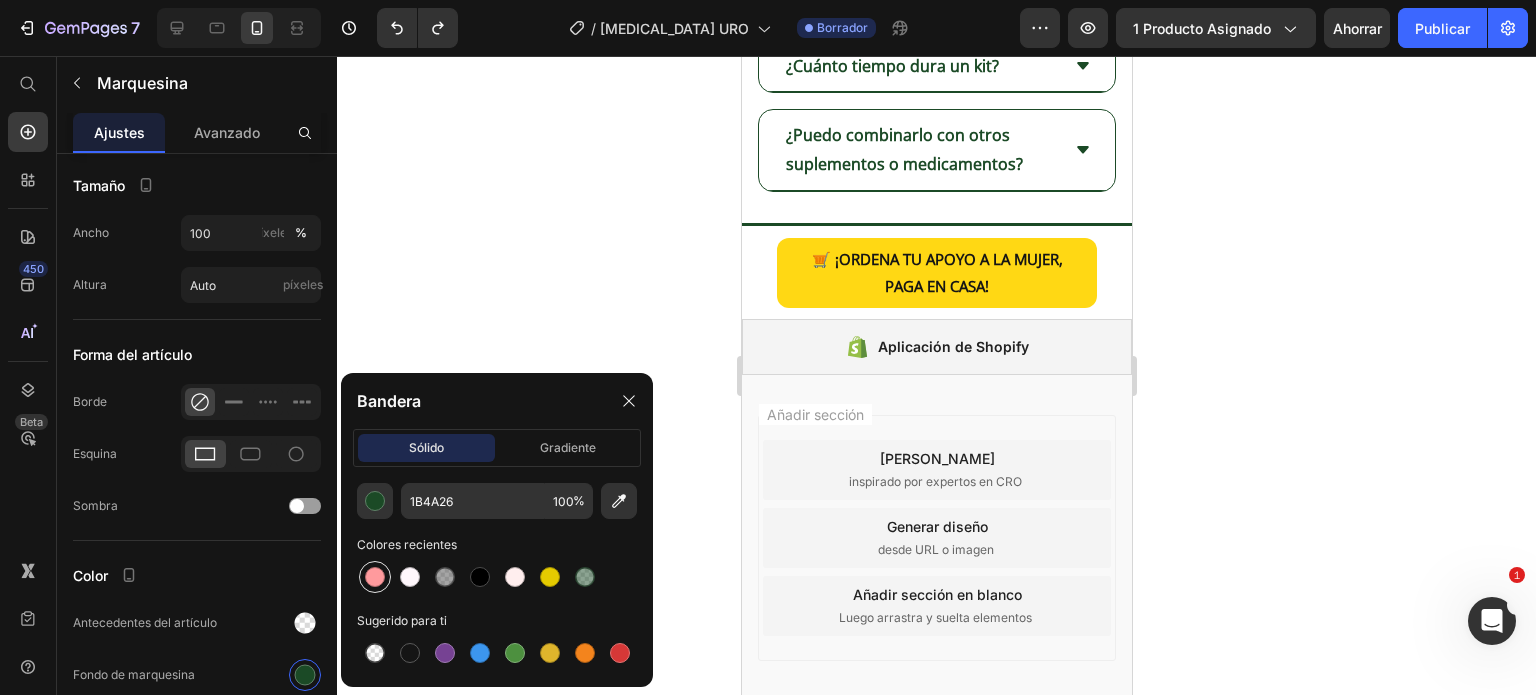 click at bounding box center (375, 577) 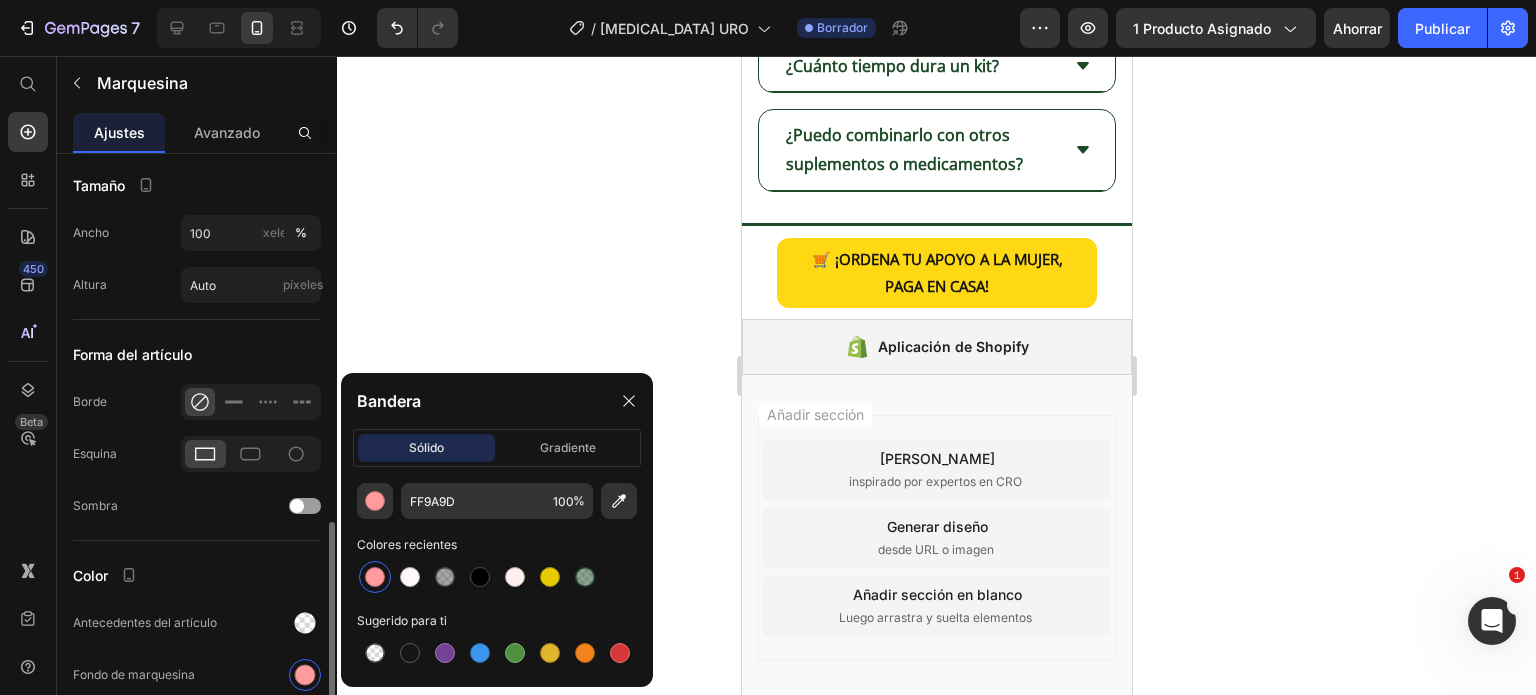 scroll, scrollTop: 1187, scrollLeft: 0, axis: vertical 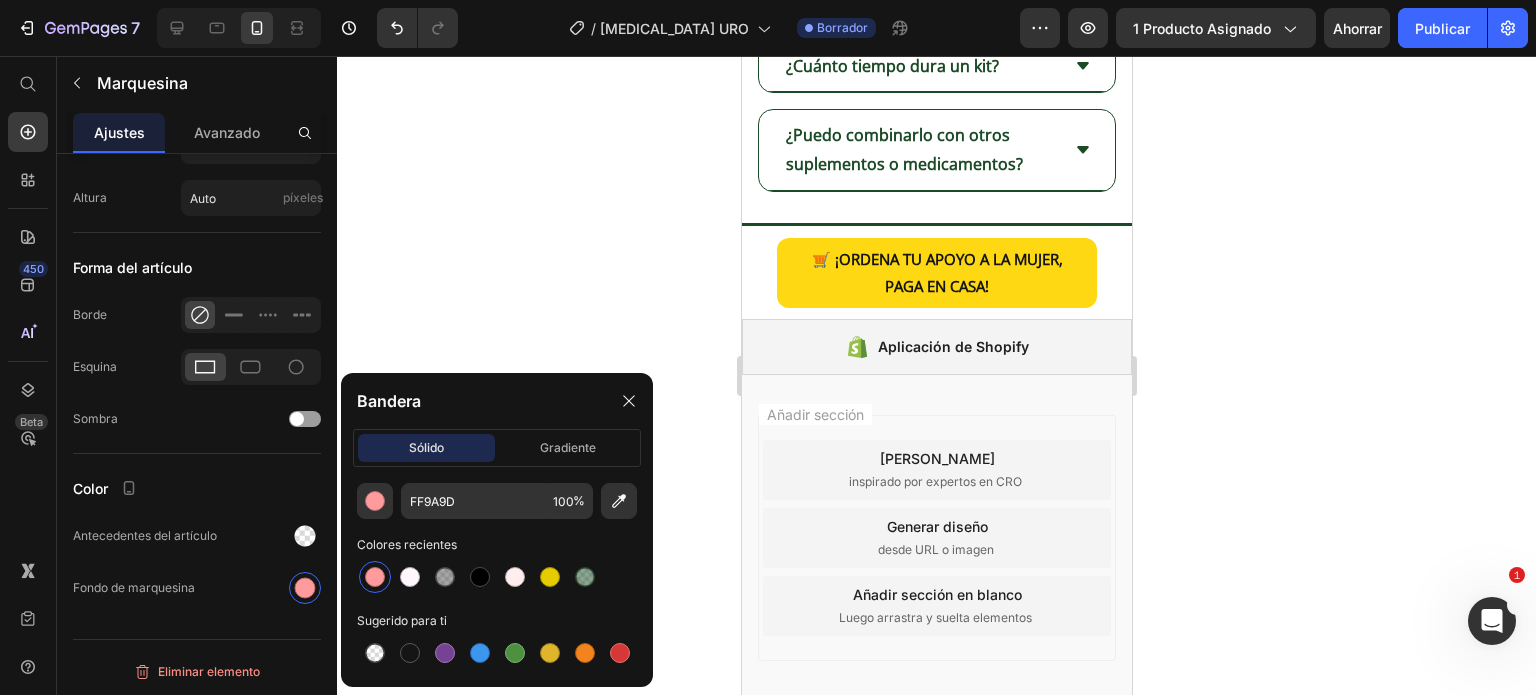 click 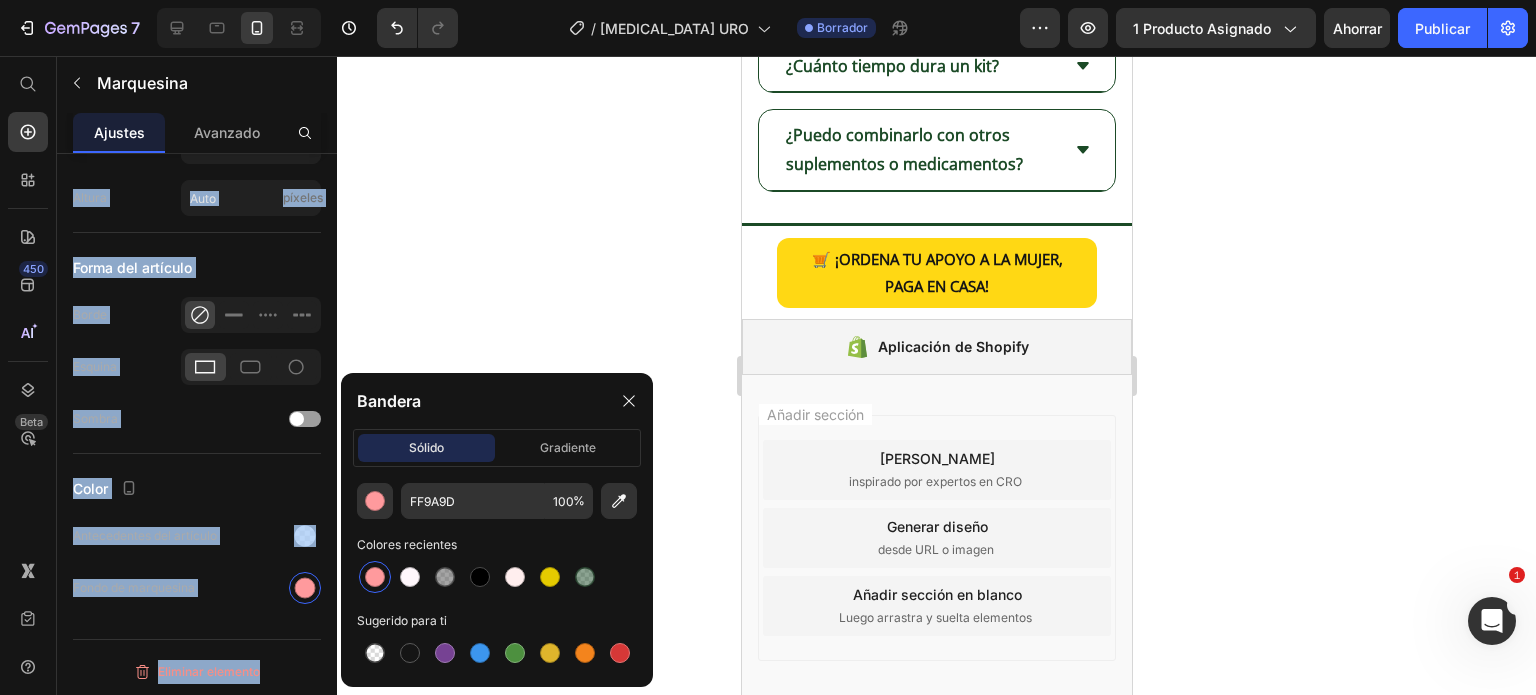 click 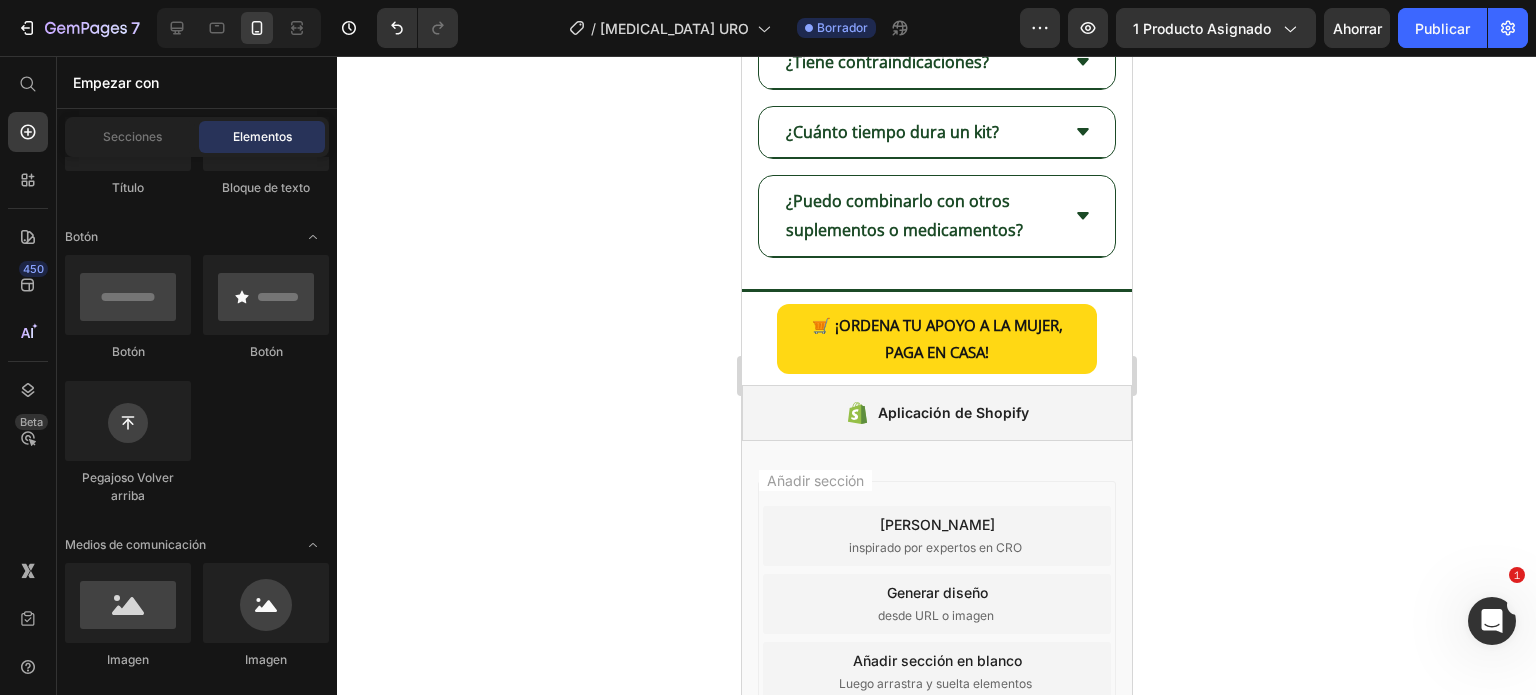 scroll, scrollTop: 4800, scrollLeft: 0, axis: vertical 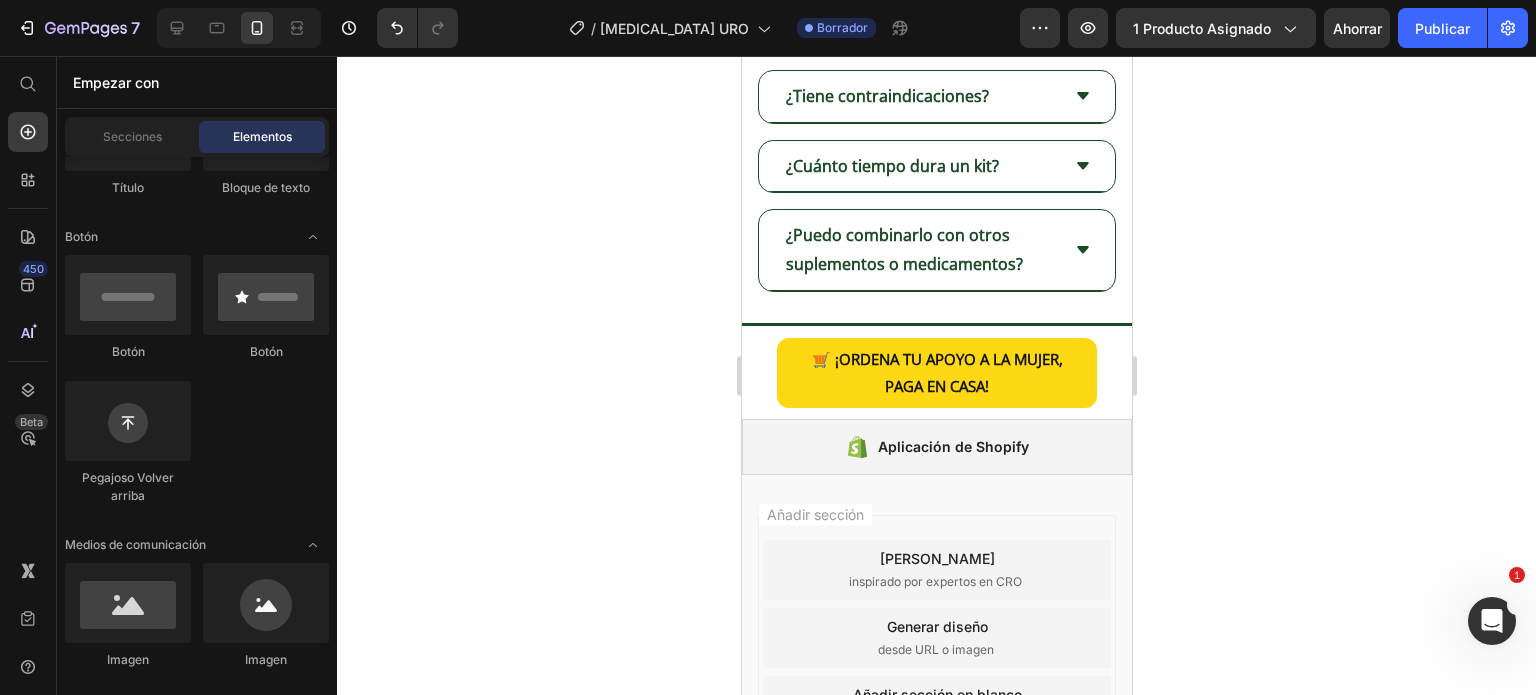 click on "¿Qué incluye?" at bounding box center [952, -1217] 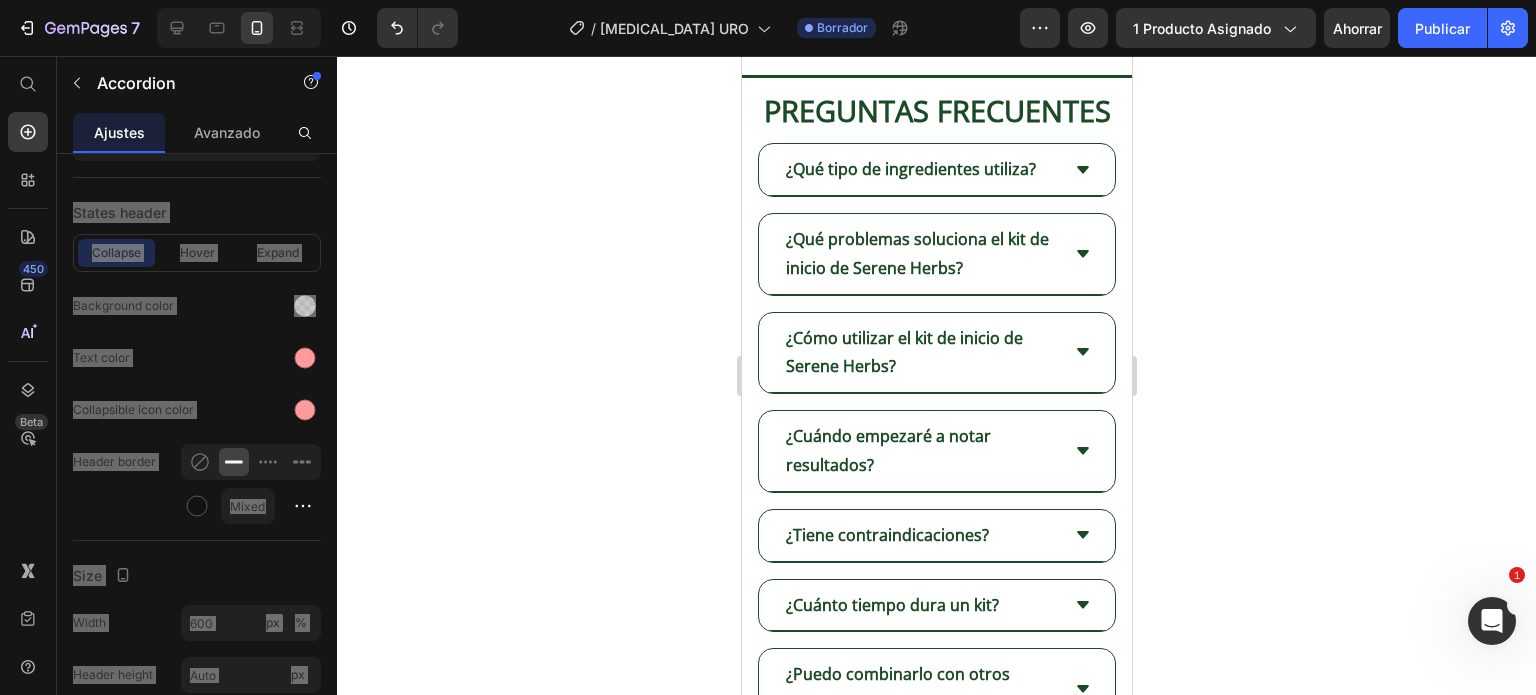 scroll, scrollTop: 0, scrollLeft: 0, axis: both 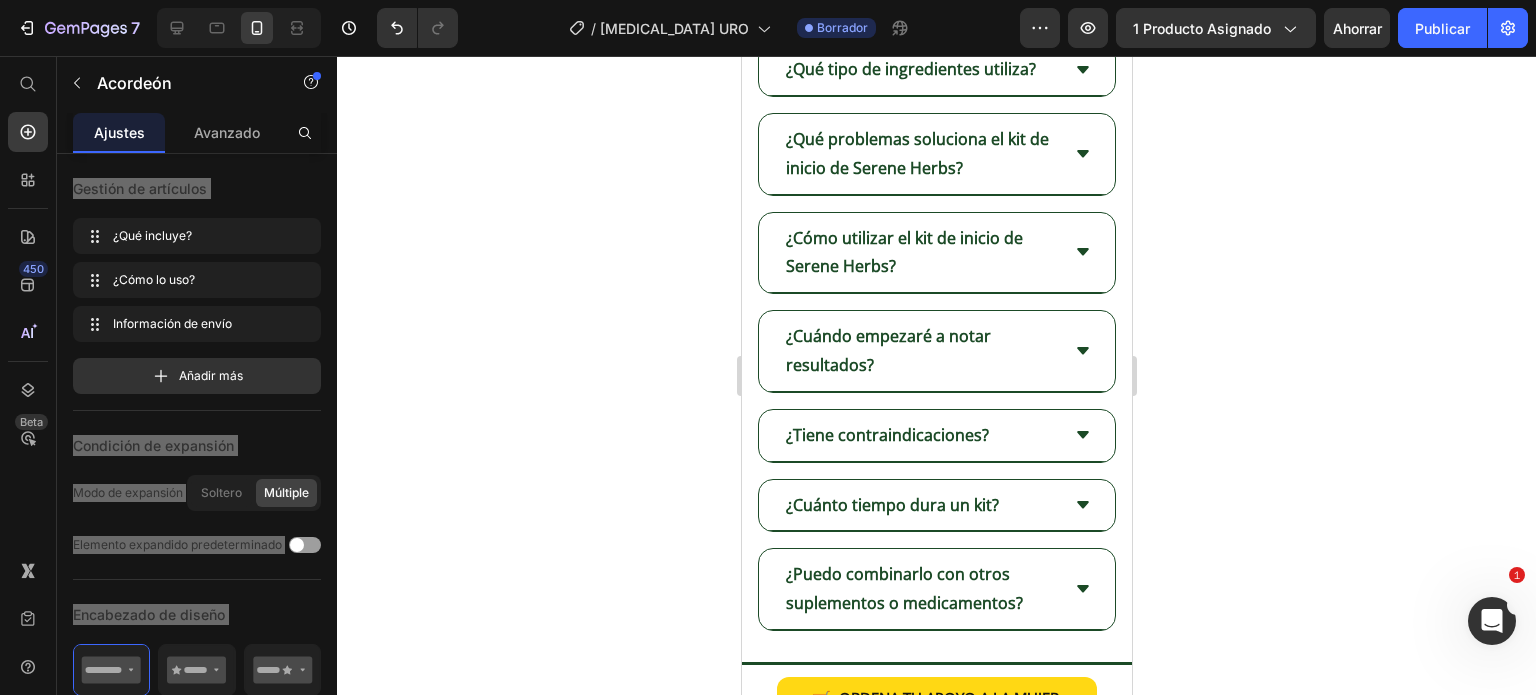 click on "El  Serene Herbs Starter Kit  contiene: 1 frasco de  Soursop Bitters (guanábana) : fórmula herbal diseñada para desintoxicar el colon y el hígado, ayudando a eliminar toxinas acumuladas y mejorar la digestión. 1 frasco de  Black Seed Bitters (semilla negra) : ayuda a reducir la inflamación, apoya el equilibrio hormonal y fortalece el sistema inmunológico. Protocolo claro en 2 pasos para un detox completo y progresivo. Ingredientes 100% naturales, sin químicos ni aditivos artificiales." at bounding box center [936, -1071] 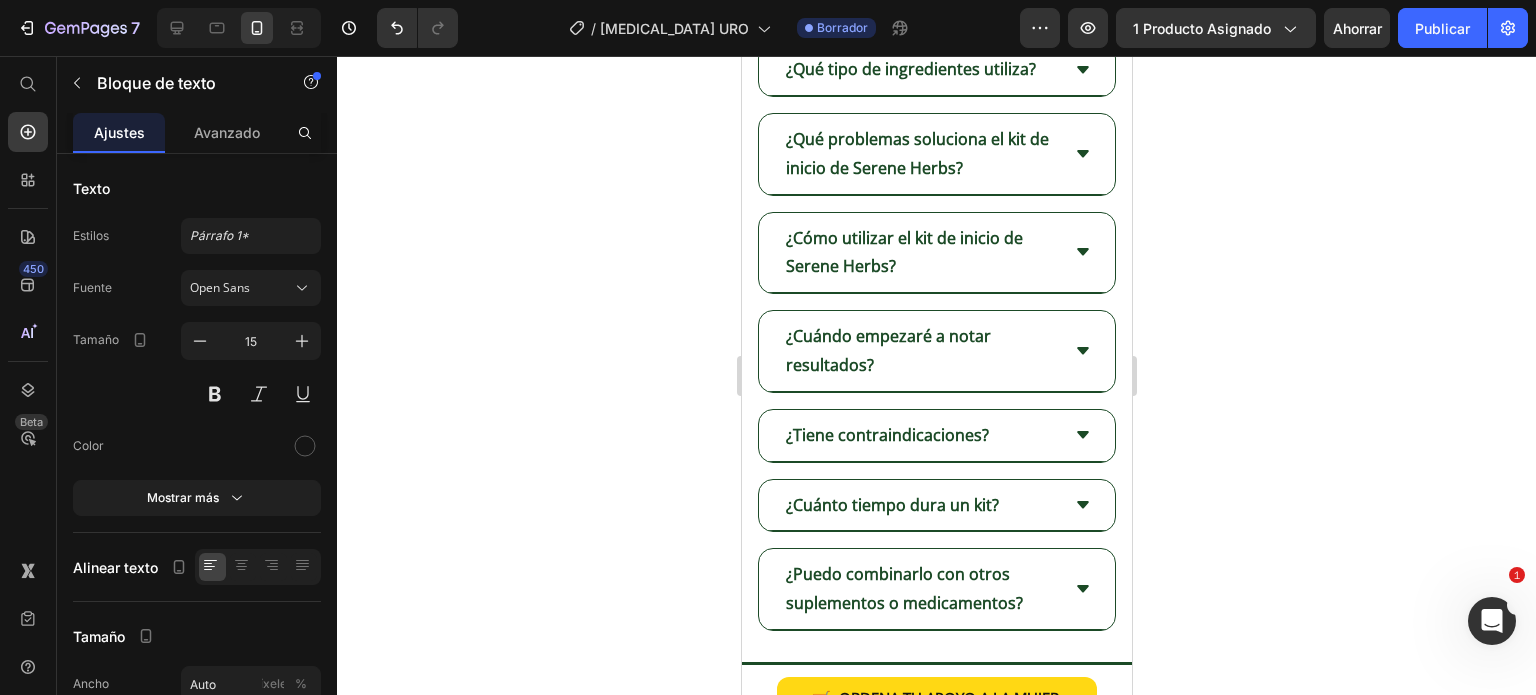 drag, startPoint x: 931, startPoint y: 319, endPoint x: 949, endPoint y: 294, distance: 30.805843 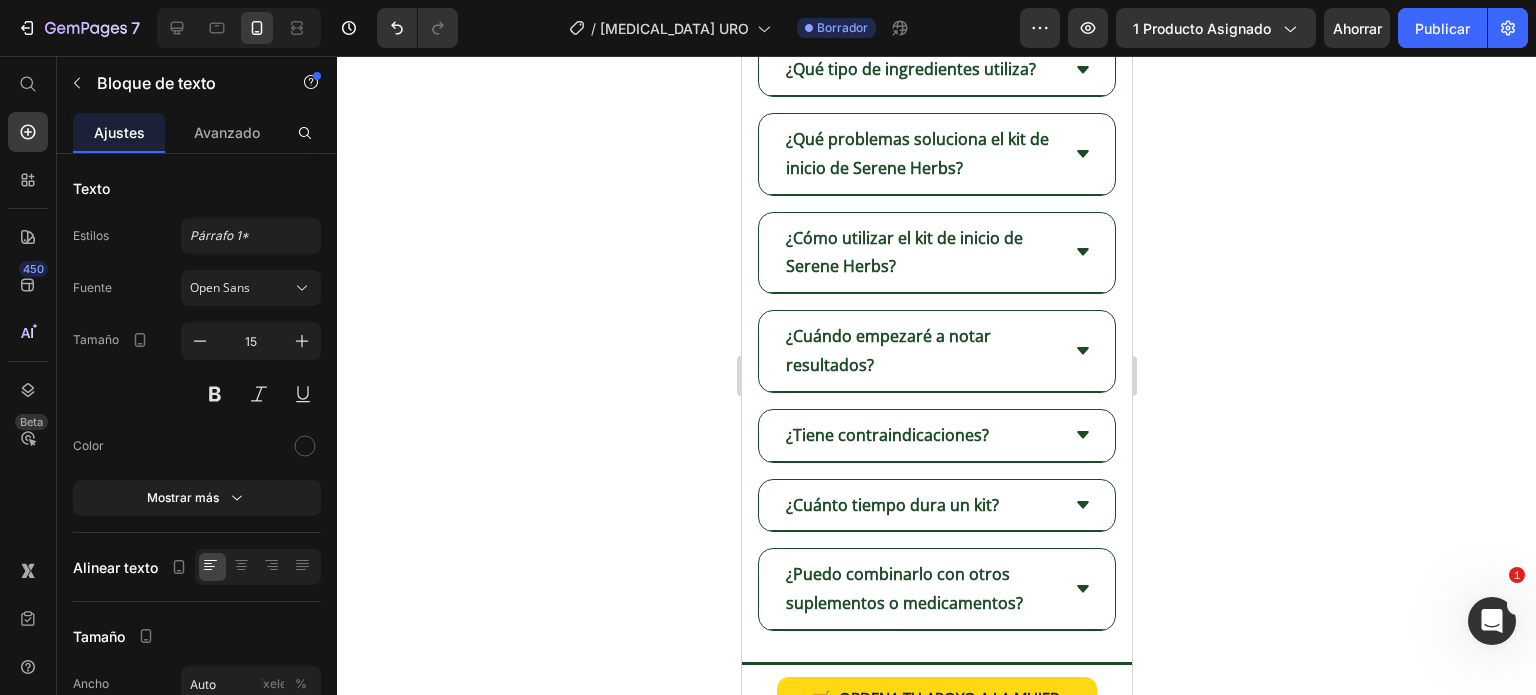 click 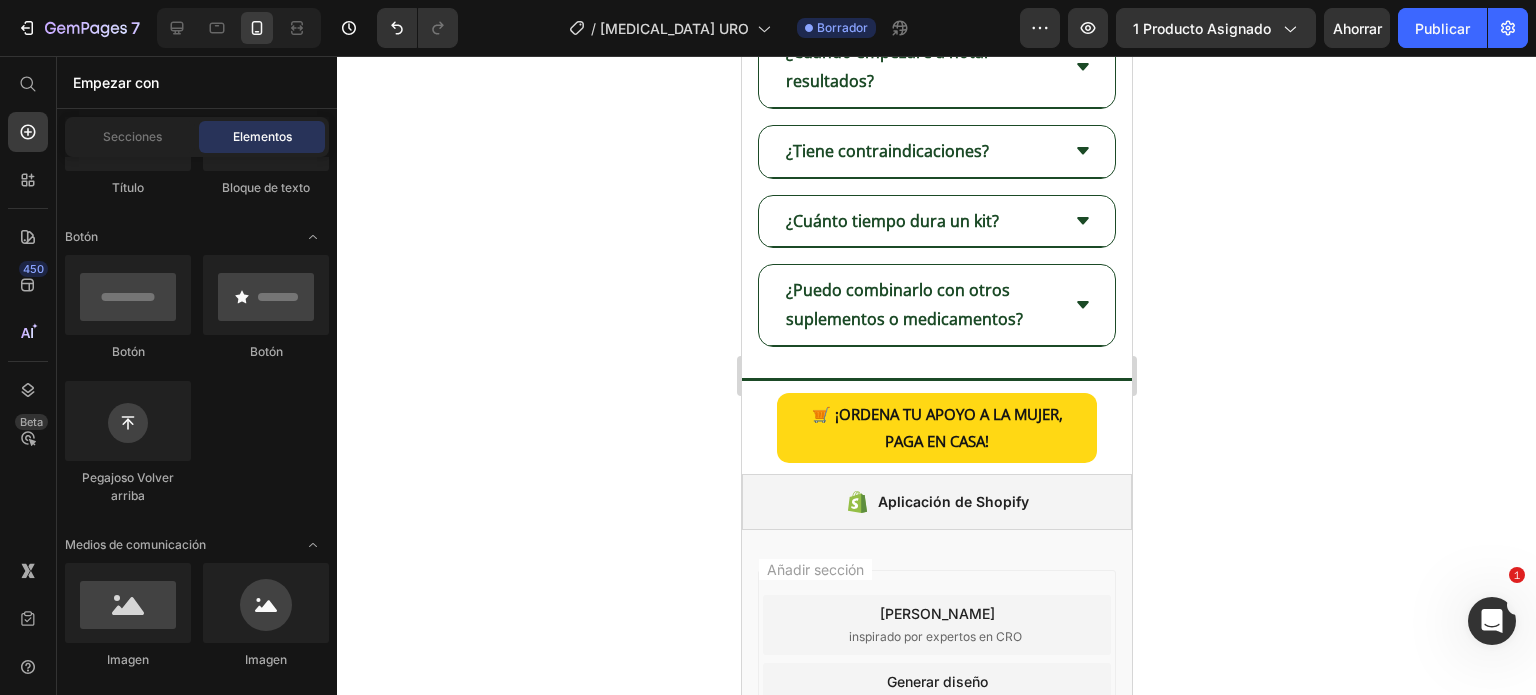 scroll, scrollTop: 5400, scrollLeft: 0, axis: vertical 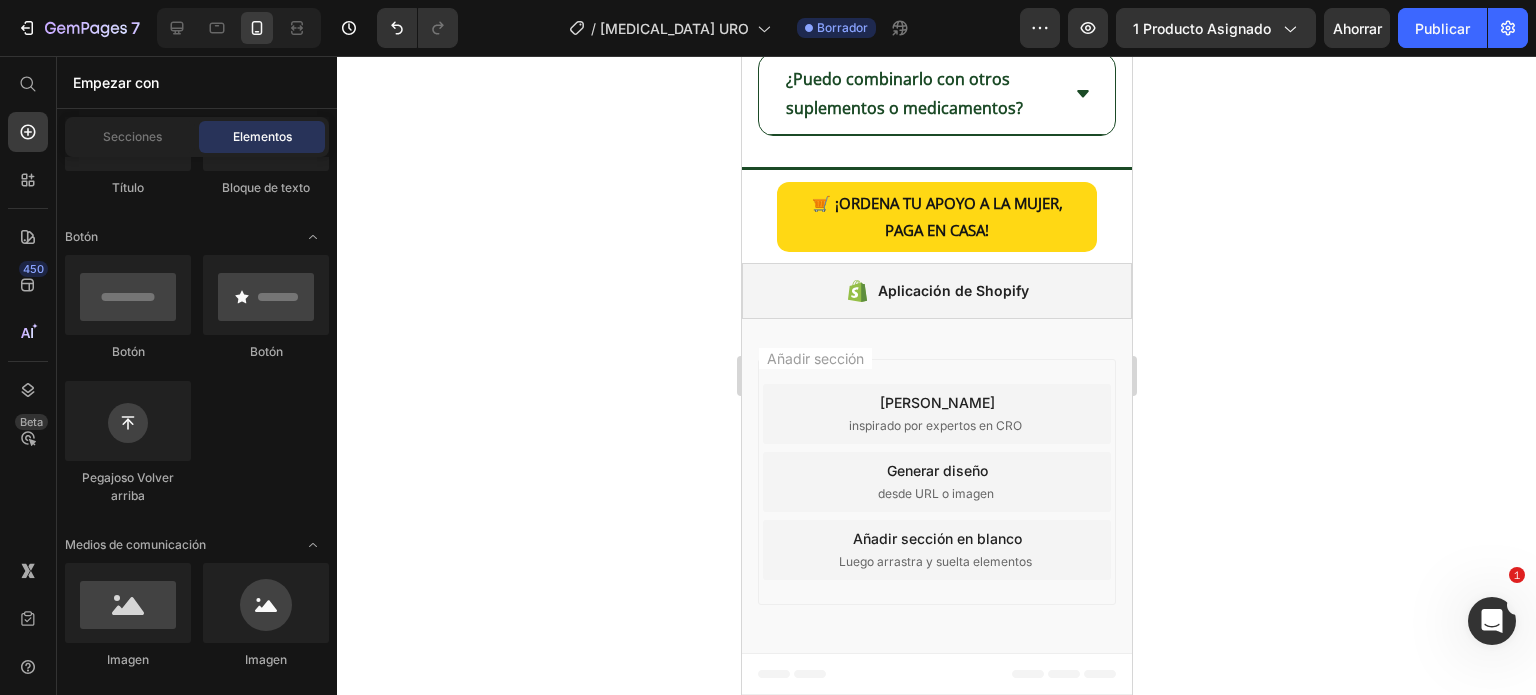click on "Información de envío" at bounding box center [952, -1253] 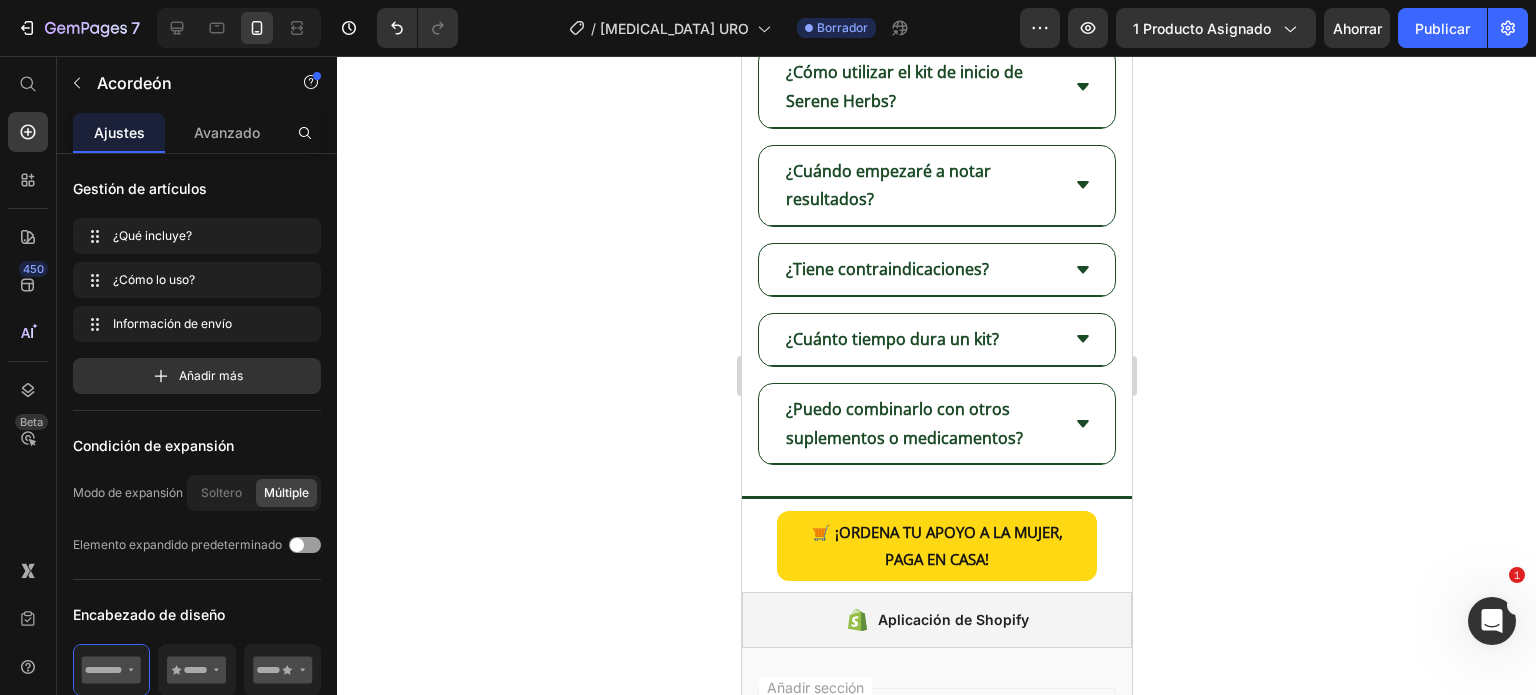 click on "iPhone 13 Pro  (  390  px) iPhone 13 Mini iPhone 13 Pro iPhone 11 Pro Max iPhone 15 Pro Max Píxel 7 Galaxy S8+ Galaxy S20 Ultra iPad Mini iPad Air iPad Pro Encabezamiento Imagen Fila ✔️  Fórmula validada  por ginecólogas. ✔️  Ingredientes naturales  , sin hormonas. ✔️  Alivio rápido  desde los primeros usos ✔️  Elimina olores  e irritación leve.  ✔️Restaura  el pH  de forma segura. ✔️  Vegano y libre  de químicos agresivos. Bloque de texto Fila
¡Me cambié la vida! En pocos días desaparecieron los olores molestos y la incomodidad. Me siento fresca, segura y 100% yo. Ahora no salgo de casa sin tener URO a la mano. 🌿
Mariana L.
★★★★★
Código personalizado
BENEFICIOS QUE AMARÁS
¿QUÉ HACE DIFERENTE A URO DE OTROS PRODUCTOS?
¿CÓMO SE USA? •" at bounding box center [936, -2160] 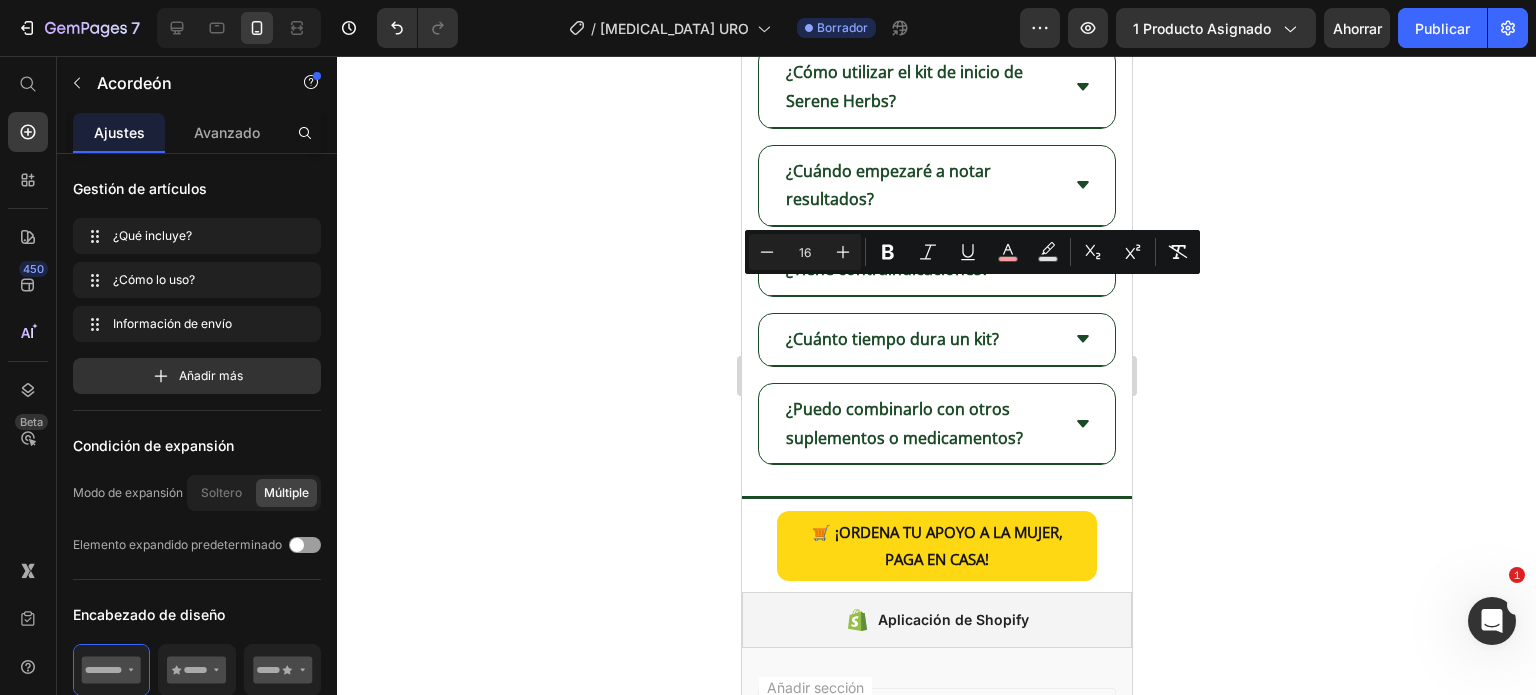 click 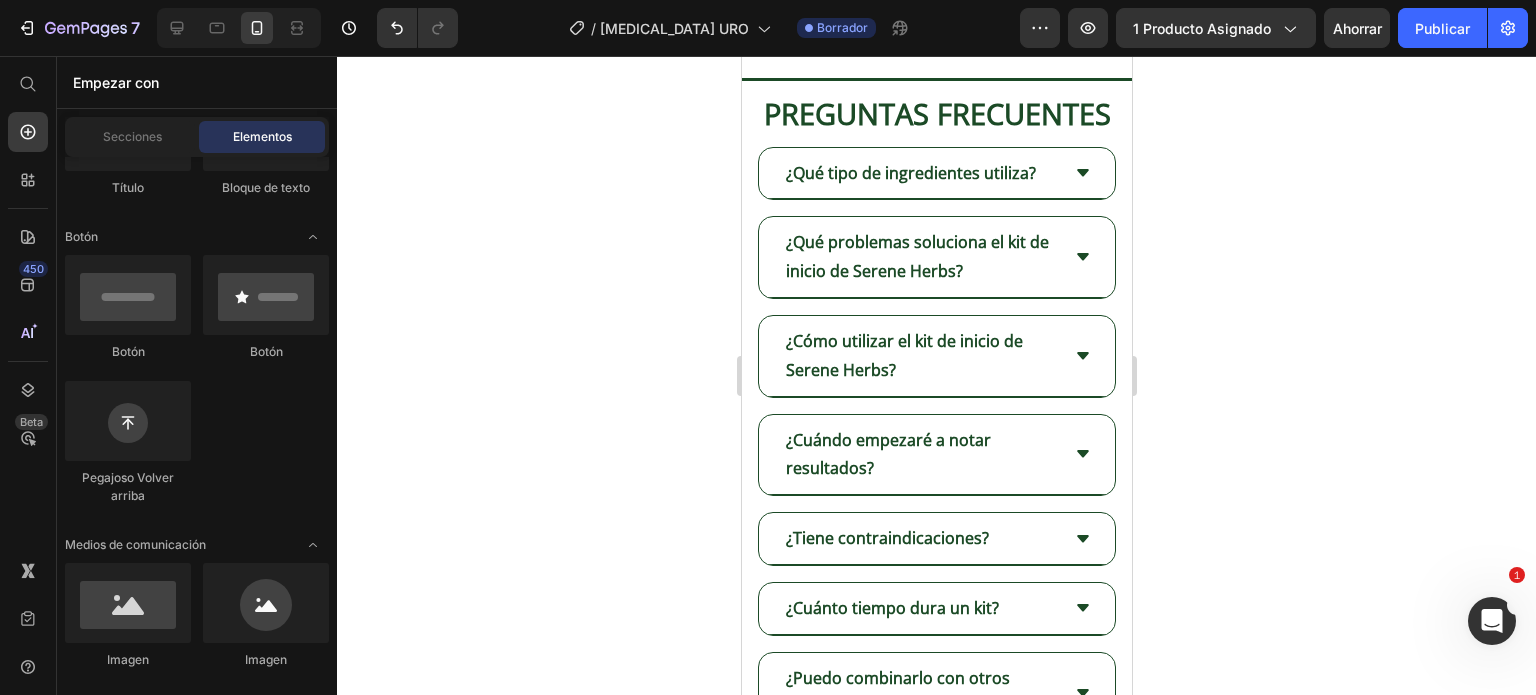 scroll, scrollTop: 4900, scrollLeft: 0, axis: vertical 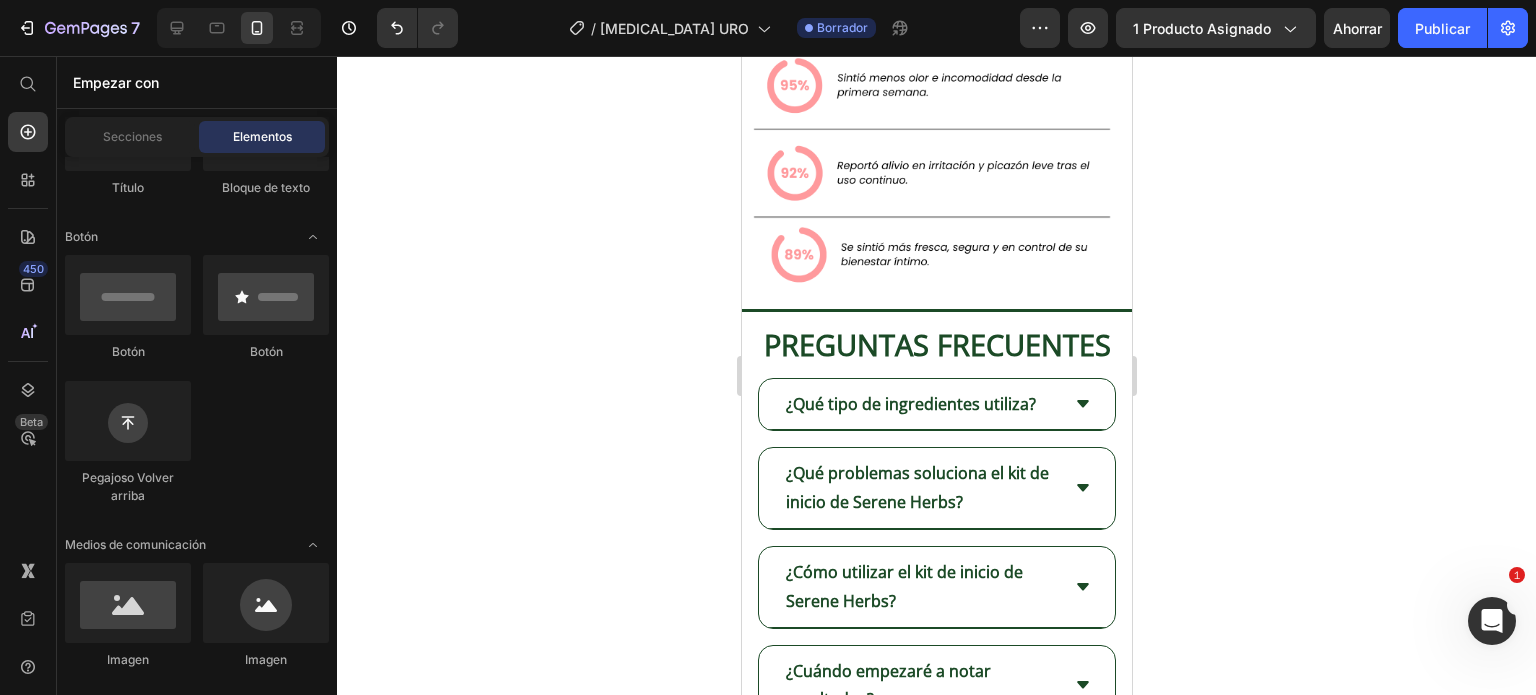 click on "El  Serene Herbs Starter Kit  contiene:" at bounding box center [936, -1275] 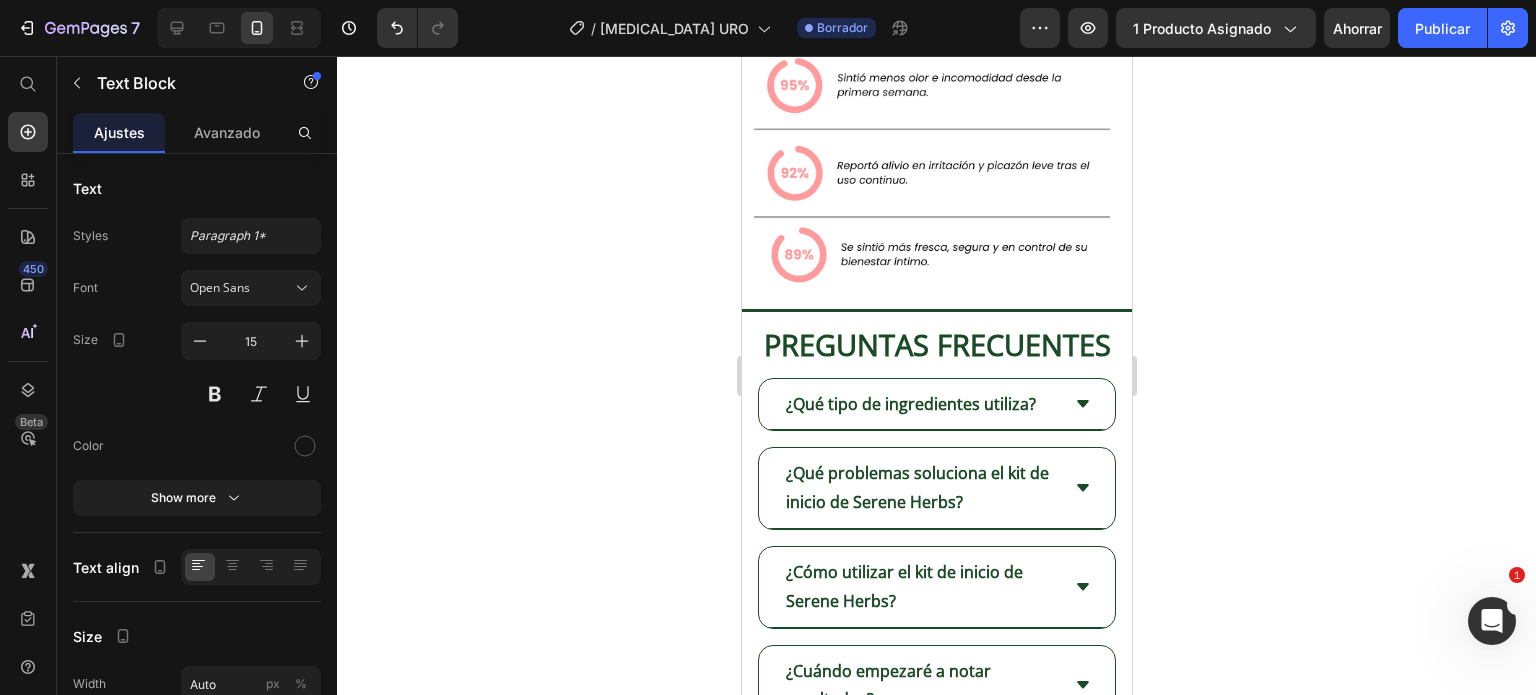 click on "El  Serene Herbs Starter Kit  contiene:" at bounding box center (936, -1275) 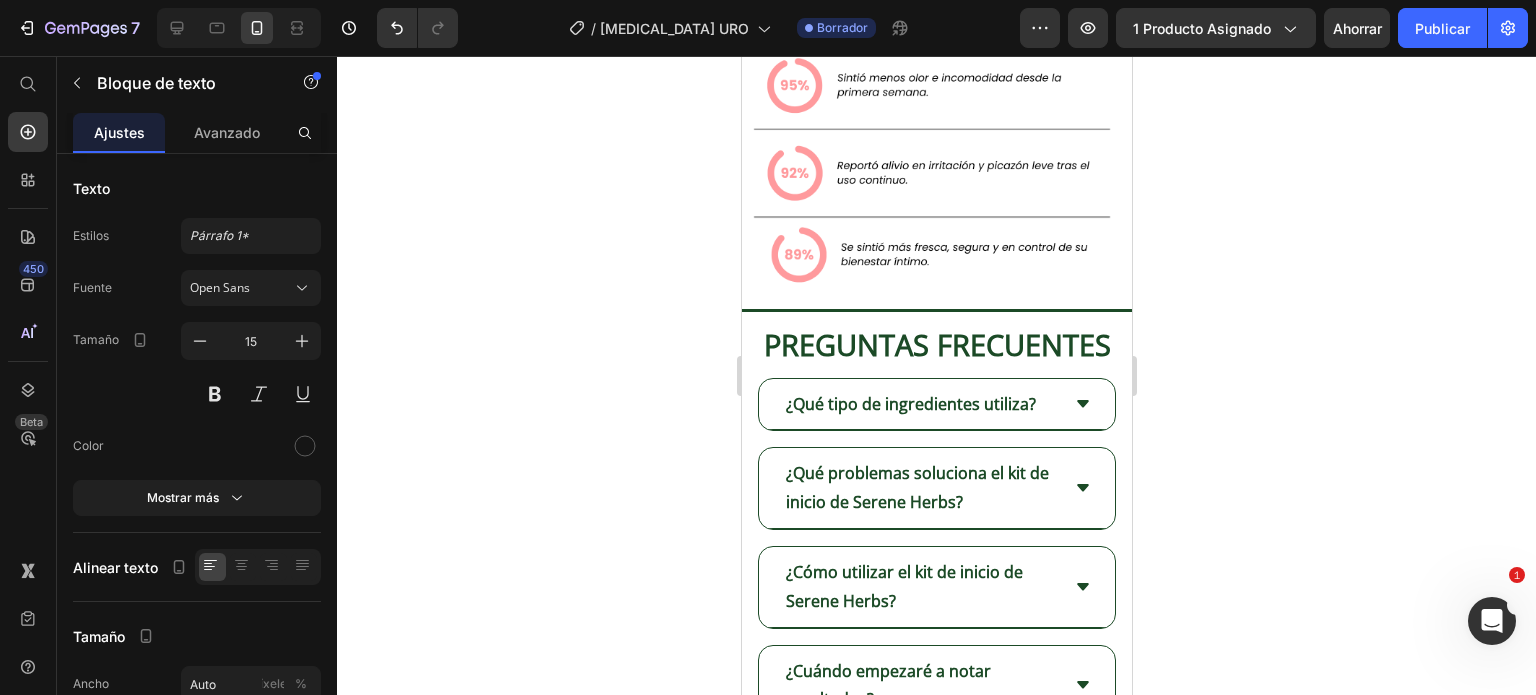 click on "1 frasco de  Soursop Bitters (guanábana) : fórmula herbal diseñada para desintoxicar el colon y el hígado, ayudando a eliminar toxinas acumuladas y mejorar la digestión." at bounding box center [956, -1179] 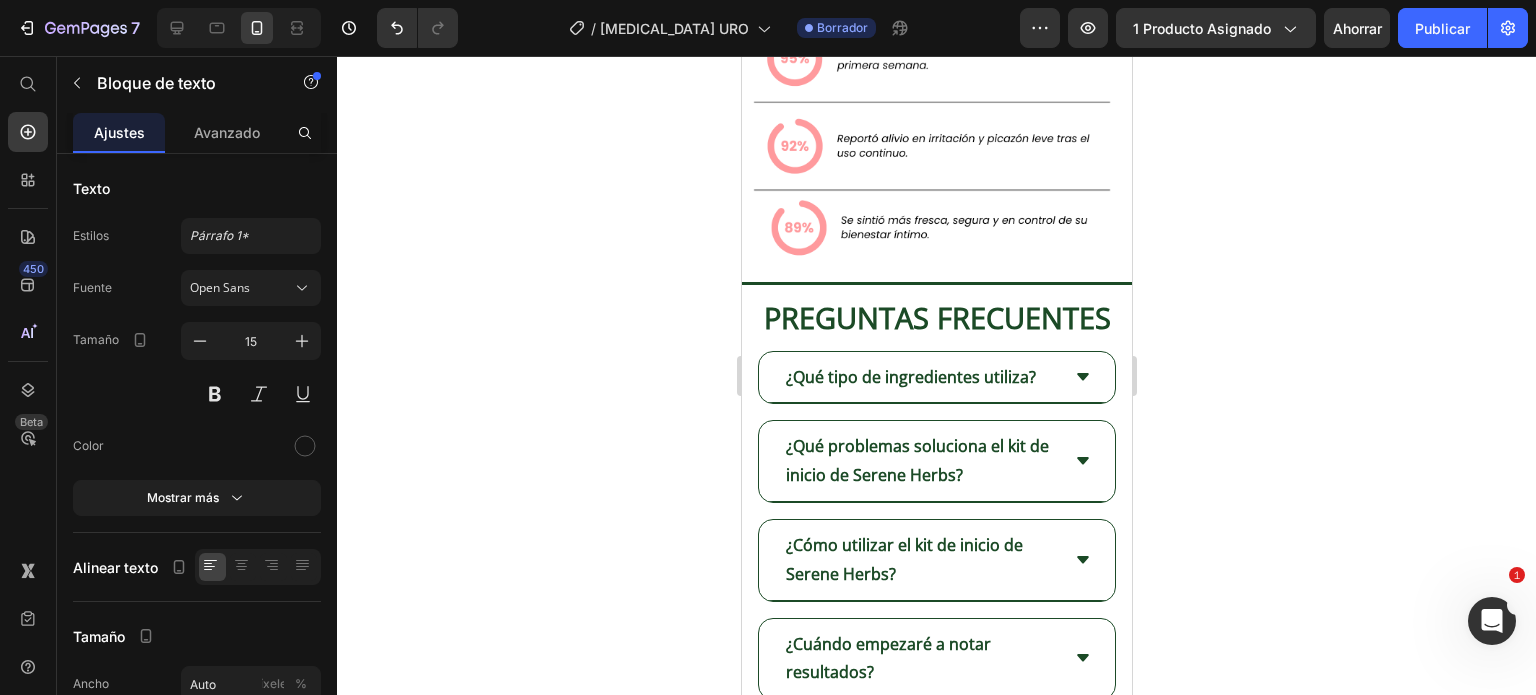 drag, startPoint x: 849, startPoint y: 400, endPoint x: 921, endPoint y: 479, distance: 106.887794 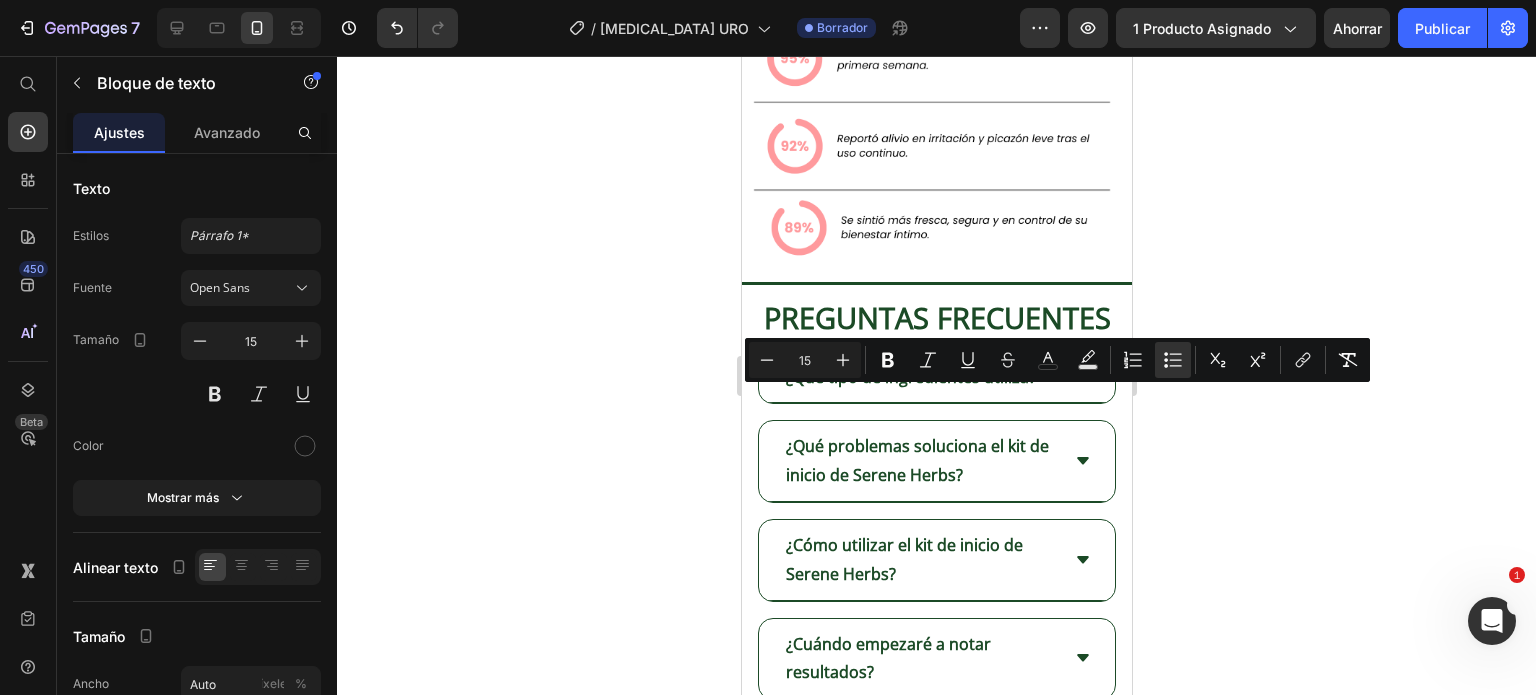 drag, startPoint x: 844, startPoint y: 397, endPoint x: 948, endPoint y: 506, distance: 150.65524 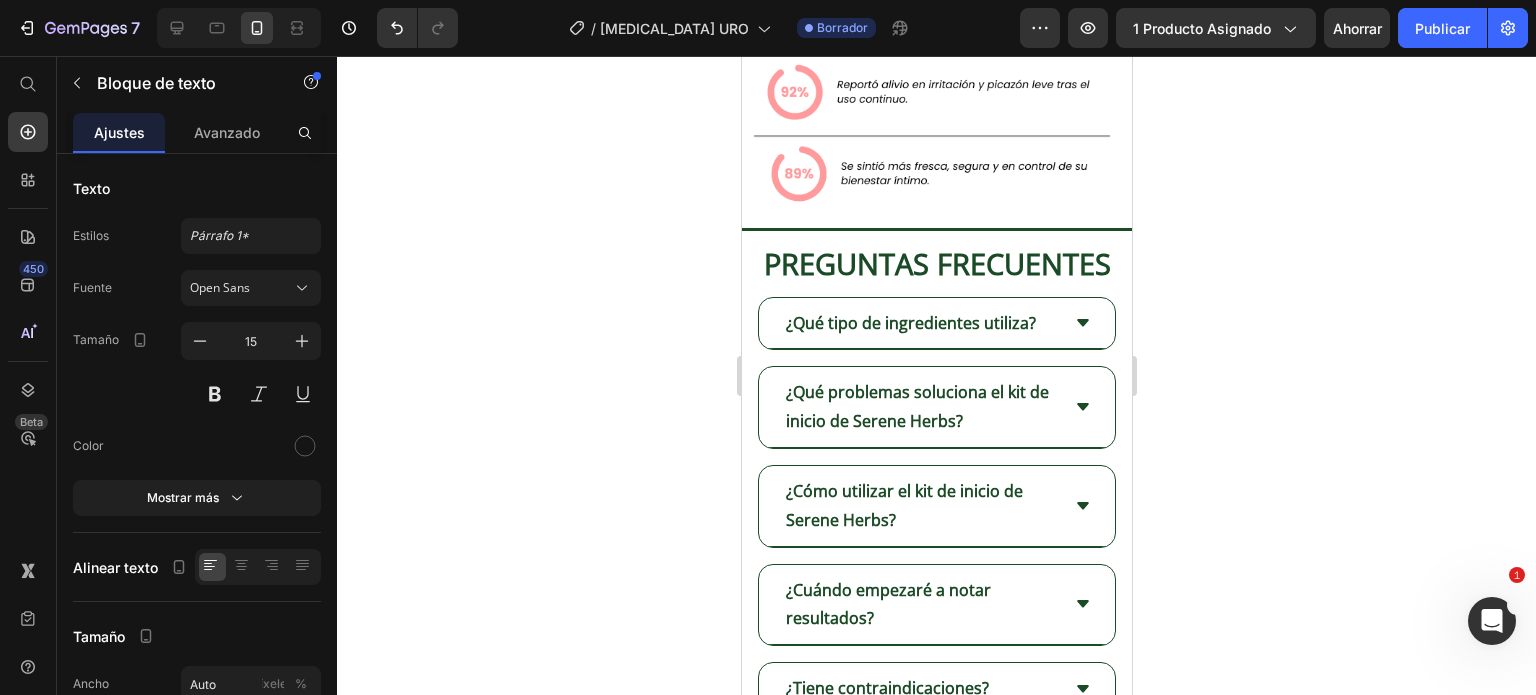 drag, startPoint x: 849, startPoint y: 483, endPoint x: 967, endPoint y: 485, distance: 118.016945 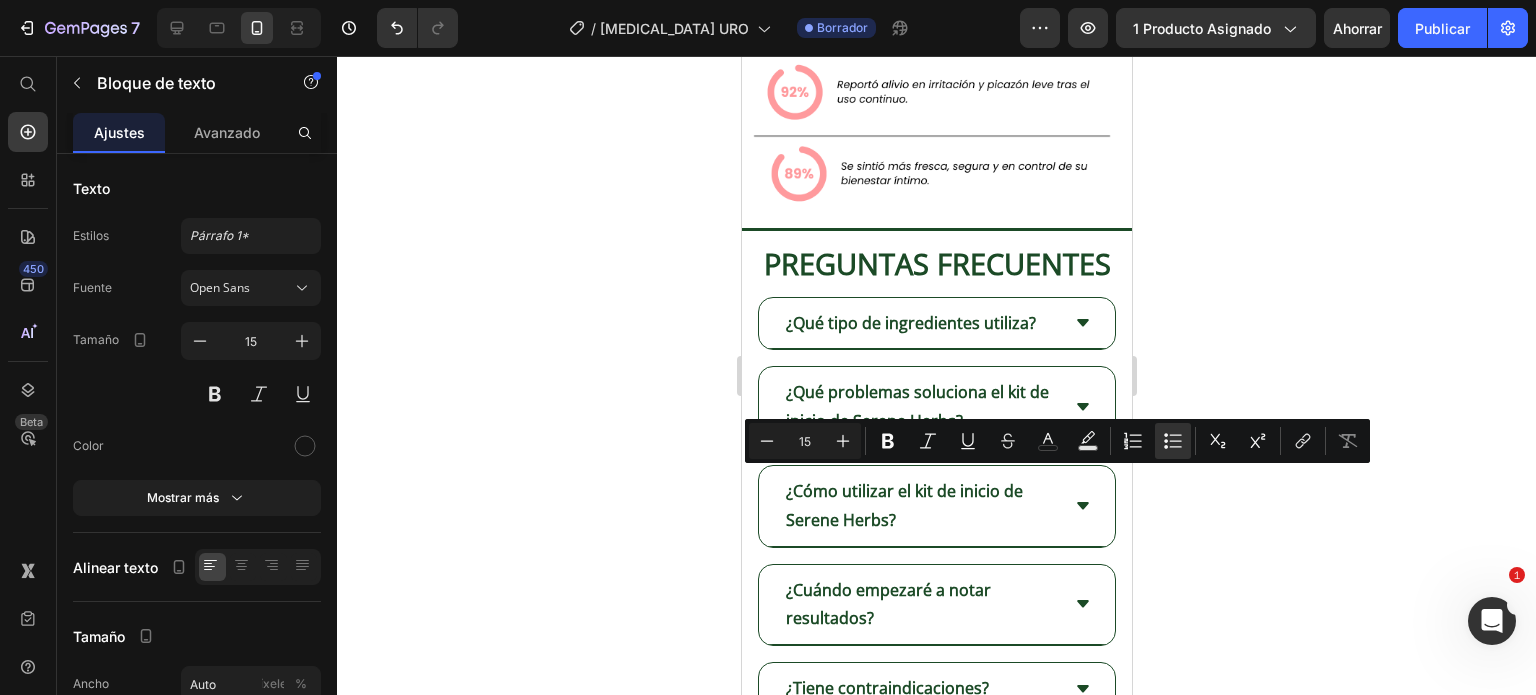 click on "Protocolo claro en 2 pasos para un detox completo y progresivo." at bounding box center (956, -1030) 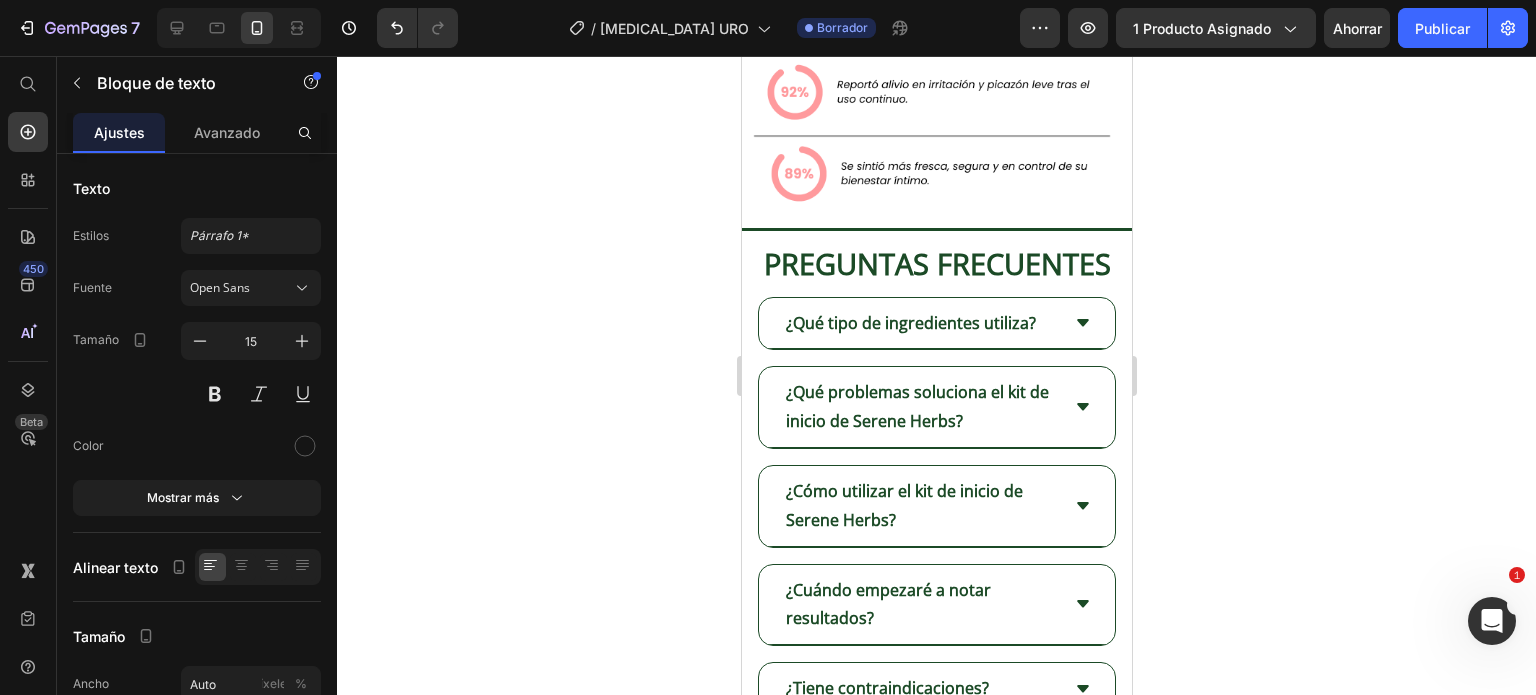 drag, startPoint x: 1043, startPoint y: 515, endPoint x: 853, endPoint y: 483, distance: 192.67589 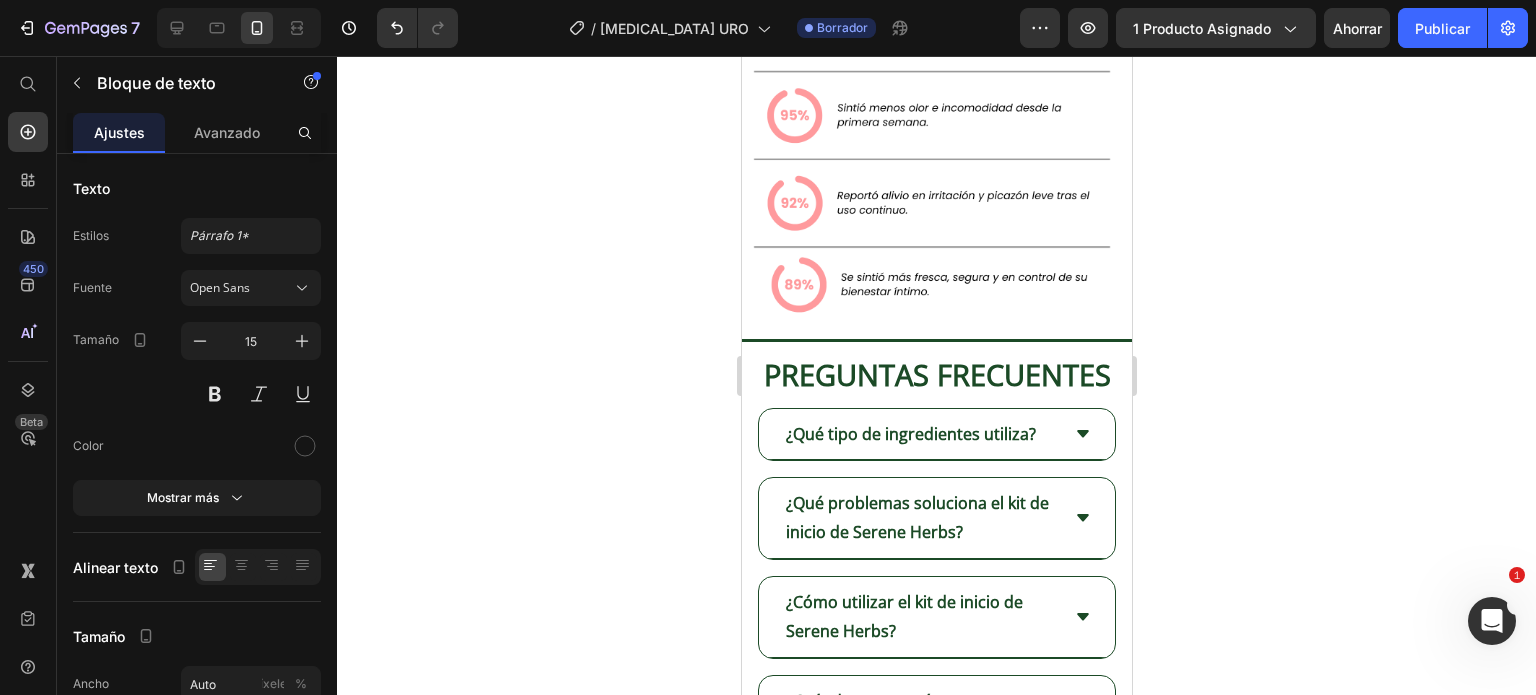 click on "Guía de uso" at bounding box center [894, -1044] 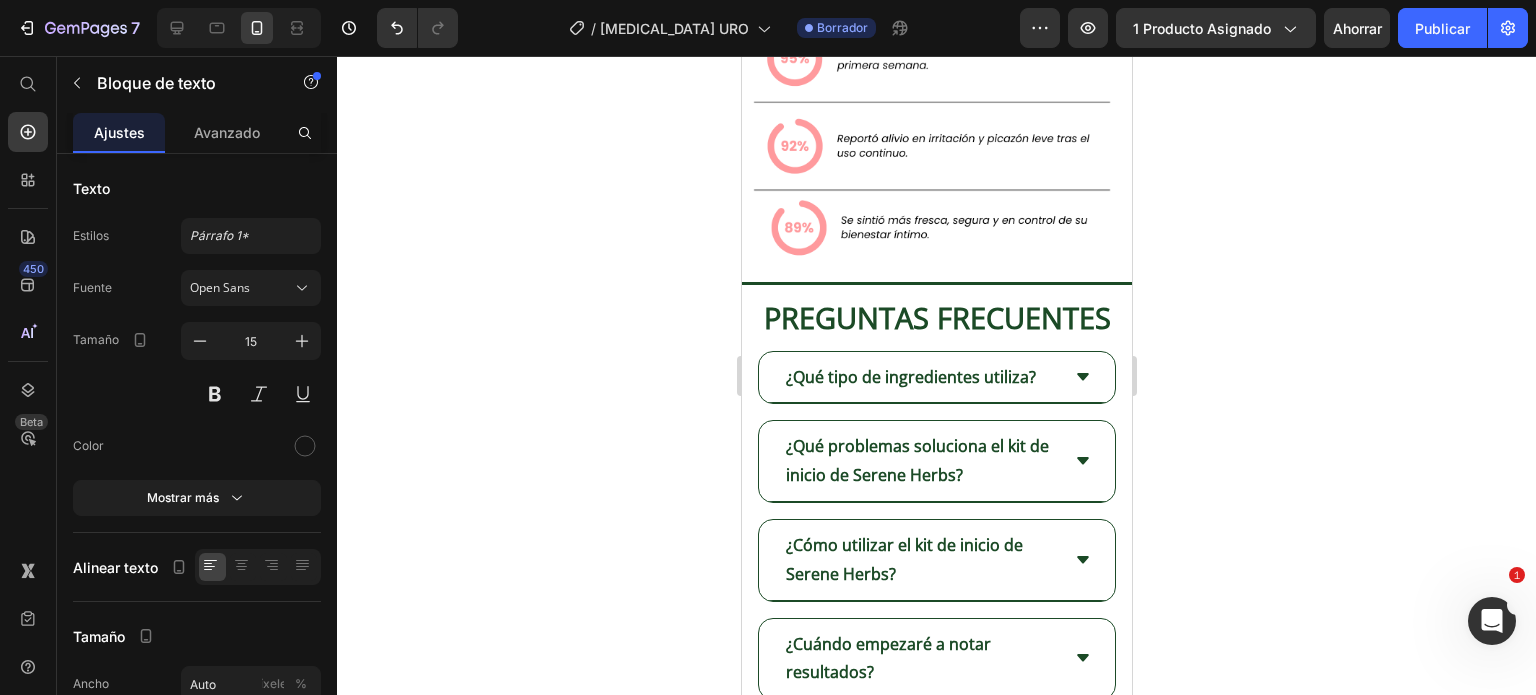 click on "Ingredientes 100% naturales, sin químicos ni aditivos artificiales." at bounding box center (956, -922) 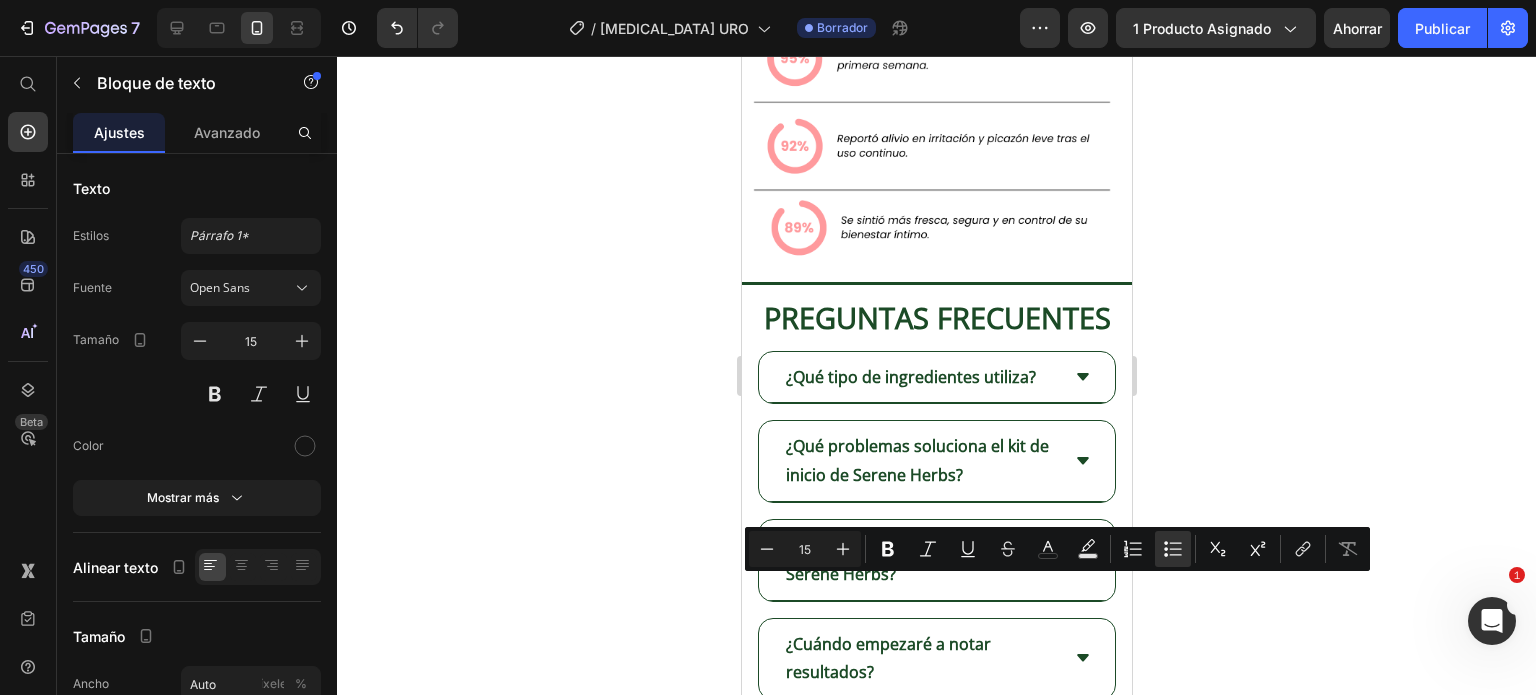 drag, startPoint x: 845, startPoint y: 593, endPoint x: 1045, endPoint y: 607, distance: 200.4894 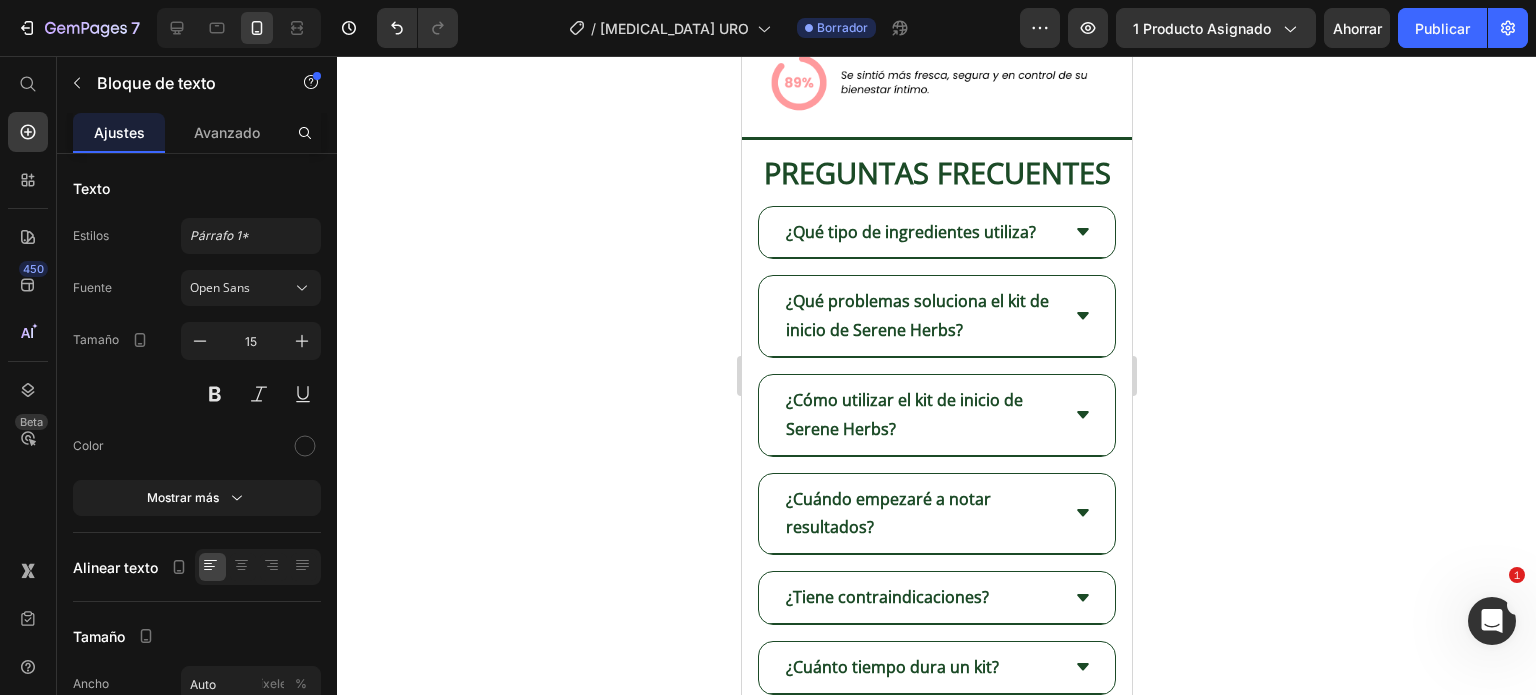 scroll, scrollTop: 5136, scrollLeft: 0, axis: vertical 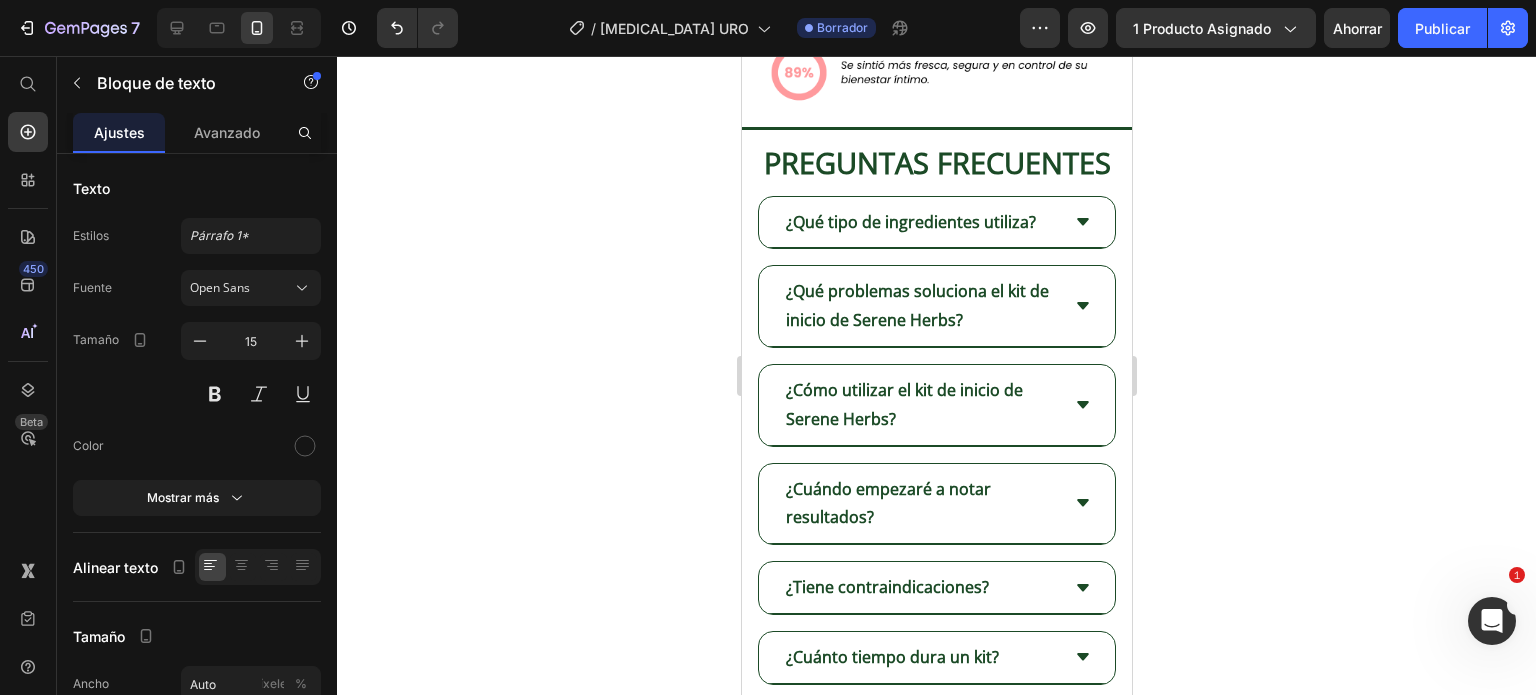 click at bounding box center (956, -1064) 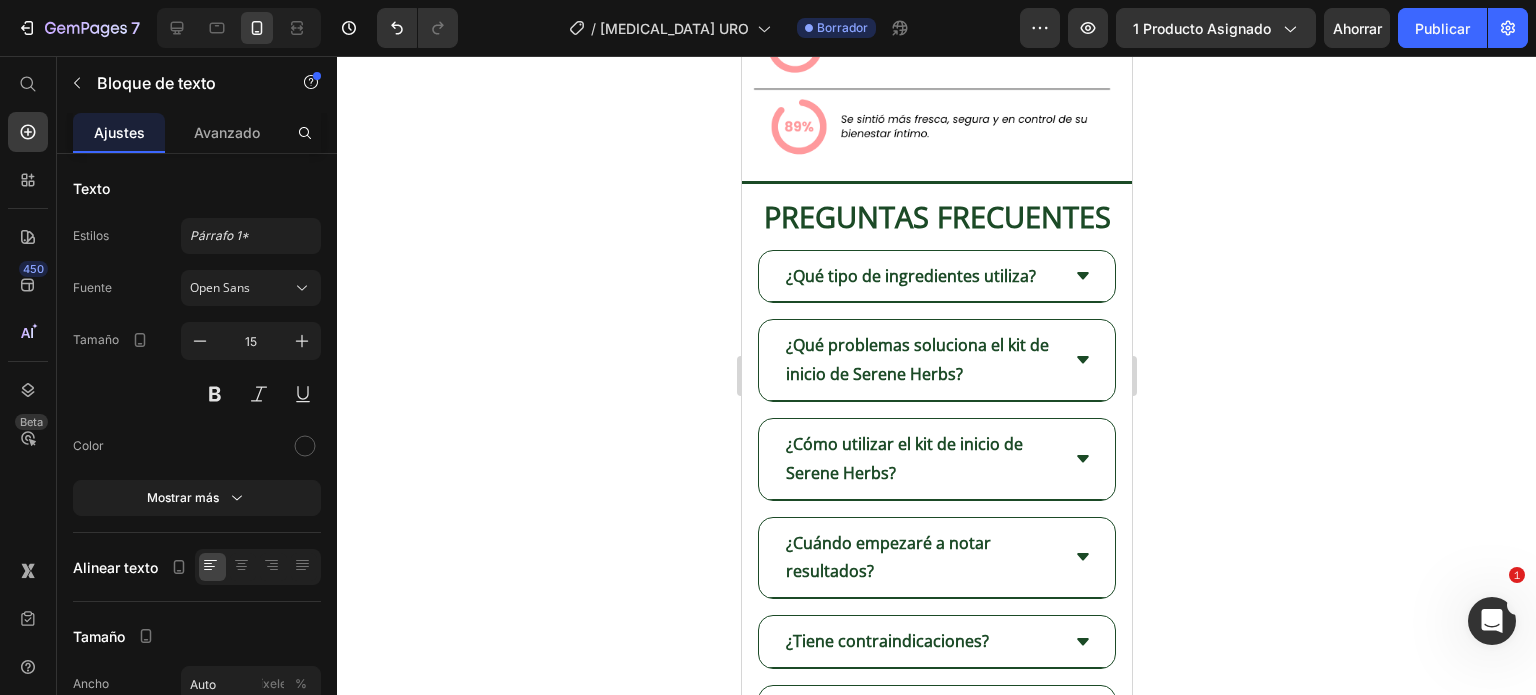 click on "Al comprar  URO de Opositiv , recibirás: 1 caja con 12 supositorios vaginales  de 600 mg cada uno, formulados con ácido bórico + aloe vera calmante. Cada supositorio viene sellado individualmente para mayor higiene y protección. Guía de uso  con indicaciones claras, paso a paso y recomendaciones adicionales para obtener los mejores resultados. Soporte al cliente personalizado  para responder cualquier duda antes, durante o después de tu compra. Envío discreto y seguro , sin logos ni descripciones visibles en el paquete." at bounding box center (936, -1253) 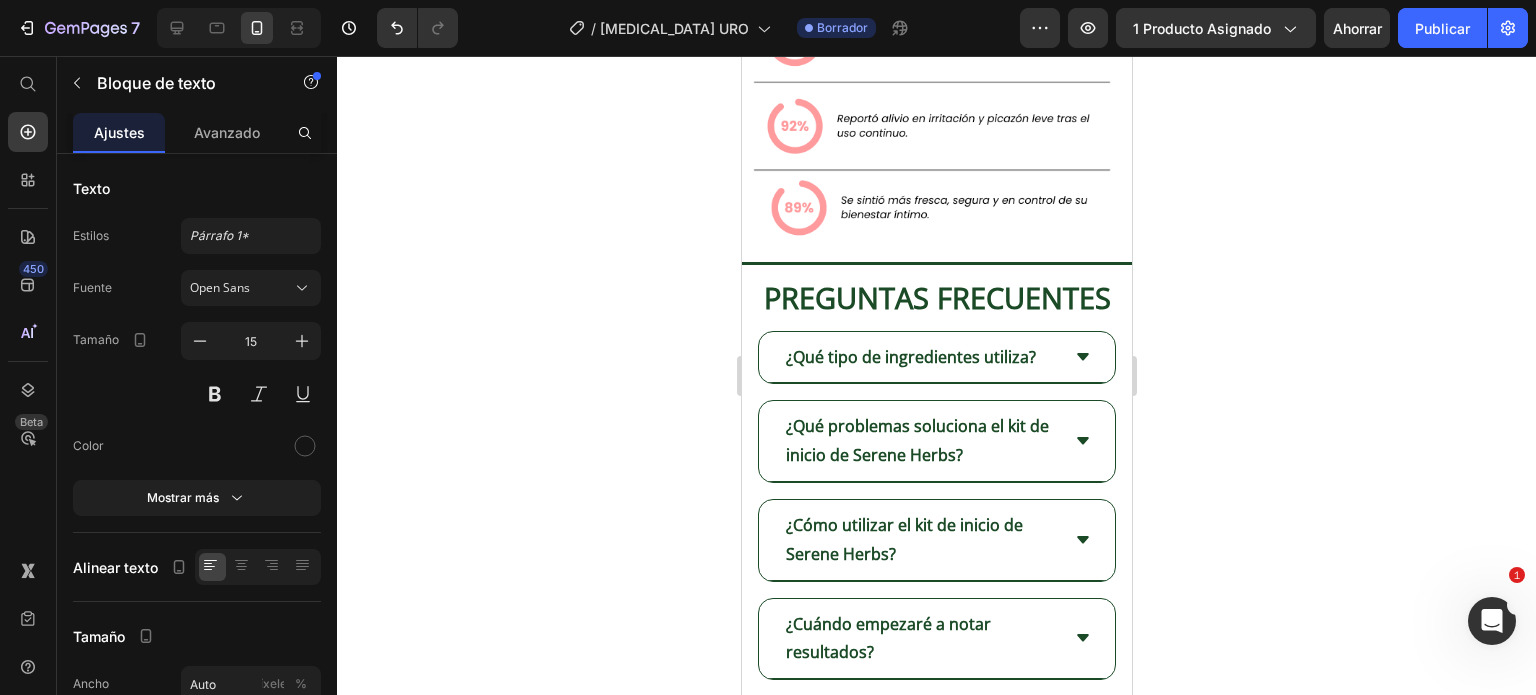 drag, startPoint x: 976, startPoint y: 464, endPoint x: 911, endPoint y: 463, distance: 65.00769 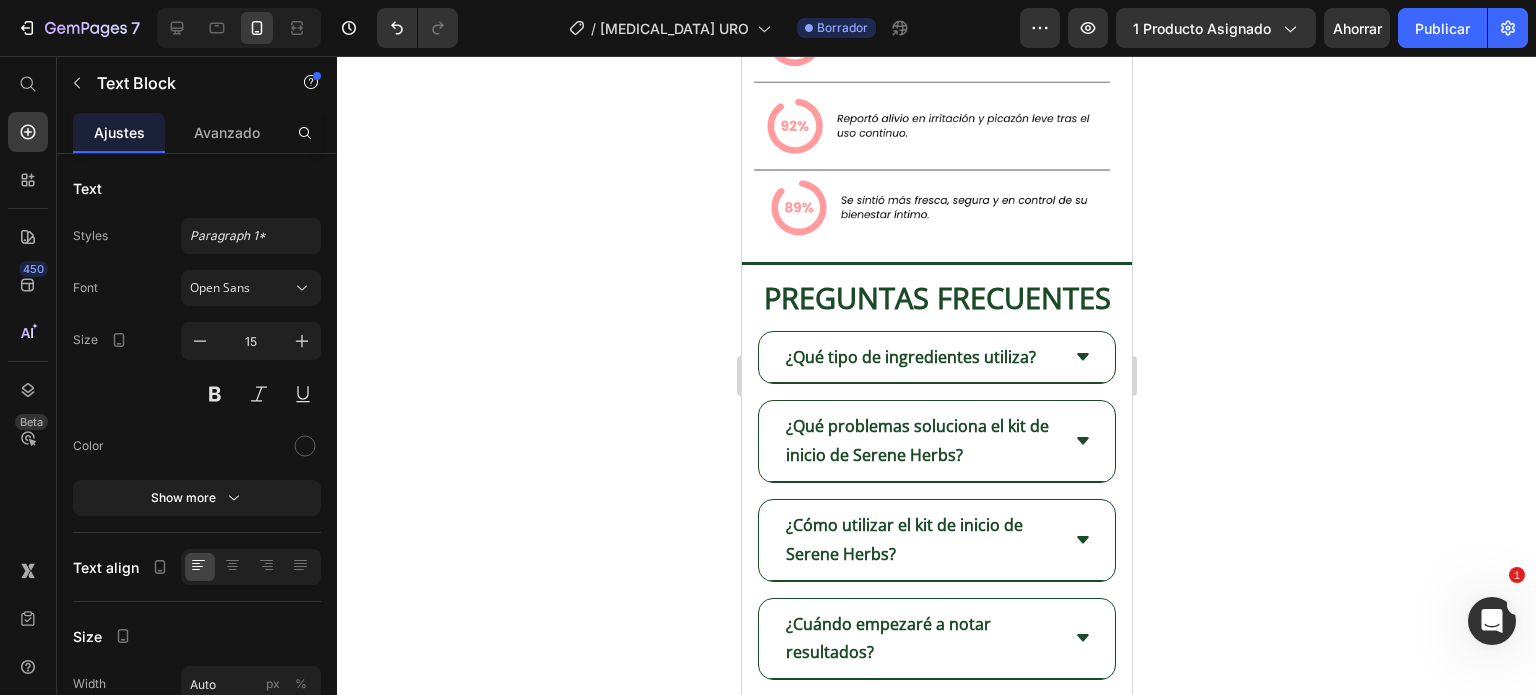 click on "Acceso a E-book exclusivo sobre salud íntima y autocuidado femenino desde nuestro boletín o comunidad." at bounding box center [956, -1037] 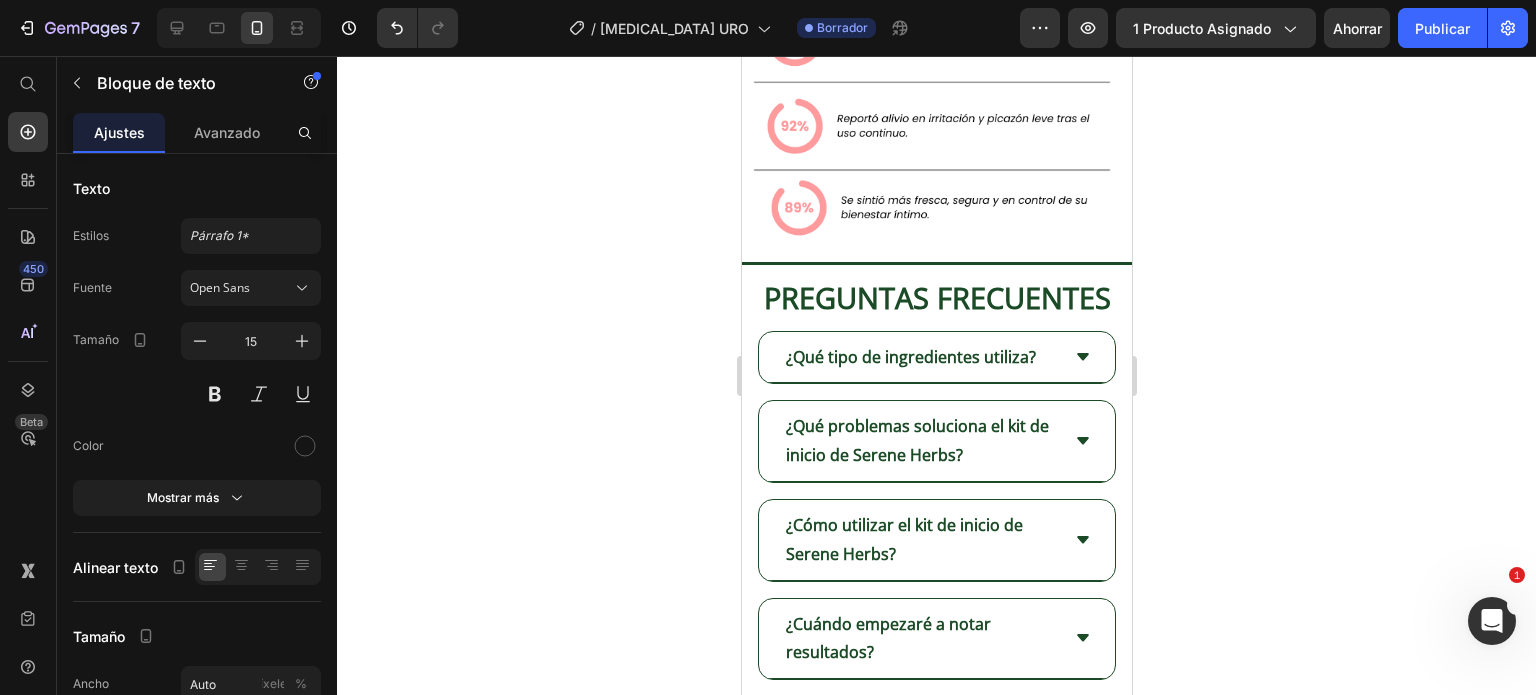 click on "Acceso a E-book exclusivo sobre salud íntima y autocuidado femenino desde nuestro boletín o comunidad." at bounding box center (956, -1037) 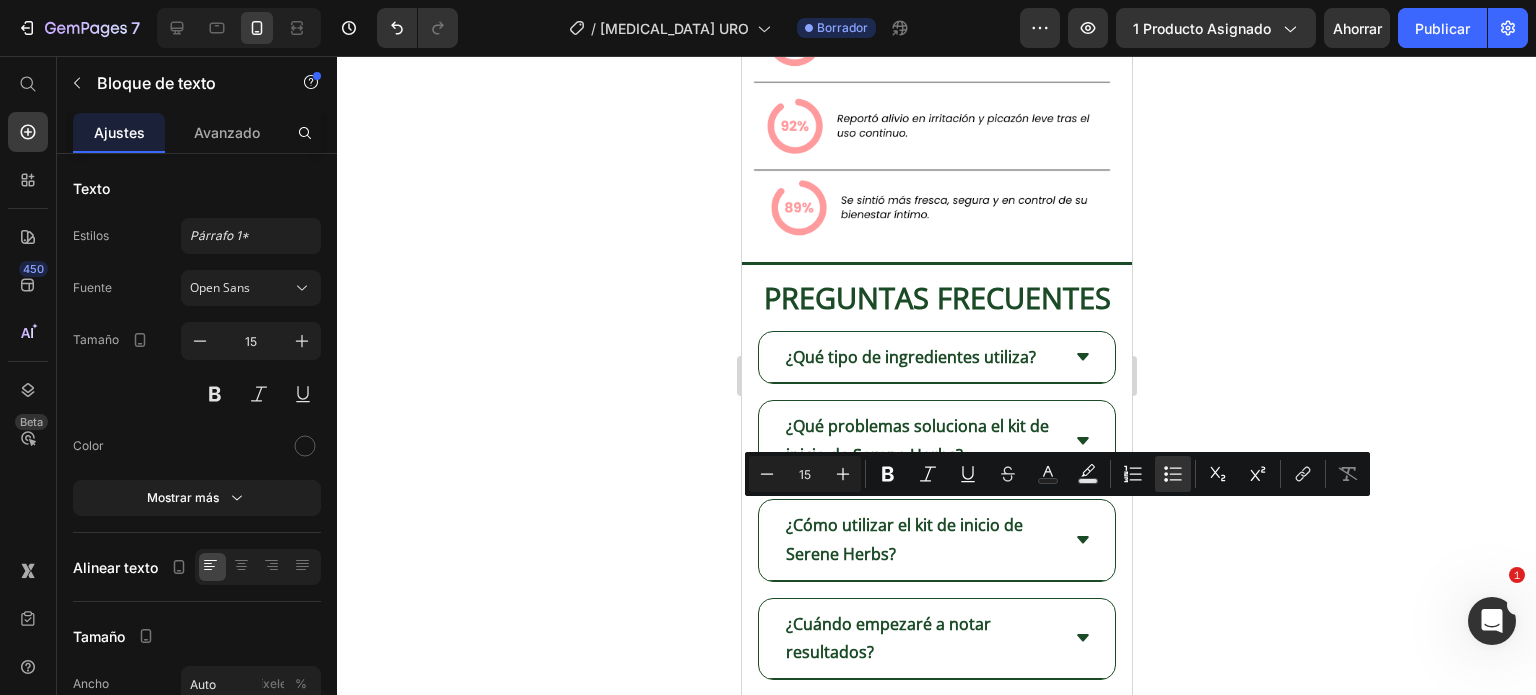 drag, startPoint x: 894, startPoint y: 511, endPoint x: 916, endPoint y: 539, distance: 35.608986 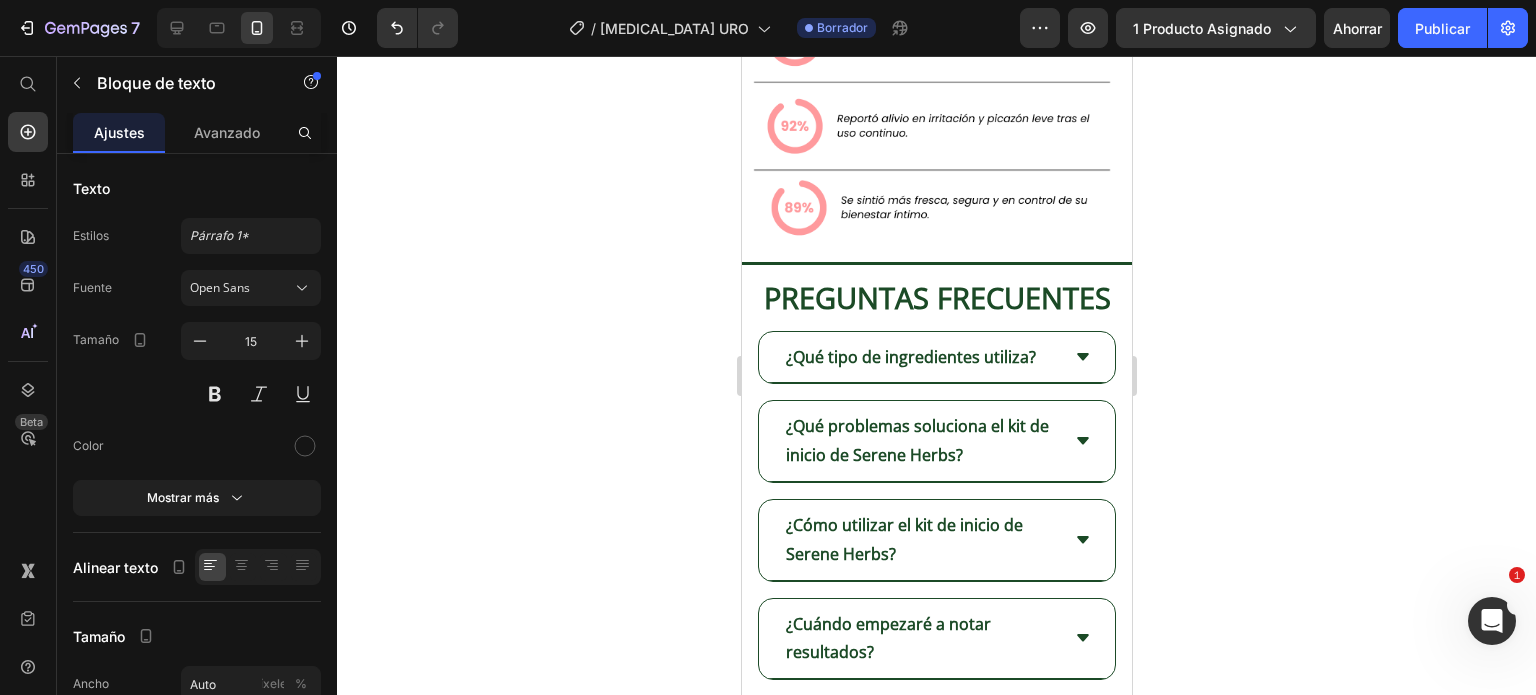 click on "¿Cómo lo uso?" at bounding box center (870, -865) 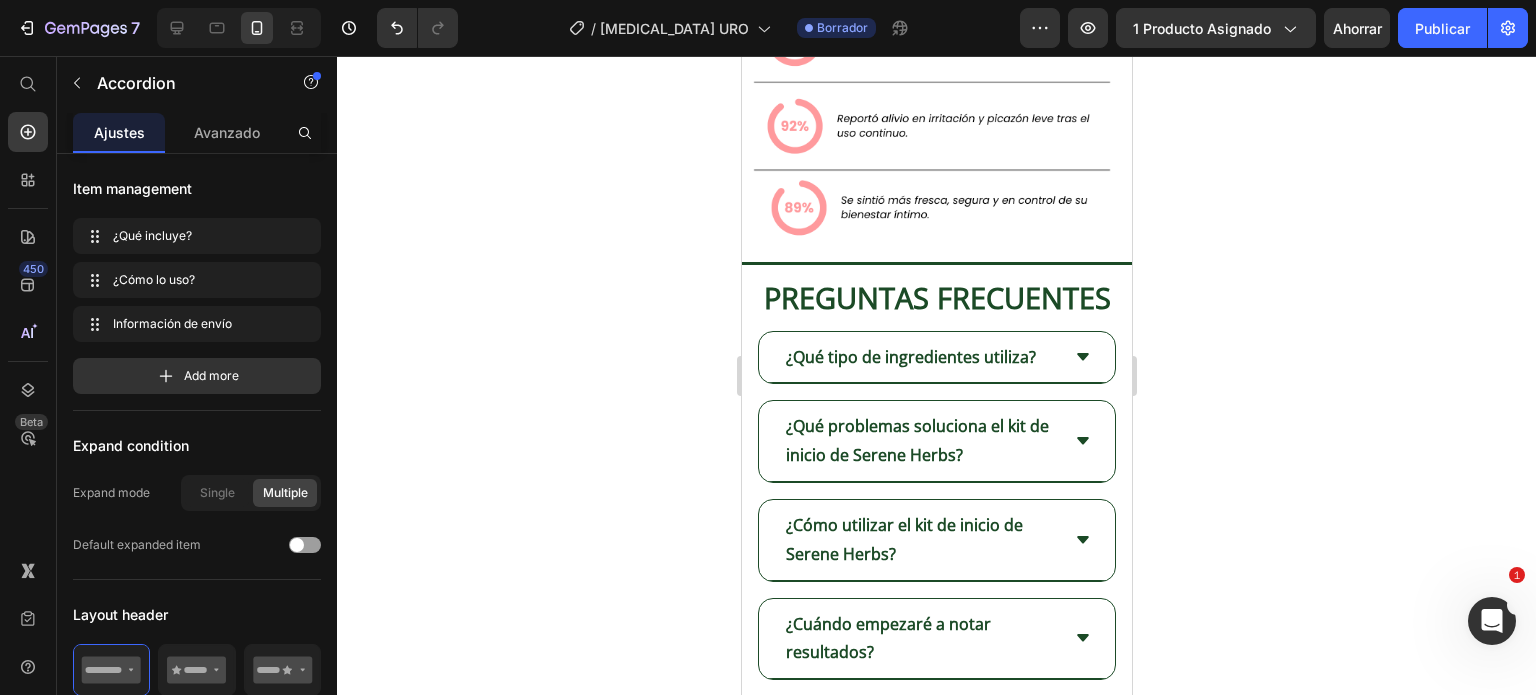 click on "¿Cómo lo uso?" at bounding box center (870, -865) 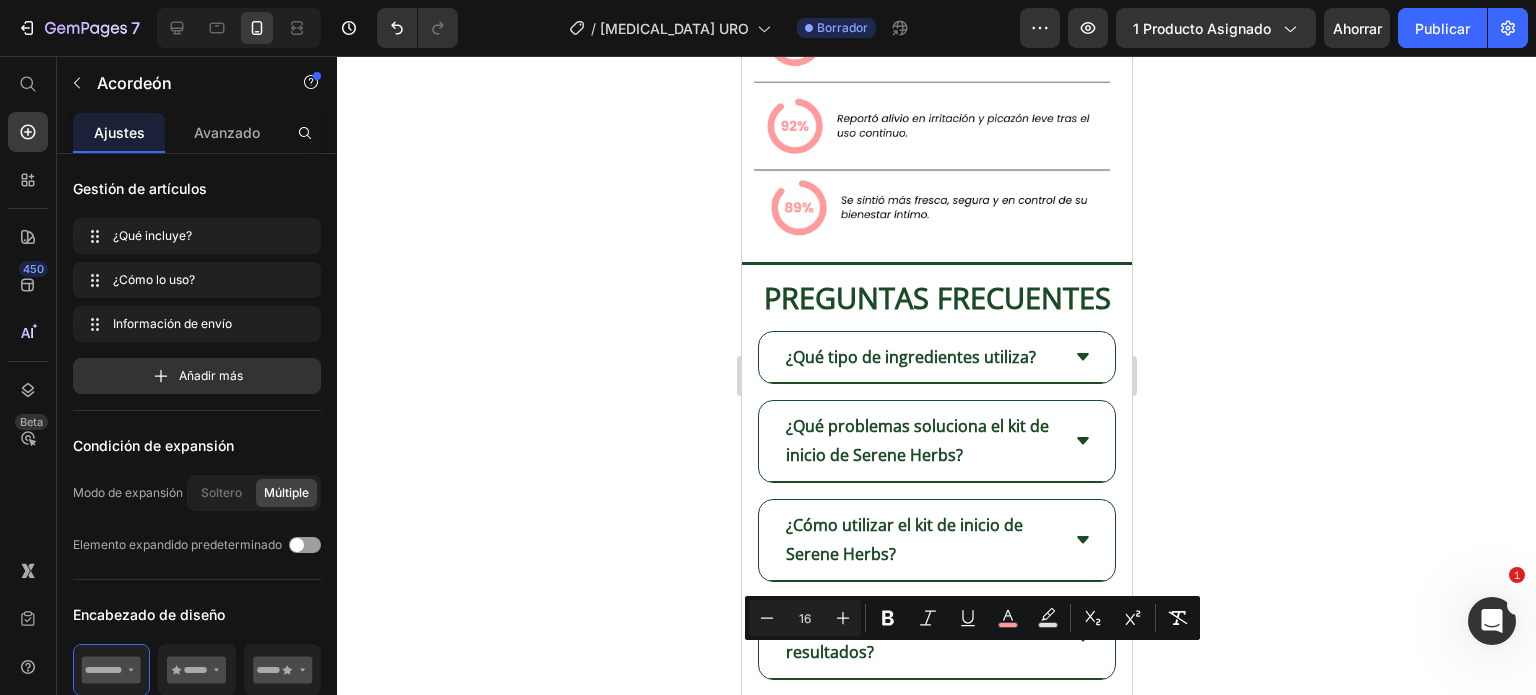 copy on "¿Cómo lo uso?" 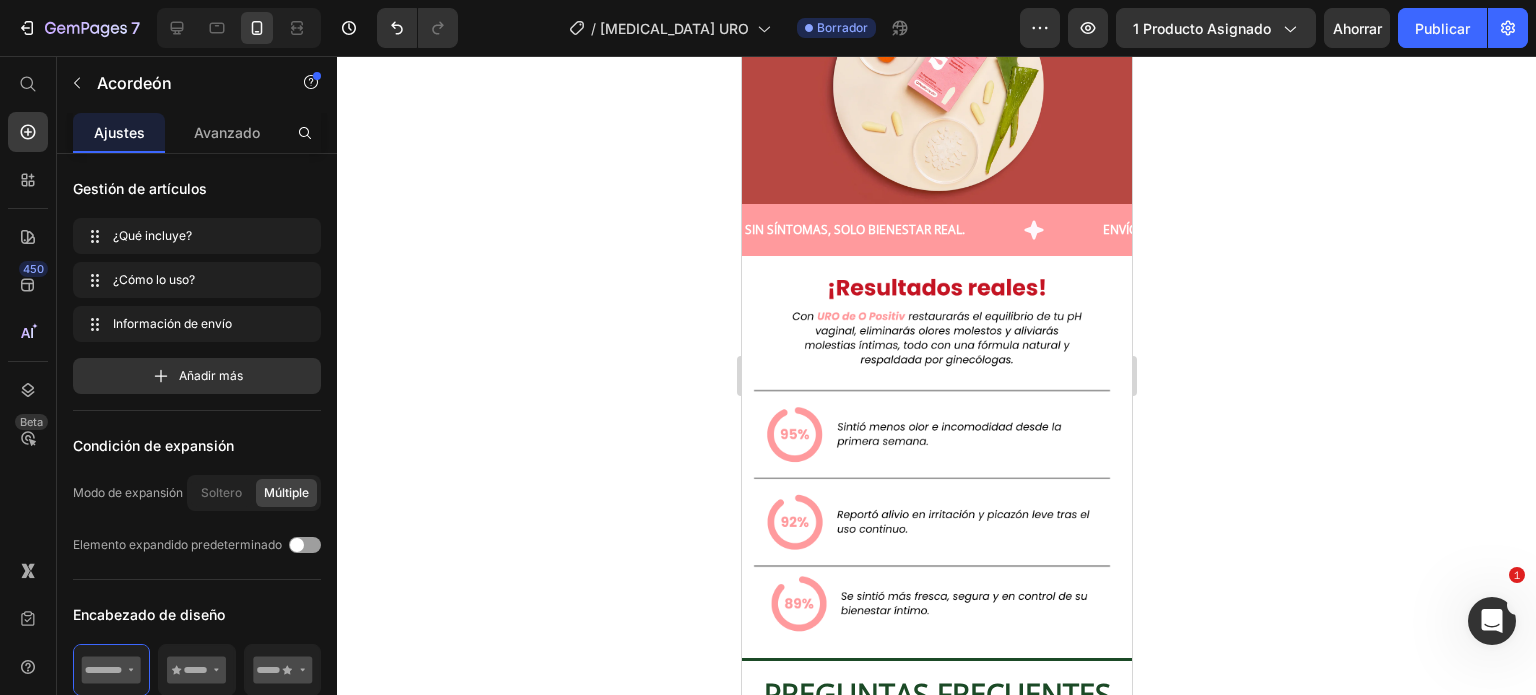 scroll, scrollTop: 4736, scrollLeft: 0, axis: vertical 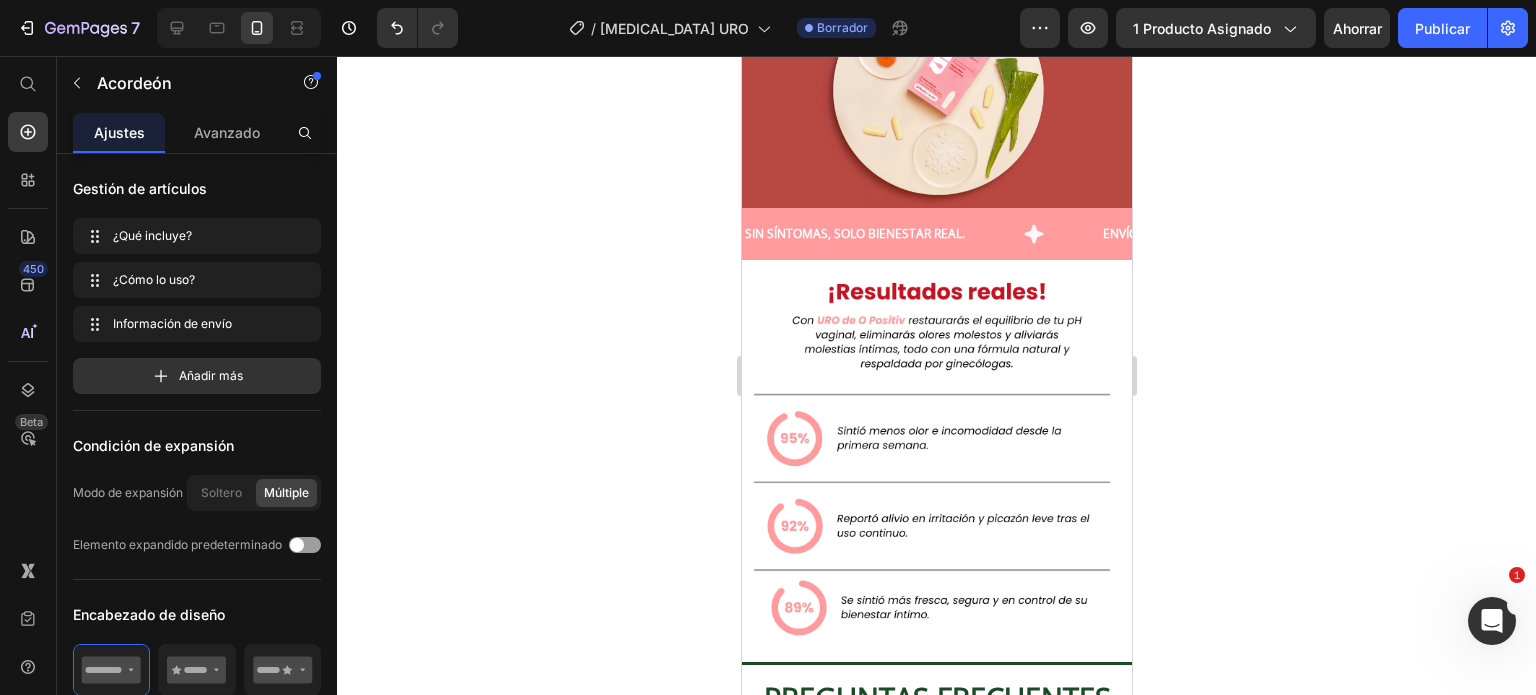 click on "URO de Opositiv" at bounding box center (916, -1111) 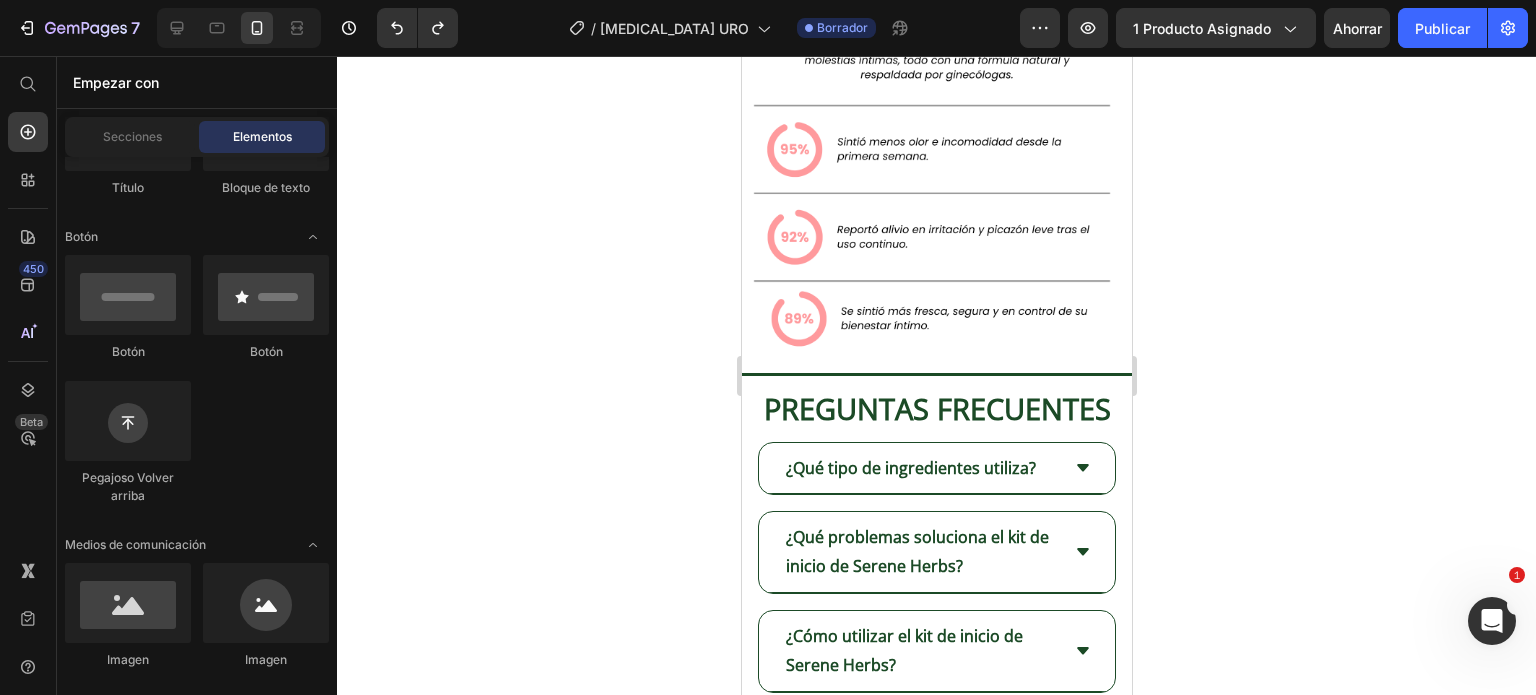scroll, scrollTop: 4837, scrollLeft: 0, axis: vertical 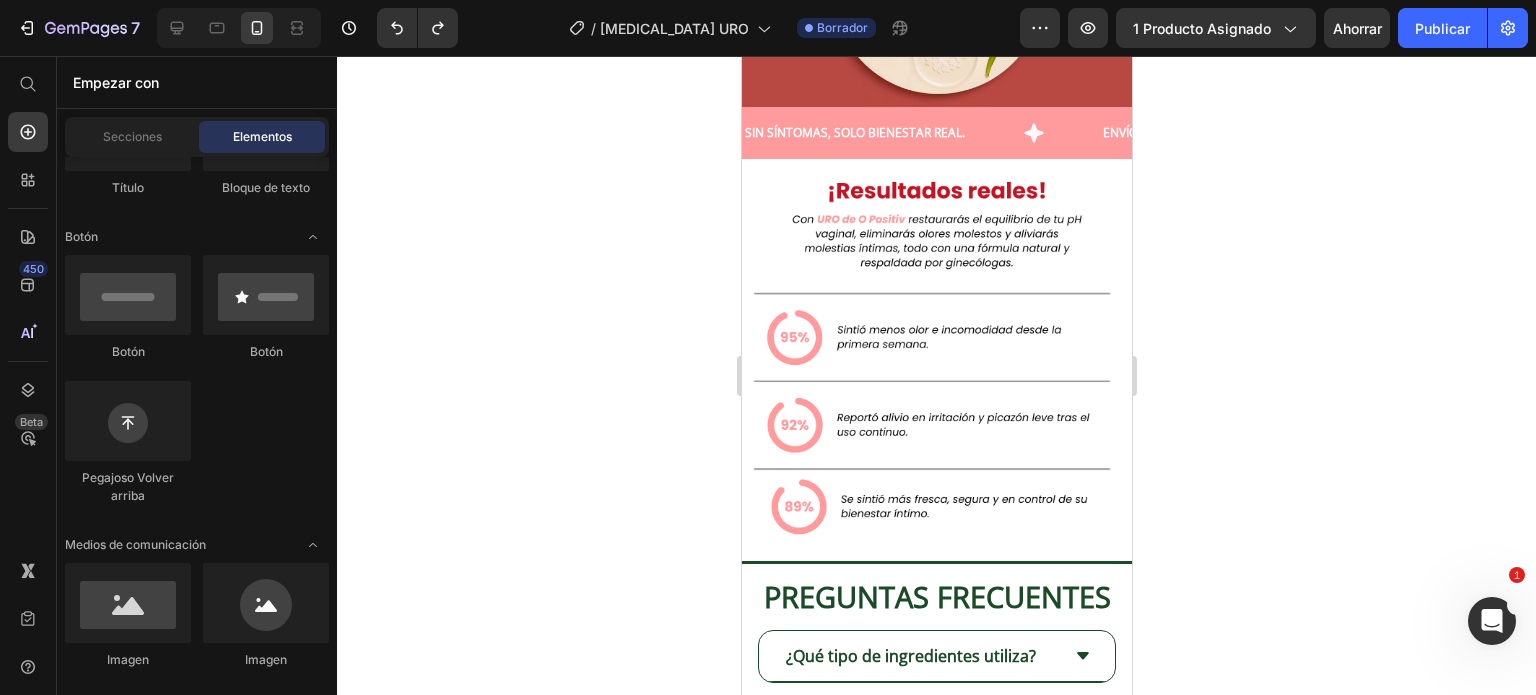 click on "Al comprar  URO de Opositiv , recibirás:" at bounding box center [936, -1212] 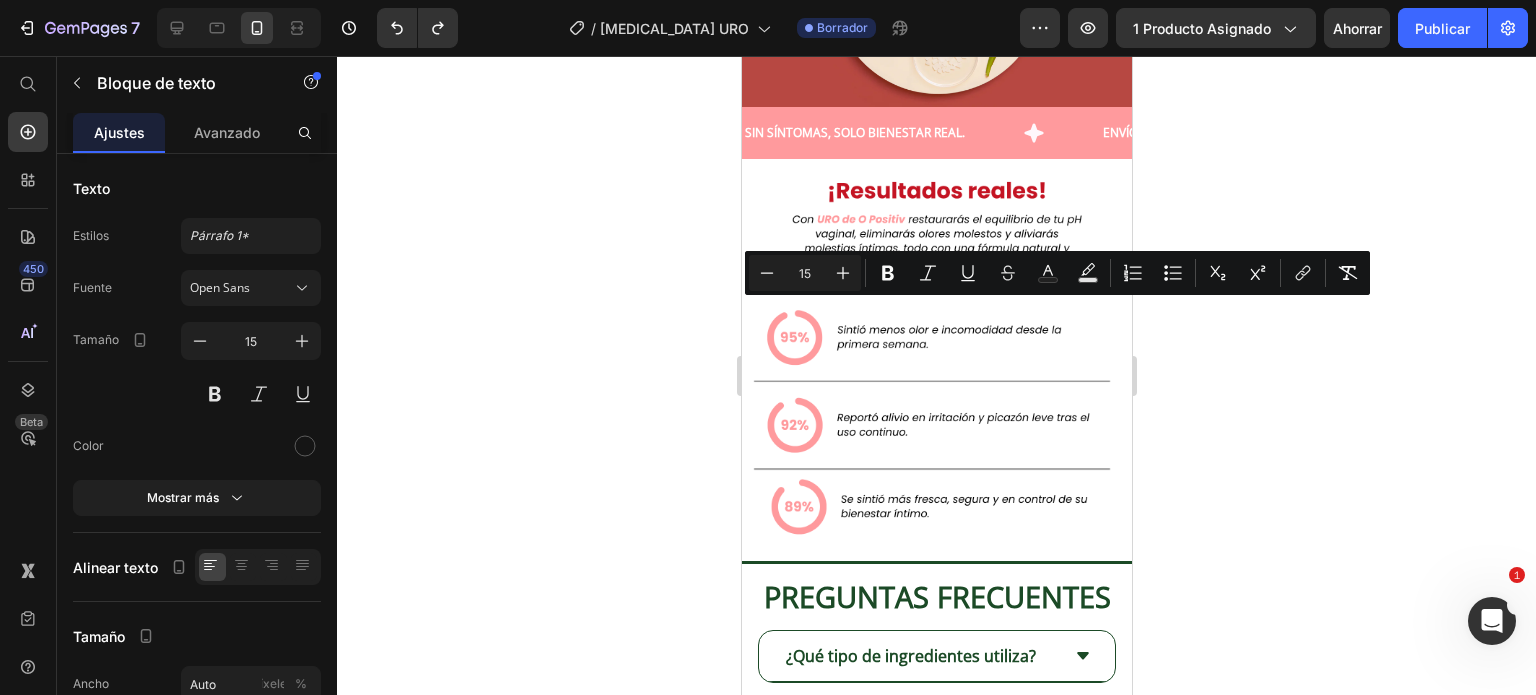 drag, startPoint x: 977, startPoint y: 315, endPoint x: 870, endPoint y: 315, distance: 107 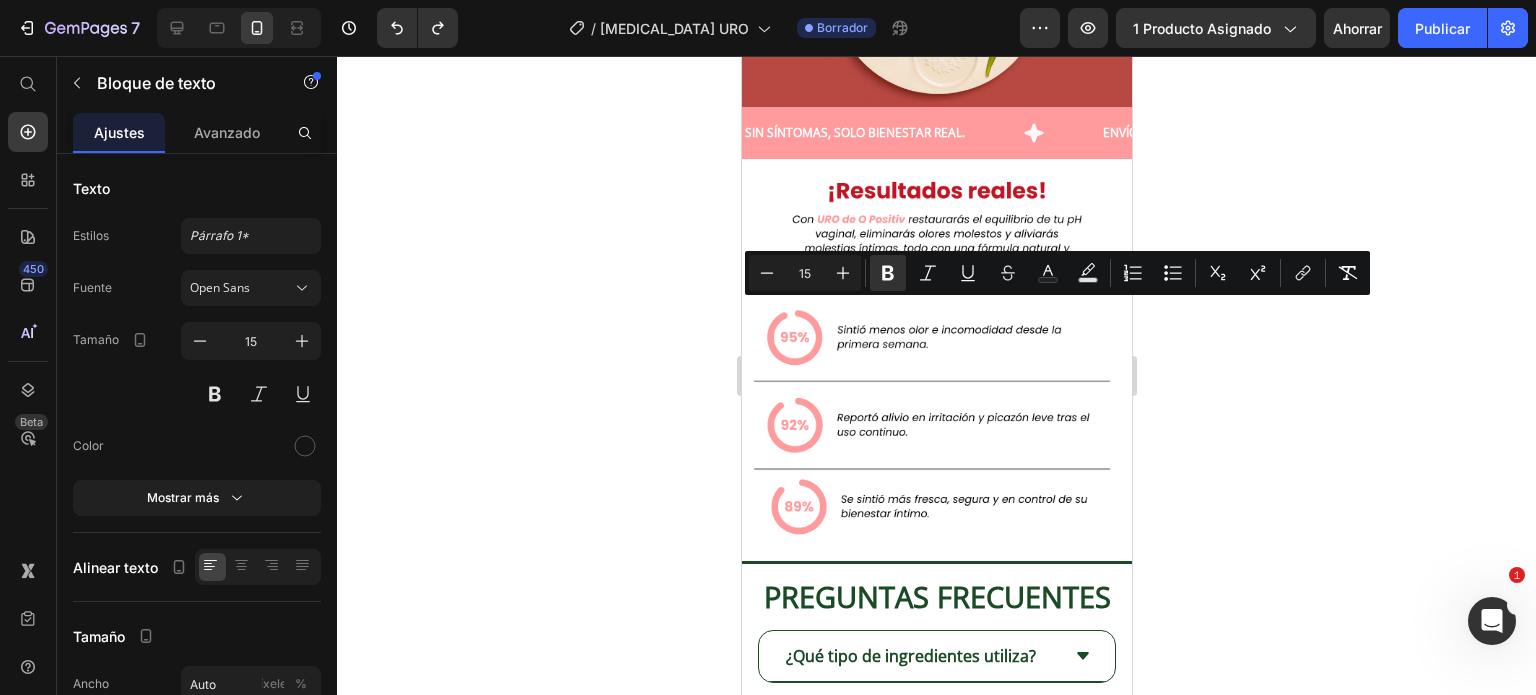 drag, startPoint x: 863, startPoint y: 315, endPoint x: 977, endPoint y: 321, distance: 114.15778 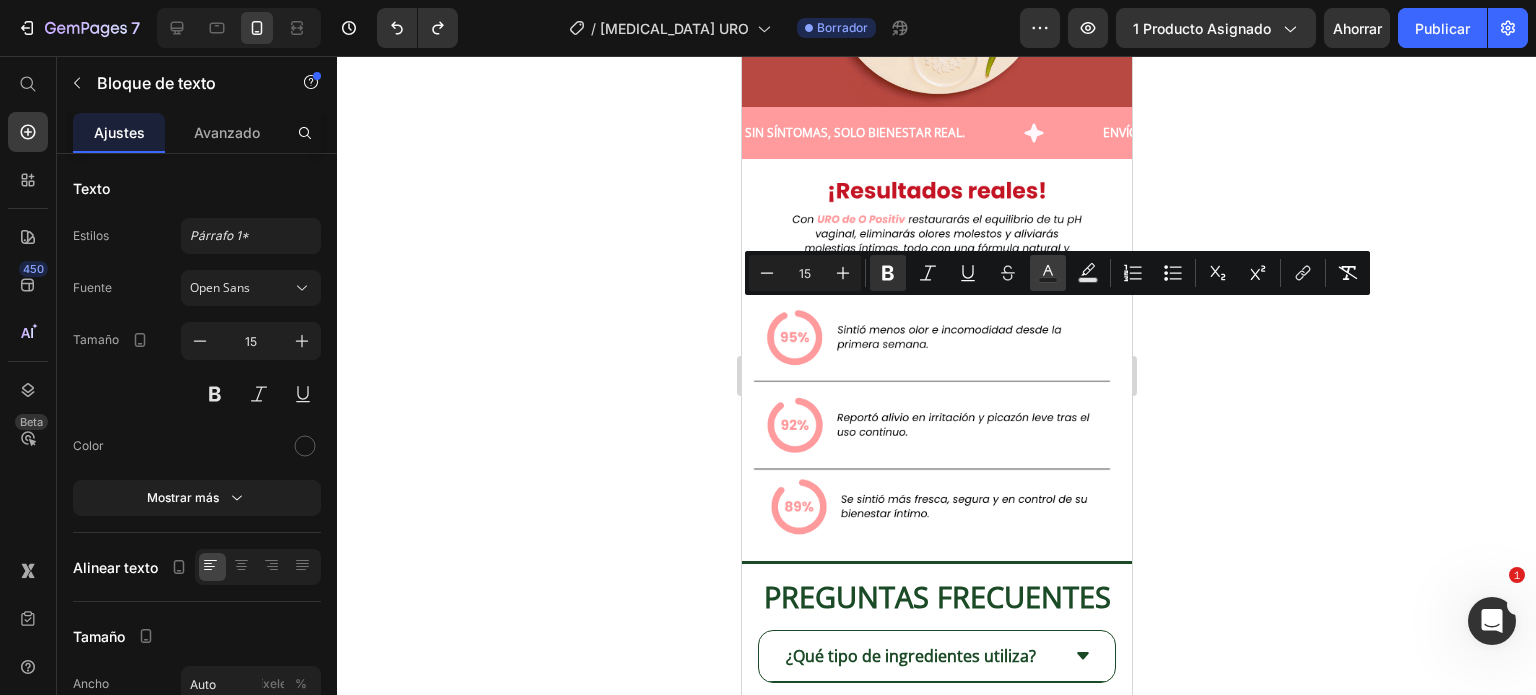 click 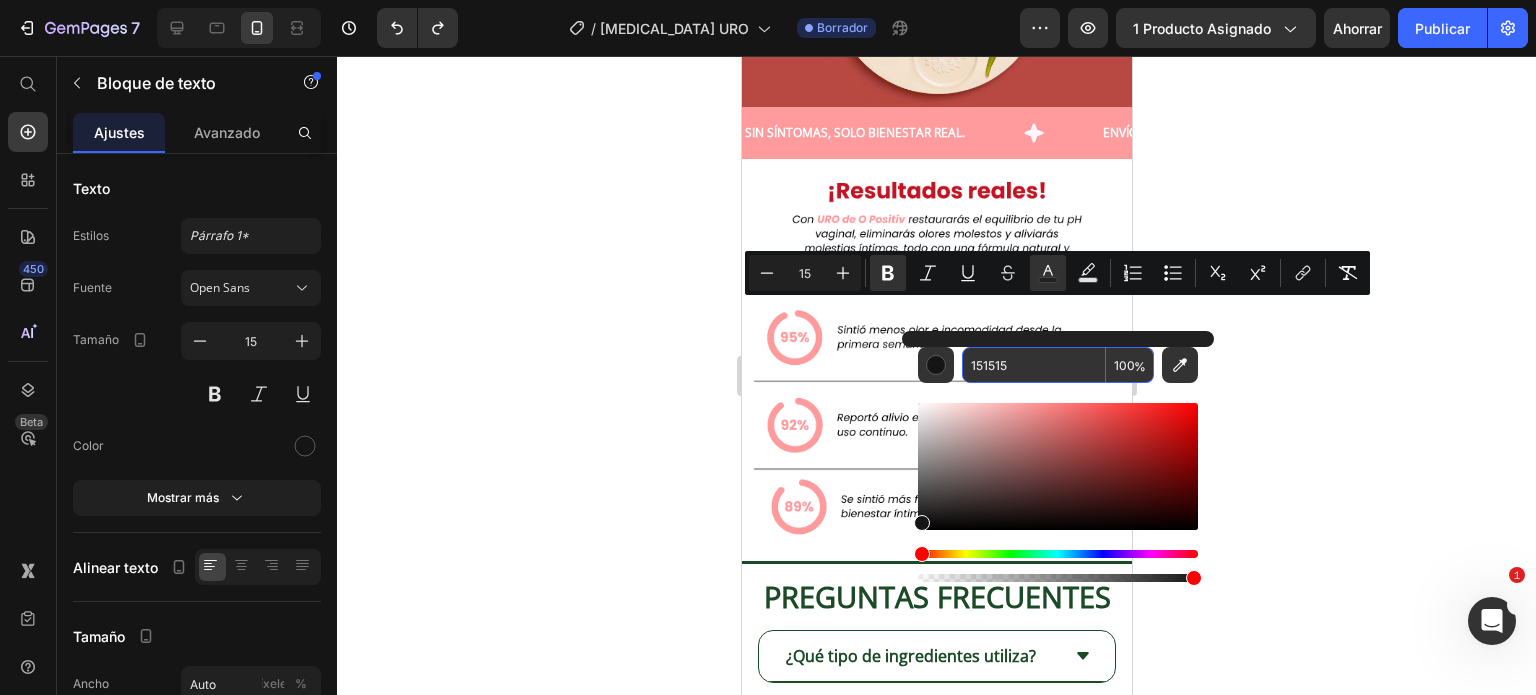 click on "151515" at bounding box center [1034, 365] 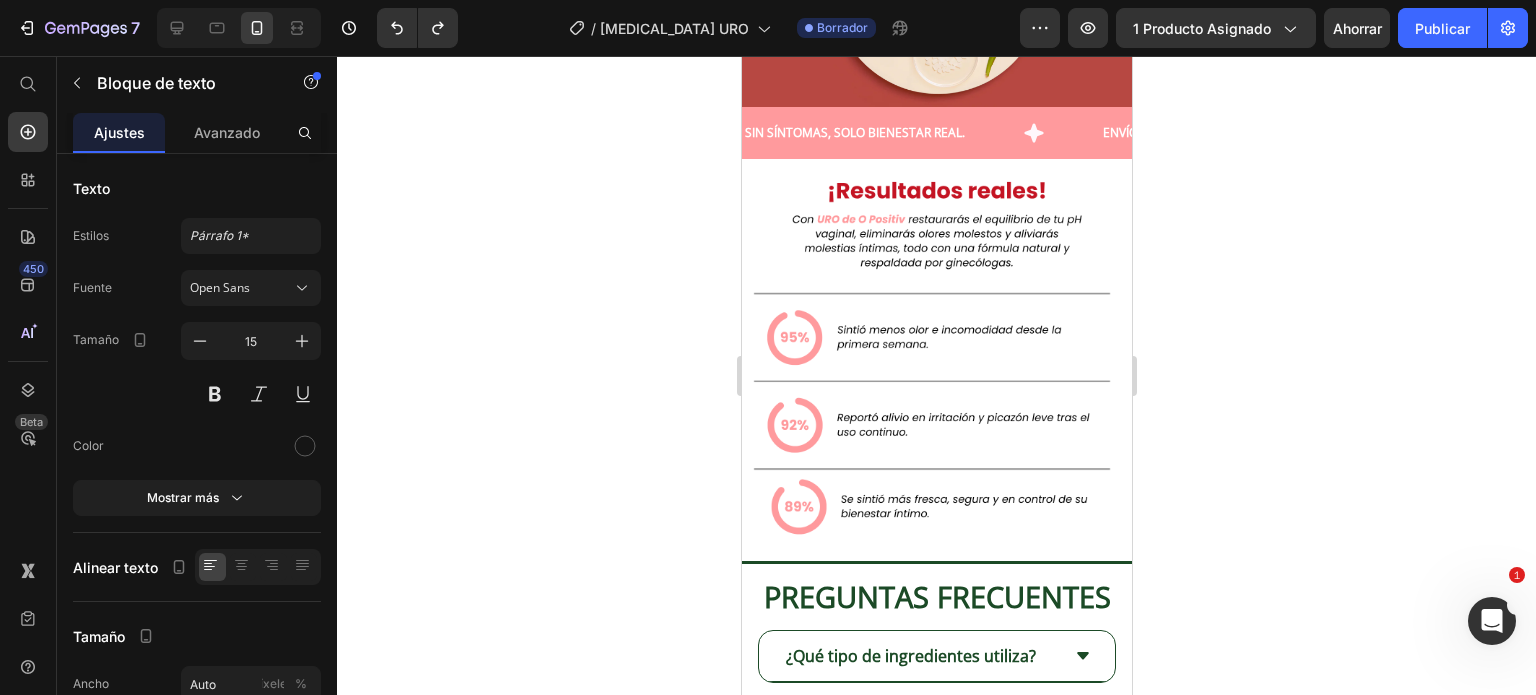 click on "1 caja con 12 supositorios vaginales  de 600 mg cada uno, formulados con ácido bórico + aloe vera calmante." at bounding box center (956, -1129) 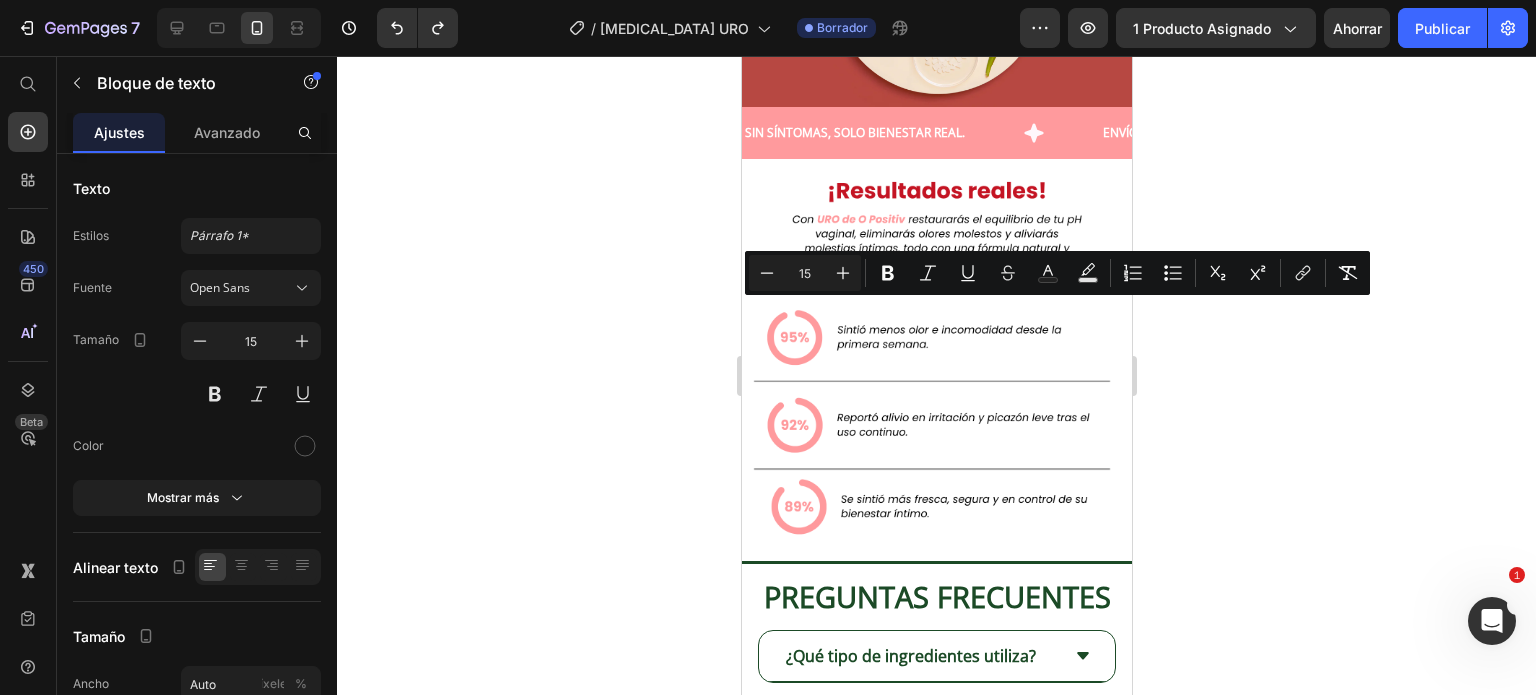drag, startPoint x: 1053, startPoint y: 271, endPoint x: 1068, endPoint y: 292, distance: 25.806976 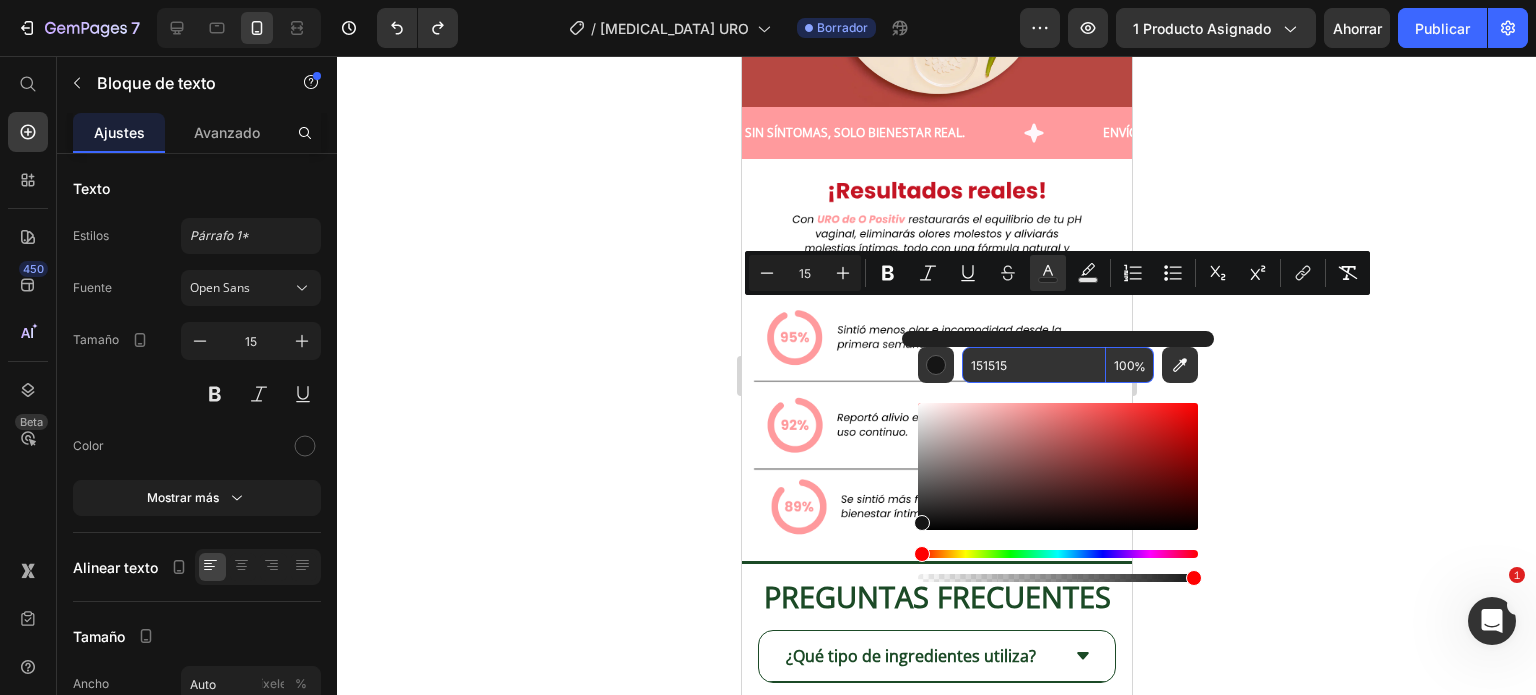 click on "151515" at bounding box center (1034, 365) 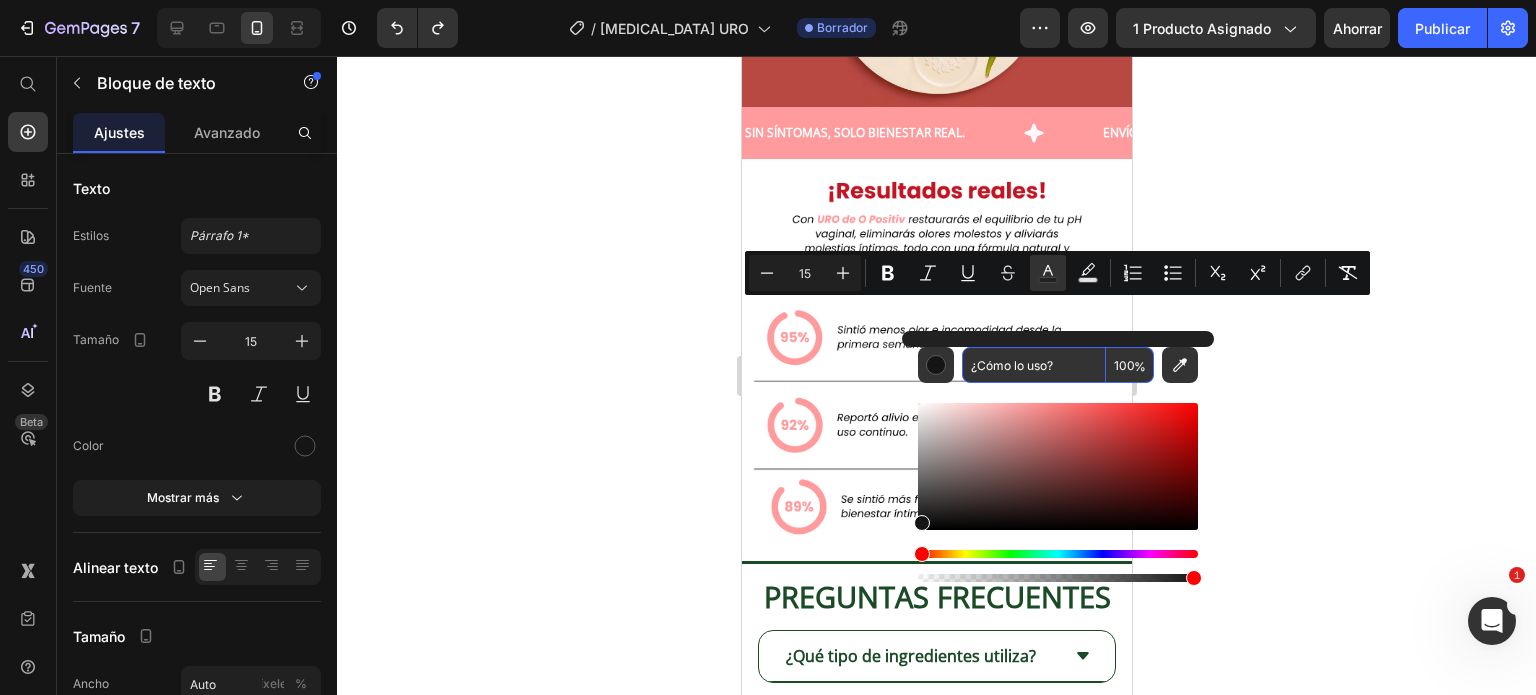 type on "151515" 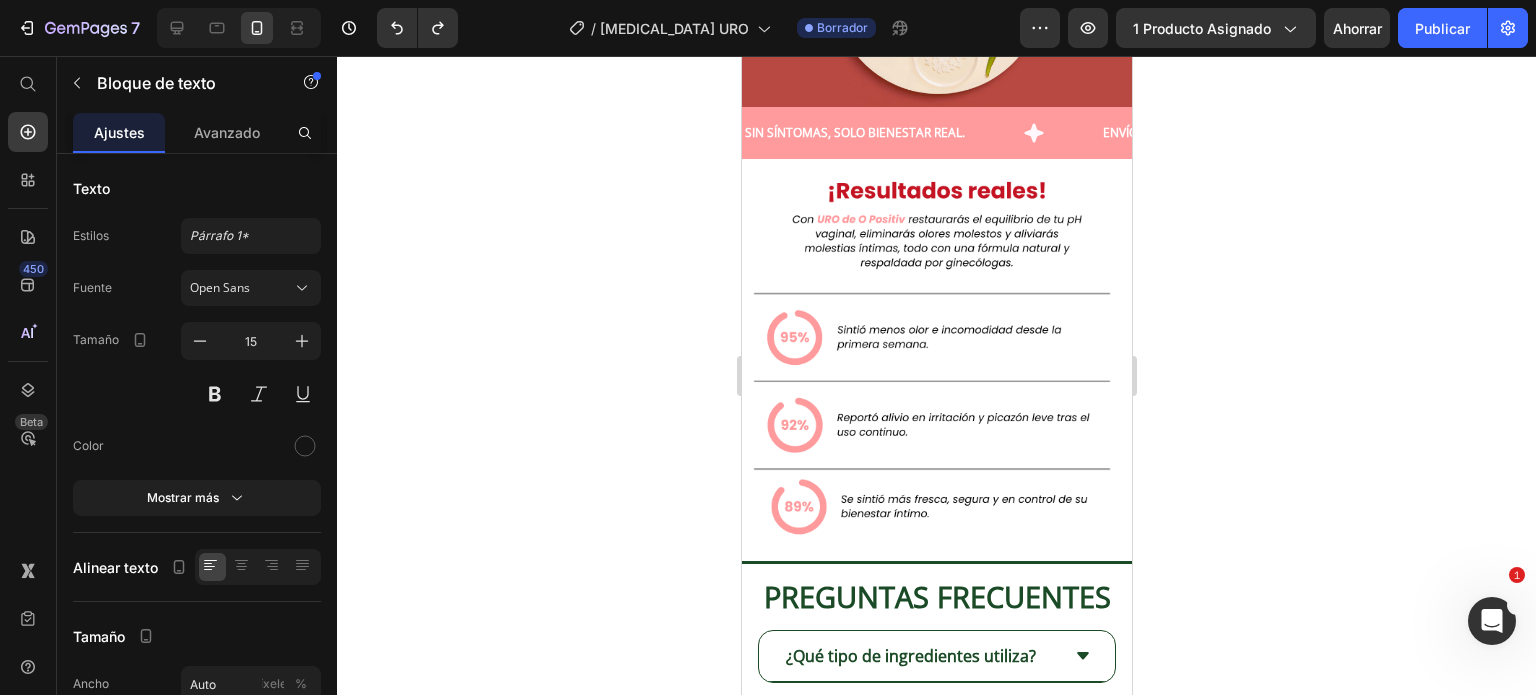 click on "1 caja con 12 supositorios vaginales  de 600 mg cada uno, formulados con ácido bórico + aloe vera calmante." at bounding box center (956, -1129) 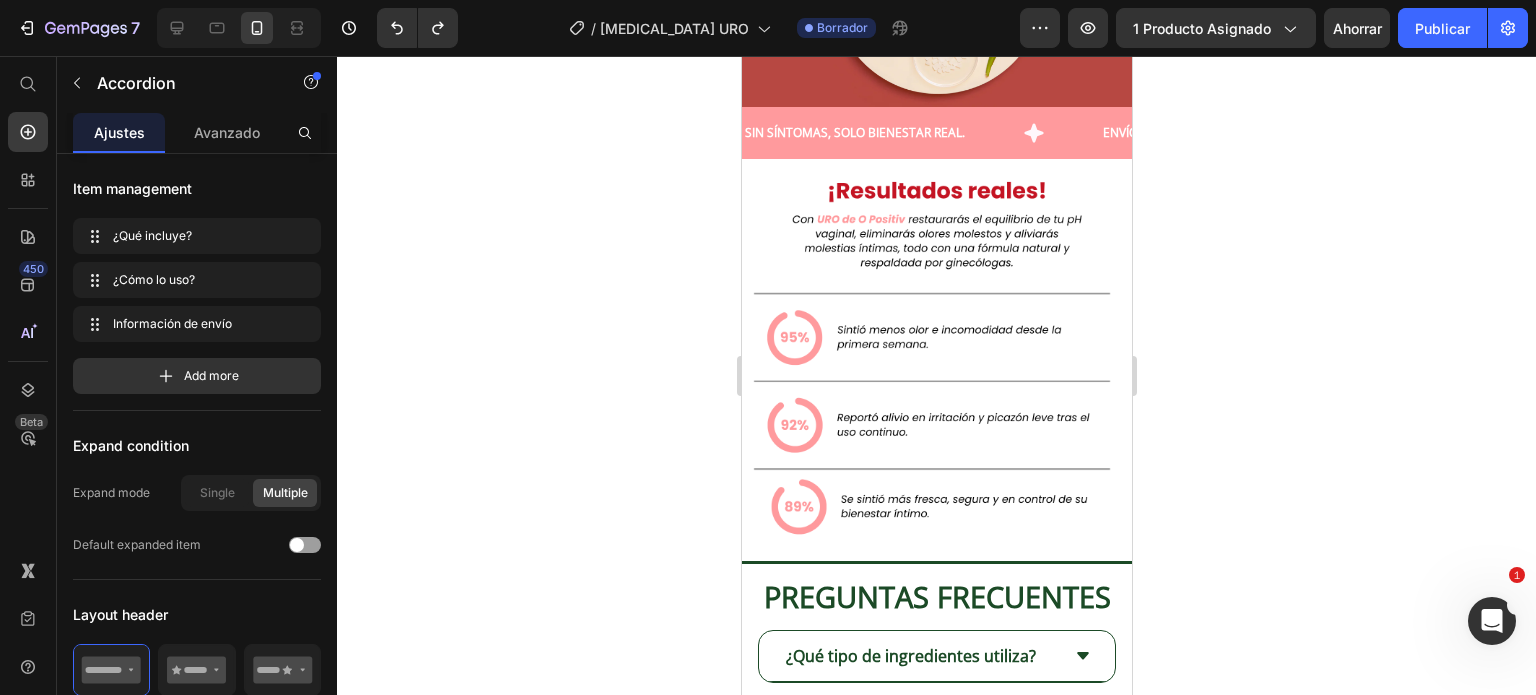 click on "¿Qué incluye?" at bounding box center [867, -1254] 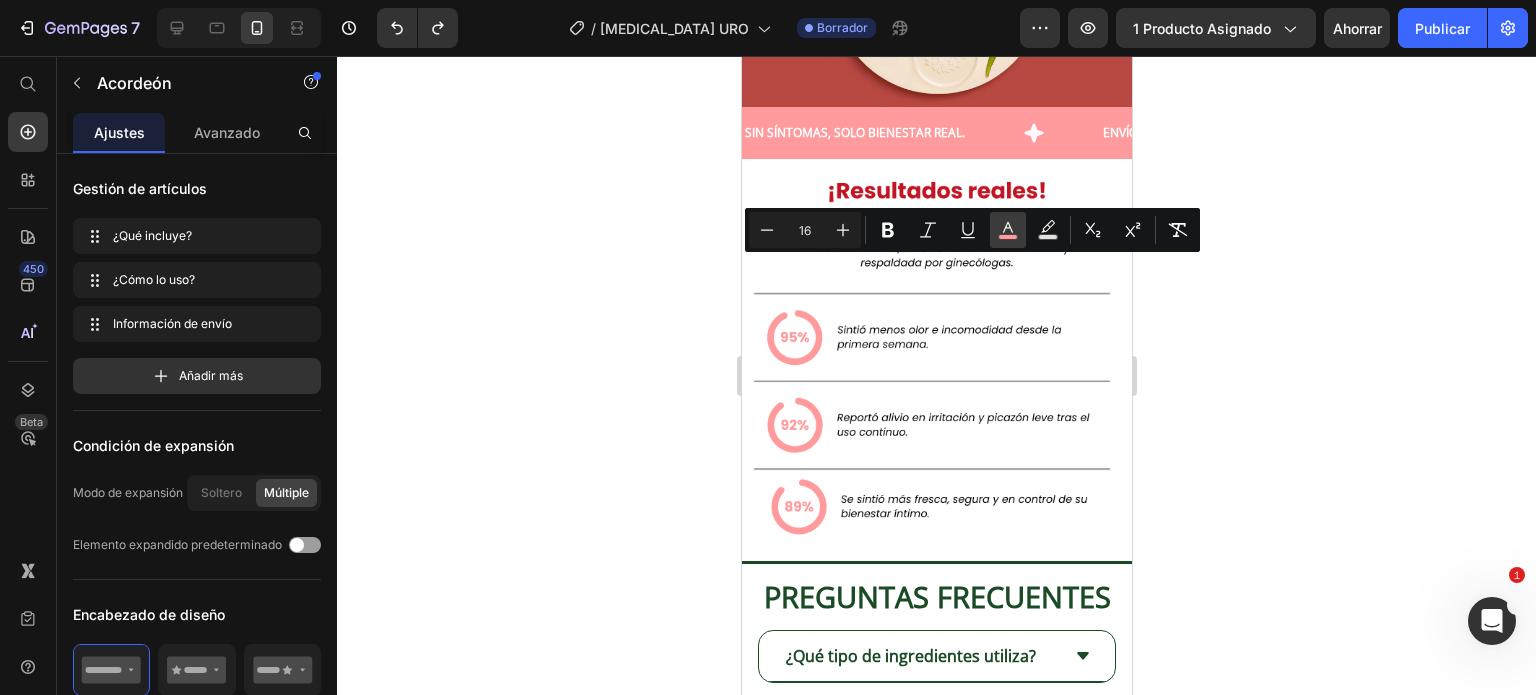 drag, startPoint x: 999, startPoint y: 234, endPoint x: 273, endPoint y: 200, distance: 726.7957 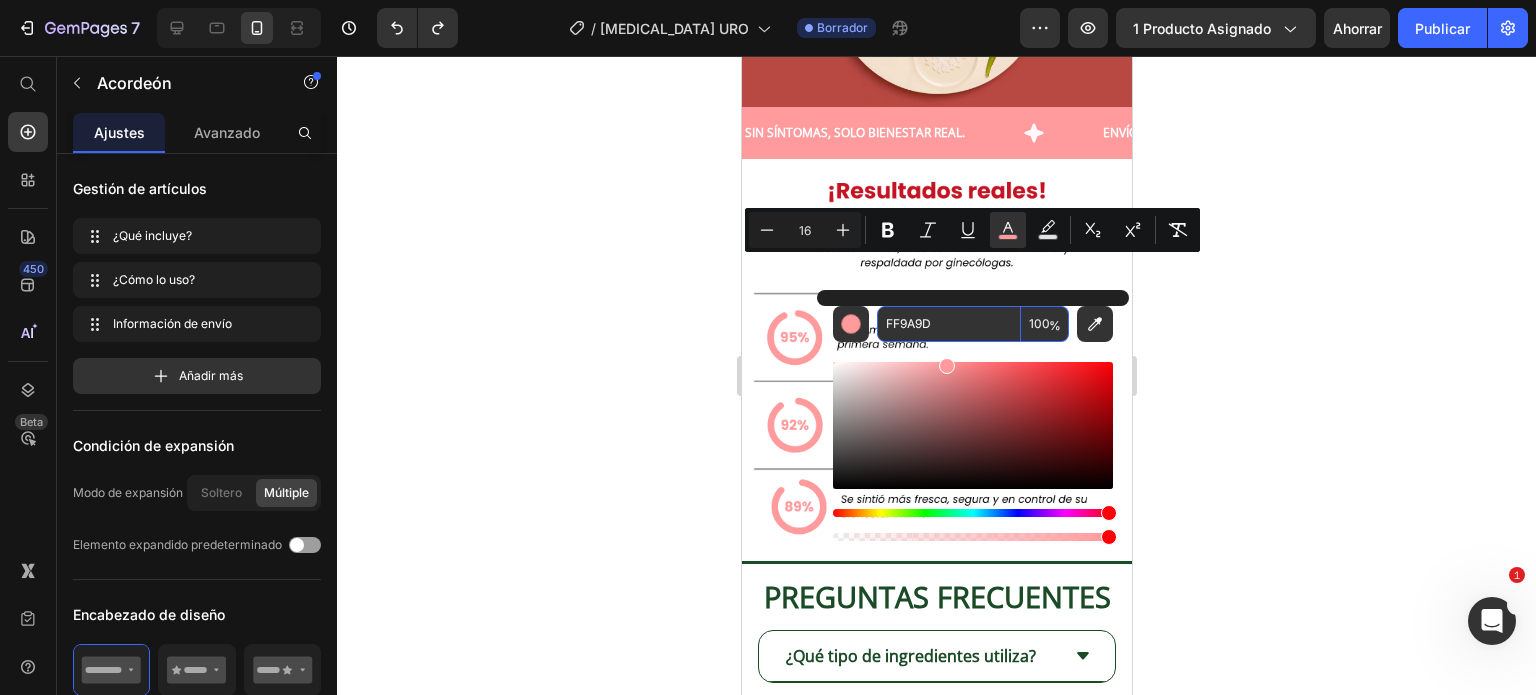 click on "FF9A9D" at bounding box center [949, 324] 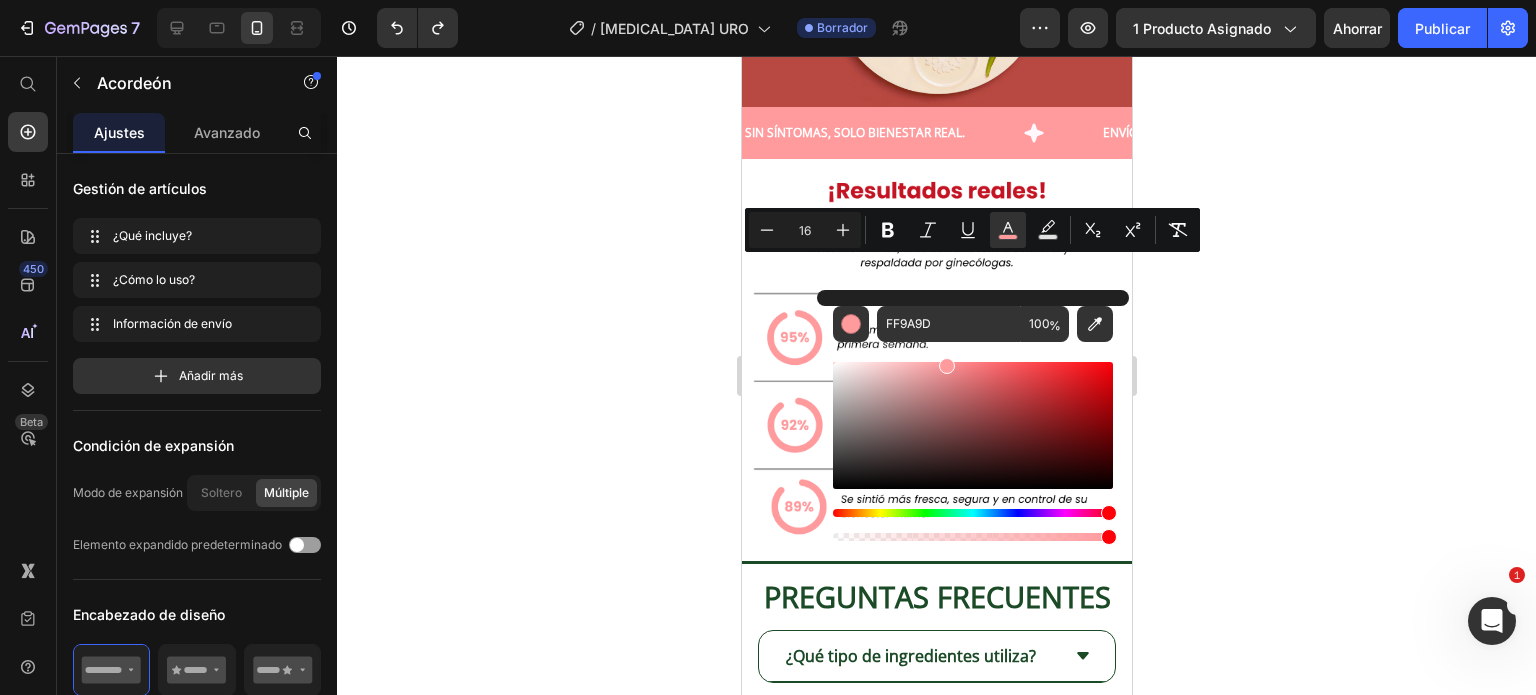 click on "FF9A9D 100 %" at bounding box center [973, 417] 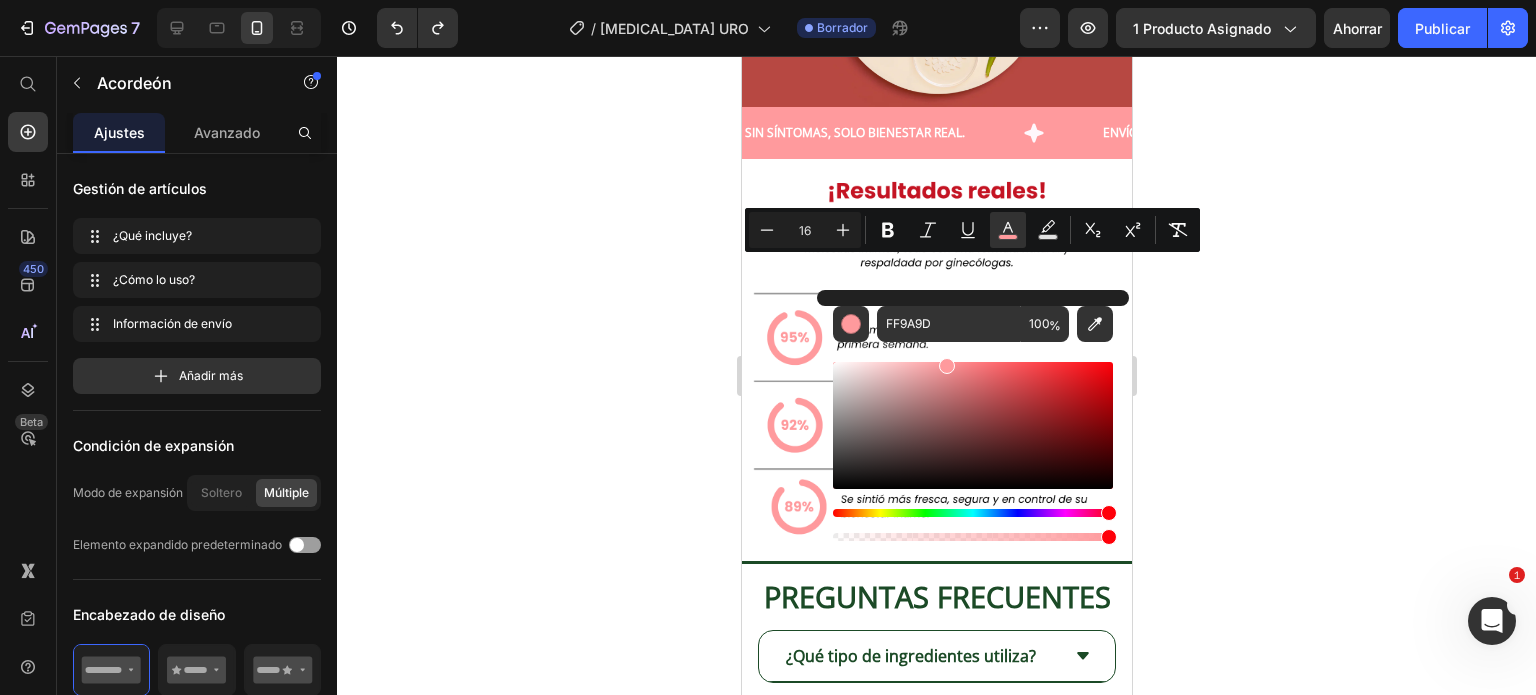 click on "1 caja con 12 supositorios vaginales  de 600 mg cada uno, formulados con ácido bórico + aloe vera calmante. Cada supositorio viene sellado individualmente para mayor higiene y protección. Guía de uso  con indicaciones claras, paso a paso y recomendaciones adicionales para obtener los mejores resultados. Soporte al cliente personalizado  para responder cualquier duda antes, durante o después de tu compra. Acceso a E-book exclusivo sobre salud íntima y autocuidado femenino al recibir tu pedido Envío discreto y seguro , sin logos ni descripciones visibles en el paquete." at bounding box center (936, -900) 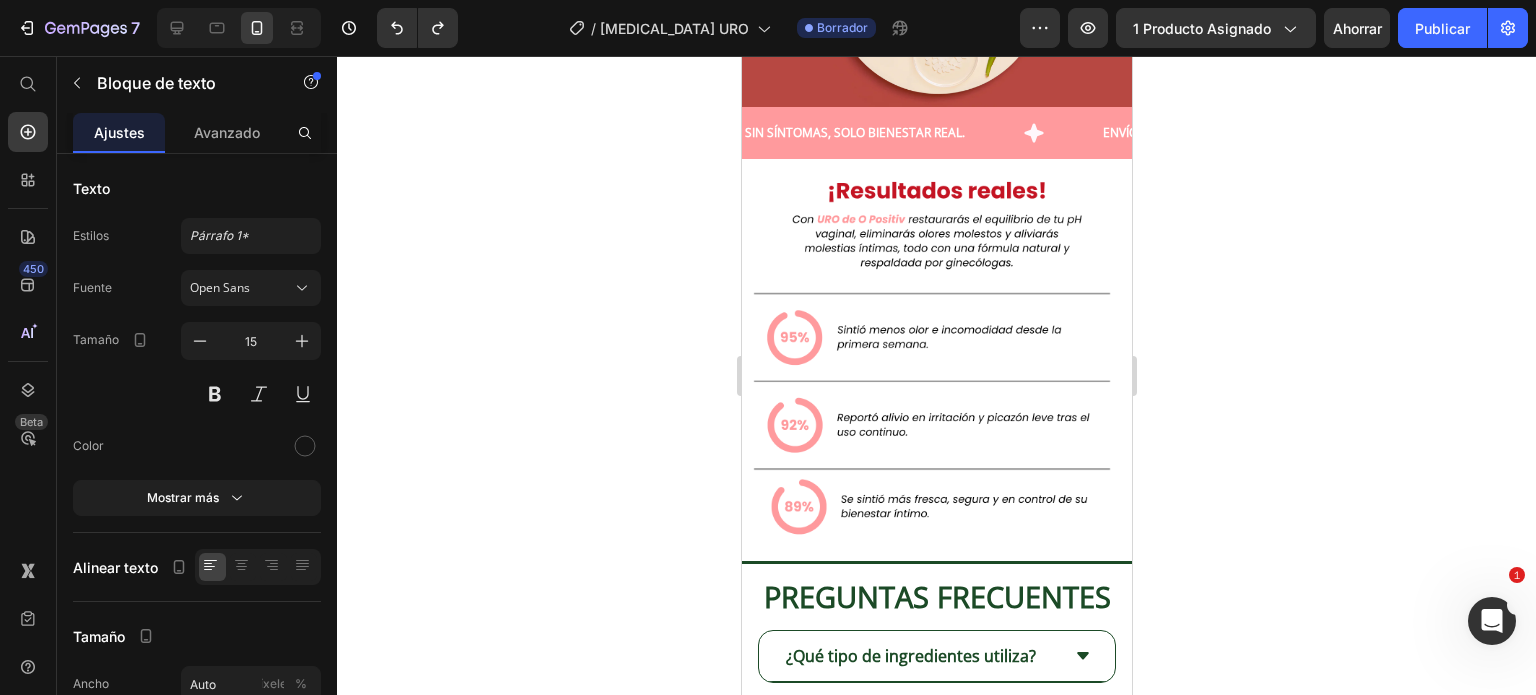 drag, startPoint x: 865, startPoint y: 315, endPoint x: 976, endPoint y: 318, distance: 111.040535 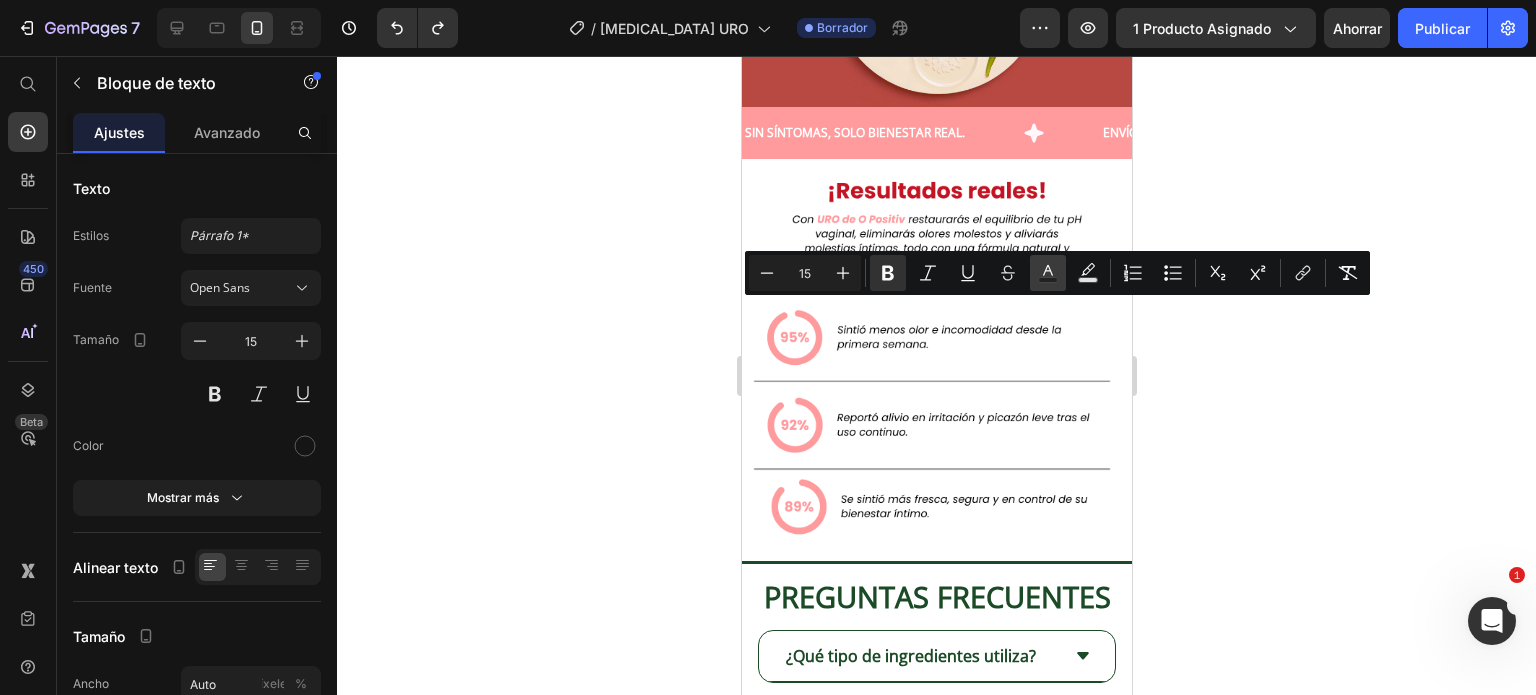 click on "Text Color" at bounding box center (1048, 273) 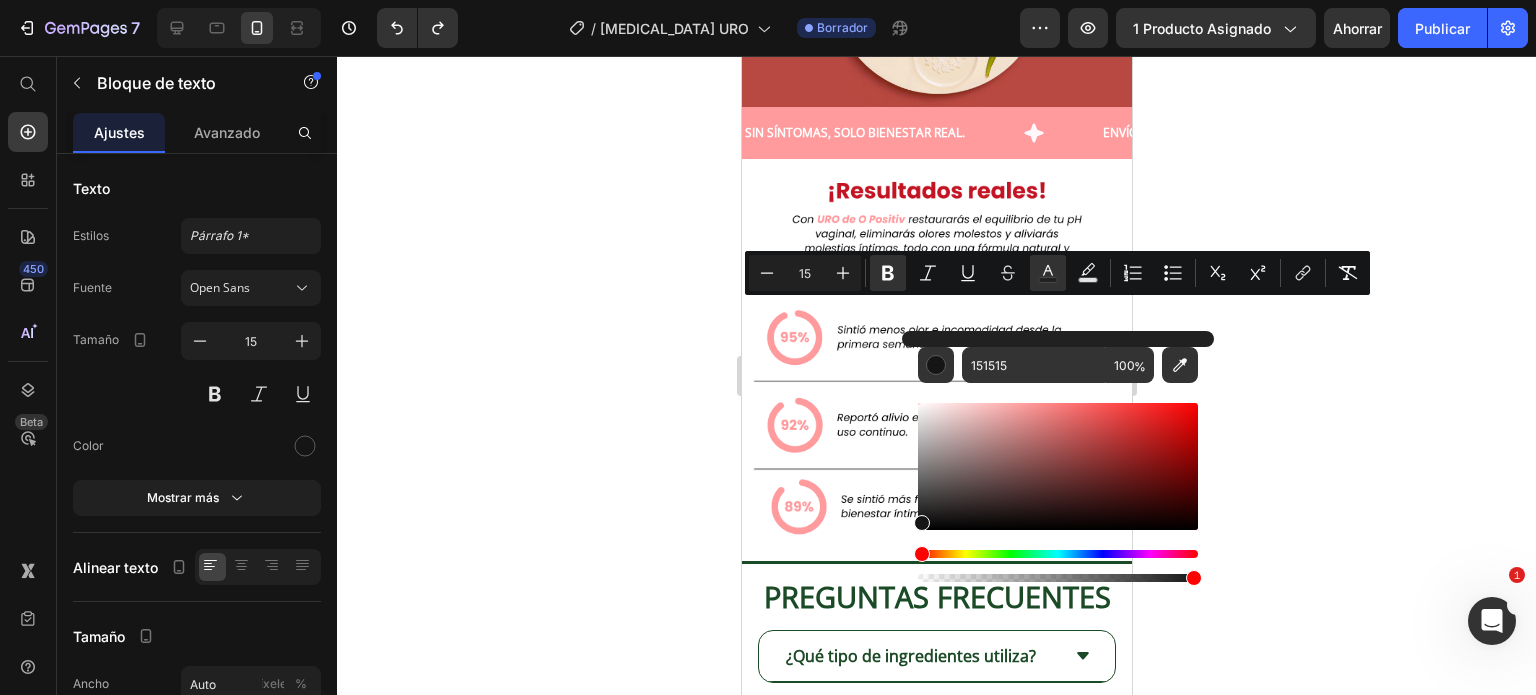 click at bounding box center (1058, 484) 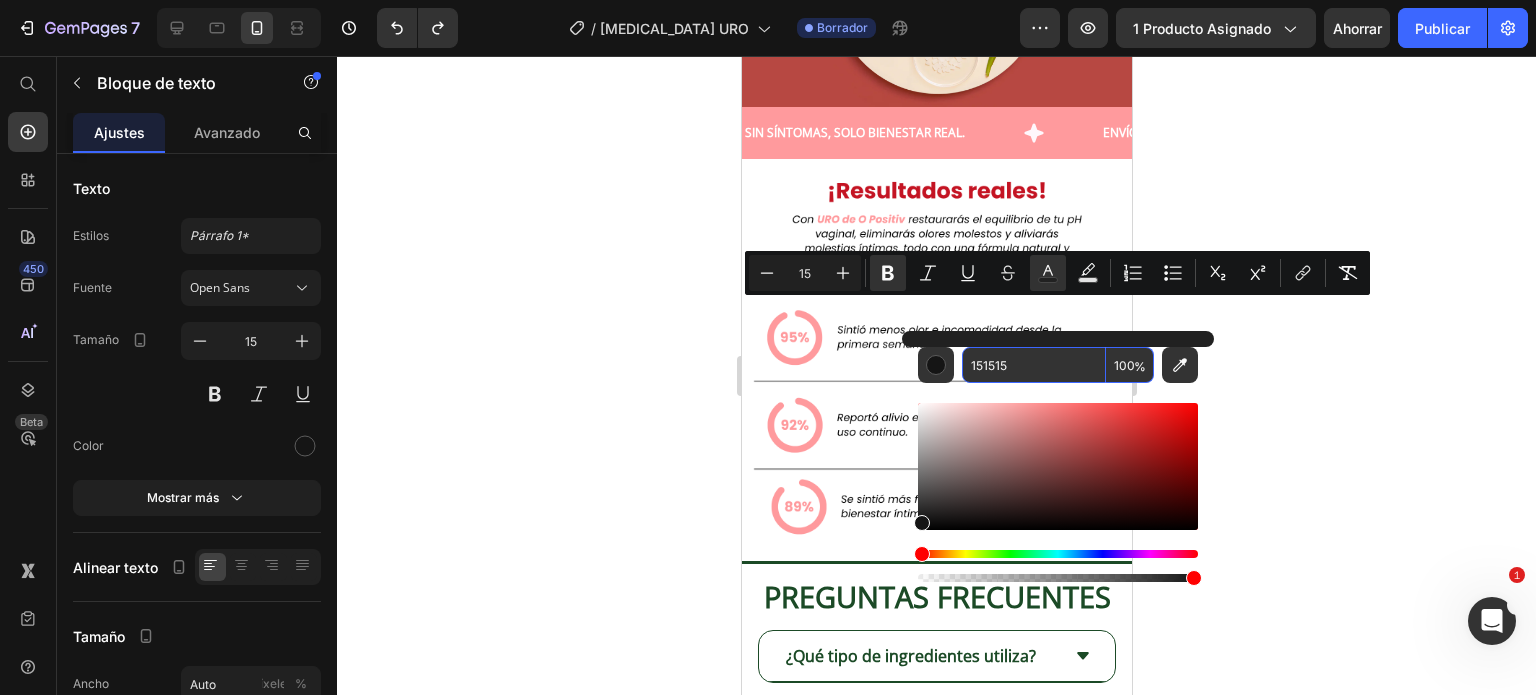 click on "151515" at bounding box center [1034, 365] 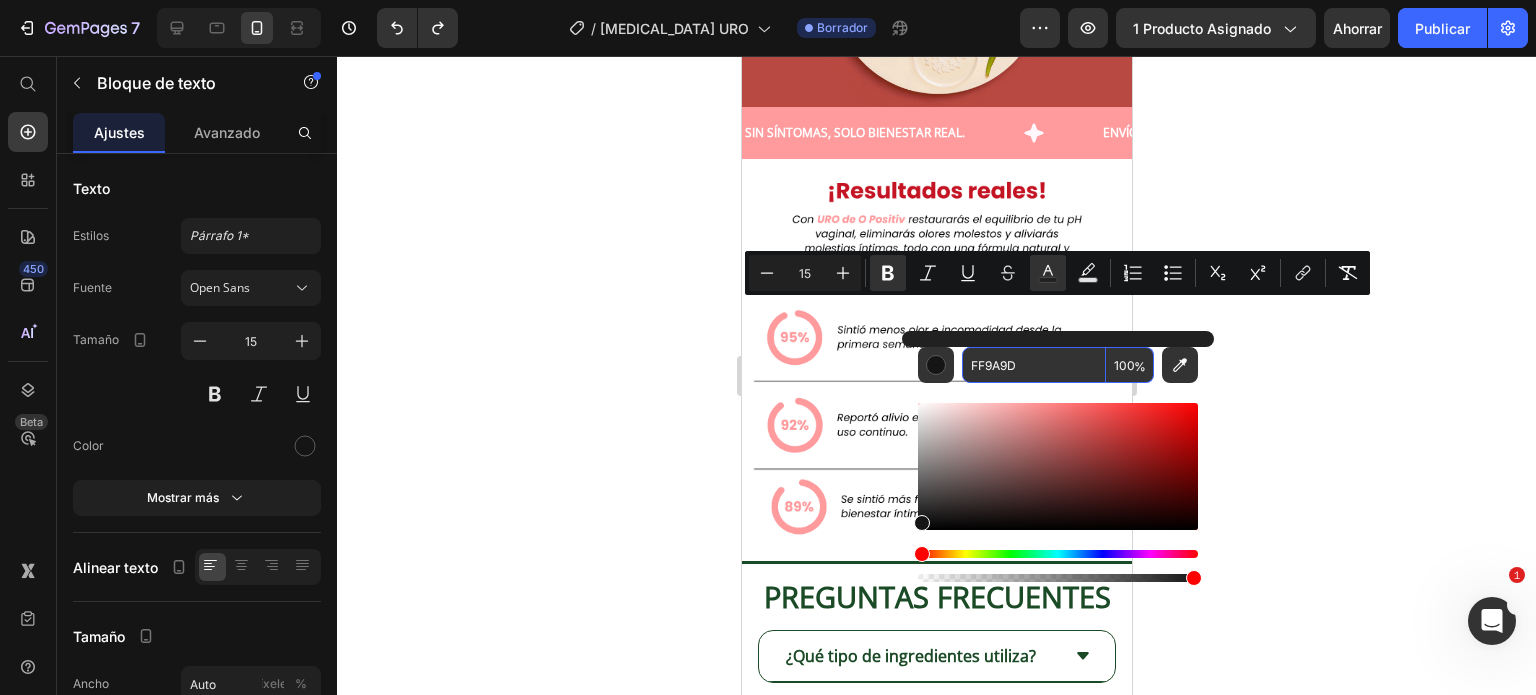 type on "FF9A9D" 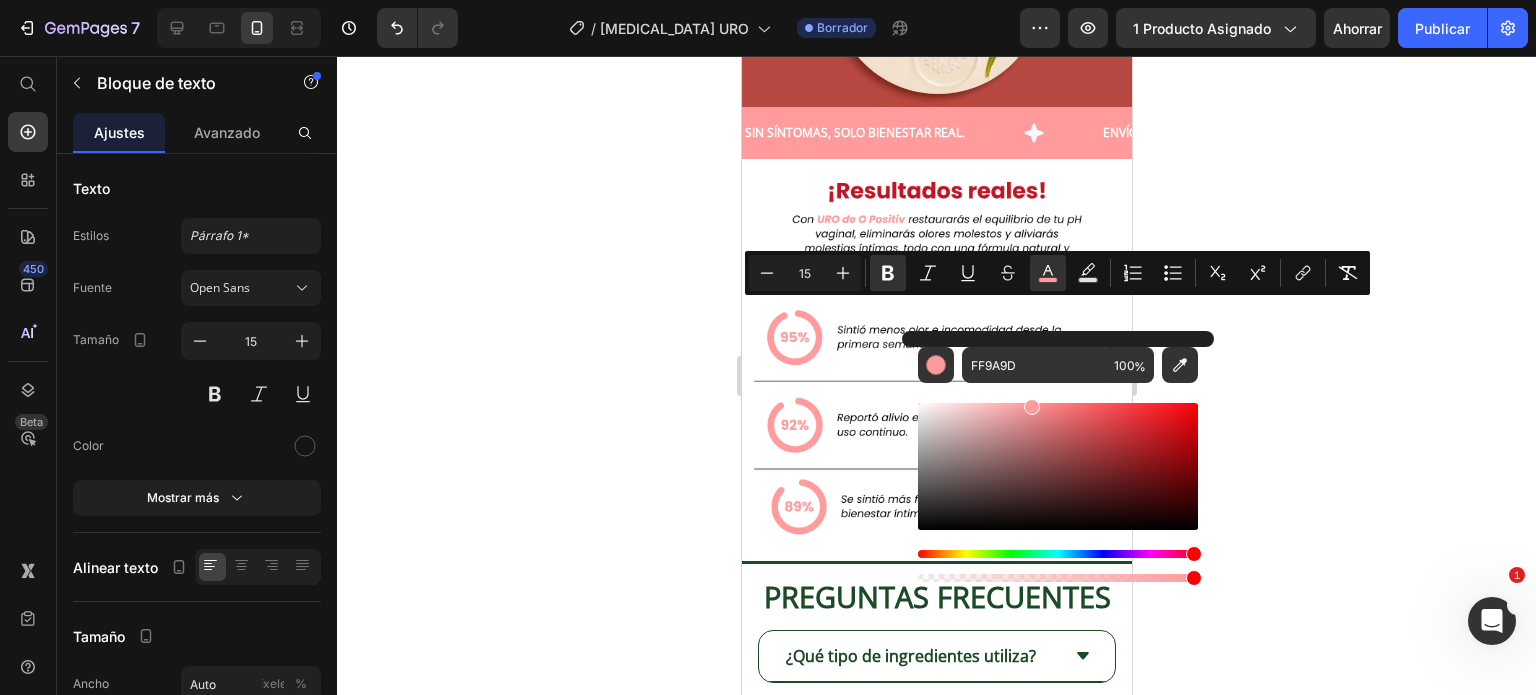 click on "1 caja con 12 supositorios vaginales" at bounding box center [923, -1157] 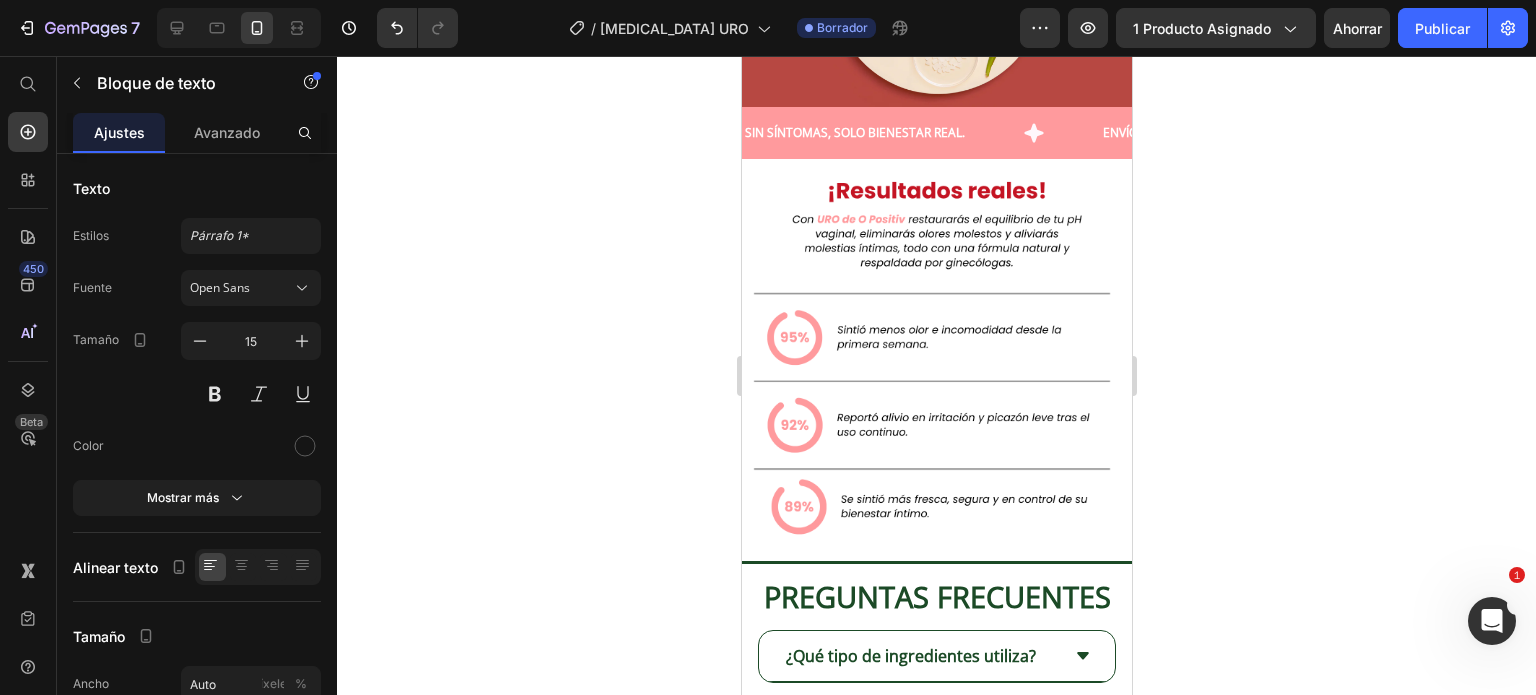 drag, startPoint x: 846, startPoint y: 351, endPoint x: 885, endPoint y: 377, distance: 46.872166 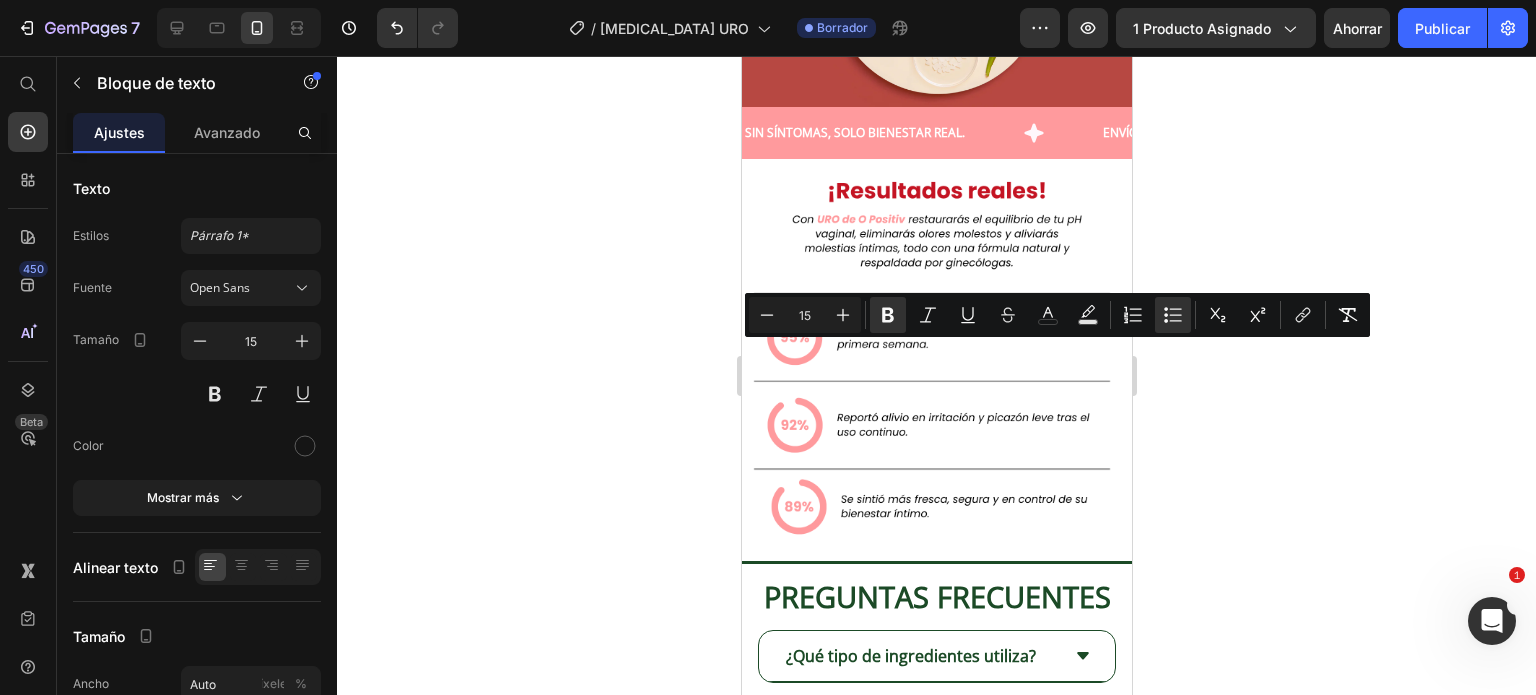 drag, startPoint x: 1044, startPoint y: 312, endPoint x: 1048, endPoint y: 335, distance: 23.345236 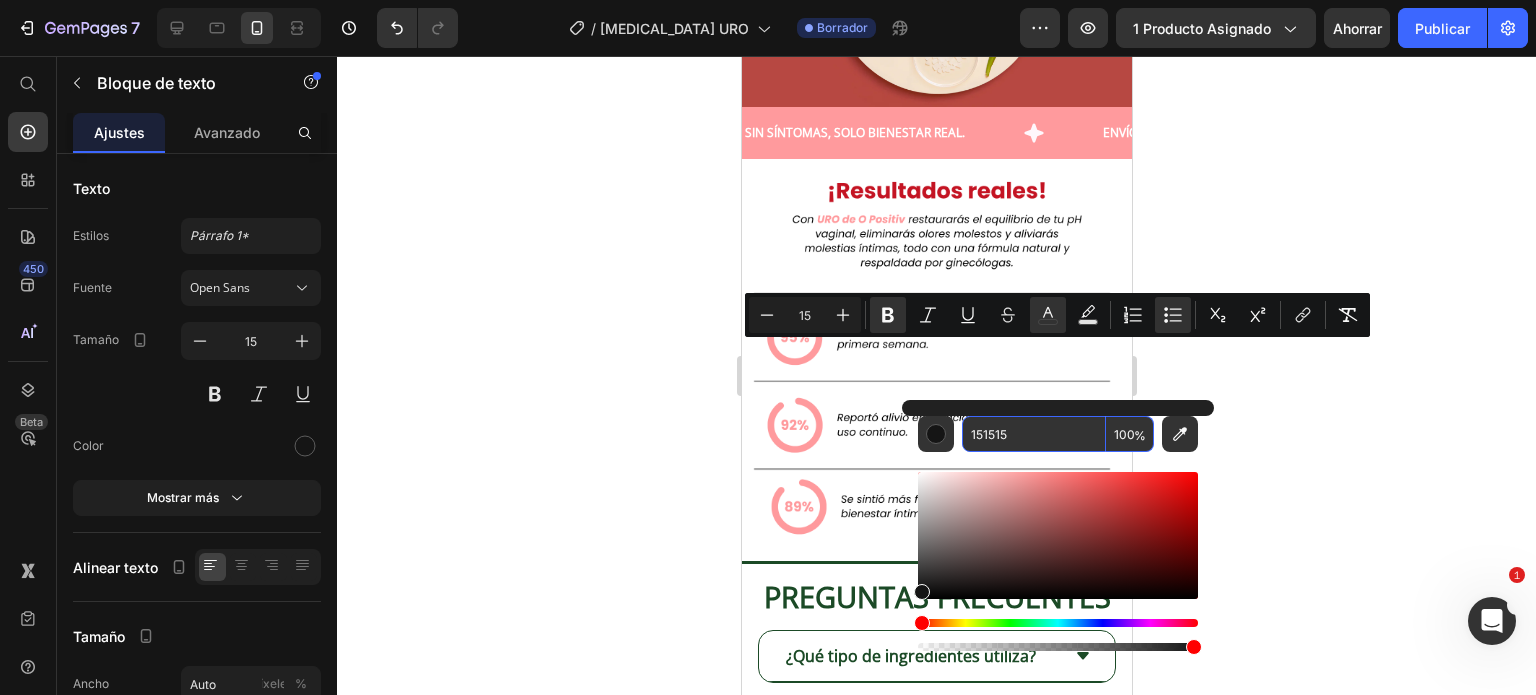 click on "151515" at bounding box center (1034, 434) 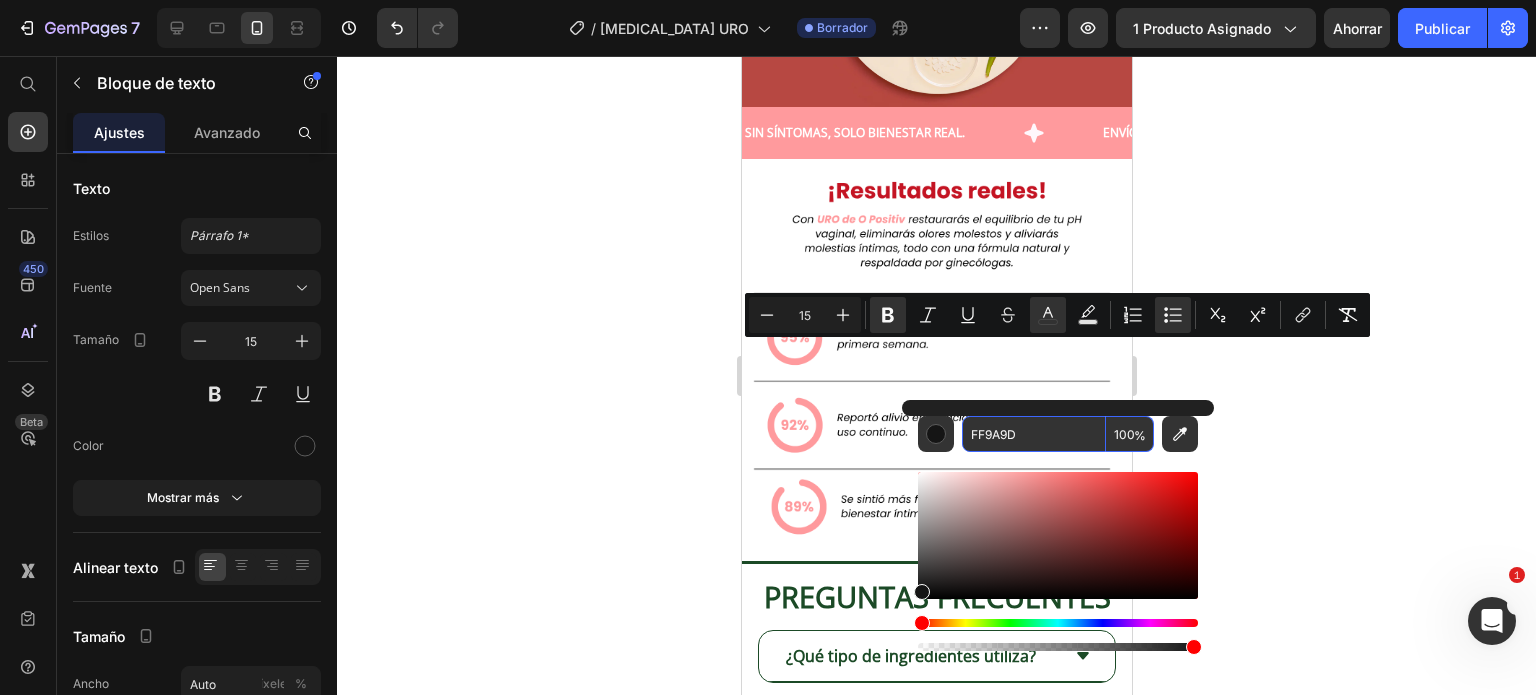 type on "FF9A9D" 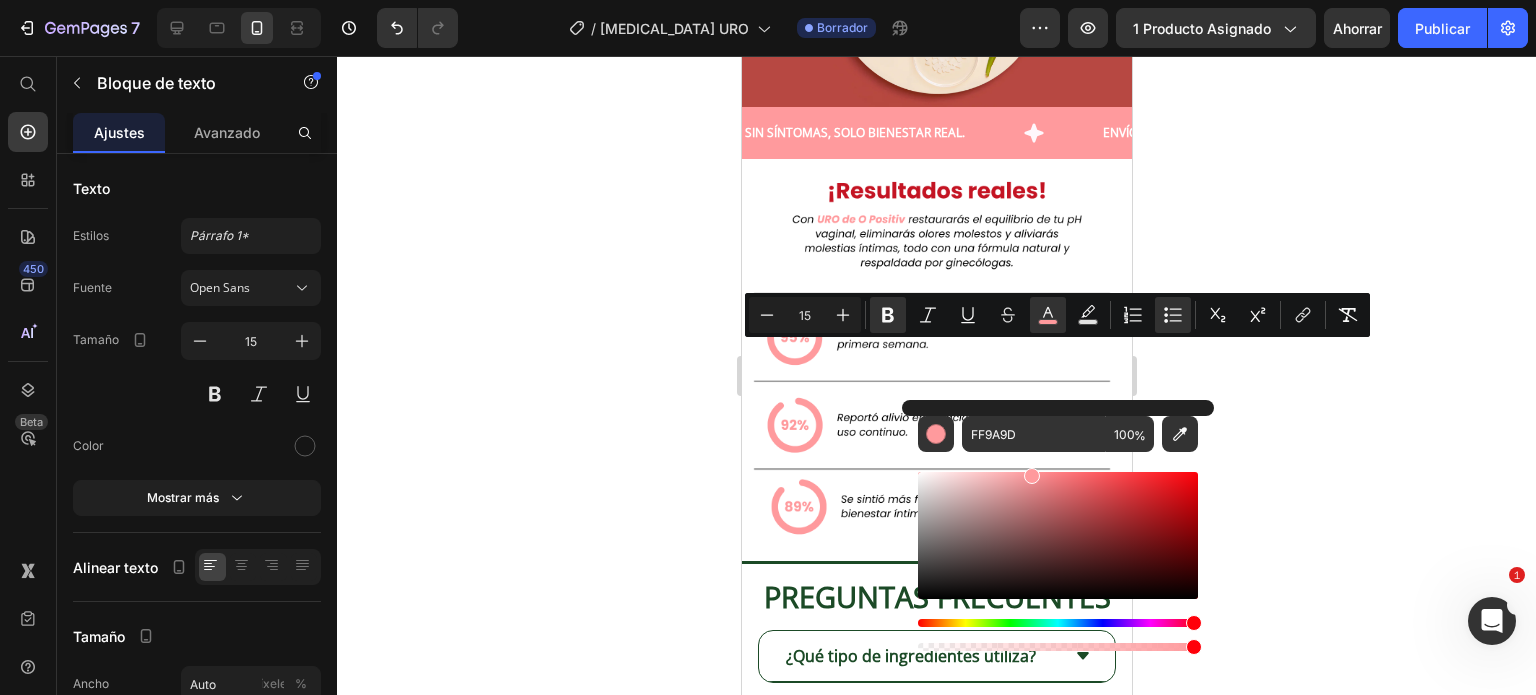 click on "1 caja con 12 supositorios vaginales  de 600 mg cada uno, formulados con ácido bórico + aloe vera calmante." at bounding box center [956, -1129] 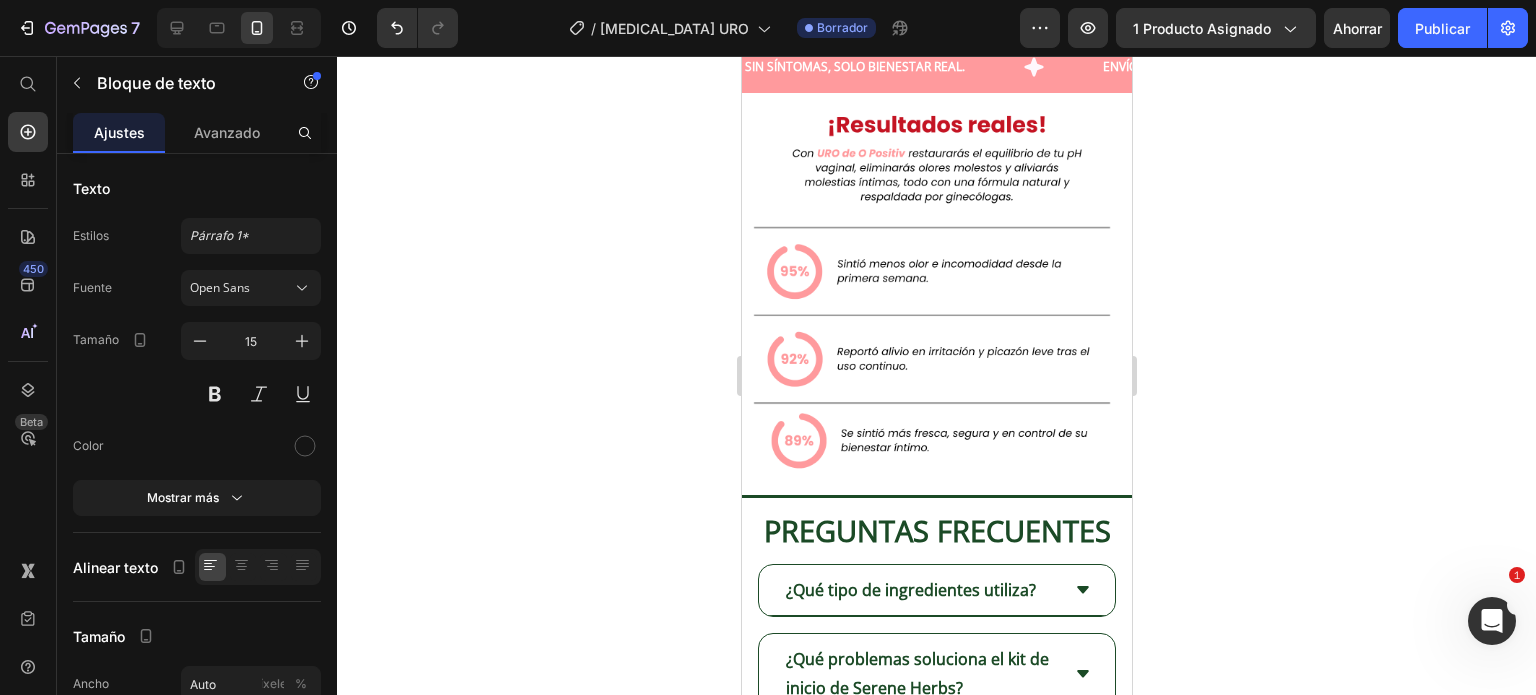 scroll, scrollTop: 4937, scrollLeft: 0, axis: vertical 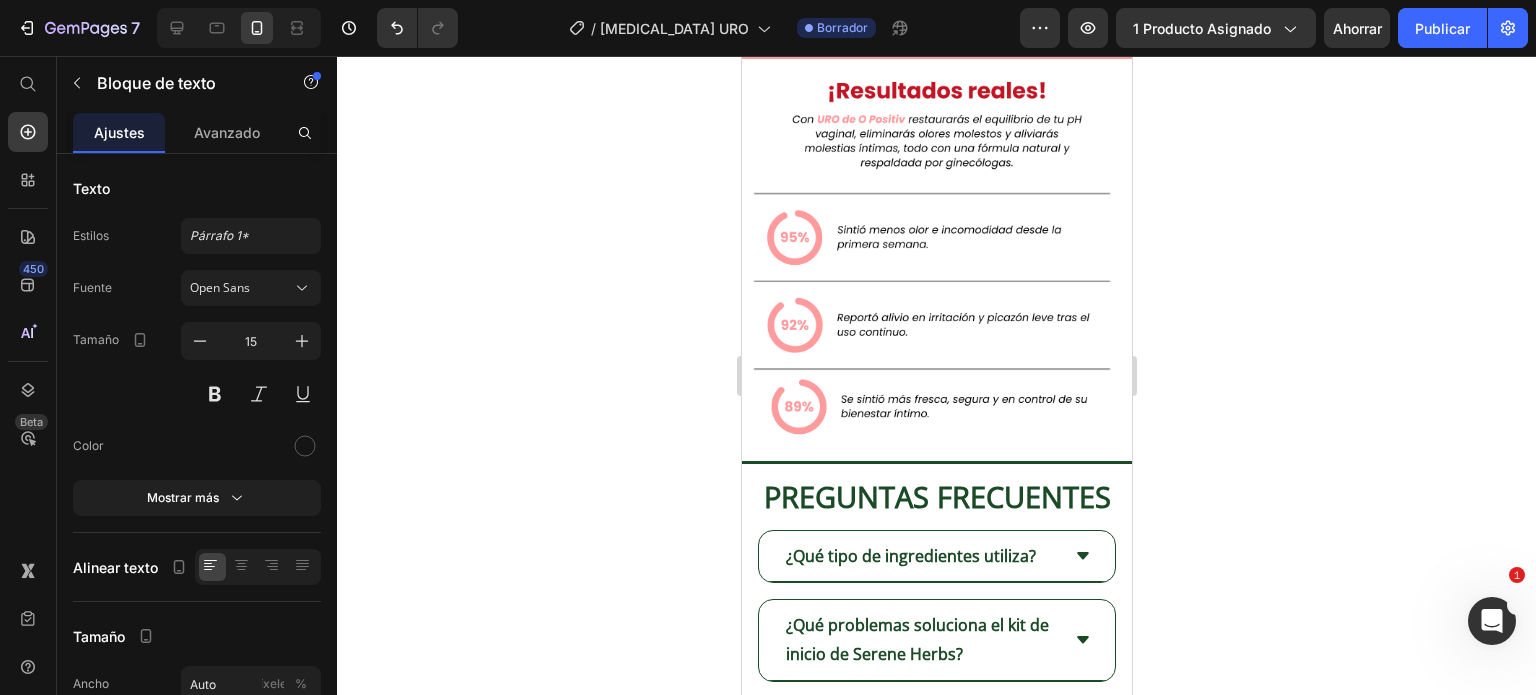 drag, startPoint x: 842, startPoint y: 442, endPoint x: 924, endPoint y: 443, distance: 82.006096 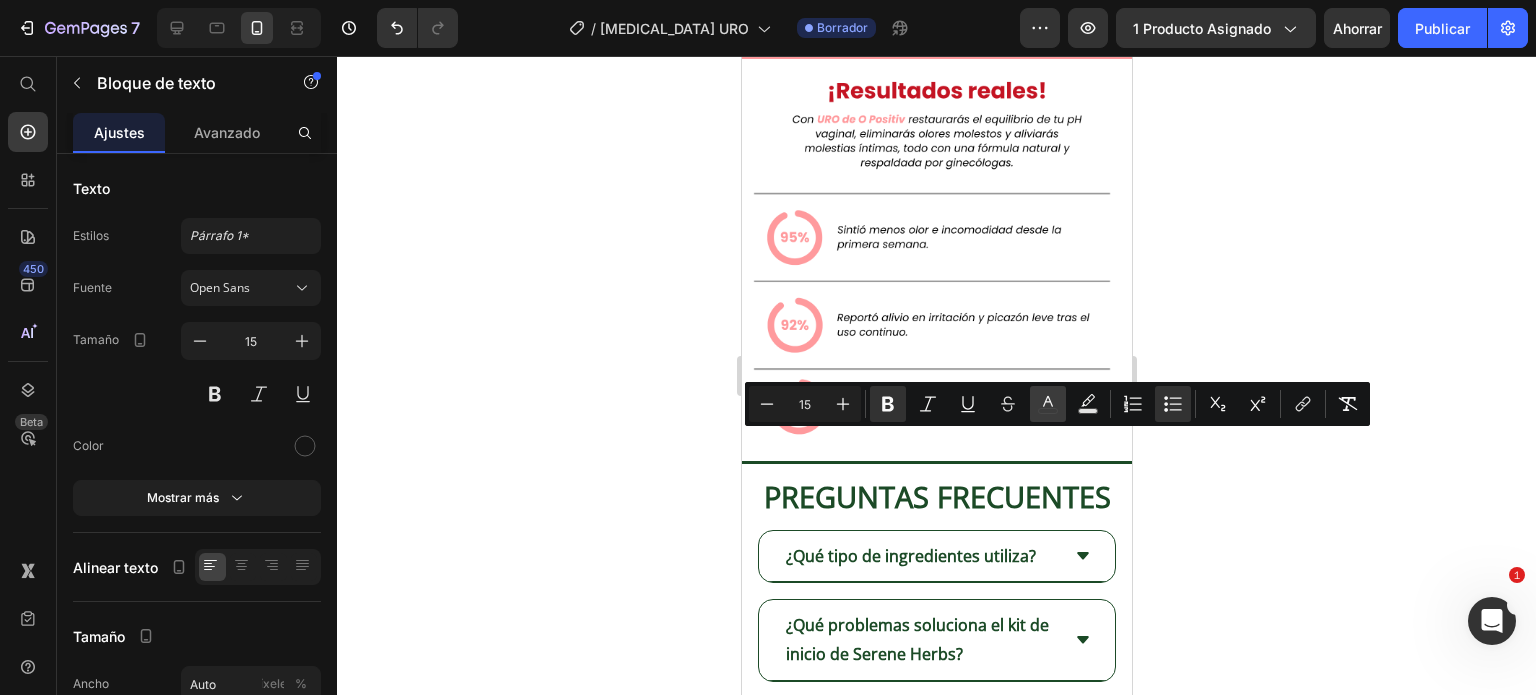 click 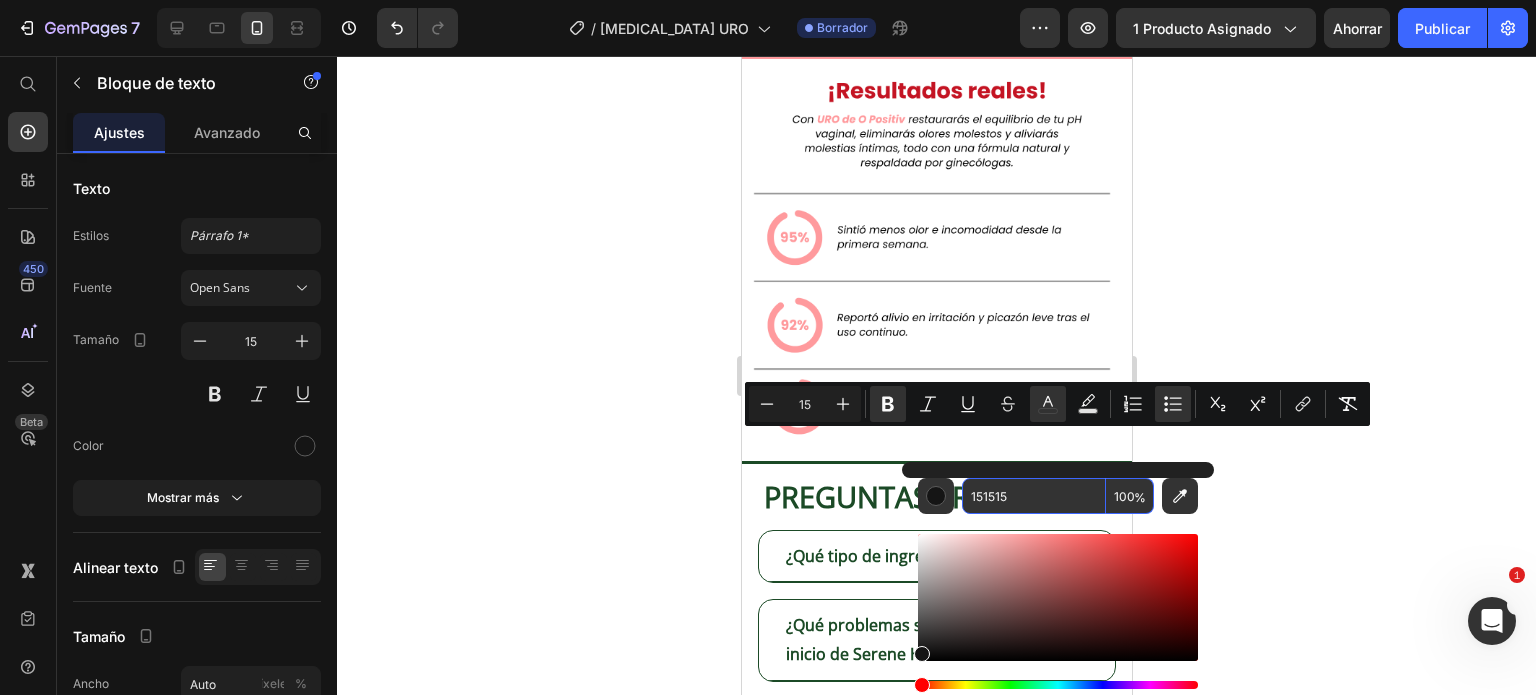 click on "151515" at bounding box center [1034, 496] 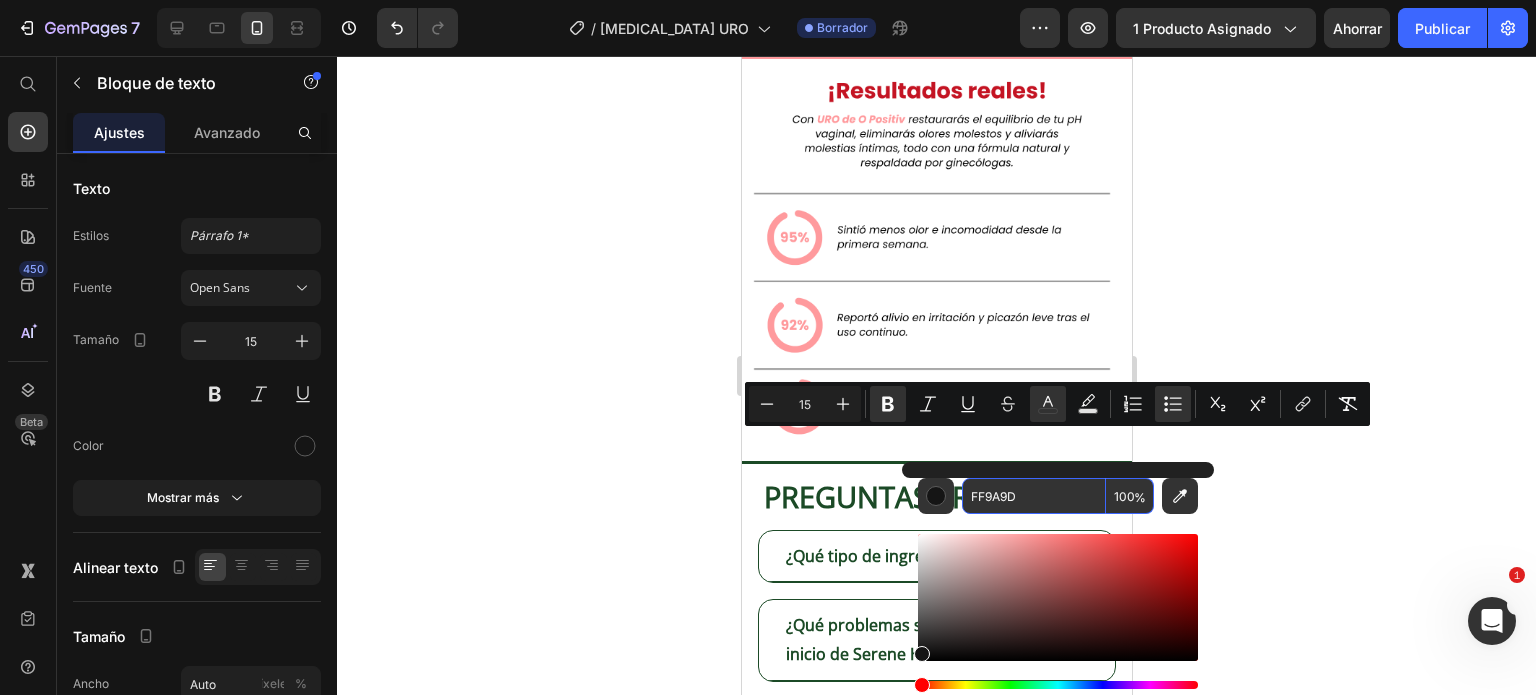 type on "FF9A9D" 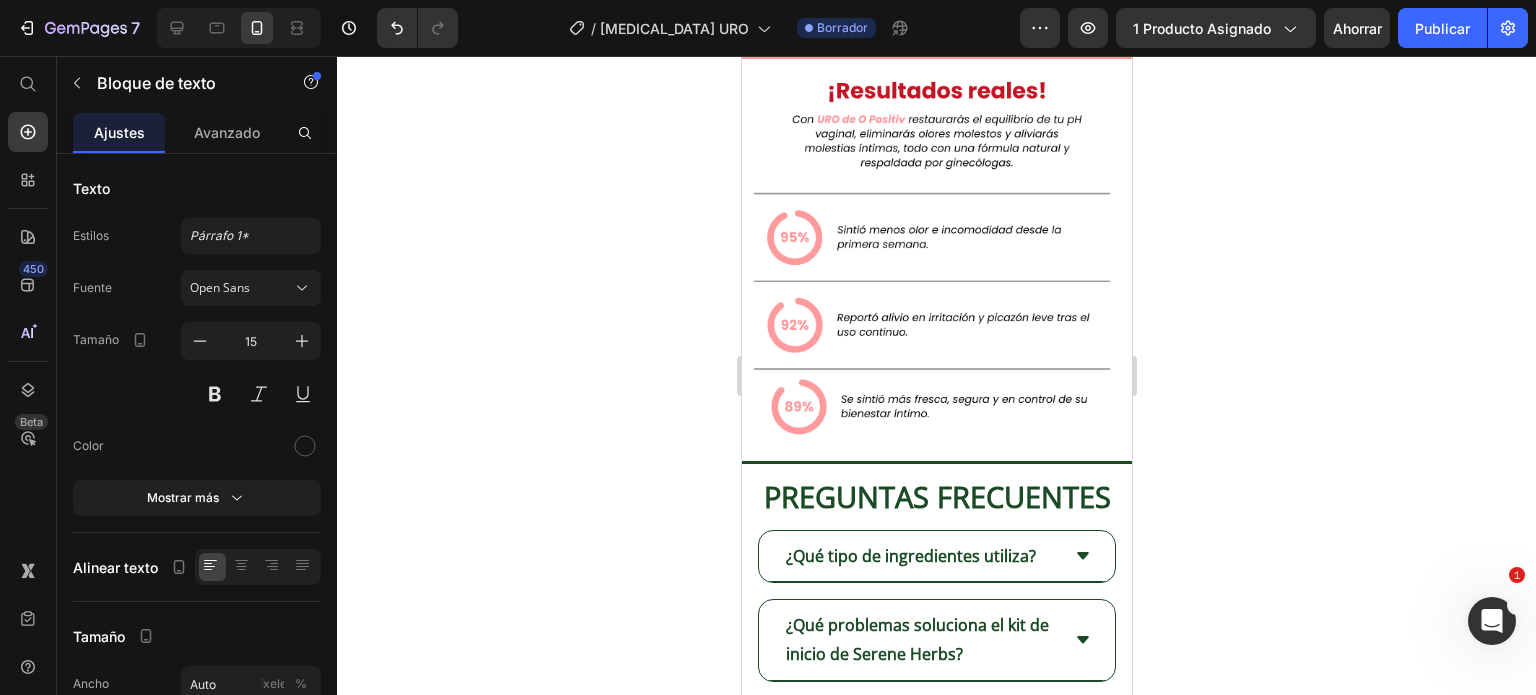 click on "Guía de uso  con indicaciones claras, paso a paso y recomendaciones adicionales para obtener los mejores resultados." at bounding box center [956, -1040] 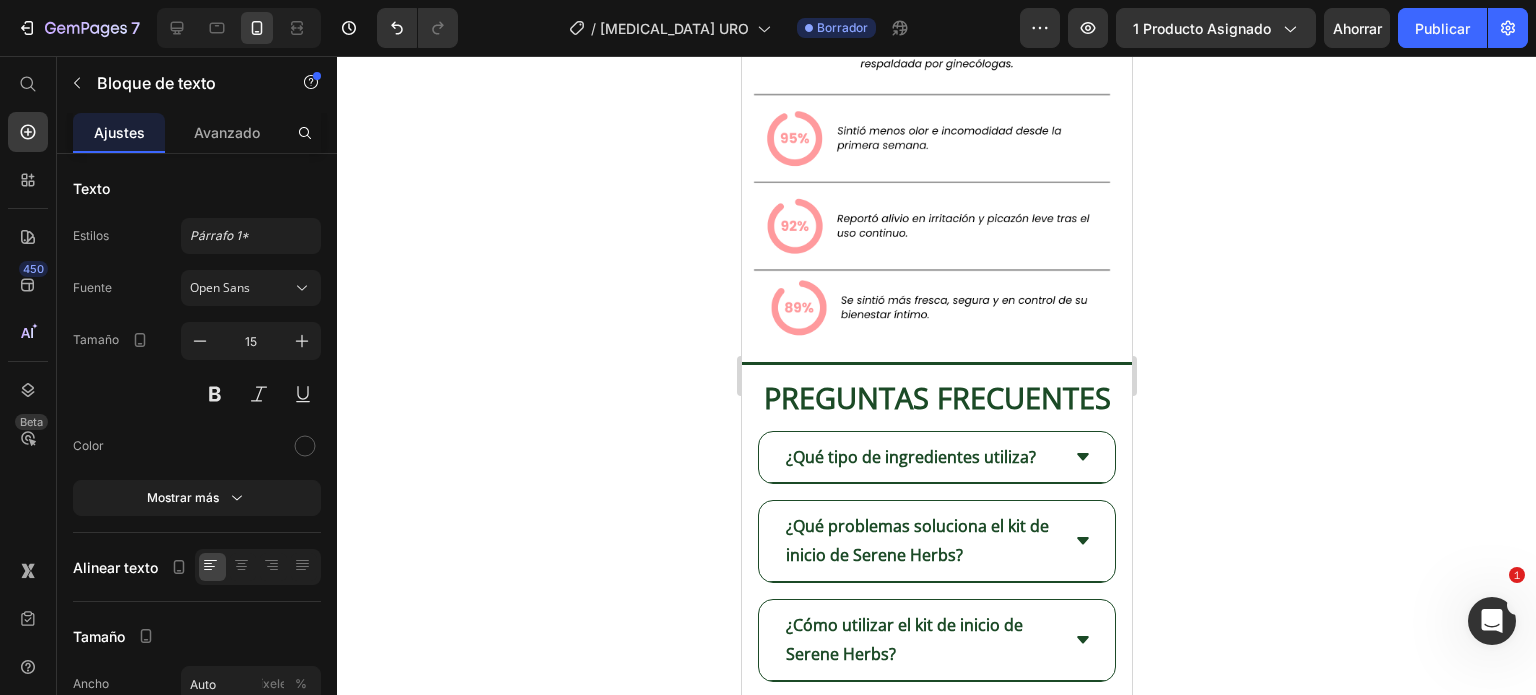 scroll, scrollTop: 5137, scrollLeft: 0, axis: vertical 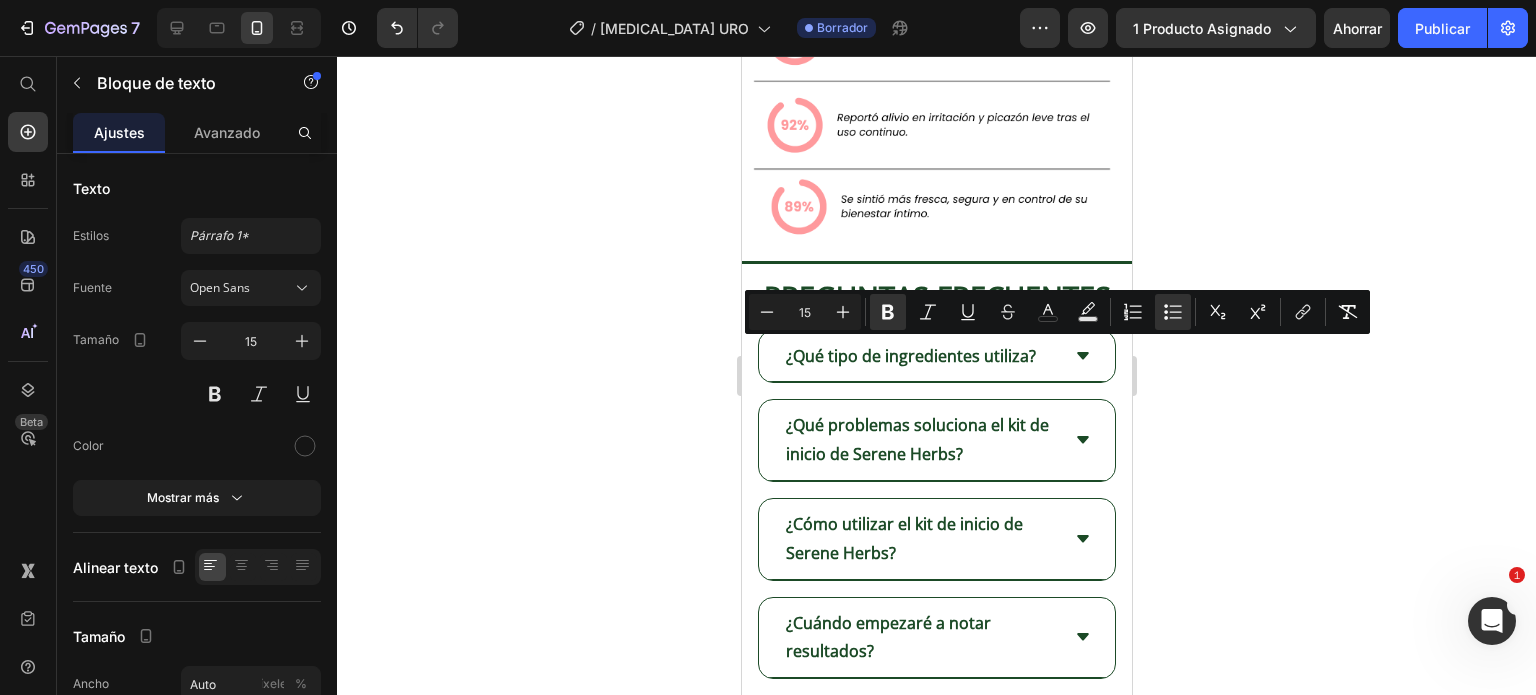 drag, startPoint x: 844, startPoint y: 351, endPoint x: 1068, endPoint y: 359, distance: 224.1428 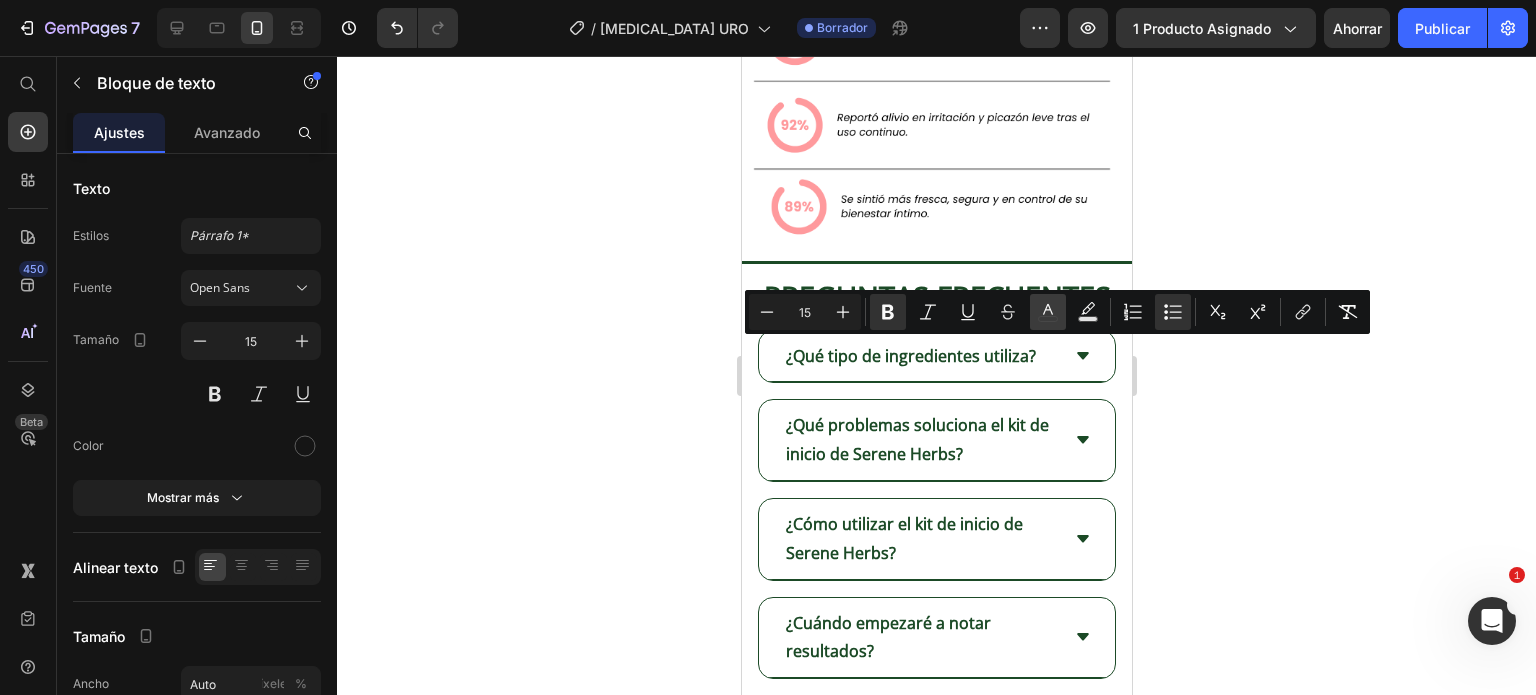 click 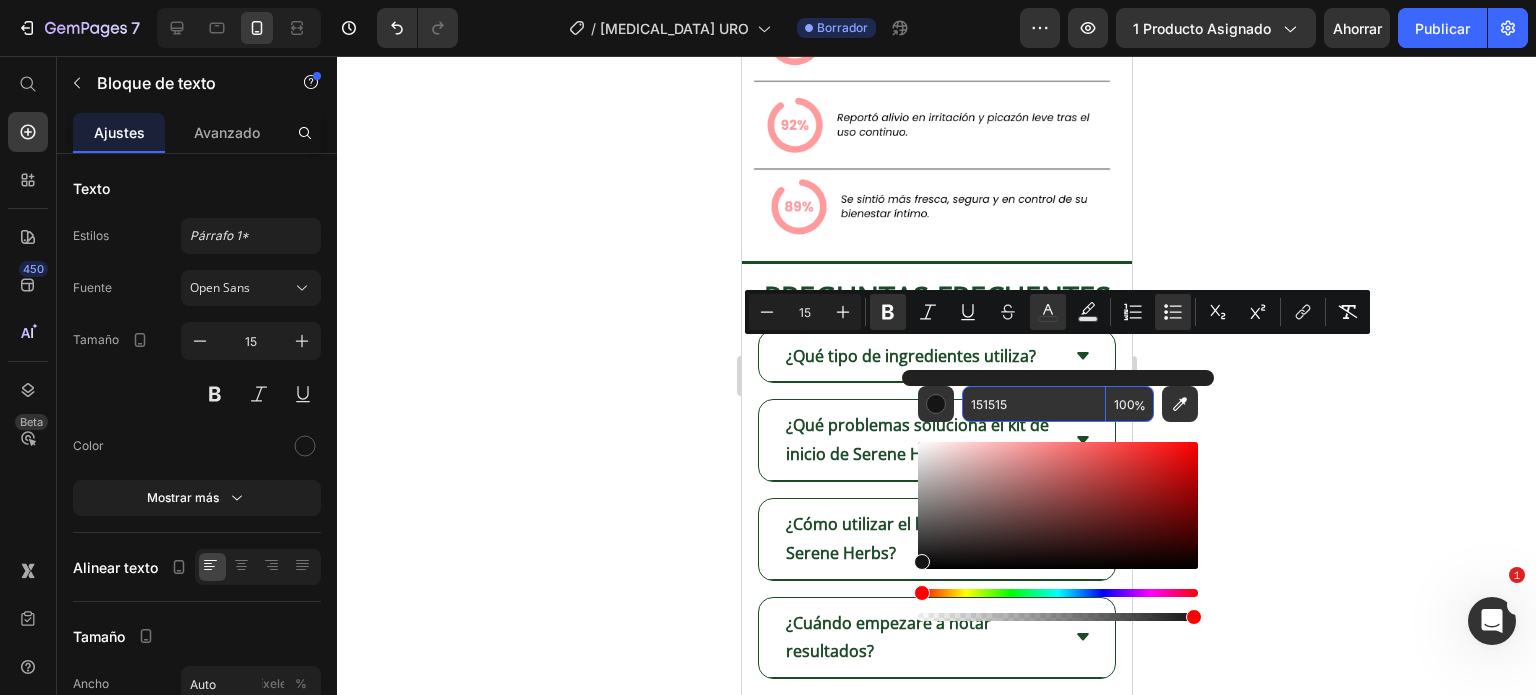 click on "151515" at bounding box center [1034, 404] 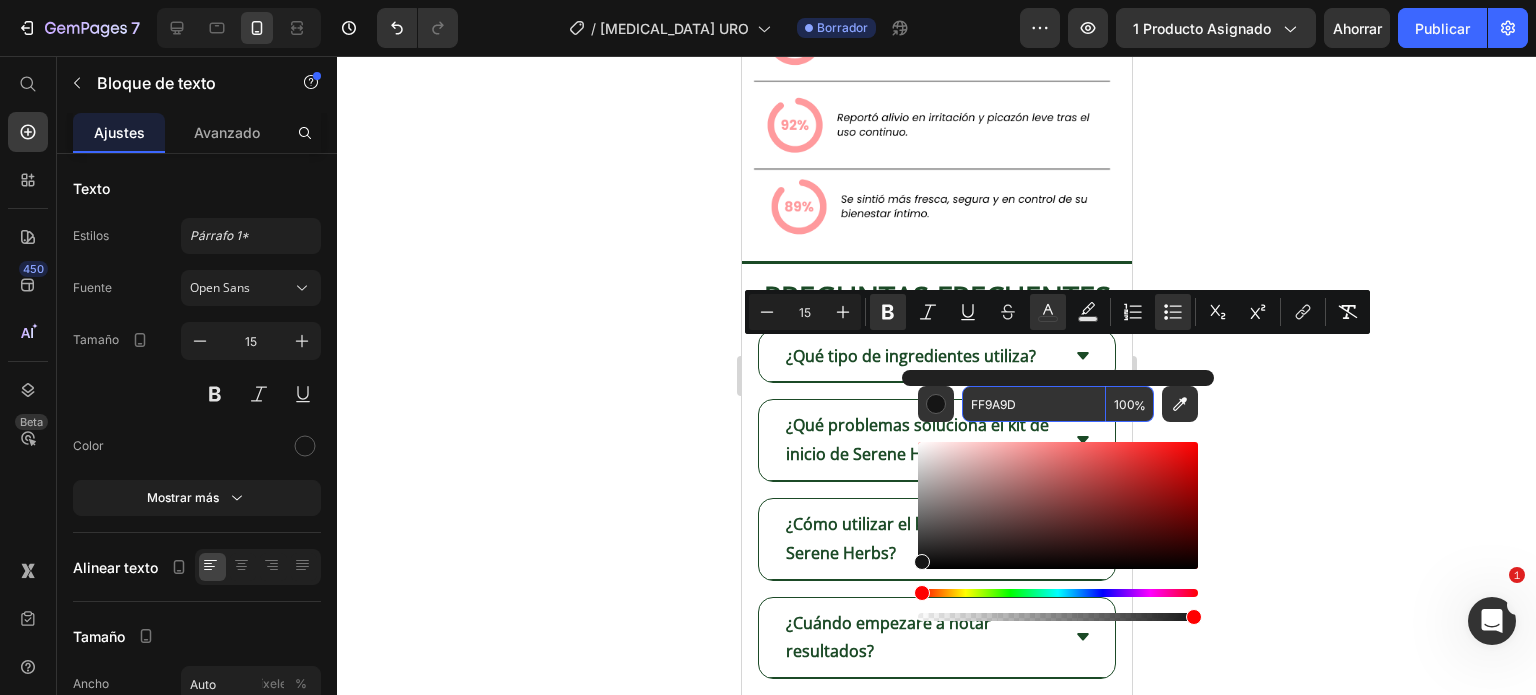 type on "FF9A9D" 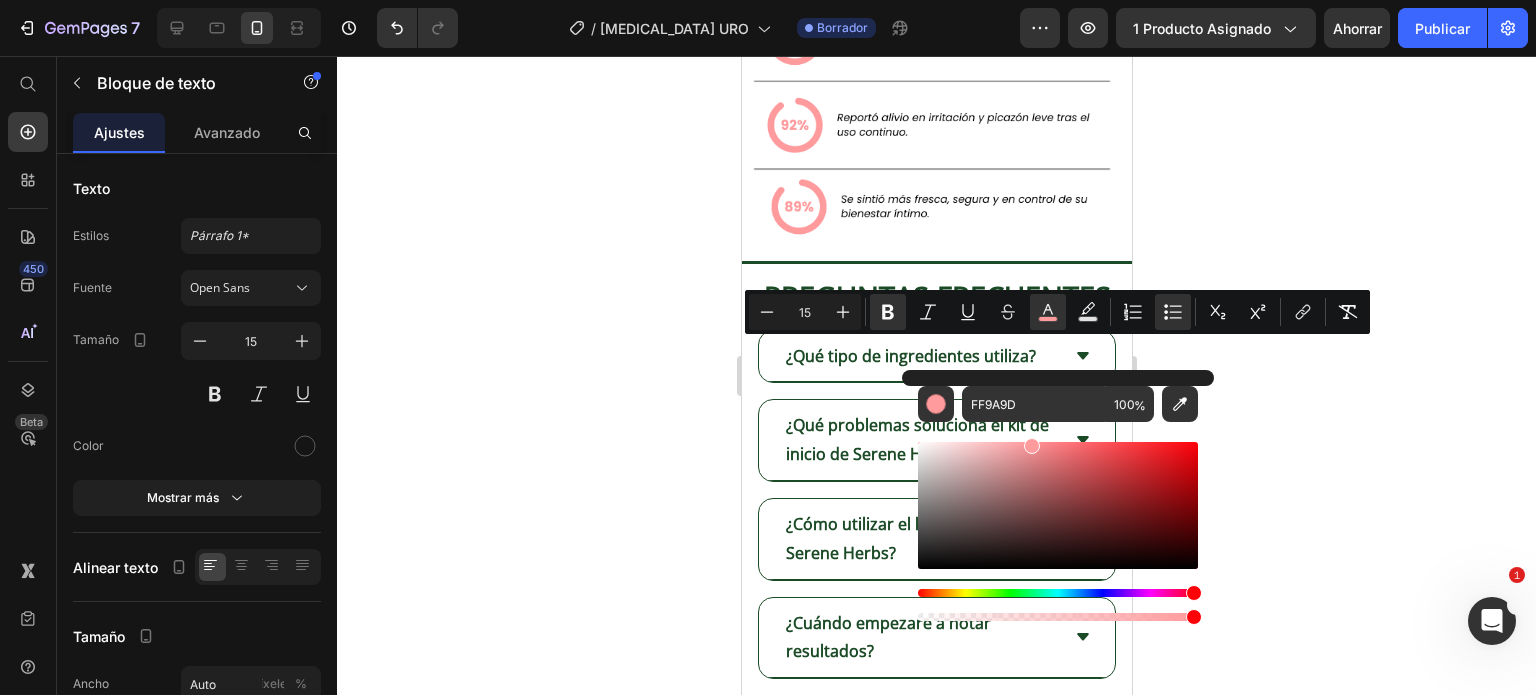click on "Soporte al cliente personalizado  para responder cualquier duda antes, durante o después de tu compra." at bounding box center [956, -1132] 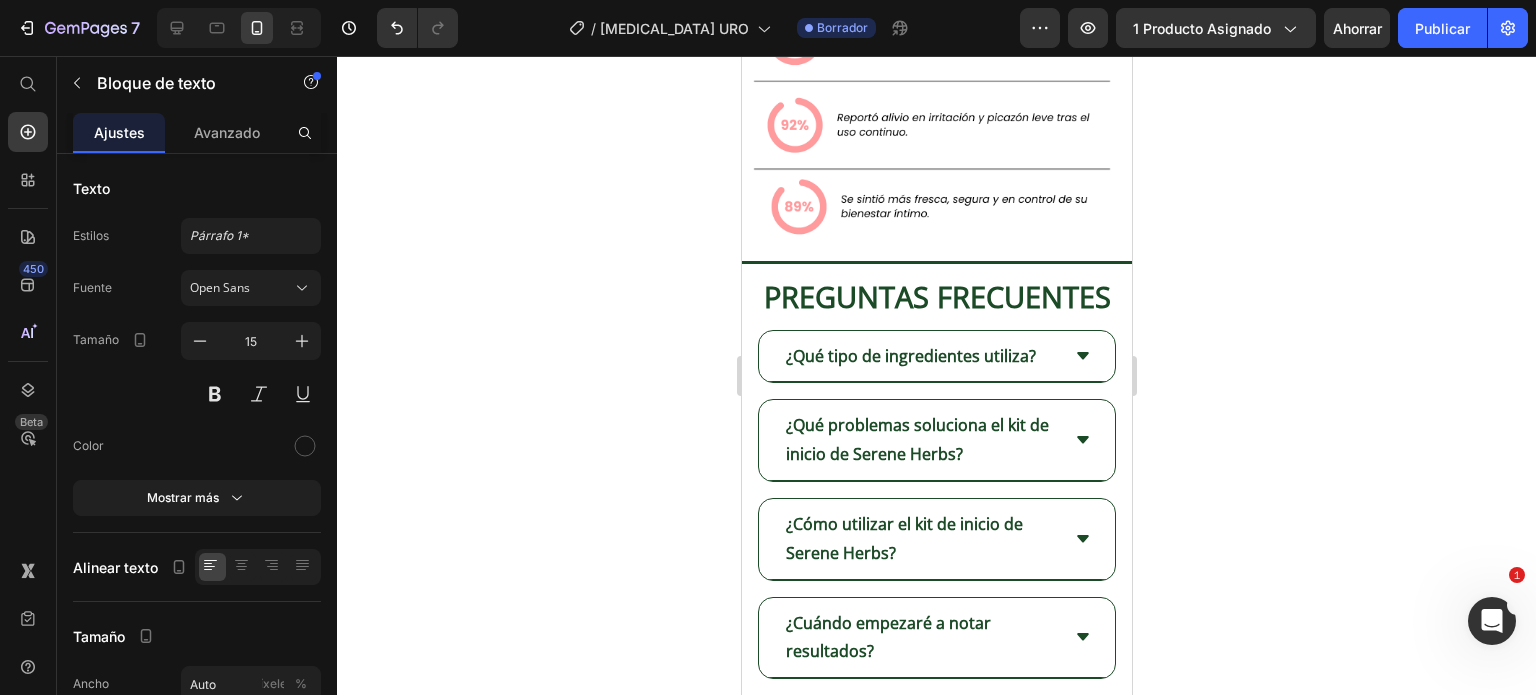 scroll, scrollTop: 5237, scrollLeft: 0, axis: vertical 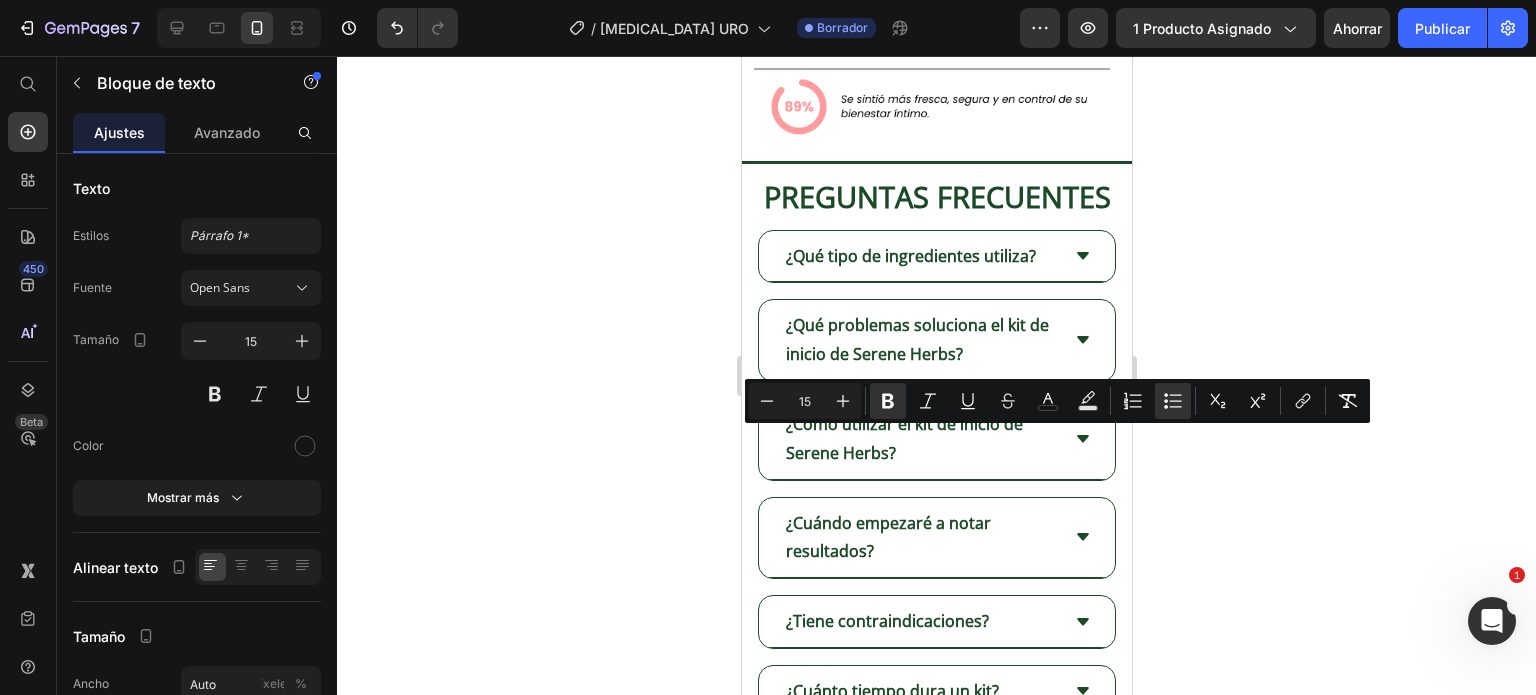 drag, startPoint x: 845, startPoint y: 447, endPoint x: 1005, endPoint y: 443, distance: 160.04999 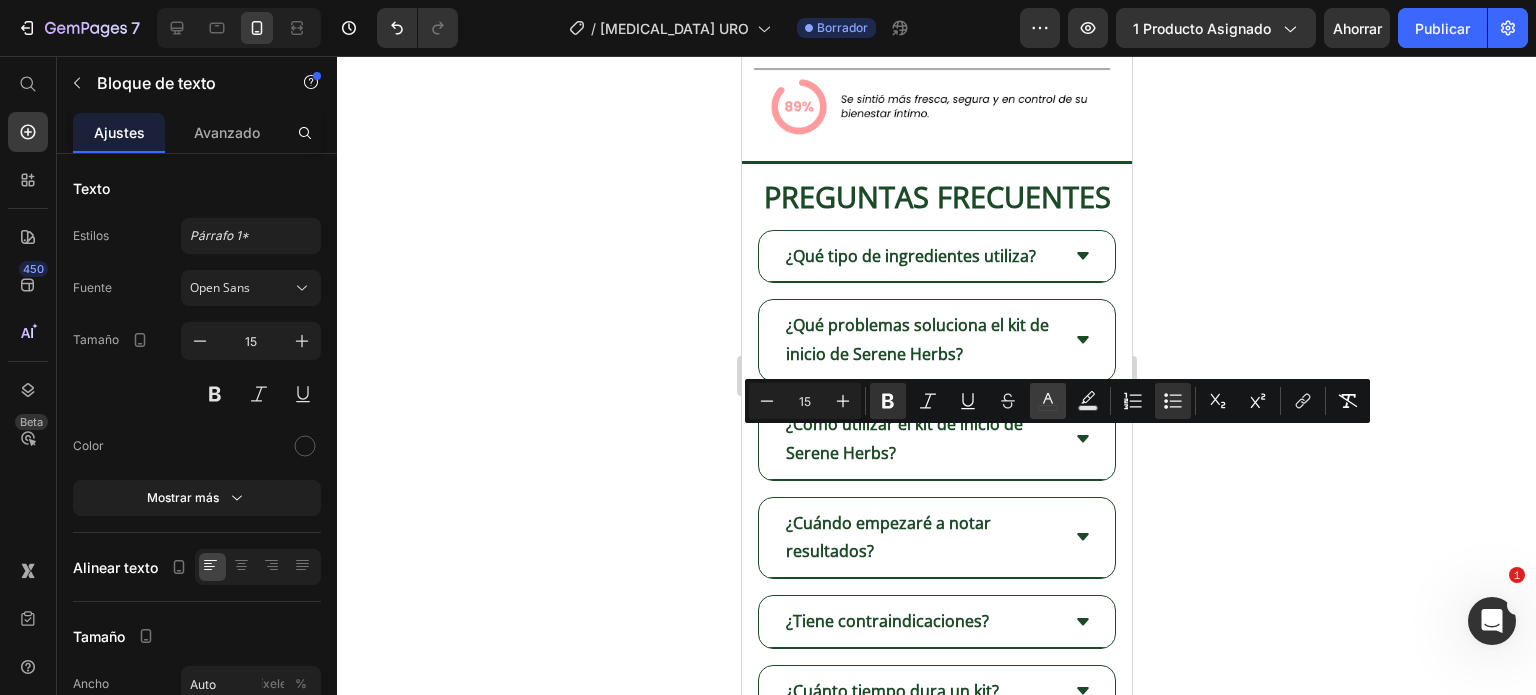 click on "color" at bounding box center [1048, 401] 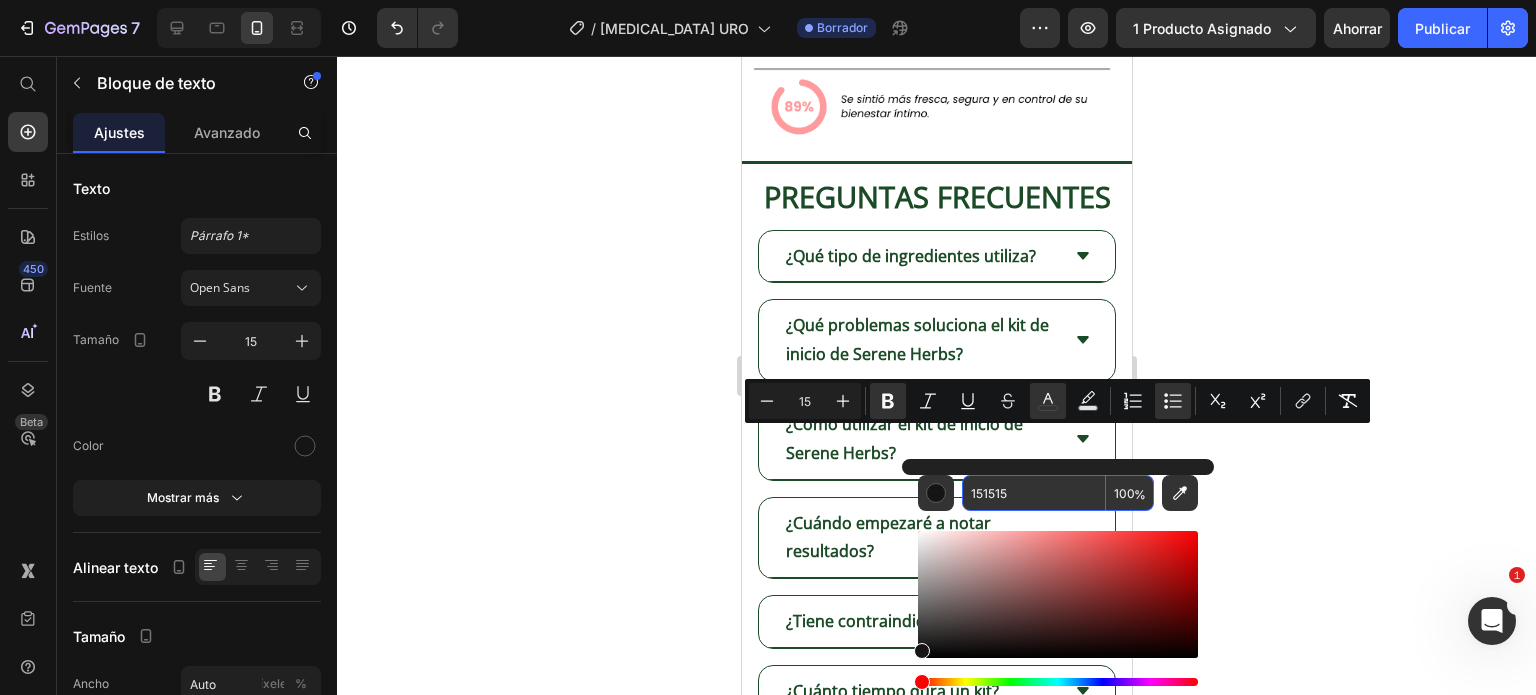 click on "151515" at bounding box center (1034, 493) 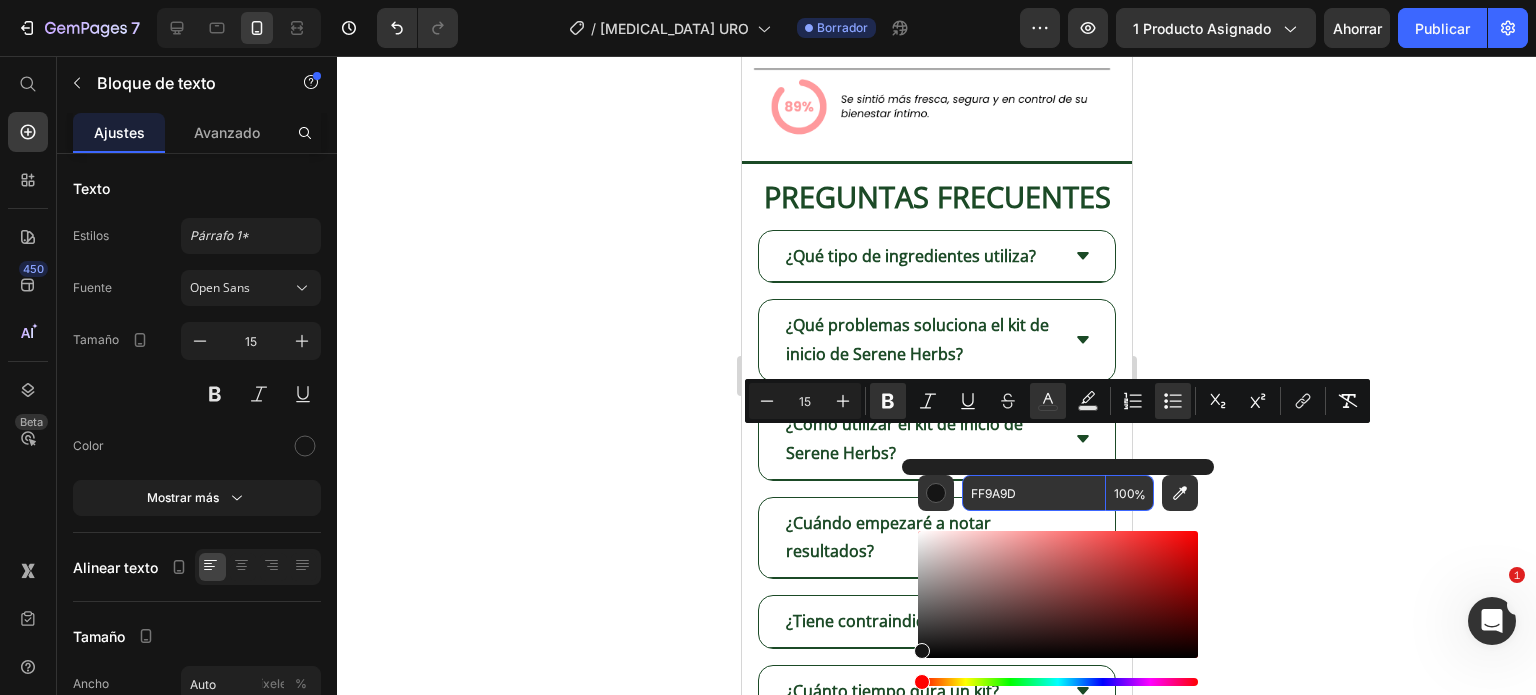type on "FF9A9D" 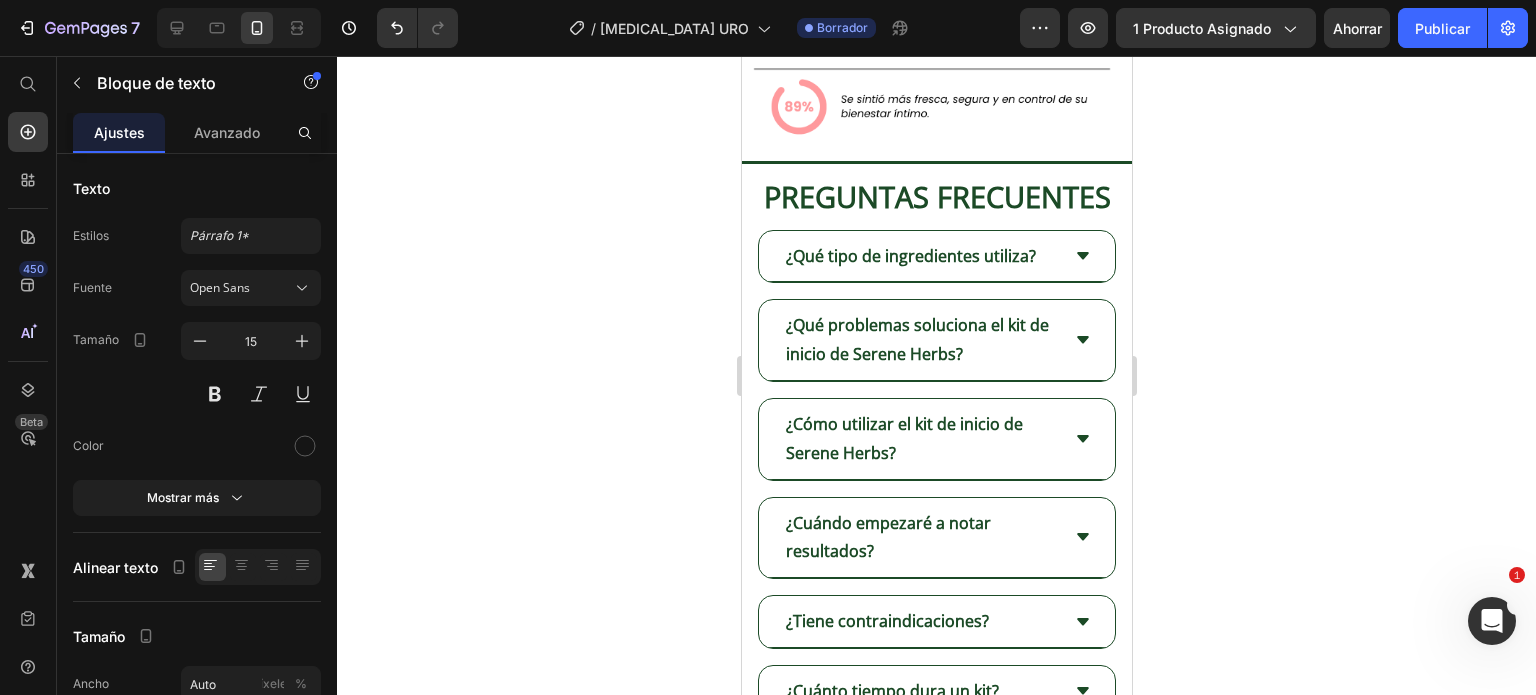 click on "Envío discreto y seguro , sin logos ni descripciones visibles en el paquete." at bounding box center [956, -1057] 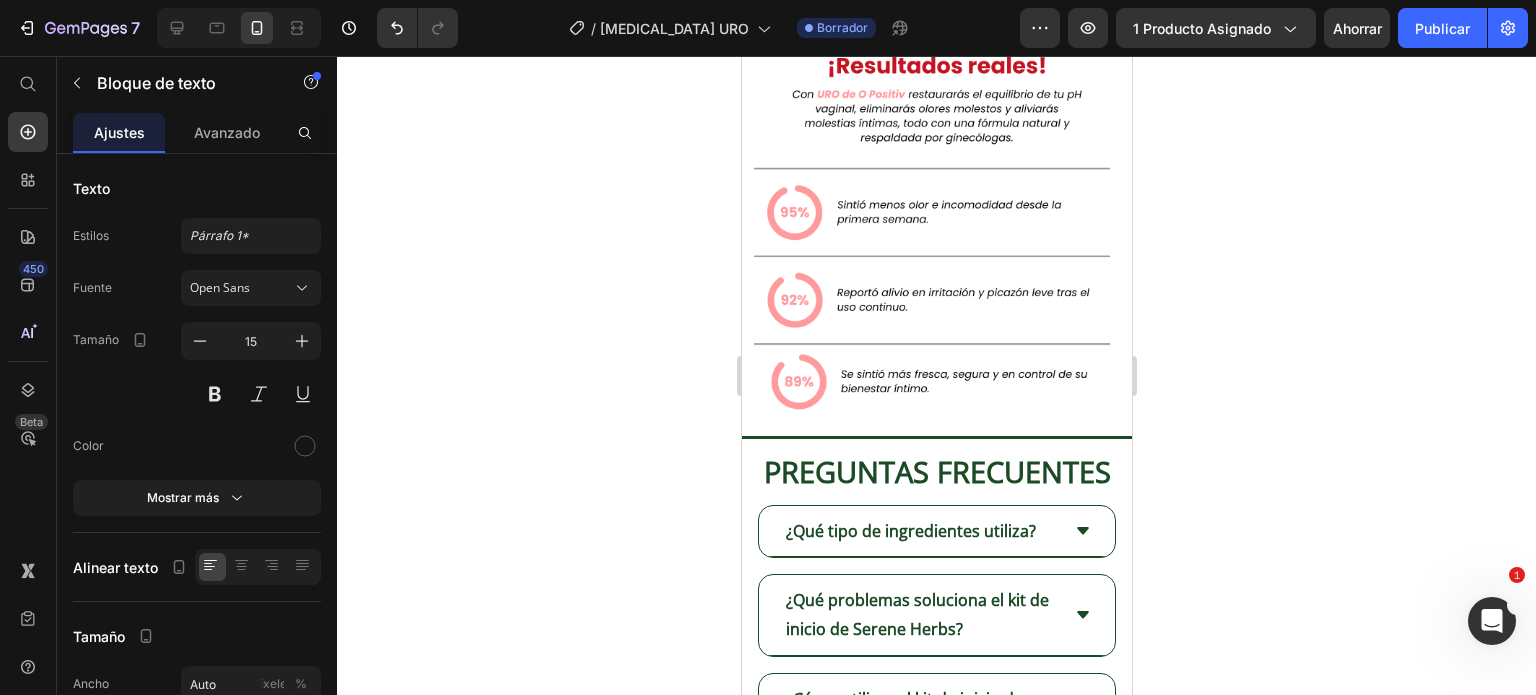 scroll, scrollTop: 4837, scrollLeft: 0, axis: vertical 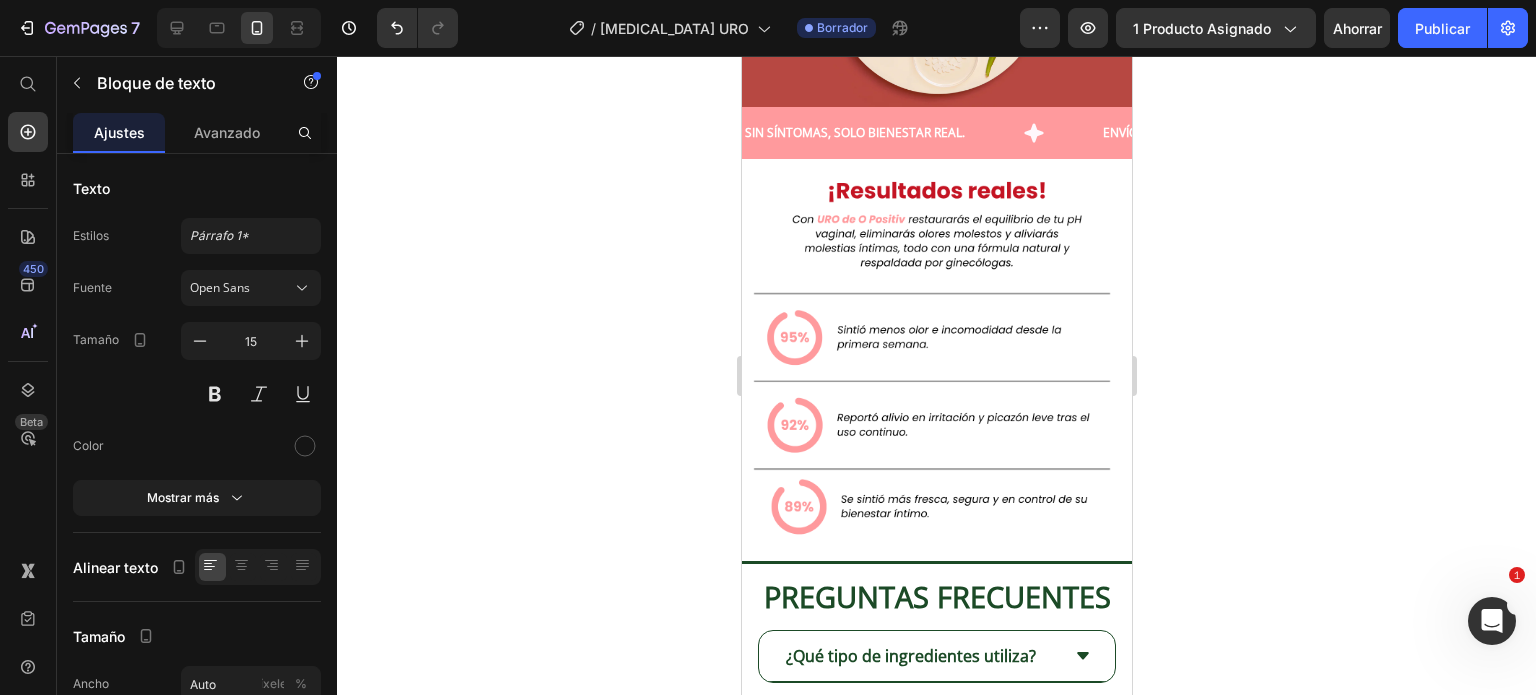click on "URO de Opositiv" at bounding box center (916, -1212) 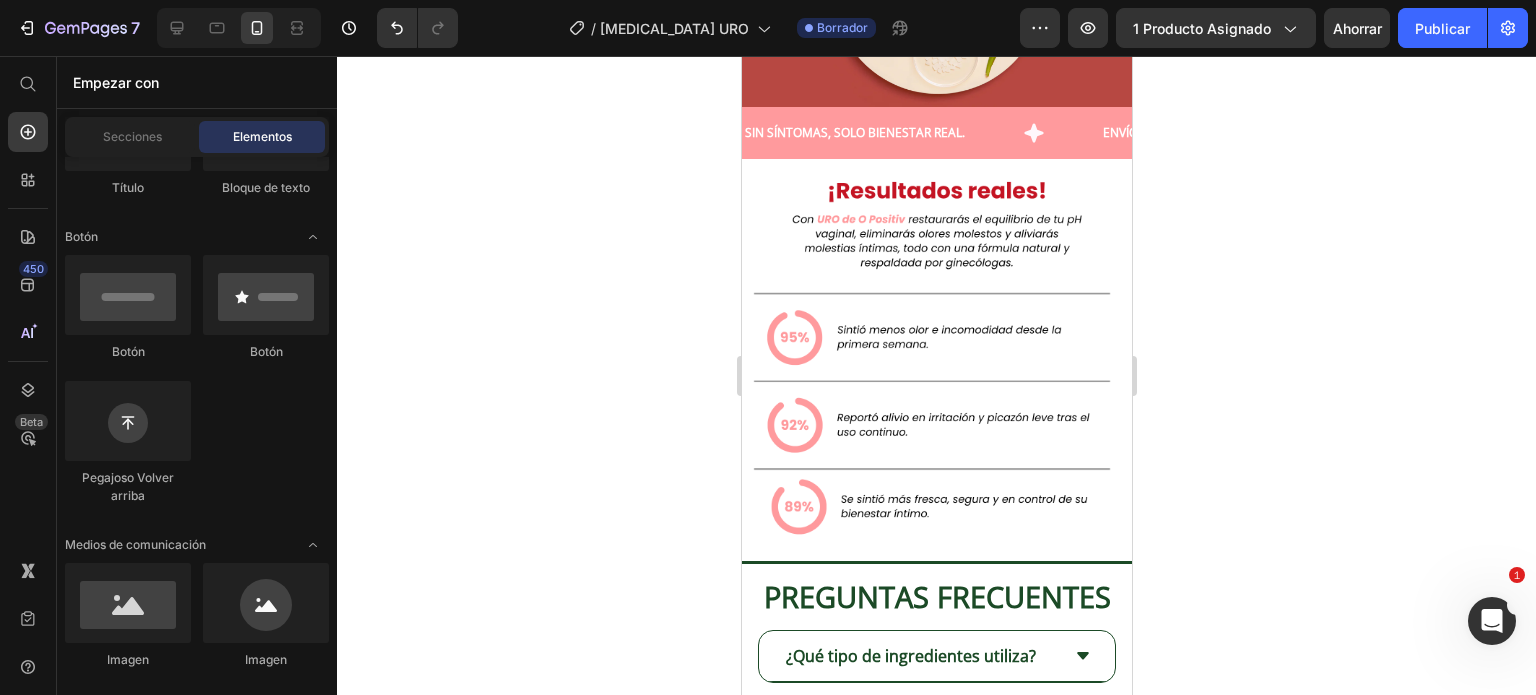 click on "¿Qué incluye?" at bounding box center (952, -1254) 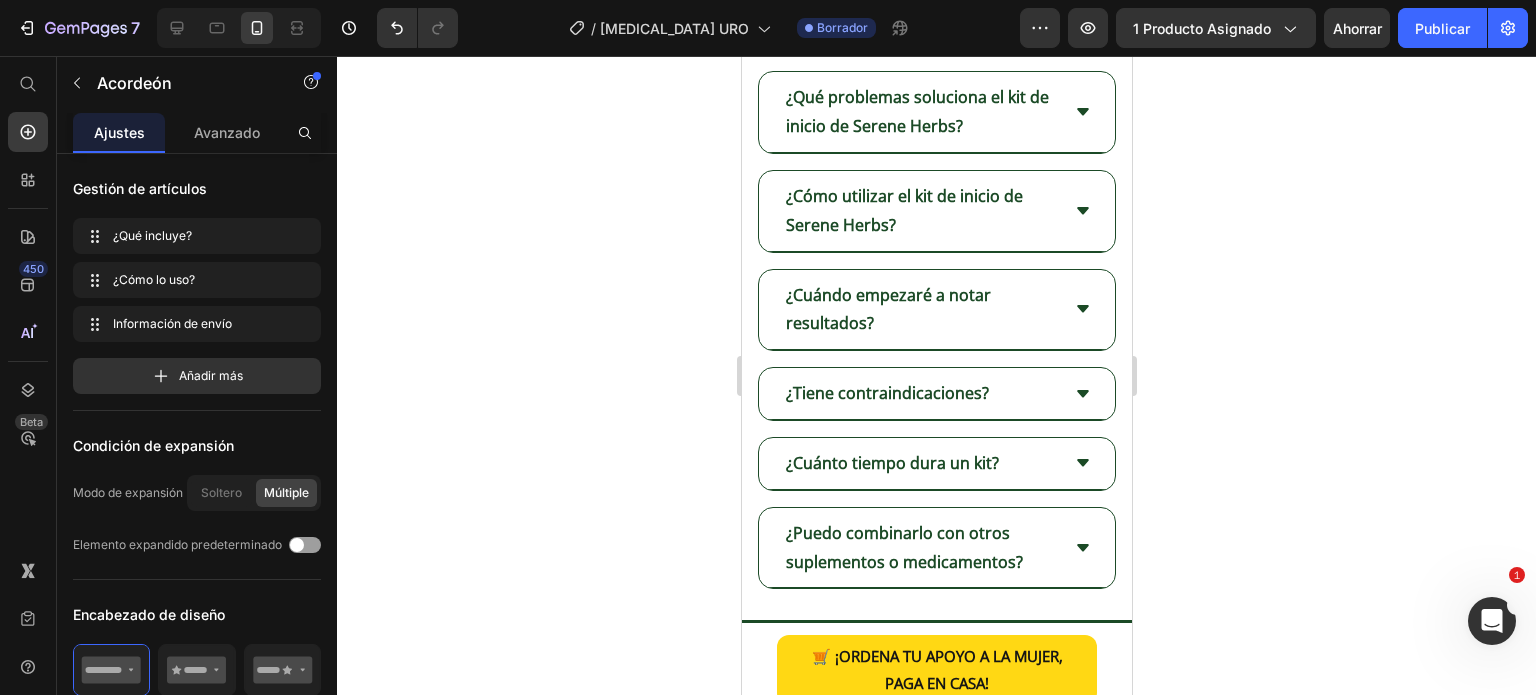 click on "2 y 5 días hábiles" at bounding box center [955, -1016] 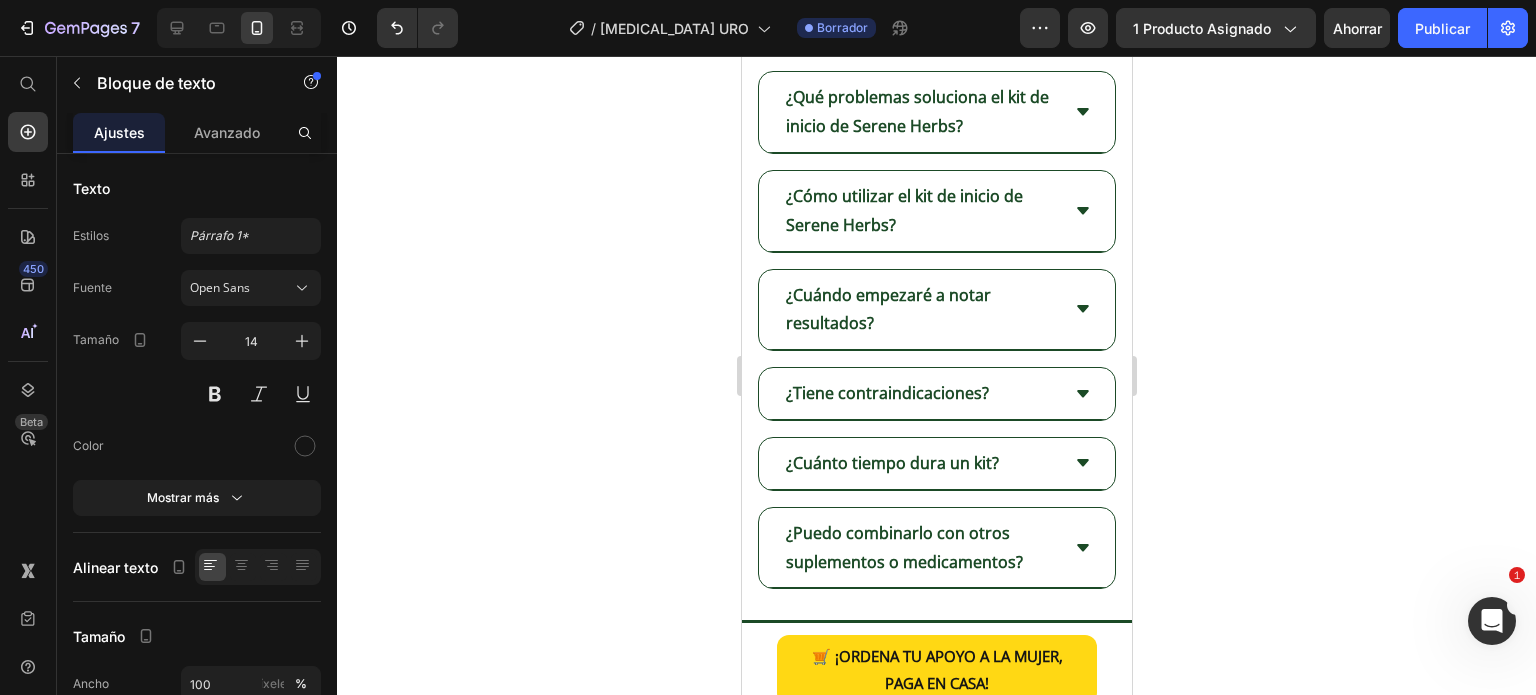 click on "2 y 5 días hábiles" at bounding box center [955, -1016] 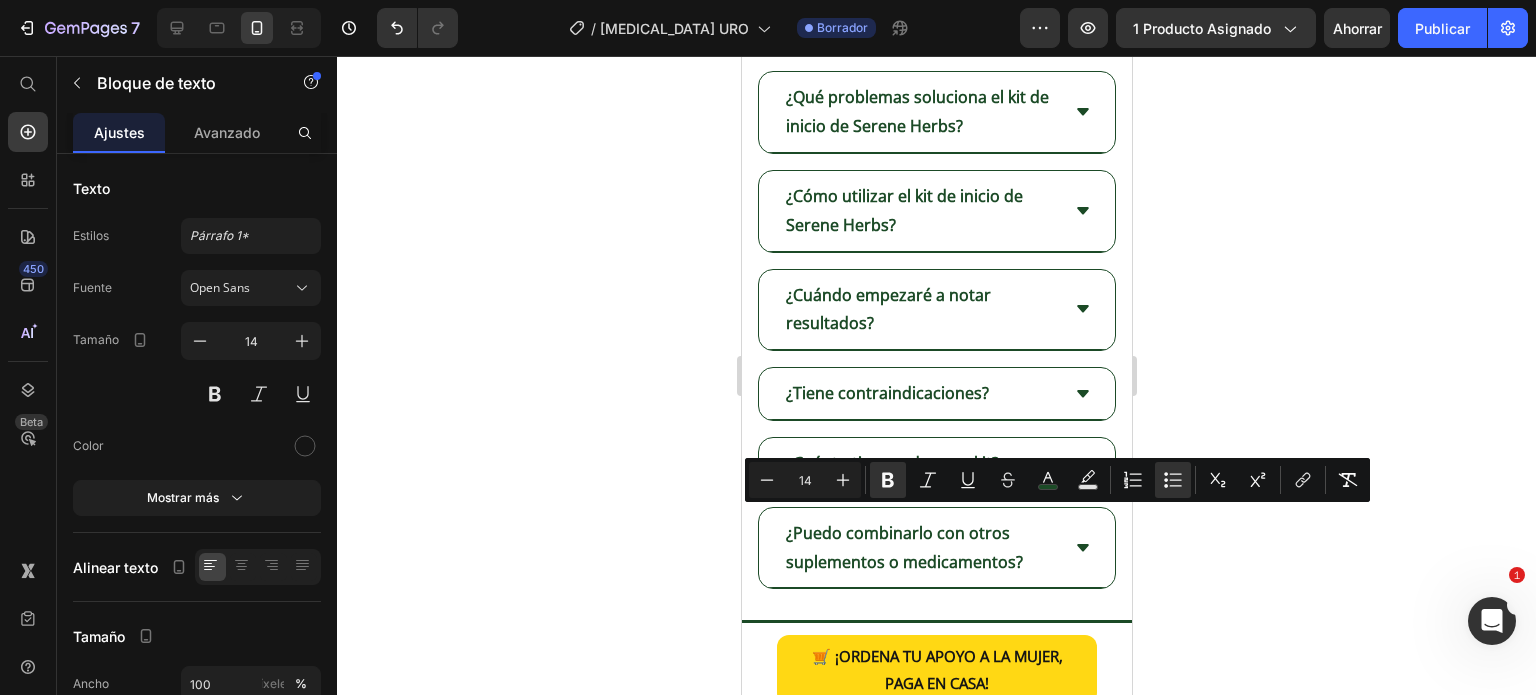 drag, startPoint x: 931, startPoint y: 521, endPoint x: 824, endPoint y: 520, distance: 107.00467 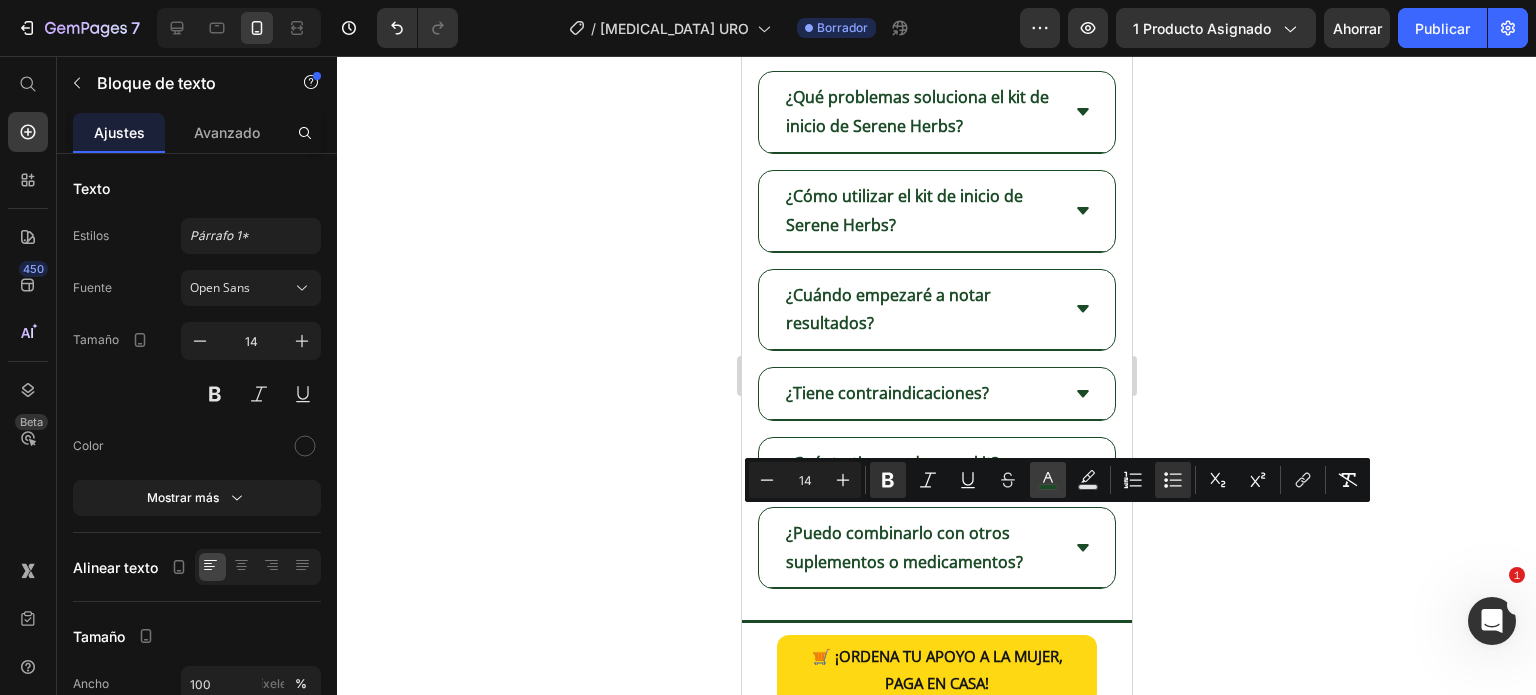 click on "color" at bounding box center [1048, 480] 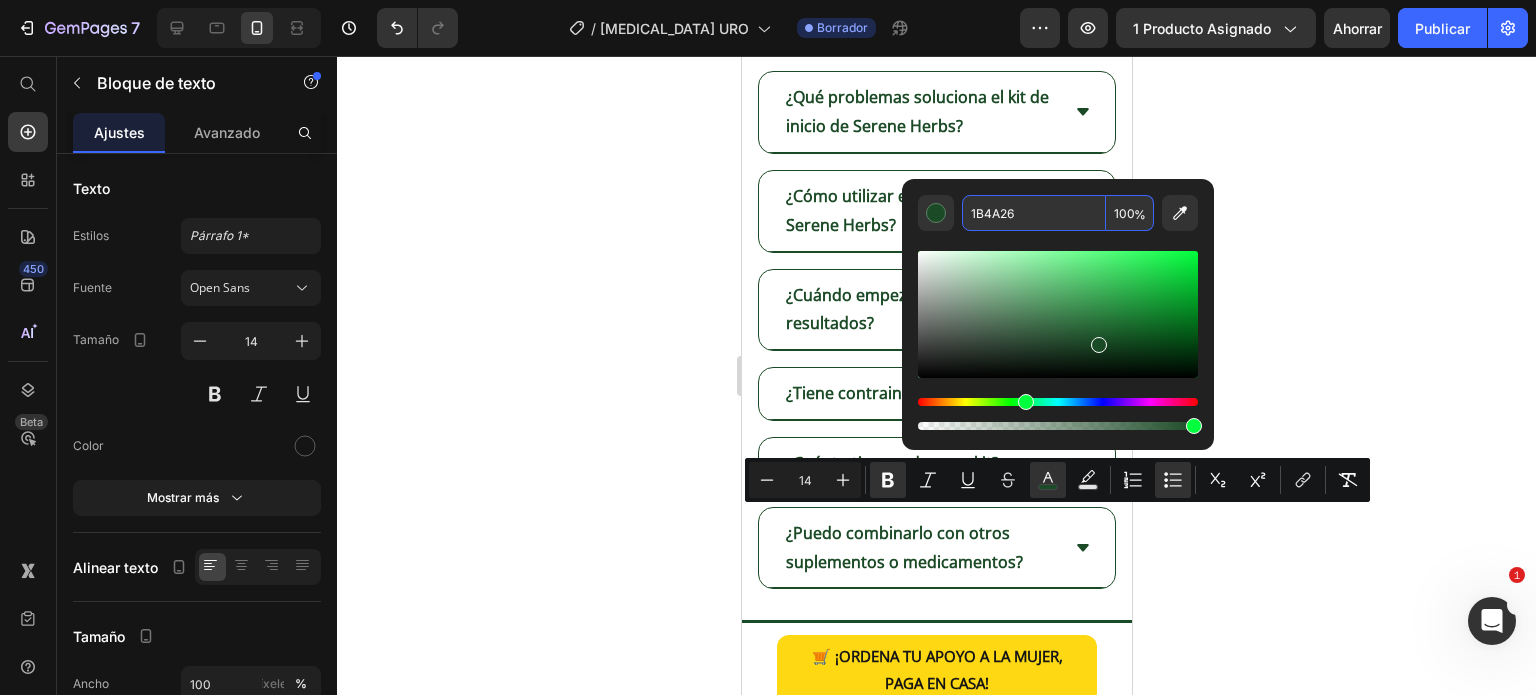 click on "1B4A26" at bounding box center (1034, 213) 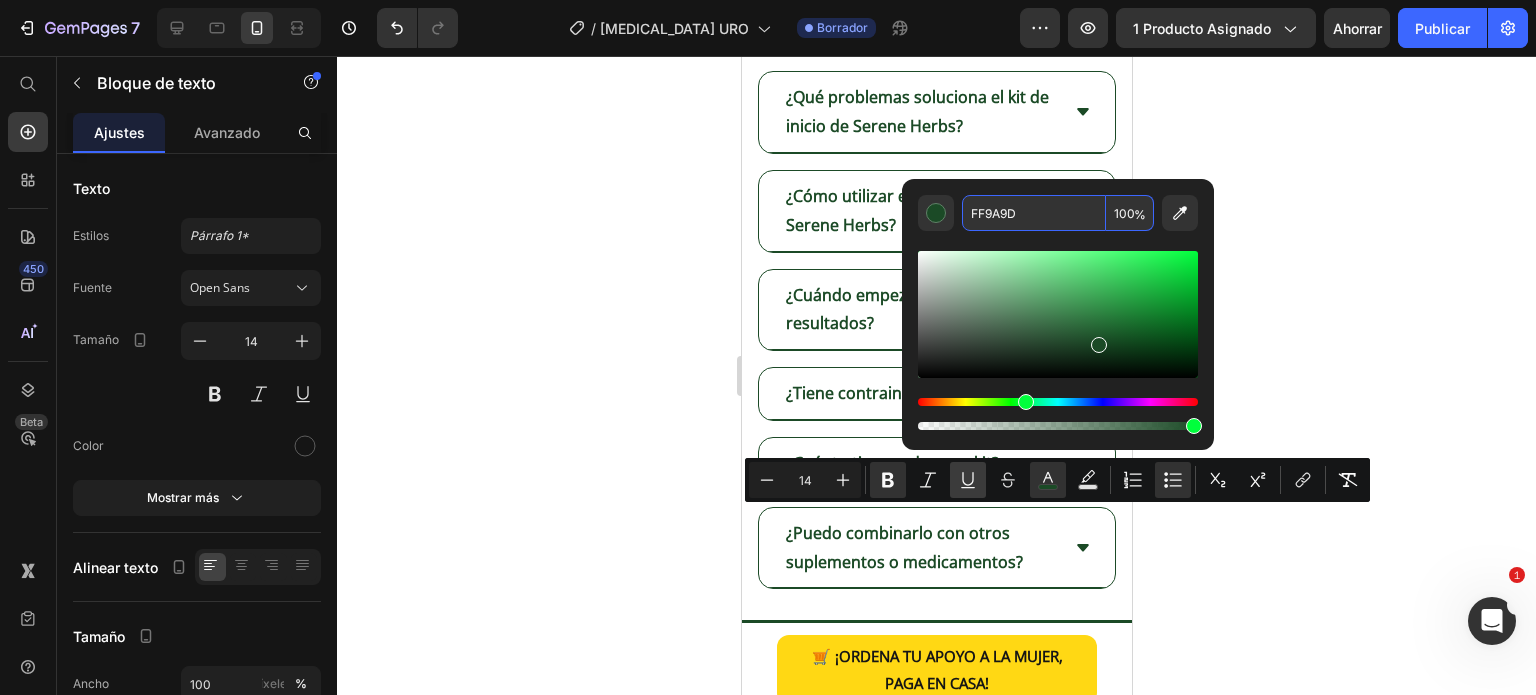 type on "FF9A9D" 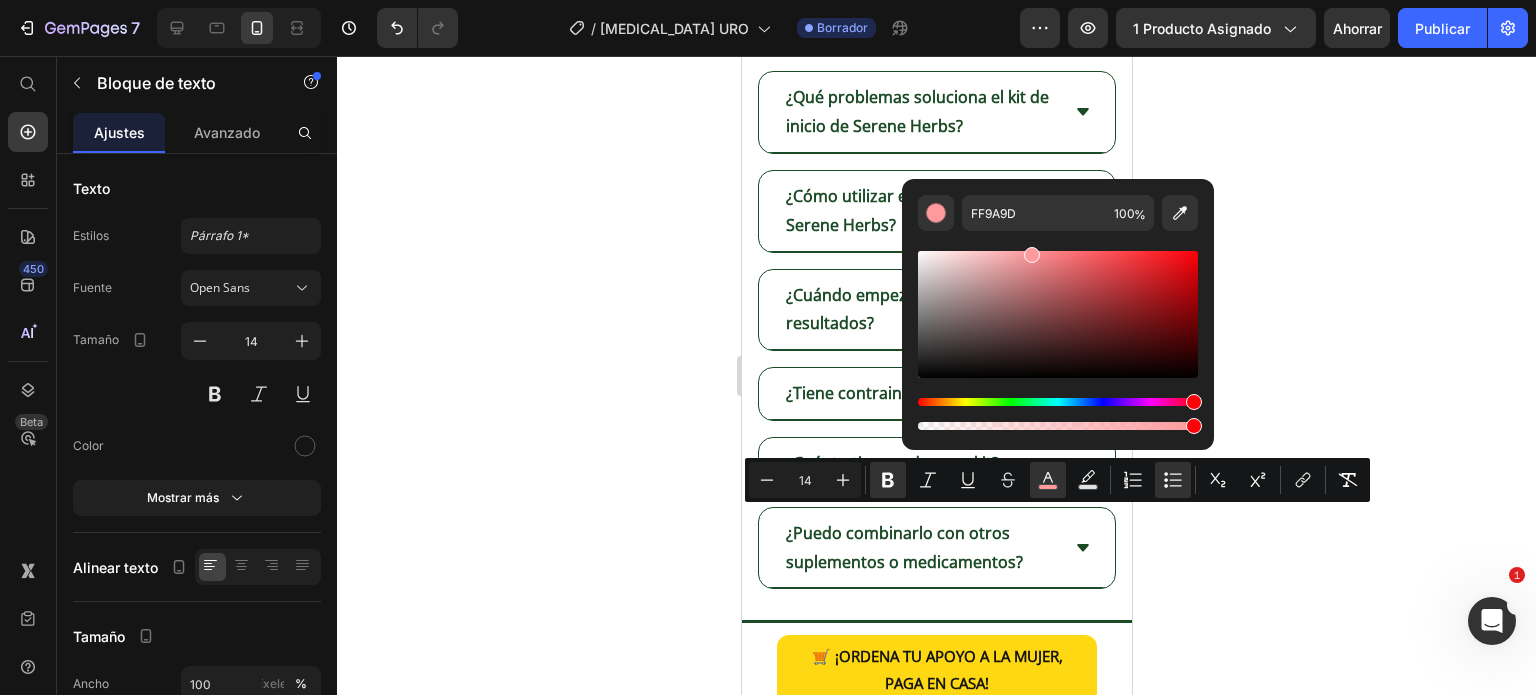 click on "Recibirás un número de seguimiento para monitorear tu pedido en tiempo real." at bounding box center (956, -952) 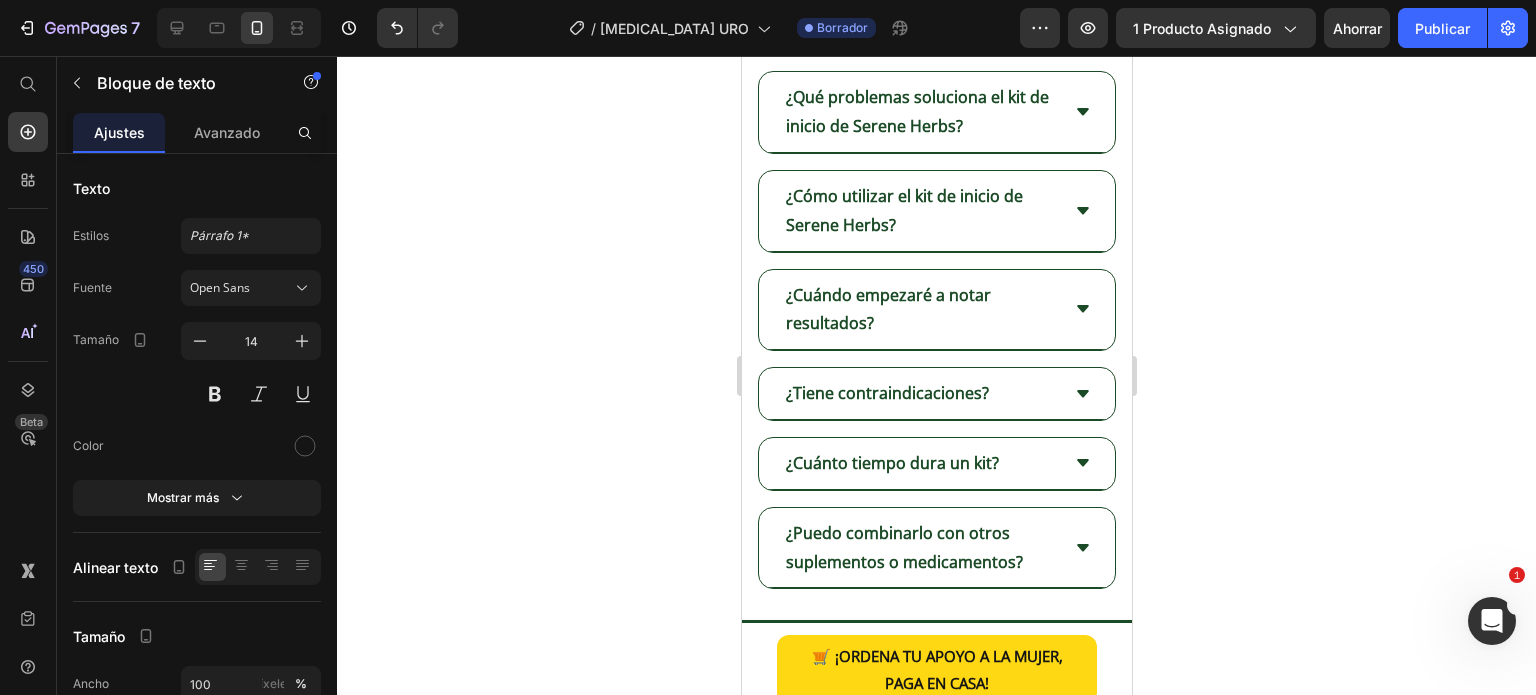 click on "2 y 5 días hábiles" at bounding box center (955, -1016) 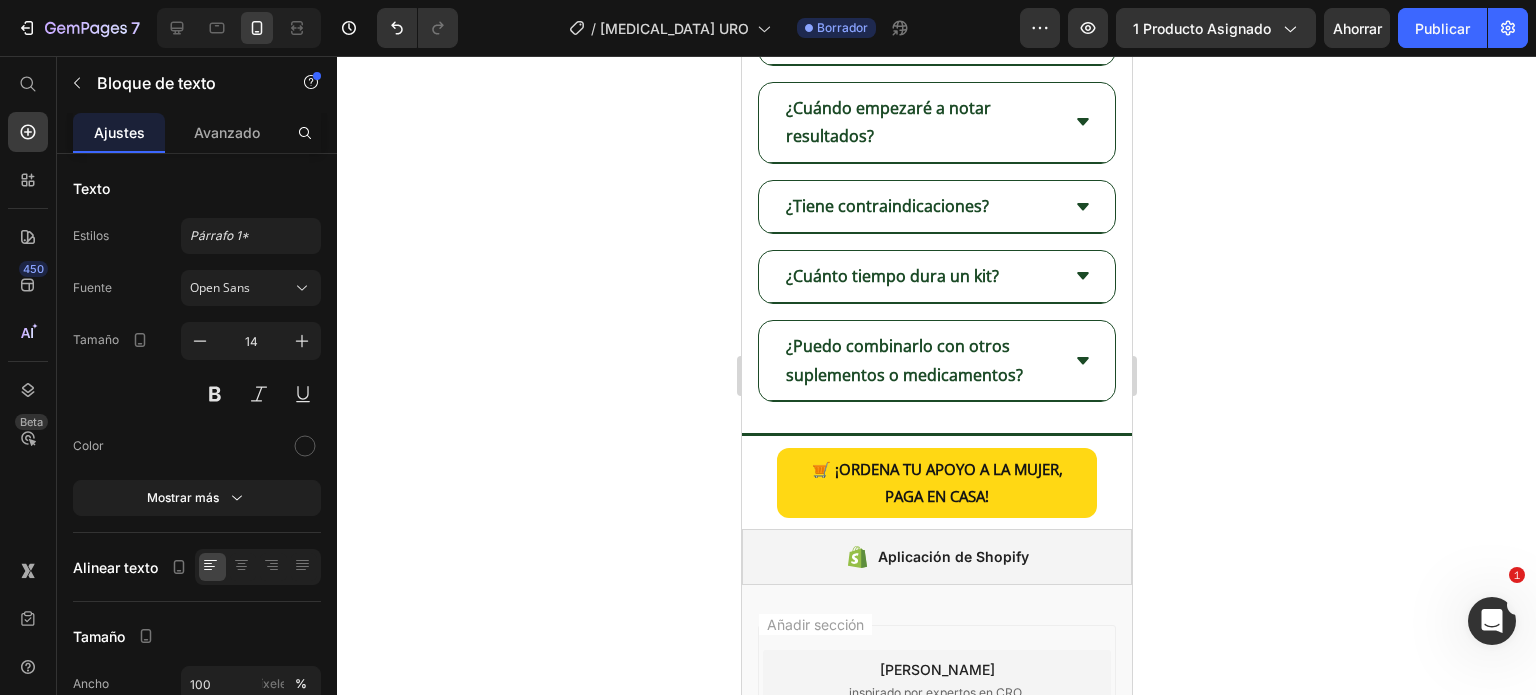 scroll, scrollTop: 5037, scrollLeft: 0, axis: vertical 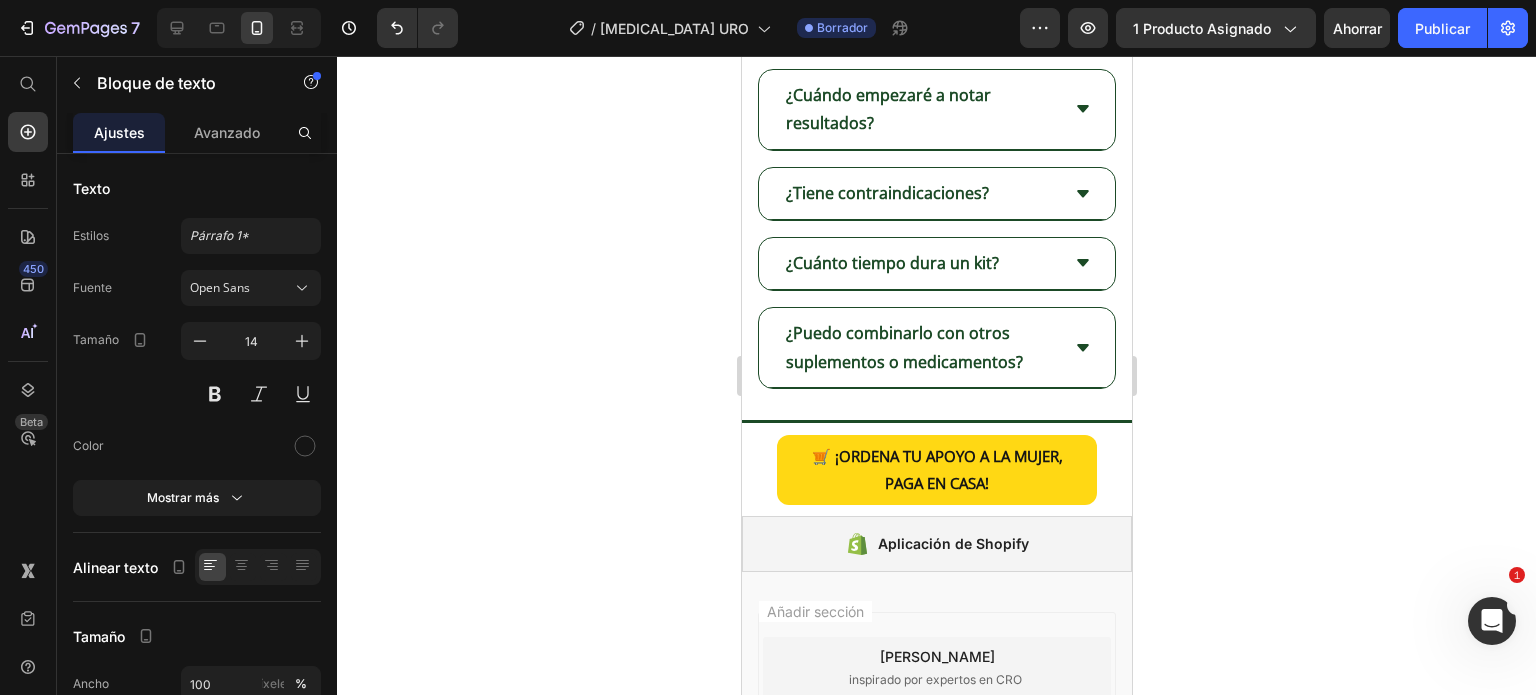 click 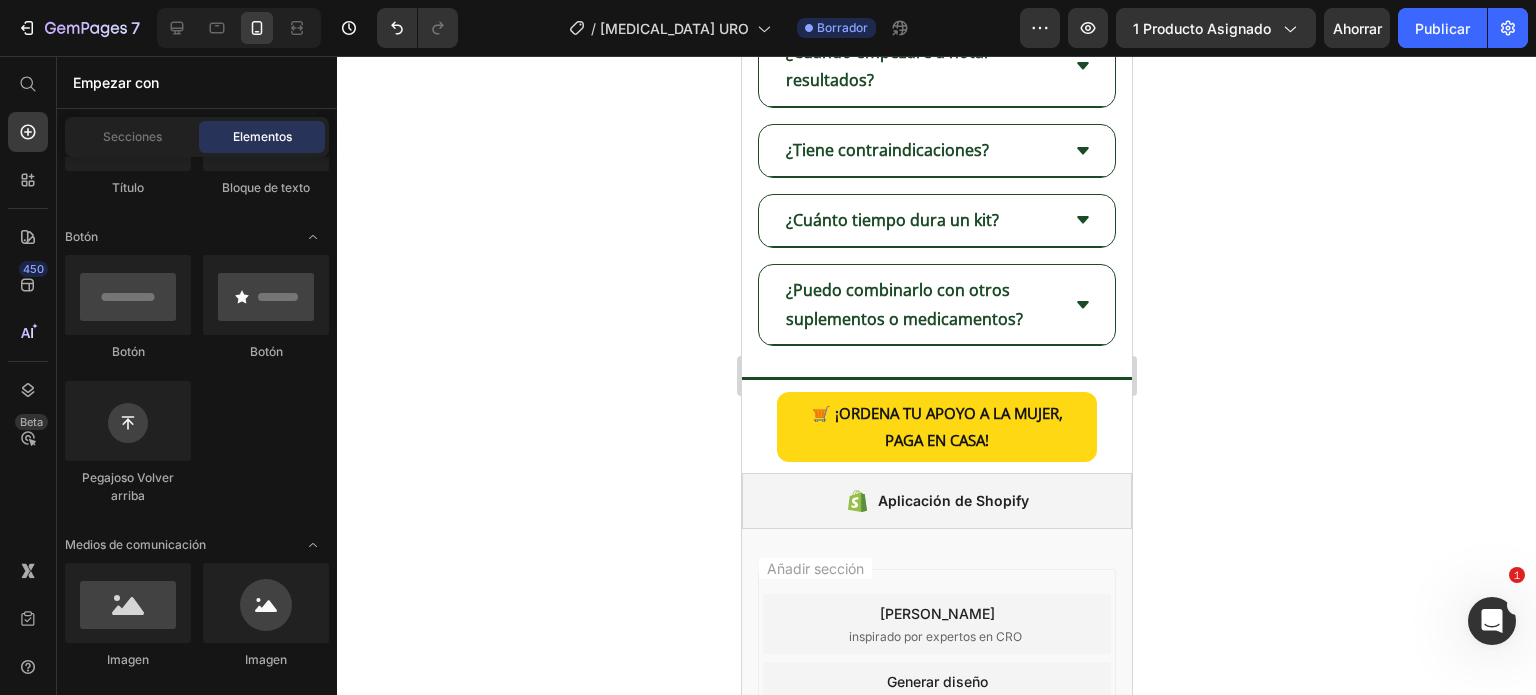 scroll, scrollTop: 4937, scrollLeft: 0, axis: vertical 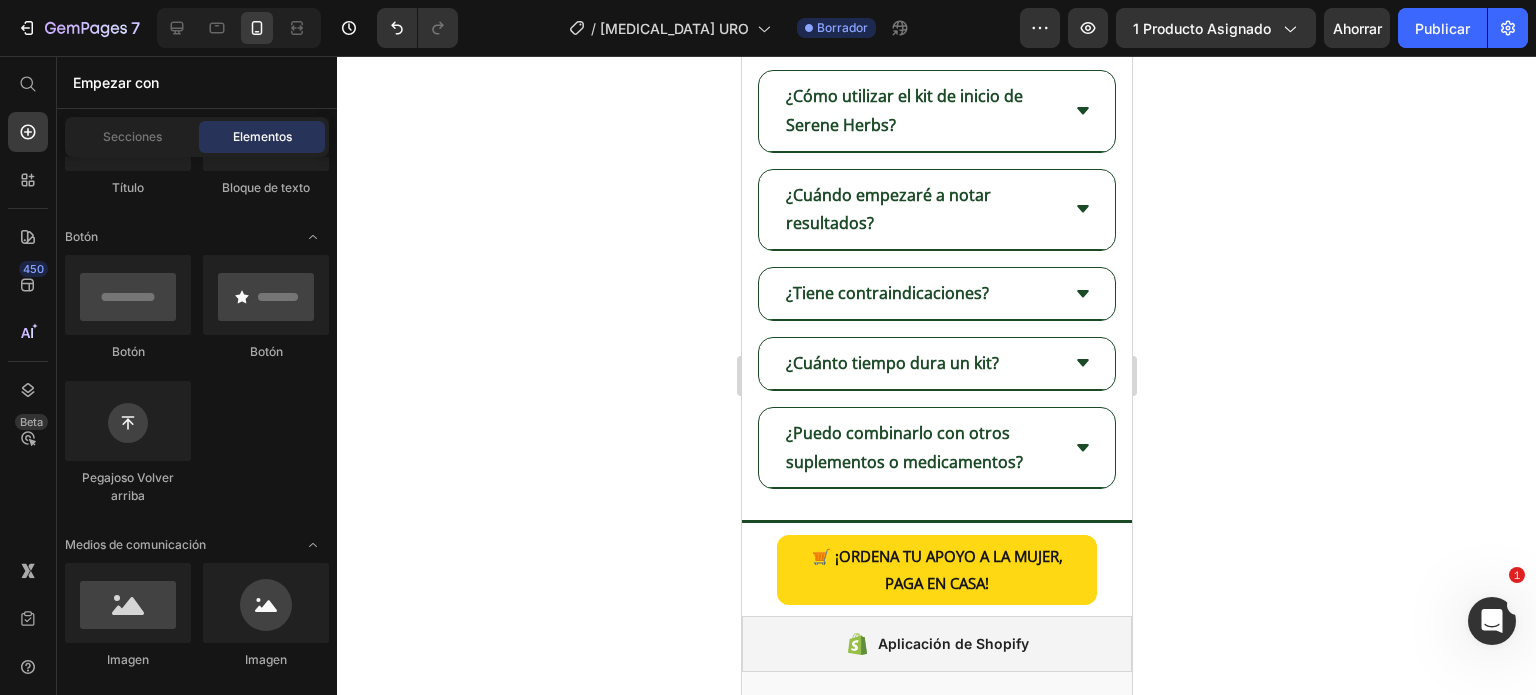 click on "Información de envío" at bounding box center (936, -1233) 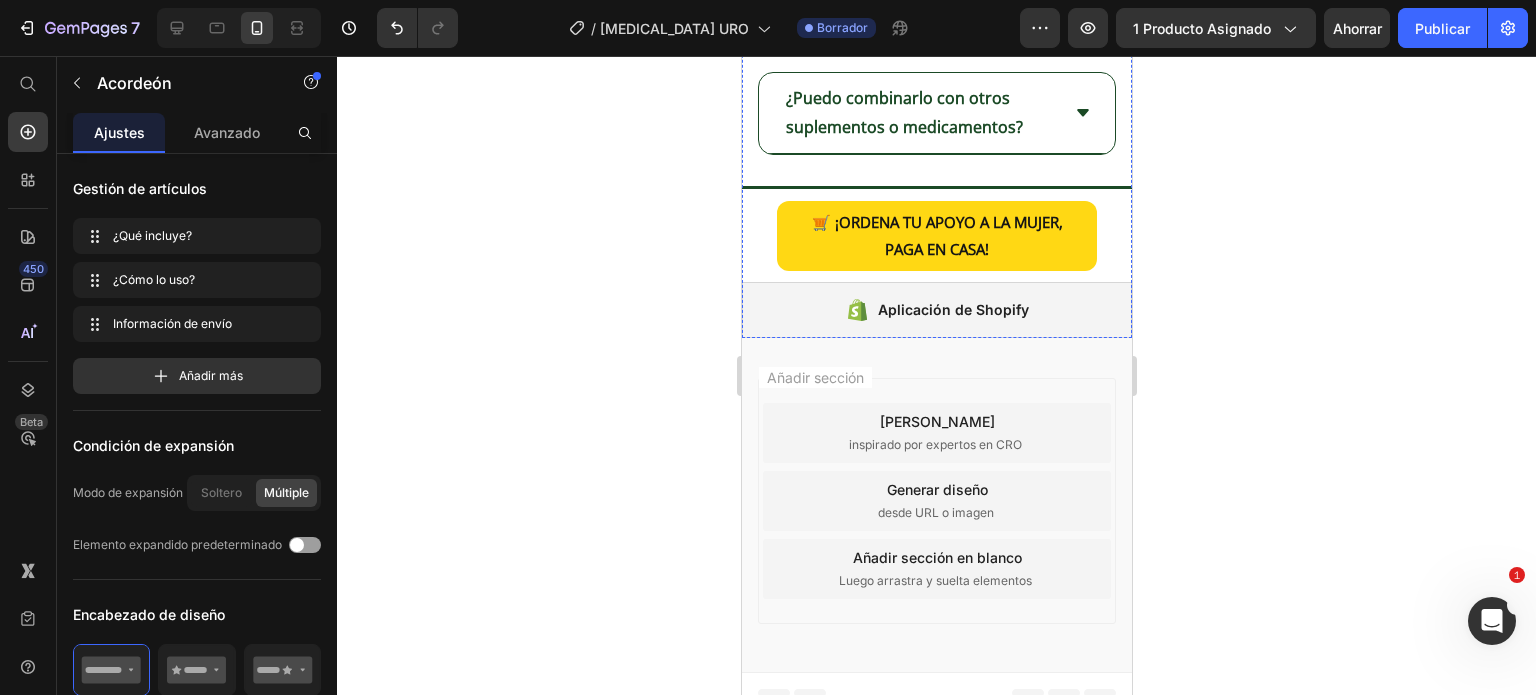 click on "Imagen
¿Qué incluye?
¿Cómo lo uso?
Información de envío Acordeón   3 Fila Image Row" at bounding box center (936, -1167) 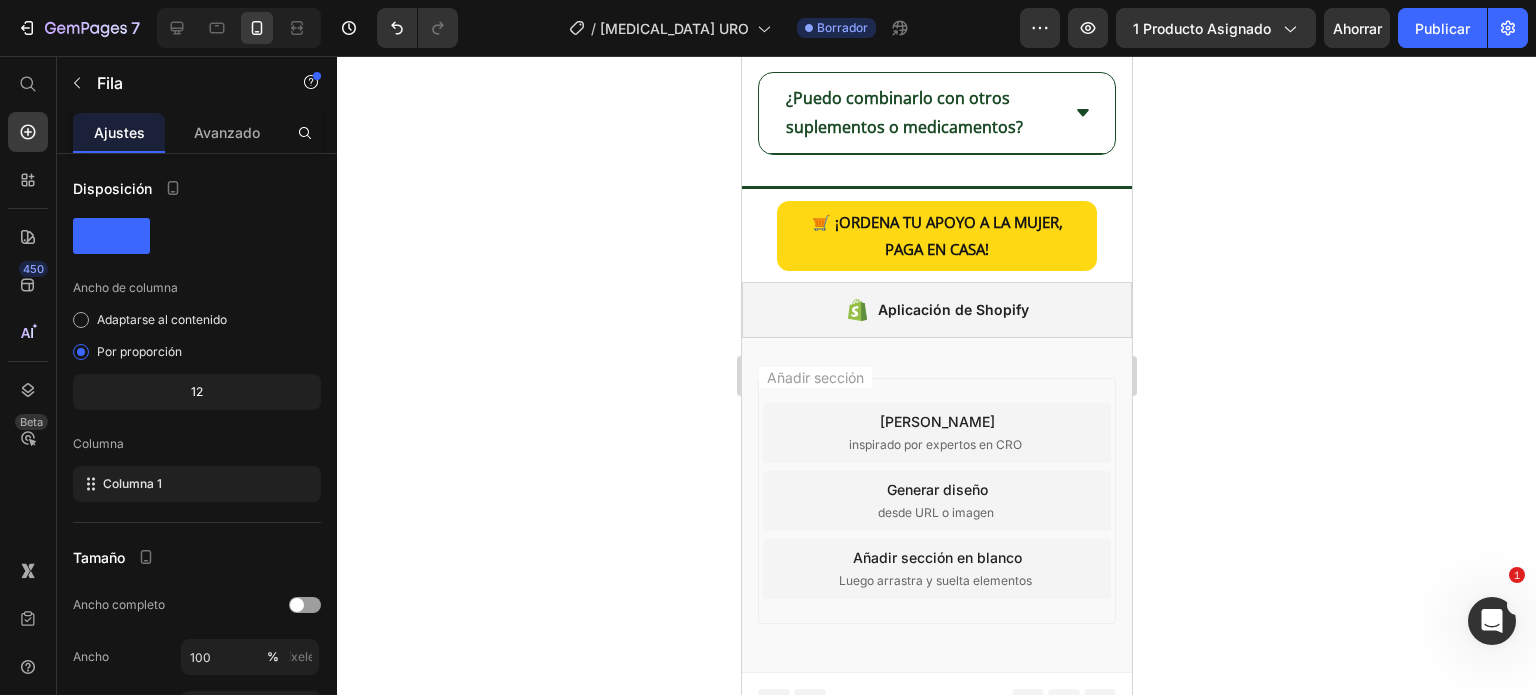 click on "Información de envío" at bounding box center [896, -1234] 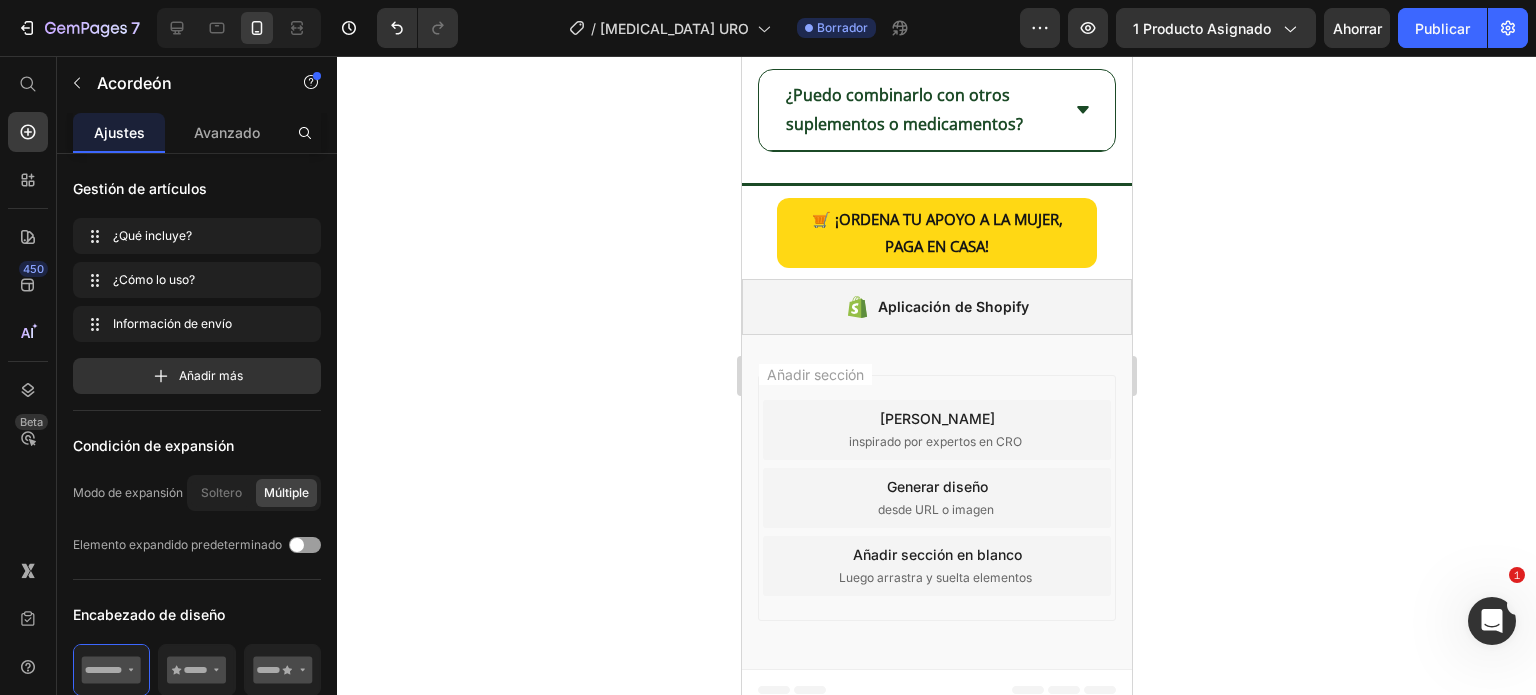 click on "¿Qué incluye?
¿Cómo lo uso?
Información de envío Acordeón   0" at bounding box center [936, -1294] 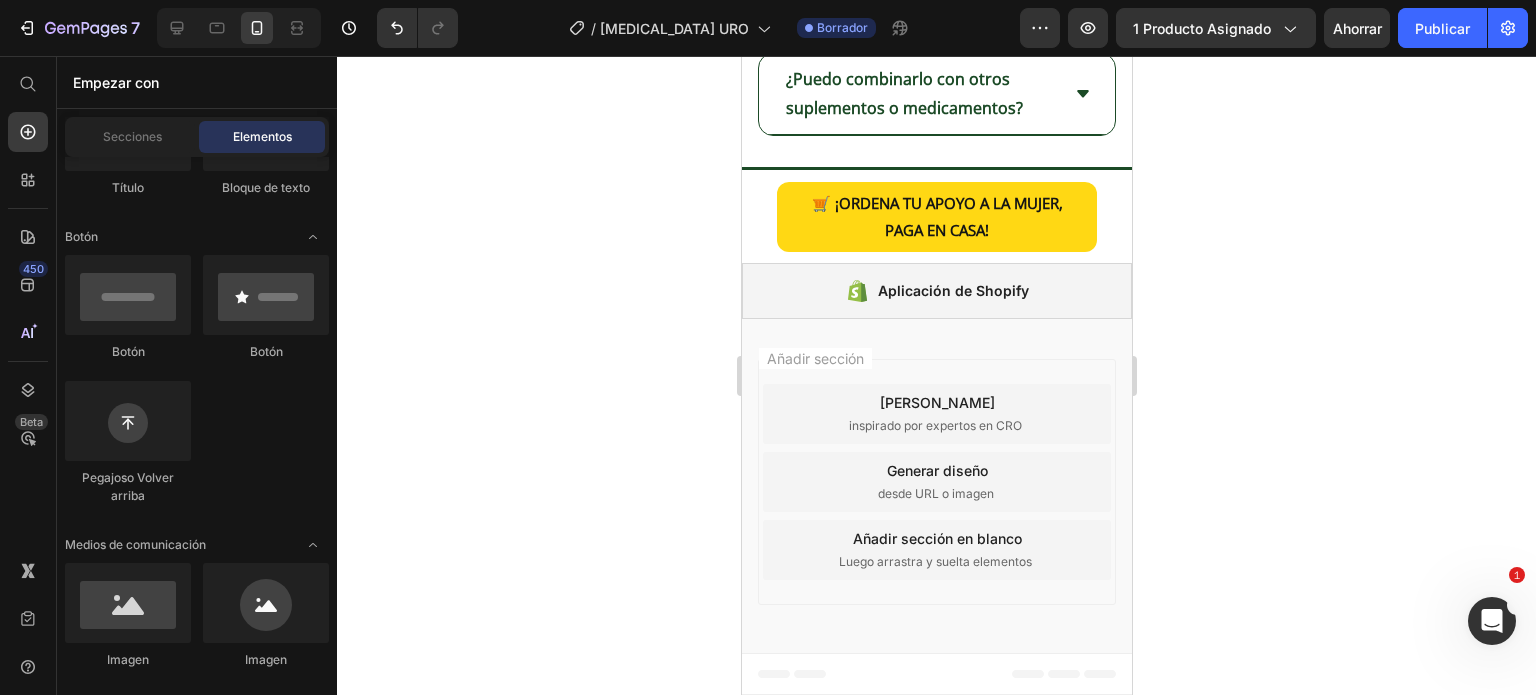 scroll, scrollTop: 5437, scrollLeft: 0, axis: vertical 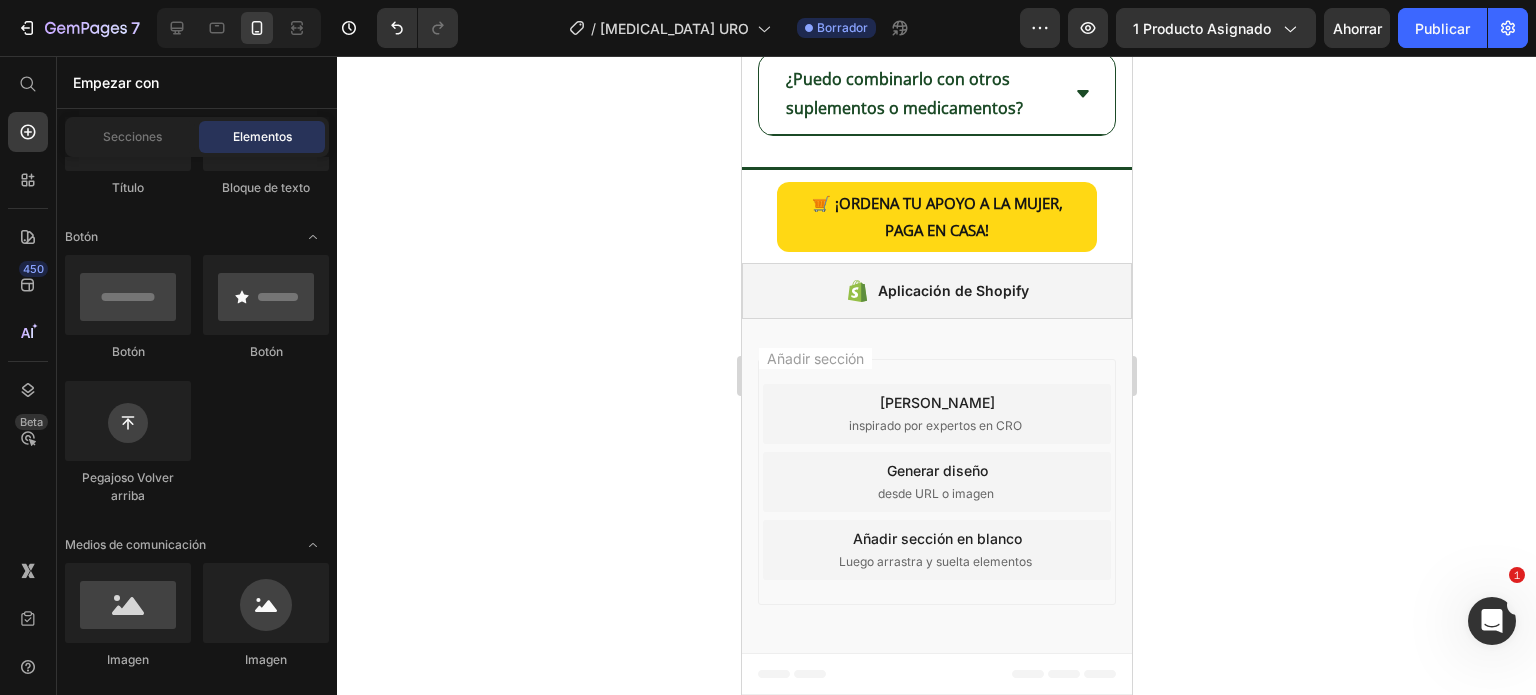 click on "Título Línea" at bounding box center [936, -519] 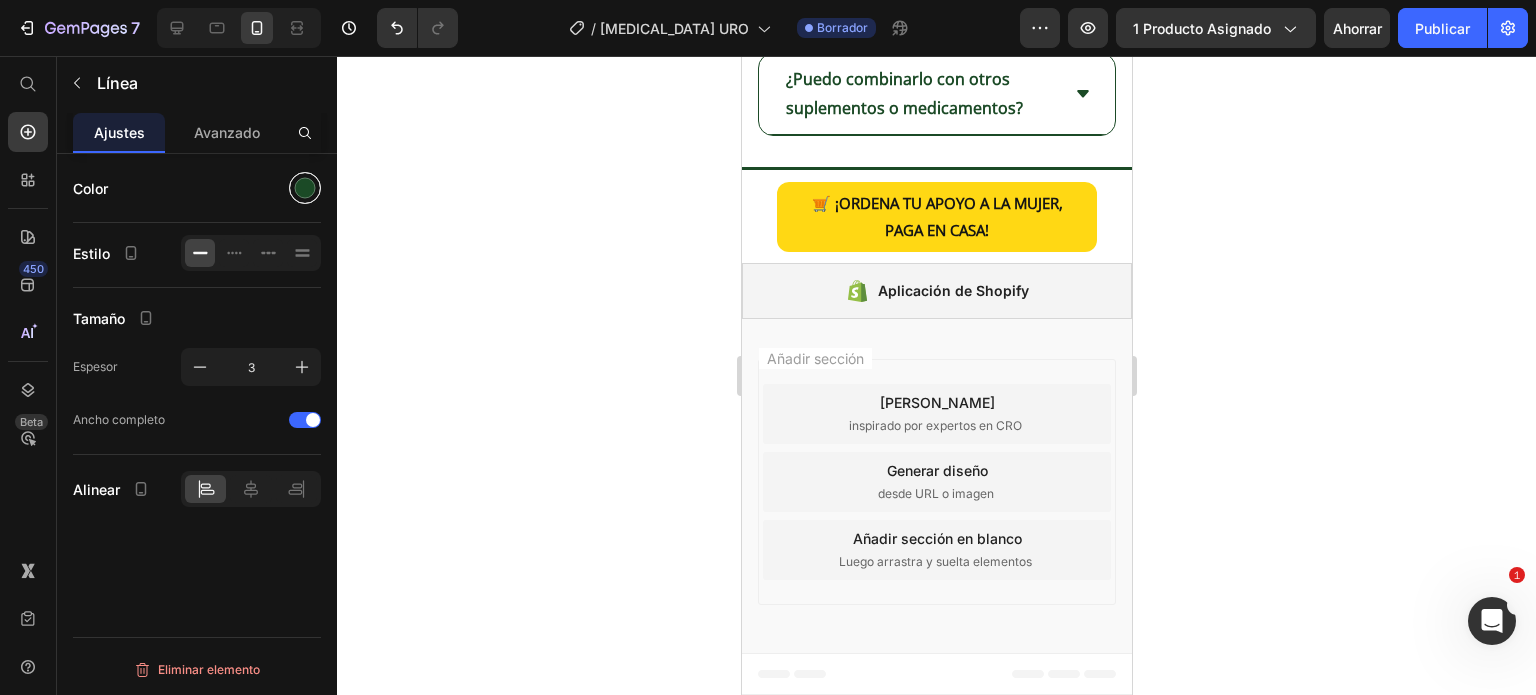 click at bounding box center (305, 188) 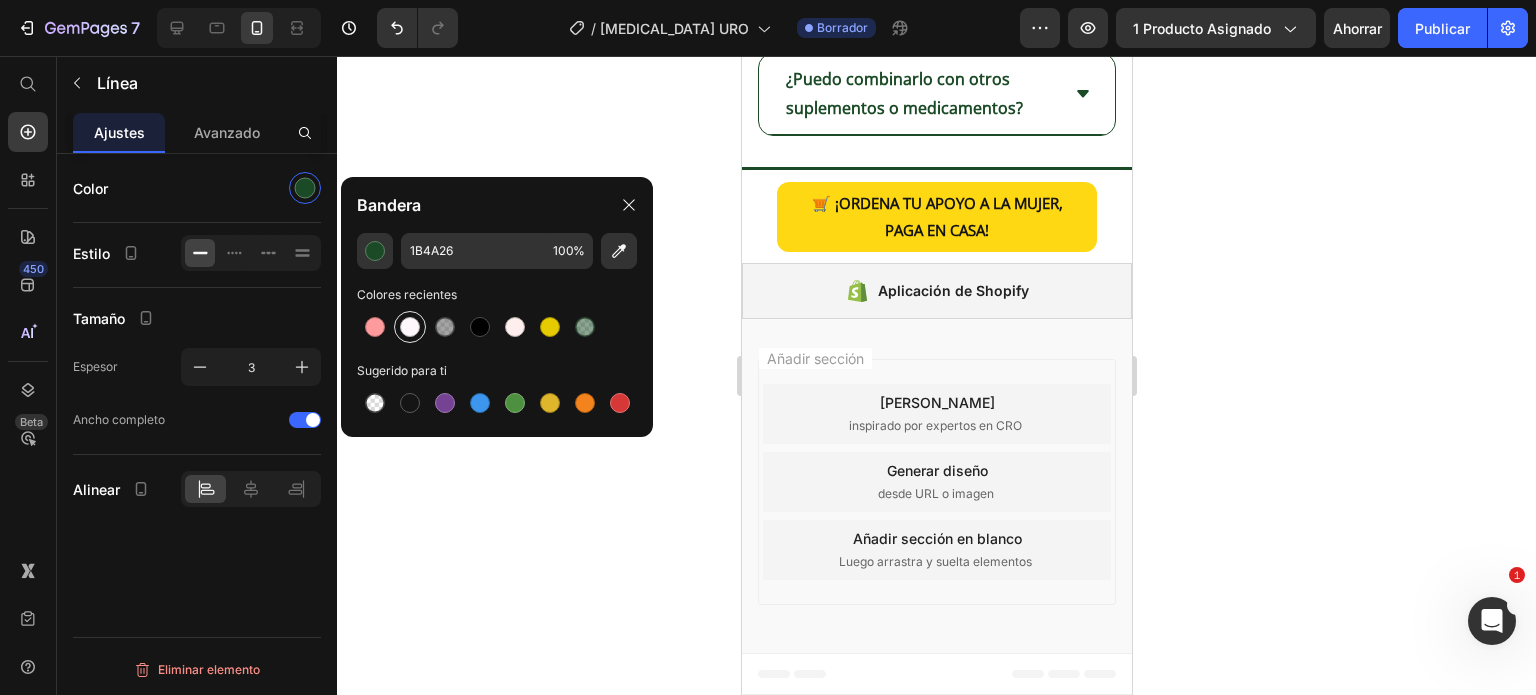 drag, startPoint x: 362, startPoint y: 323, endPoint x: 396, endPoint y: 341, distance: 38.470768 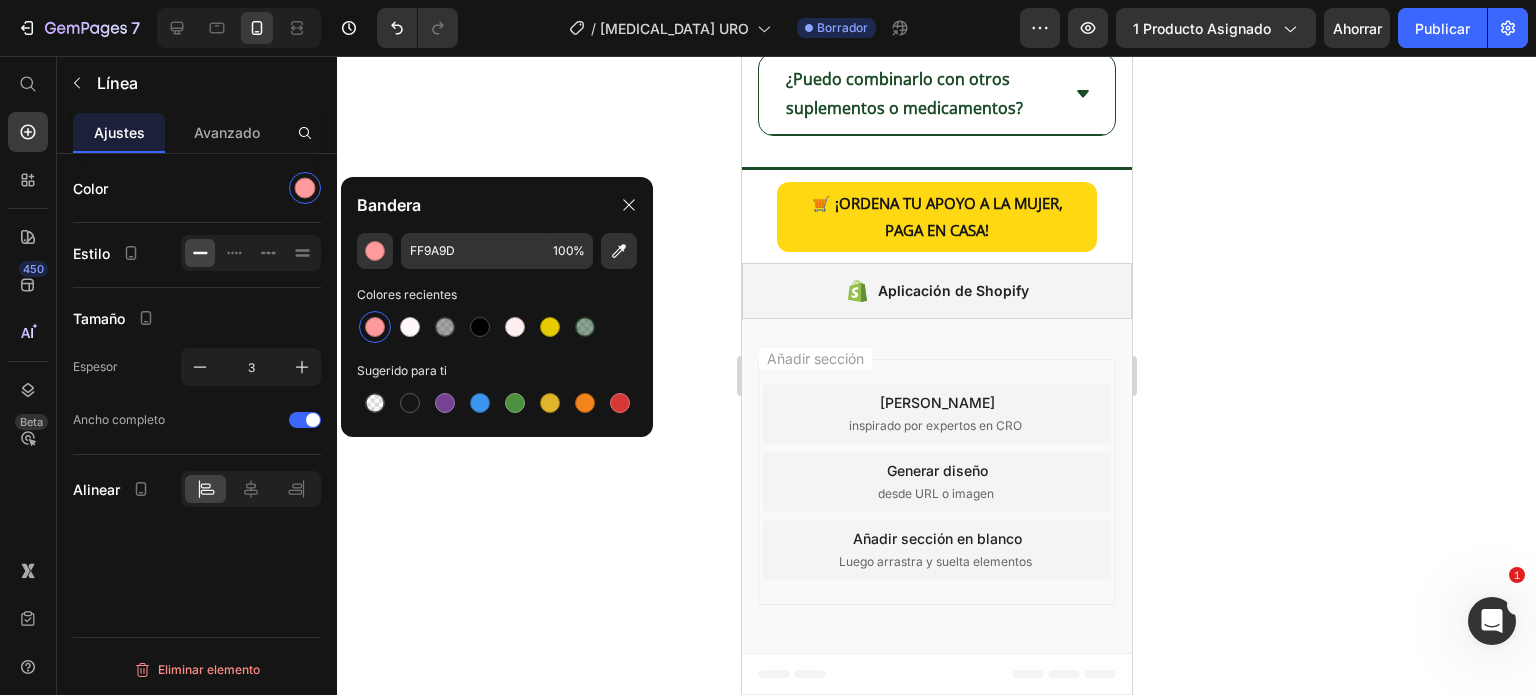 scroll, scrollTop: 5237, scrollLeft: 0, axis: vertical 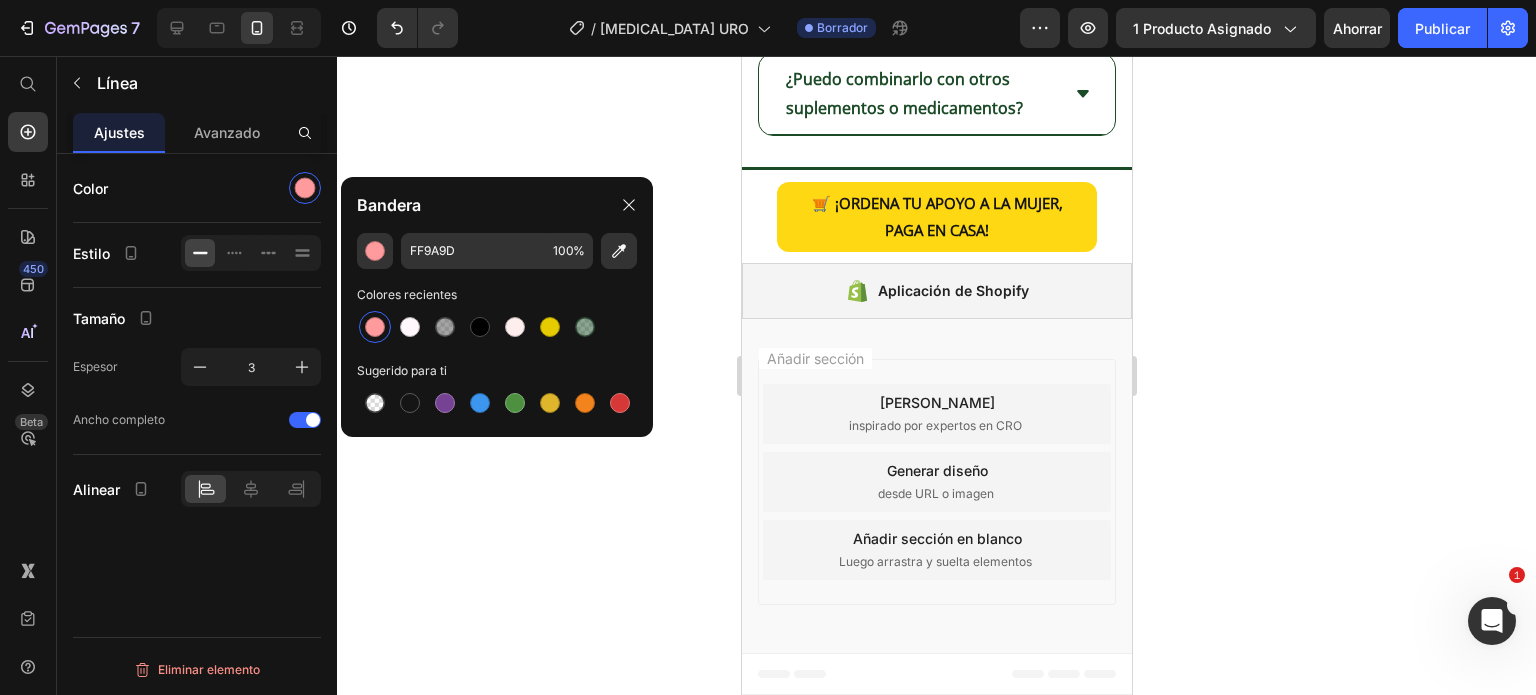 click on "SIN SÍNTOMAS, SOLO BIENESTAR REAL." at bounding box center [854, -949] 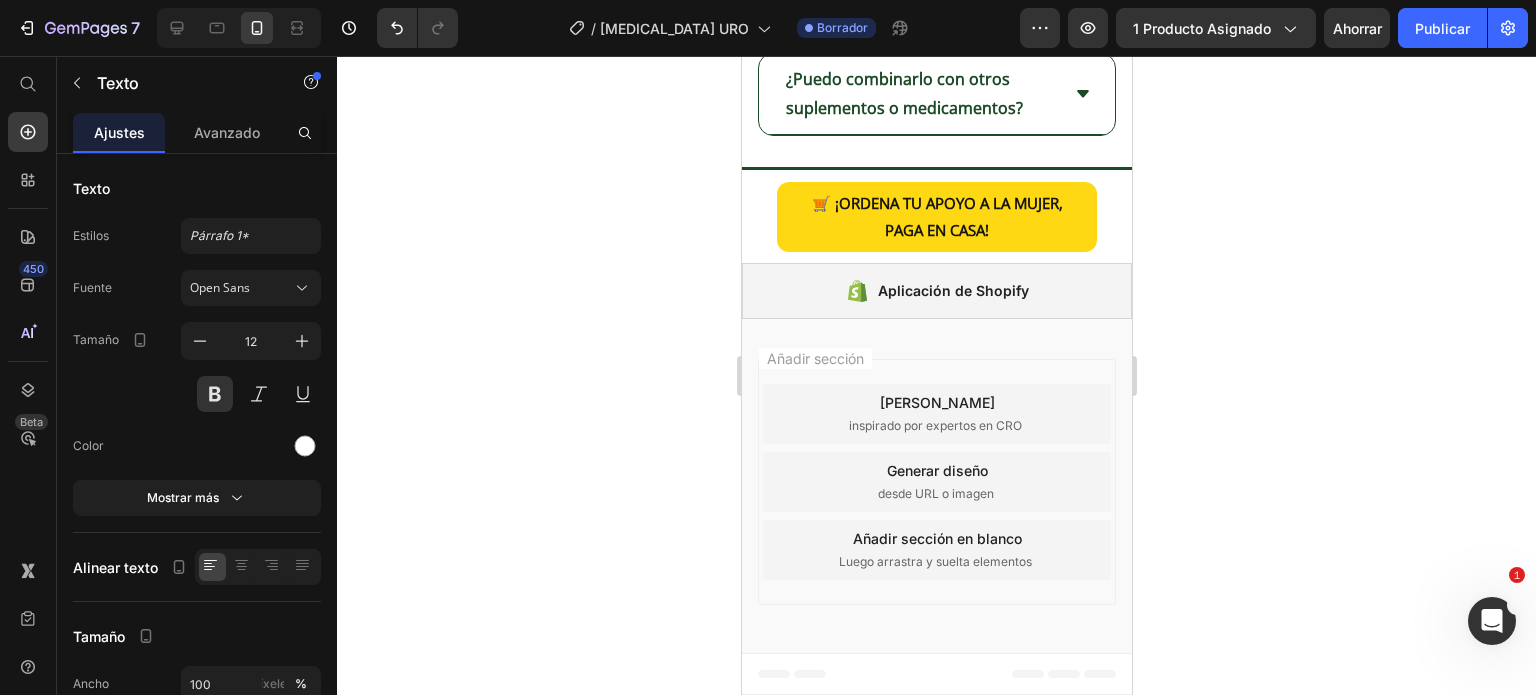click on "SIN SÍNTOMAS, SOLO BIENESTAR REAL. Texto   0" at bounding box center (921, -948) 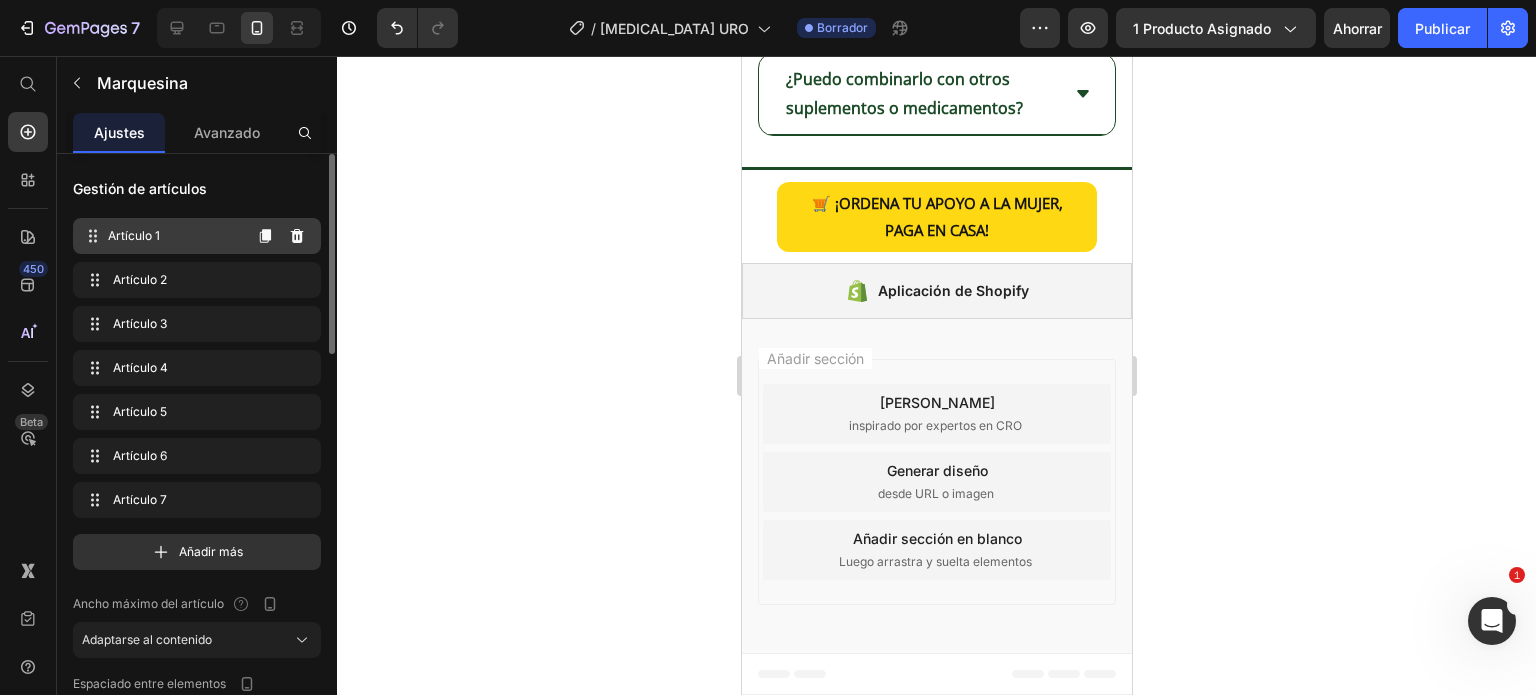 click on "Artículo 1" at bounding box center [174, 236] 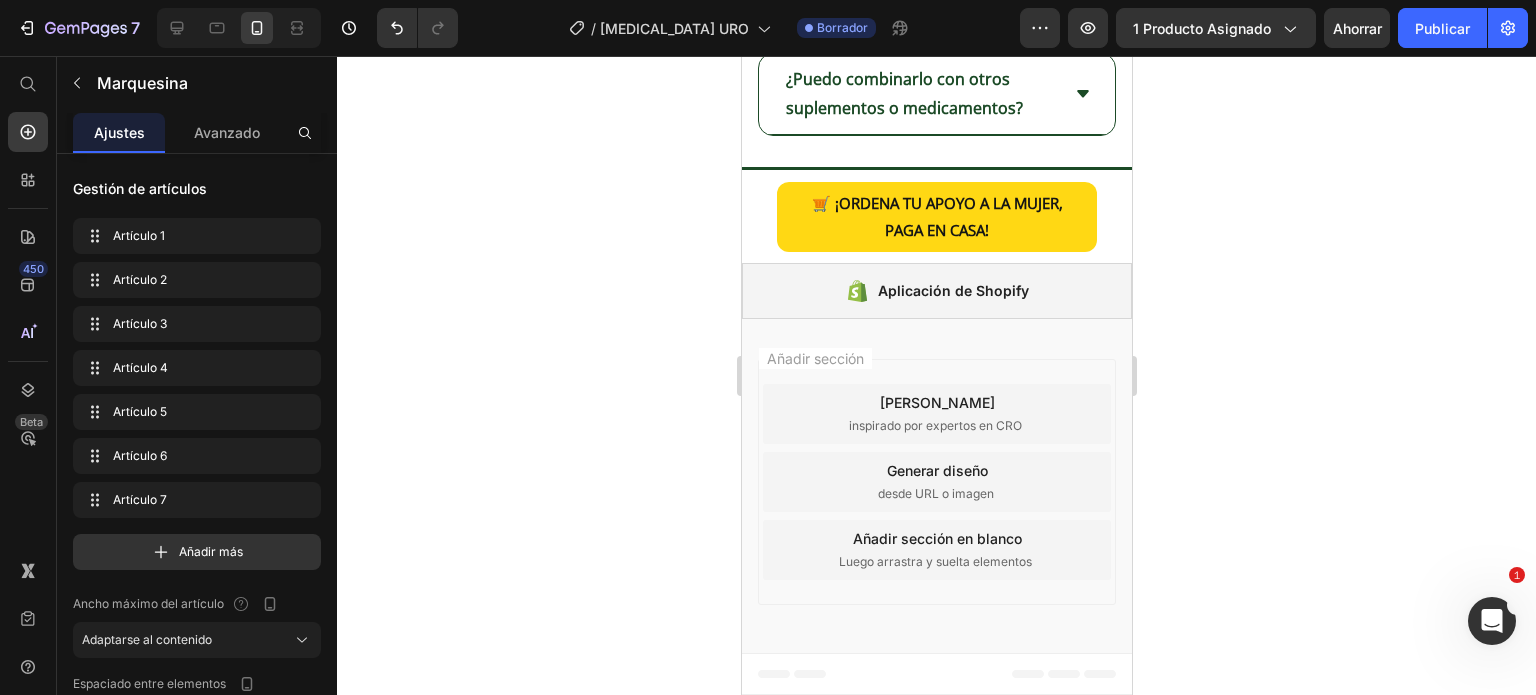 click on "SIN SÍNTOMAS, SOLO BIENESTAR REAL. Texto" at bounding box center [921, -948] 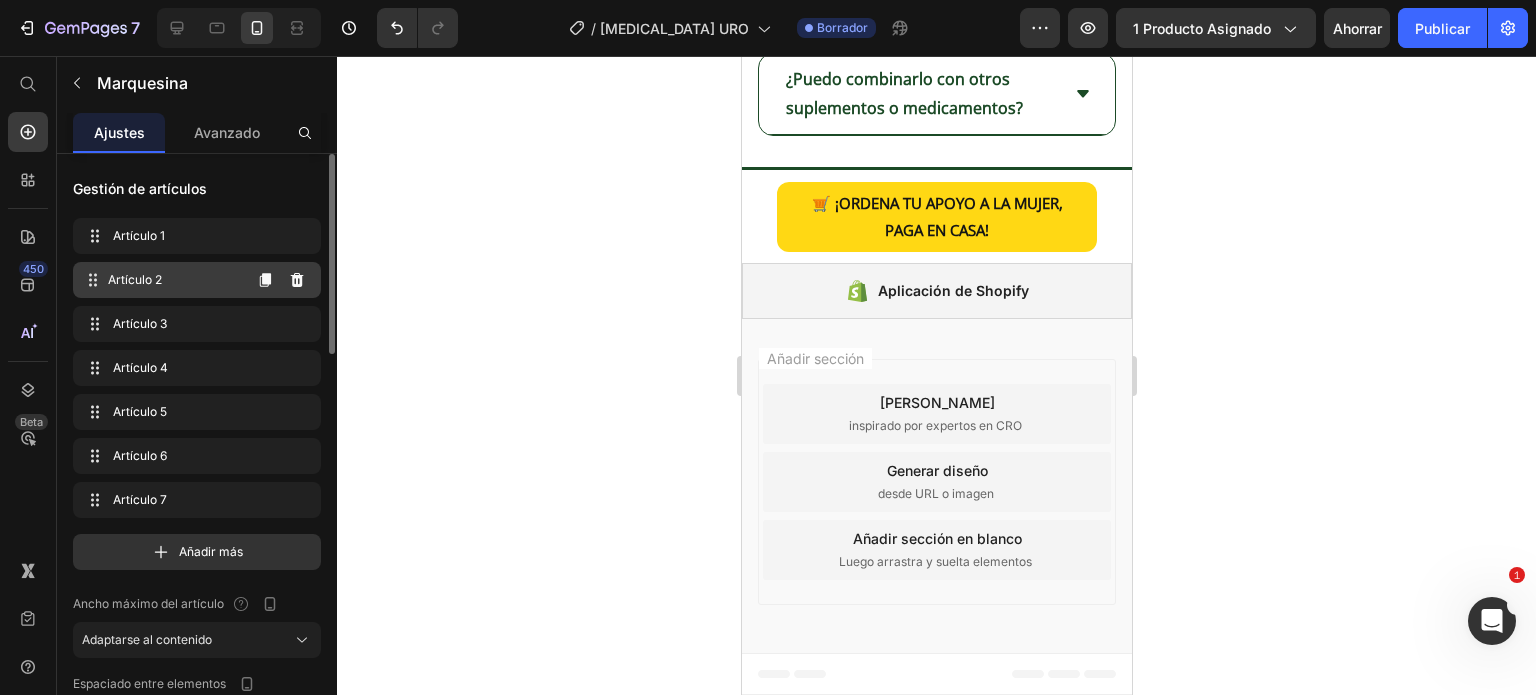 click on "Artículo 2" at bounding box center [135, 279] 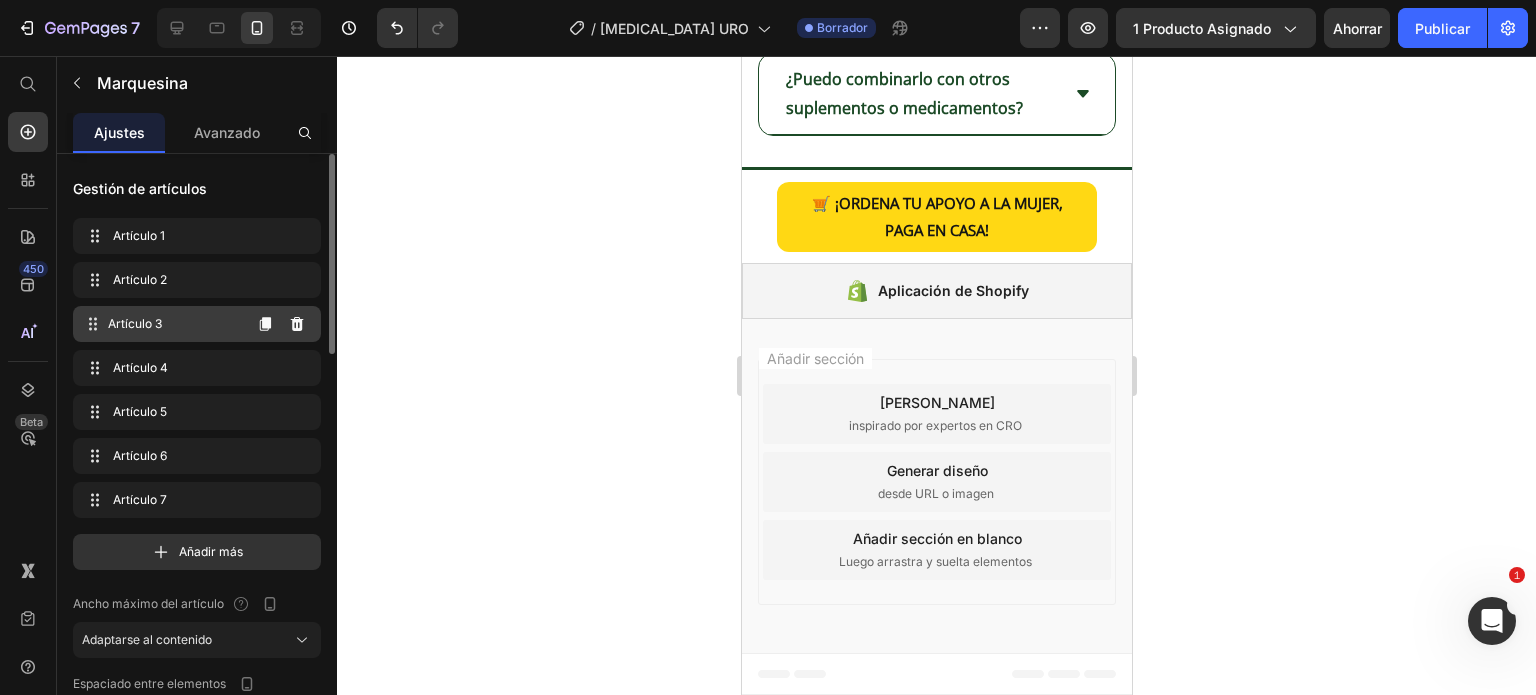 click on "Artículo 3 Item 3" at bounding box center [161, 324] 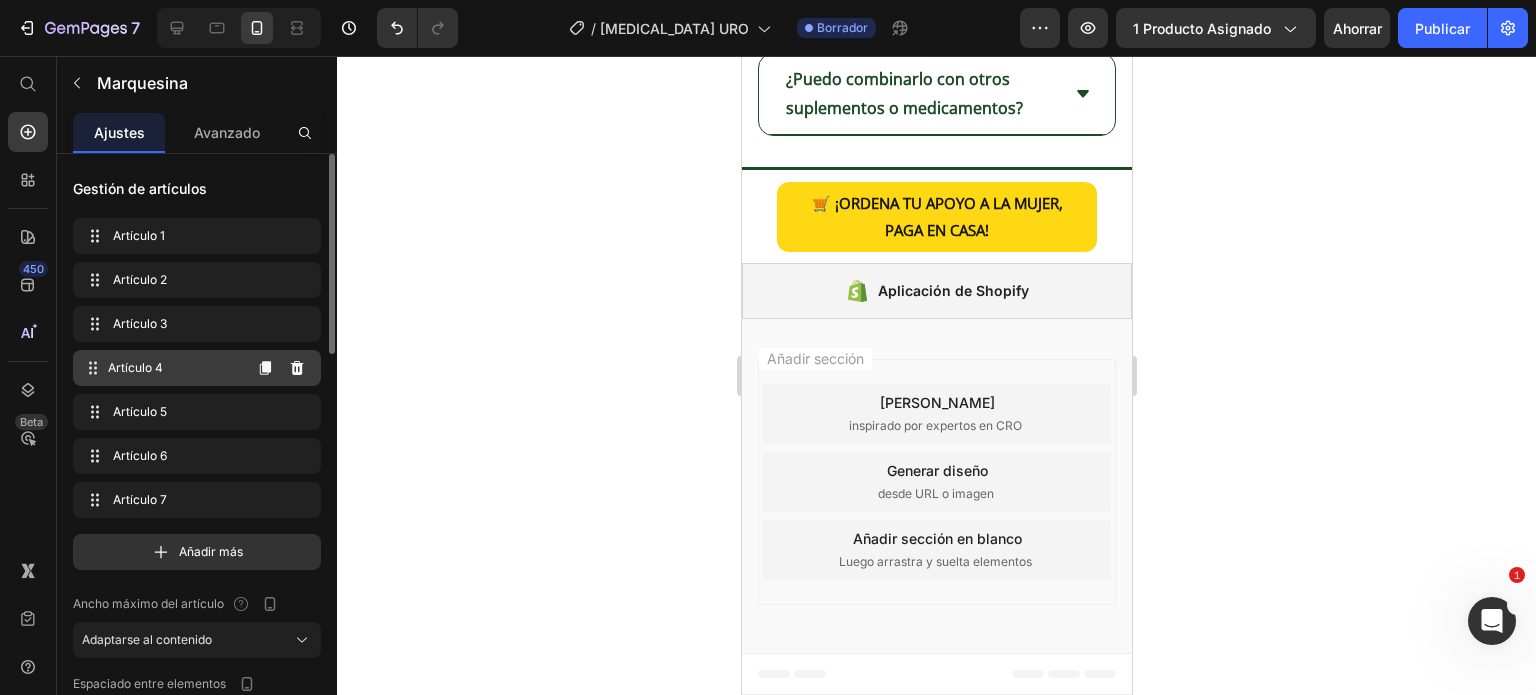 click on "Artículo 4" at bounding box center (174, 368) 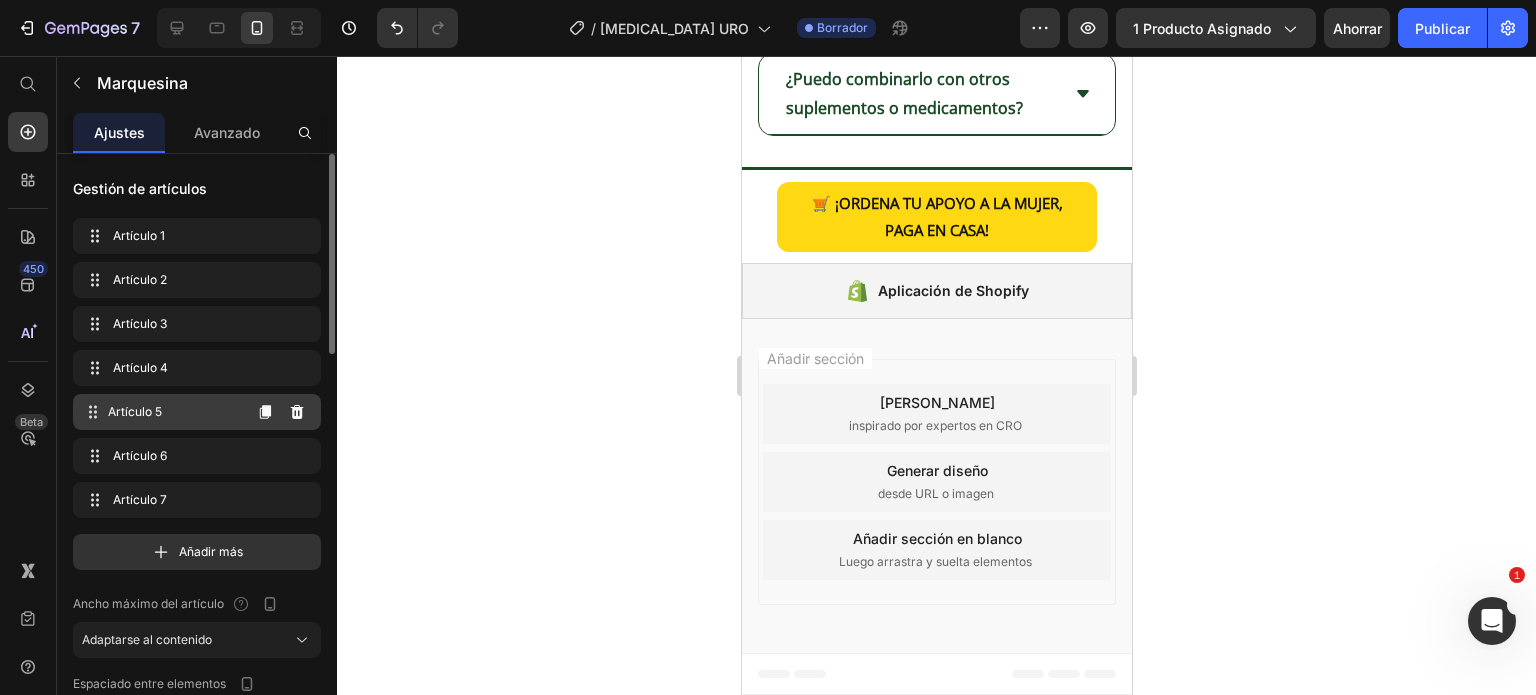 click on "Artículo 5" at bounding box center [174, 412] 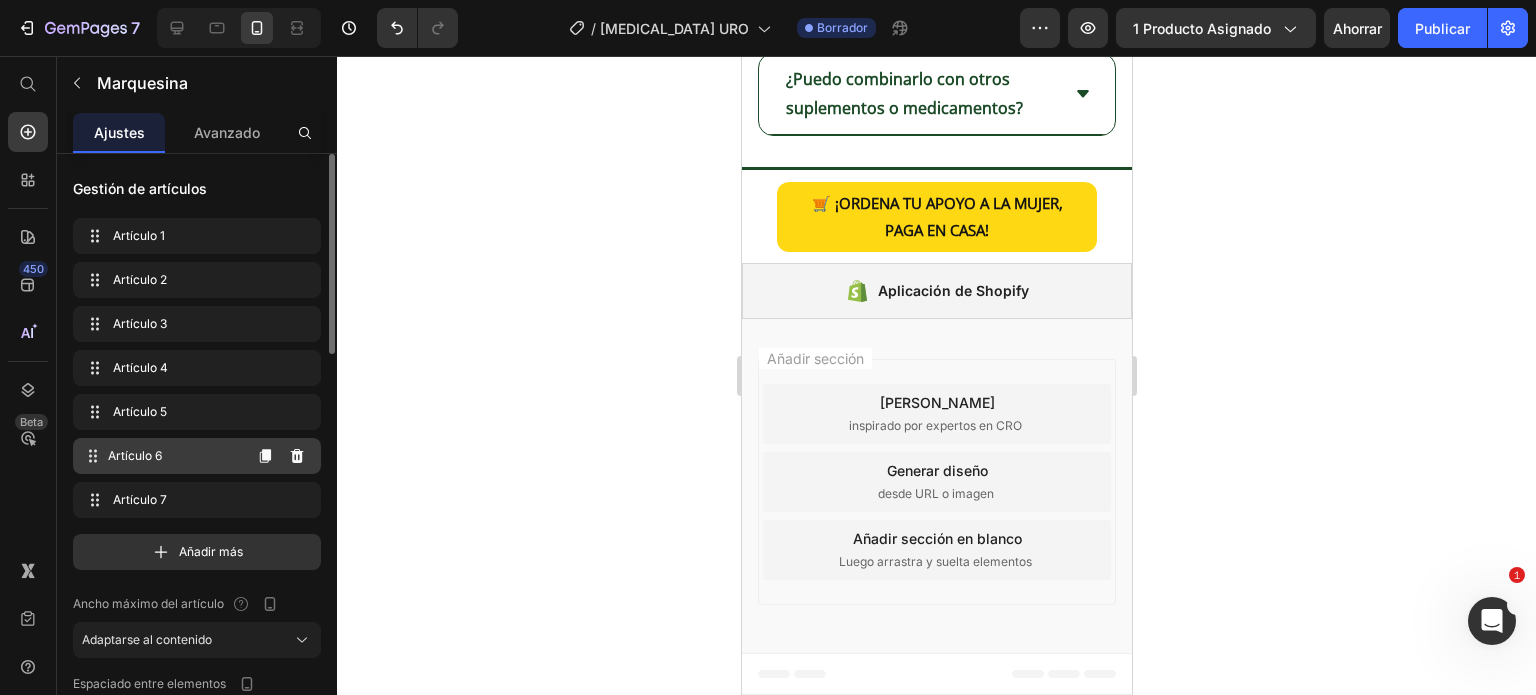 click on "Artículo 6" at bounding box center [174, 456] 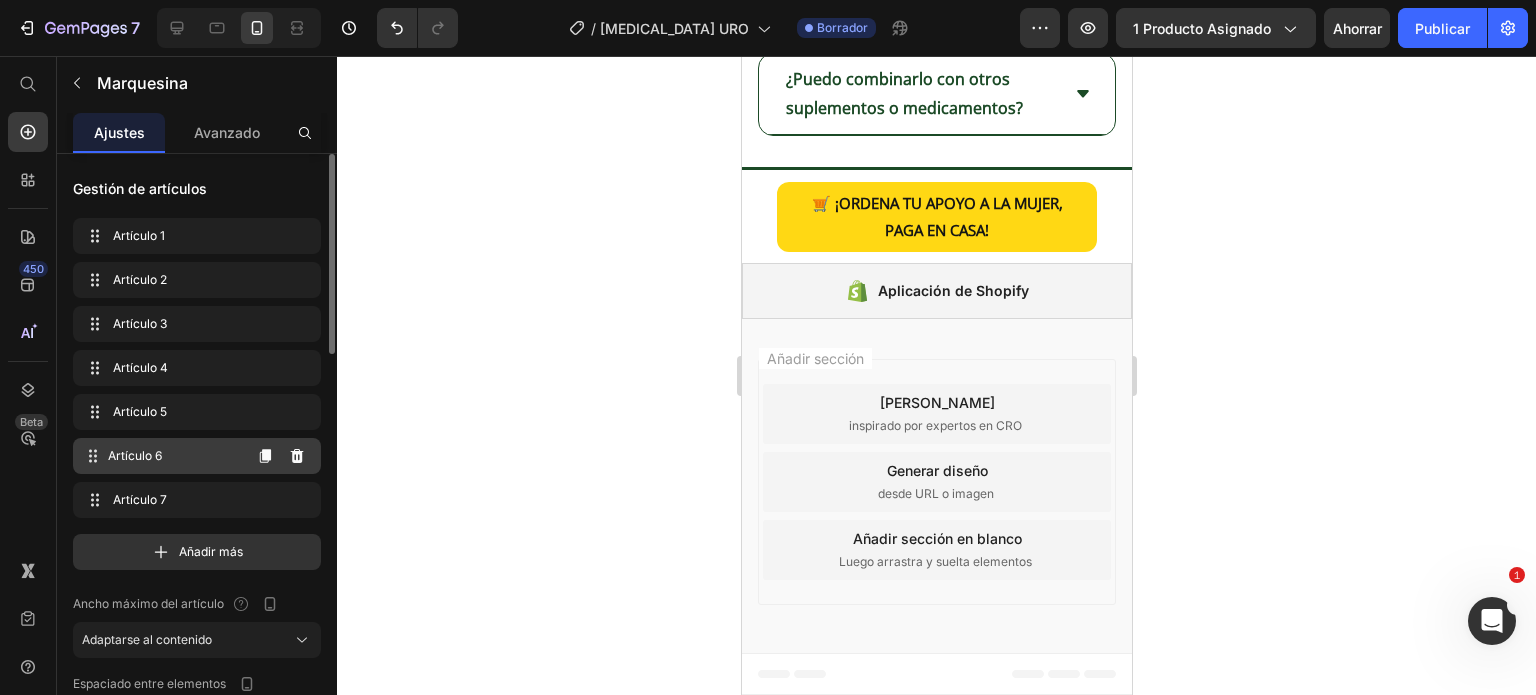 click on "Artículo 6" at bounding box center [174, 456] 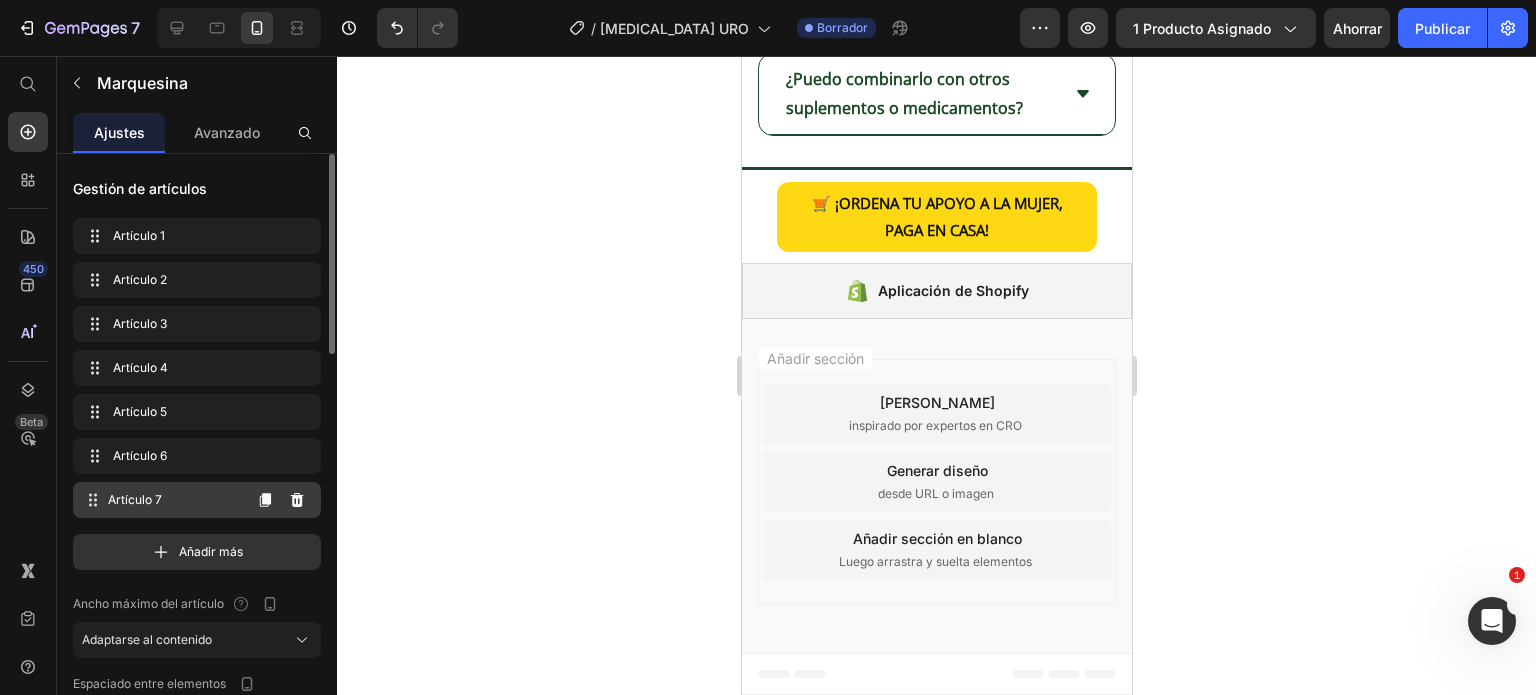 click on "Artículo 7" at bounding box center (174, 500) 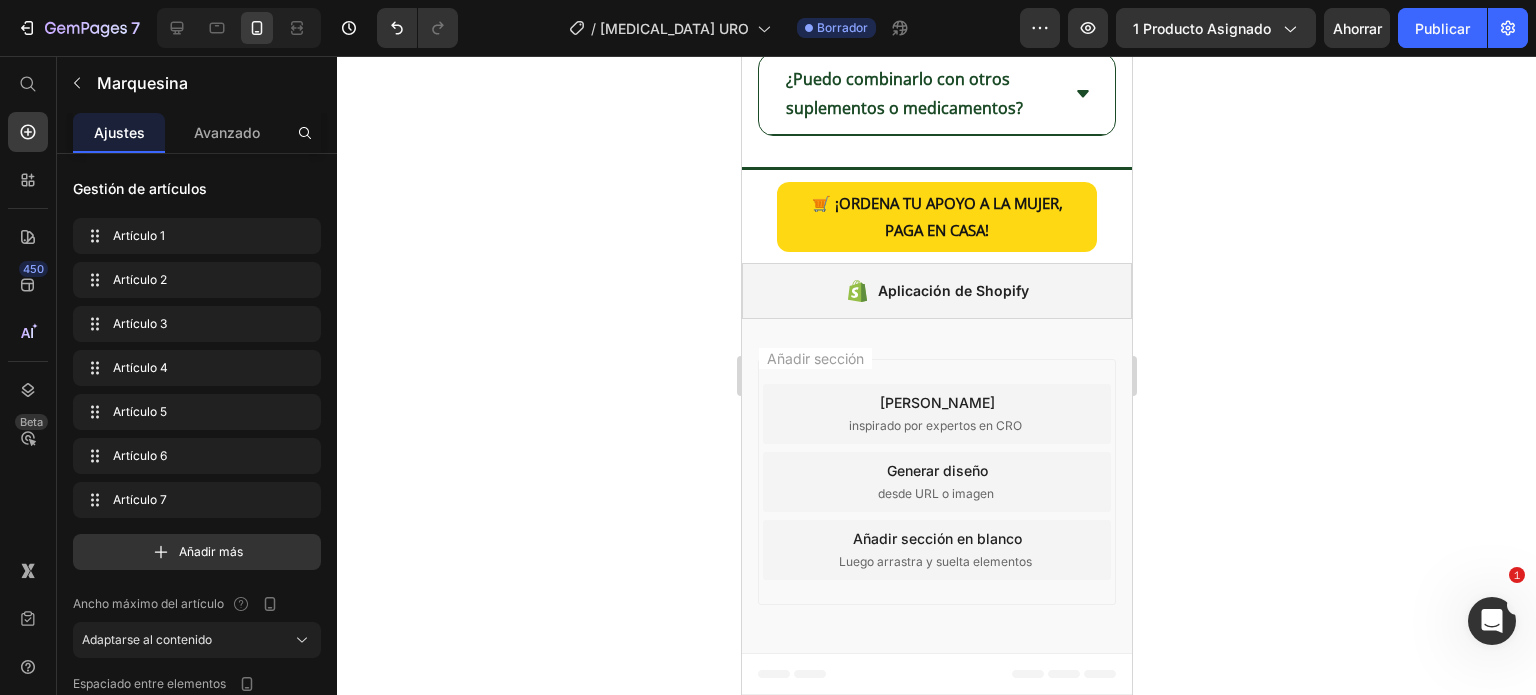 scroll, scrollTop: 5837, scrollLeft: 0, axis: vertical 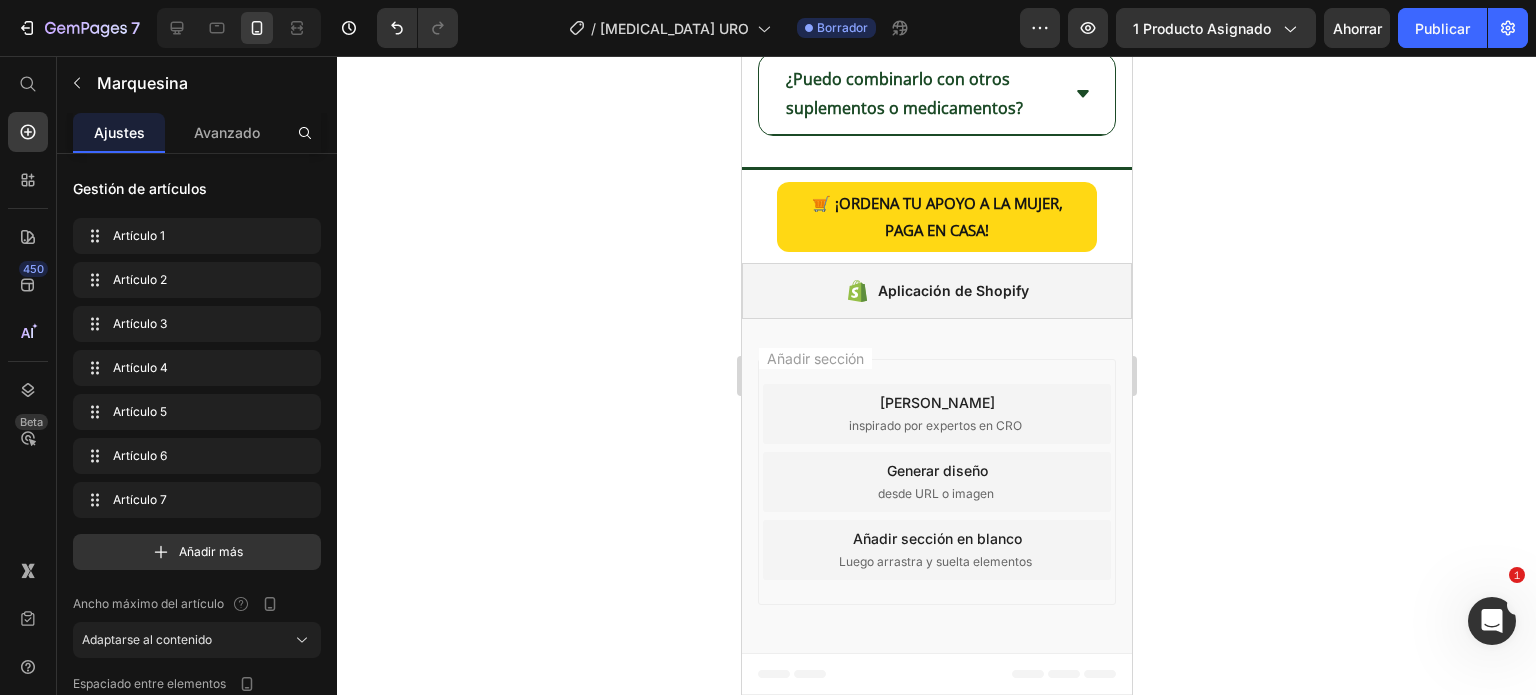 click on "PREGUNTAS FRECUENTES" at bounding box center [936, -485] 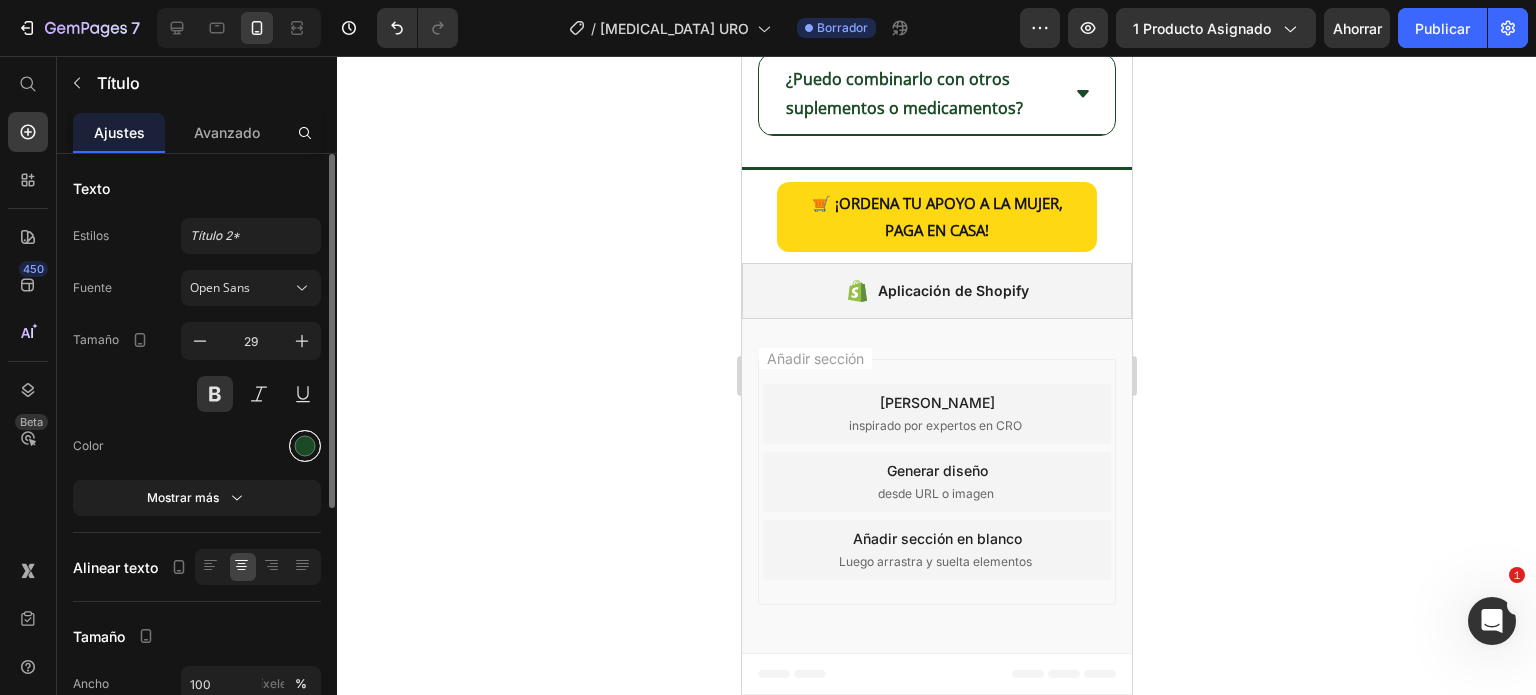 click at bounding box center [305, 446] 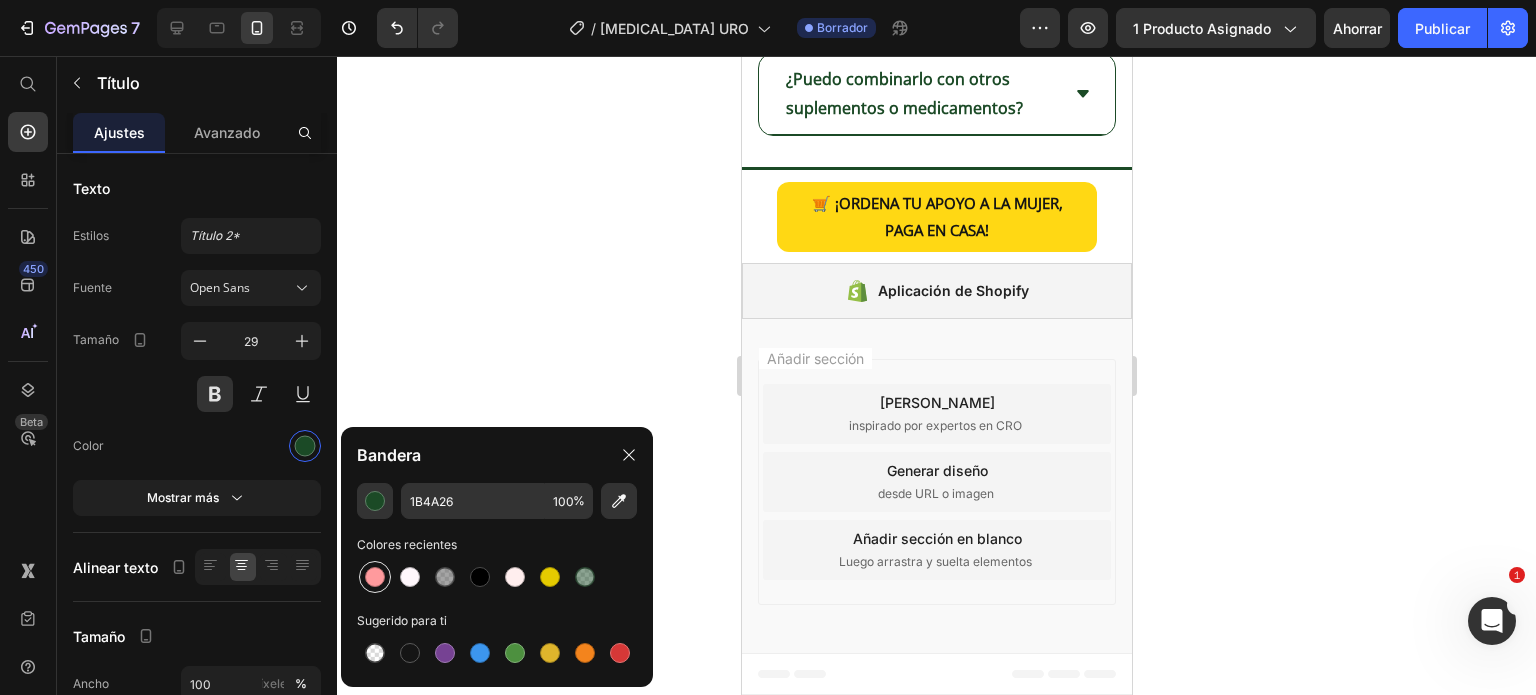 click at bounding box center (375, 577) 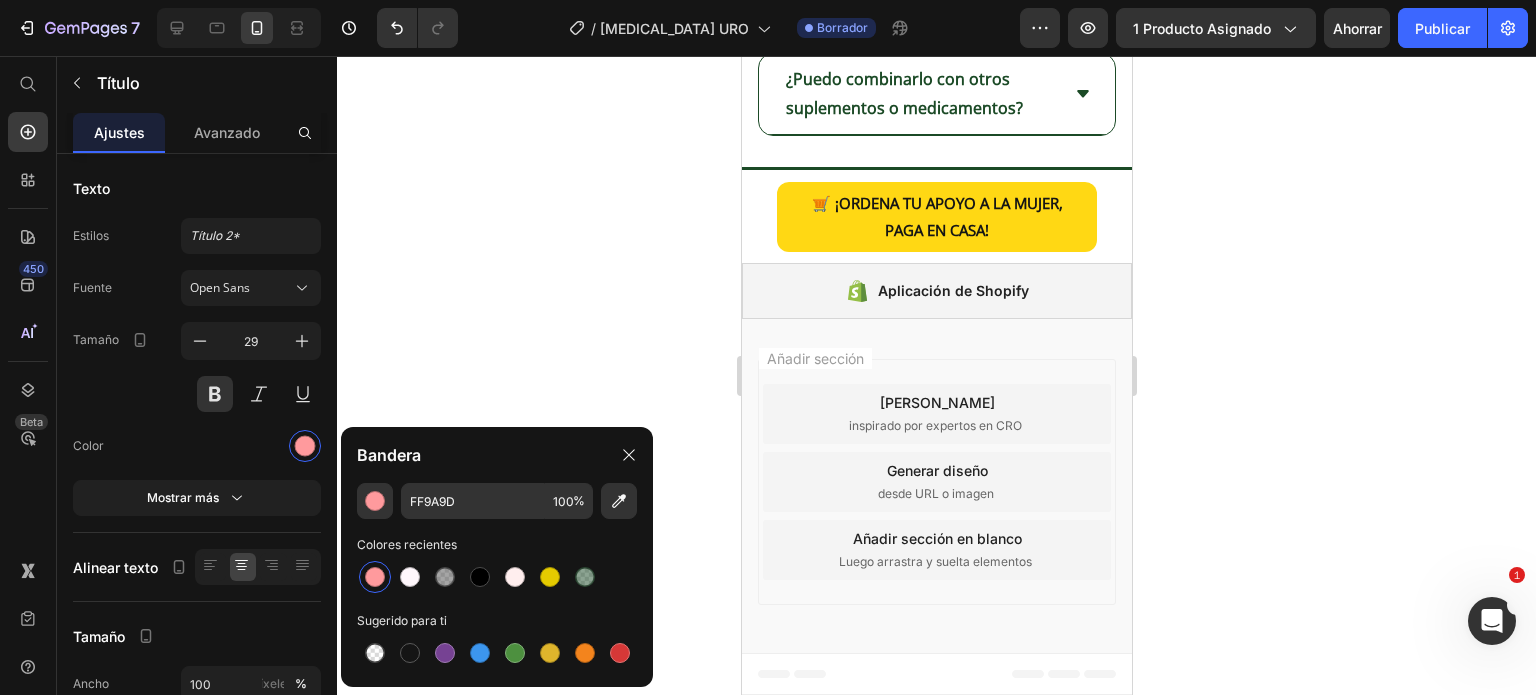 click 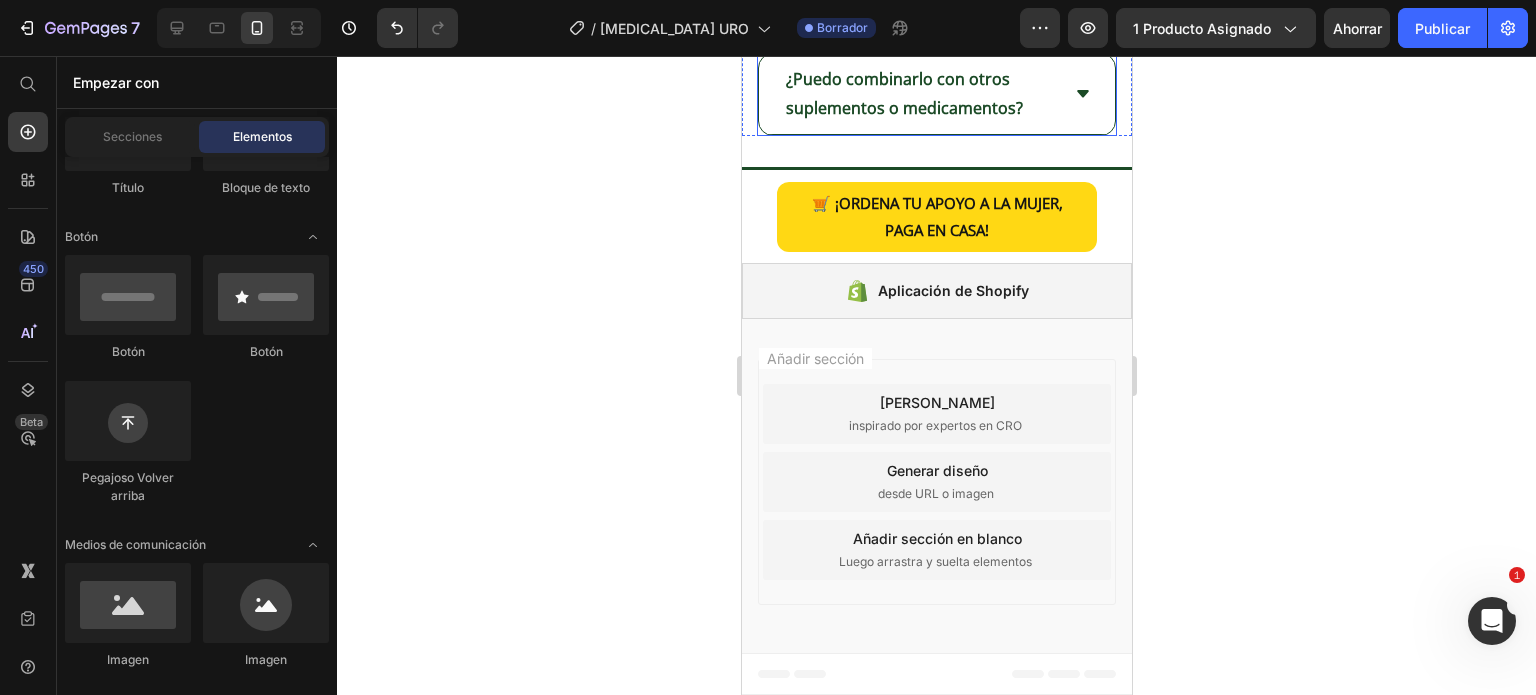 scroll, scrollTop: 5676, scrollLeft: 0, axis: vertical 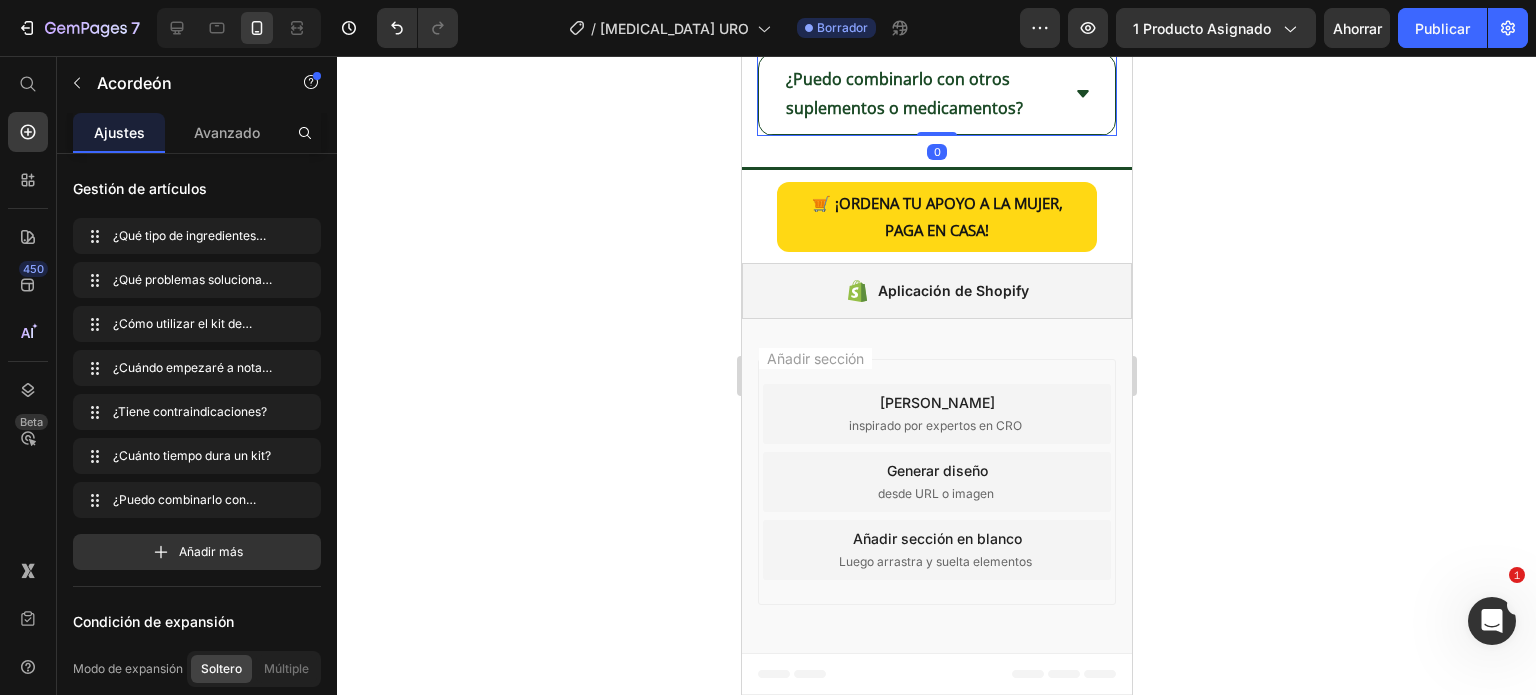 click 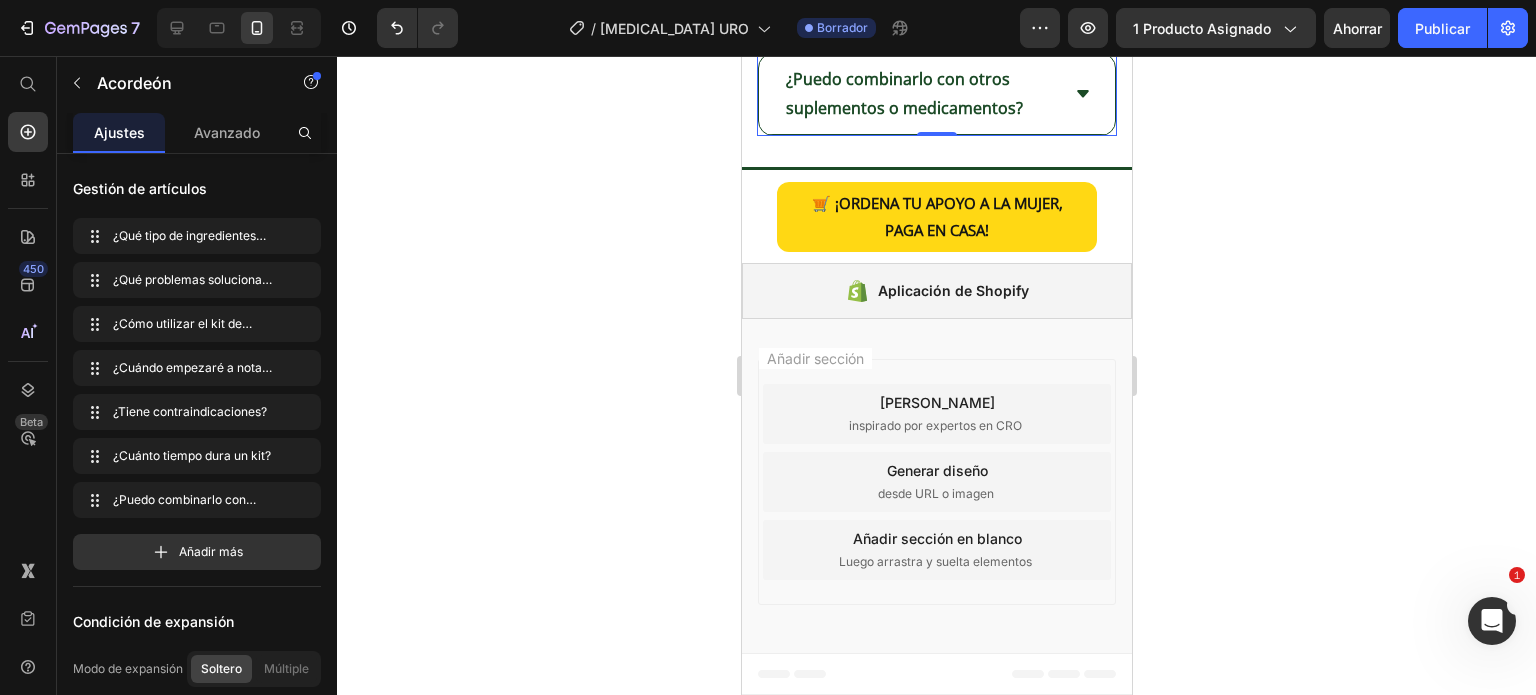 click 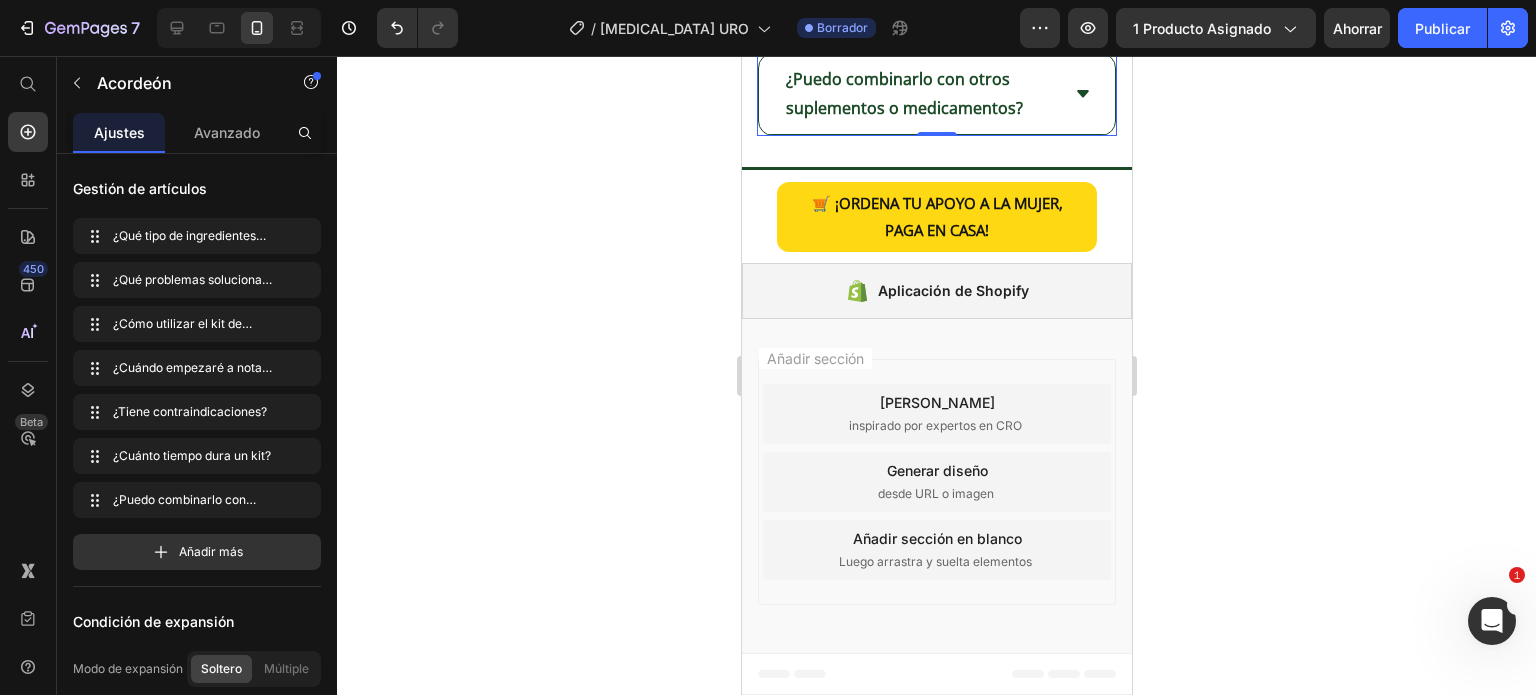 scroll, scrollTop: 5876, scrollLeft: 0, axis: vertical 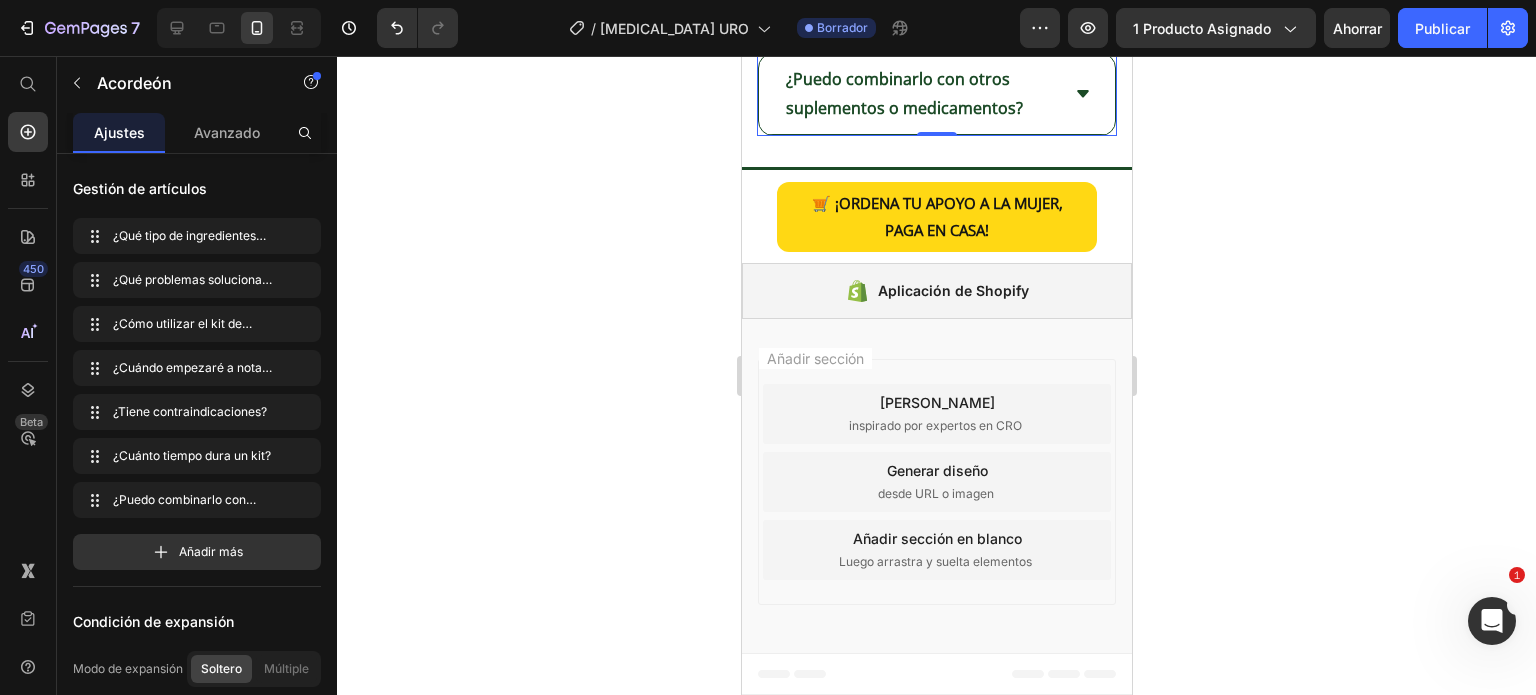 click on "¿Qué tipo de ingredientes utiliza?" at bounding box center (936, -571) 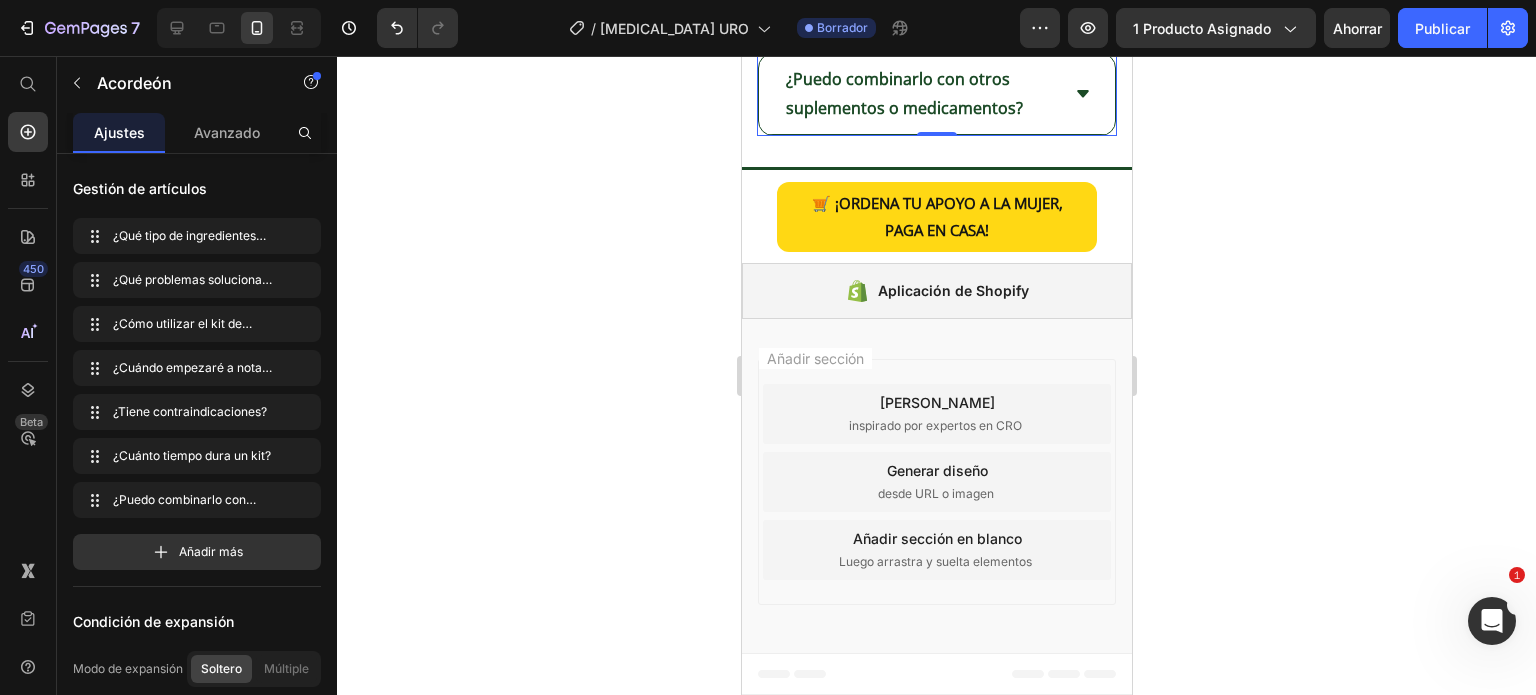 click 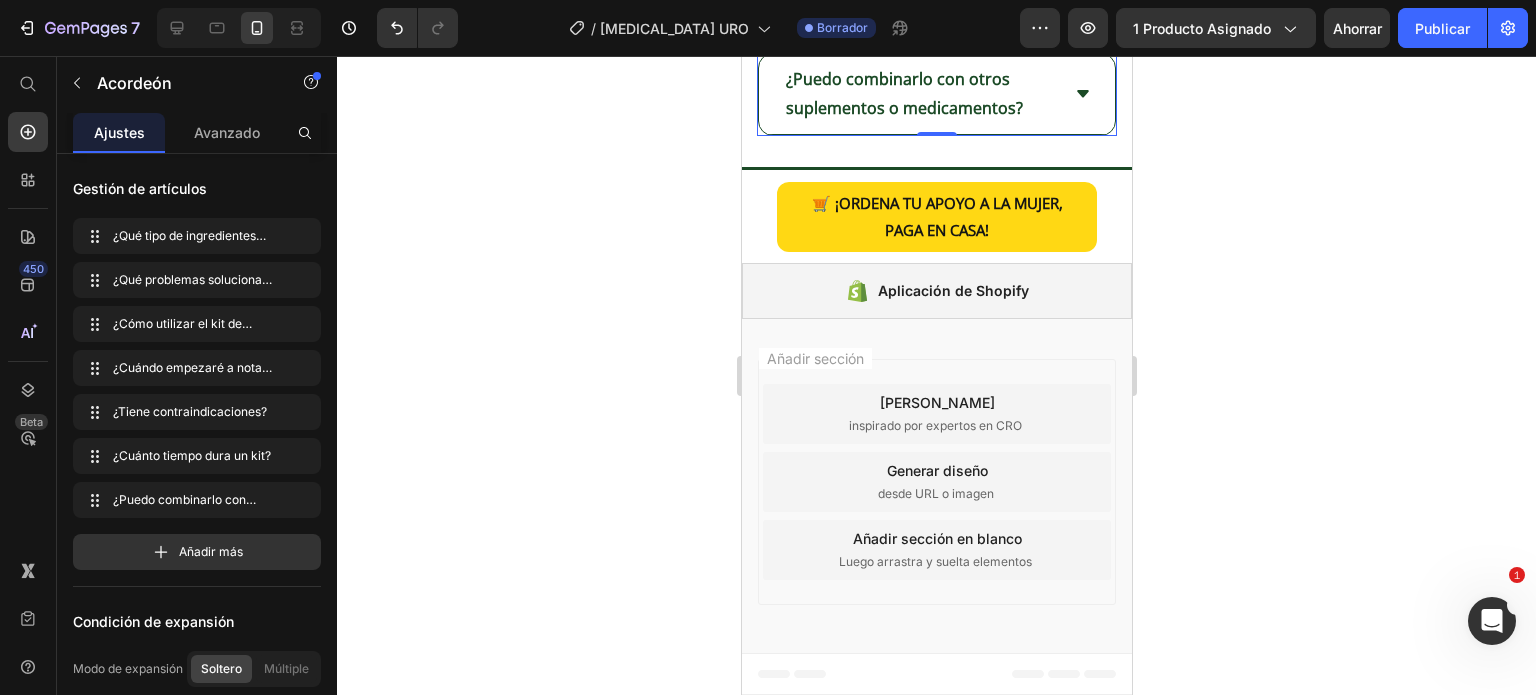 click on "¿Qué problemas soluciona el kit de inicio de Serene Herbs?" at bounding box center [936, -341] 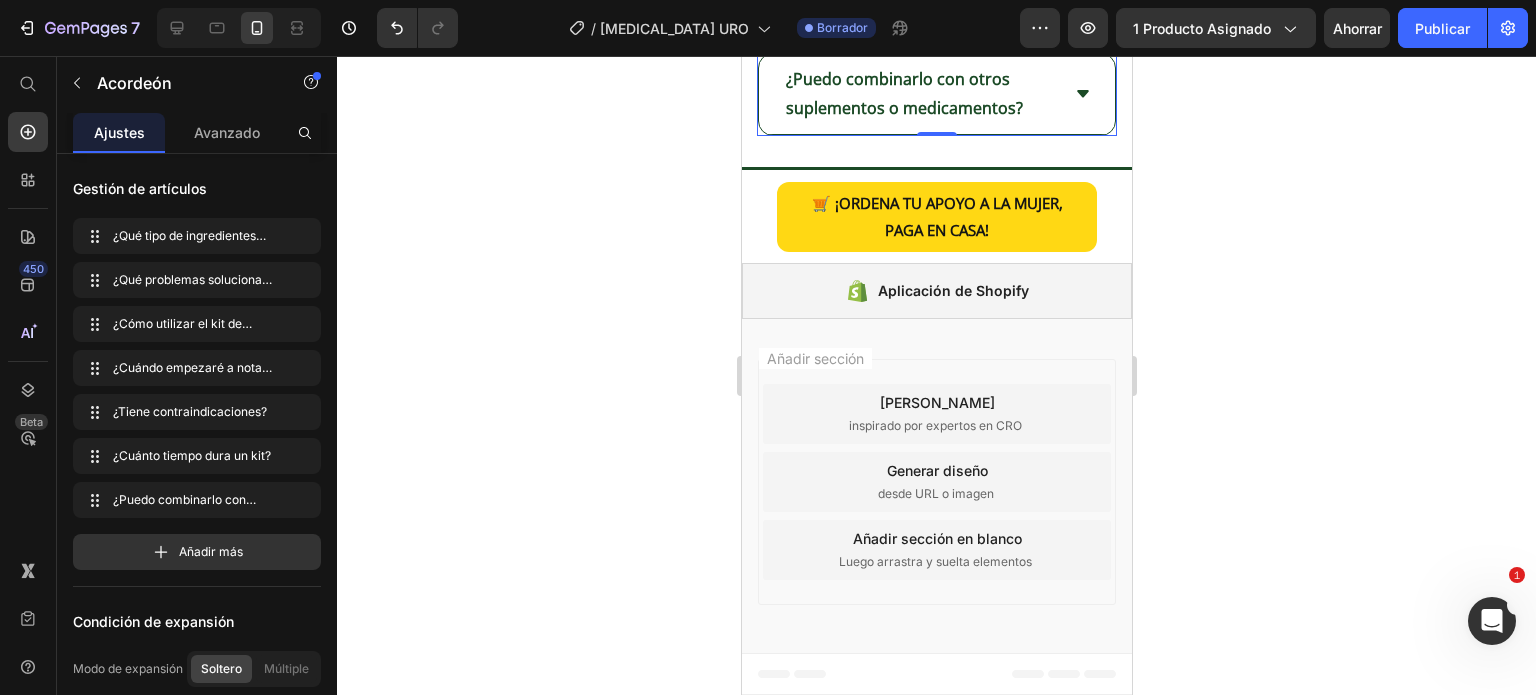 scroll, scrollTop: 5976, scrollLeft: 0, axis: vertical 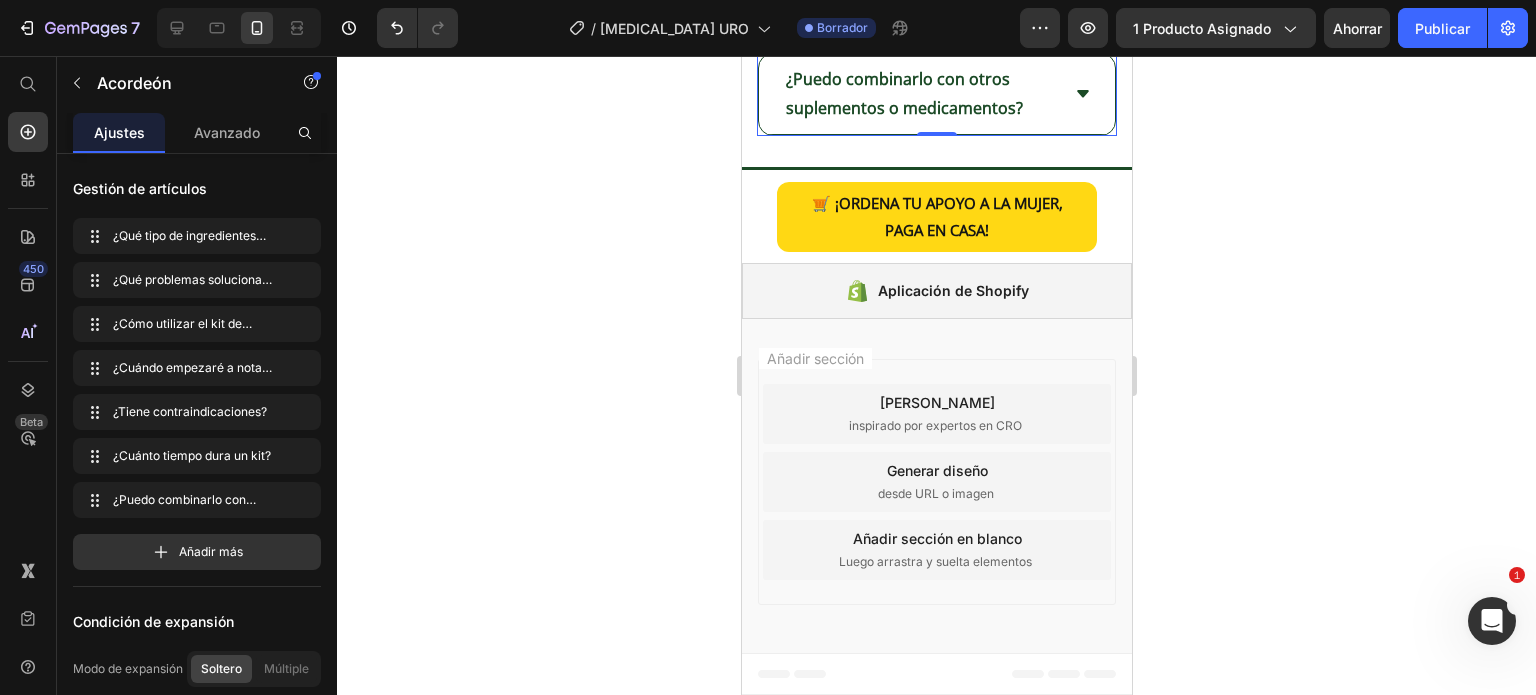 click on "¿Cómo utilizar el kit de inicio de Serene Herbs?" at bounding box center [936, -242] 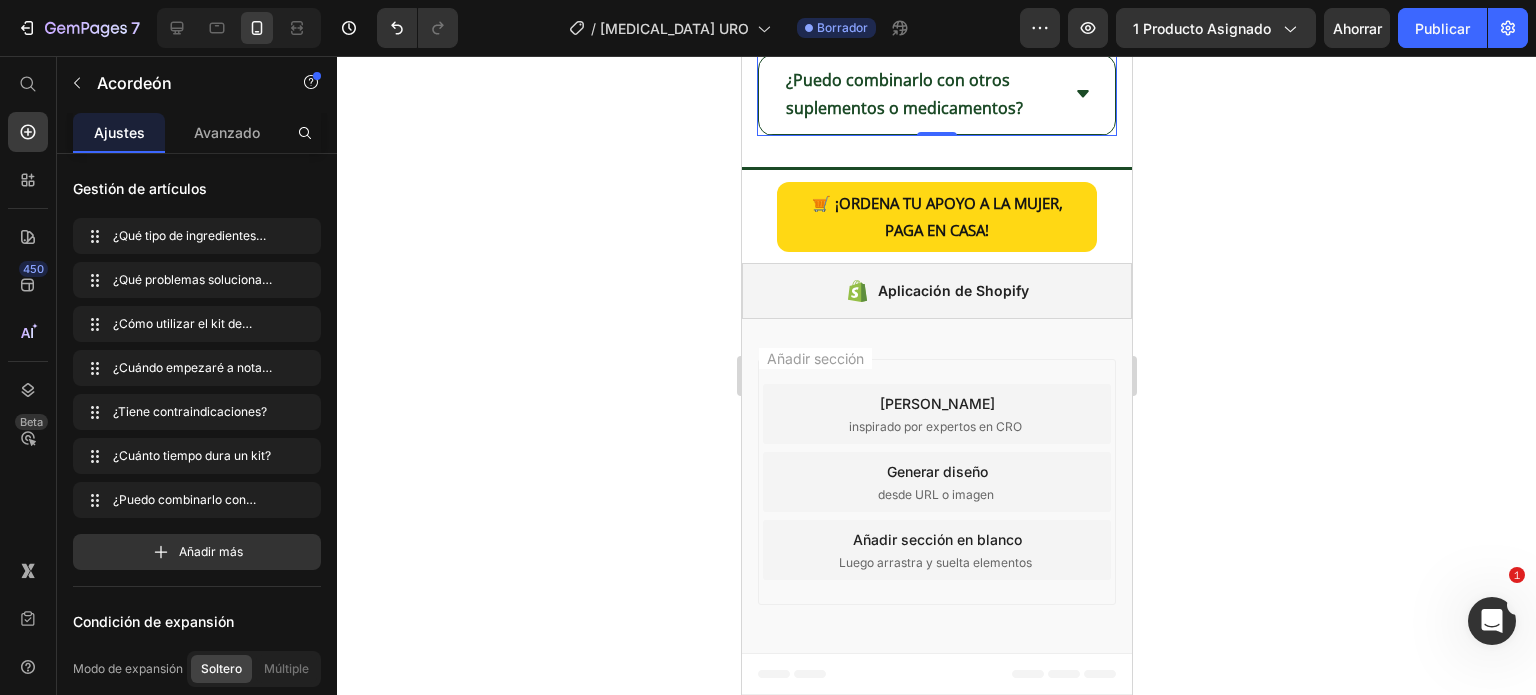 click 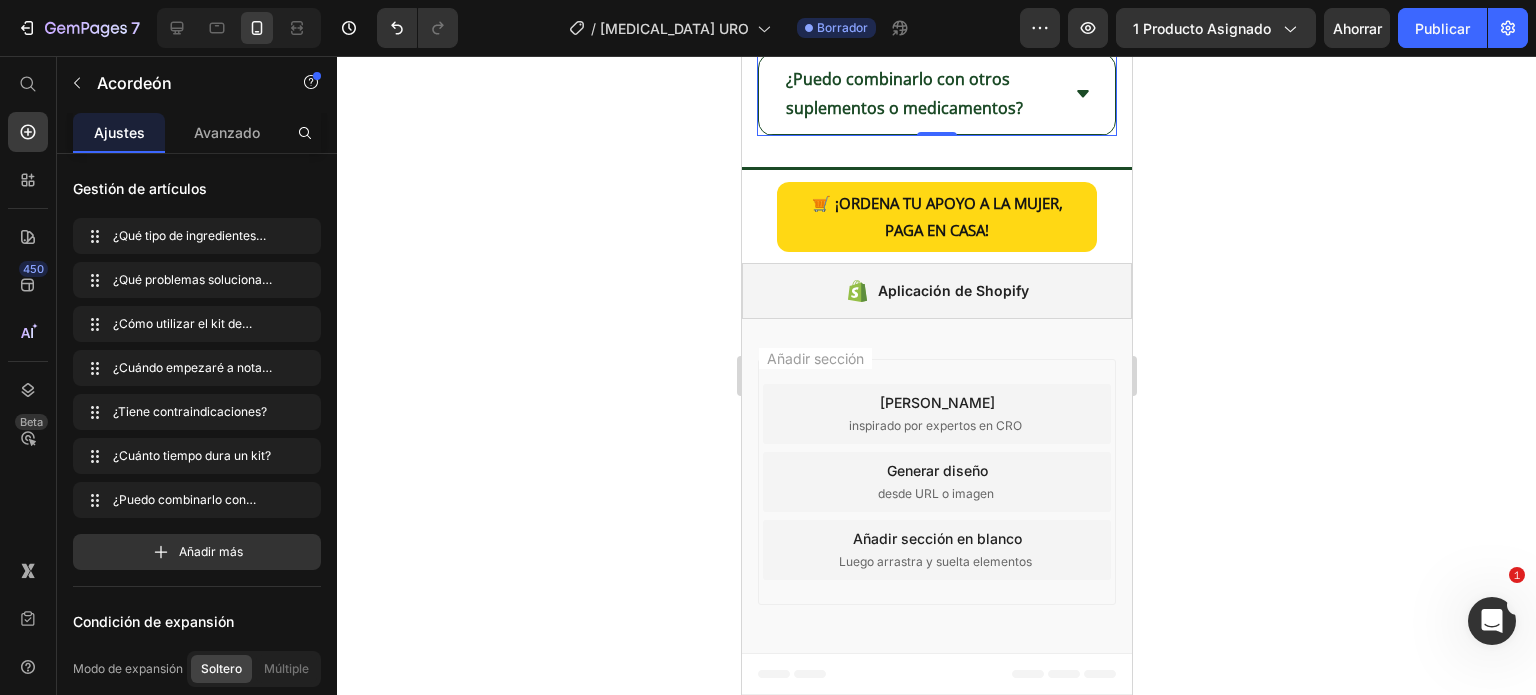 click 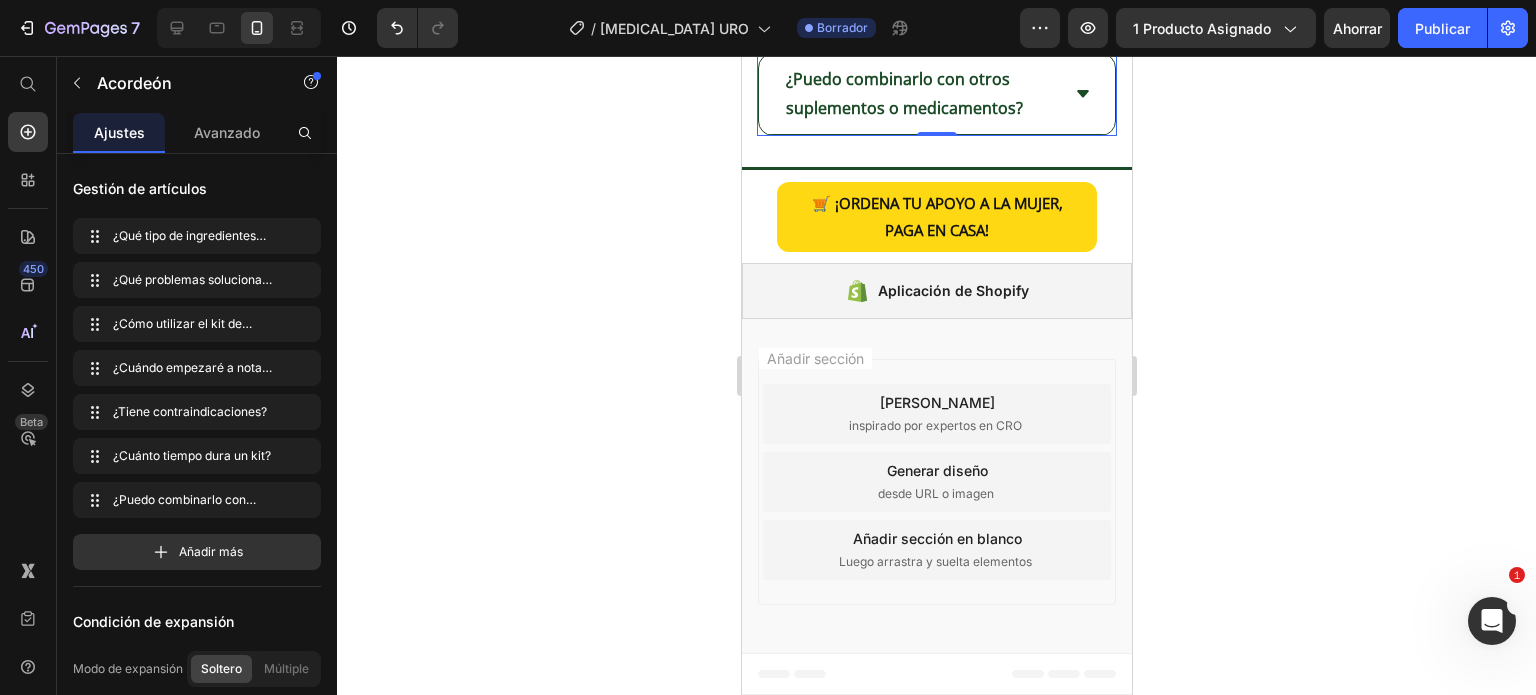 drag, startPoint x: 1081, startPoint y: 379, endPoint x: 1072, endPoint y: 385, distance: 10.816654 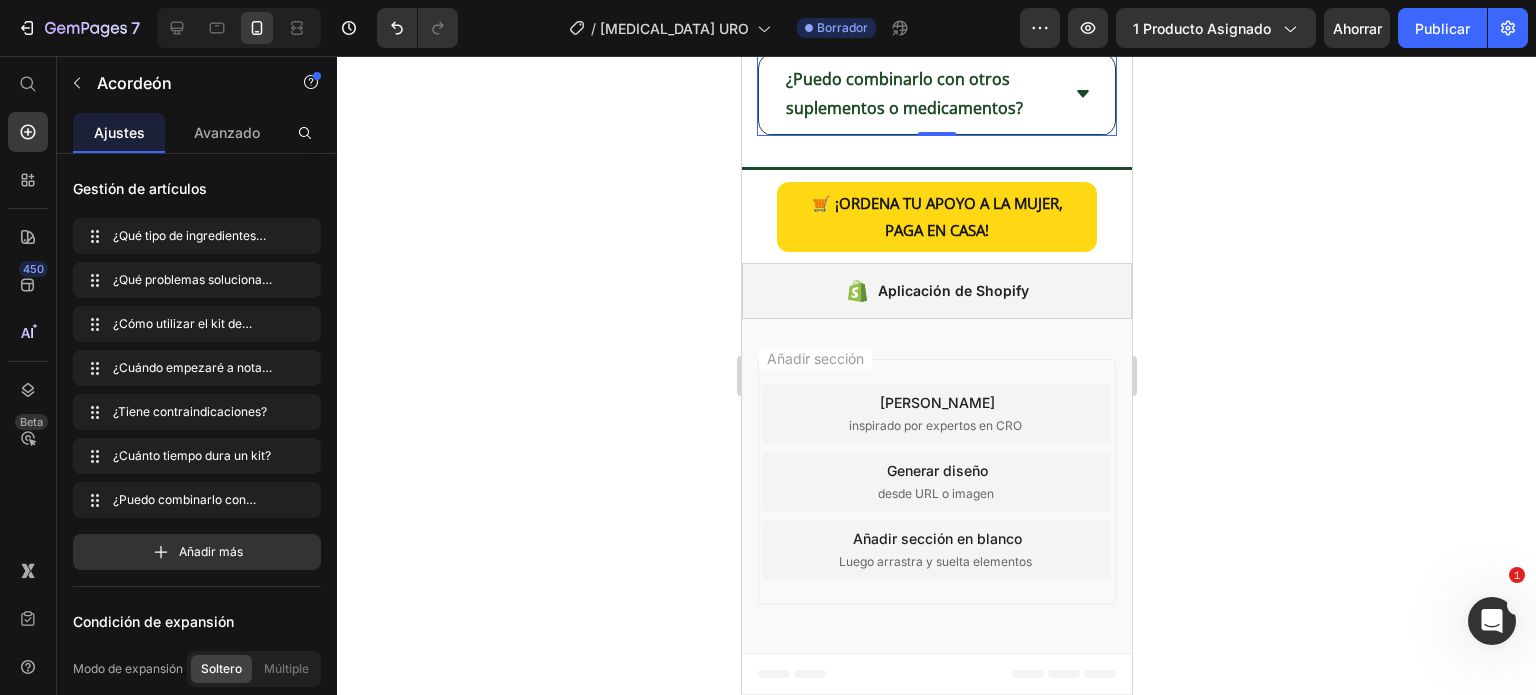scroll, scrollTop: 6076, scrollLeft: 0, axis: vertical 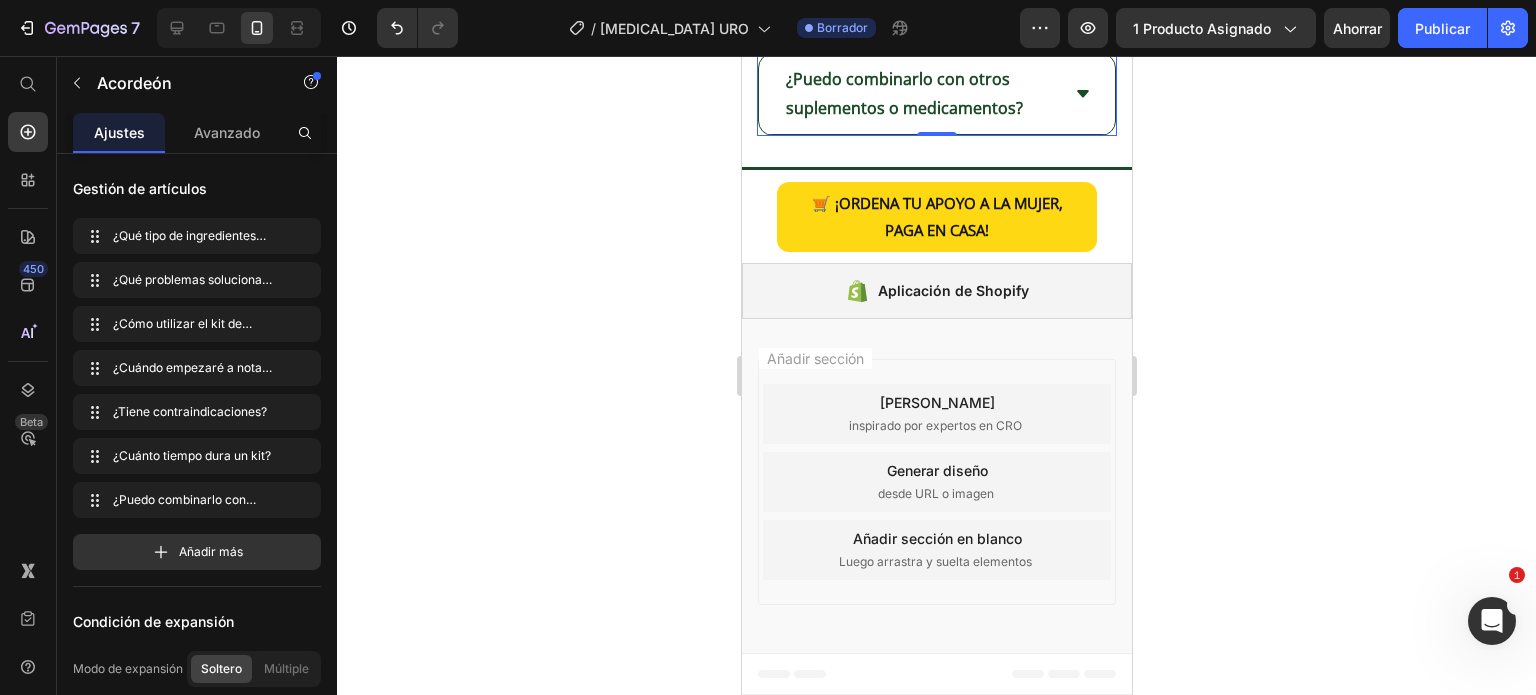 drag, startPoint x: 1053, startPoint y: 354, endPoint x: 1049, endPoint y: 330, distance: 24.33105 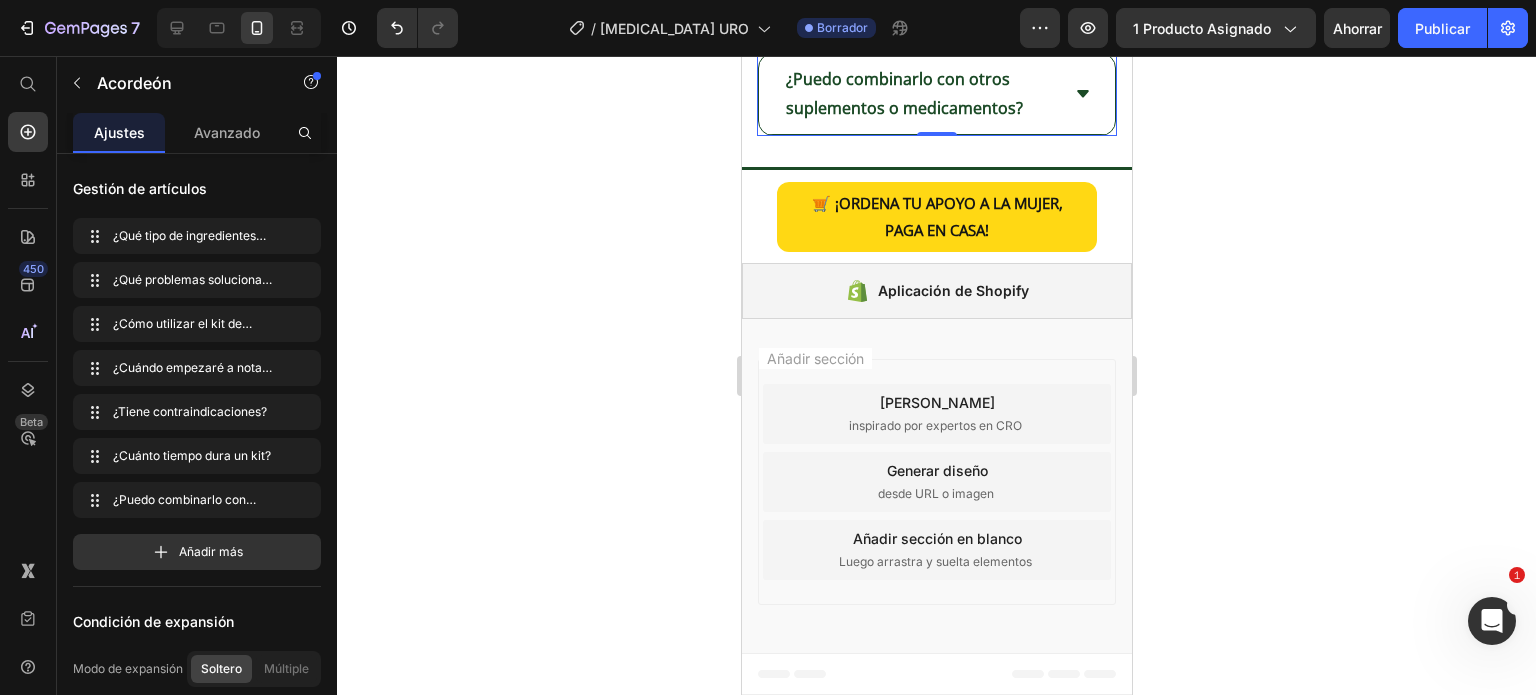 click on "¿Cuánto tiempo dura un kit?" at bounding box center [936, 11] 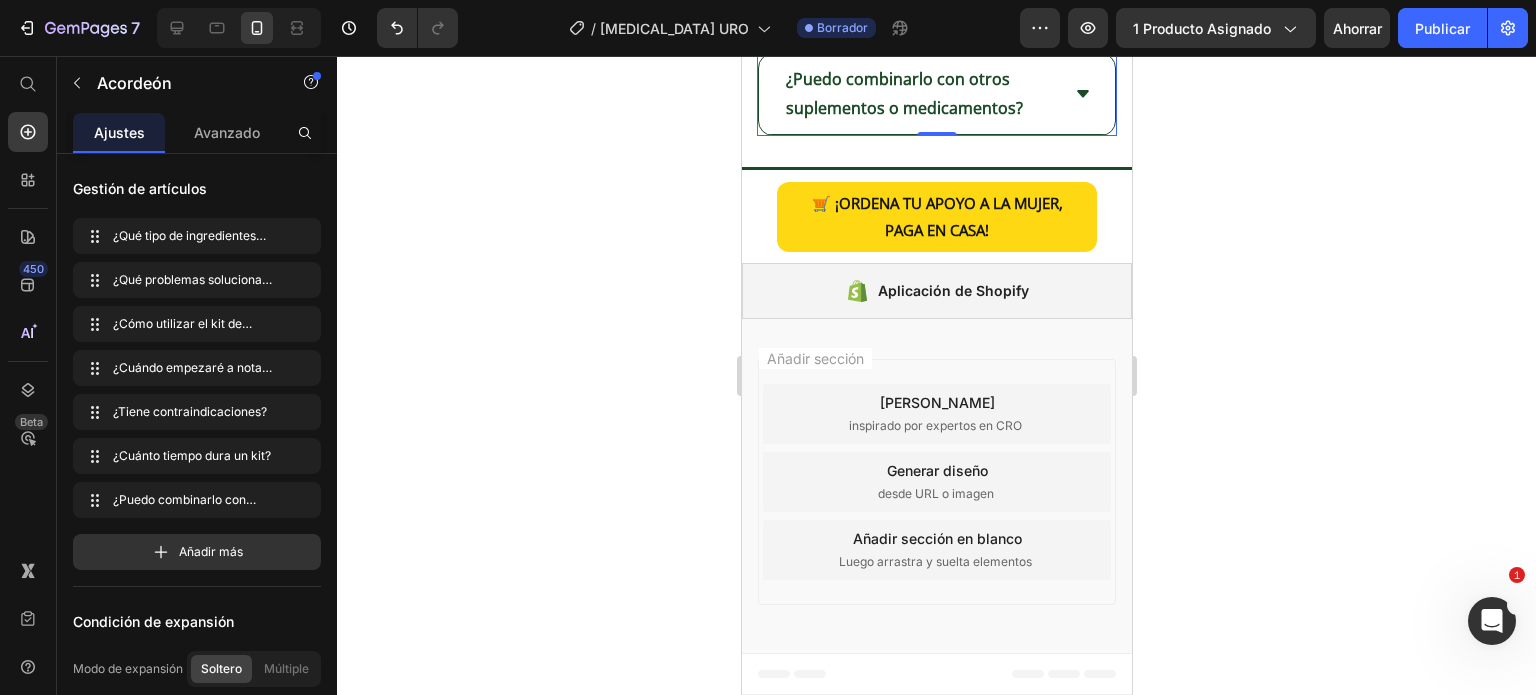 scroll, scrollTop: 6176, scrollLeft: 0, axis: vertical 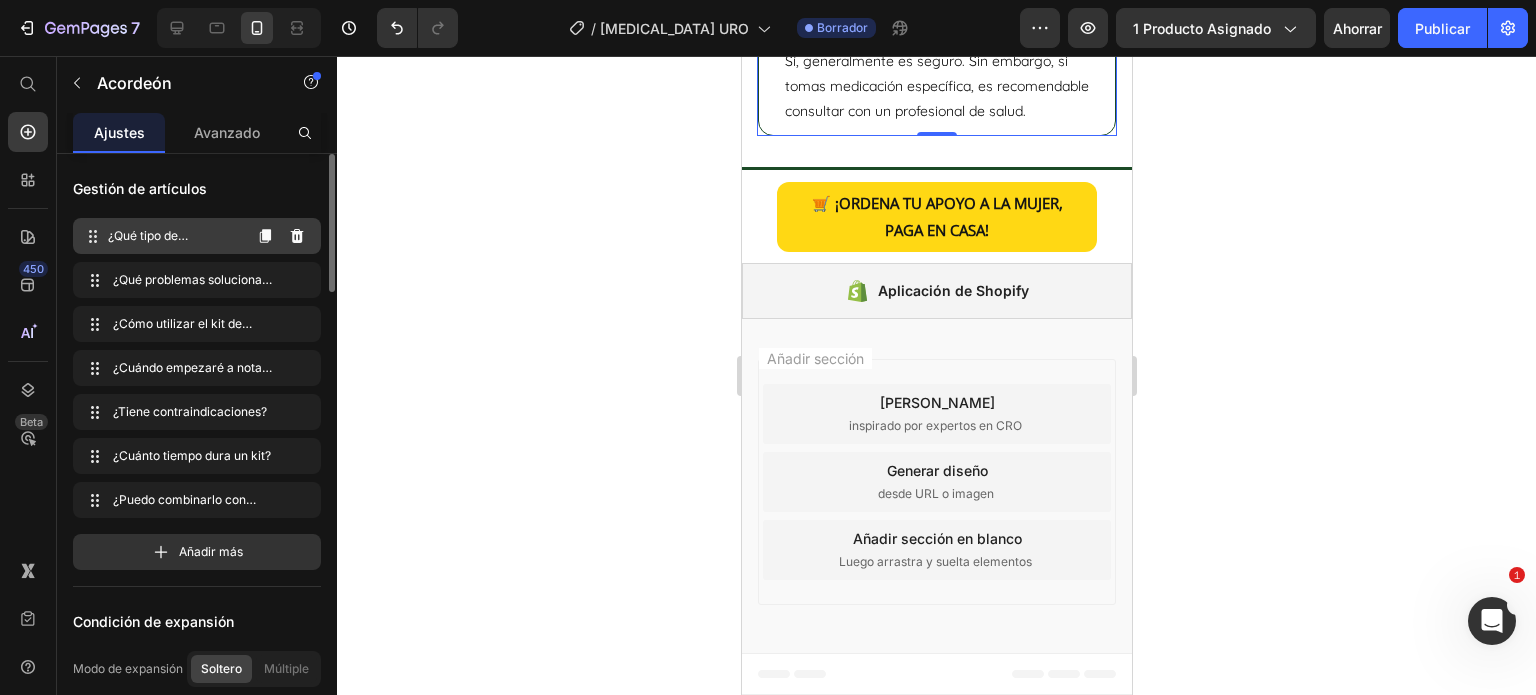 click on "¿Qué tipo de ingredientes utiliza?" at bounding box center (174, 236) 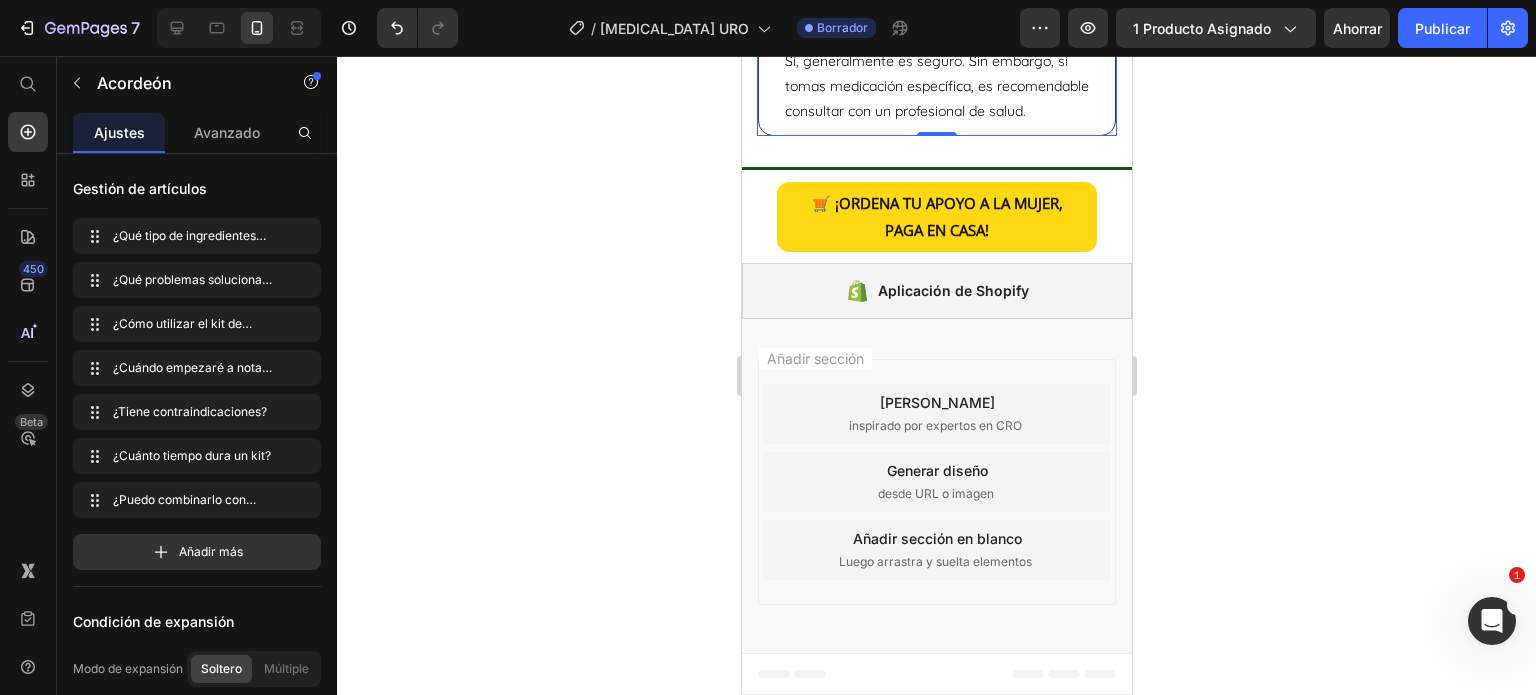 click on "ACTÚA HOY, TU BIENESTAR TE LO AGRADECERÁ. Texto" at bounding box center [1024, -1044] 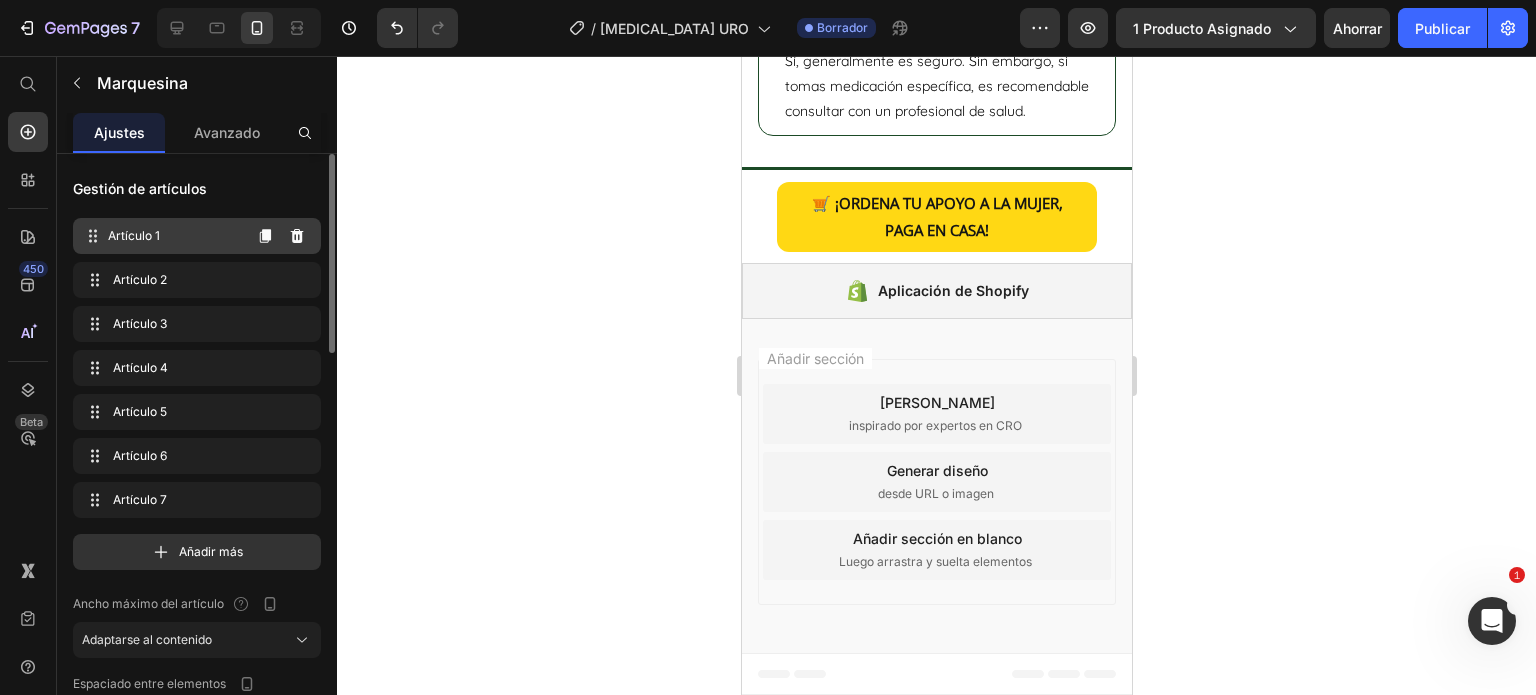 click on "Artículo 1" at bounding box center (174, 236) 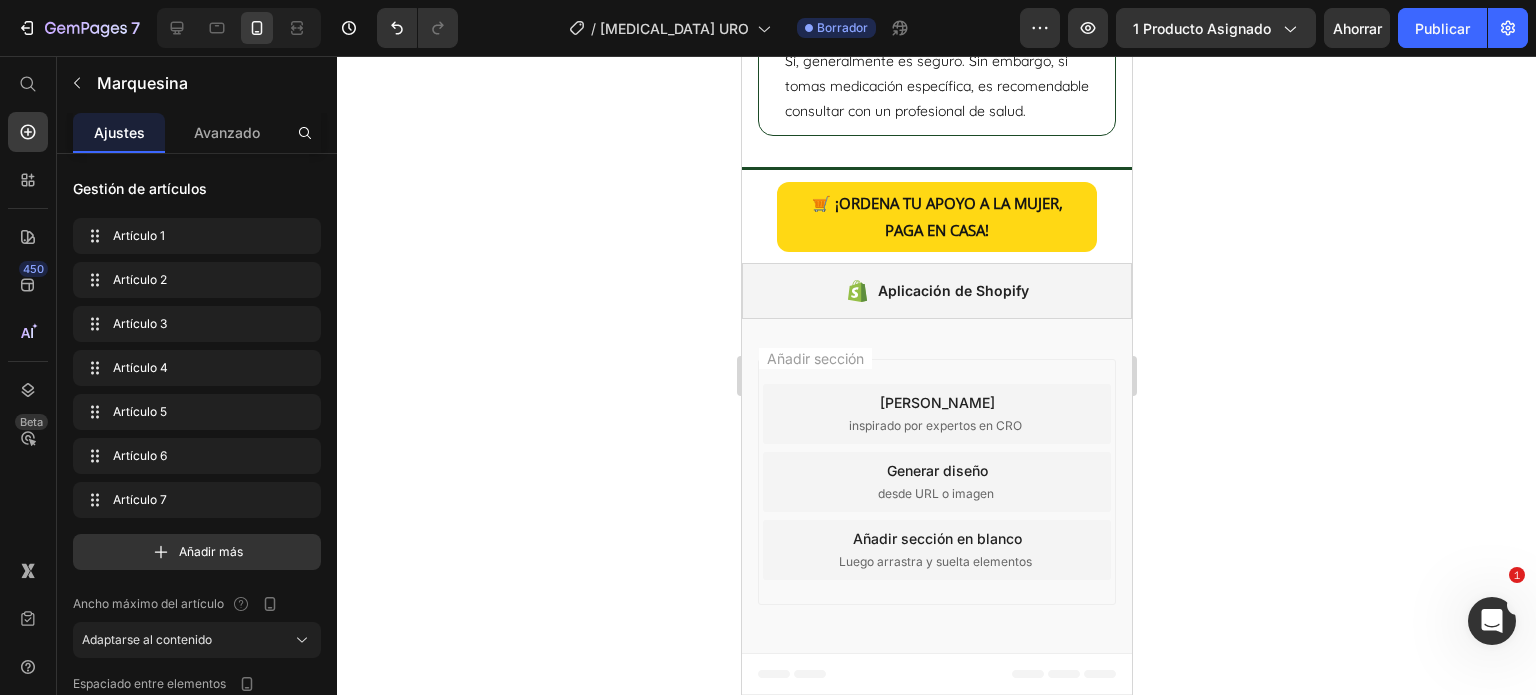 scroll, scrollTop: 0, scrollLeft: 0, axis: both 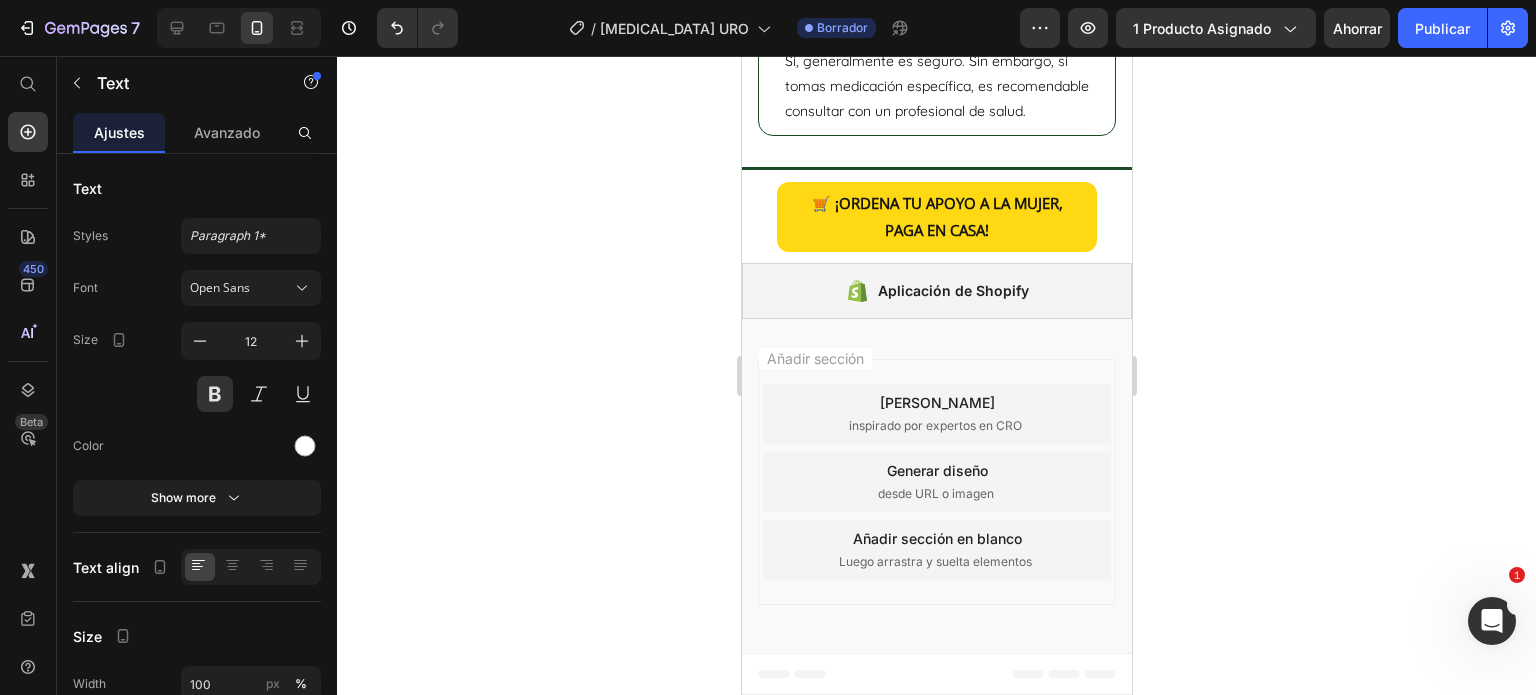 click on "SIN SÍNTOMAS, SOLO BIENESTAR REAL." at bounding box center [854, -1045] 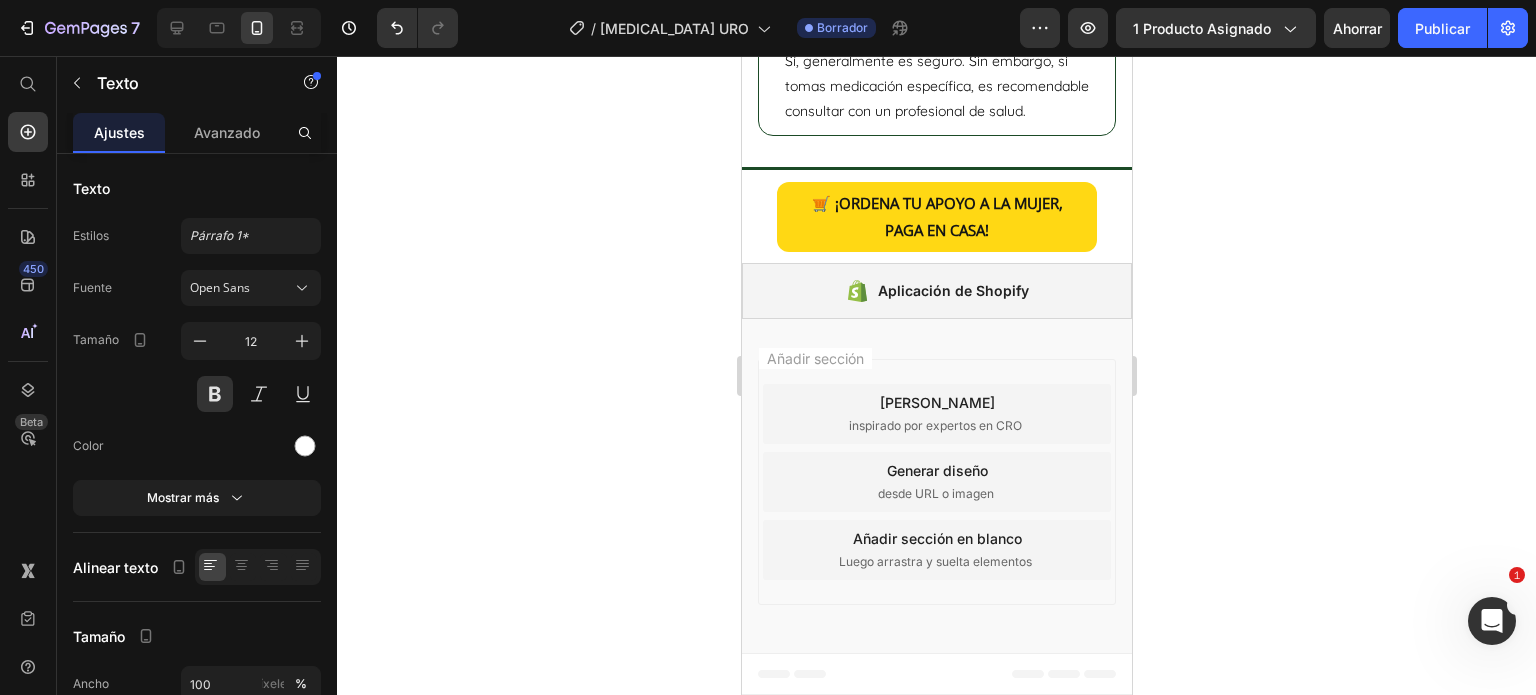 click on "TU ZONA ÍNTIMA MERECE CALMA, NO VERGÜENZA. Texto   0" at bounding box center [956, -1044] 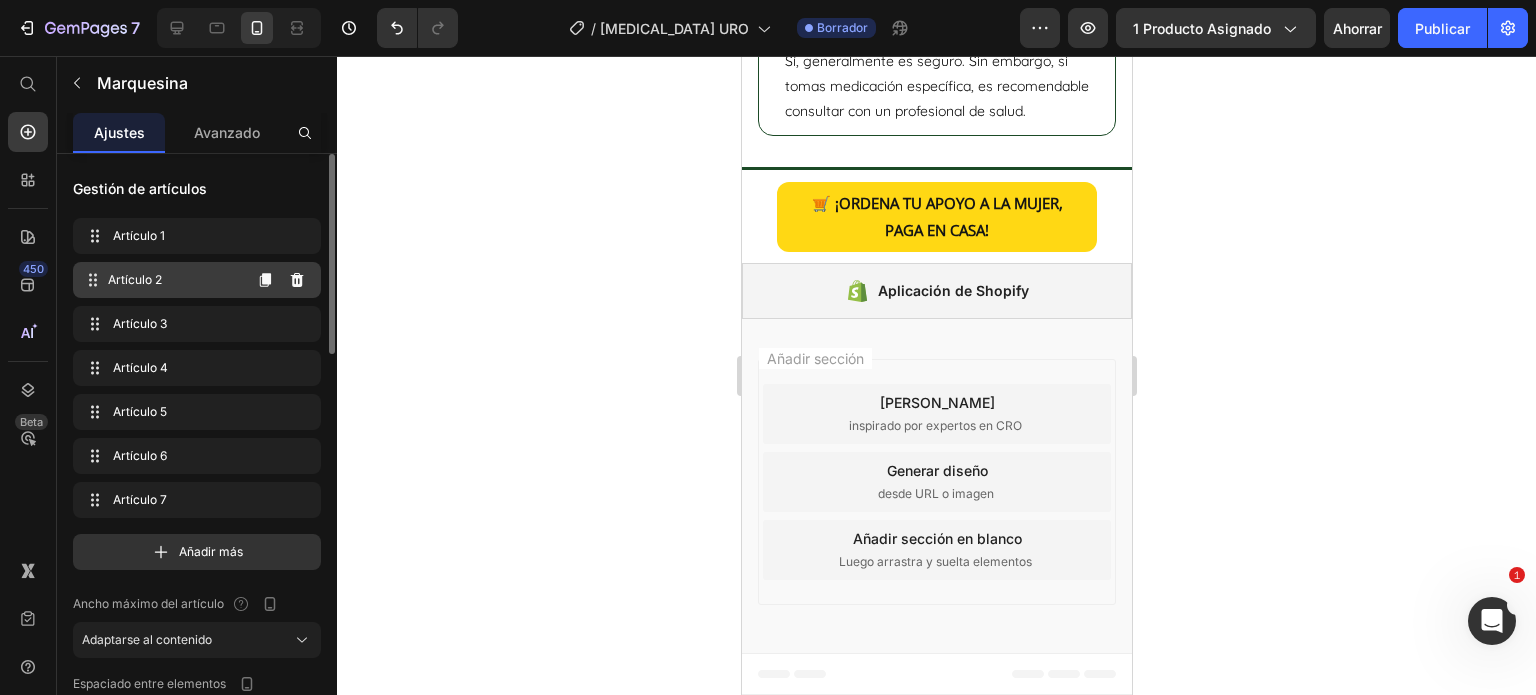 click on "Artículo 2" at bounding box center (174, 280) 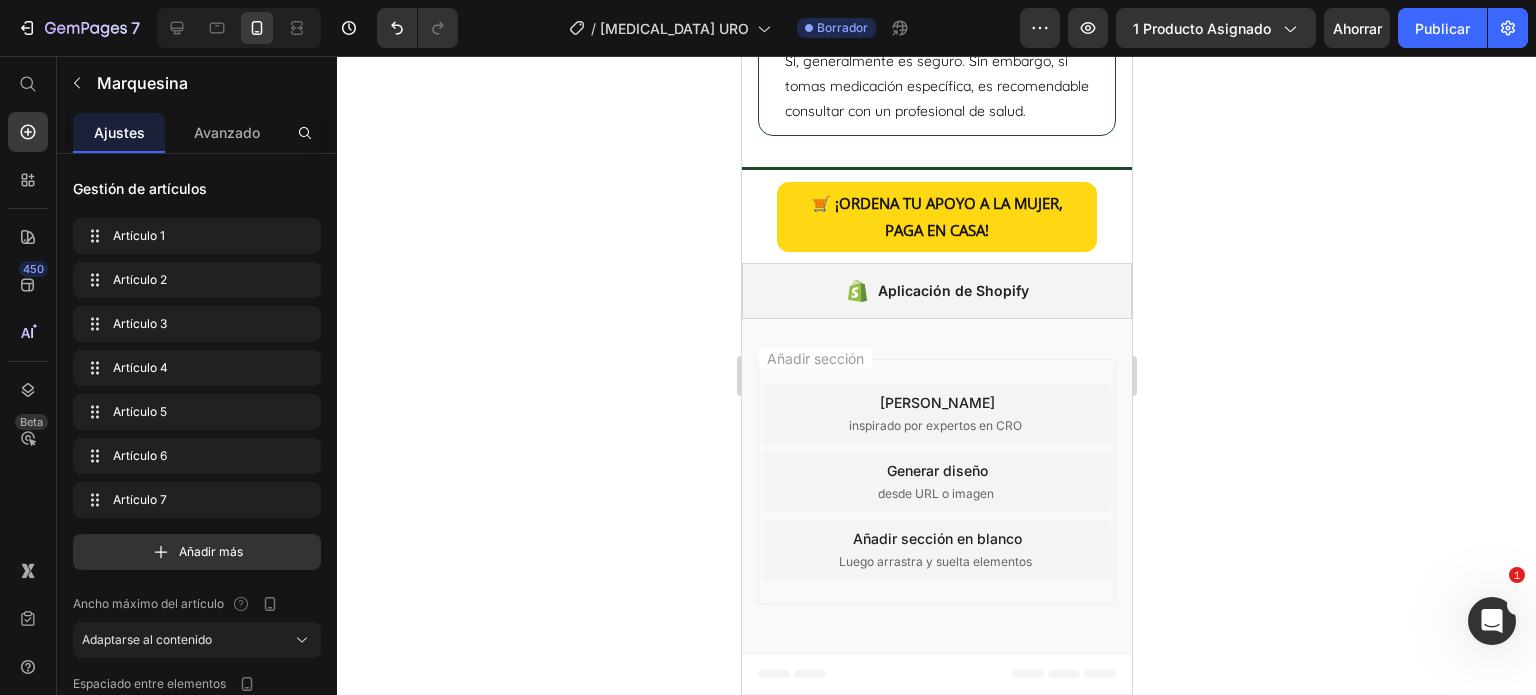 click on "ENVÍO GRATIS HOY Texto" at bounding box center (939, -1044) 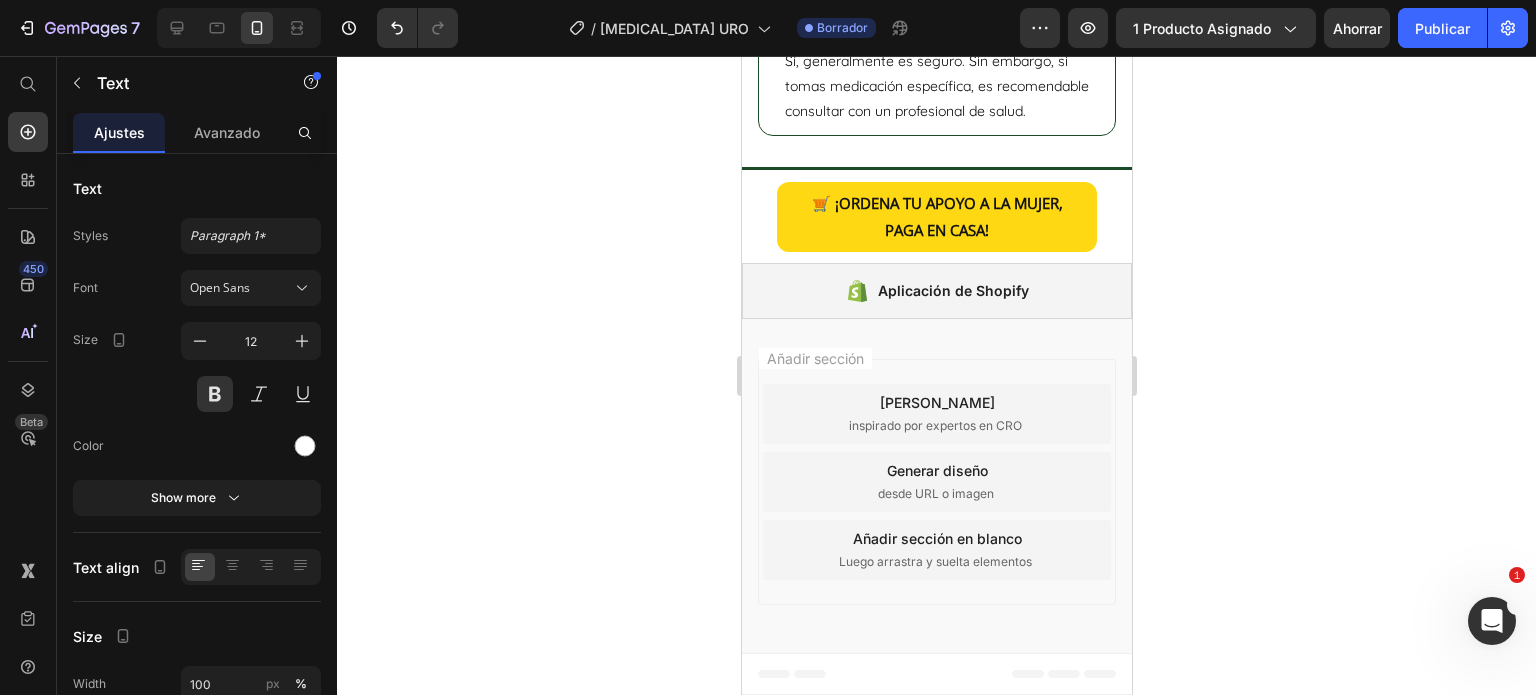 click on "ENVÍO GRATIS [DATE]" at bounding box center [939, -1044] 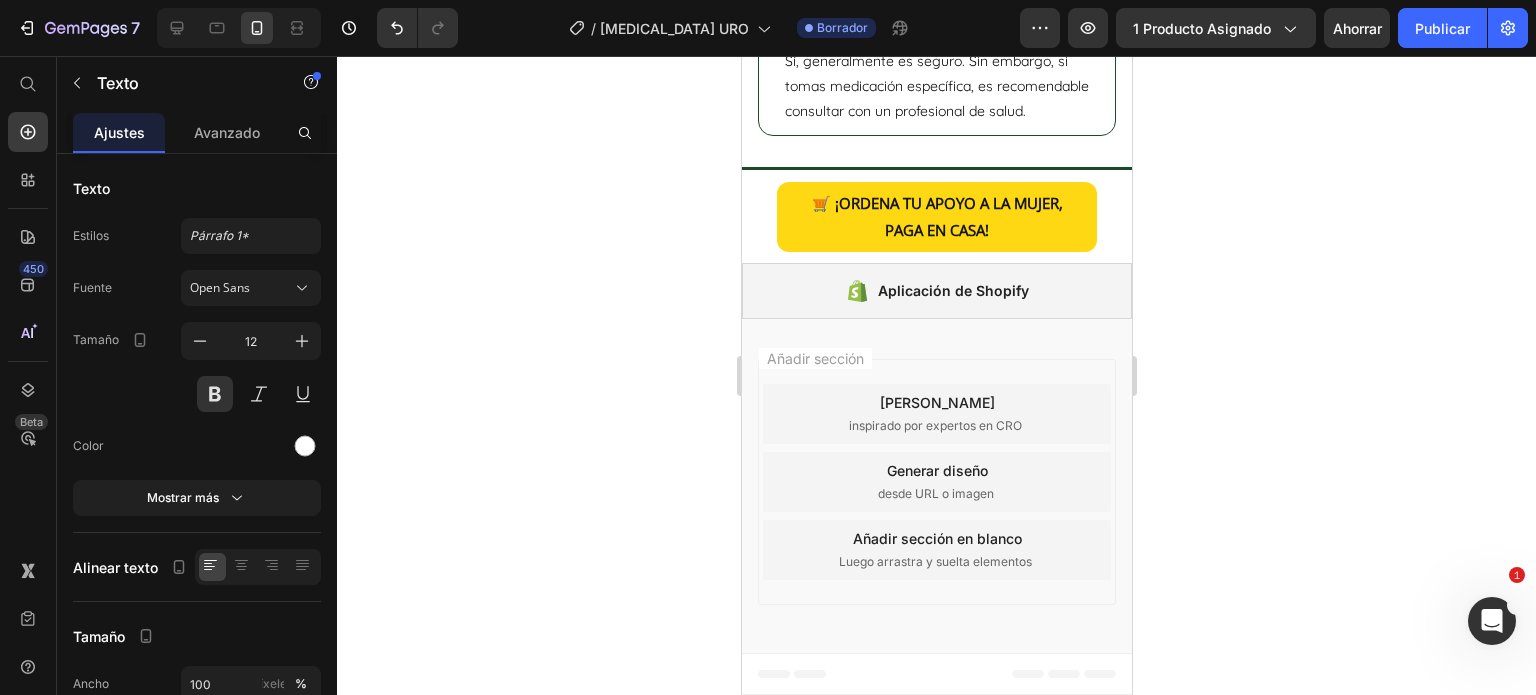 click on "ENVÍO GRATIS [DATE]" at bounding box center (939, -1044) 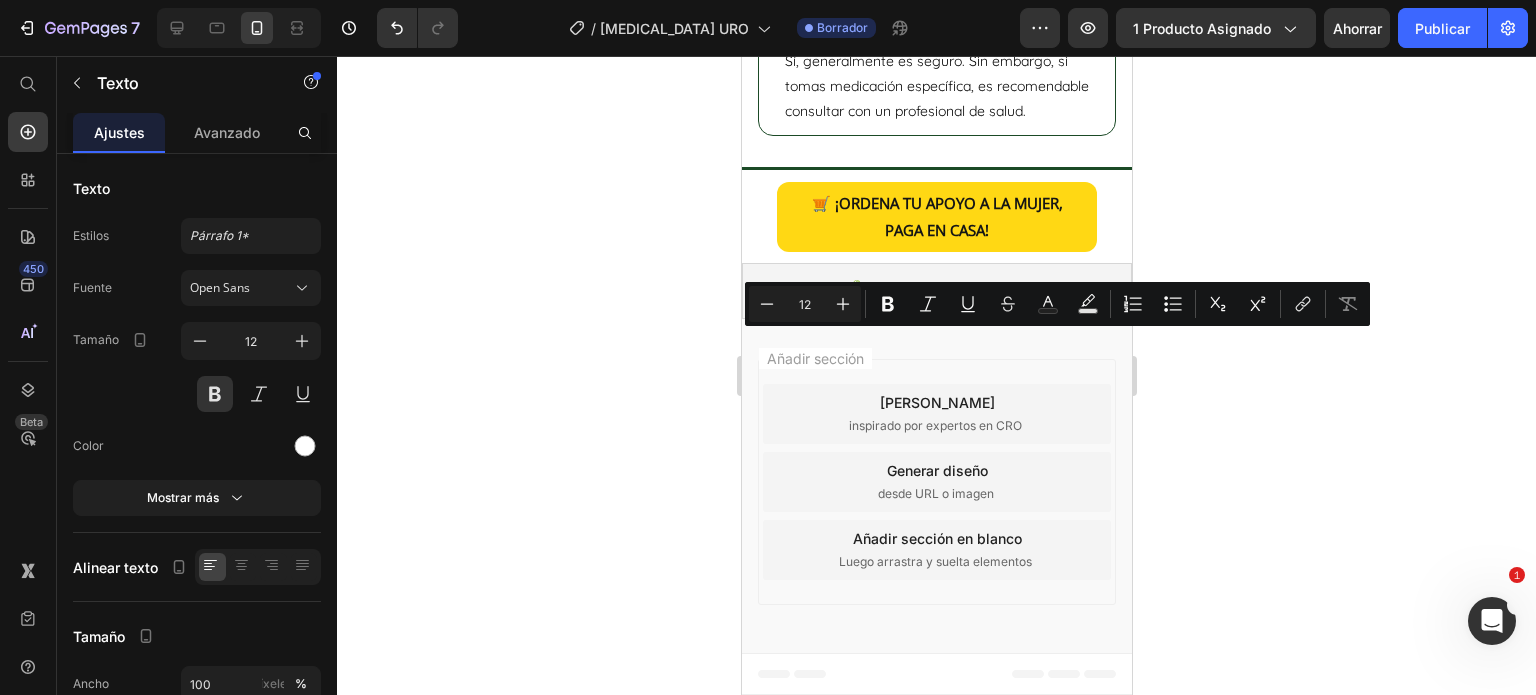 click on "ENVÍO GRATIS HOY Texto   0" at bounding box center [1006, -1044] 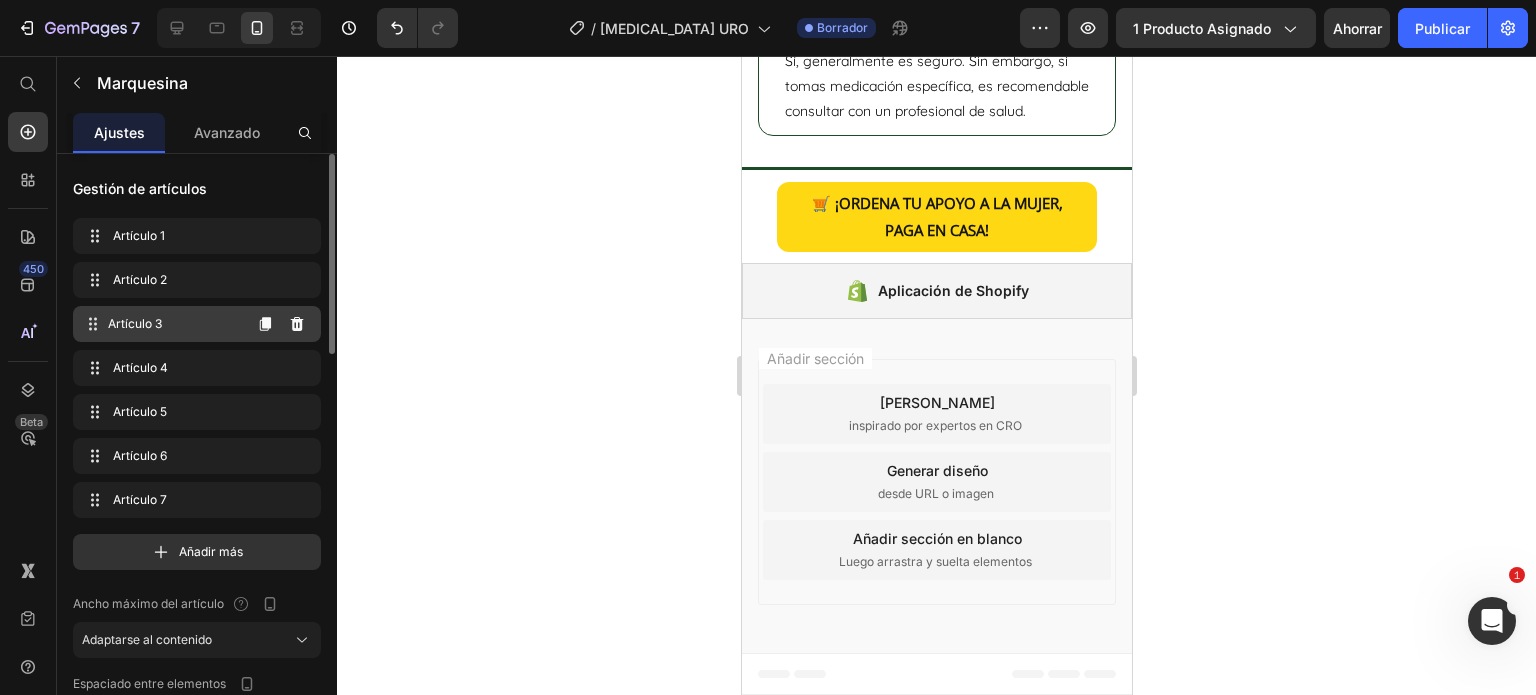 click on "Artículo 3 Item 3" at bounding box center (161, 324) 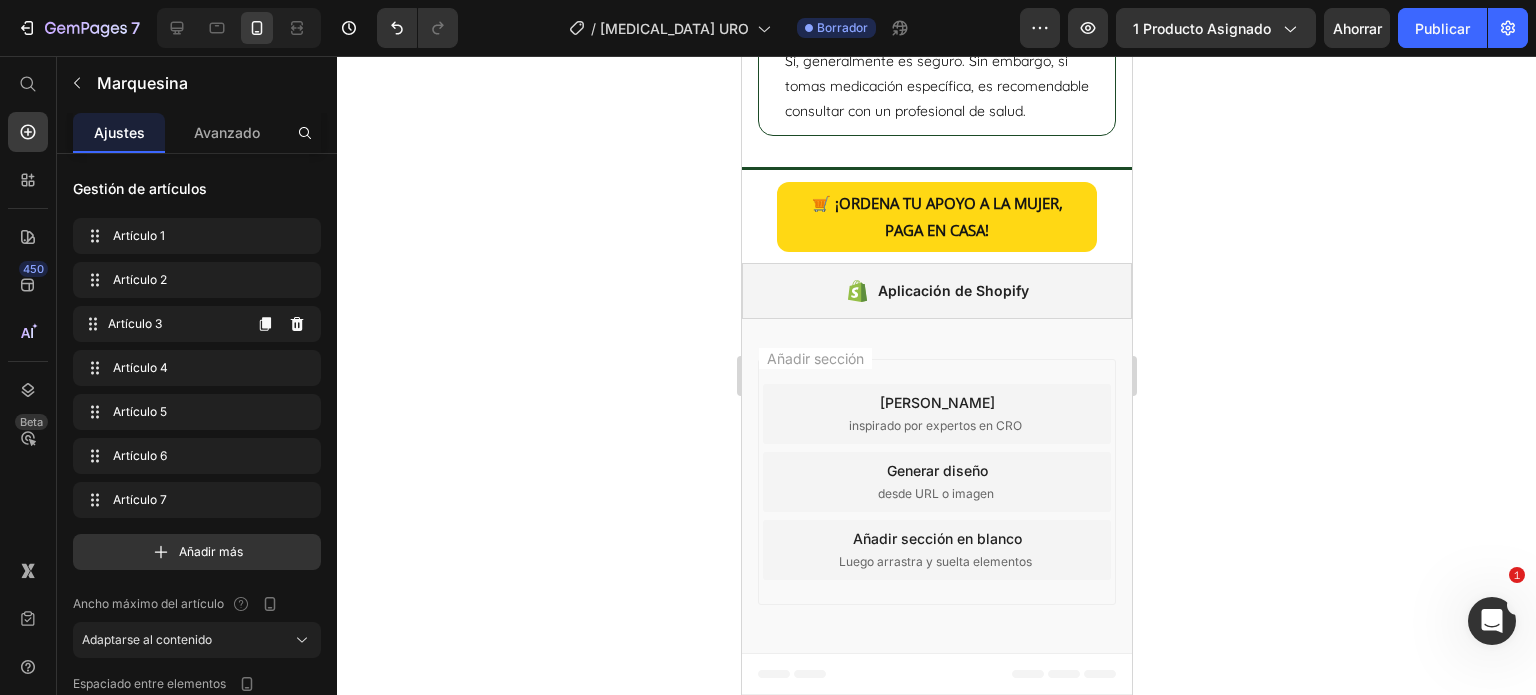 scroll, scrollTop: 0, scrollLeft: 641, axis: horizontal 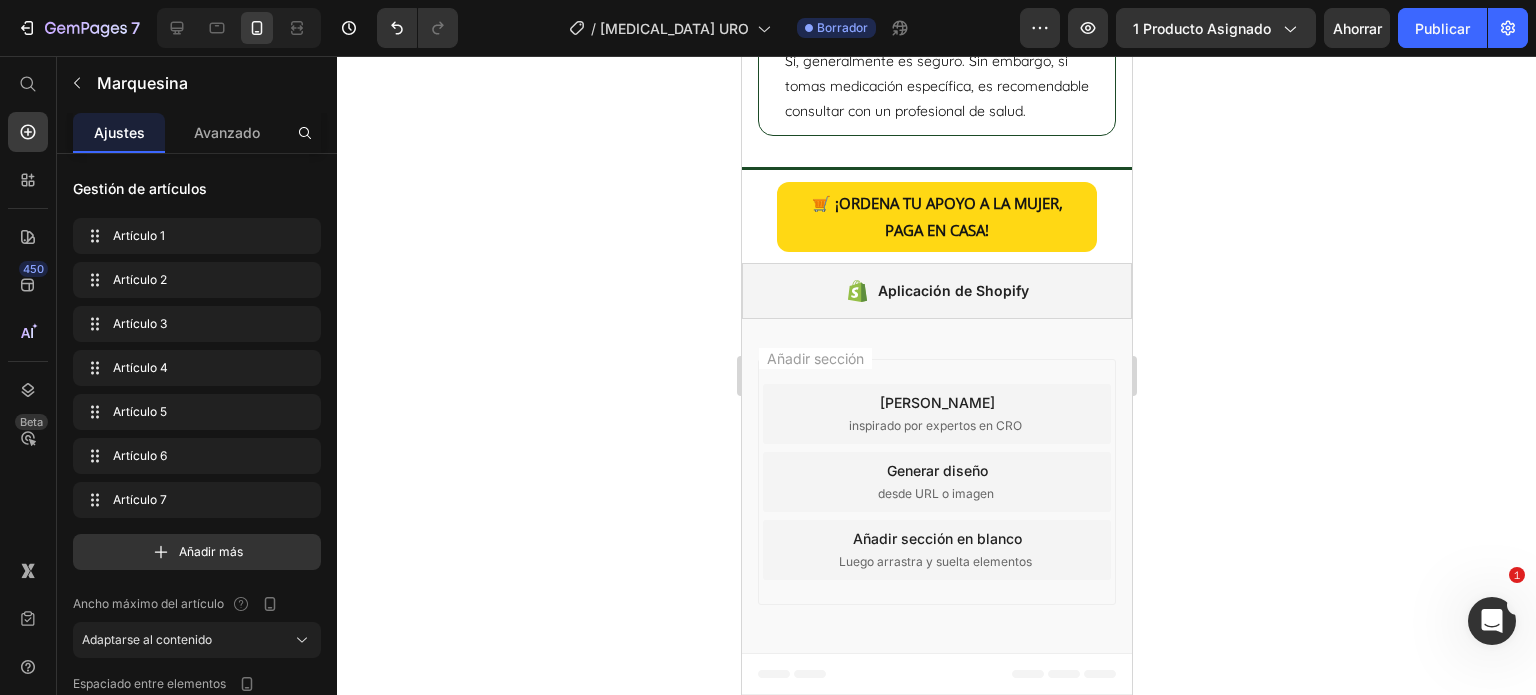 click on "CONFÍA EN TU CUERPO, CONFÍA EN APOYO A LA MUJER." at bounding box center [946, -1045] 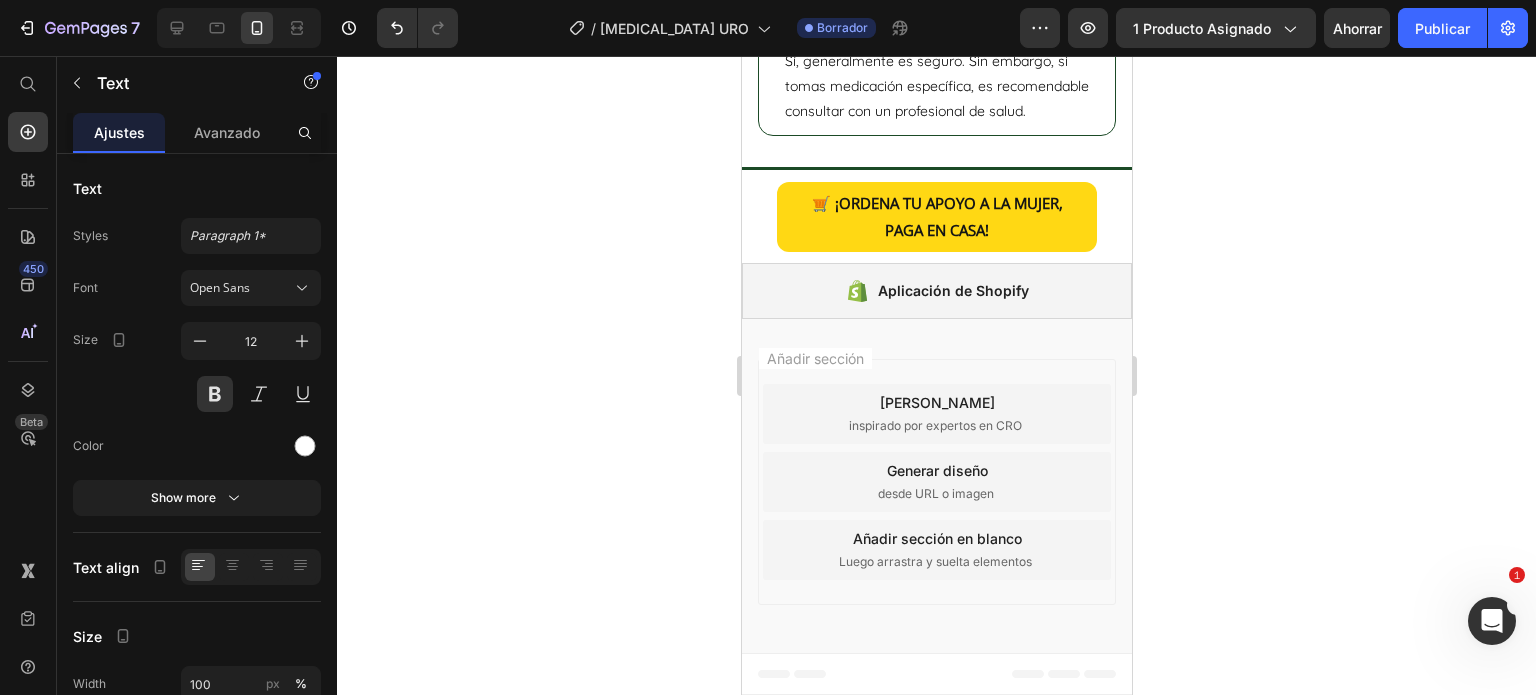 click on "CONFÍA EN TU CUERPO, CONFÍA EN APOYO A LA MUJER." at bounding box center [946, -1045] 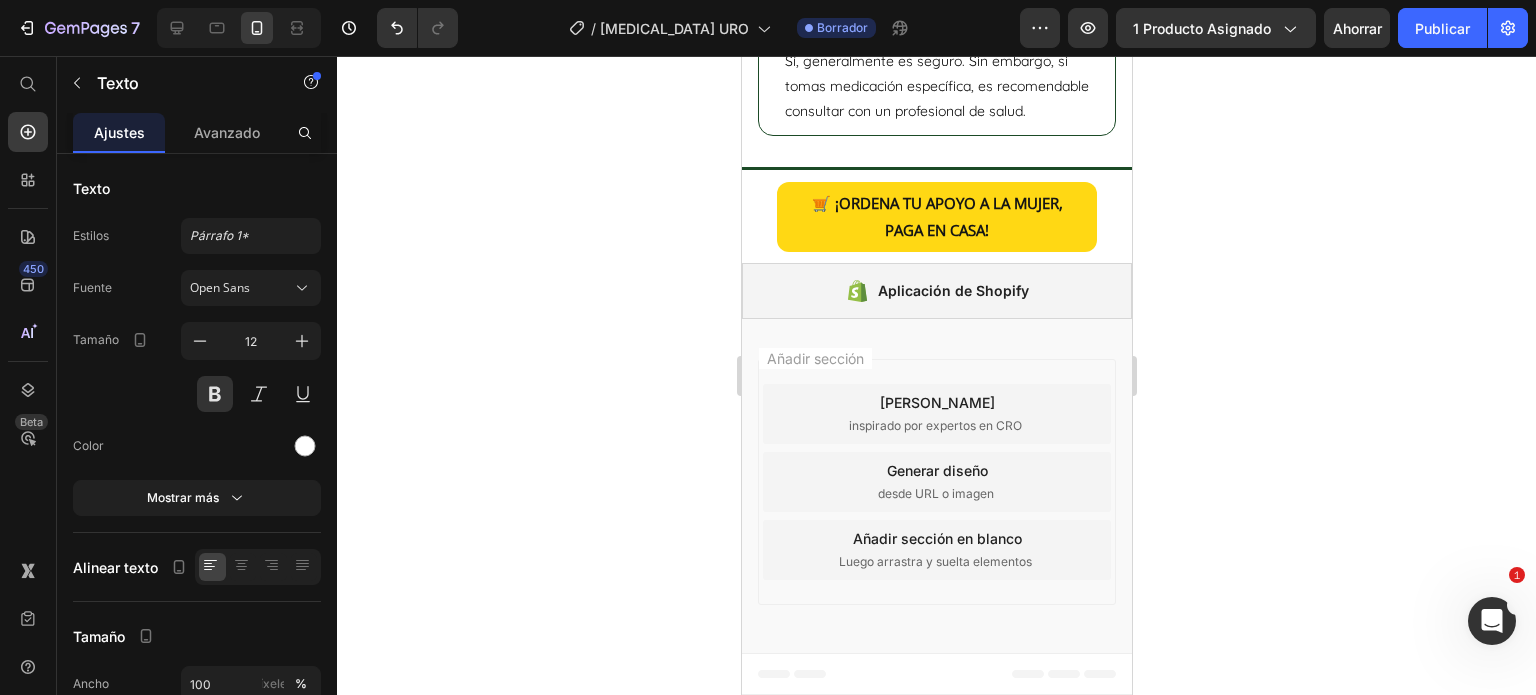 click on "NO ES SOLO ALIVIO, ES RECUPERAR TU CONFIANZA. Texto   0" at bounding box center [1031, -1044] 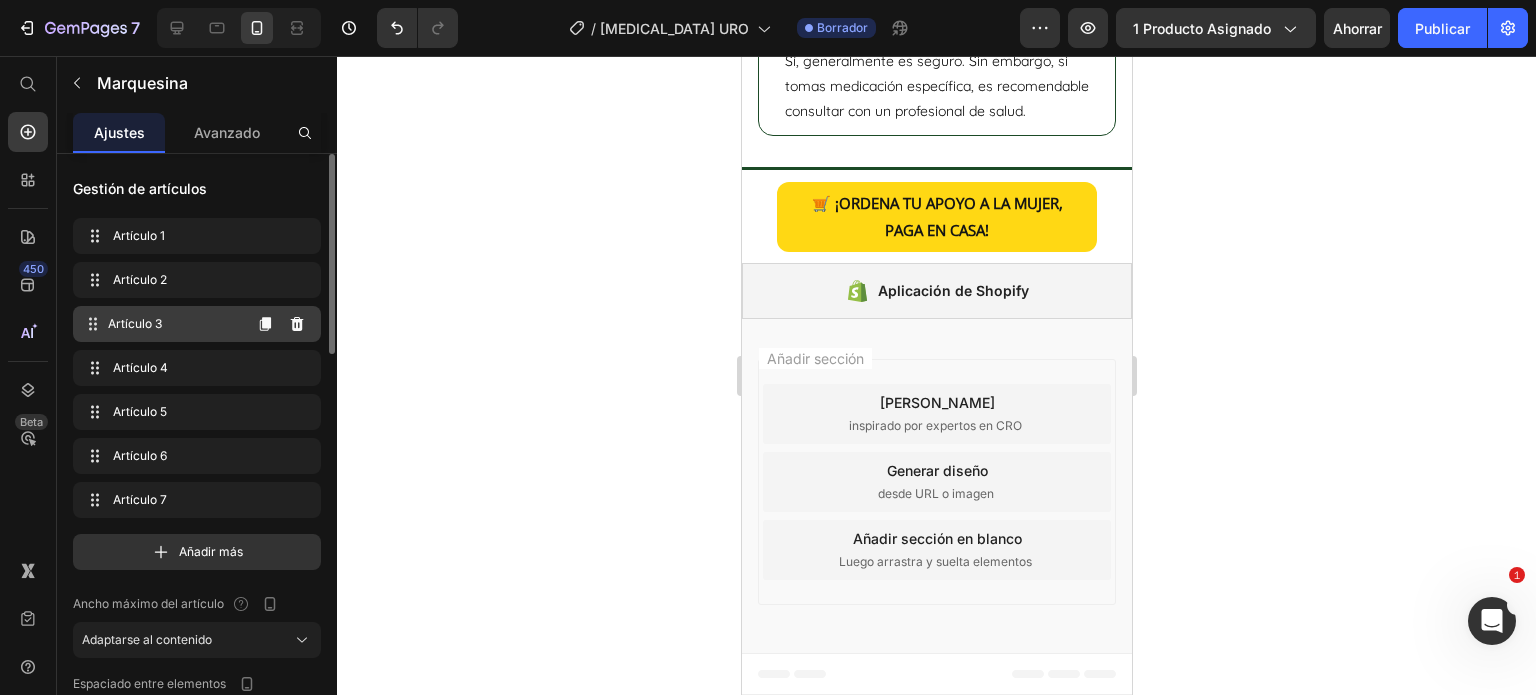 click on "Artículo 3" at bounding box center [174, 324] 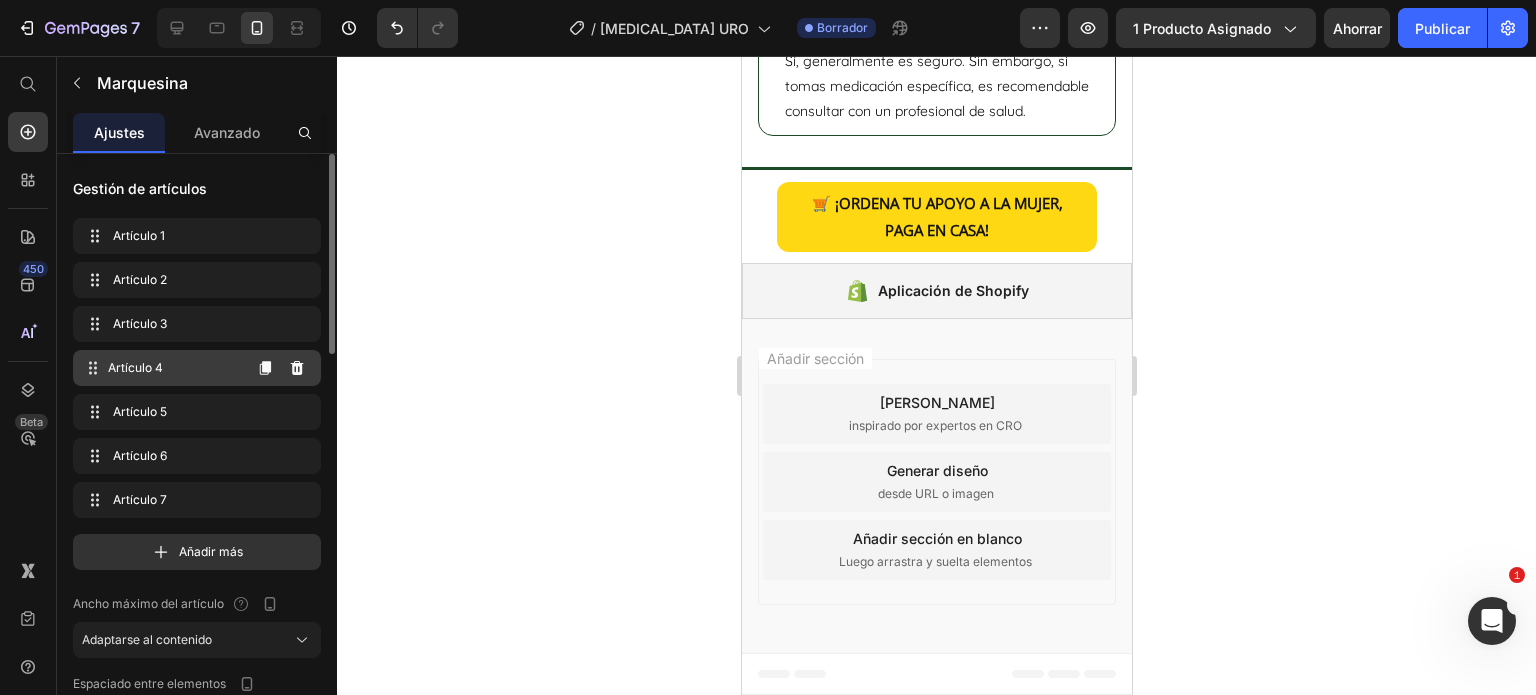 click on "Artículo 4 Item 4" at bounding box center (197, 368) 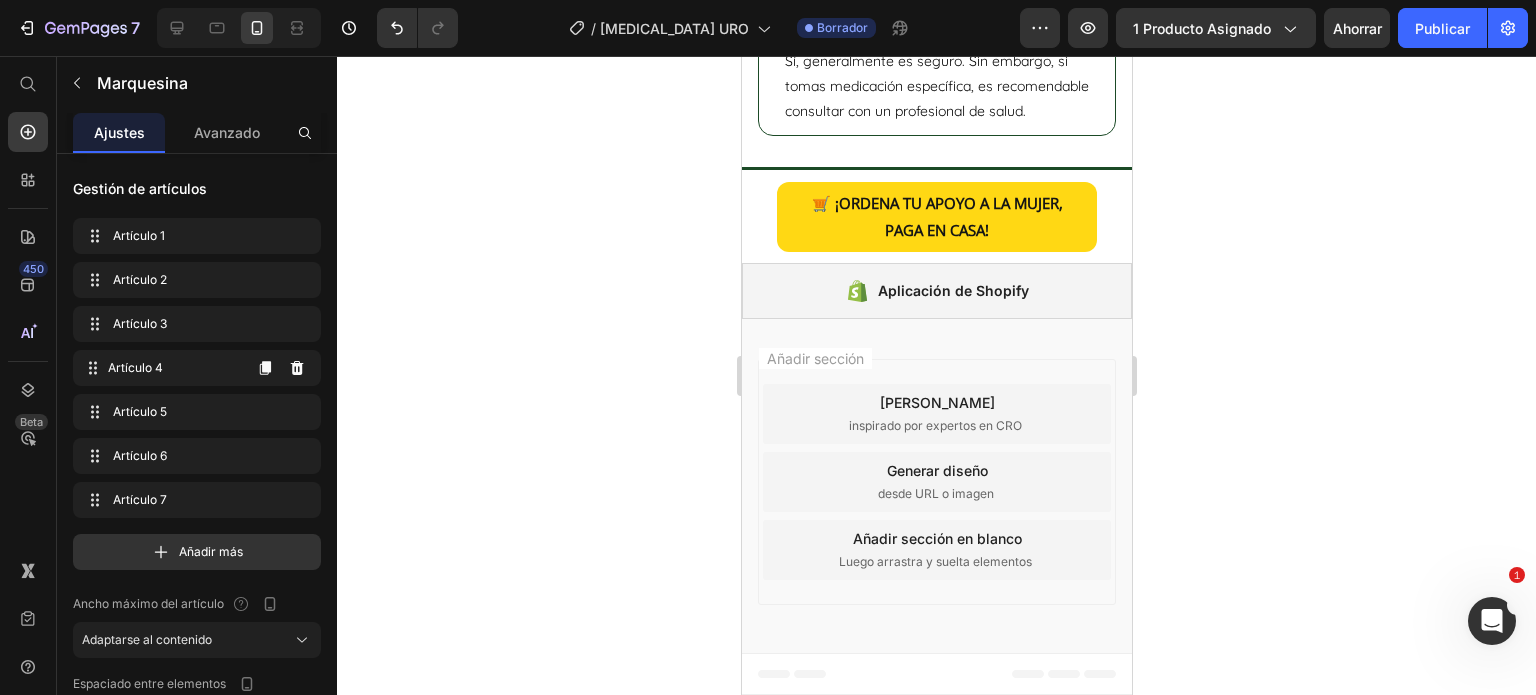 scroll, scrollTop: 0, scrollLeft: 1058, axis: horizontal 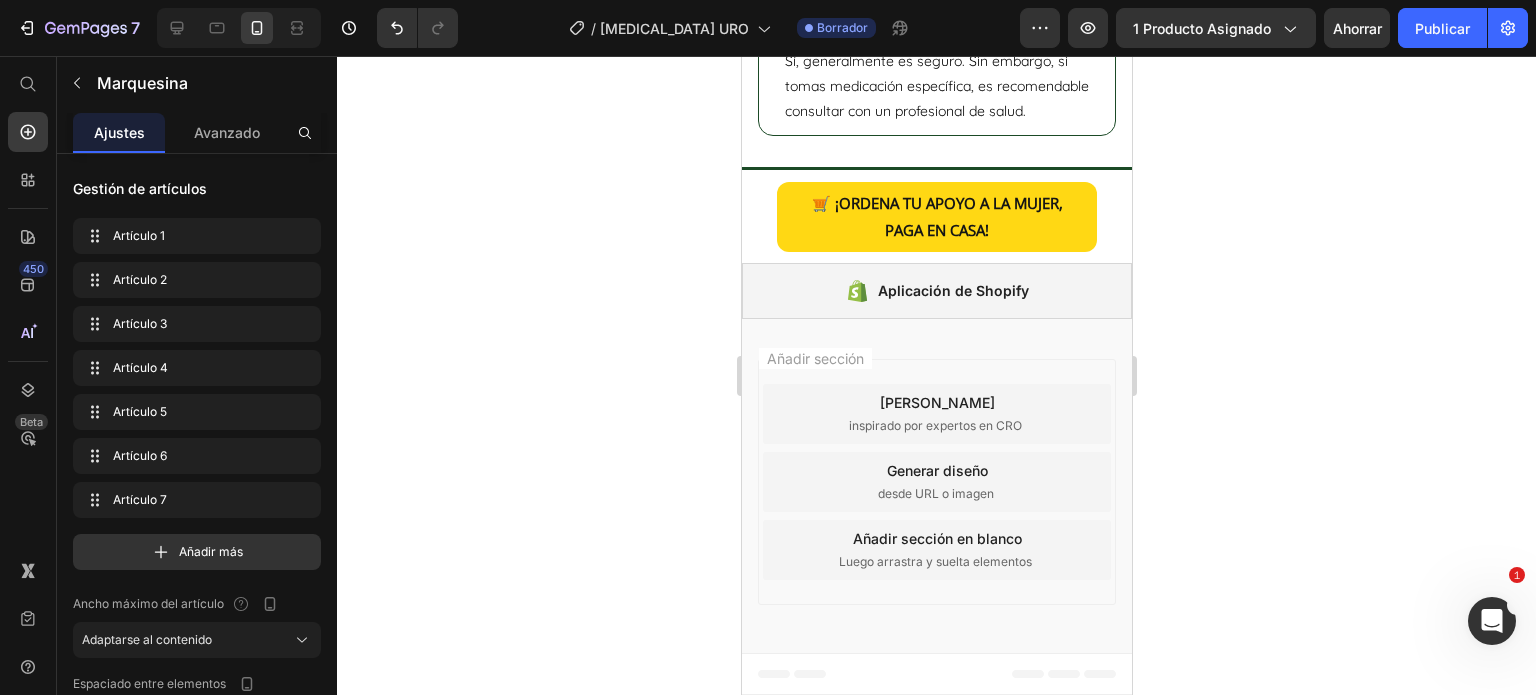 click on "NO SIGAS SOPORTANDO LO QUE PUEDES CAMBIAR." at bounding box center [1005, -1045] 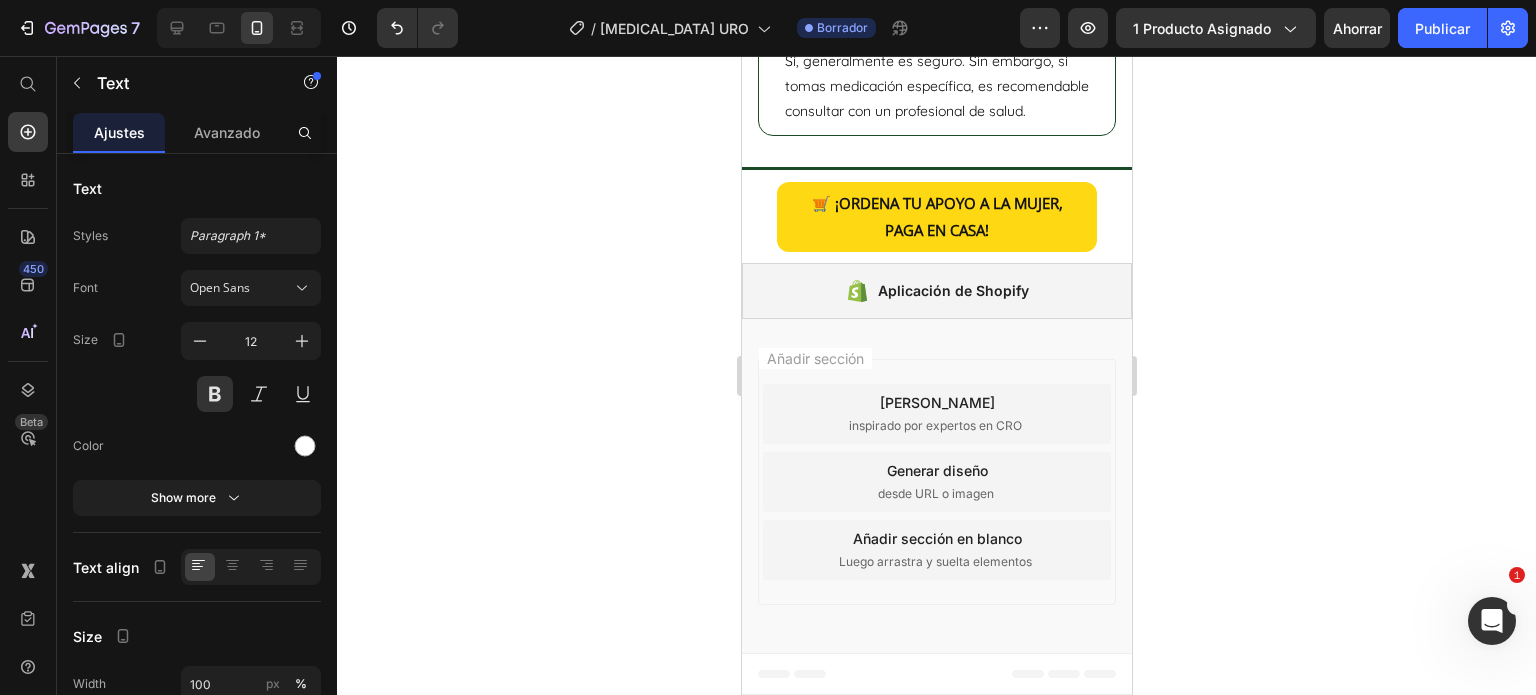click on "NO SIGAS SOPORTANDO LO QUE PUEDES CAMBIAR." at bounding box center (1005, -1045) 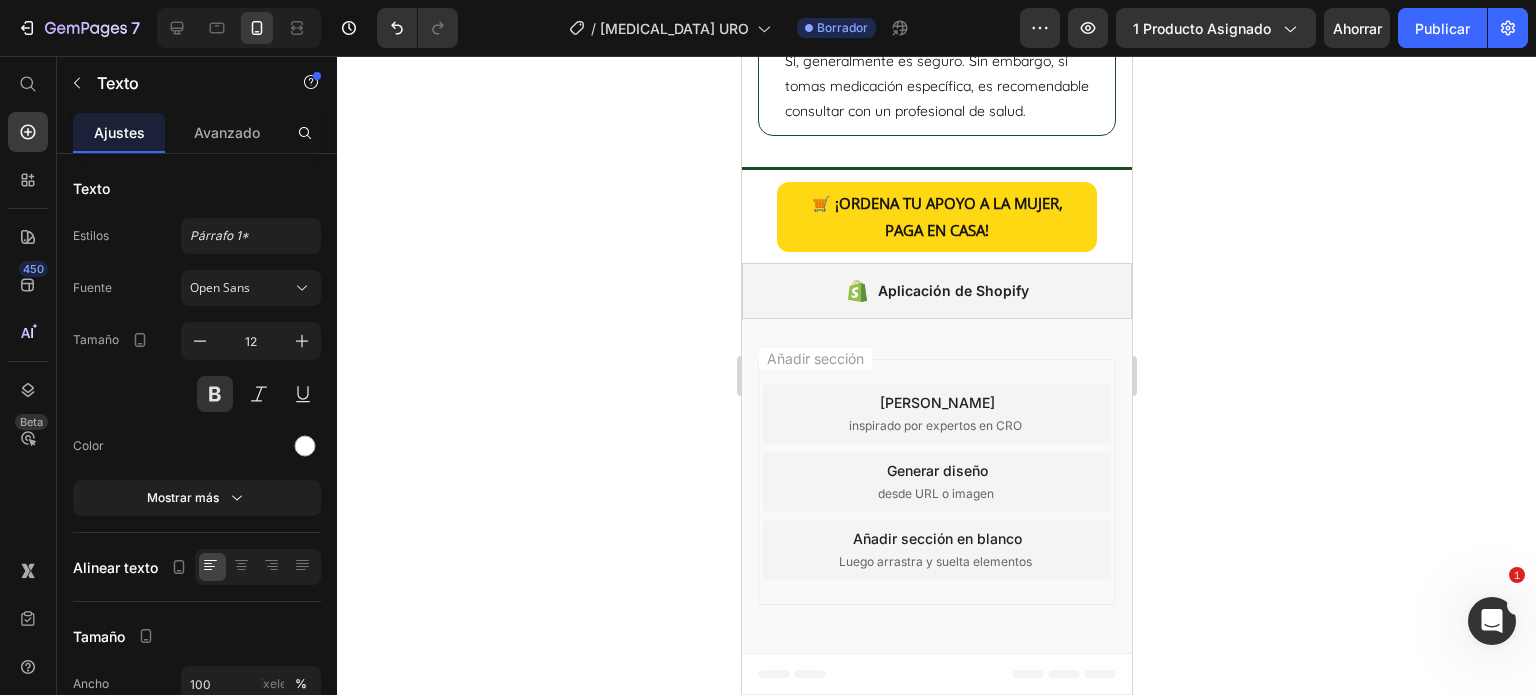 click on "CUÍDATE COMO TE CUIDARÍAS A UNA AMIGA. Texto   0" at bounding box center [1055, -1044] 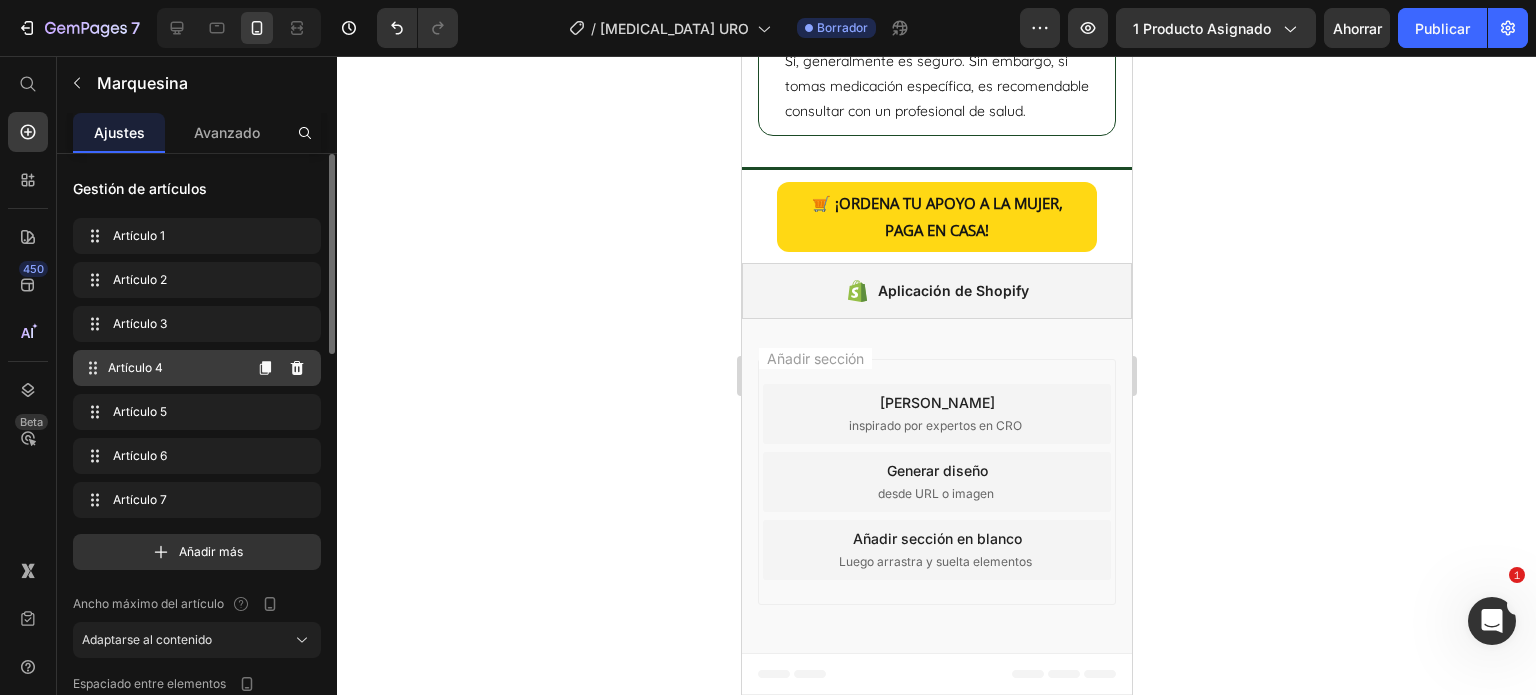 click on "Artículo 4" at bounding box center (174, 368) 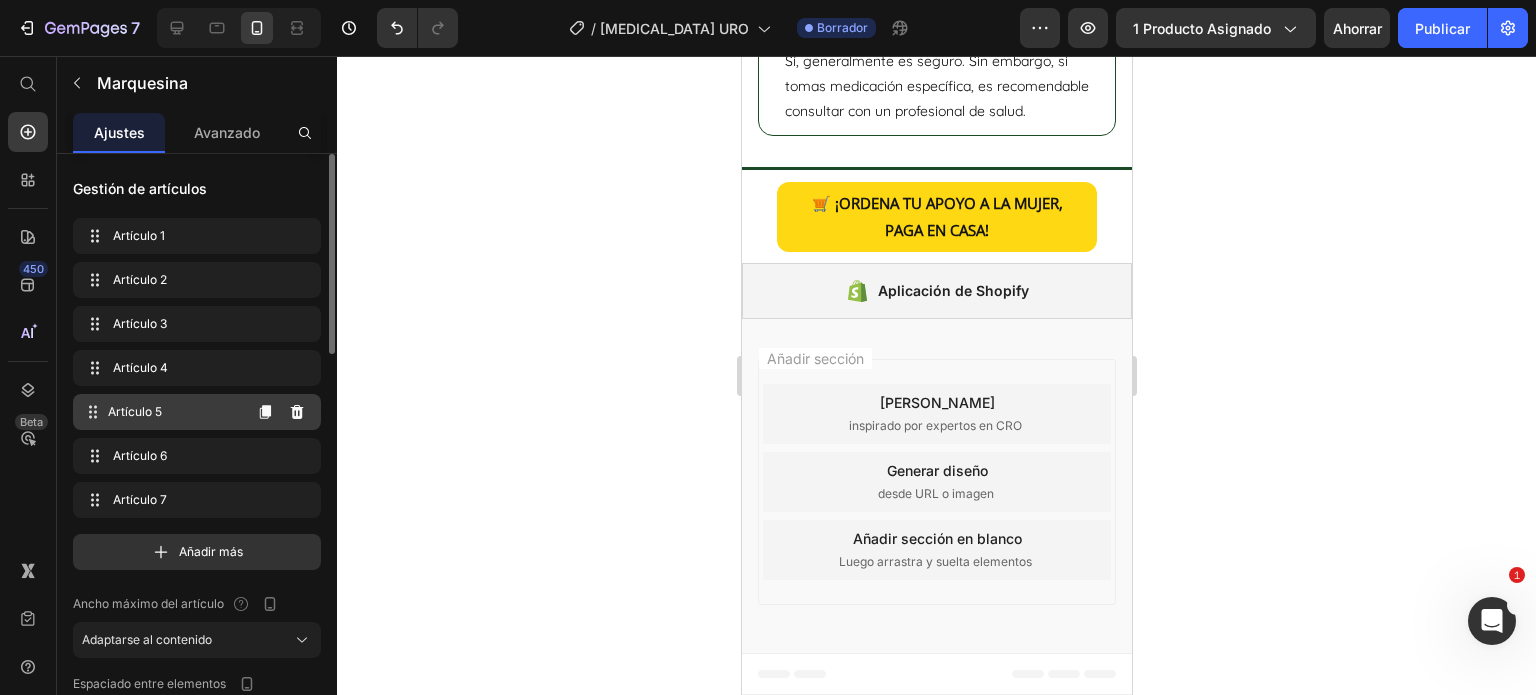 scroll, scrollTop: 0, scrollLeft: 1040, axis: horizontal 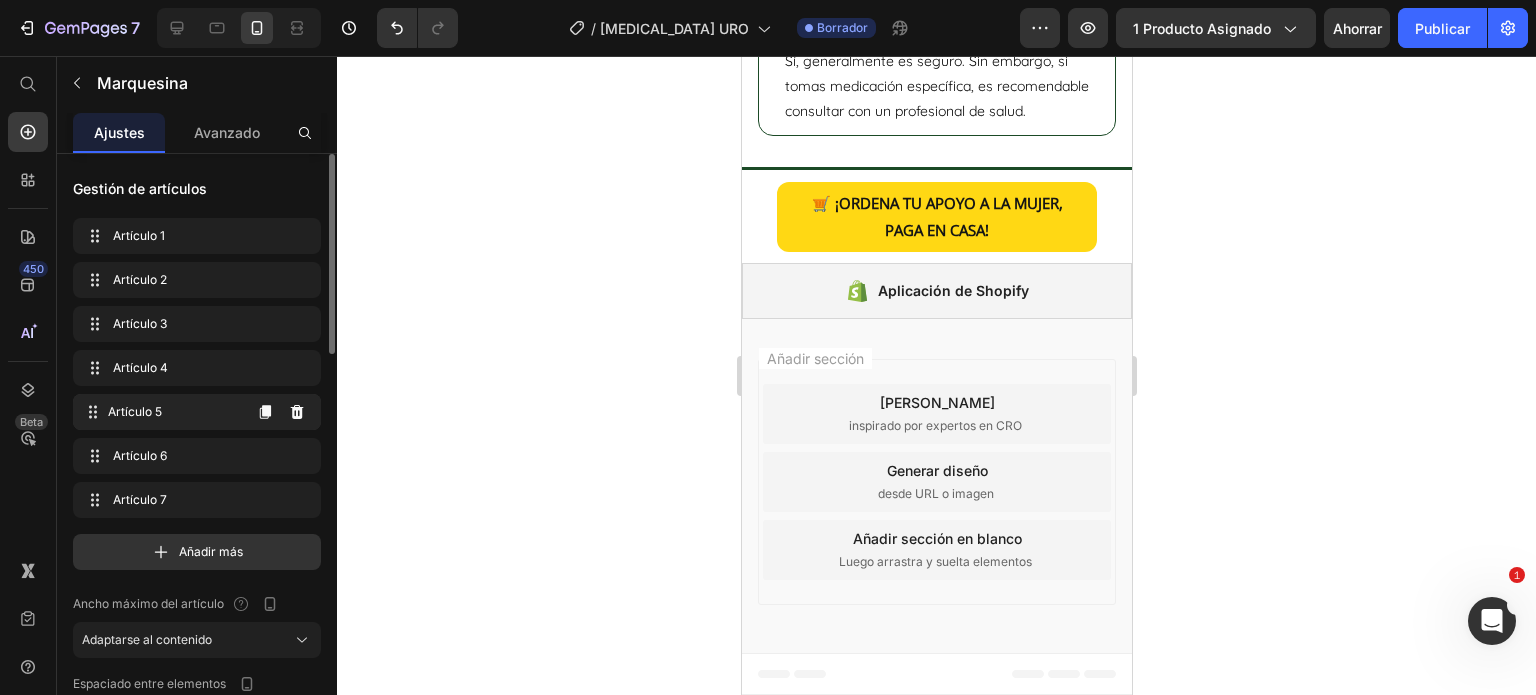 click on "Artículo 5" at bounding box center [174, 412] 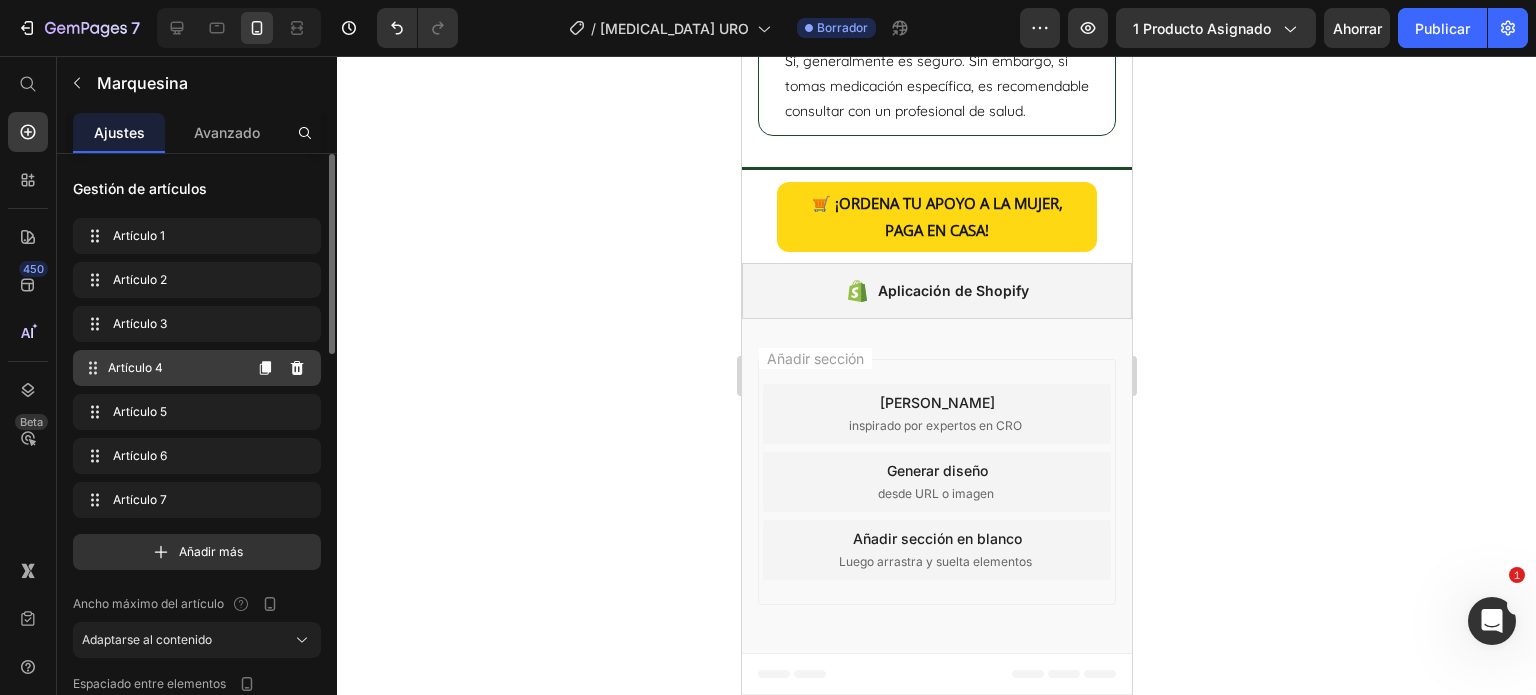 click on "Artículo 4" at bounding box center (174, 368) 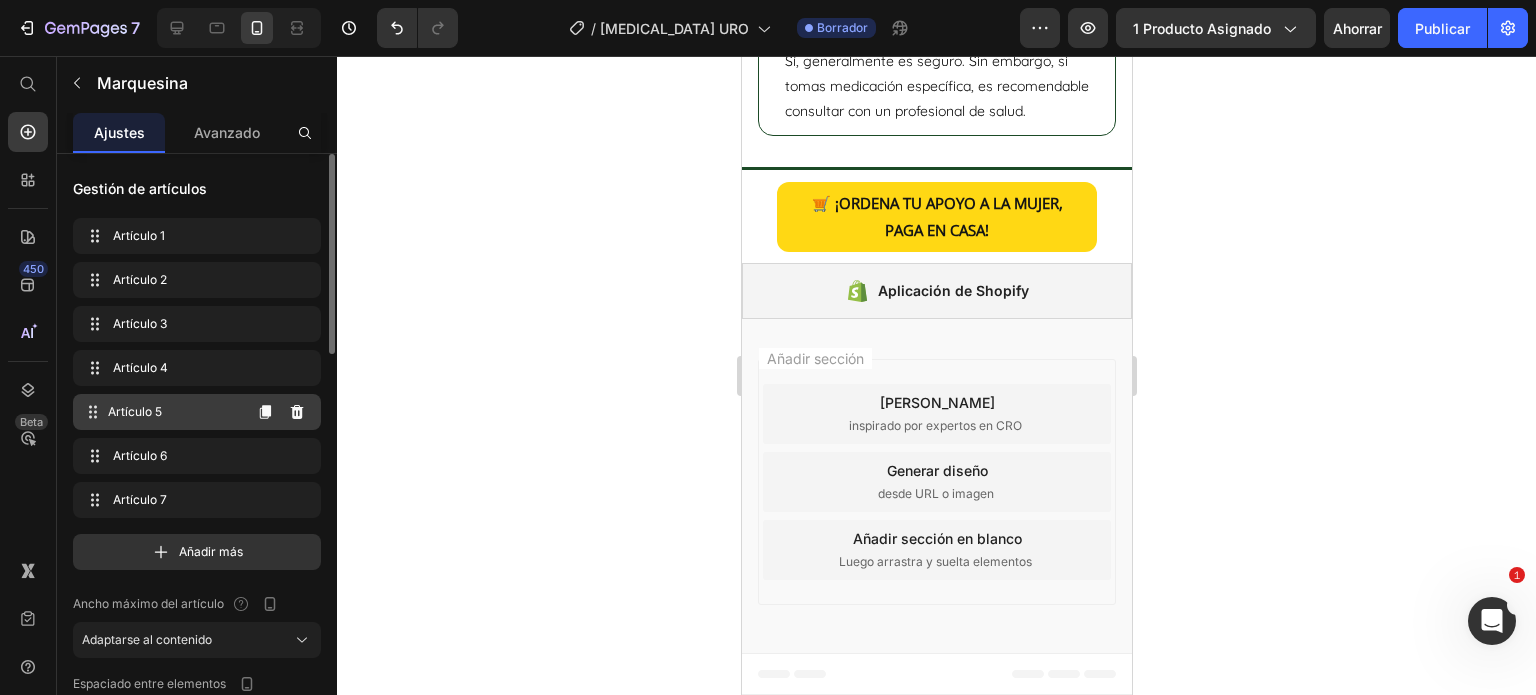 click on "Artículo 5 Item 5" at bounding box center (161, 412) 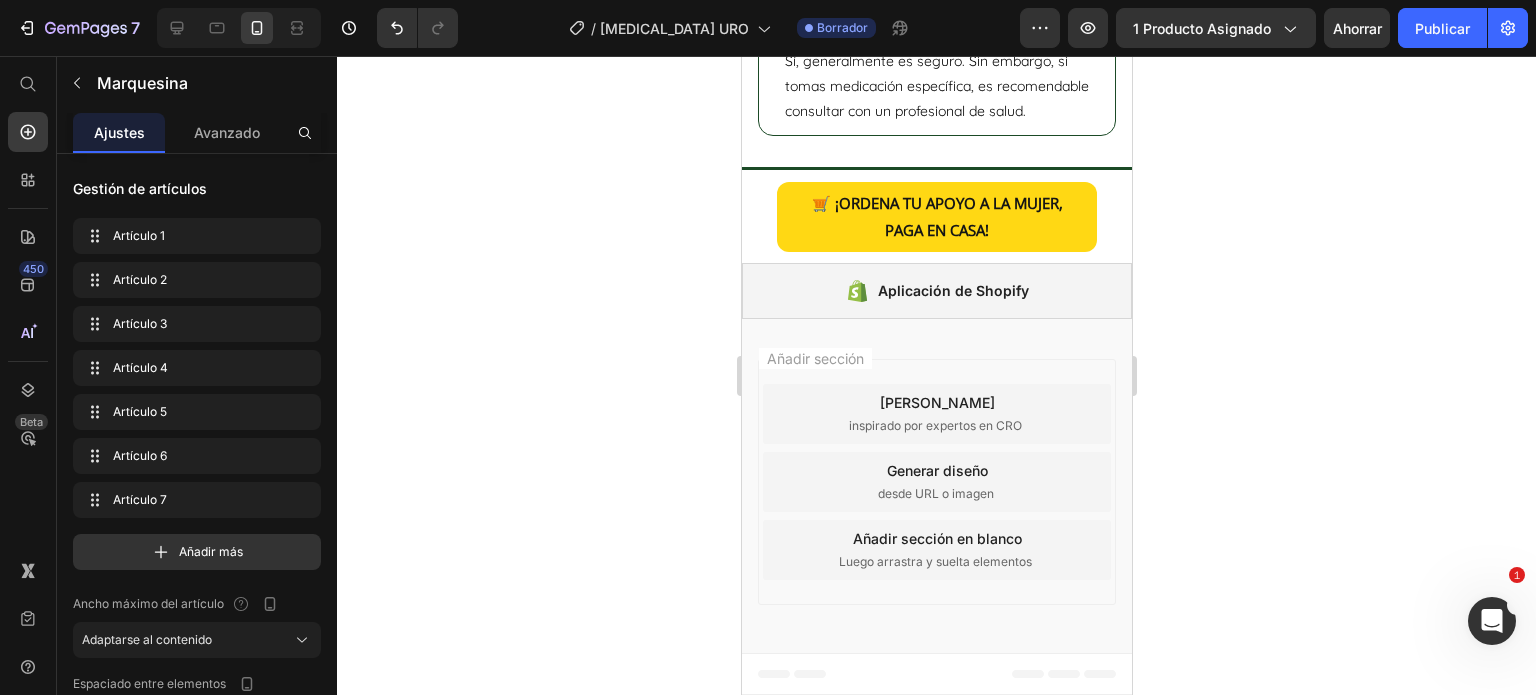 click on "ADIÓS BOCHORNOS, HOLA TRANQUILIDAD." at bounding box center [1008, -1045] 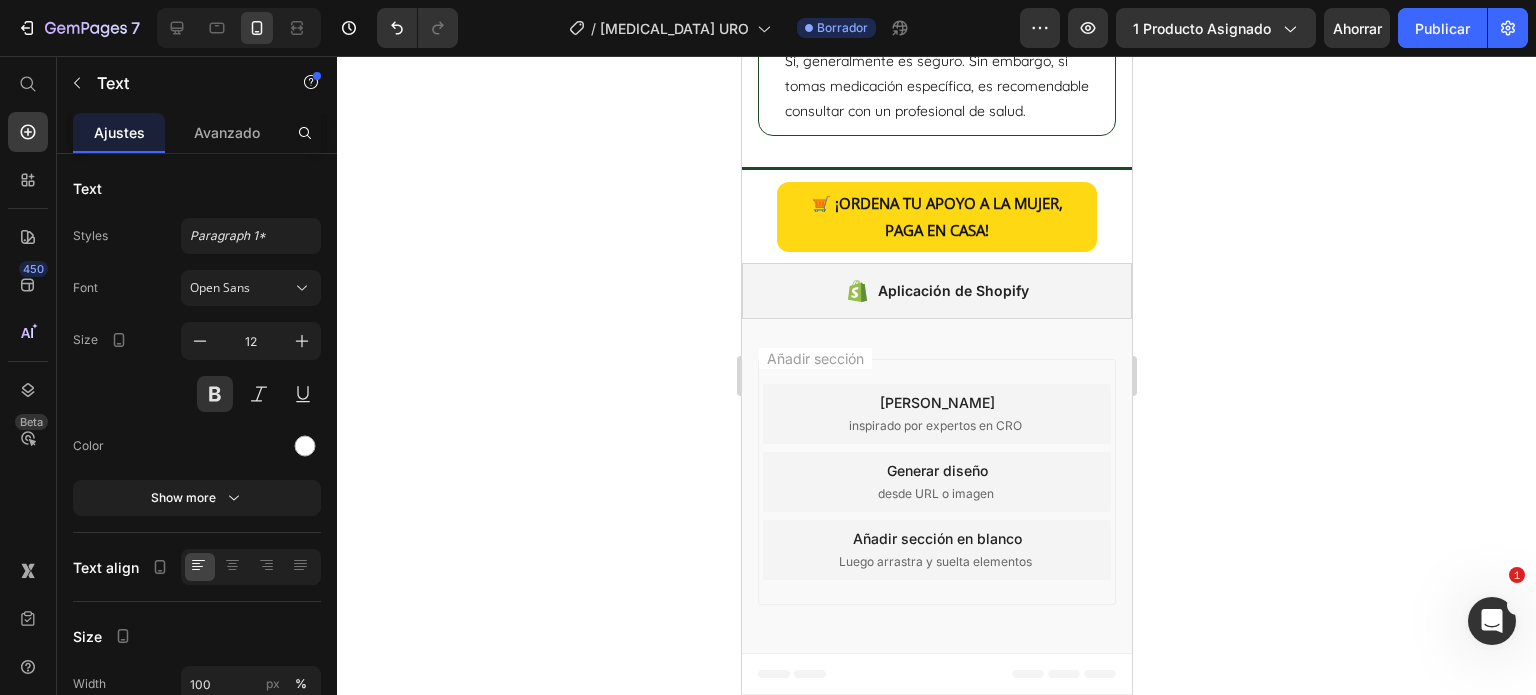 click on "ADIÓS BOCHORNOS, HOLA TRANQUILIDAD." at bounding box center [1008, -1045] 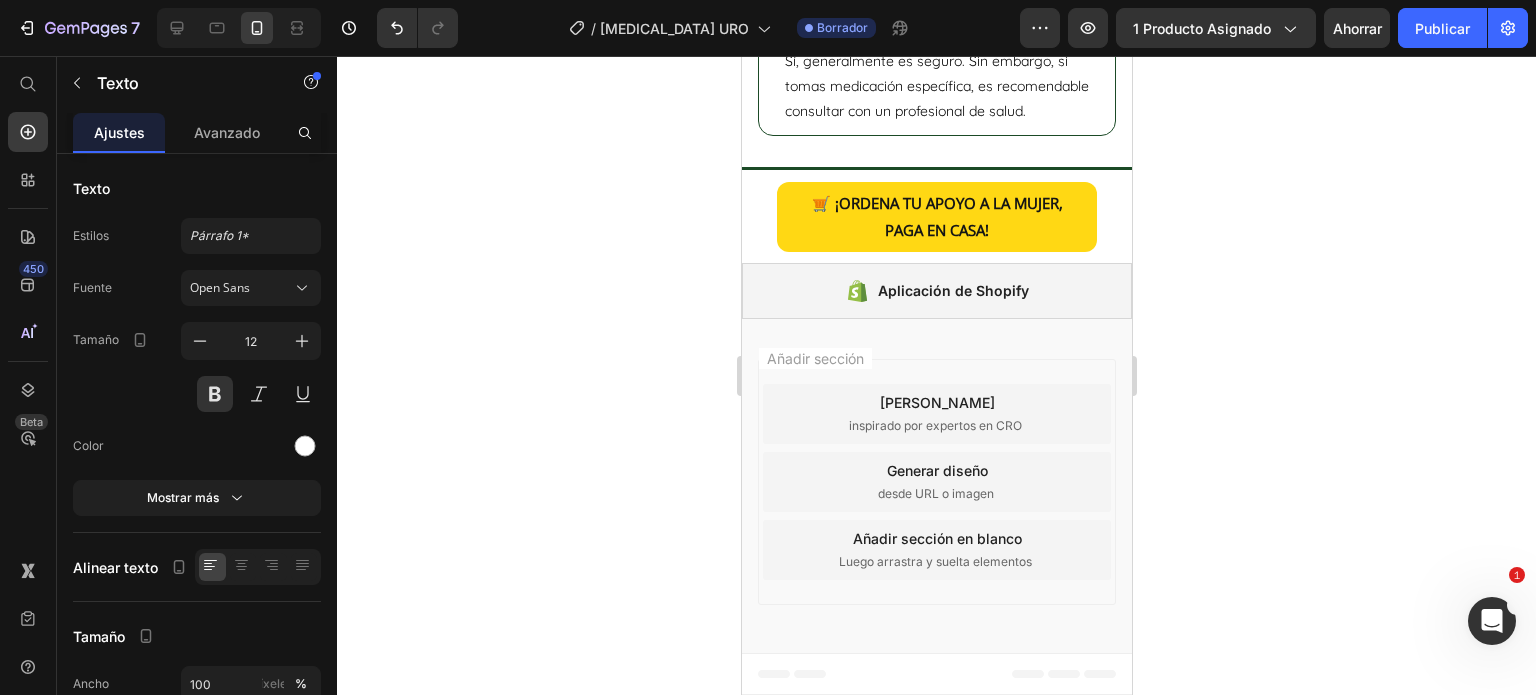 click on "QUE EL MAL OLOR NO DECIDA CÓMO TE SIENTES. Texto   0" at bounding box center [1093, -1044] 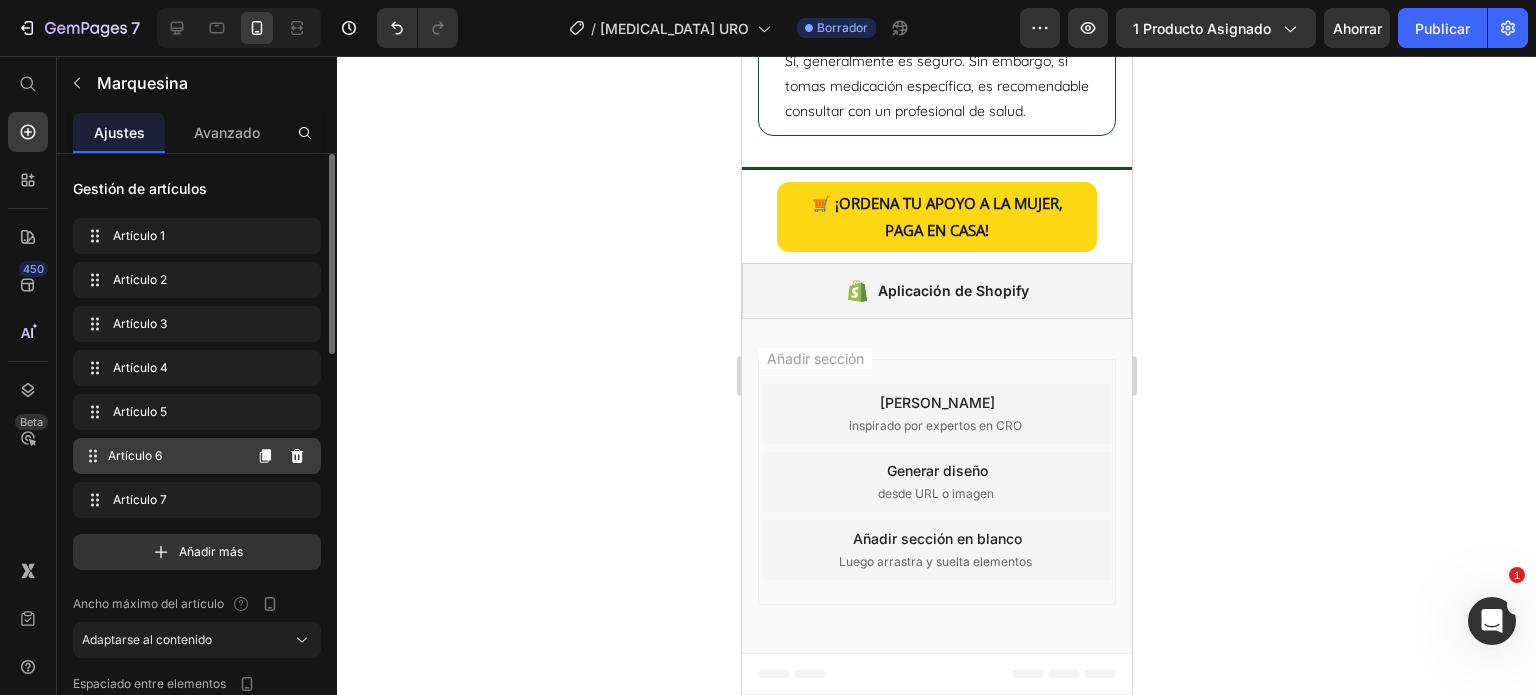 click on "Artículo 6 Item 6" at bounding box center [197, 456] 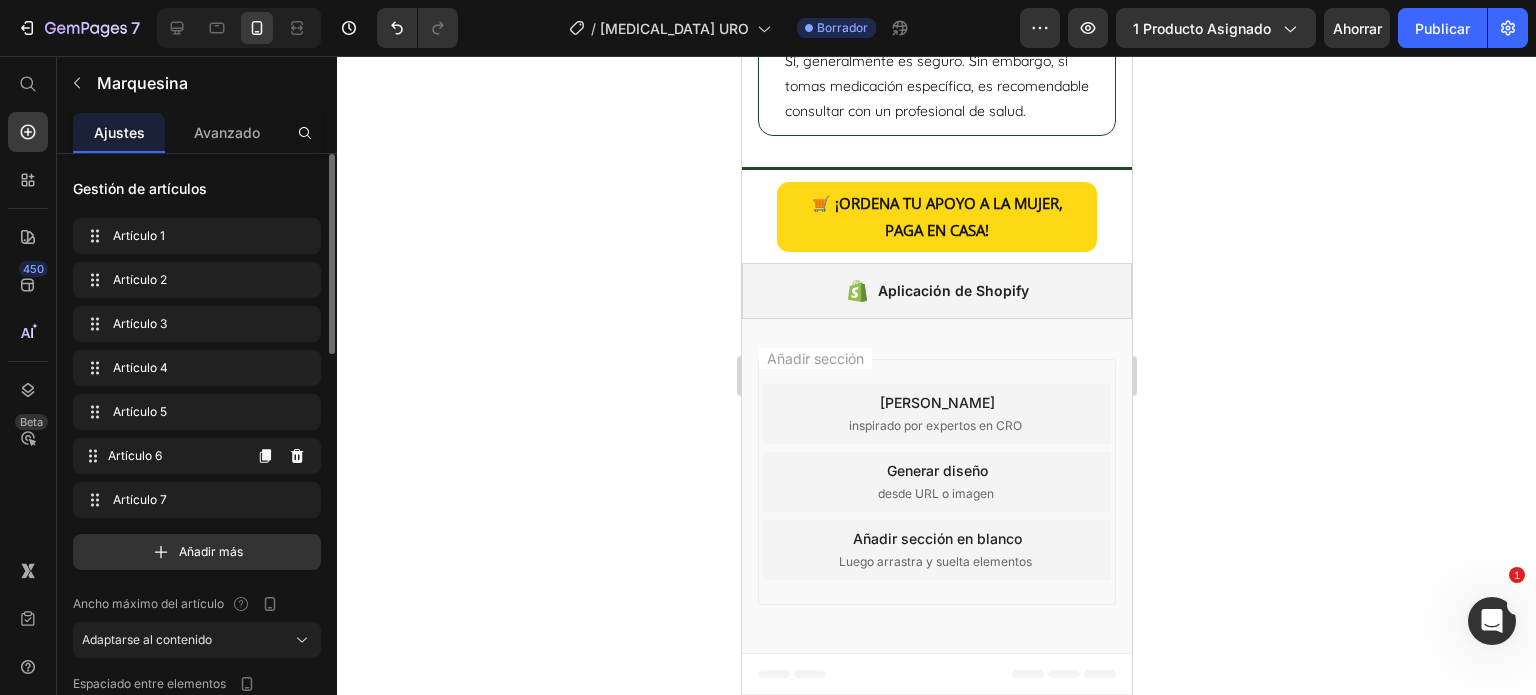 scroll, scrollTop: 0, scrollLeft: 1830, axis: horizontal 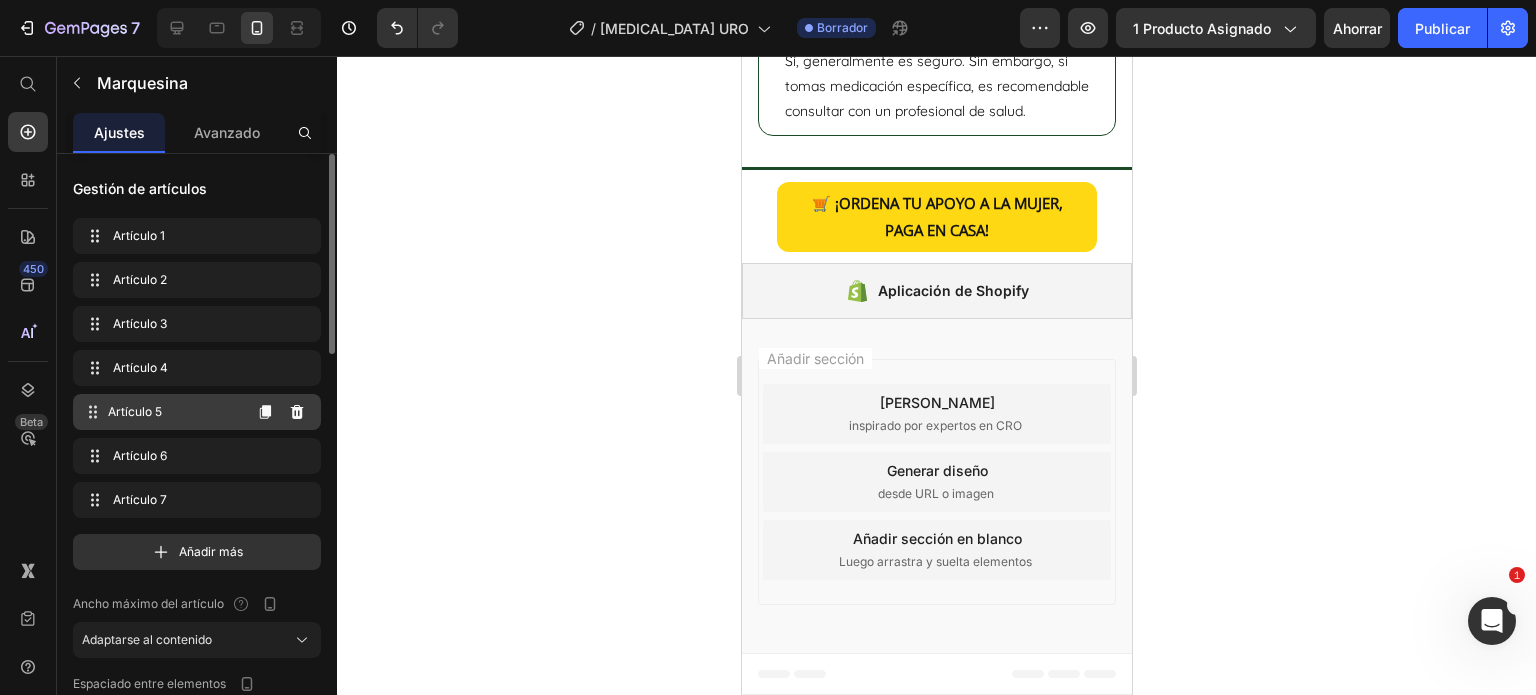 click on "Artículo 5" at bounding box center (174, 412) 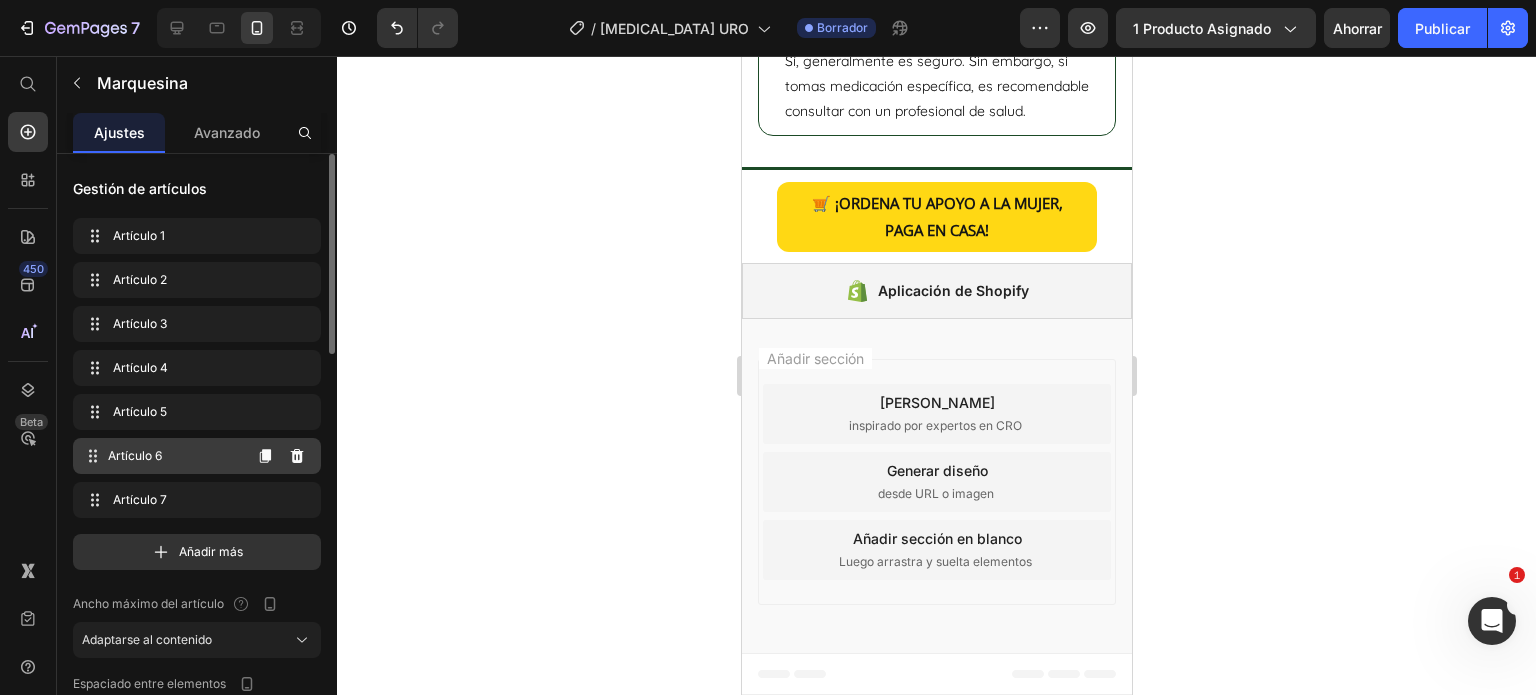 click on "Artículo 6" at bounding box center (174, 456) 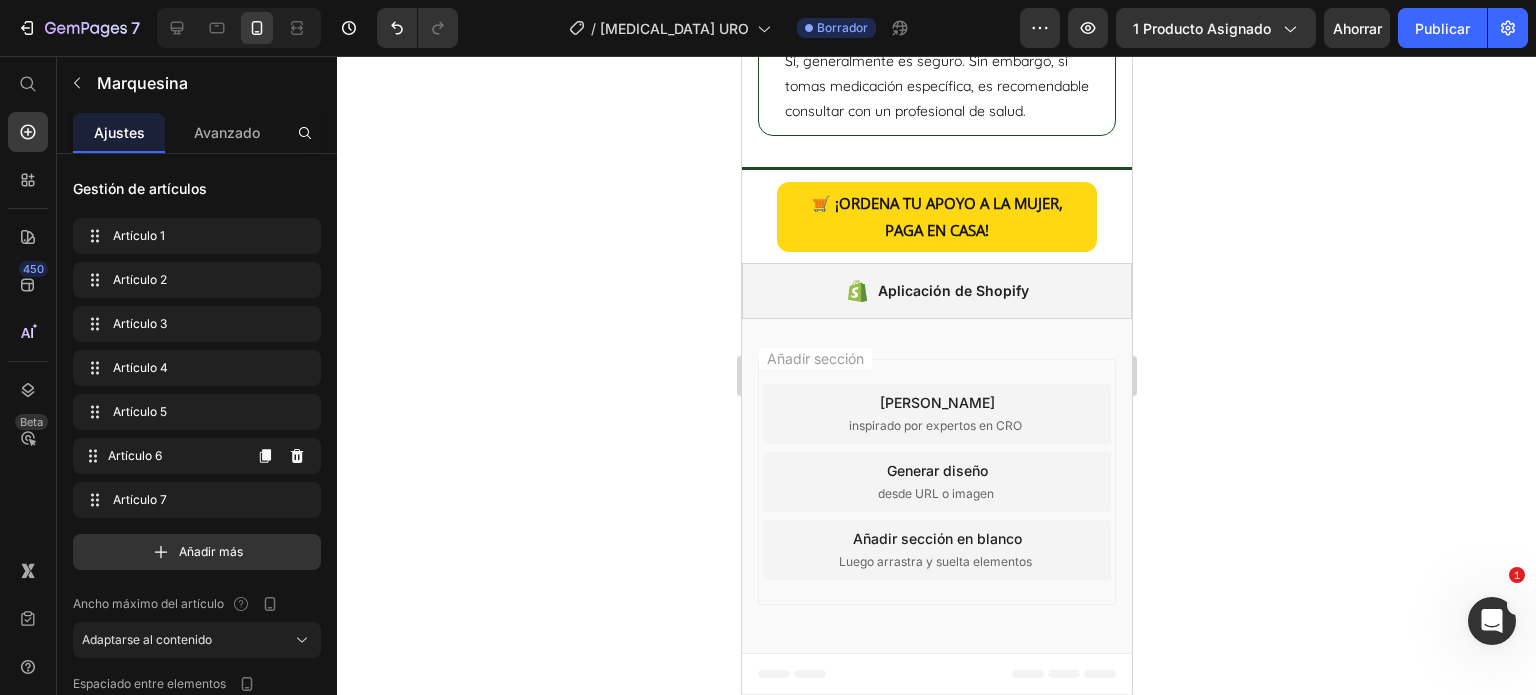 scroll, scrollTop: 0, scrollLeft: 1830, axis: horizontal 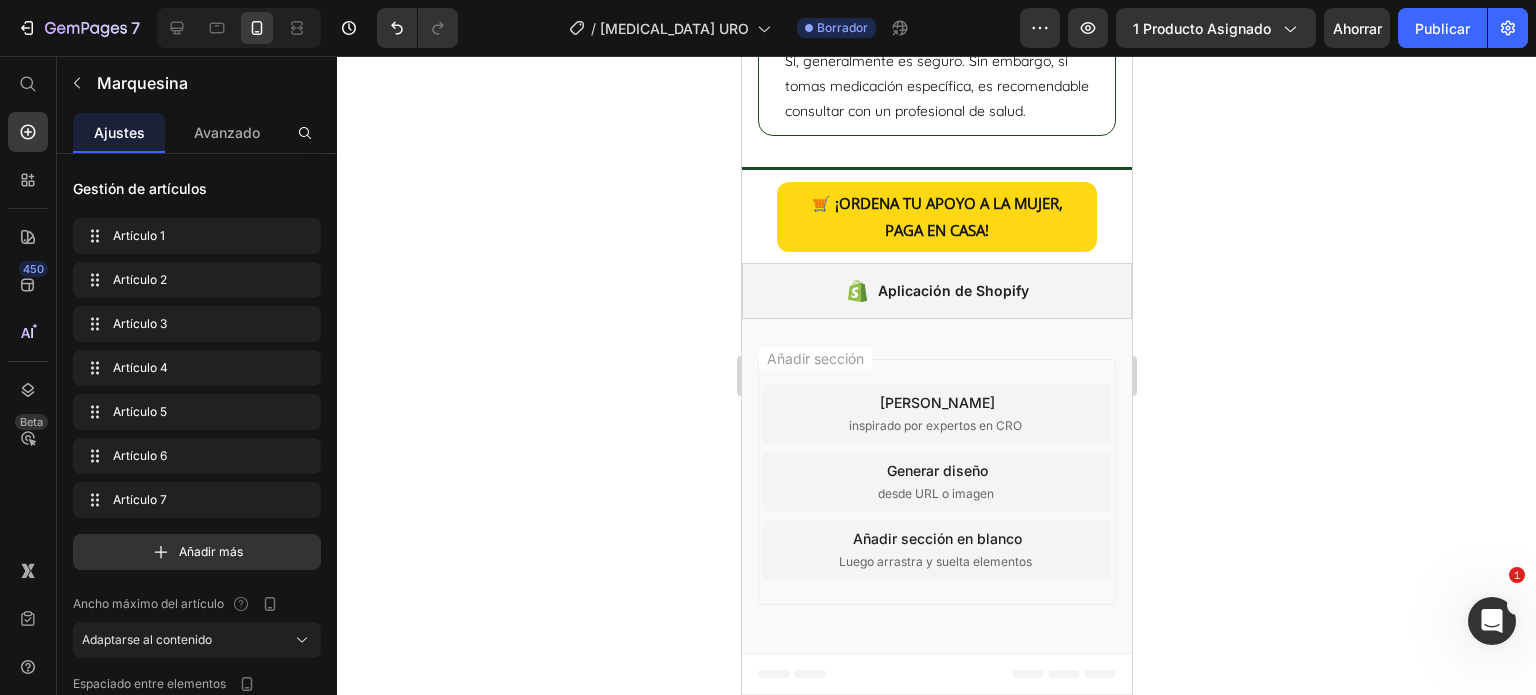 click on "EQUILIBRIO QUE SE SIENTE Y SE NOTA. Texto" at bounding box center [1011, -1044] 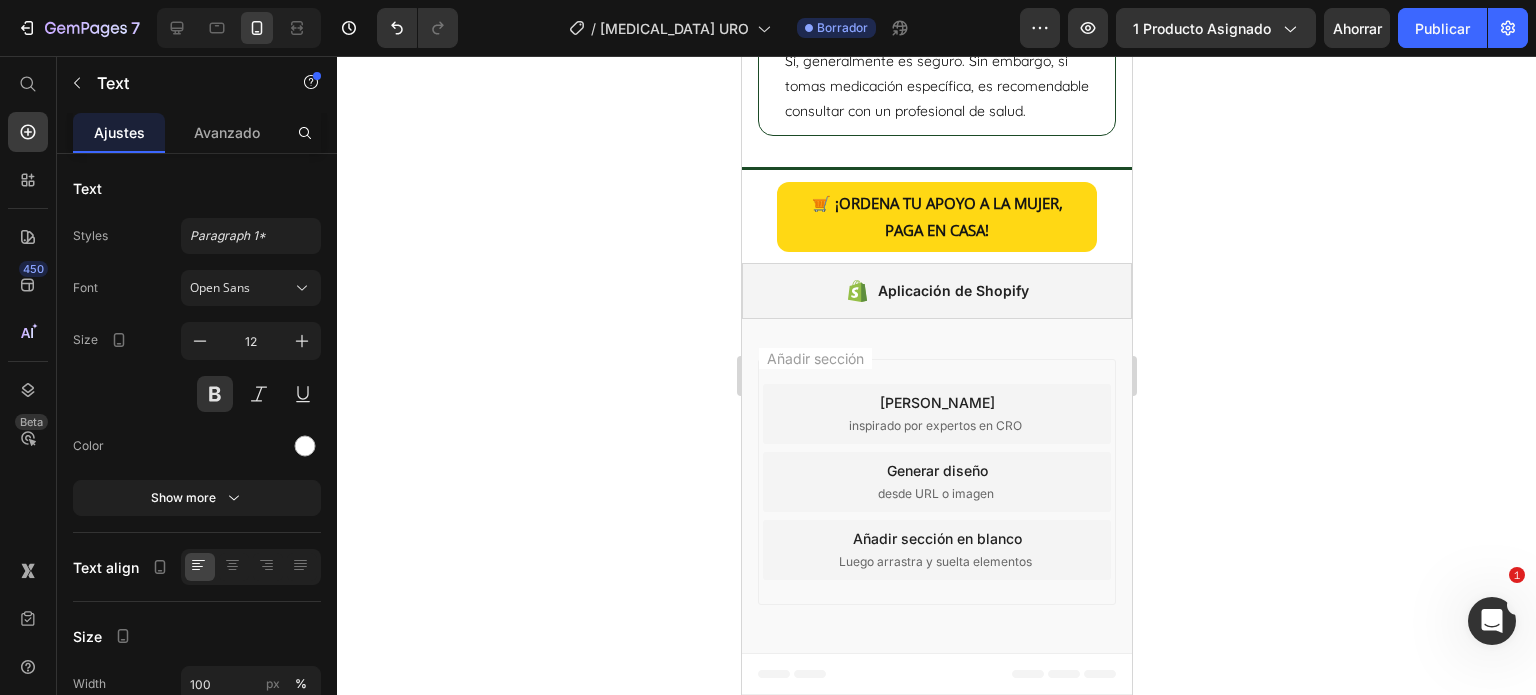click on "EQUILIBRIO QUE SE SIENTE Y SE NOTA. Texto   0" at bounding box center [1011, -1044] 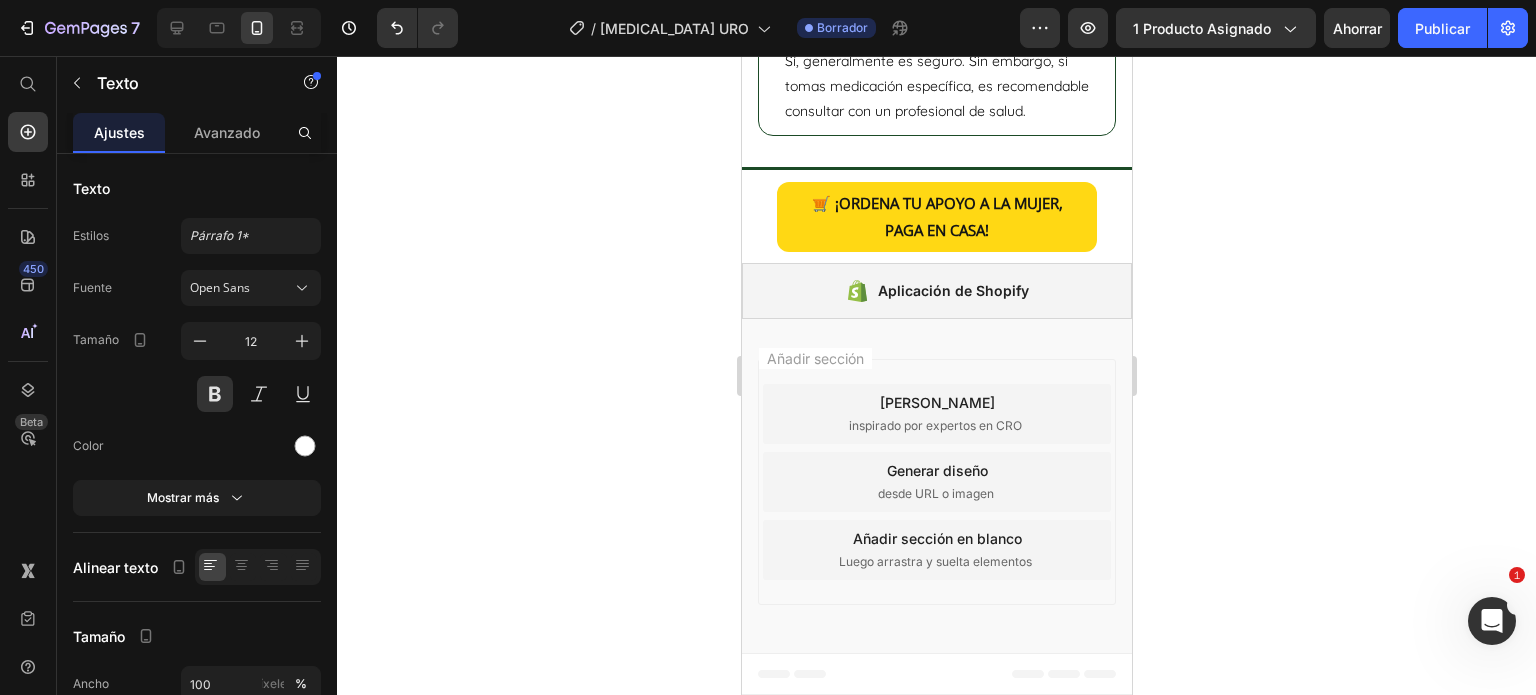 click on "EQUILIBRIO QUE SE SIENTE Y SE NOTA. Texto   0" at bounding box center (1011, -1044) 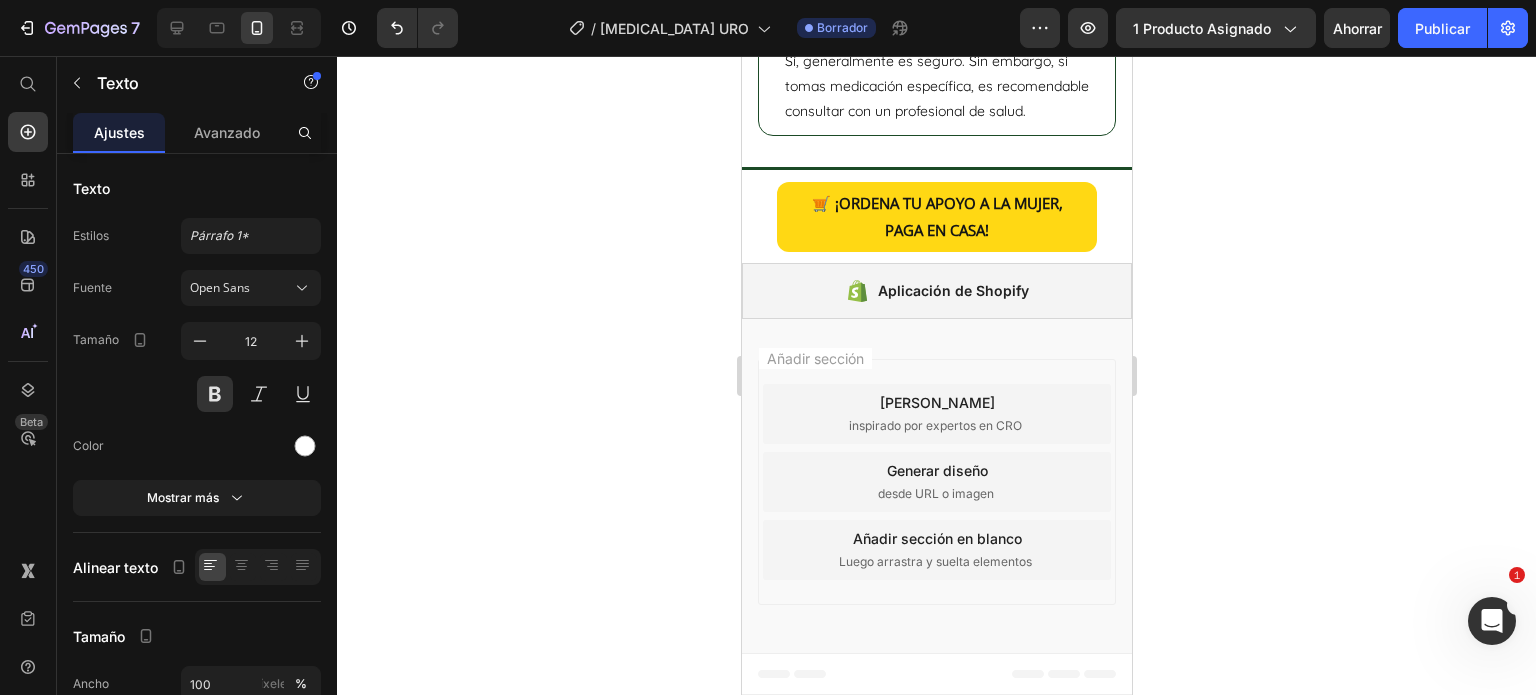 click on "FRESCURA NATURAL, TODOS LOS DÍAS. Texto   0" at bounding box center (1079, -1044) 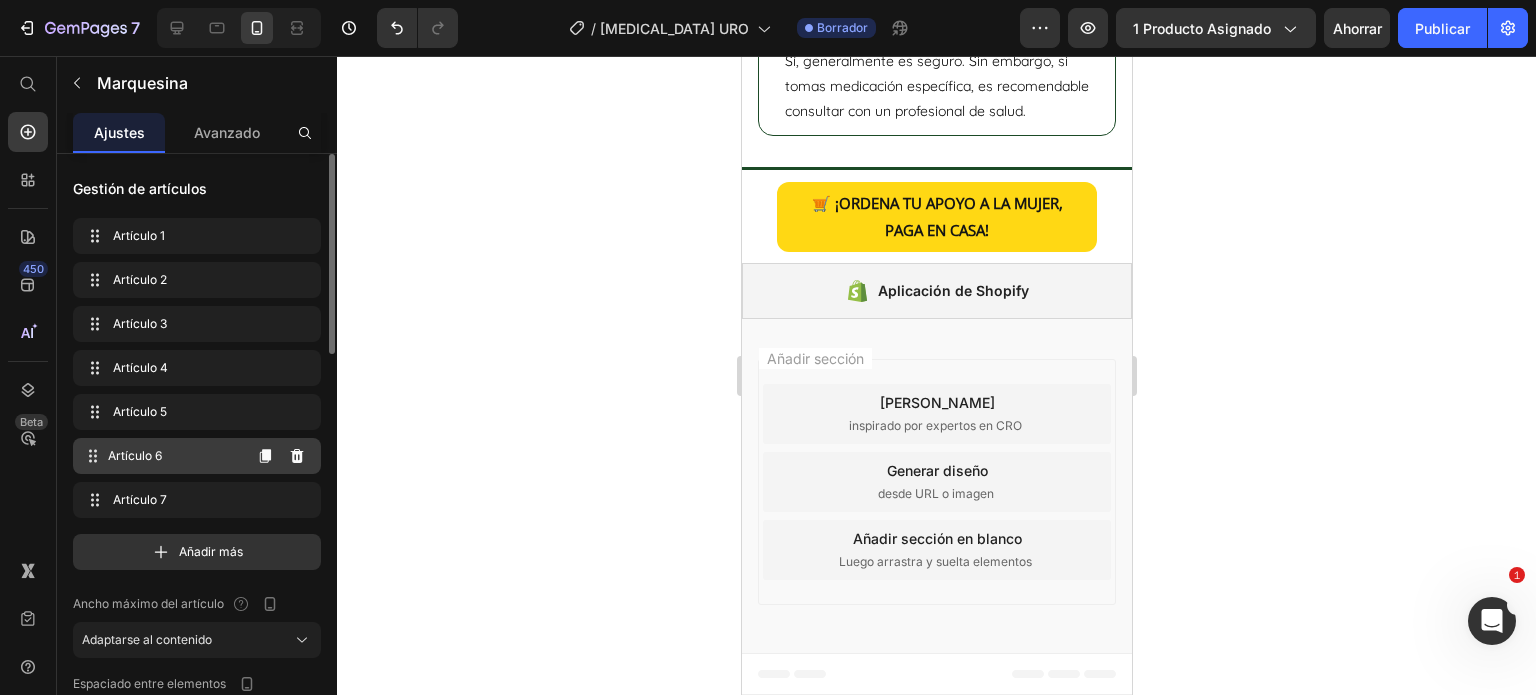click on "Artículo 6 Item 6" at bounding box center [161, 456] 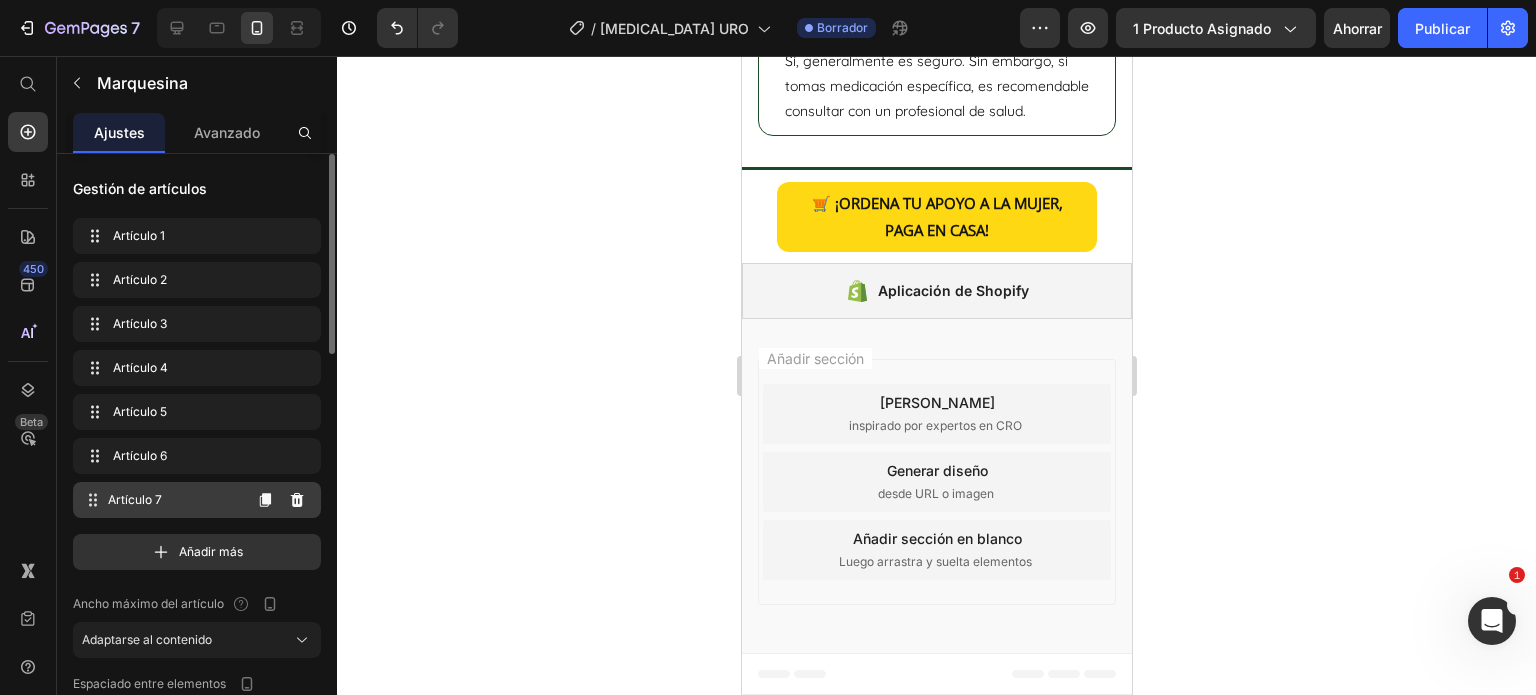 click on "Artículo 7 Item 7" at bounding box center (197, 500) 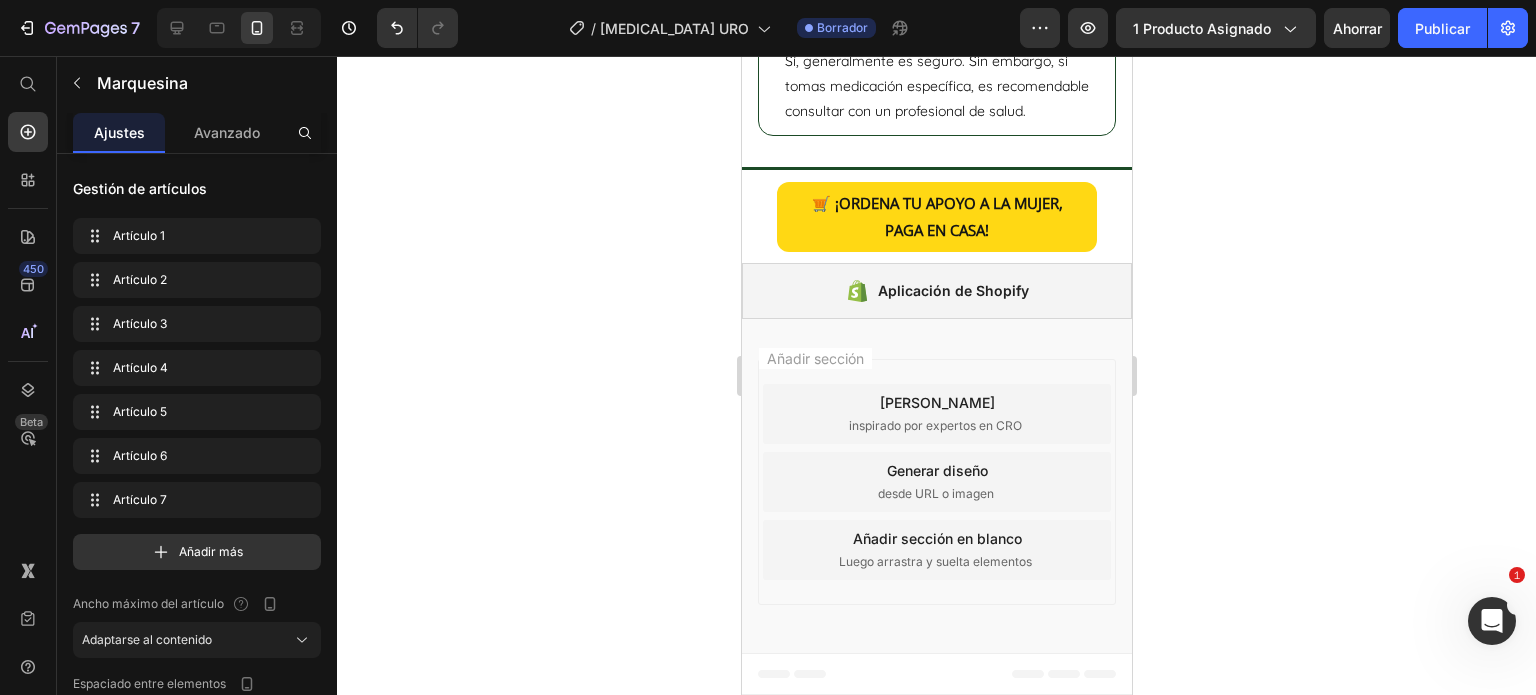 click on "ACTÚA HOY, TU BIENESTAR TE LO AGRADECERÁ." at bounding box center (1022, -1045) 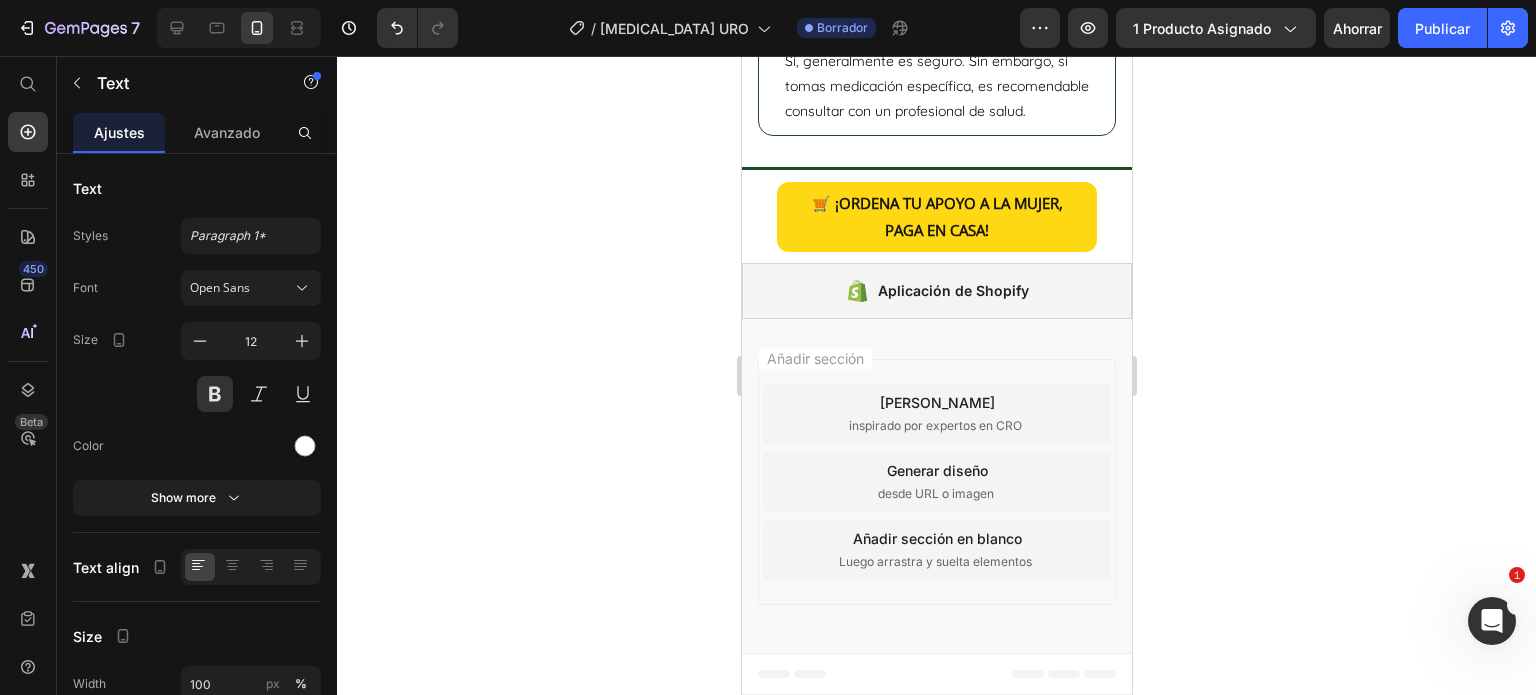 click on "ACTÚA HOY, TU BIENESTAR TE LO AGRADECERÁ." at bounding box center [1022, -1045] 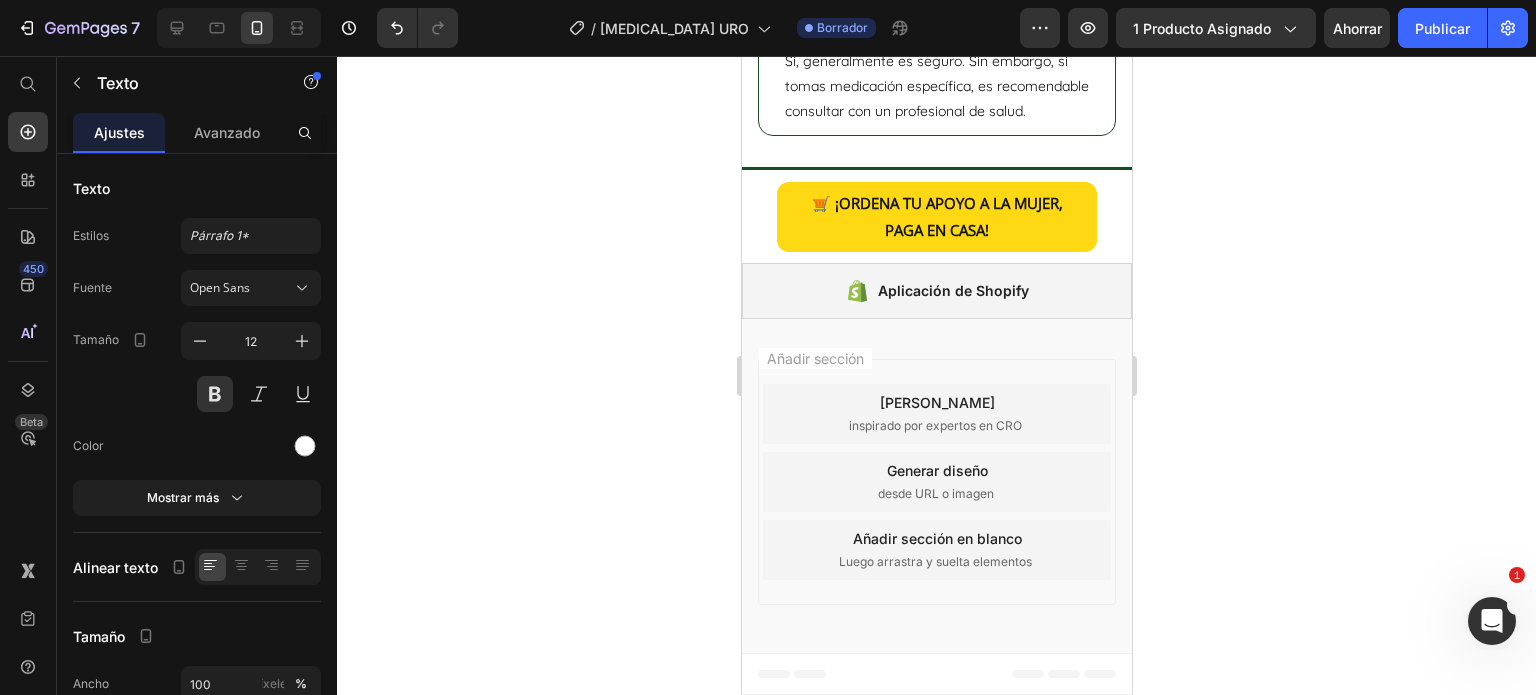 click on "BIENESTAR ÍNTIMO, SIN QUÍMICOS Y SIN MIEDOS. Texto   0" at bounding box center [1084, -1044] 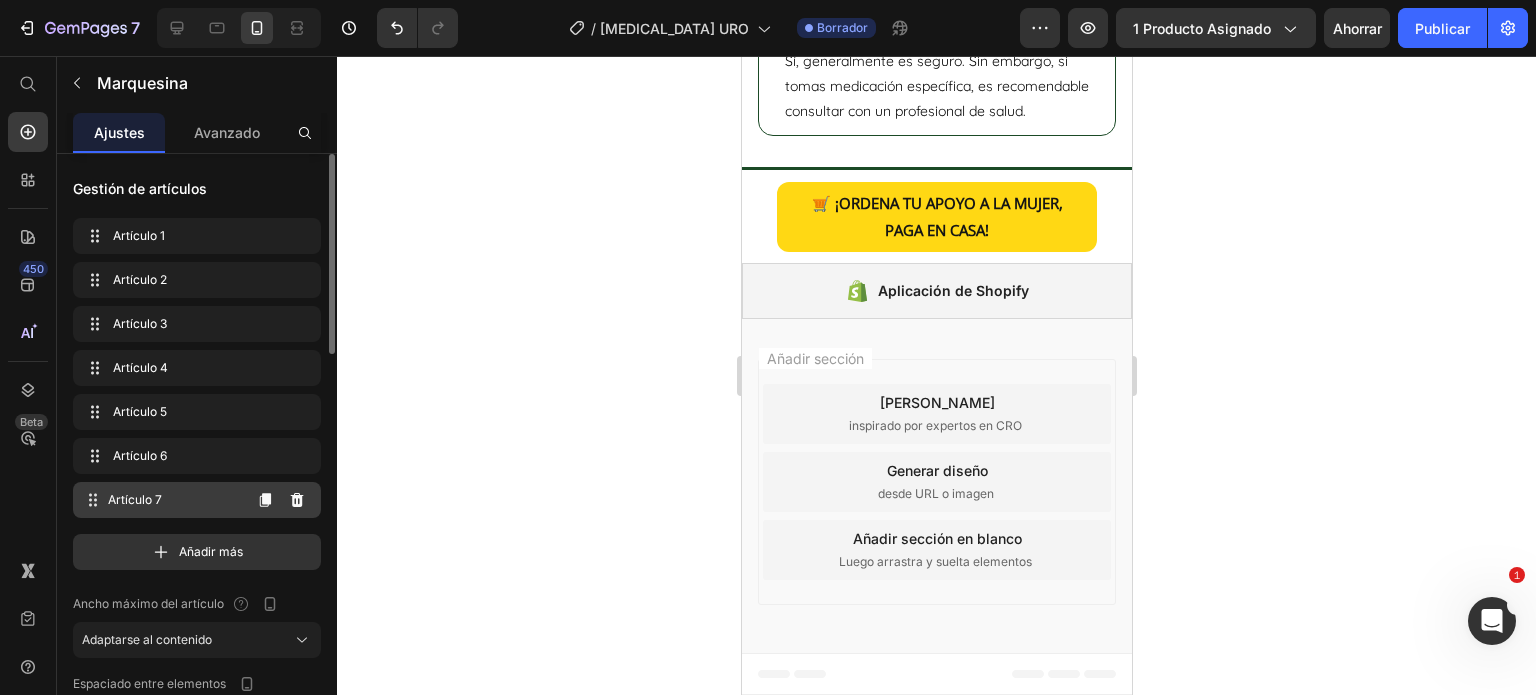 click on "Artículo 7" at bounding box center (135, 499) 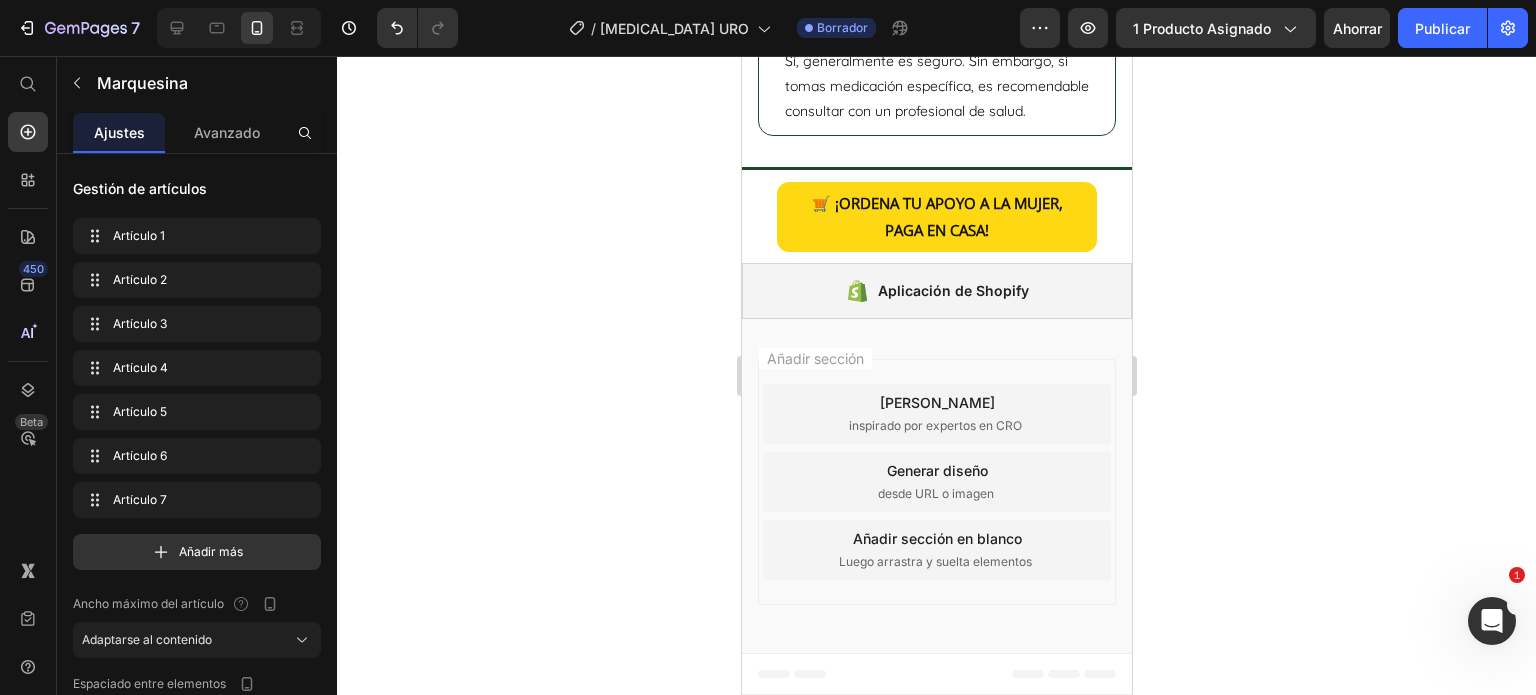 click 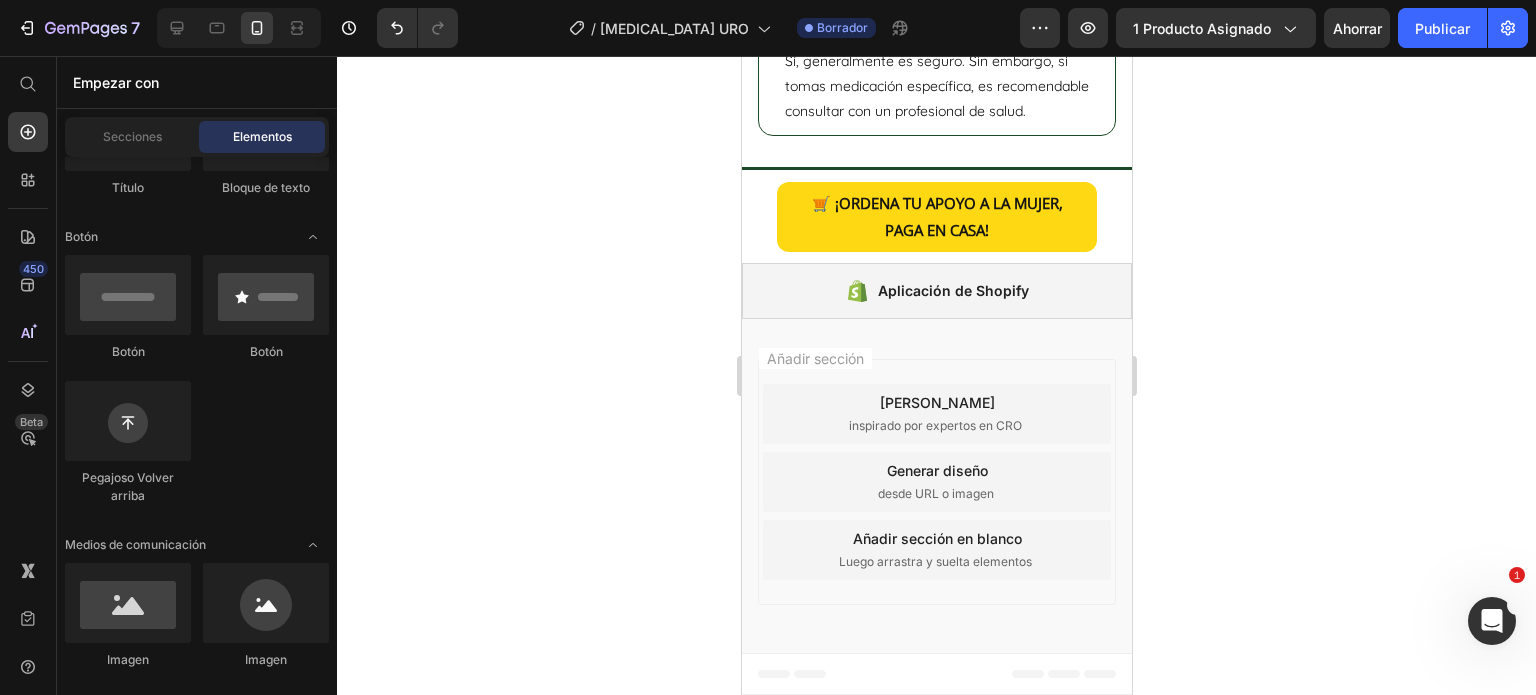 scroll, scrollTop: 5776, scrollLeft: 0, axis: vertical 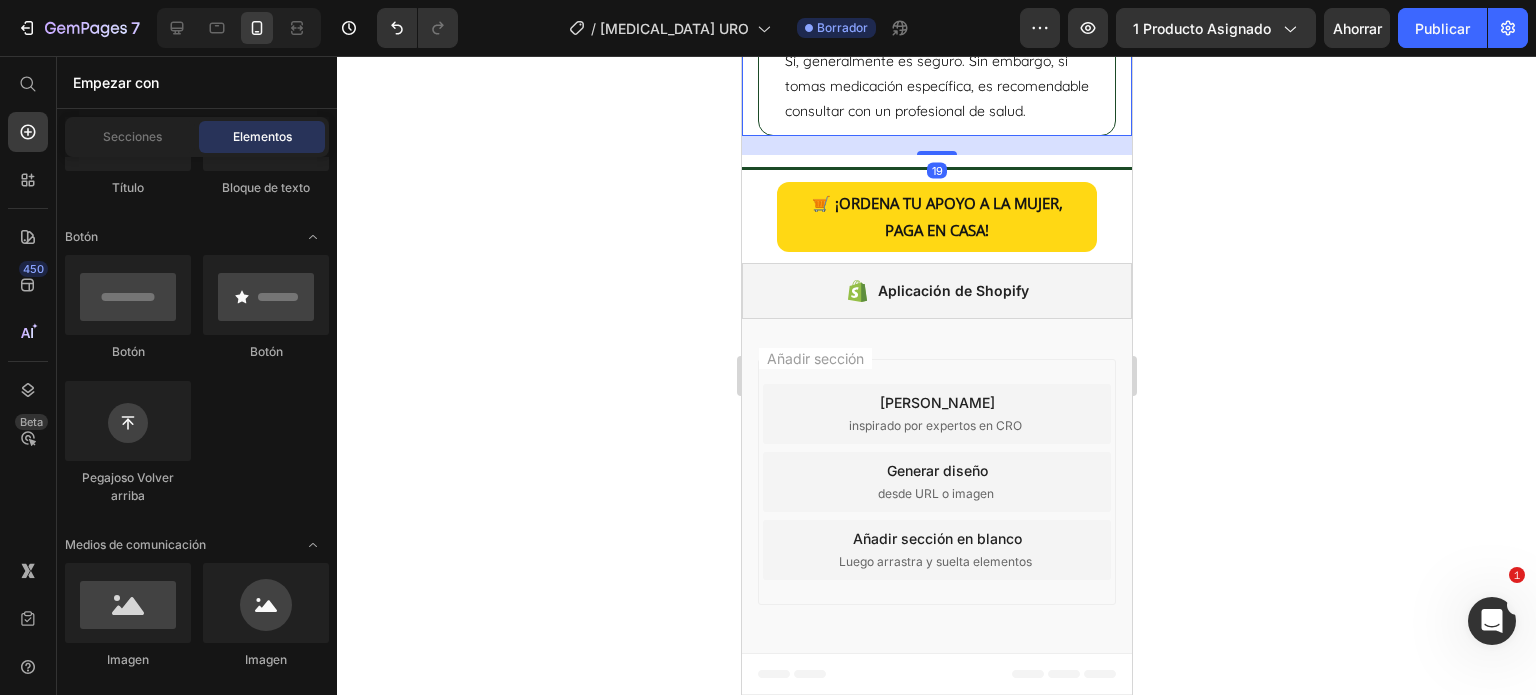 click on "PREGUNTAS FRECUENTES Título Fila
¿Qué tipo de ingredientes utiliza?
¿Qué problemas soluciona el kit de inicio de Serene Herbs?
¿Cómo utilizar el kit de inicio de Serene Herbs?
¿Cuándo empezaré a notar resultados?
¿Tiene contraindicaciones?
¿Cuánto tiempo dura un kit?
¿Puedo combinarlo con otros suplementos o medicamentos? Sí, generalmente es seguro. Sin embargo, si tomas medicación específica, es recomendable consultar con un profesional de salud. Text Block Acordeón" at bounding box center (936, -233) 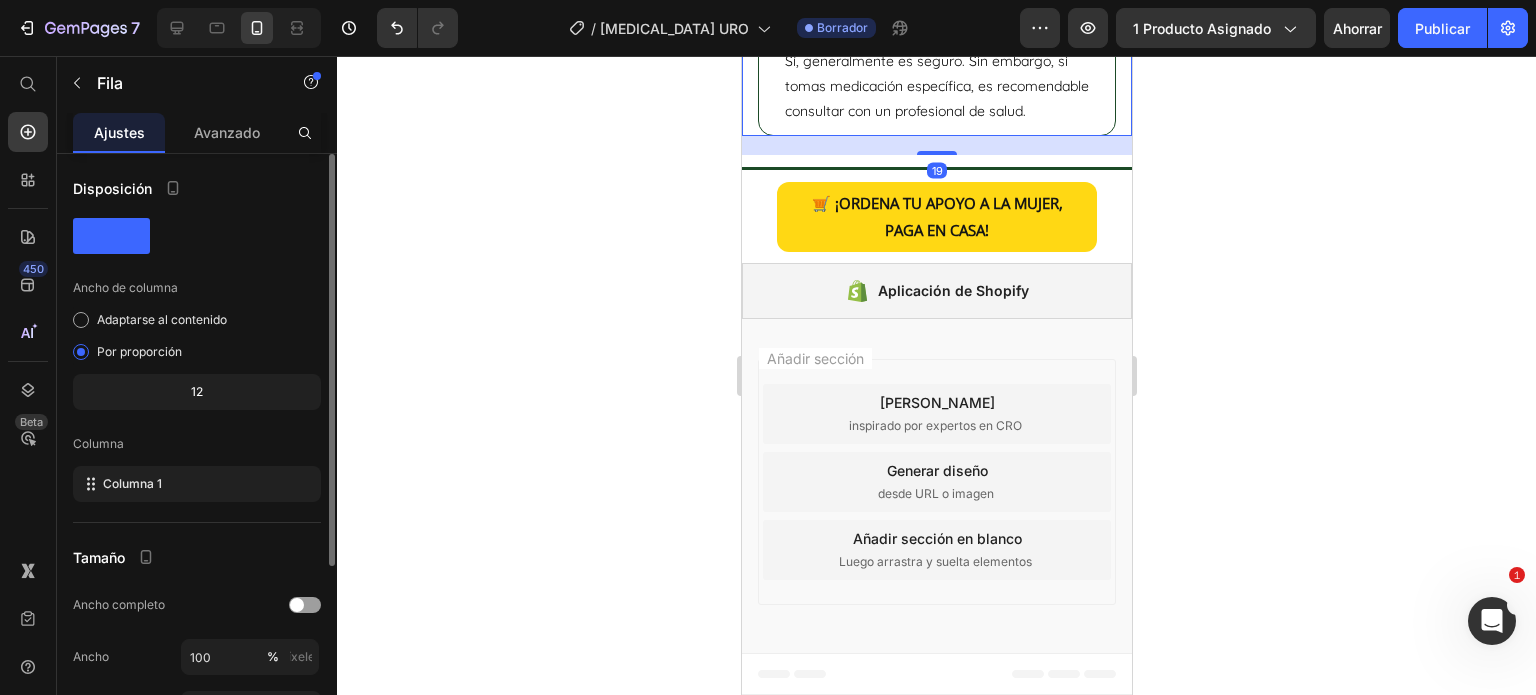 scroll, scrollTop: 268, scrollLeft: 0, axis: vertical 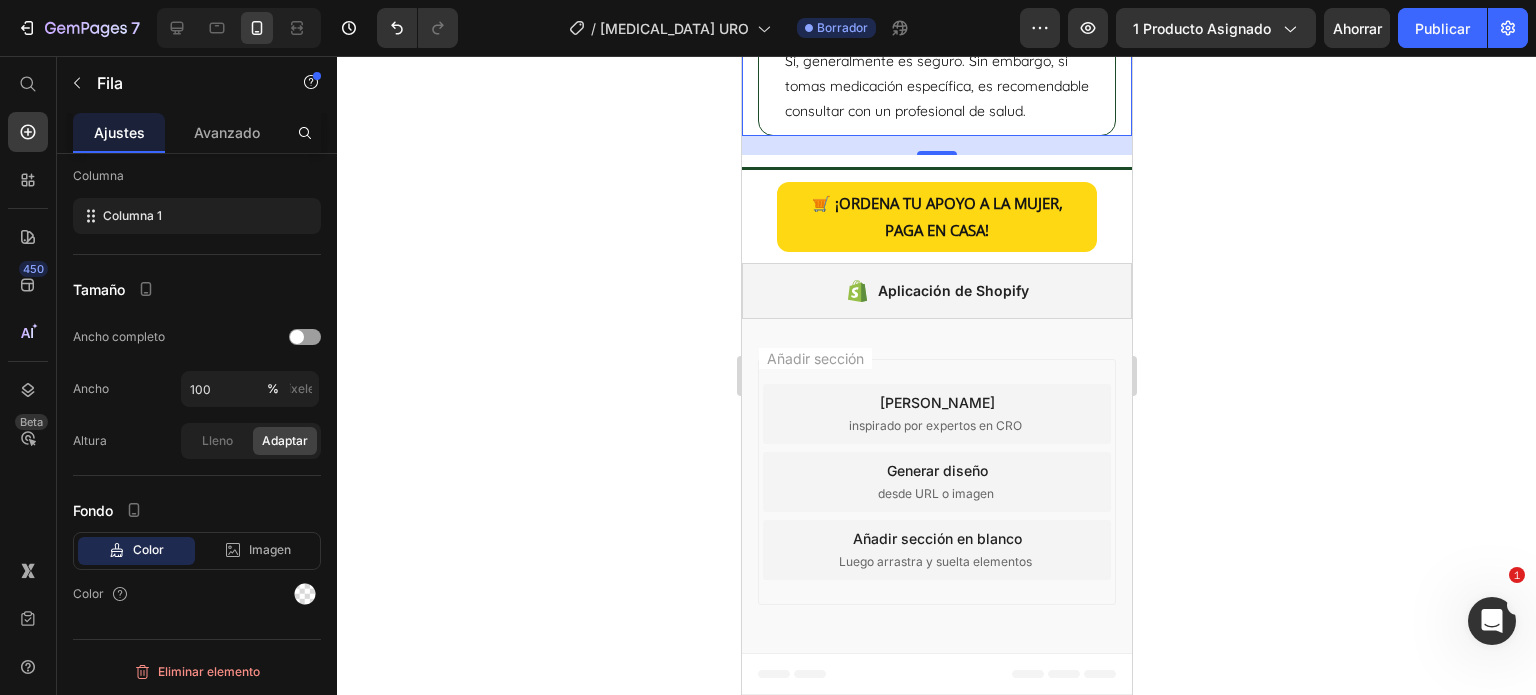 click 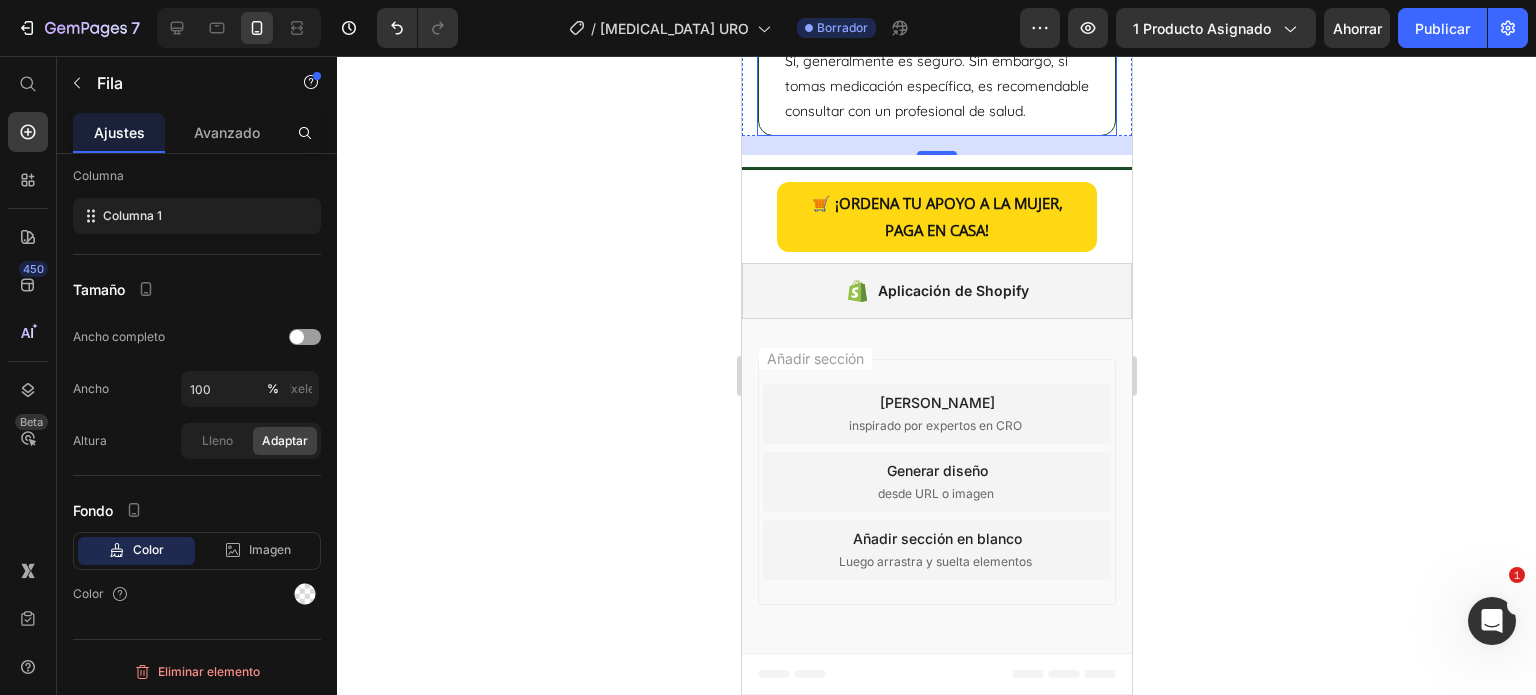 click on "¿Qué tipo de ingredientes utiliza?" at bounding box center (936, -521) 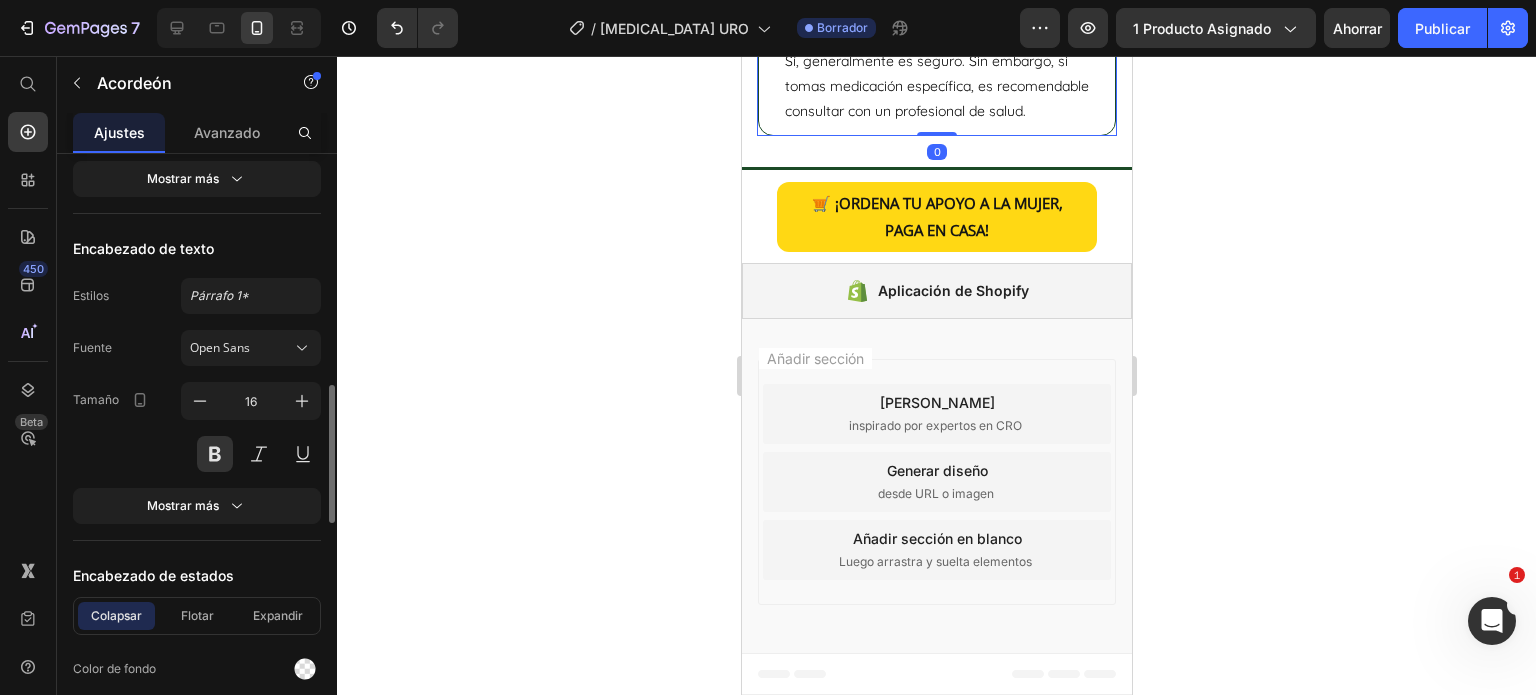 scroll, scrollTop: 1300, scrollLeft: 0, axis: vertical 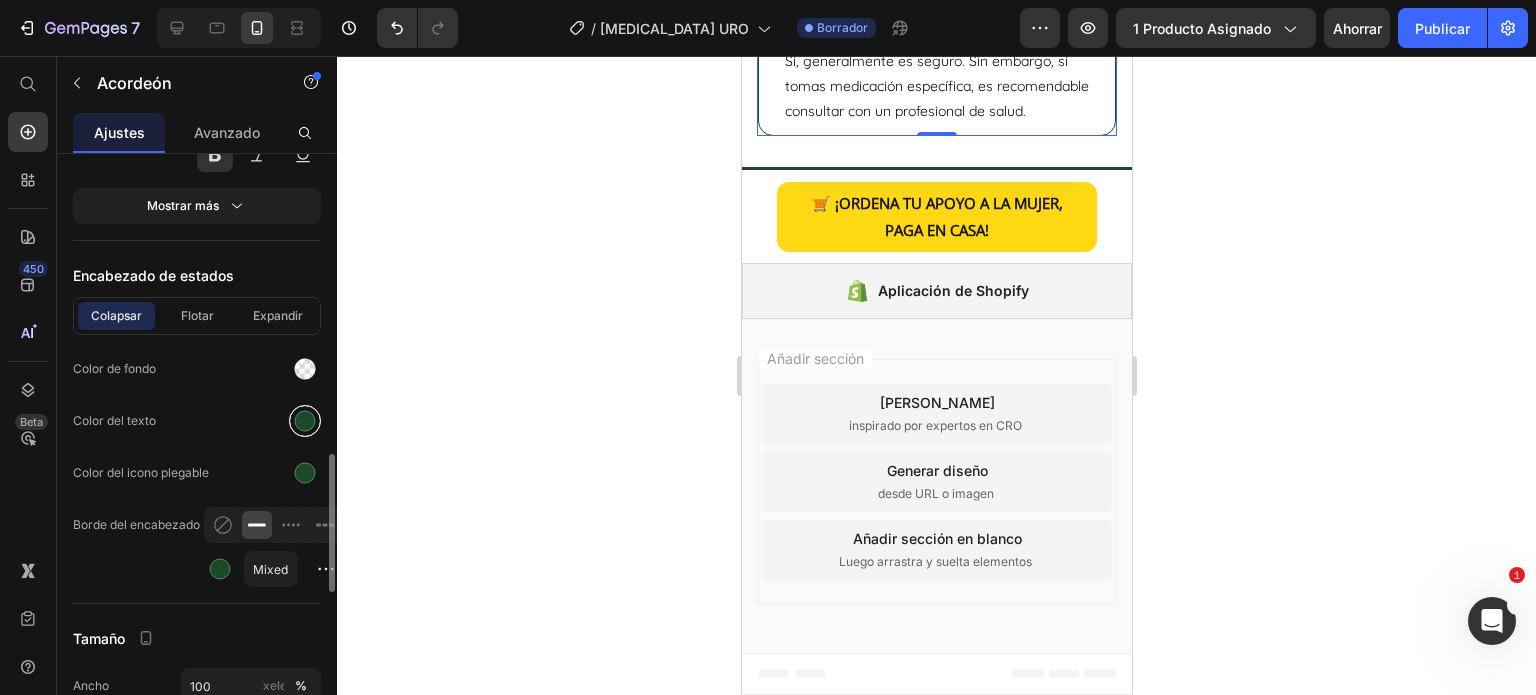 click at bounding box center [305, 421] 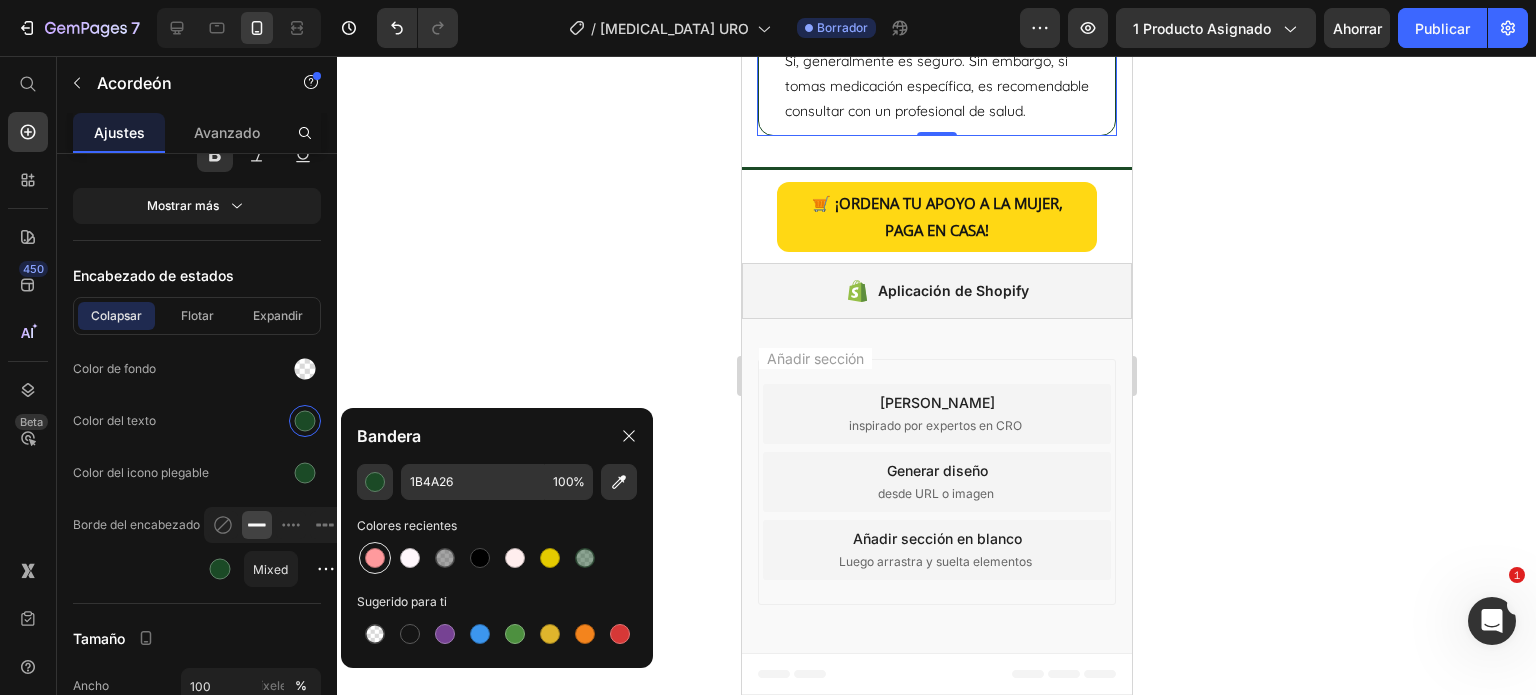 click at bounding box center [375, 558] 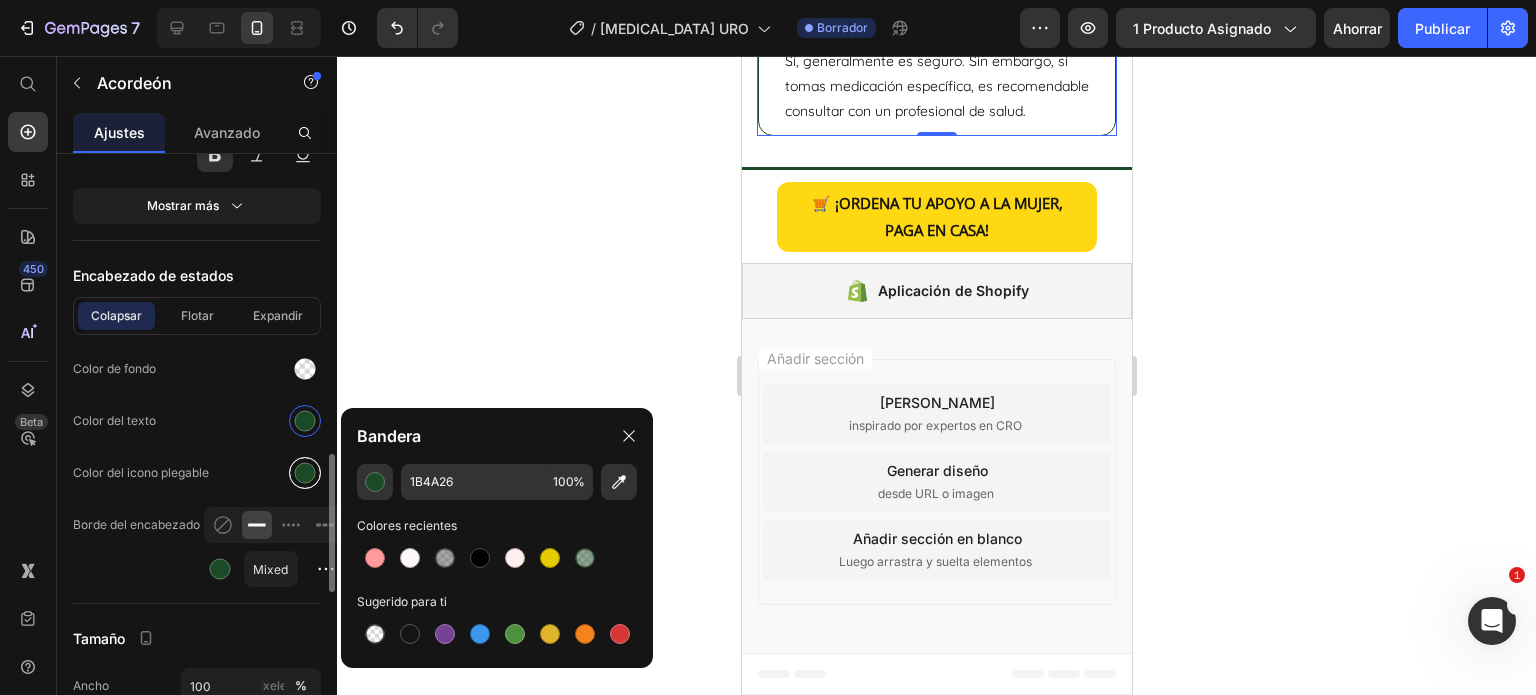 type on "FF9A9D" 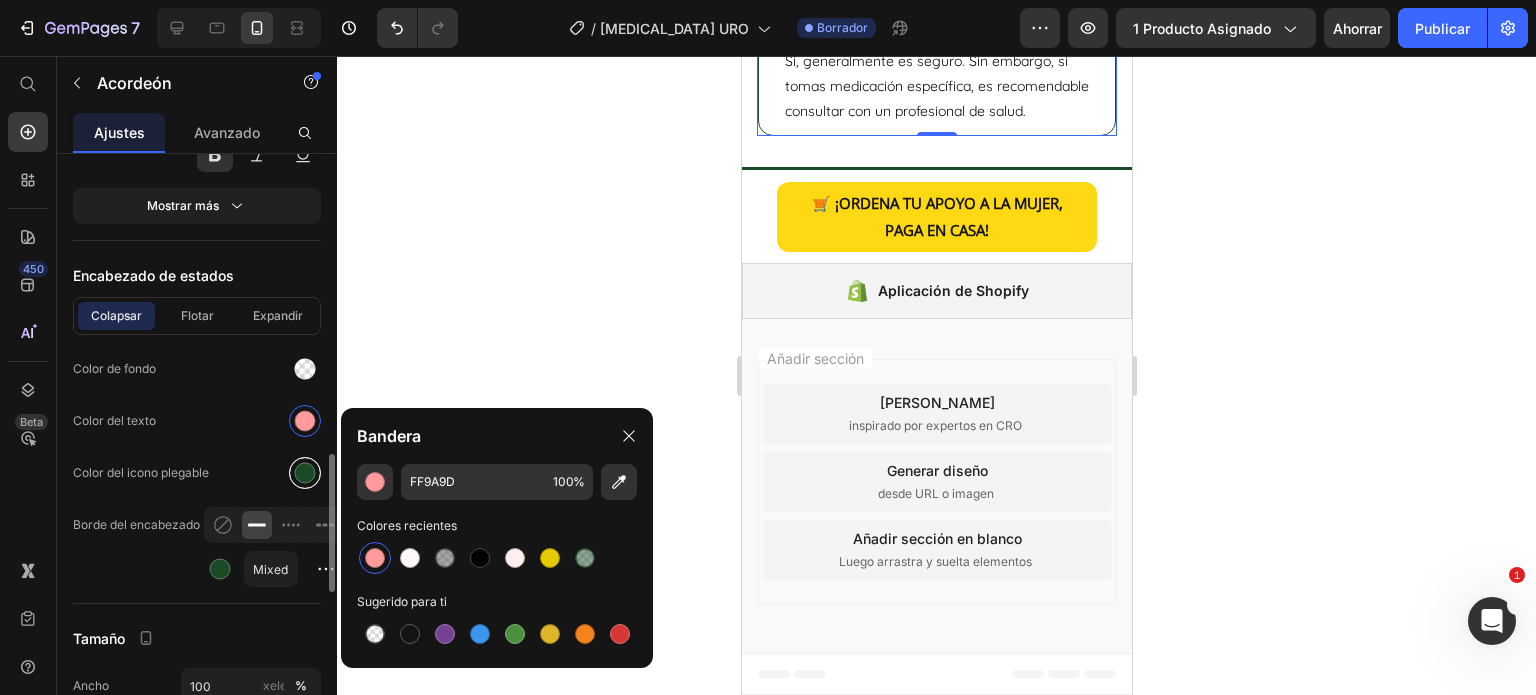 click at bounding box center [305, 473] 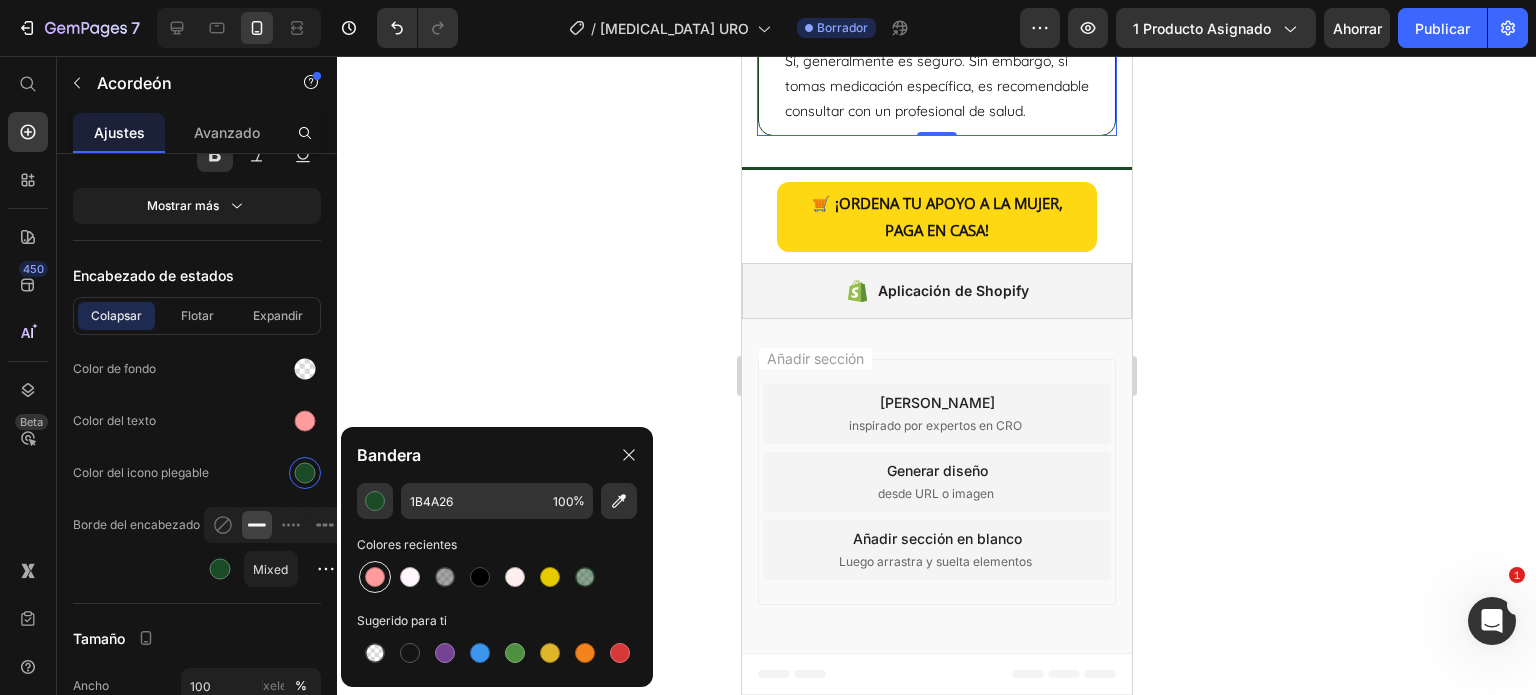 click at bounding box center (375, 577) 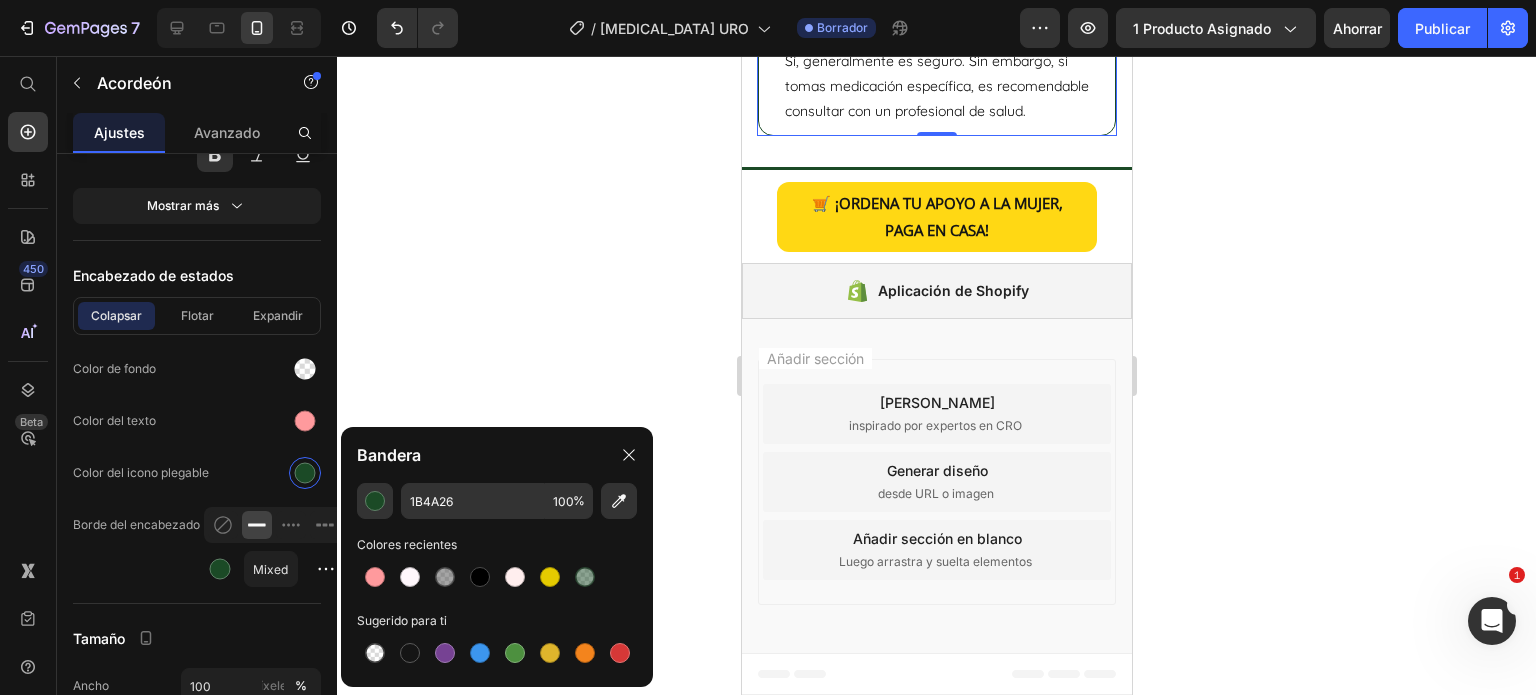 type on "FF9A9D" 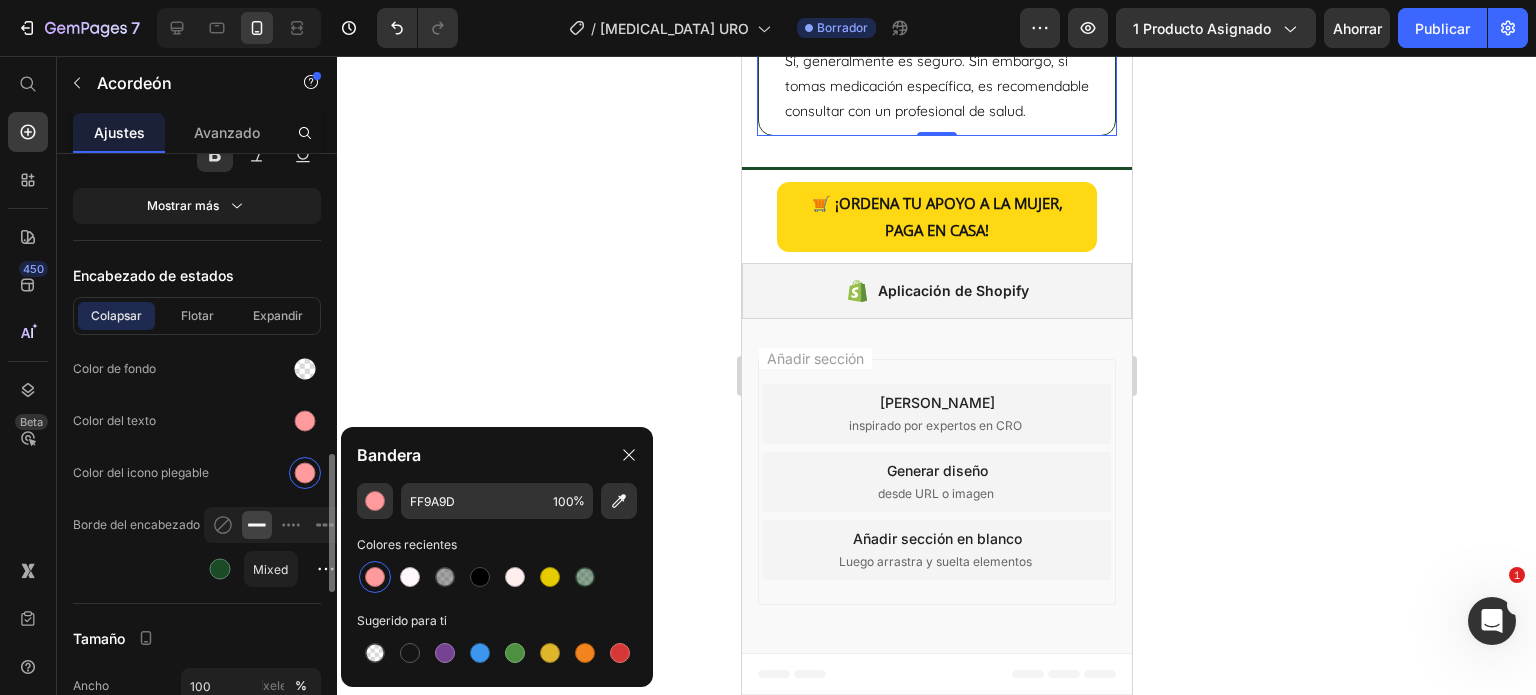 drag, startPoint x: 212, startPoint y: 325, endPoint x: 287, endPoint y: 441, distance: 138.13399 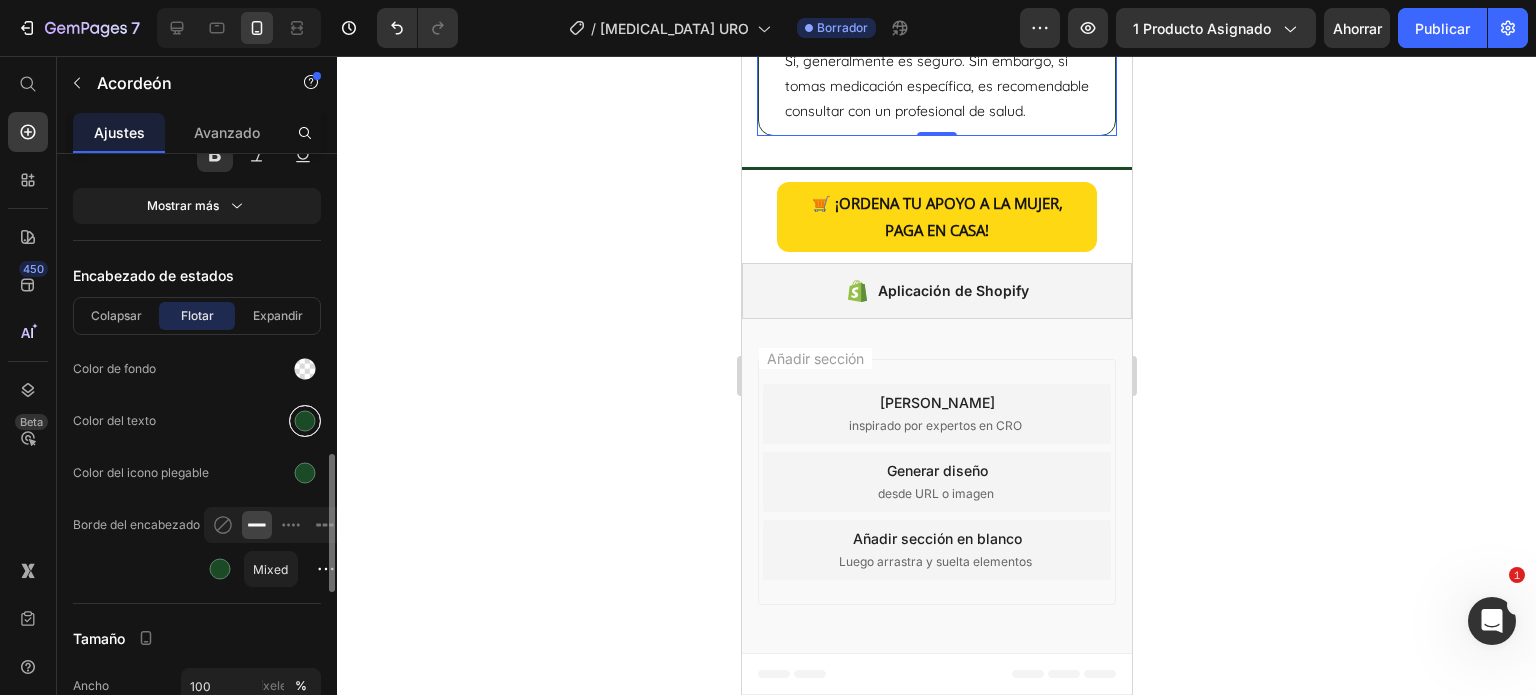 click at bounding box center (305, 421) 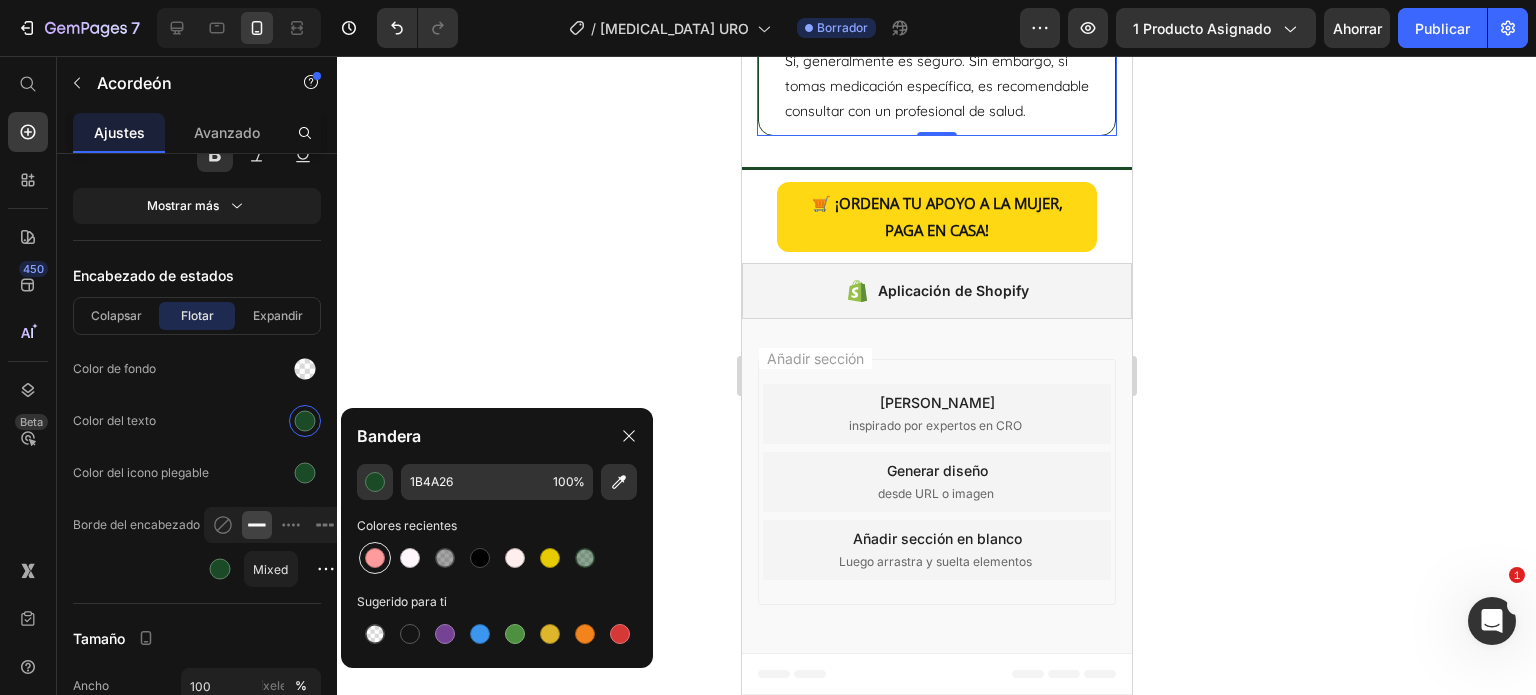 click at bounding box center (375, 558) 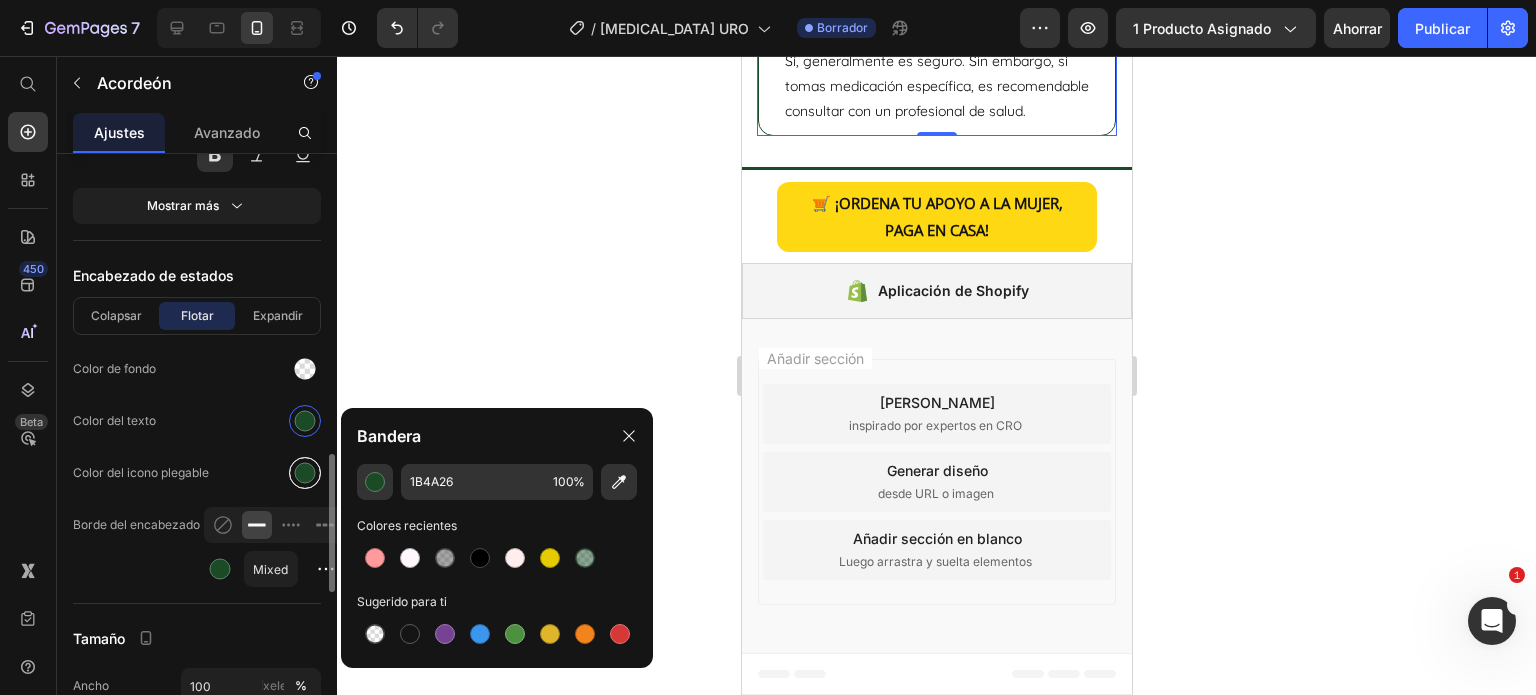 type on "FF9A9D" 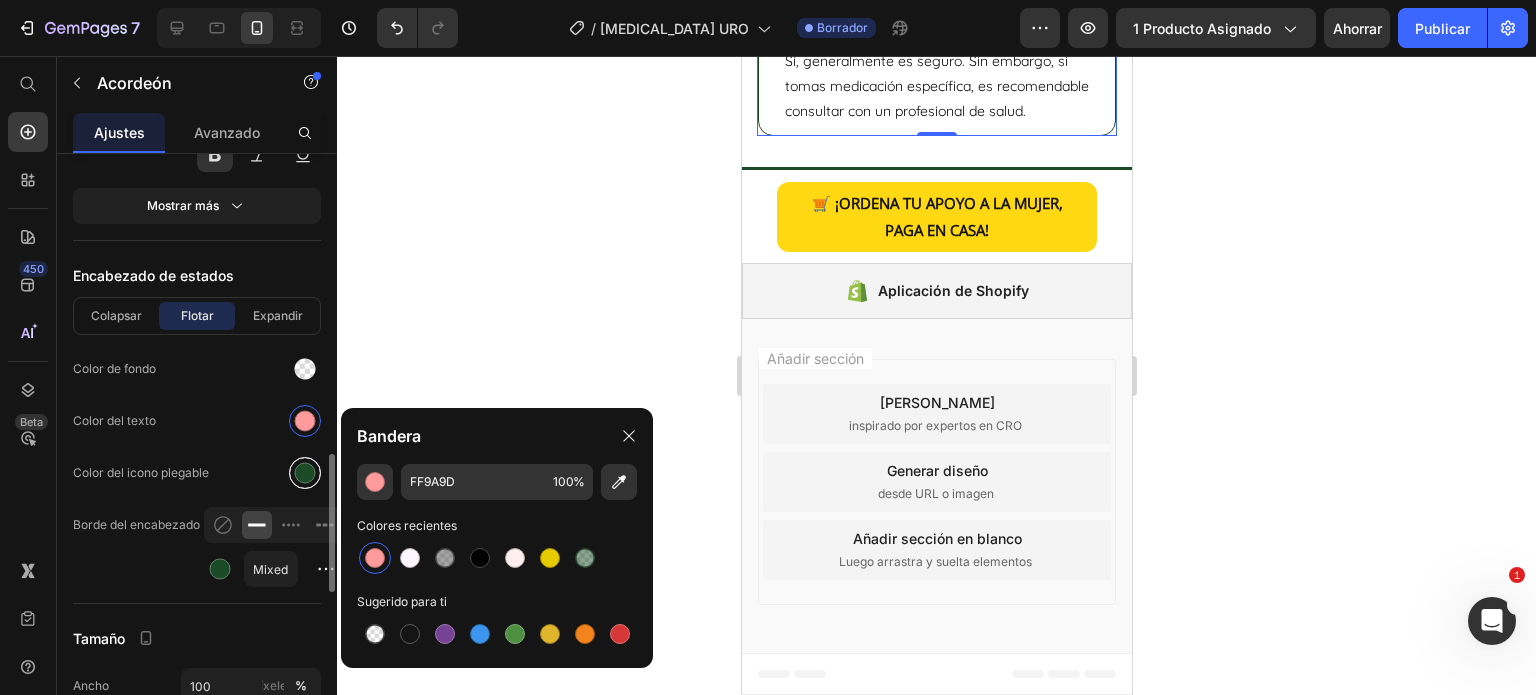 click at bounding box center (305, 473) 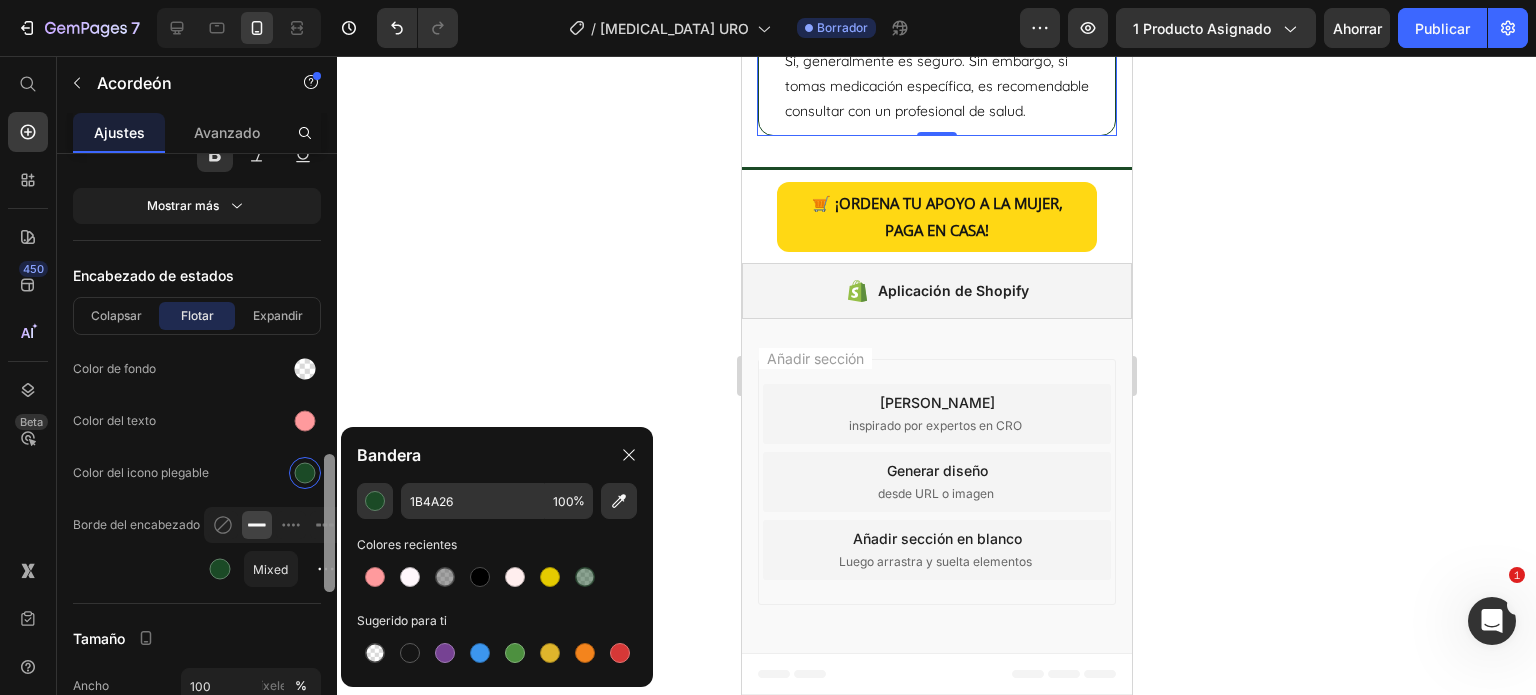 drag, startPoint x: 380, startPoint y: 572, endPoint x: 327, endPoint y: 495, distance: 93.47727 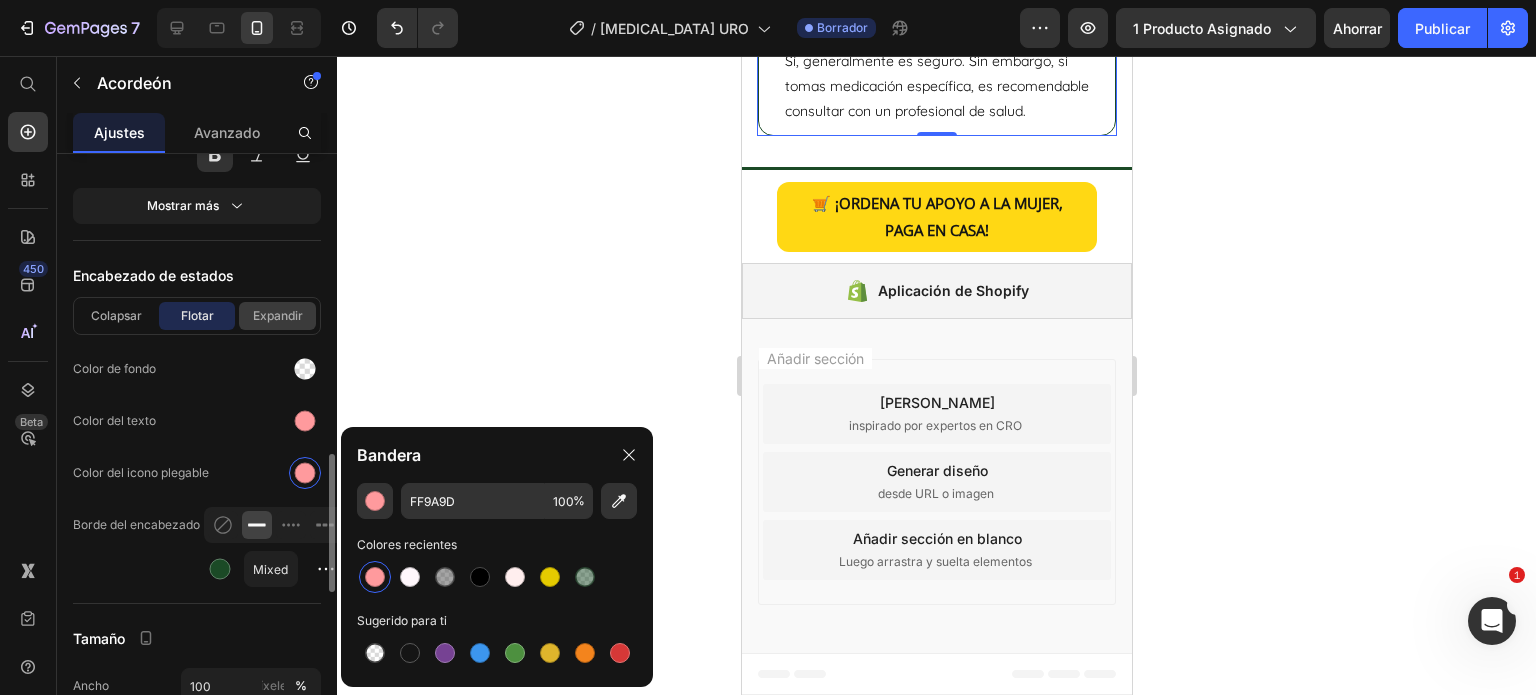 click on "Expandir" at bounding box center (278, 315) 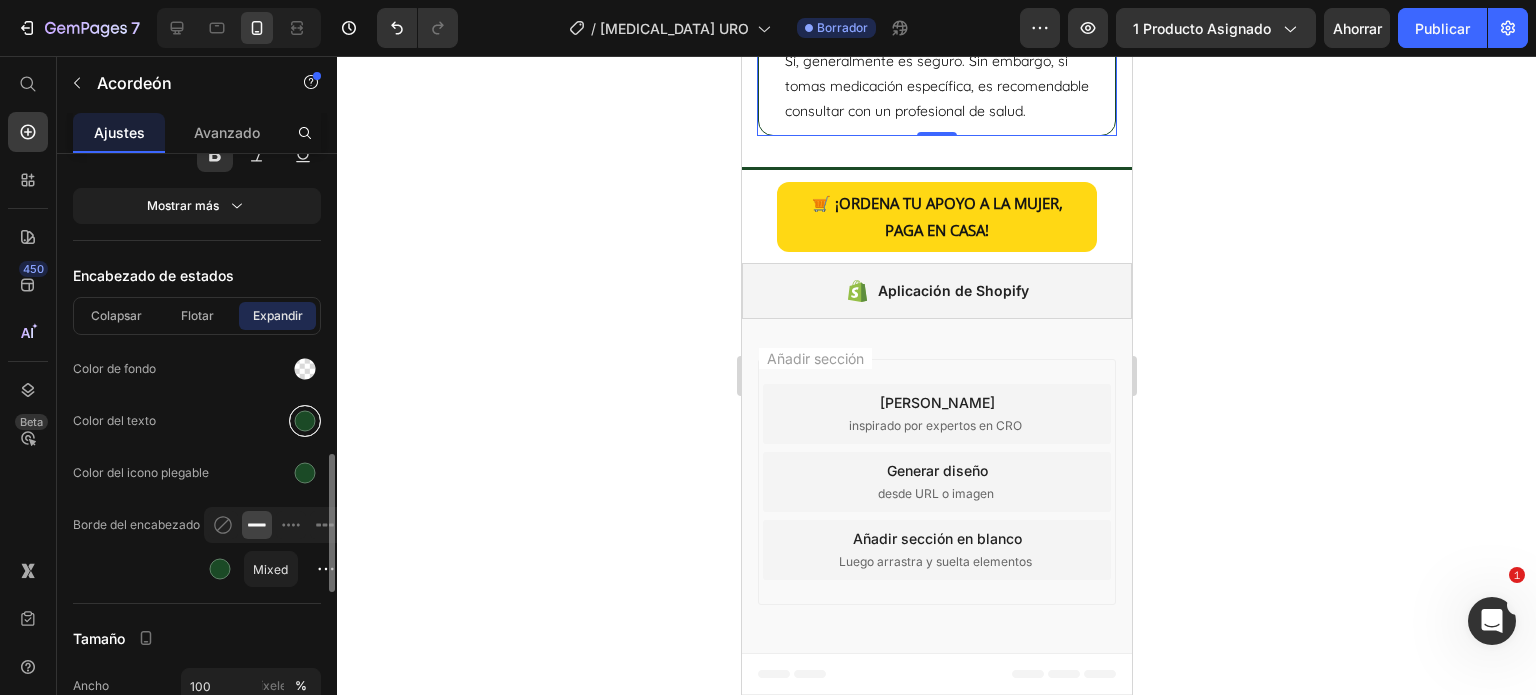 click at bounding box center (305, 421) 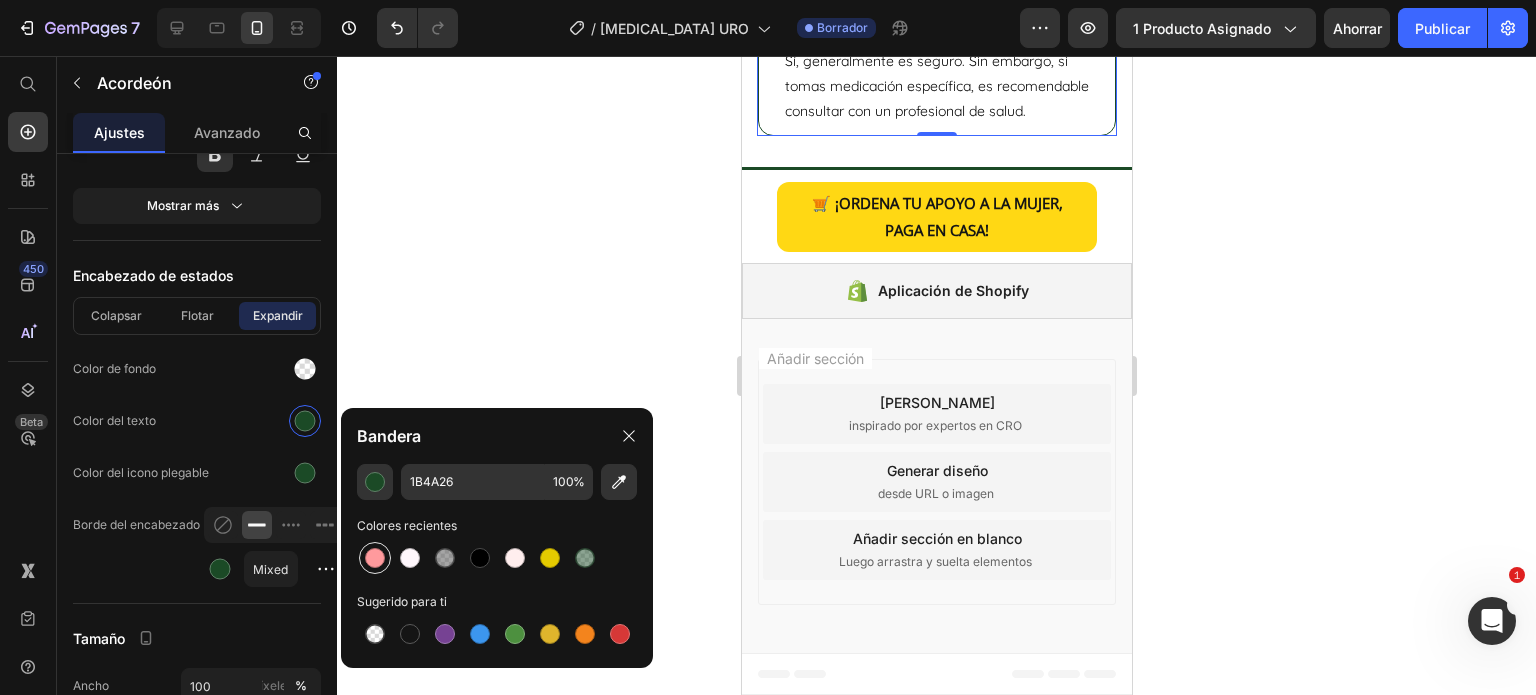 click at bounding box center [375, 558] 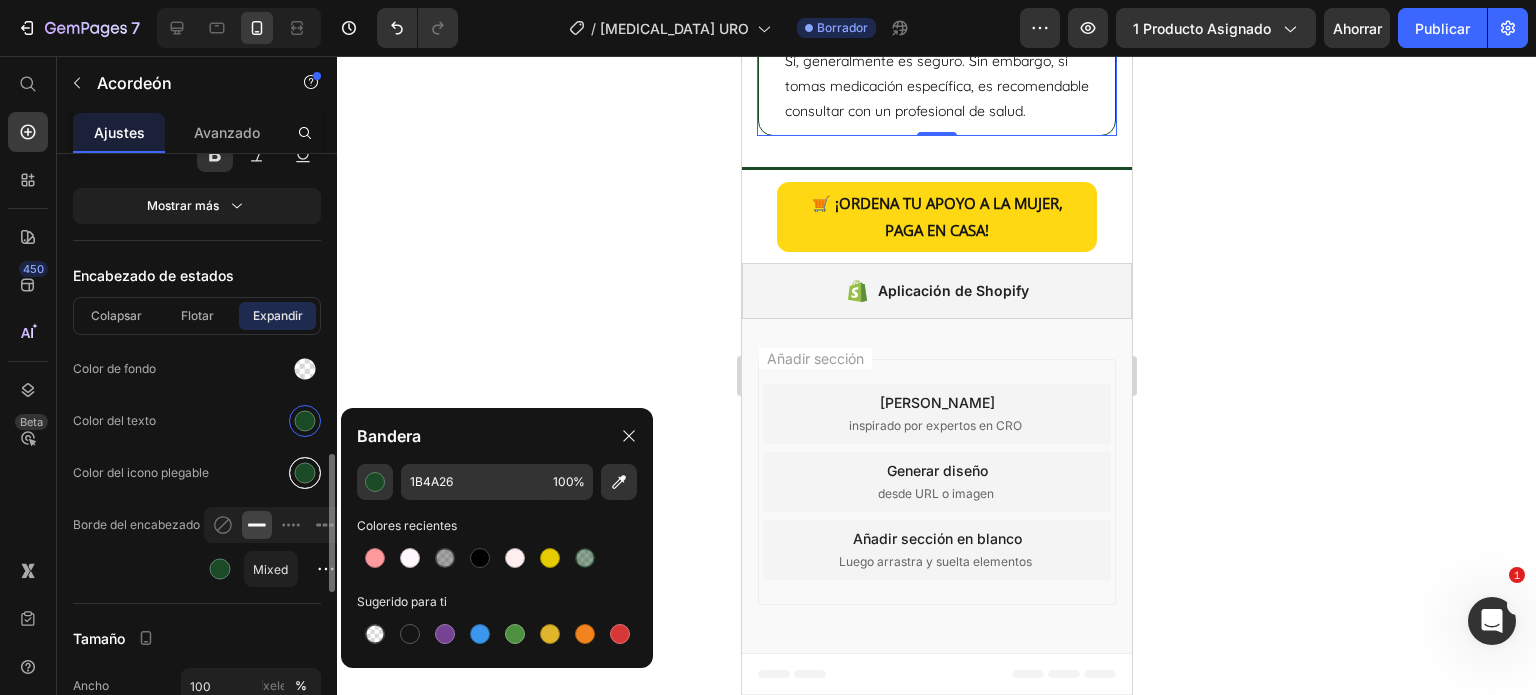 type on "FF9A9D" 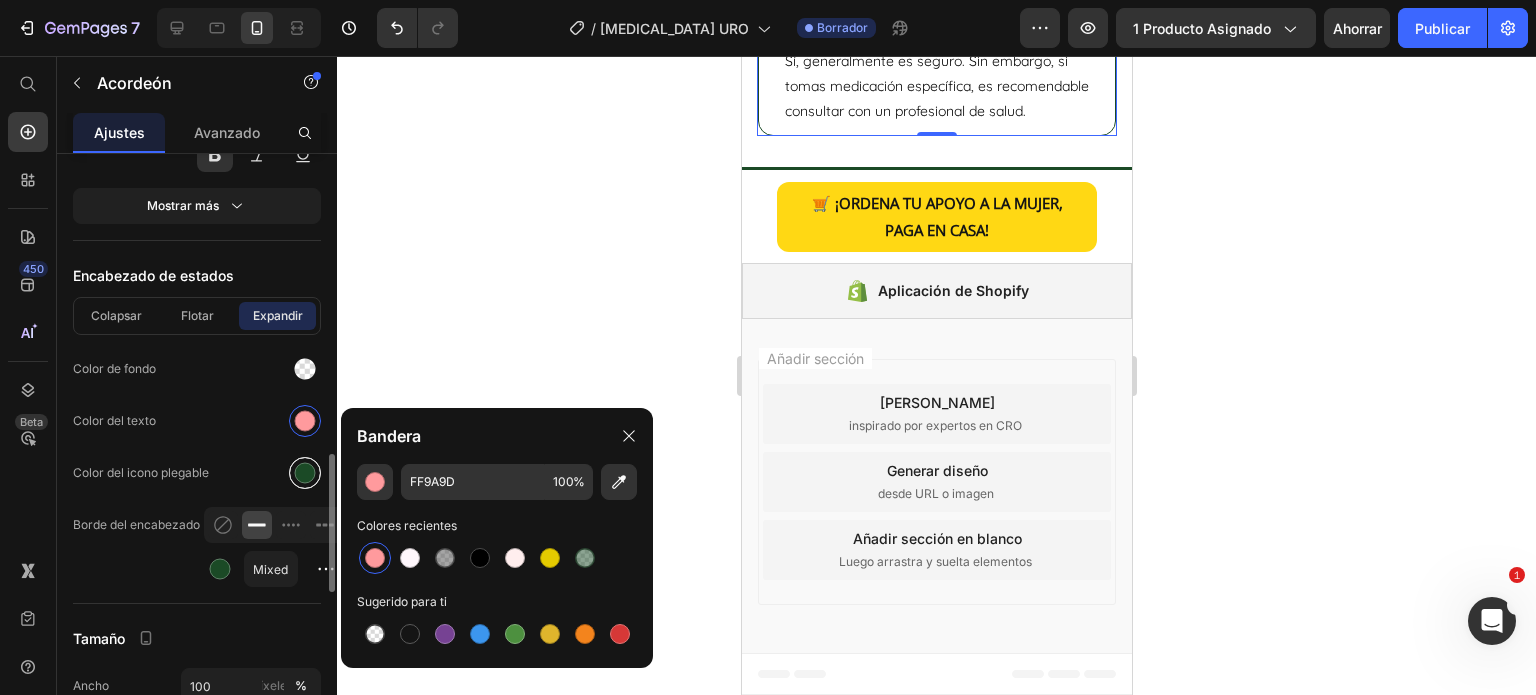 click at bounding box center (305, 473) 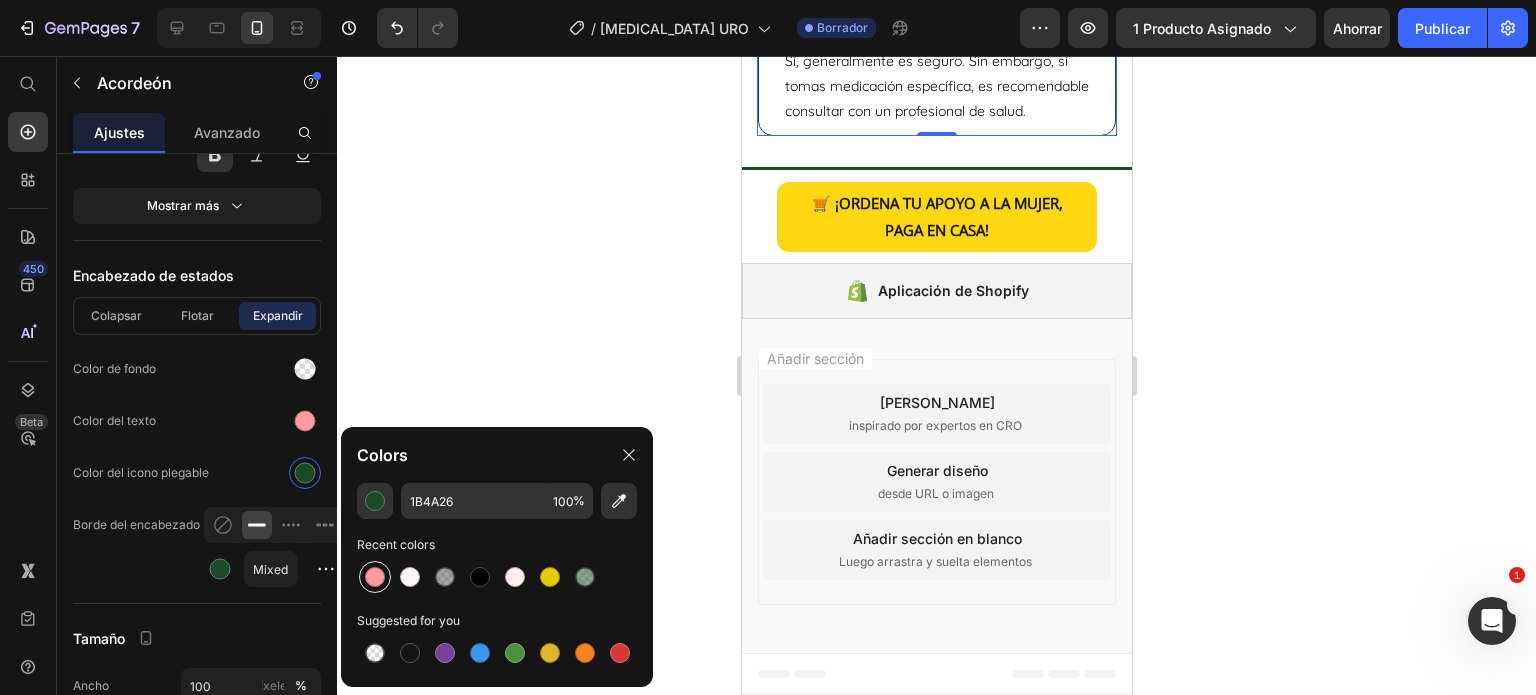 click at bounding box center [375, 577] 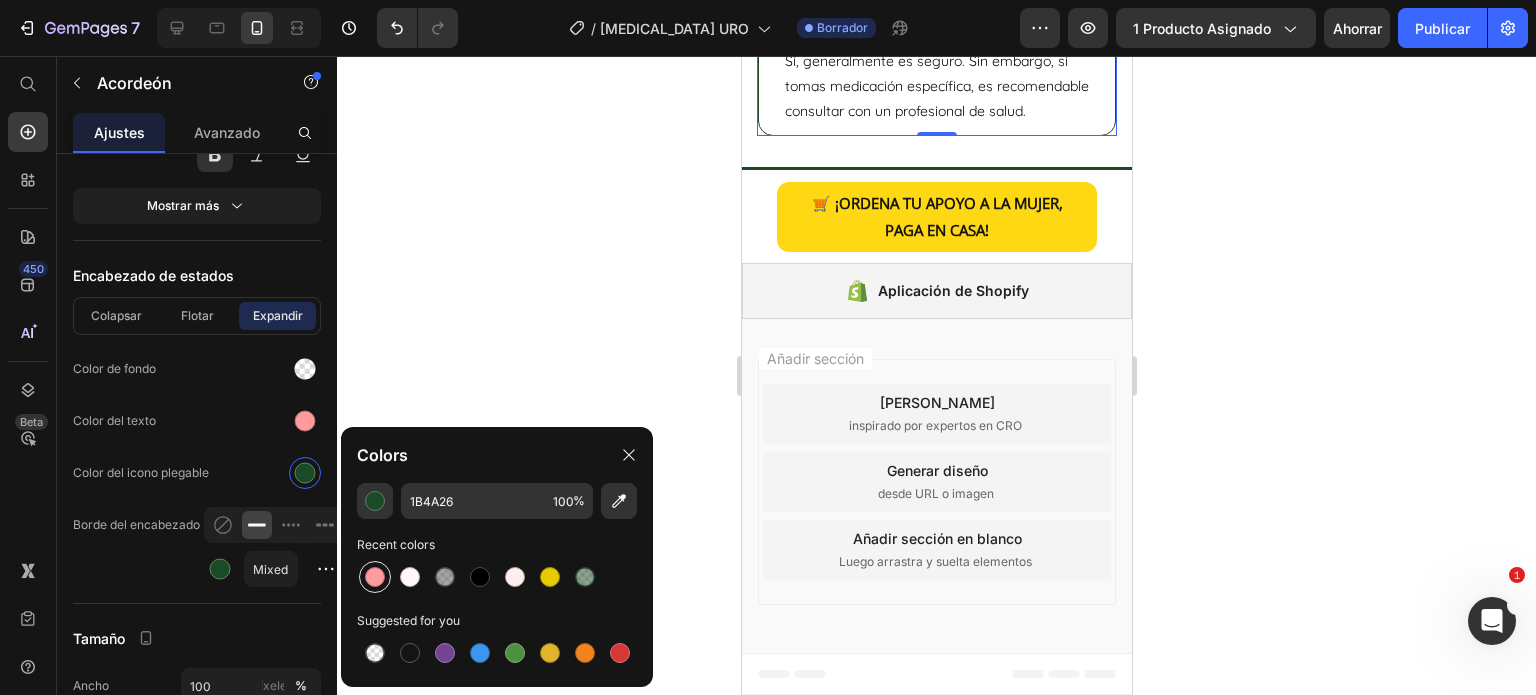 type on "FF9A9D" 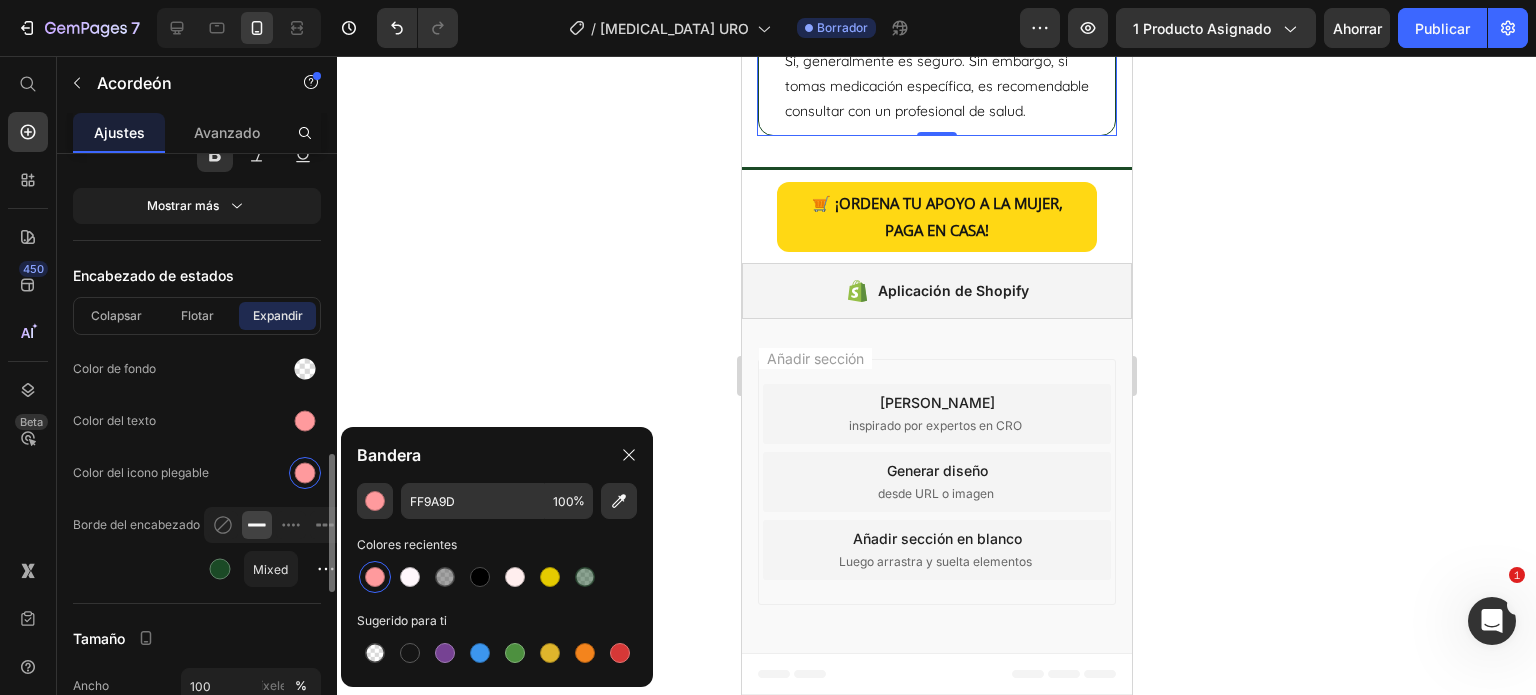 drag, startPoint x: 218, startPoint y: 563, endPoint x: 240, endPoint y: 559, distance: 22.36068 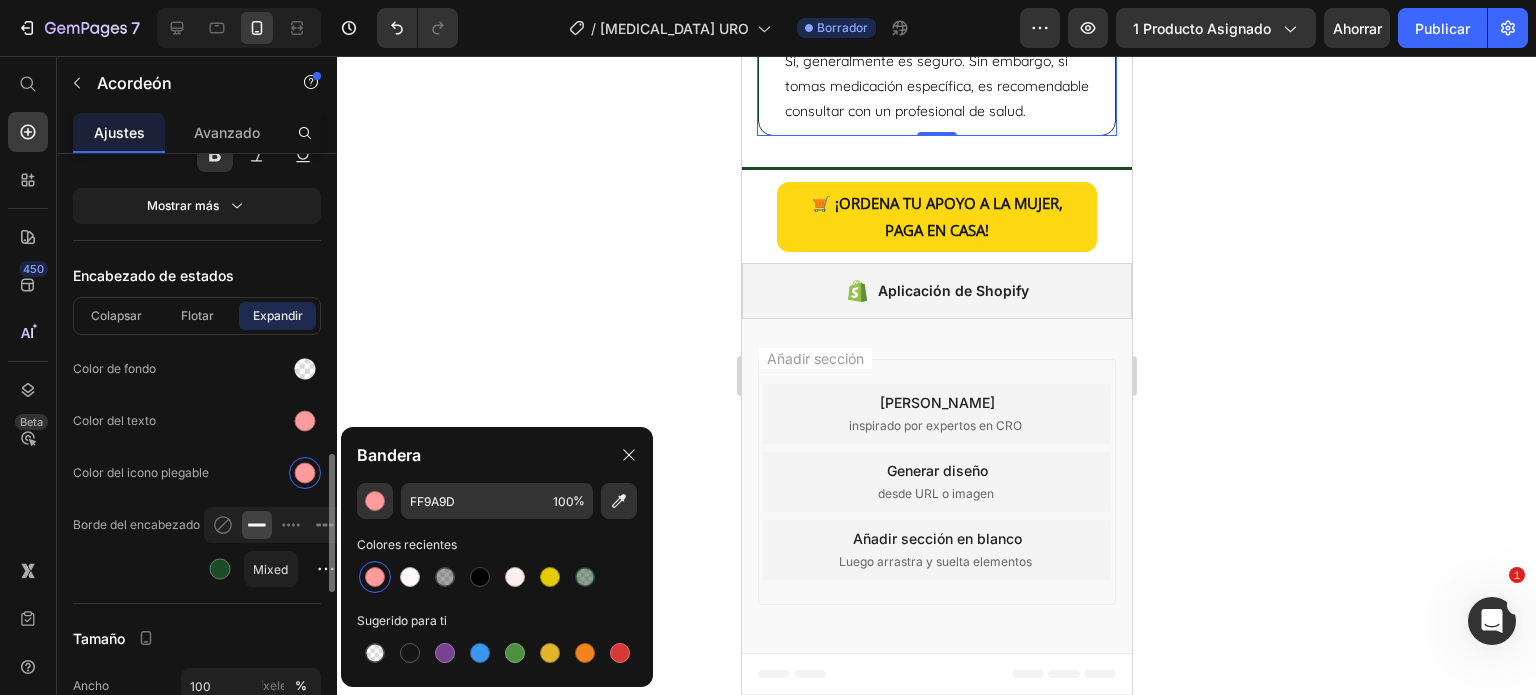 click at bounding box center [220, 569] 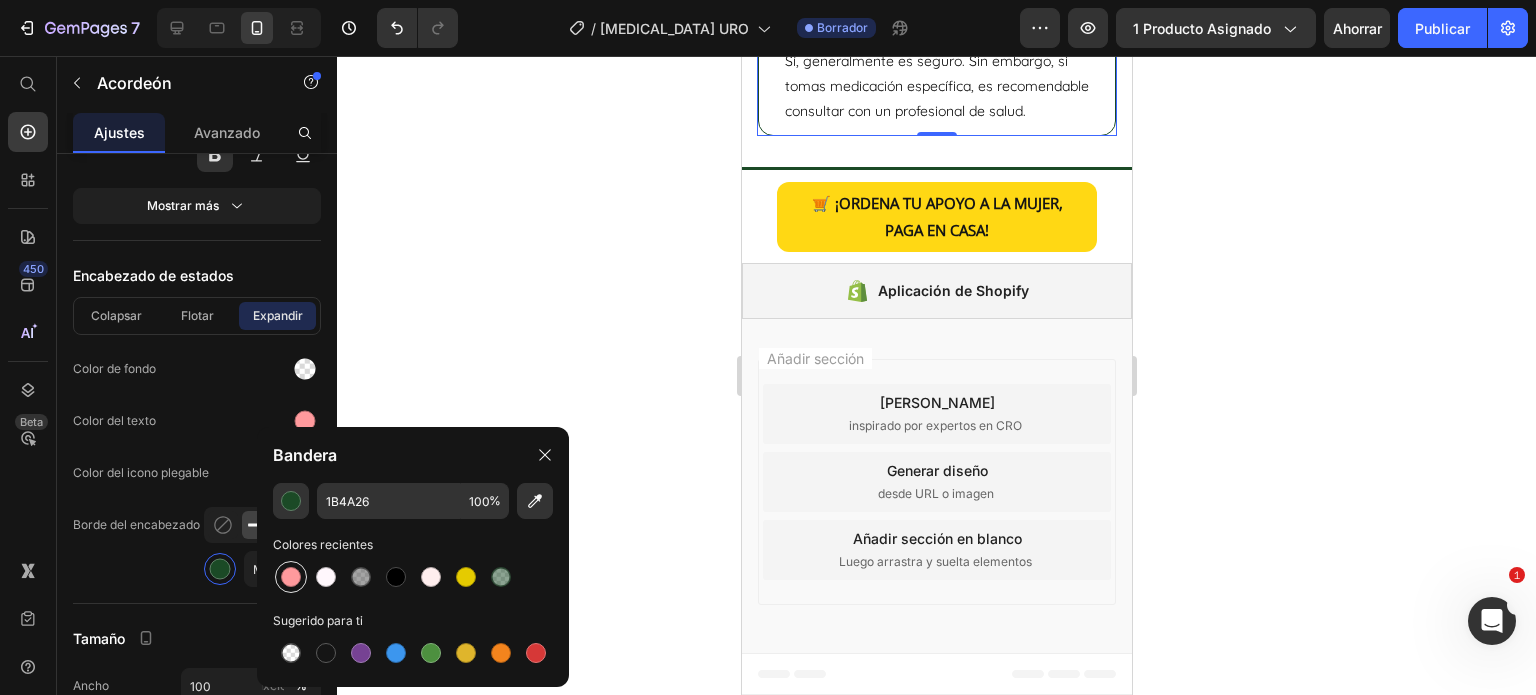 click at bounding box center (291, 577) 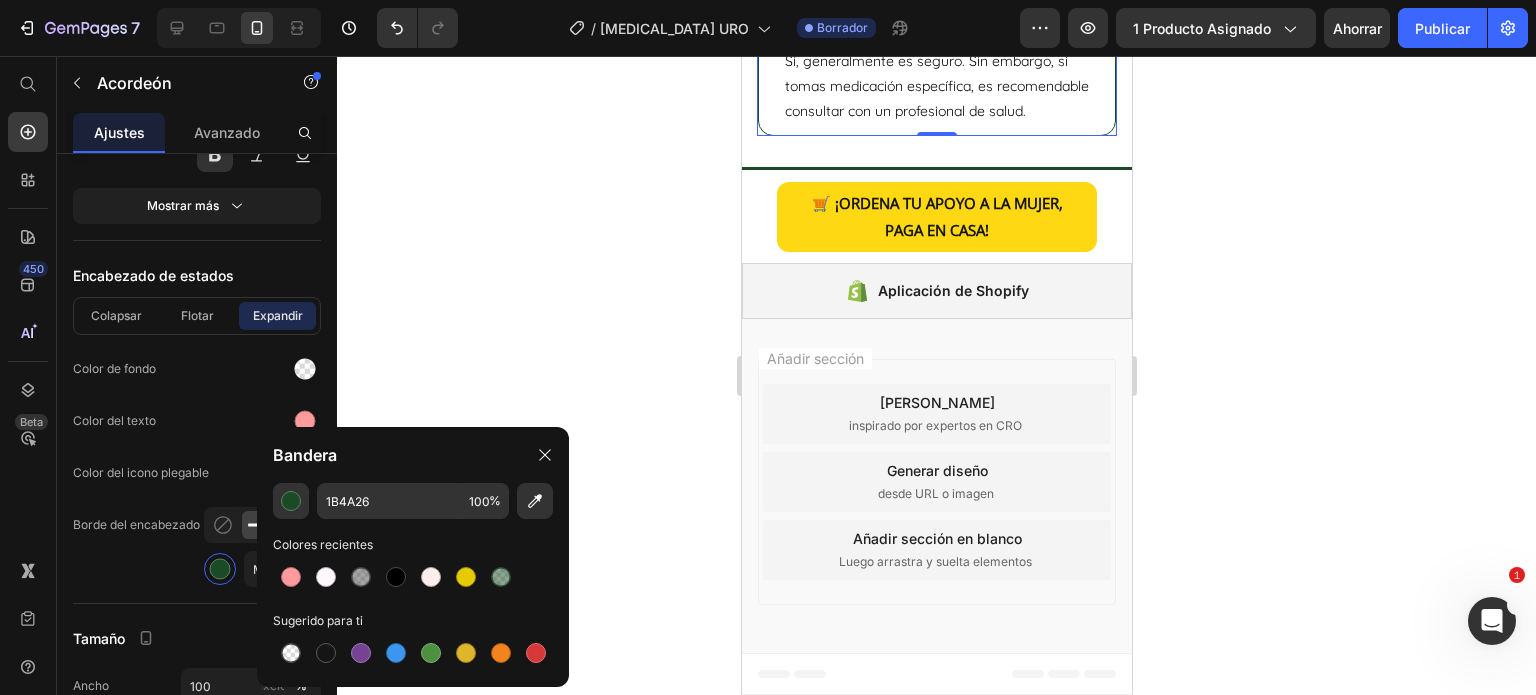 type on "FF9A9D" 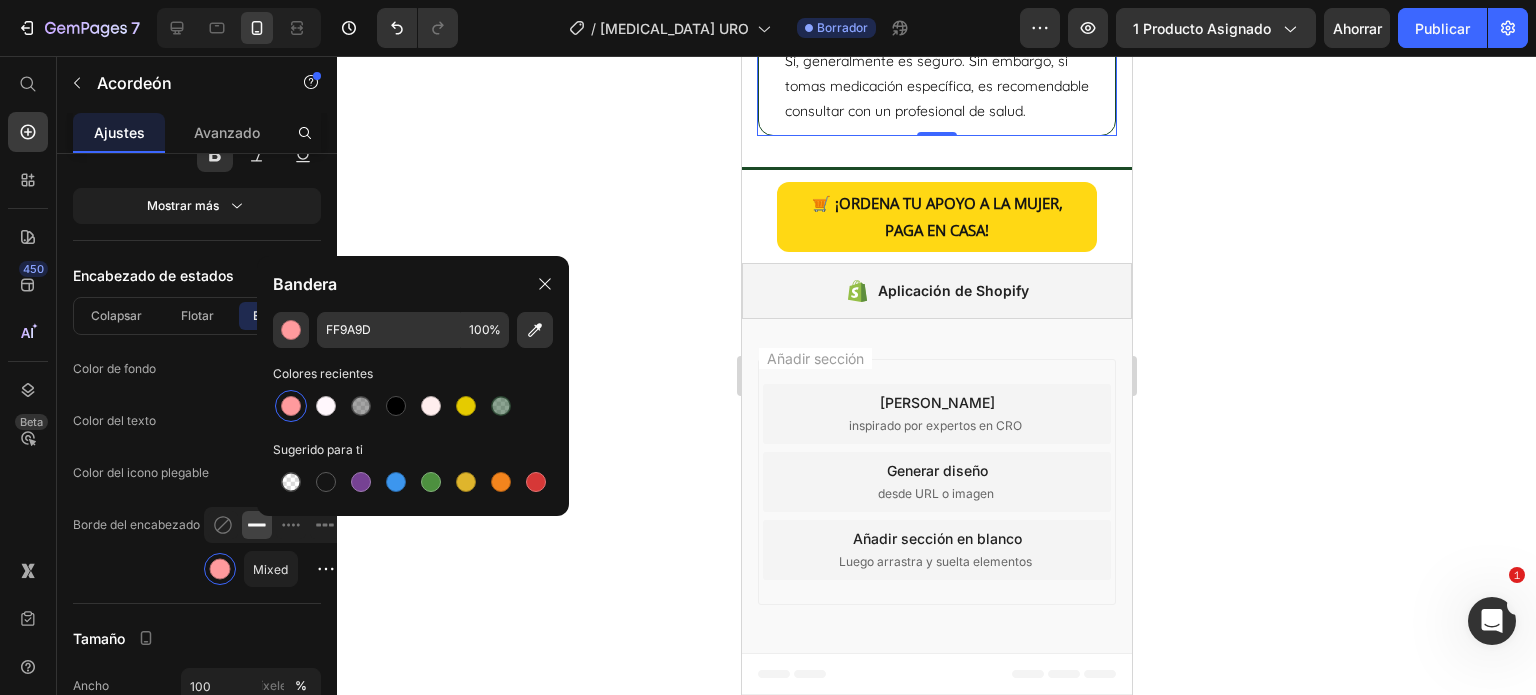 scroll, scrollTop: 1600, scrollLeft: 0, axis: vertical 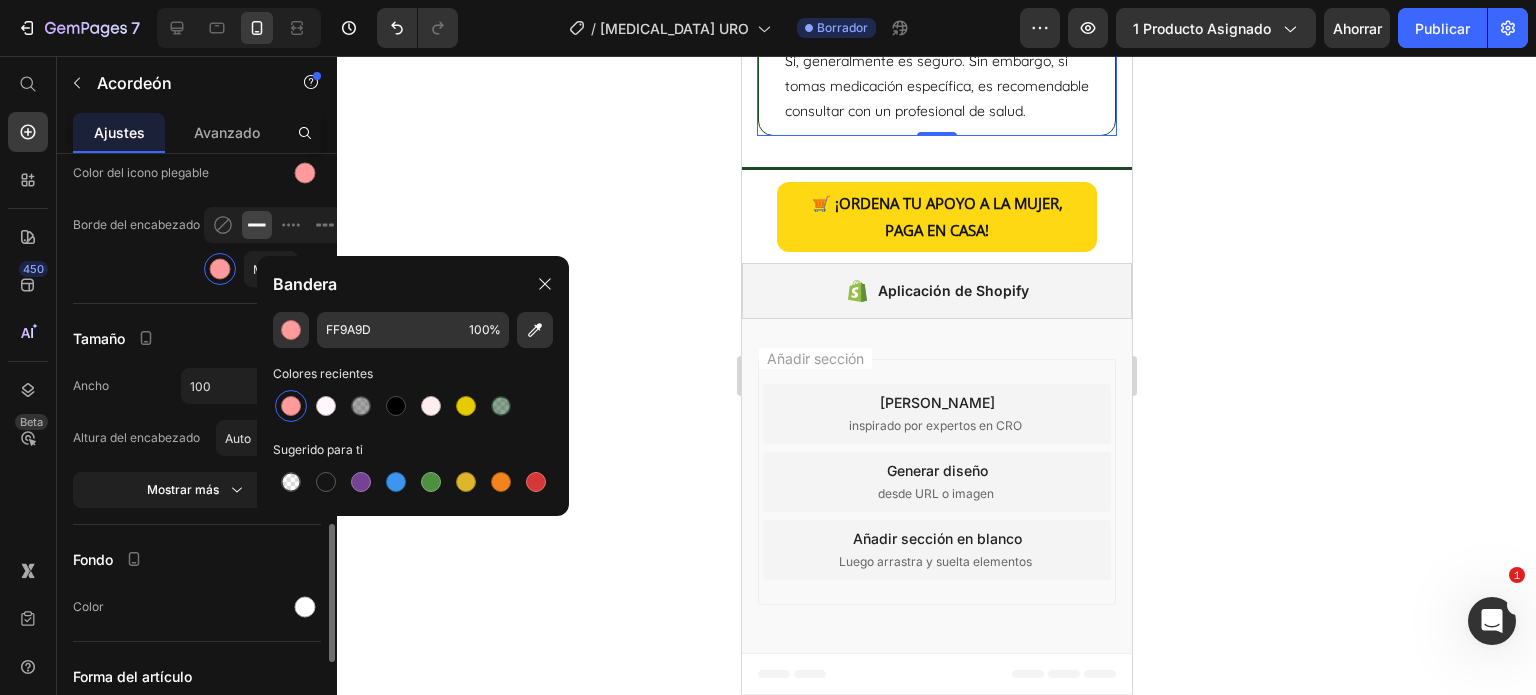 click on "Tamaño" at bounding box center (197, 338) 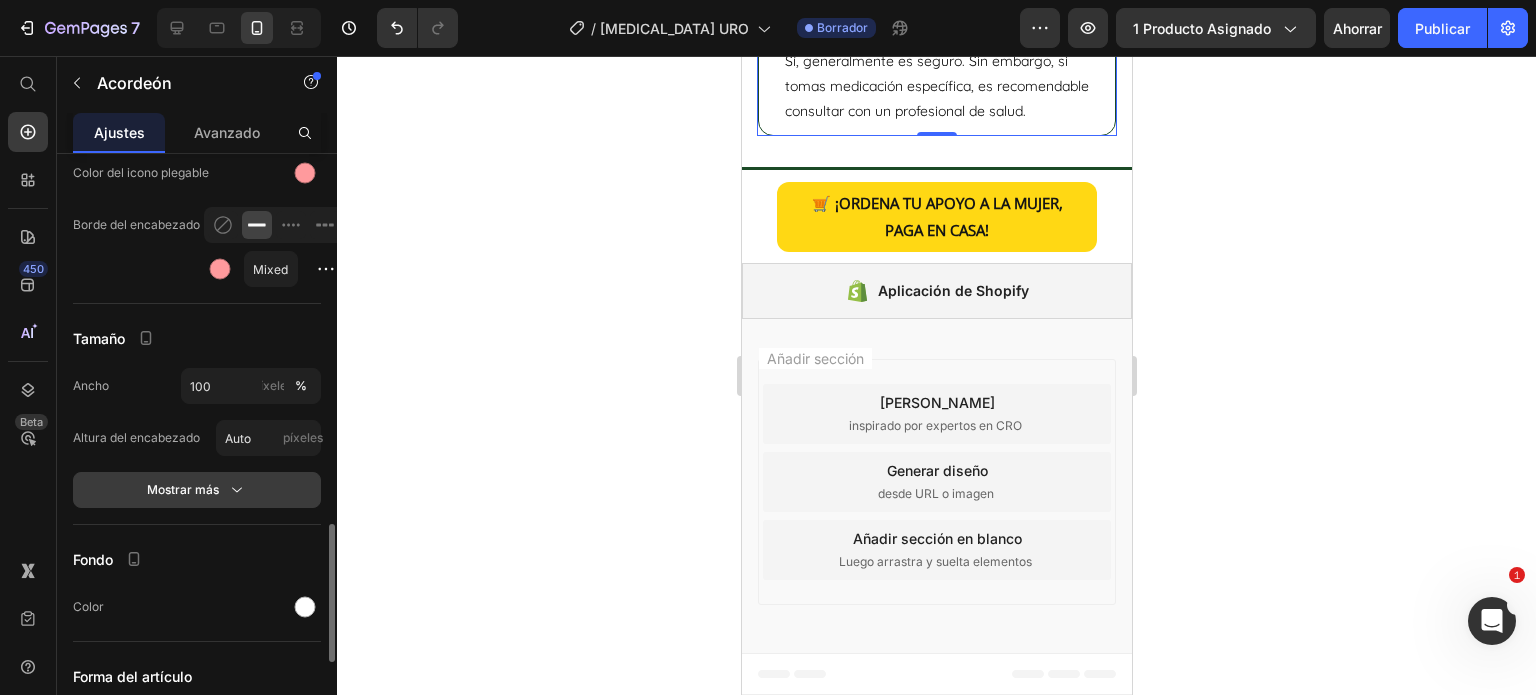 click on "Mostrar más" 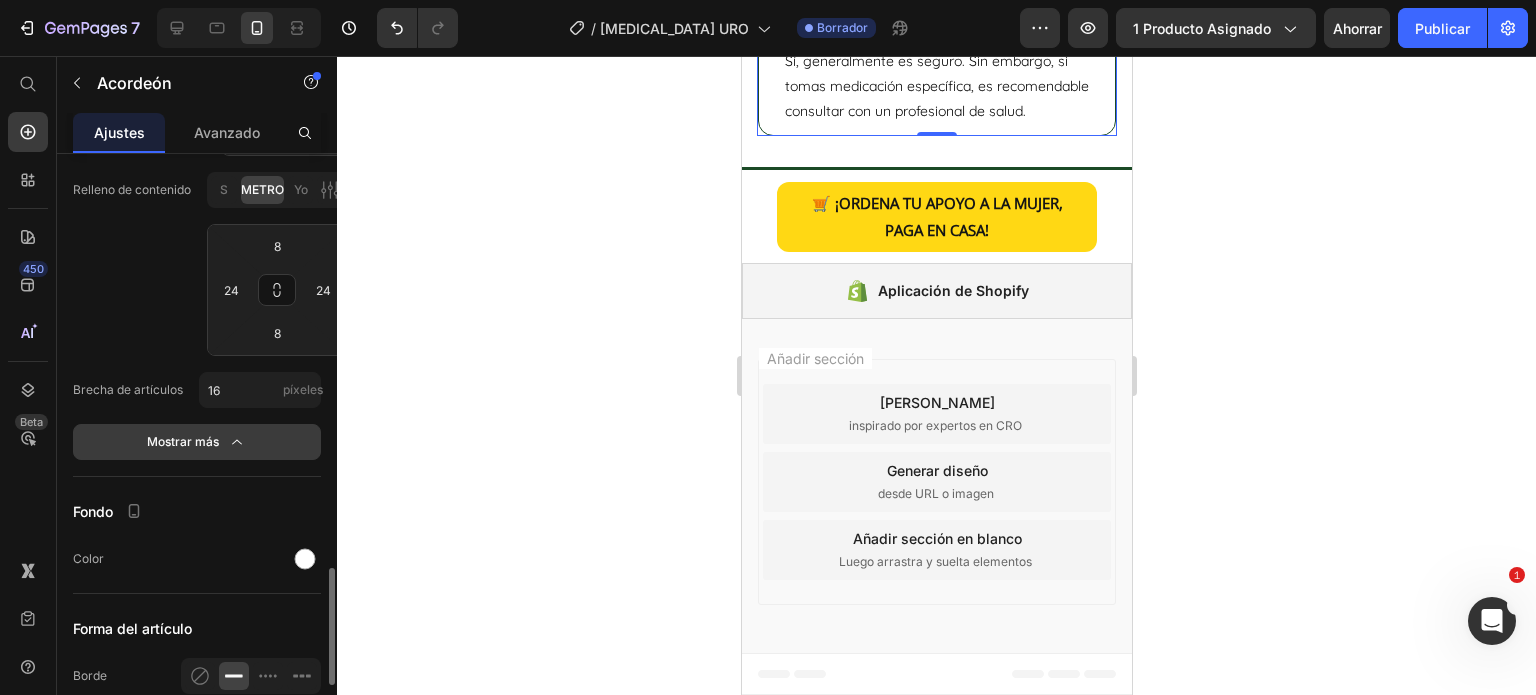 scroll, scrollTop: 2400, scrollLeft: 0, axis: vertical 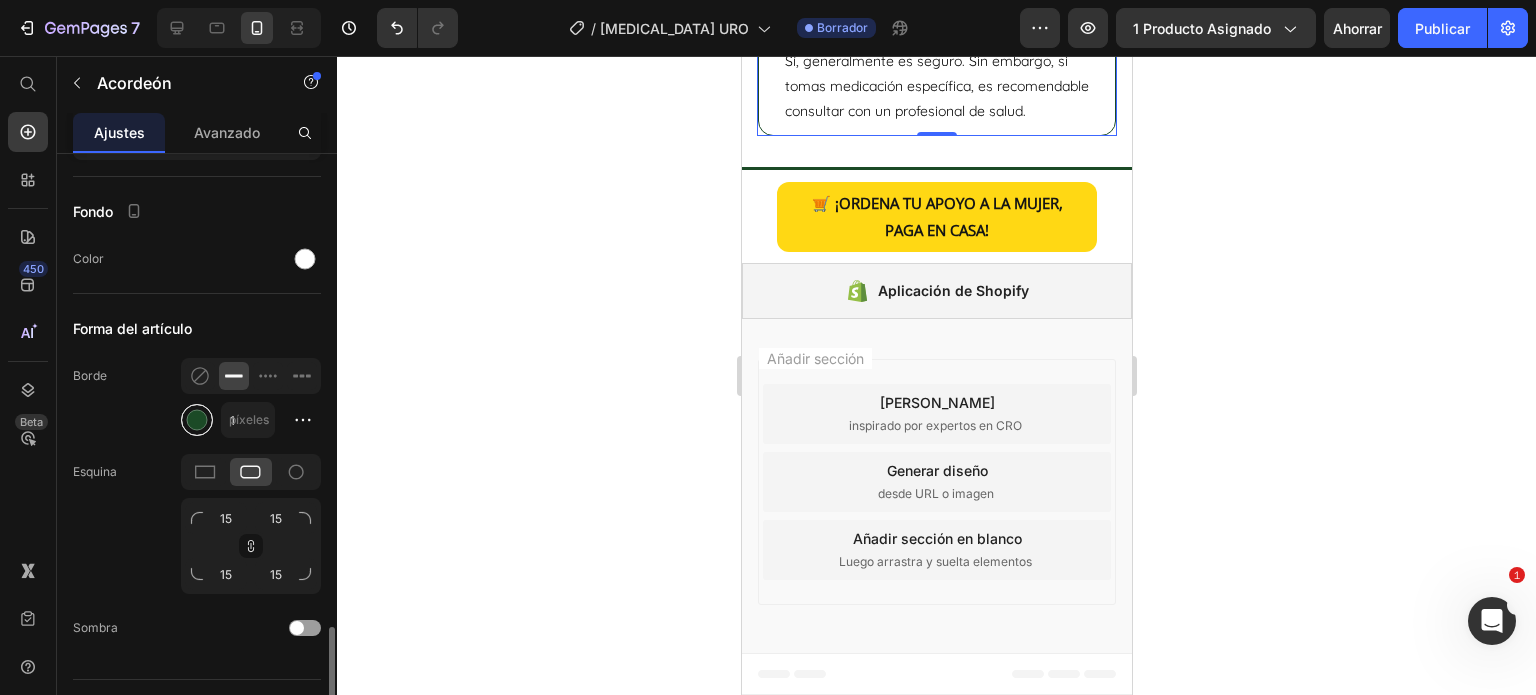 click at bounding box center [197, 420] 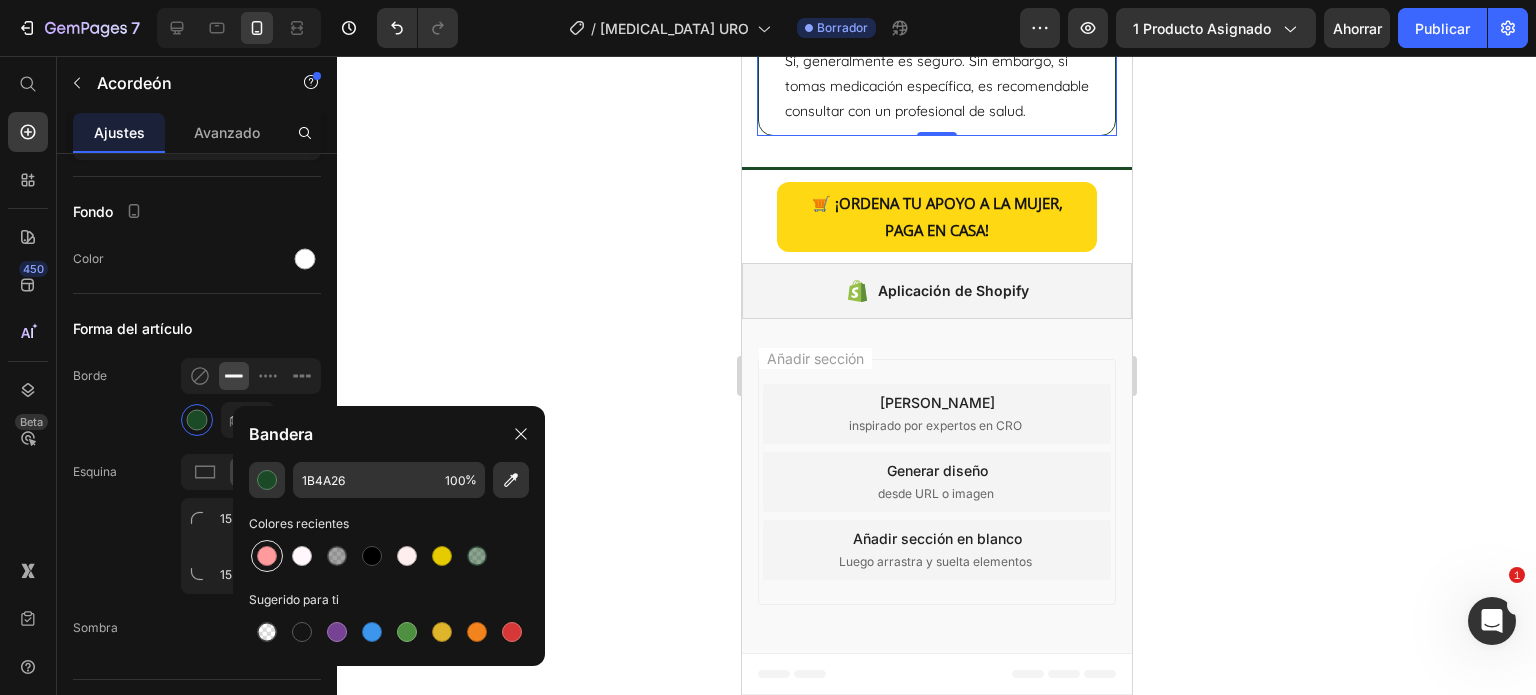 click at bounding box center [267, 556] 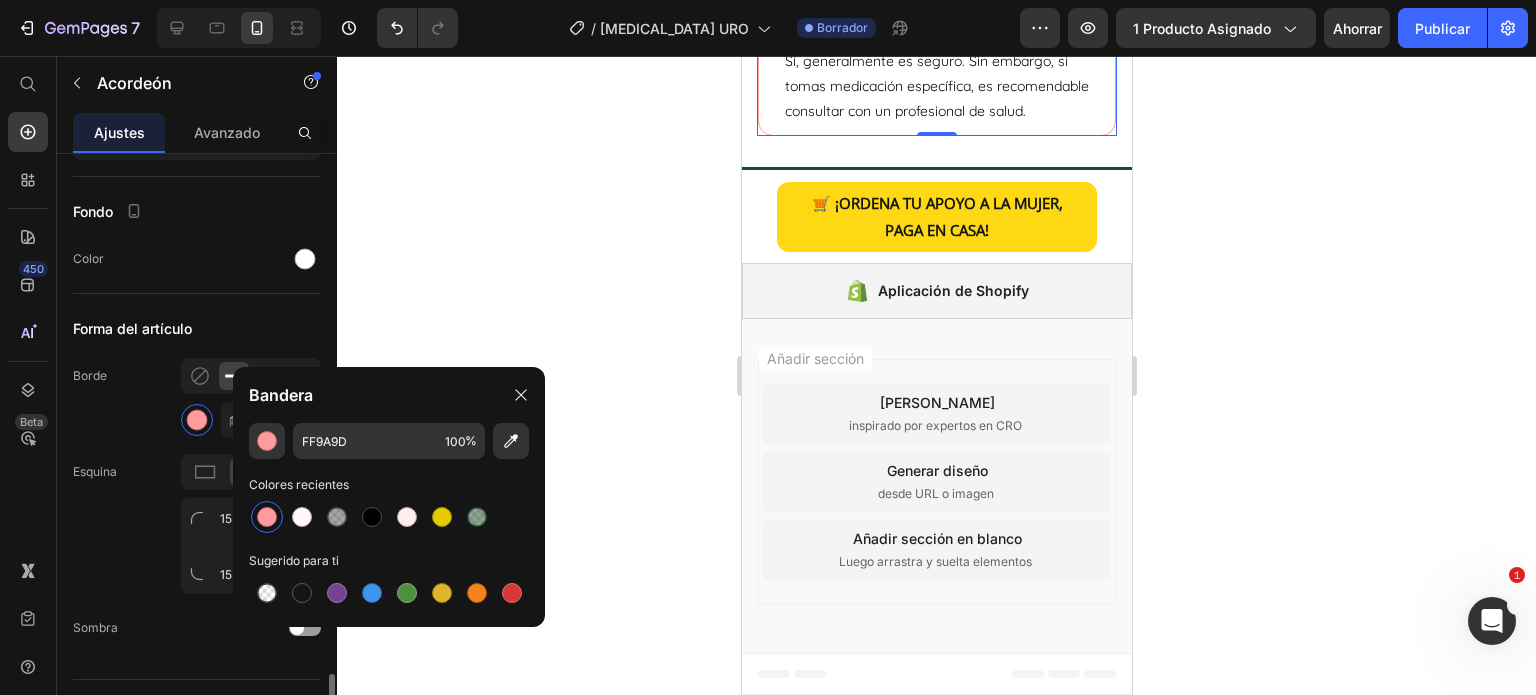 scroll, scrollTop: 2439, scrollLeft: 0, axis: vertical 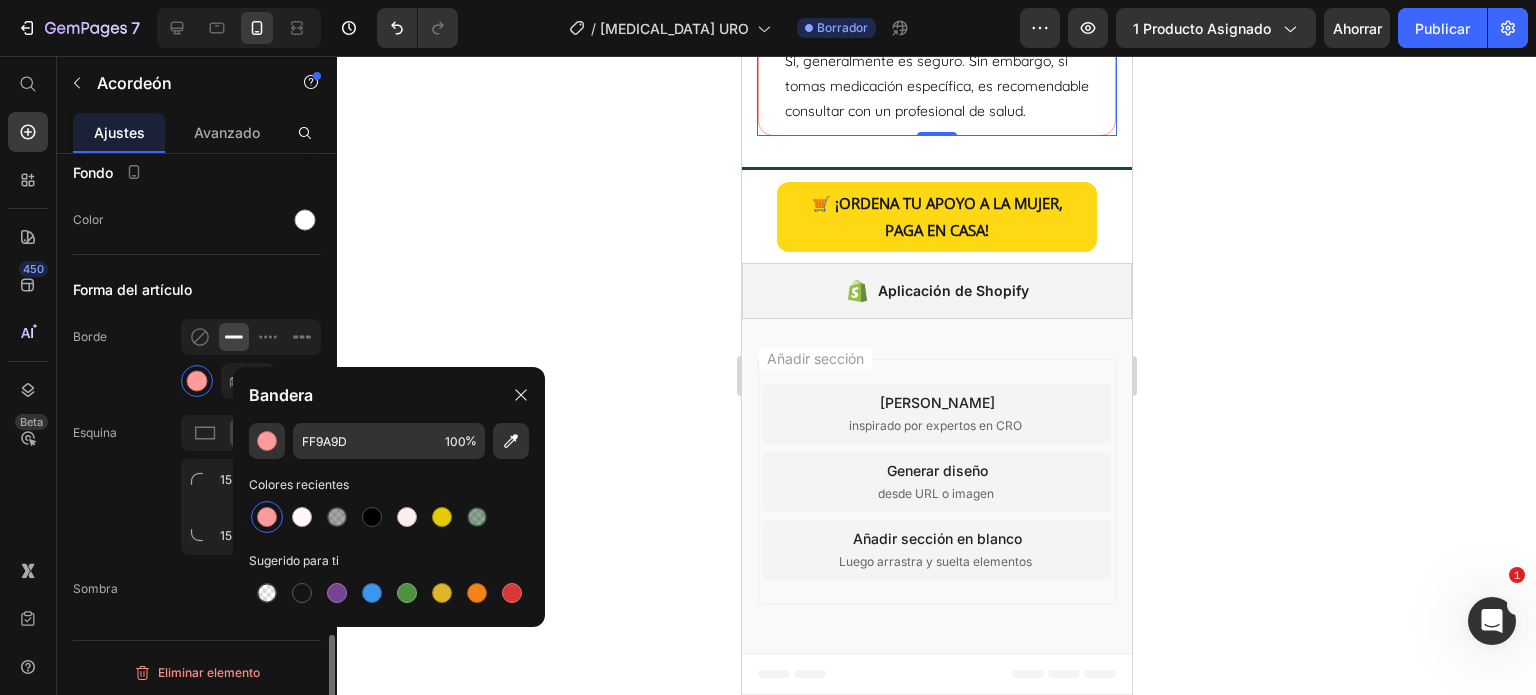 click on "Esquina 15 15 15 15" 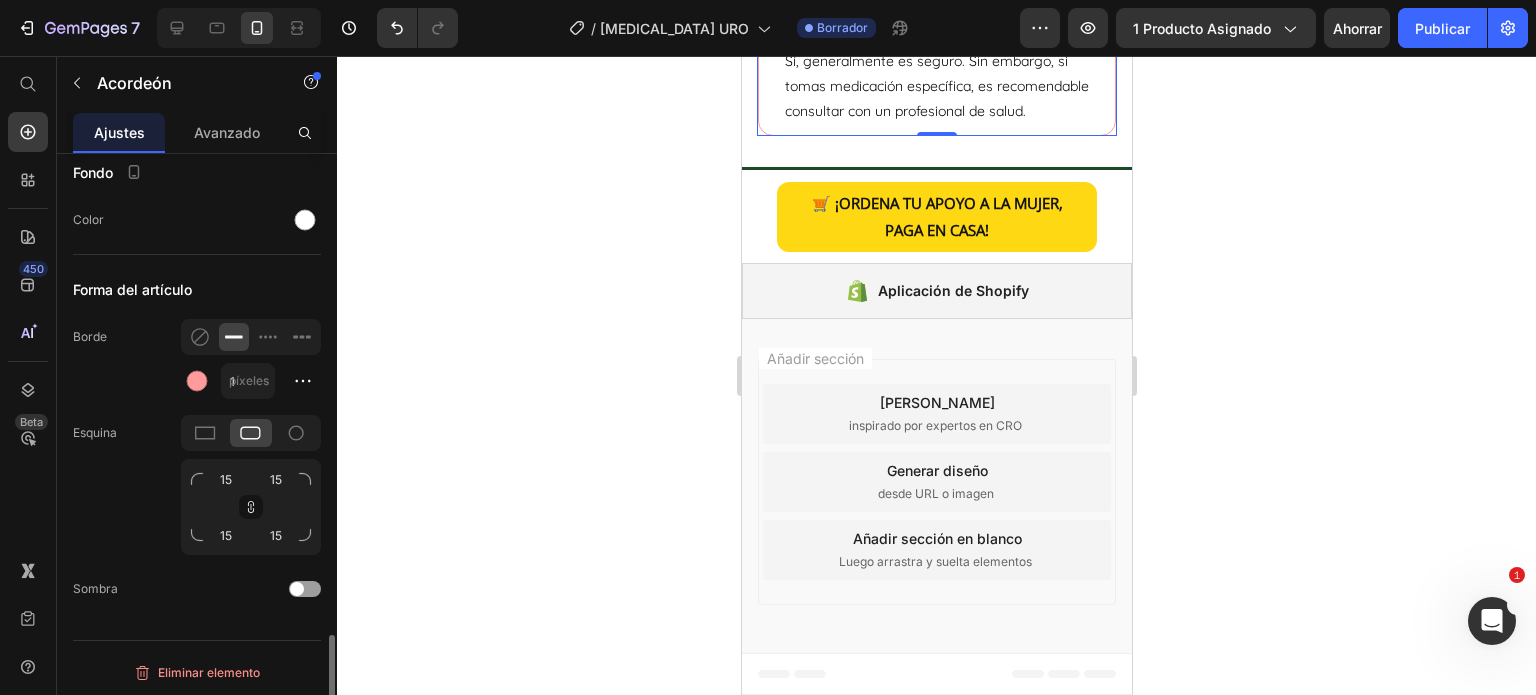click on "1 píxeles" at bounding box center [251, 377] 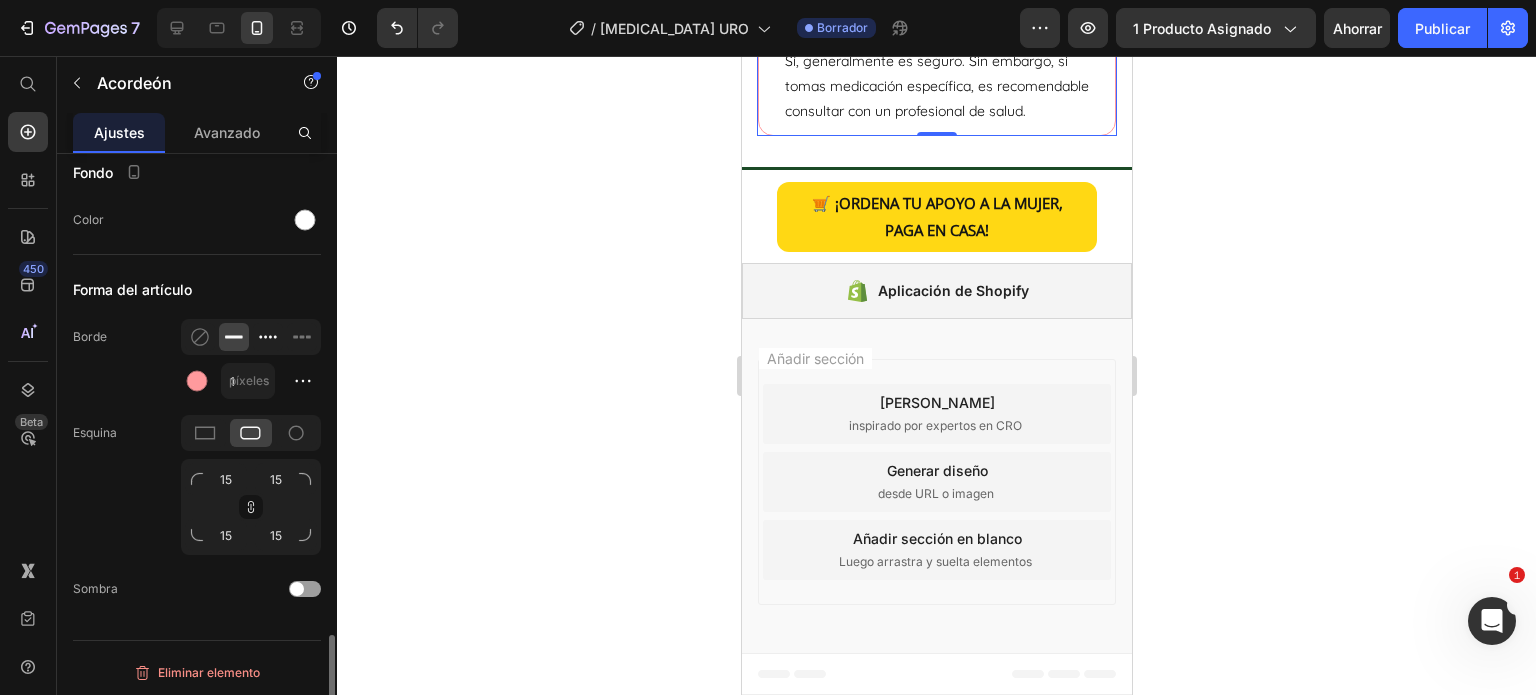 click 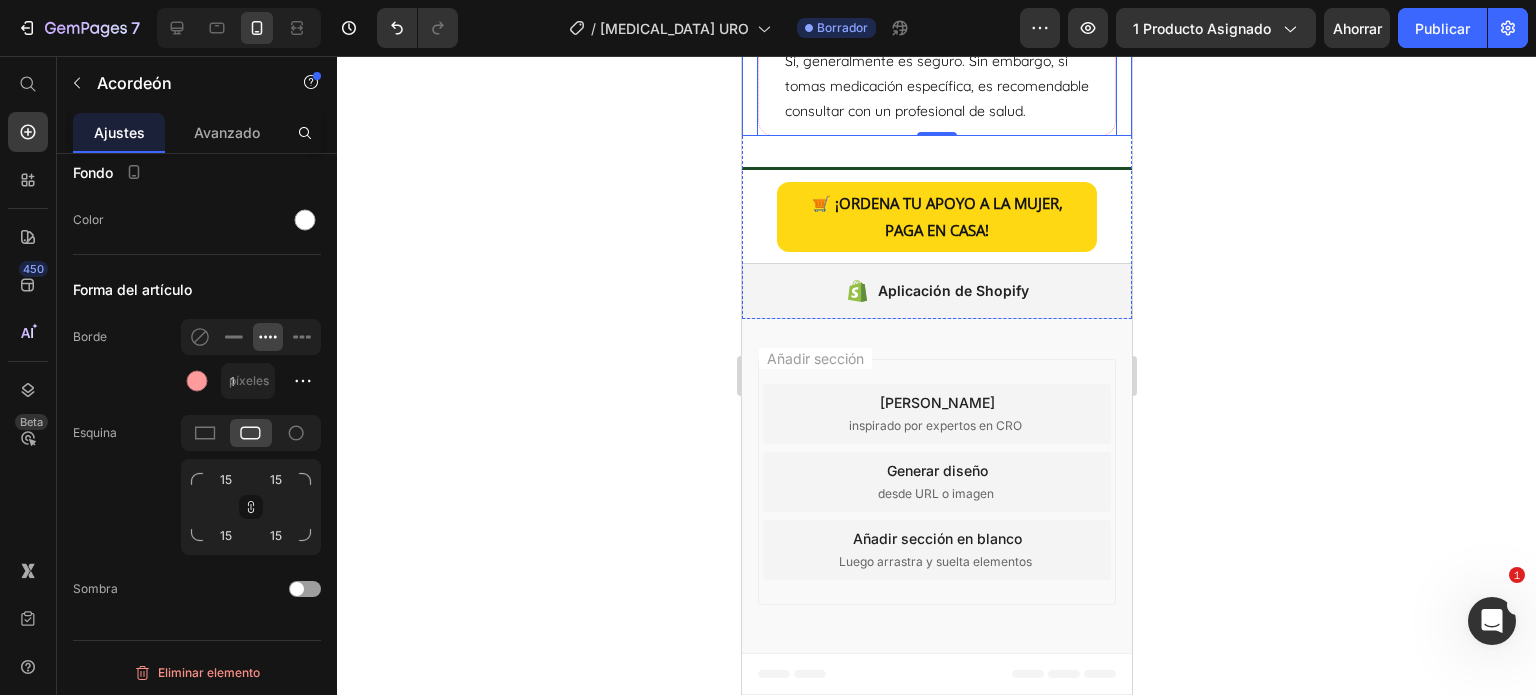 click 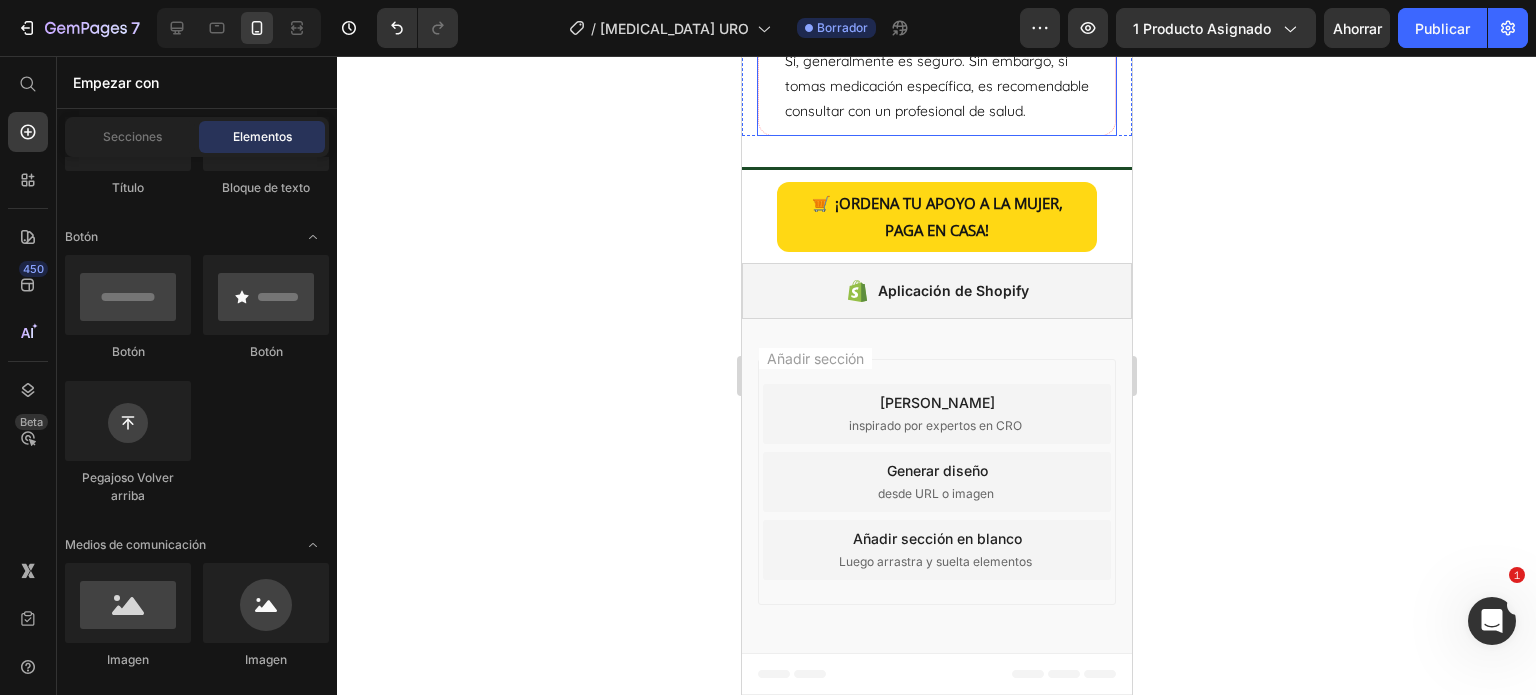 click on "¿Qué tipo de ingredientes utiliza?" at bounding box center (936, -521) 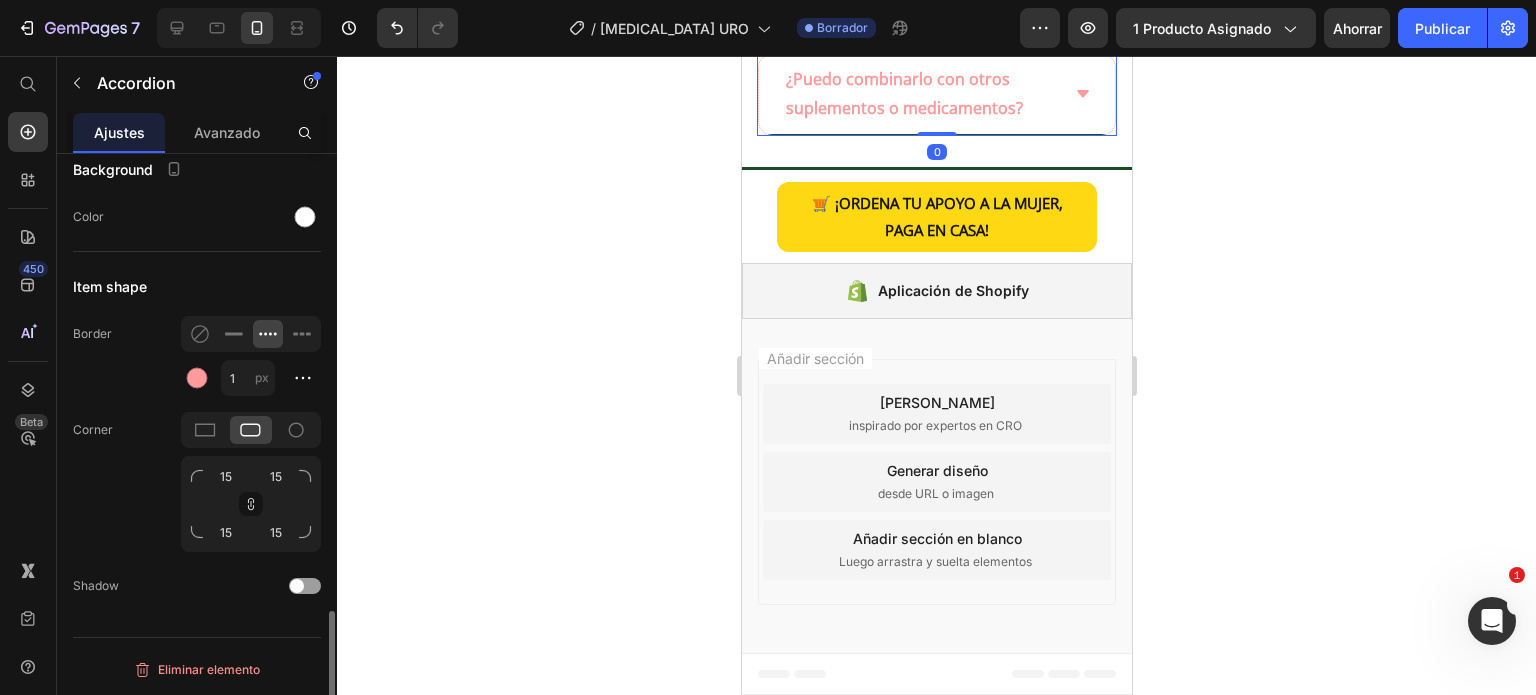 scroll, scrollTop: 1987, scrollLeft: 0, axis: vertical 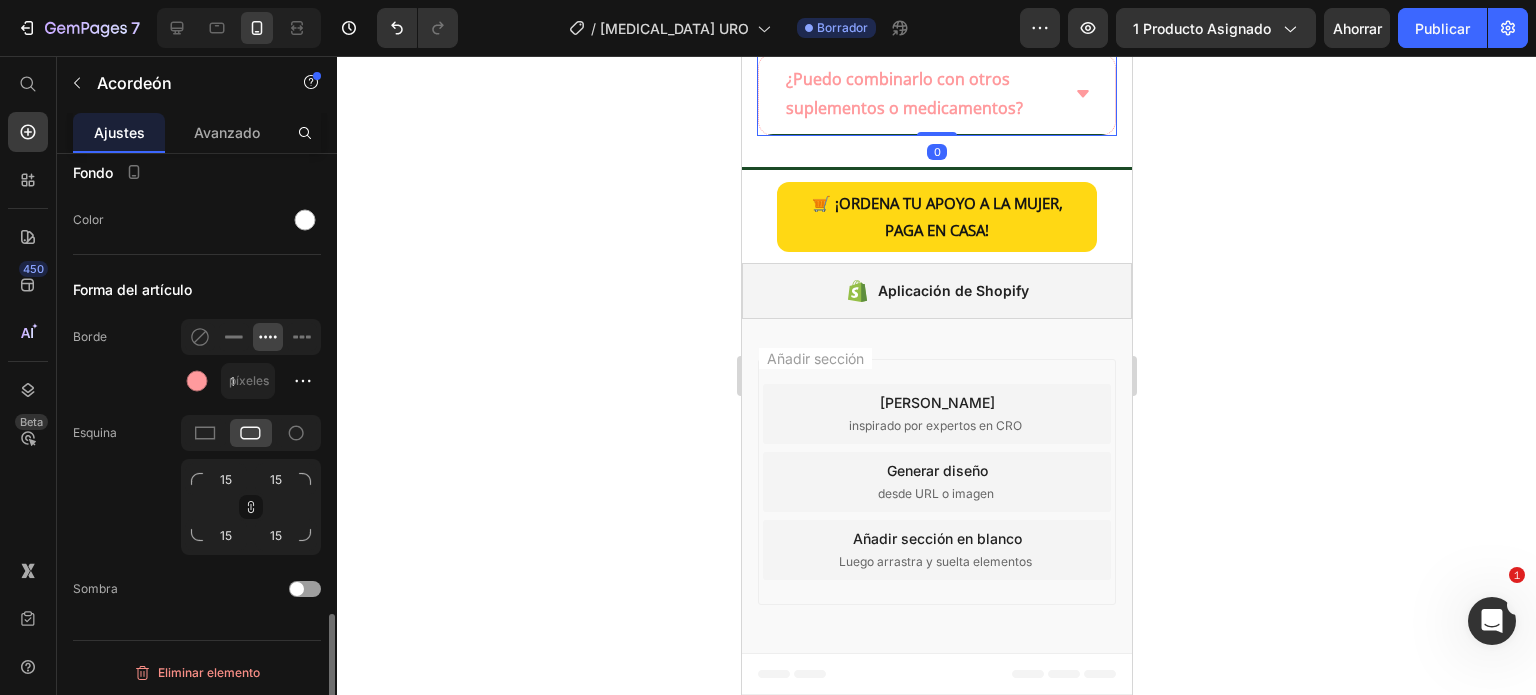 click 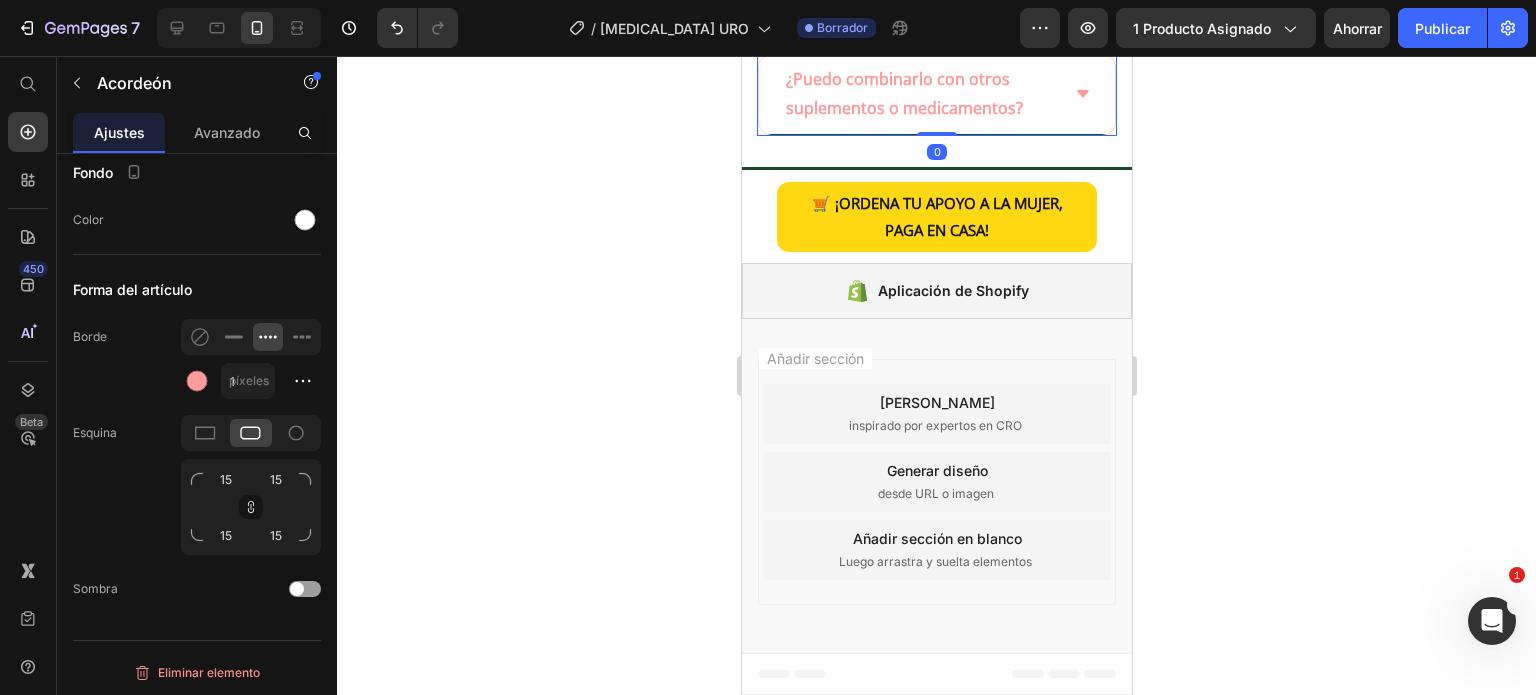 click 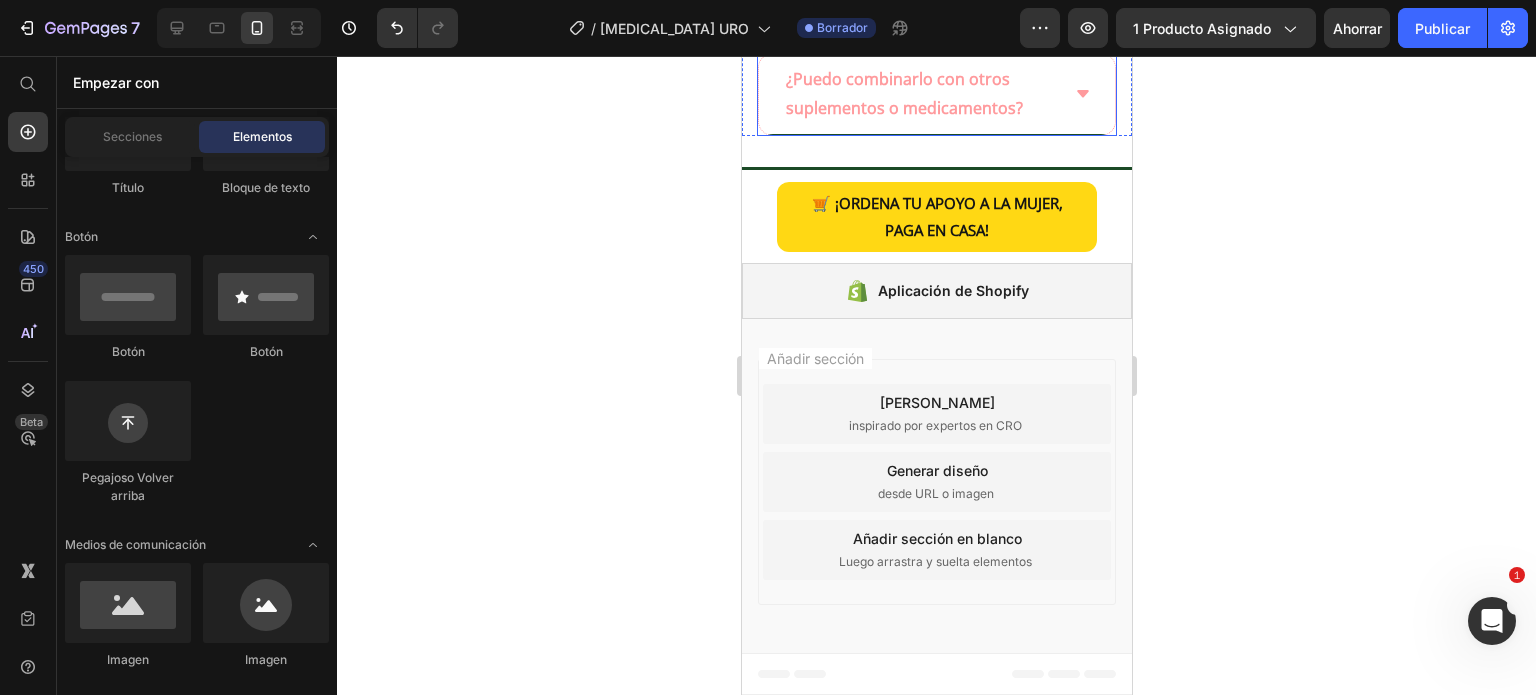 click on "¿Qué tipo de ingredientes utiliza?" at bounding box center [936, -425] 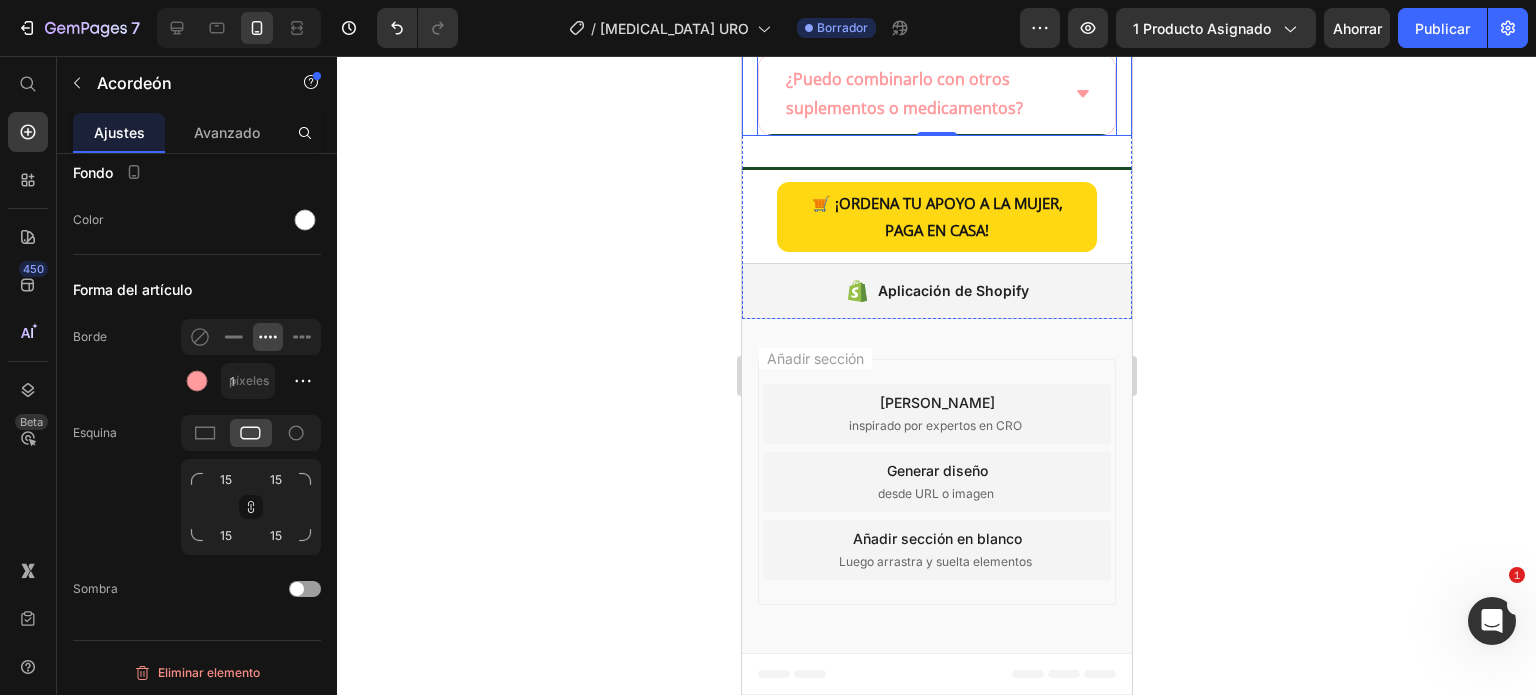 click on "¿Qué tipo de ingredientes utiliza? El  Serene Herbs Starter Kit  está elaborado con  ingredientes 100% naturales , incluyendo guanábana, semilla negra, musgo marino, ashwagandha y extractos herbales puros. No contiene químicos, gluten, lactosa ni conservantes artificiales. Su fórmula es respetuosa con el cuerpo y apta para uso diario. Text Block" at bounding box center (936, -537) 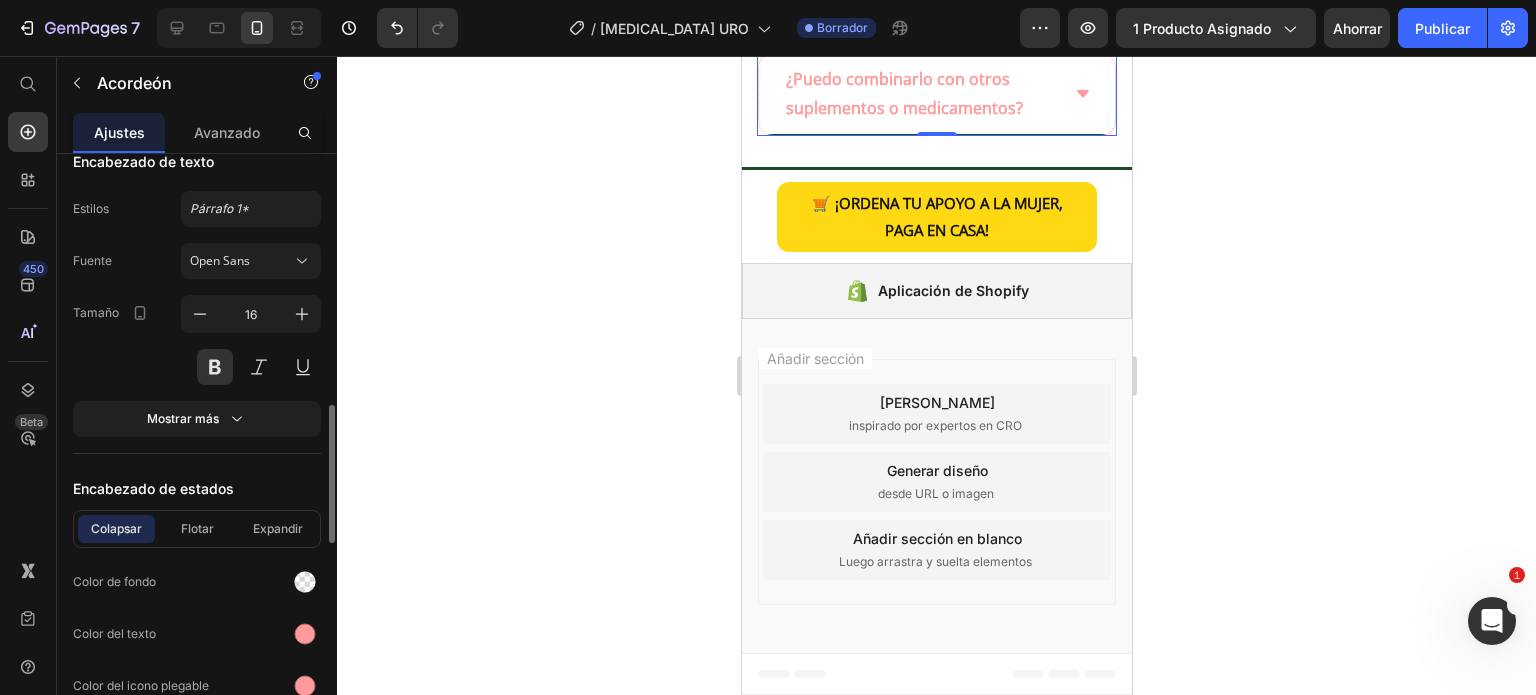 scroll, scrollTop: 1387, scrollLeft: 0, axis: vertical 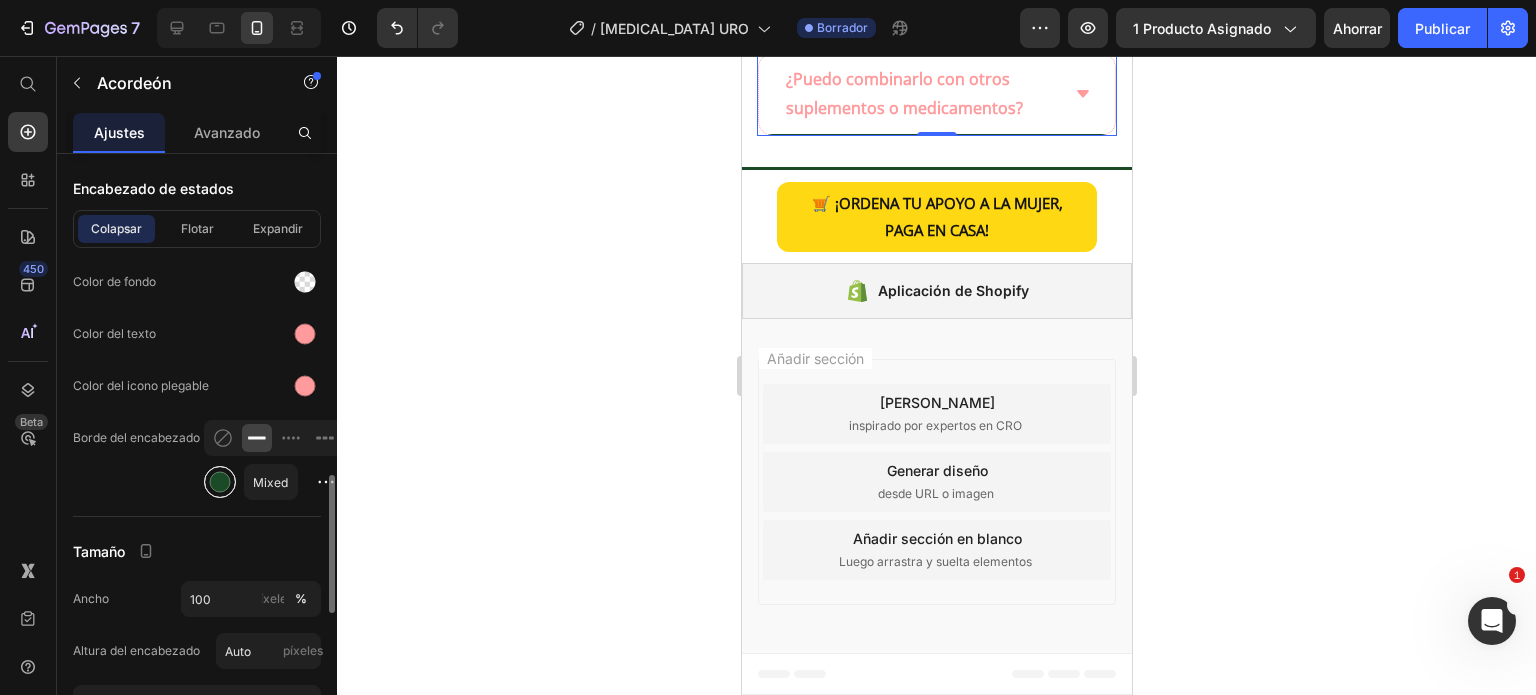 click at bounding box center (220, 482) 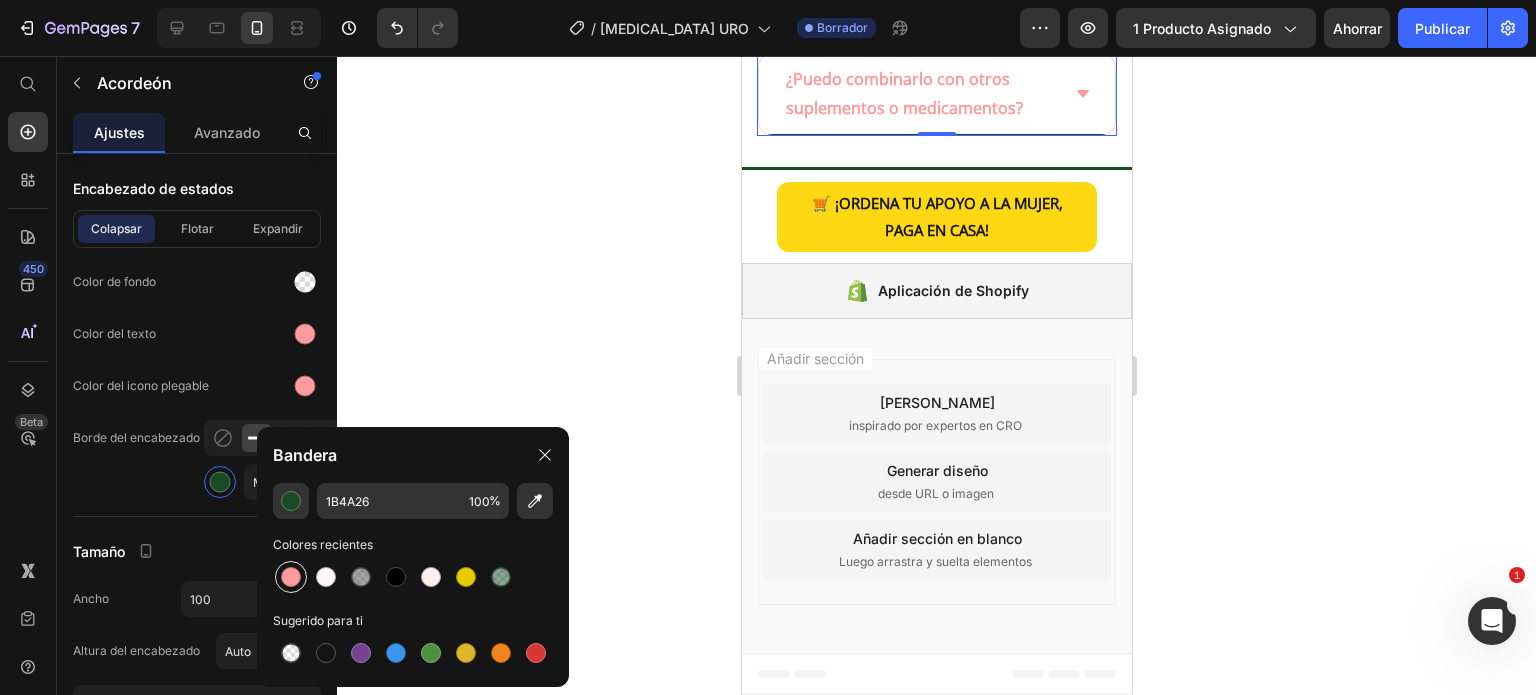 click at bounding box center [291, 577] 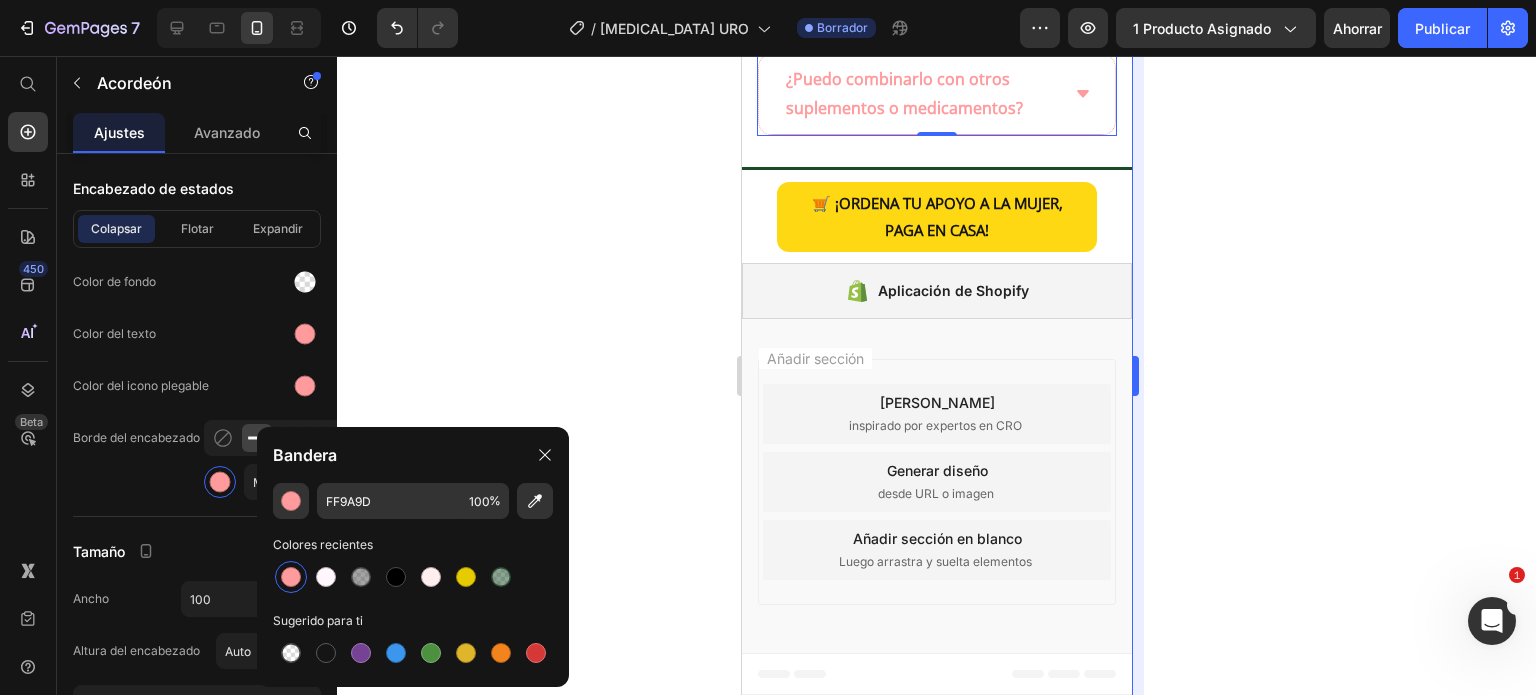drag, startPoint x: 1186, startPoint y: 339, endPoint x: 1141, endPoint y: 337, distance: 45.044422 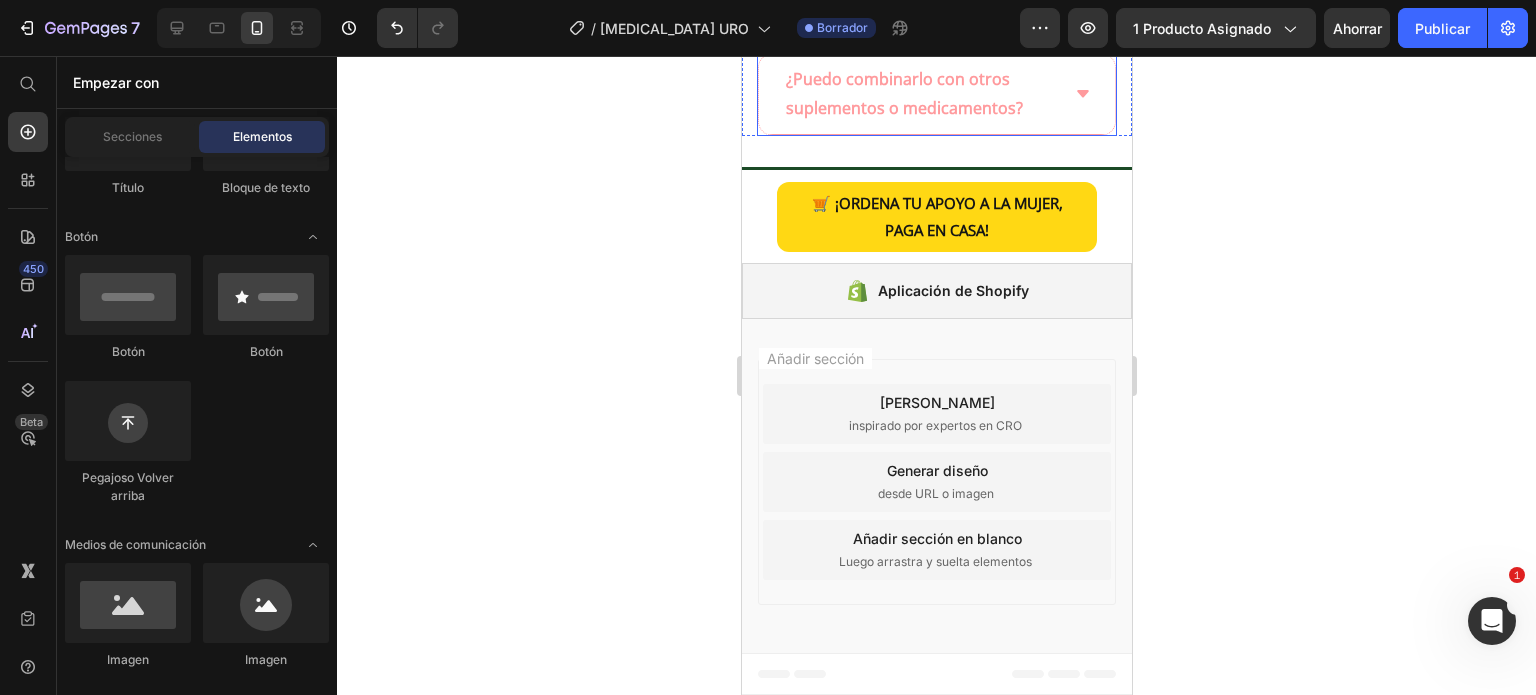 click on "¿Qué tipo de ingredientes utiliza?" at bounding box center [936, -647] 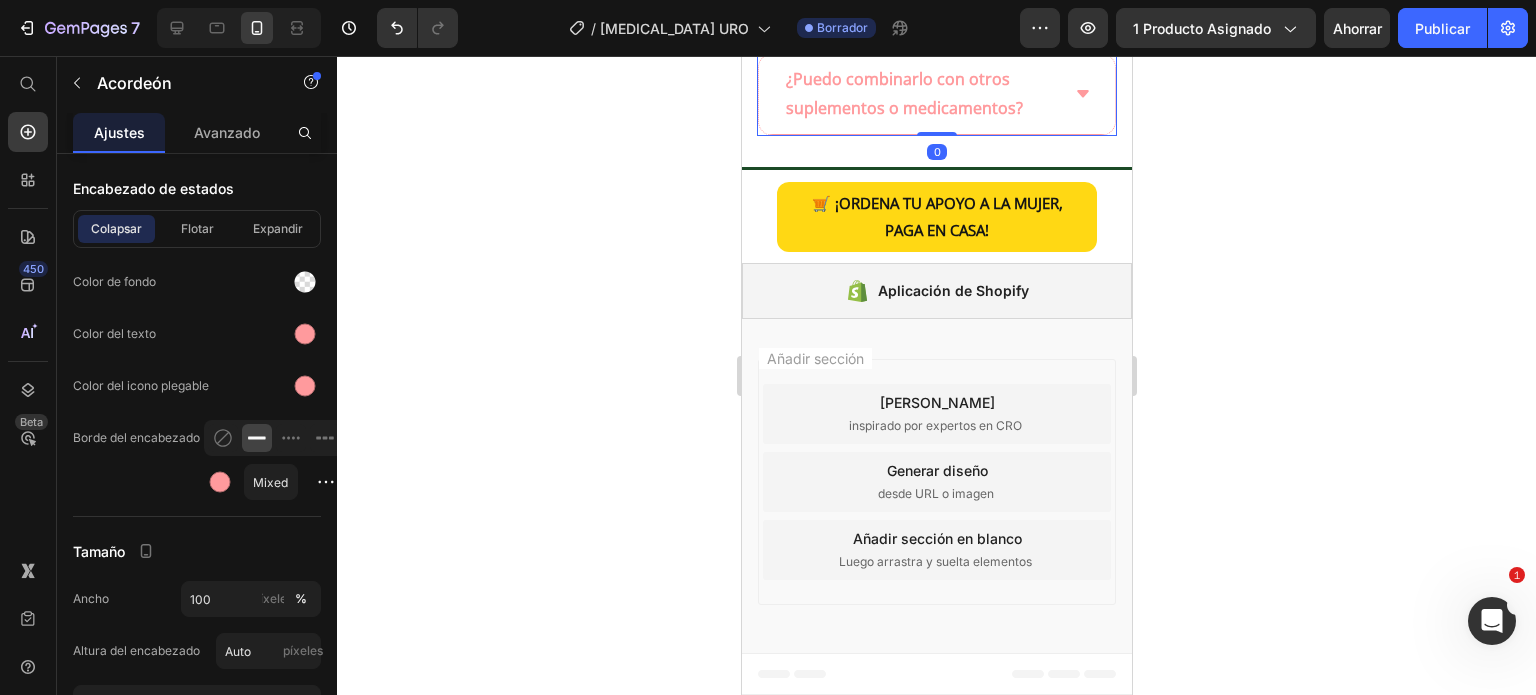 click 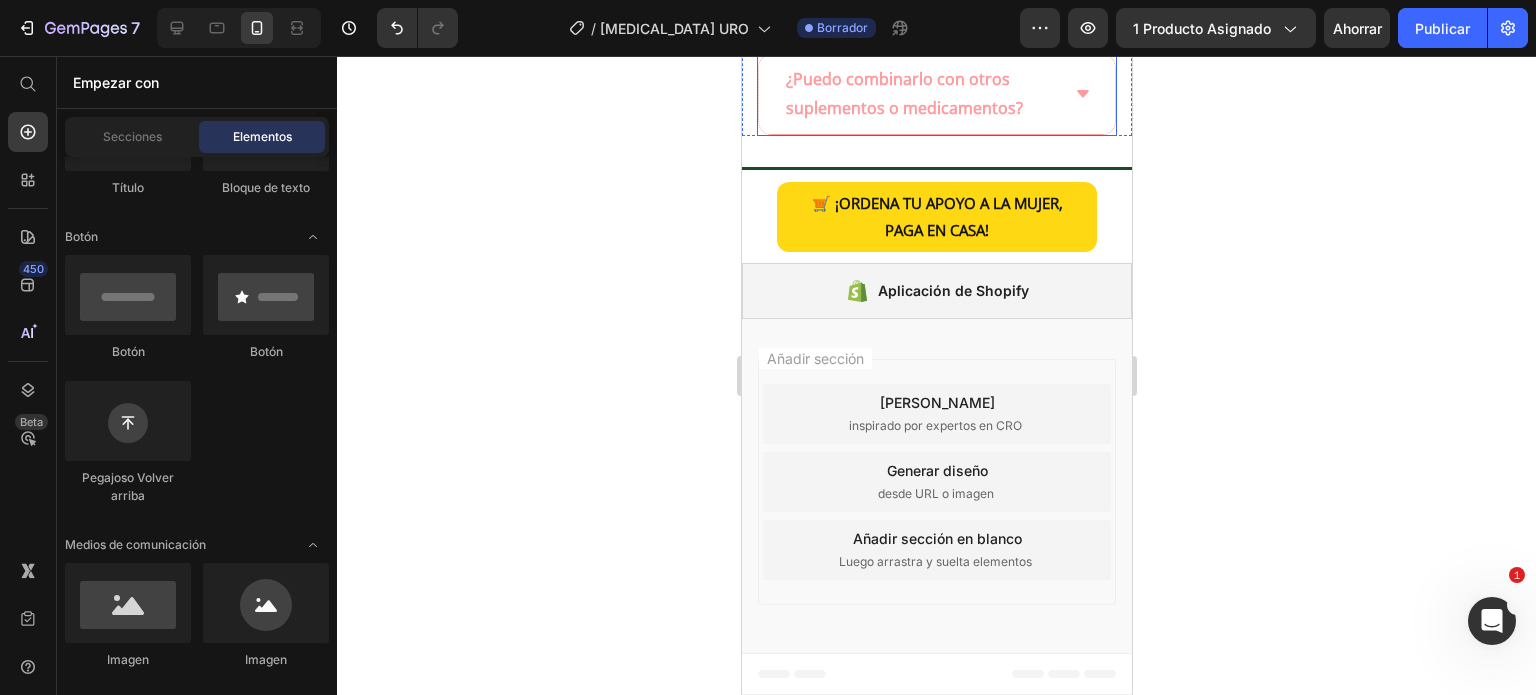 click on "¿Qué tipo de ingredientes utiliza?" at bounding box center (910, -426) 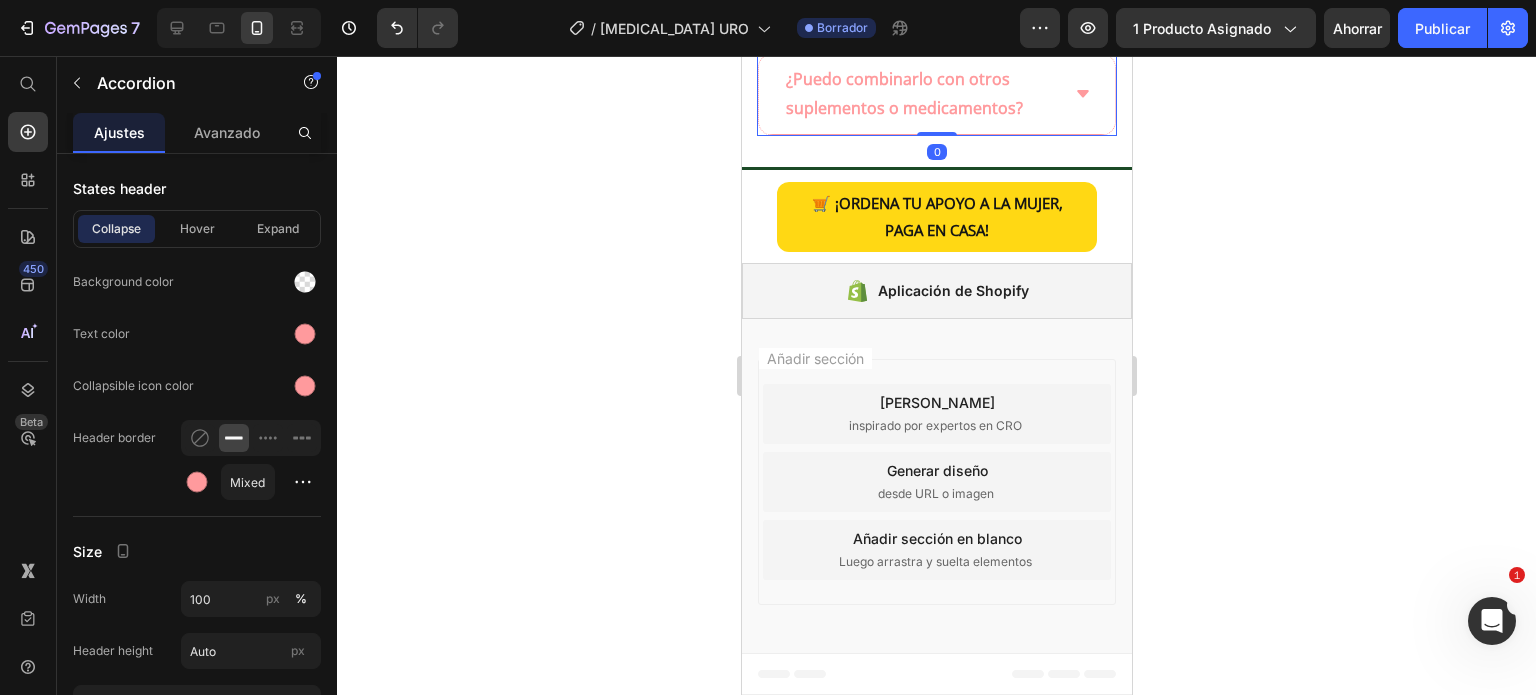 click on "¿Qué tipo de ingredientes utiliza?" at bounding box center (910, -426) 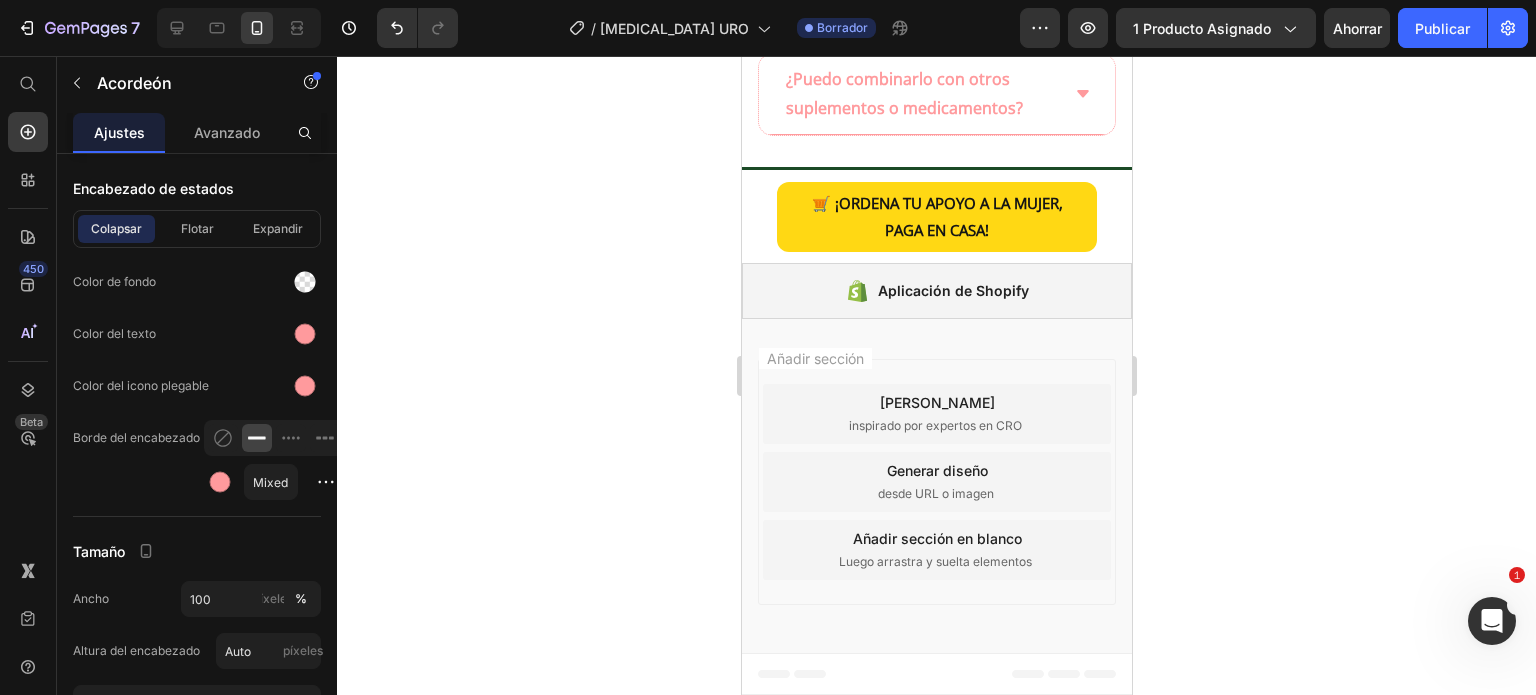 click 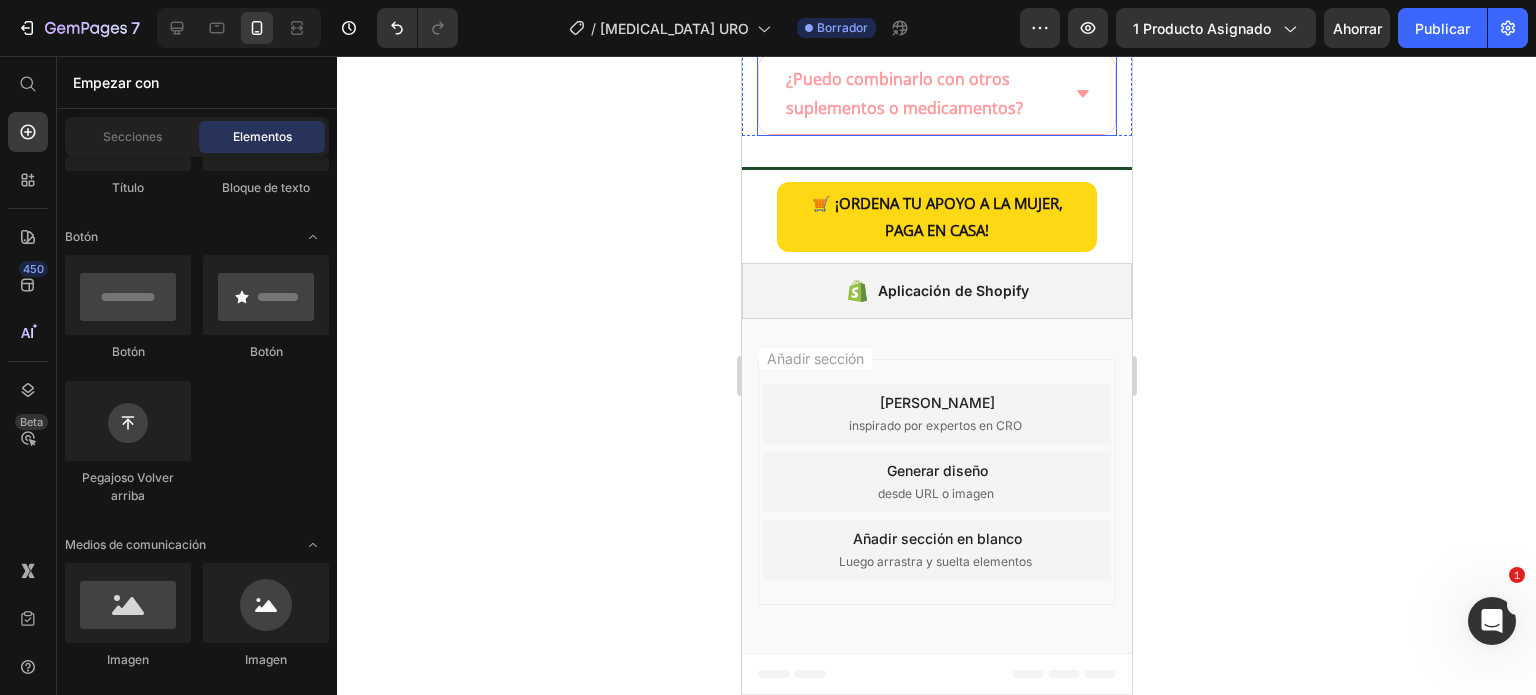 click on "¿Para qué tipo de síntomas o molestias es ideal URO?" at bounding box center [936, -440] 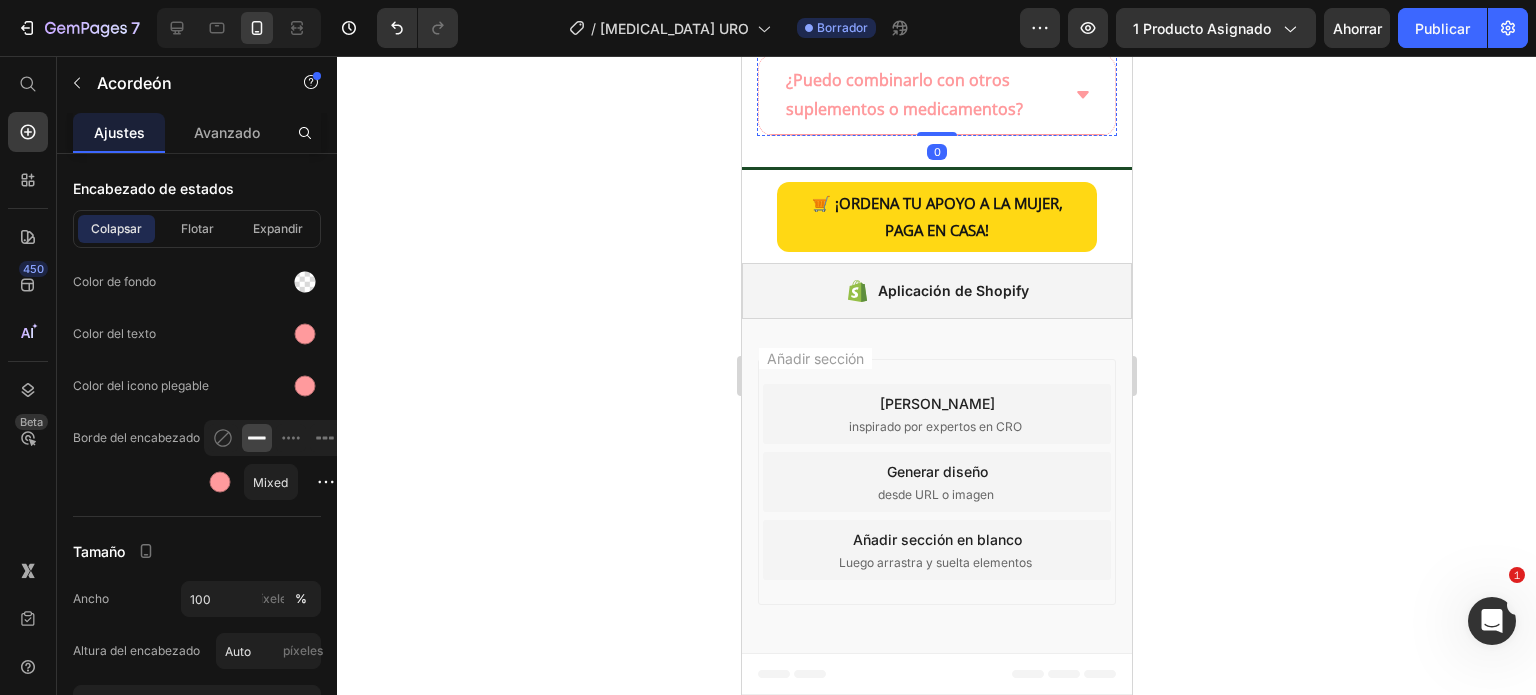 click on "El  Serene Herbs Starter Kit  está elaborado con  ingredientes 100% naturales , incluyendo guanábana, semilla negra, musgo marino, ashwagandha y extractos herbales puros. No contiene químicos, gluten, lactosa ni conservantes artificiales. Su fórmula es respetuosa con el cuerpo y apta para uso diario." at bounding box center (936, -509) 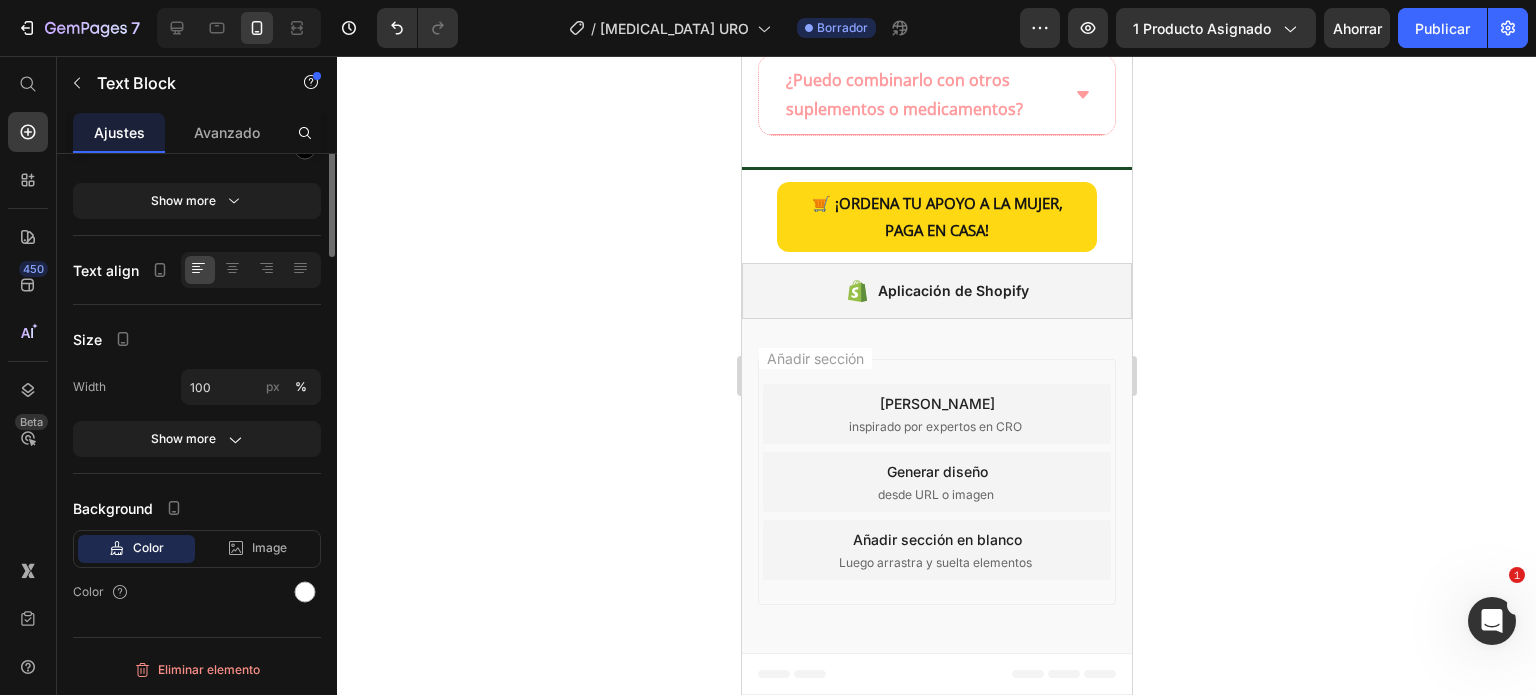 scroll, scrollTop: 0, scrollLeft: 0, axis: both 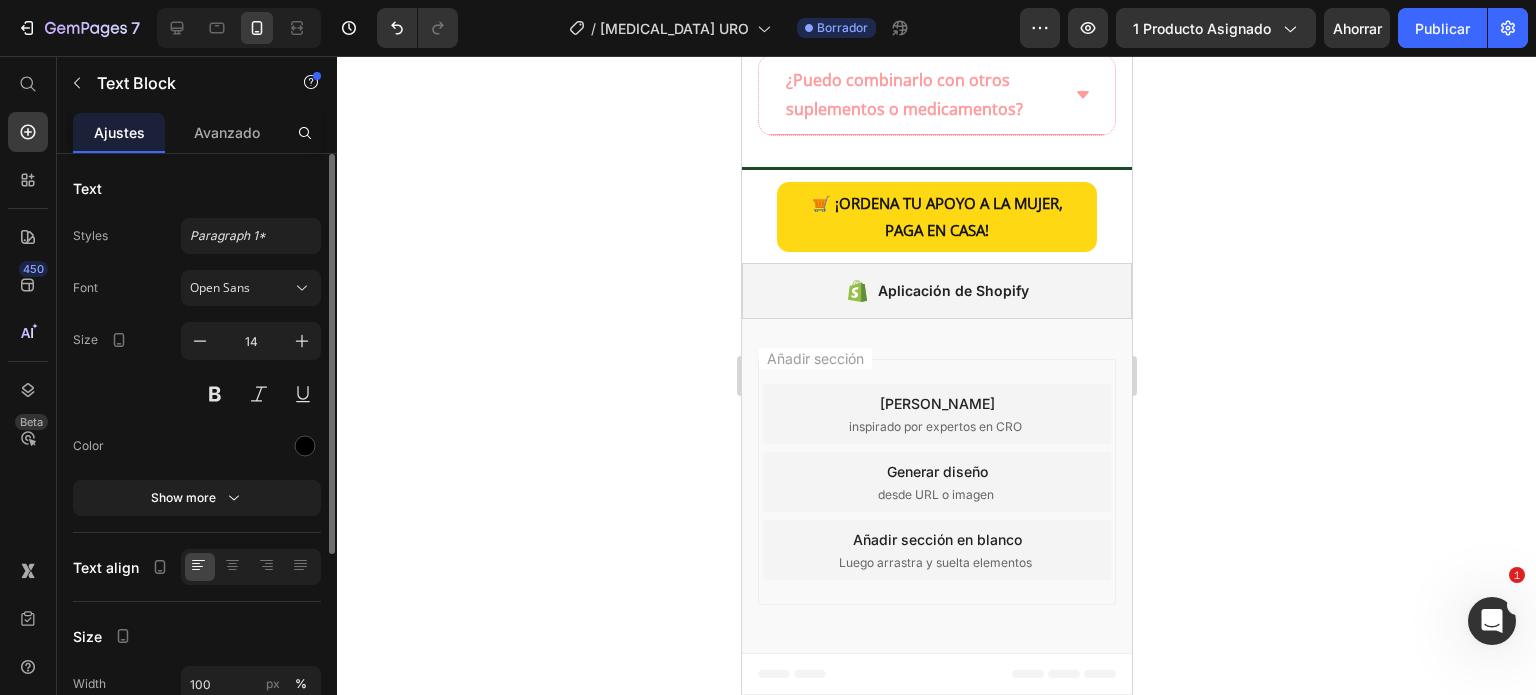 click on "El  Serene Herbs Starter Kit  está elaborado con  ingredientes 100% naturales , incluyendo guanábana, semilla negra, musgo marino, ashwagandha y extractos herbales puros. No contiene químicos, gluten, lactosa ni conservantes artificiales. Su fórmula es respetuosa con el cuerpo y apta para uso diario." at bounding box center (936, -509) 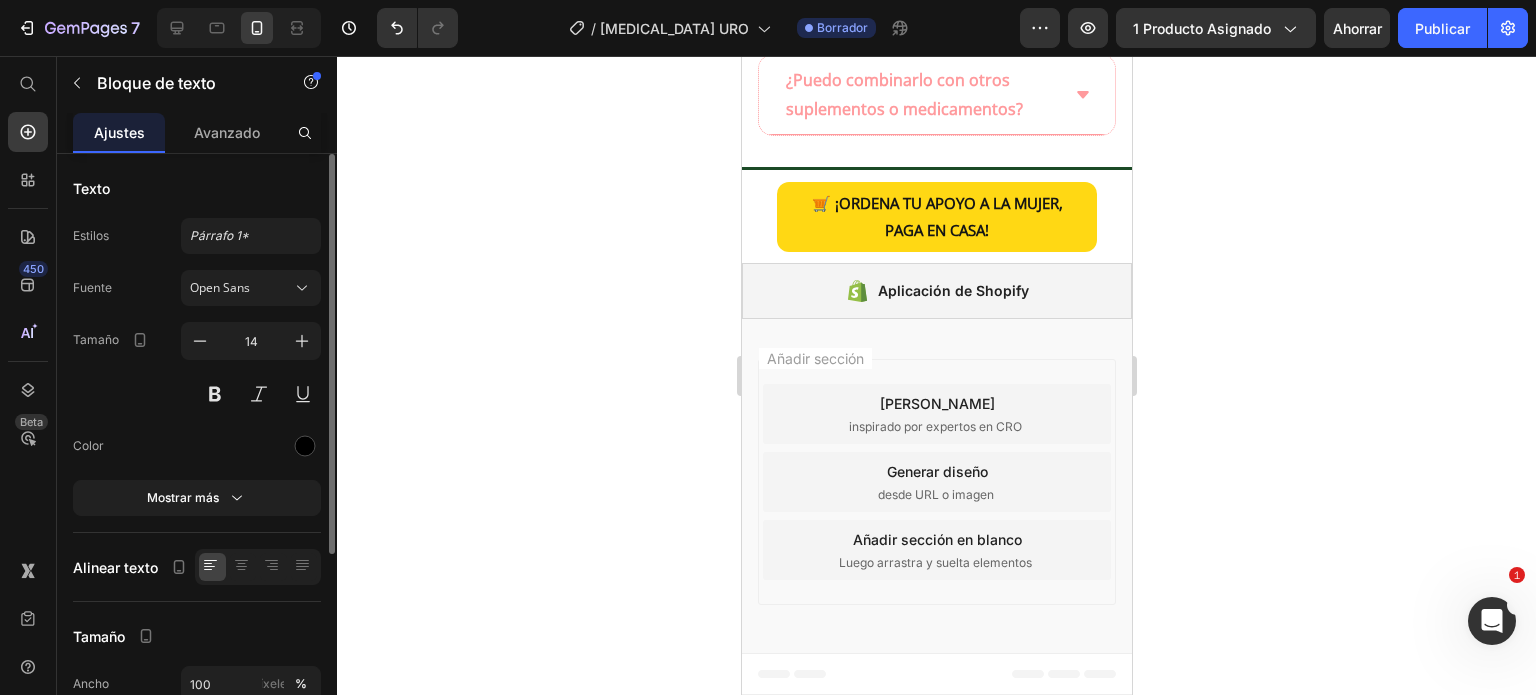 click on "El  Serene Herbs Starter Kit  está elaborado con  ingredientes 100% naturales , incluyendo guanábana, semilla negra, musgo marino, ashwagandha y extractos herbales puros. No contiene químicos, gluten, lactosa ni conservantes artificiales. Su fórmula es respetuosa con el cuerpo y apta para uso diario." at bounding box center (936, -509) 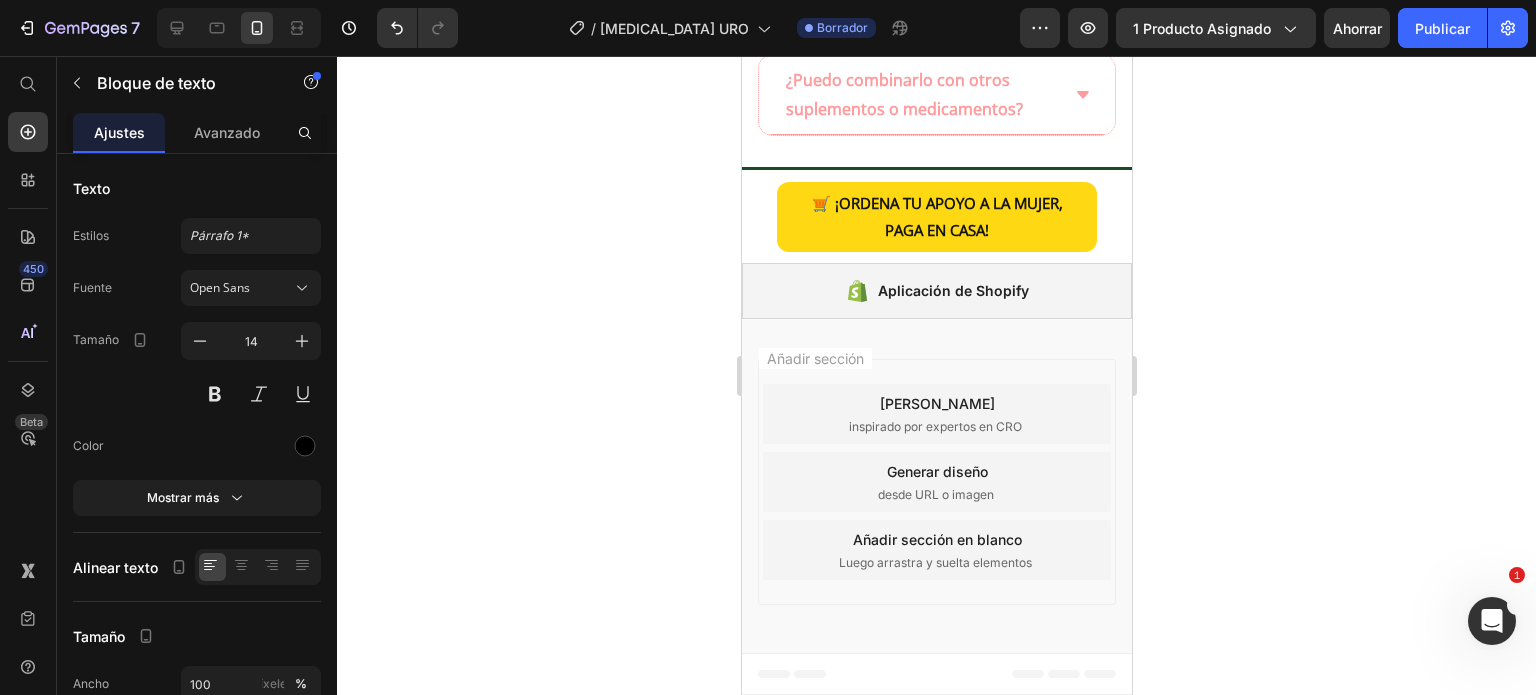 click at bounding box center (936, -422) 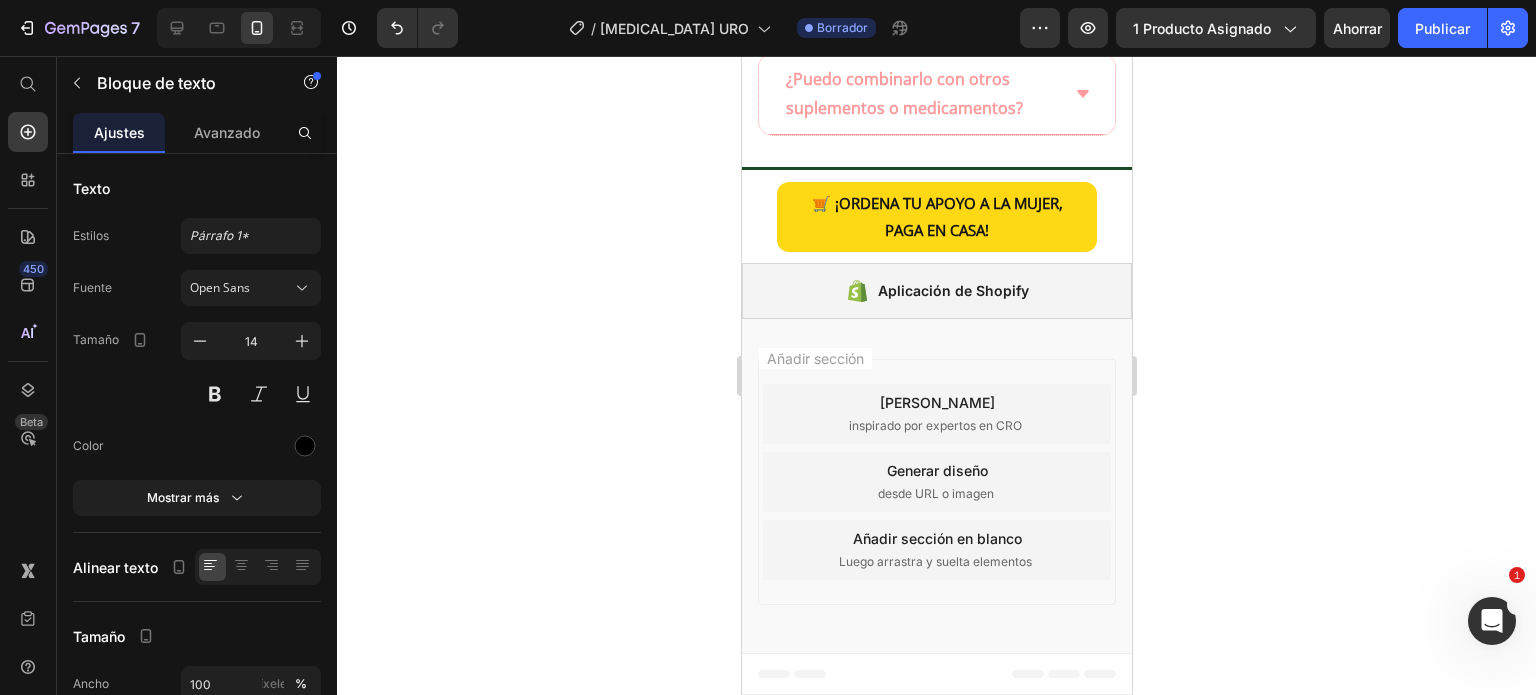 click on "Olores vaginales persistentes o recurrentes" at bounding box center [936, -448] 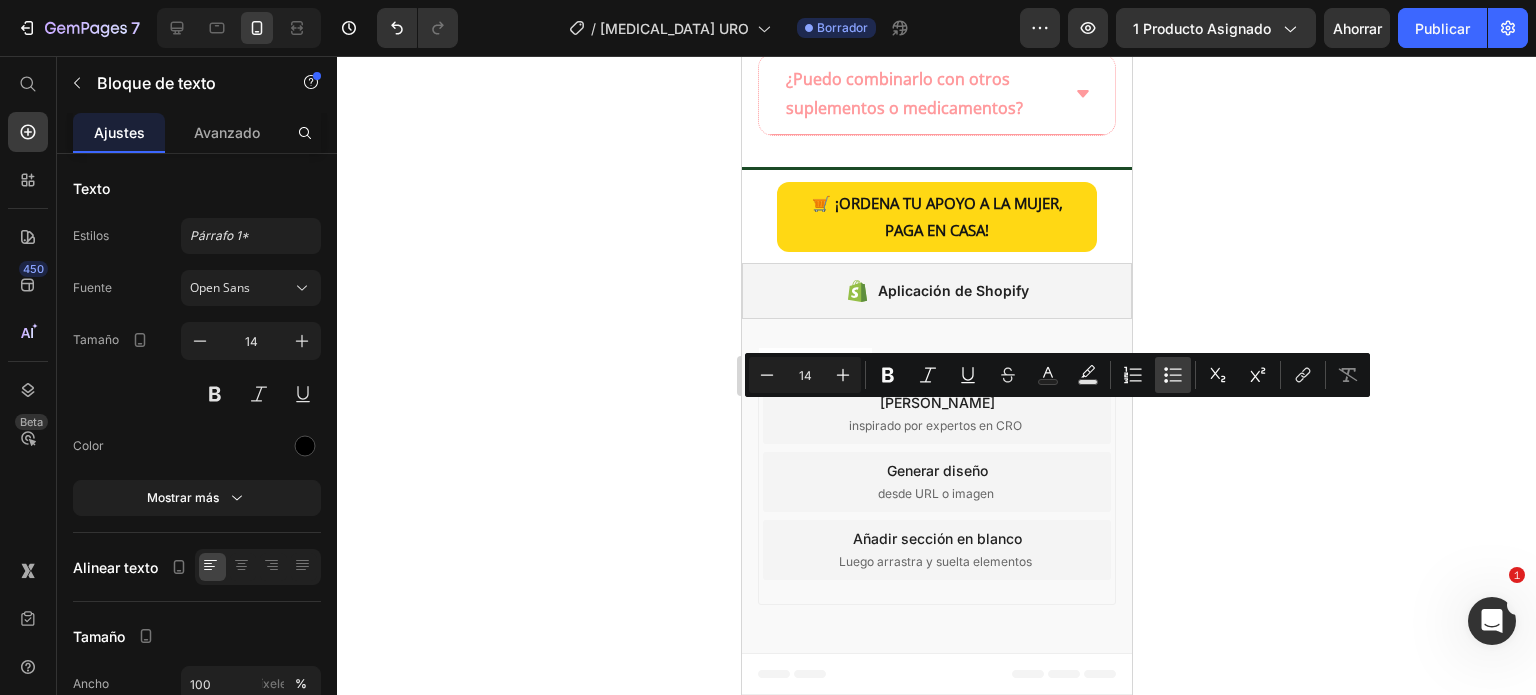 click 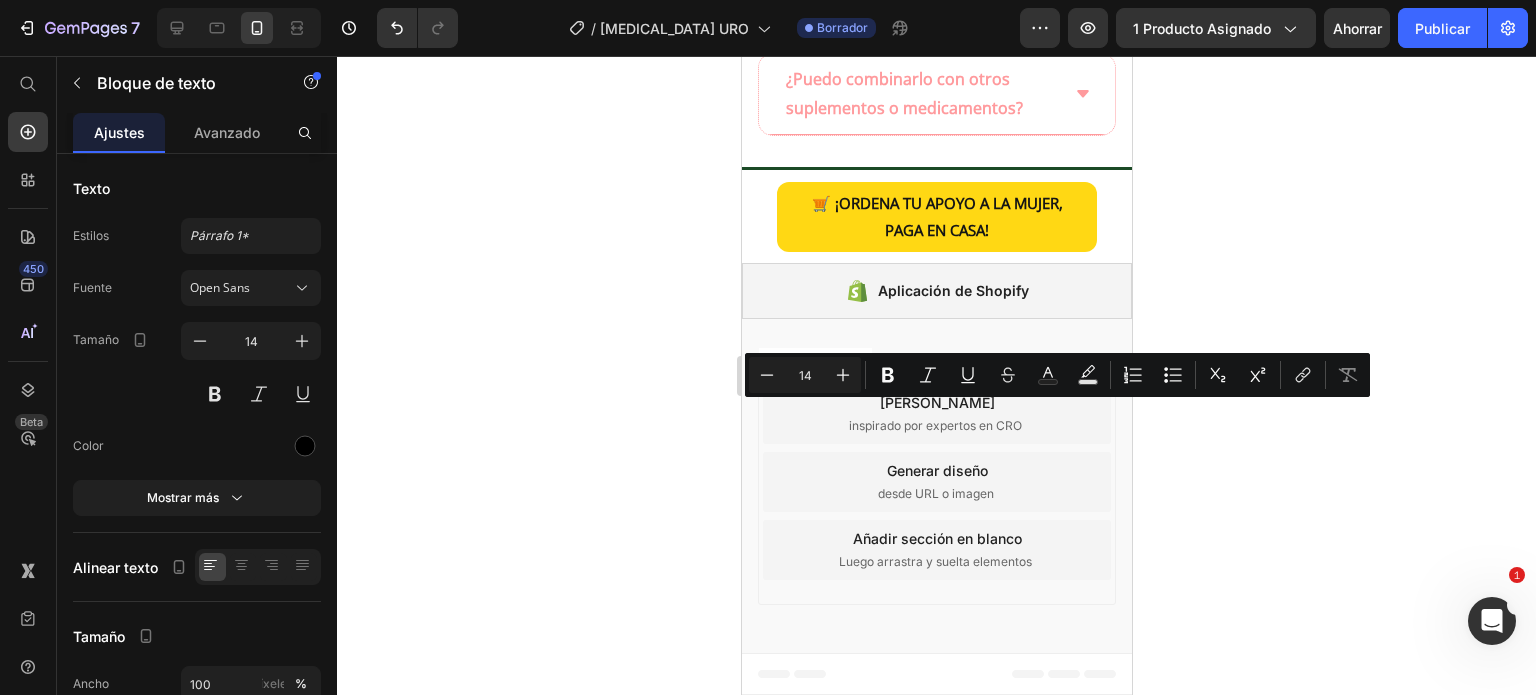 type on "14" 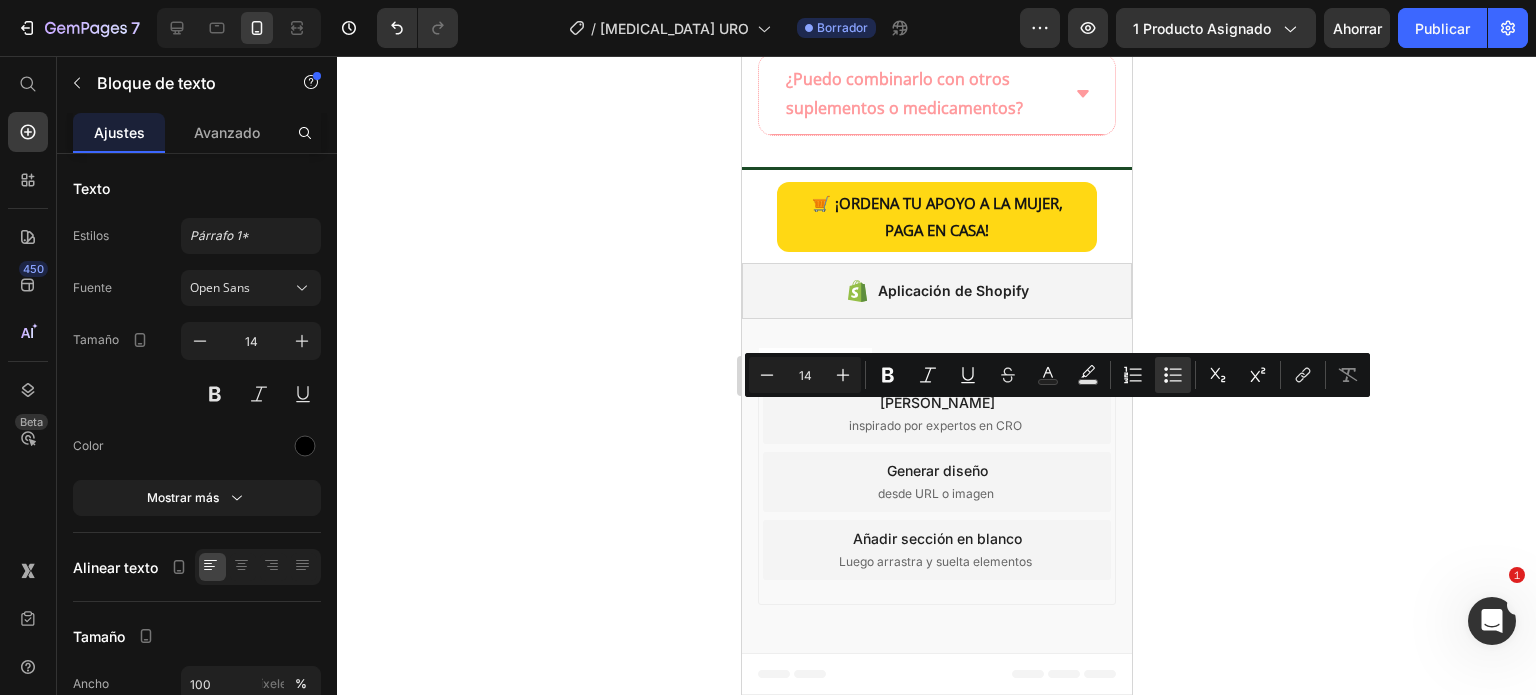 click at bounding box center [956, -436] 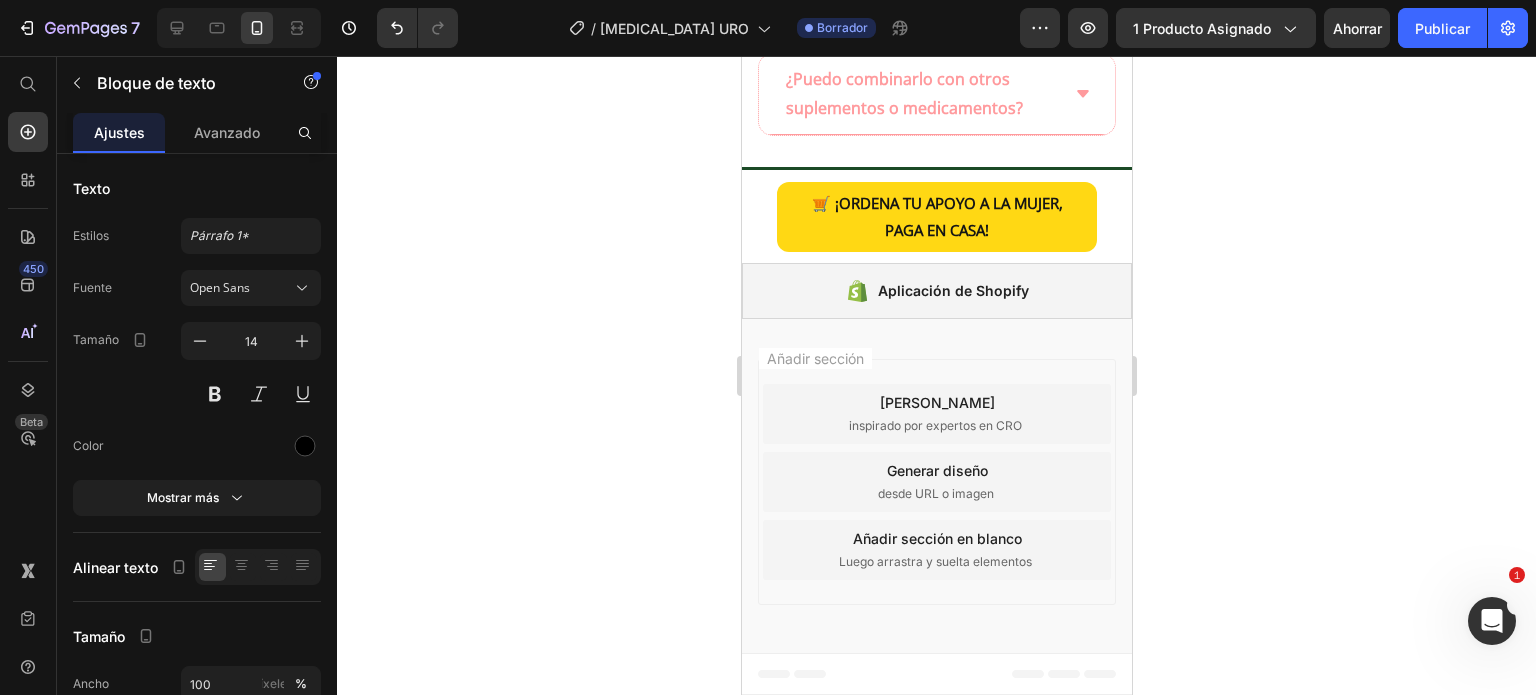 click at bounding box center [956, -436] 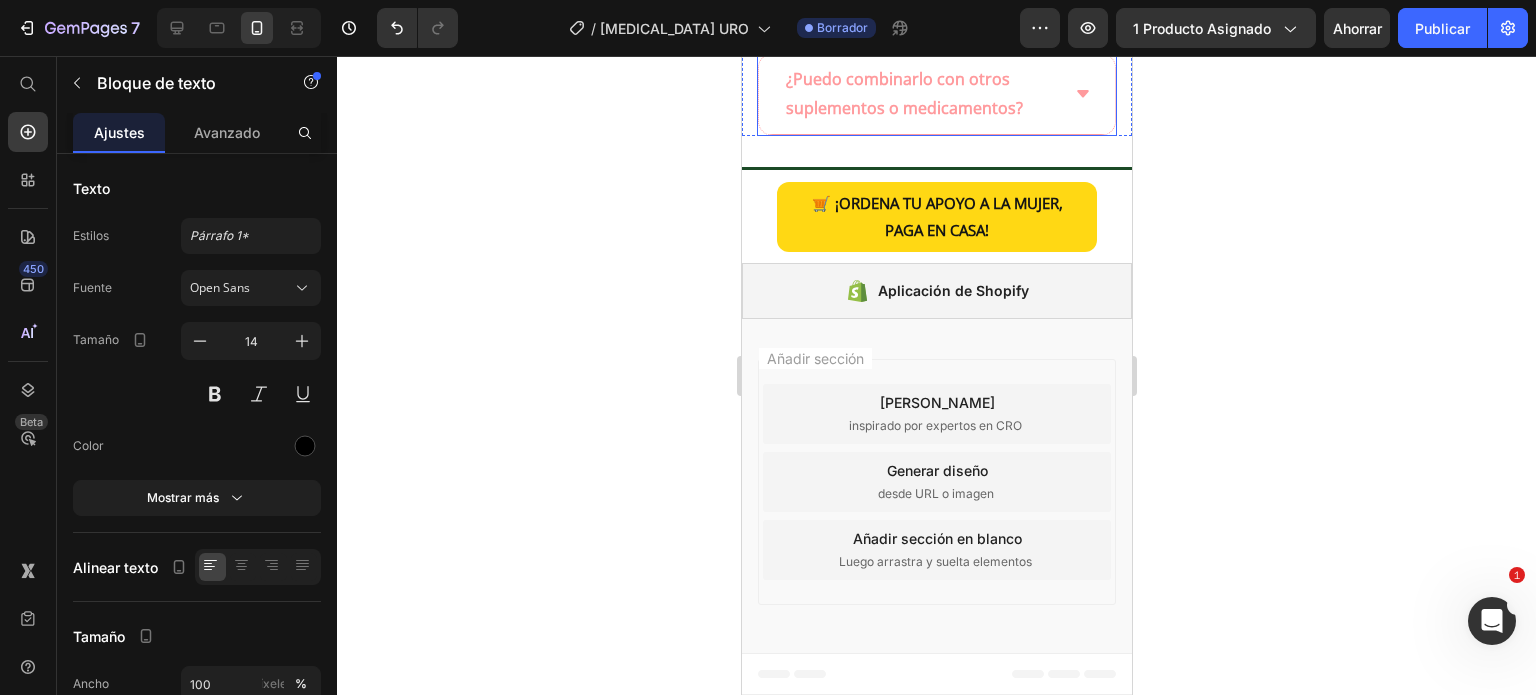 click on "URO está formulado para ayudar a mujeres que experimentan: Olores vaginales persistentes o recurrentes Picazón, ardor o flujo leve Text Block   0" at bounding box center (936, -499) 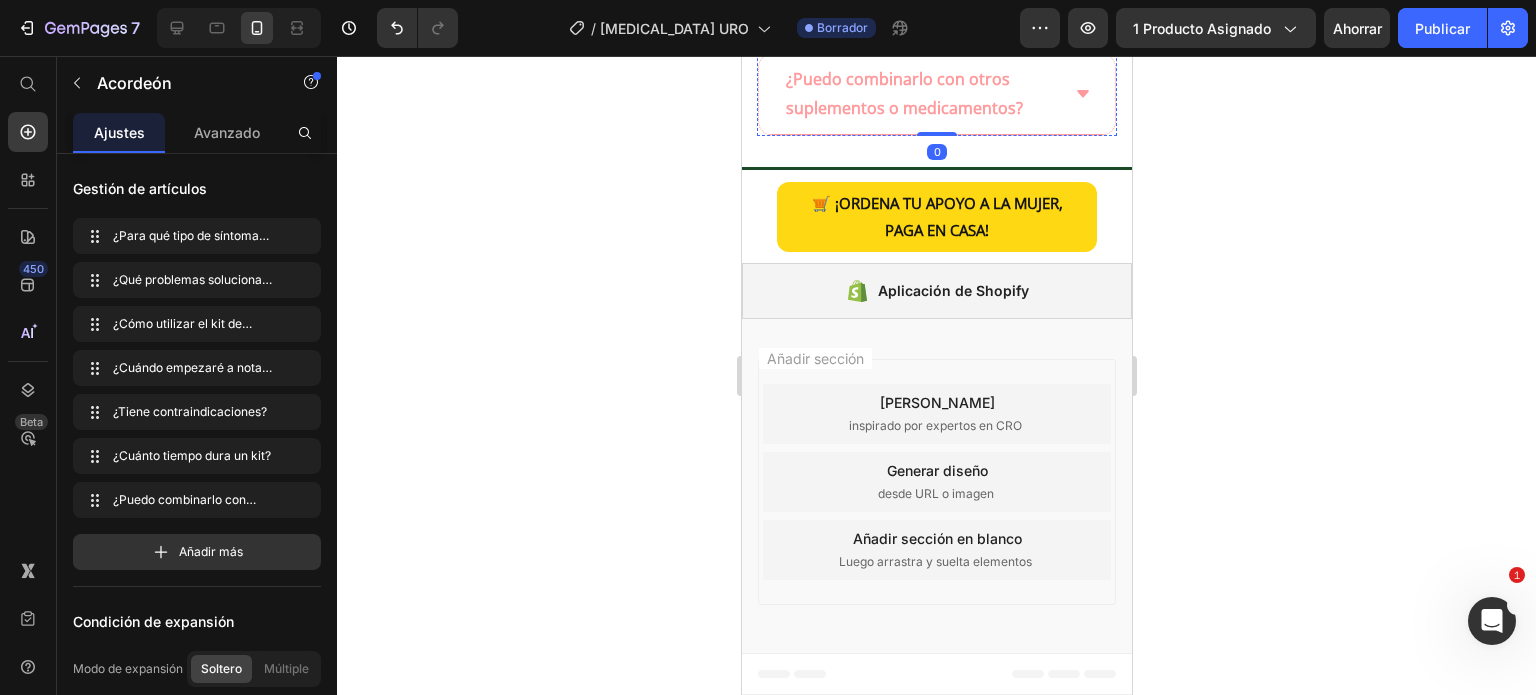 click on "Picazón, ardor o flujo leve" at bounding box center [936, -447] 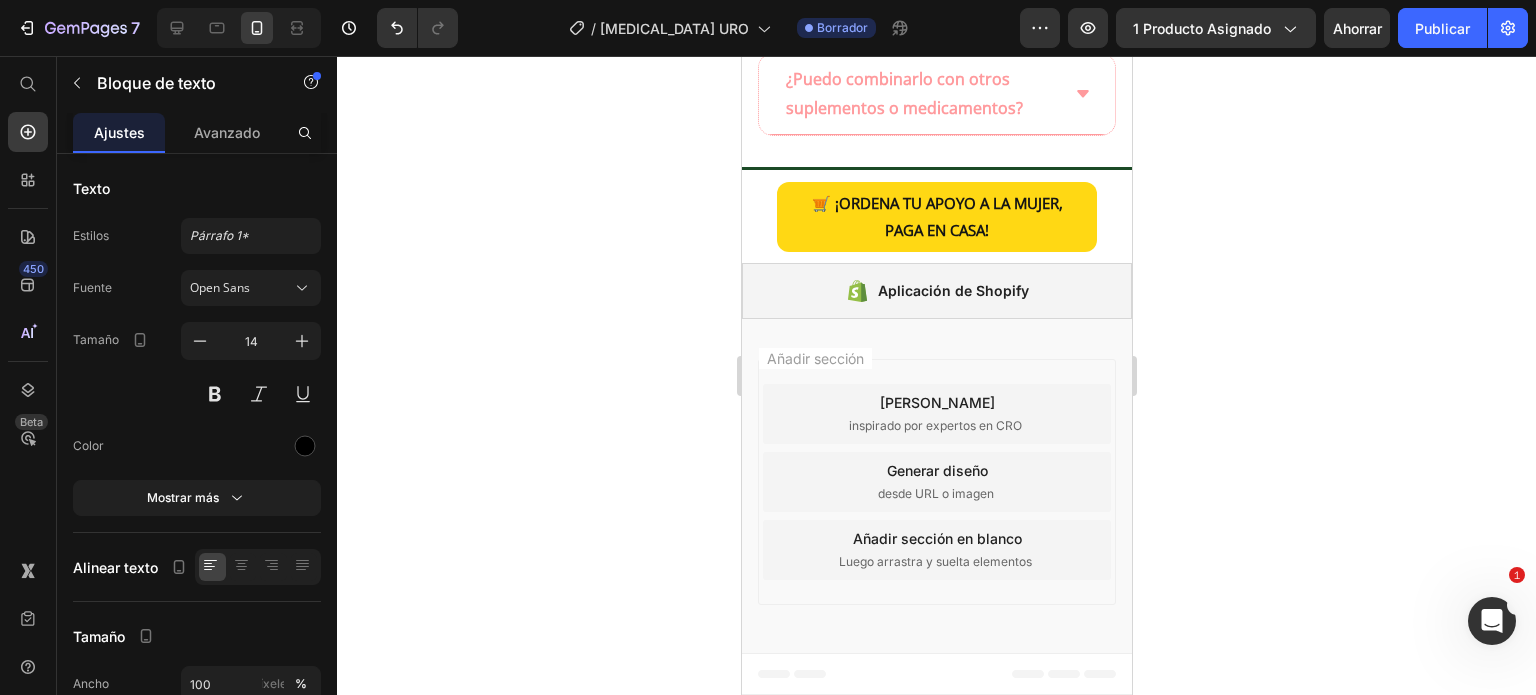 click on "Picazón, ardor o flujo leve" at bounding box center [936, -447] 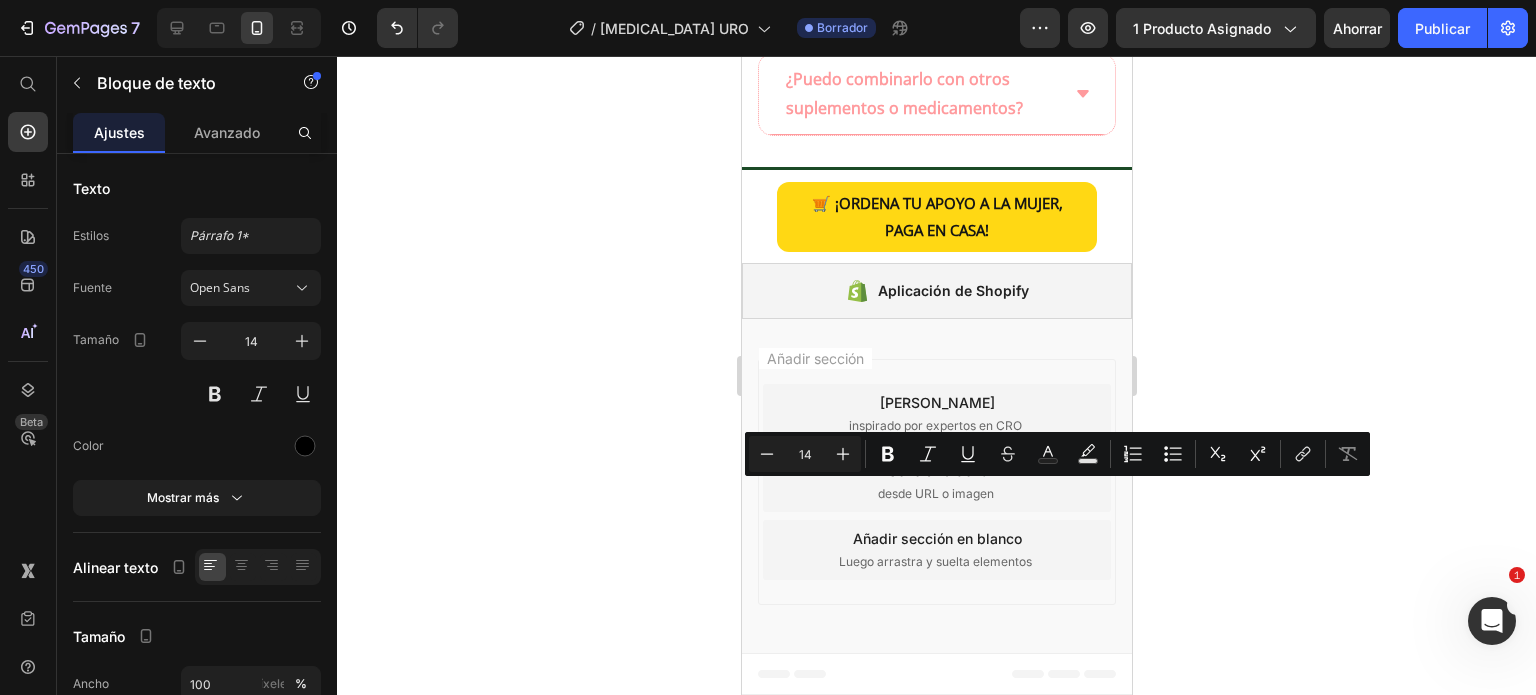 click on "Picazón, ardor o flujo leve" at bounding box center (936, -447) 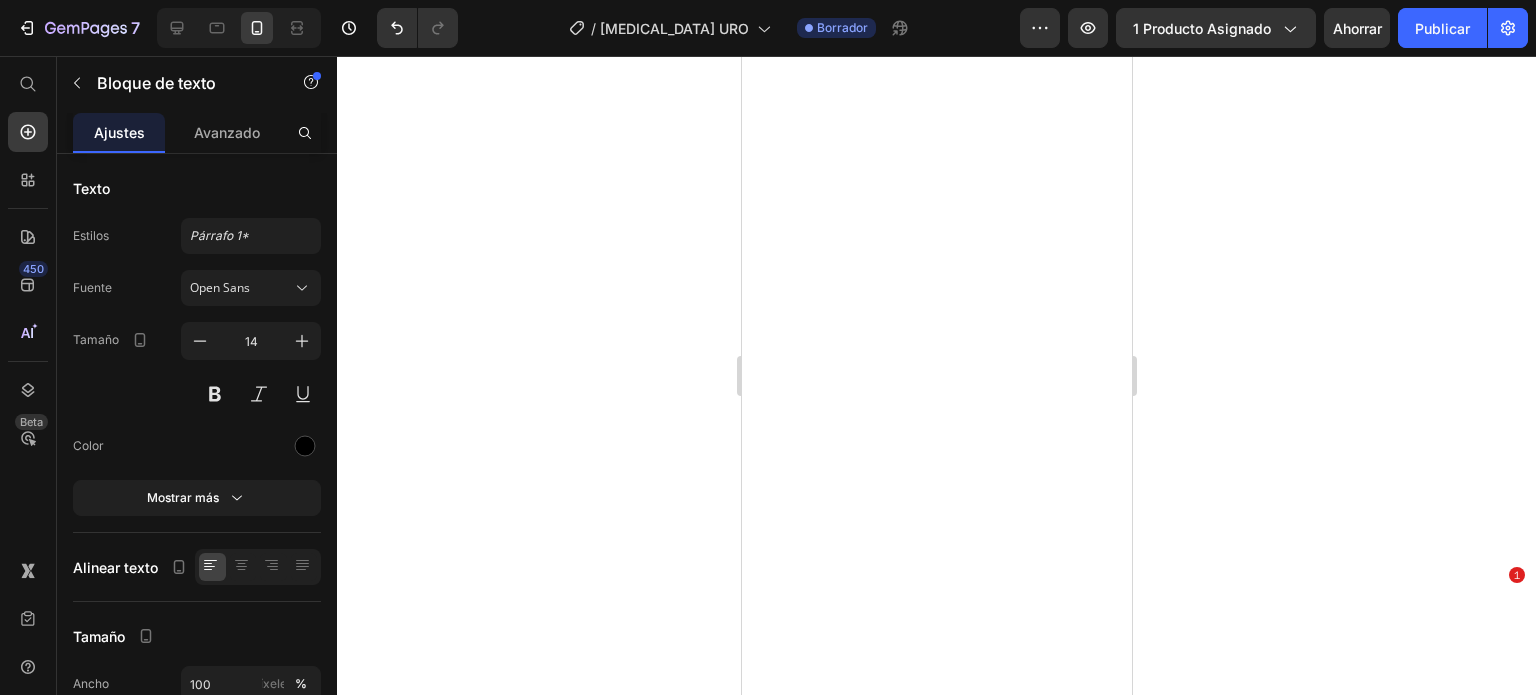 scroll, scrollTop: 0, scrollLeft: 0, axis: both 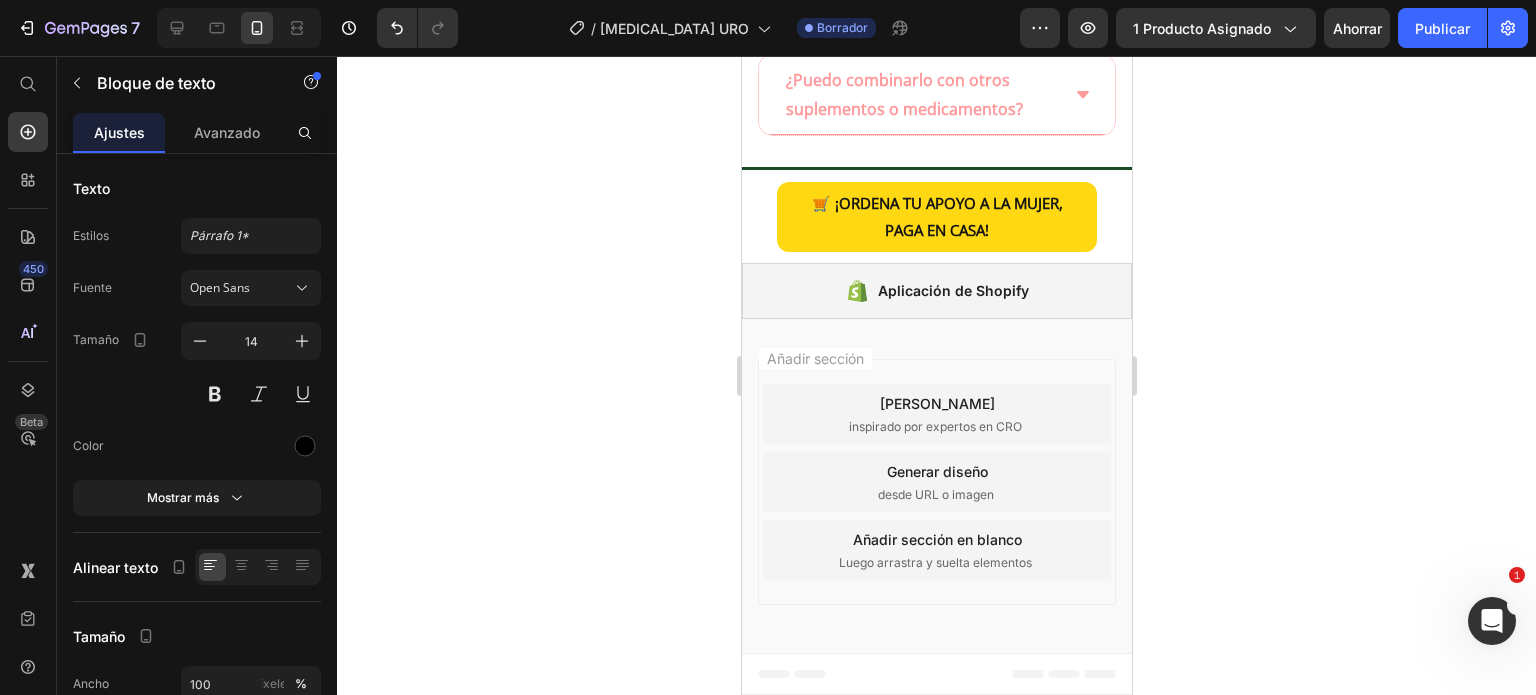 click on "URO está formulado para ayudar a mujeres que experimentan: Olores vaginales persistentes o recurrentes Picazón, ardor o flujo leve" at bounding box center (936, -499) 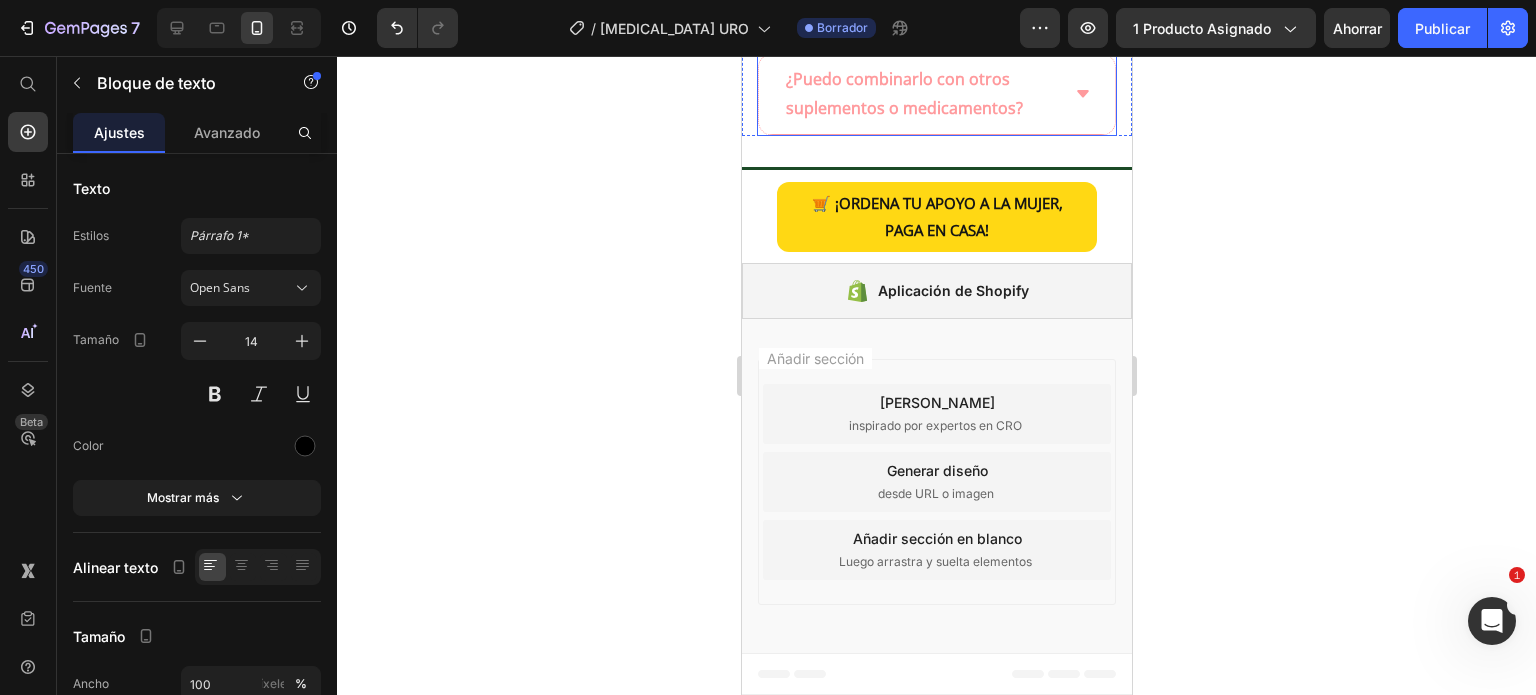click at bounding box center [956, -437] 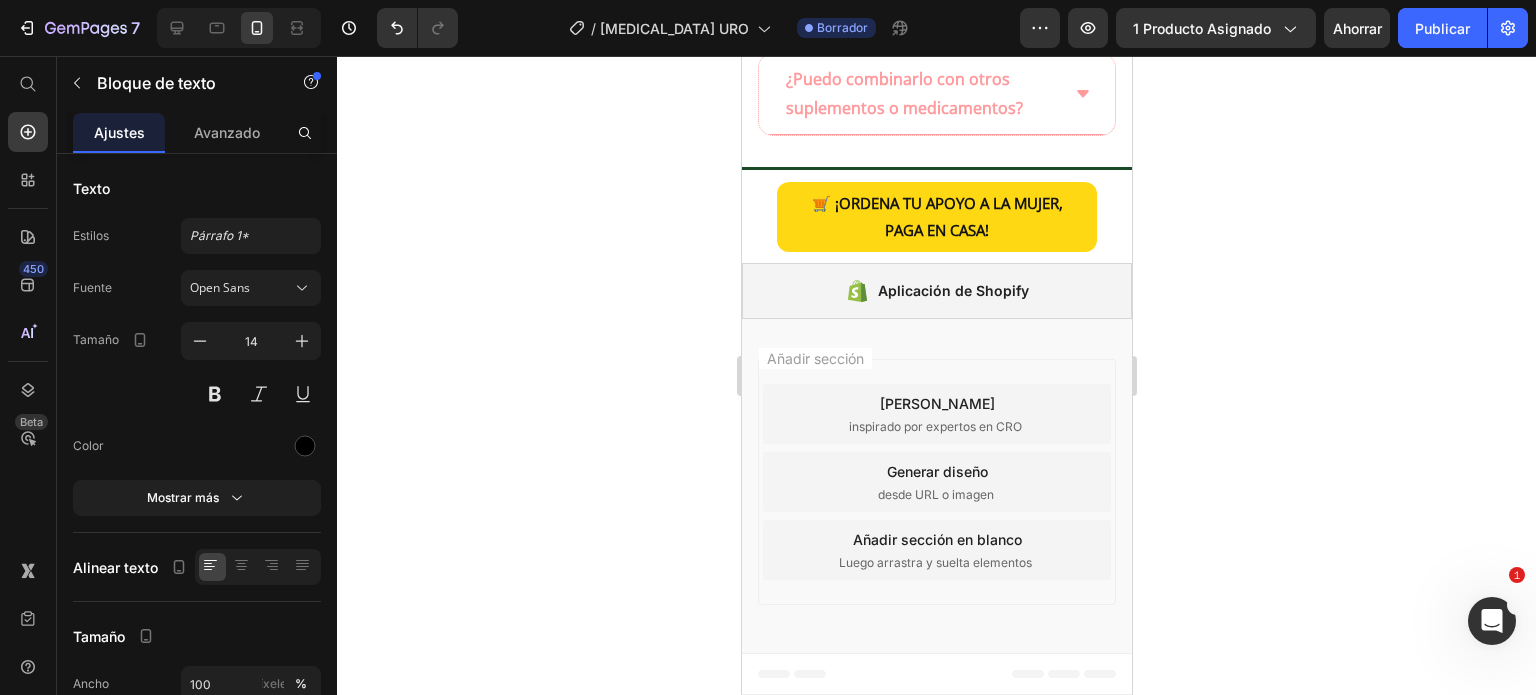 click at bounding box center (956, -436) 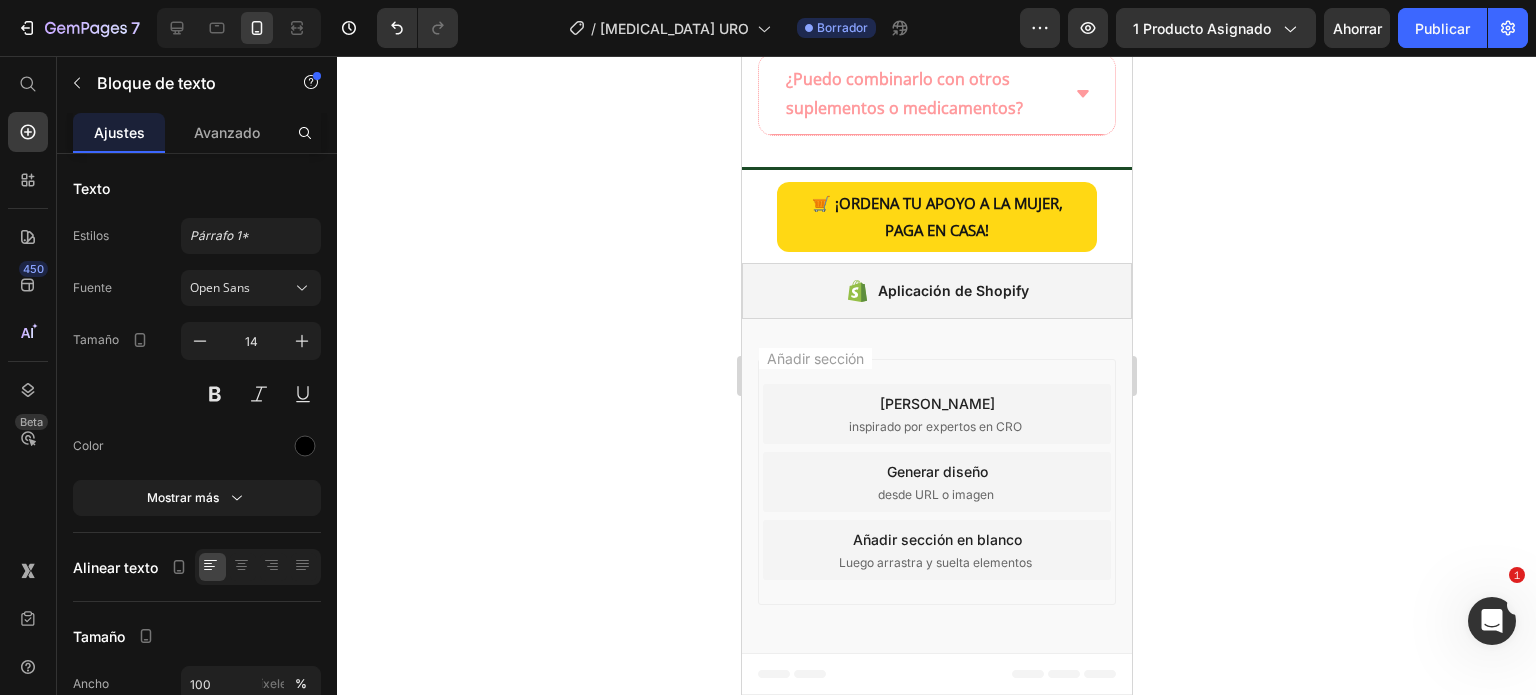 click on "Vaginosis bacteriana leve o recurrente." at bounding box center [956, -436] 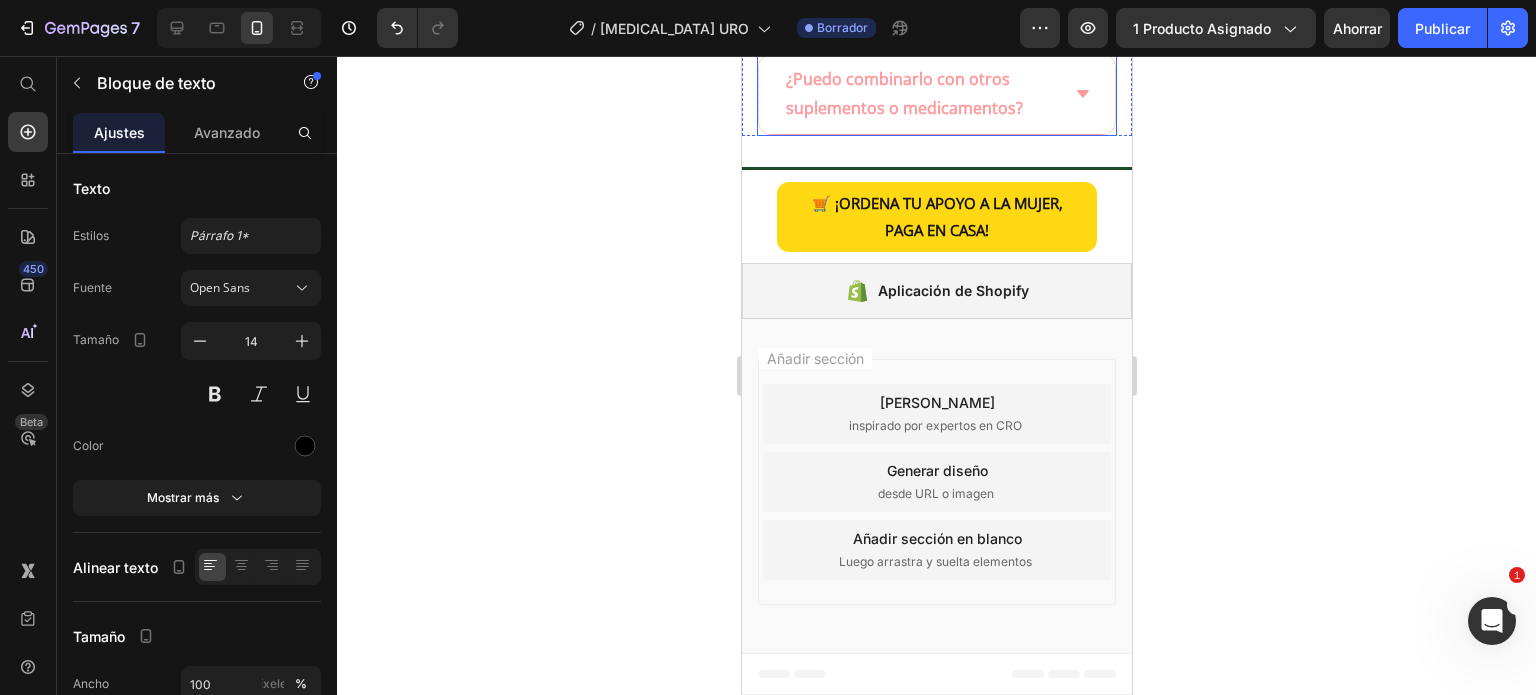scroll, scrollTop: 6006, scrollLeft: 0, axis: vertical 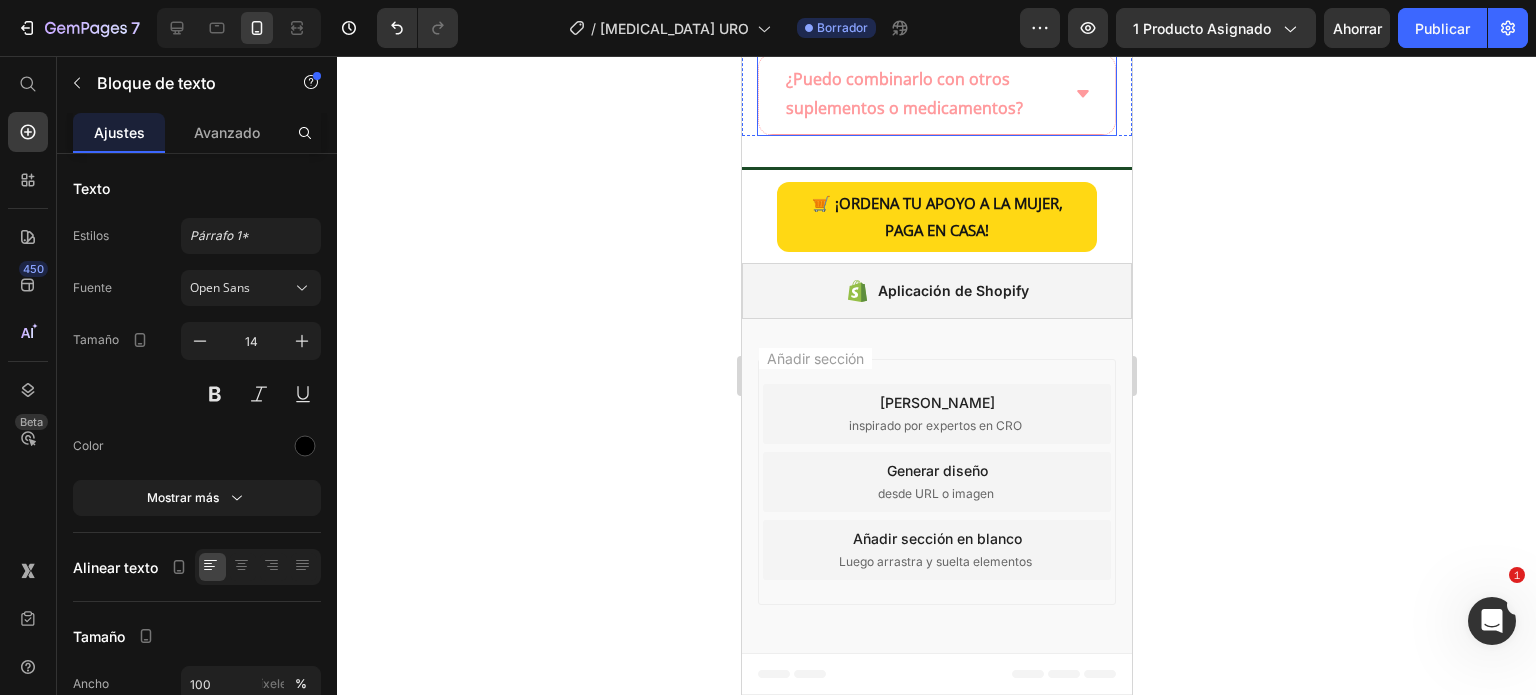 click 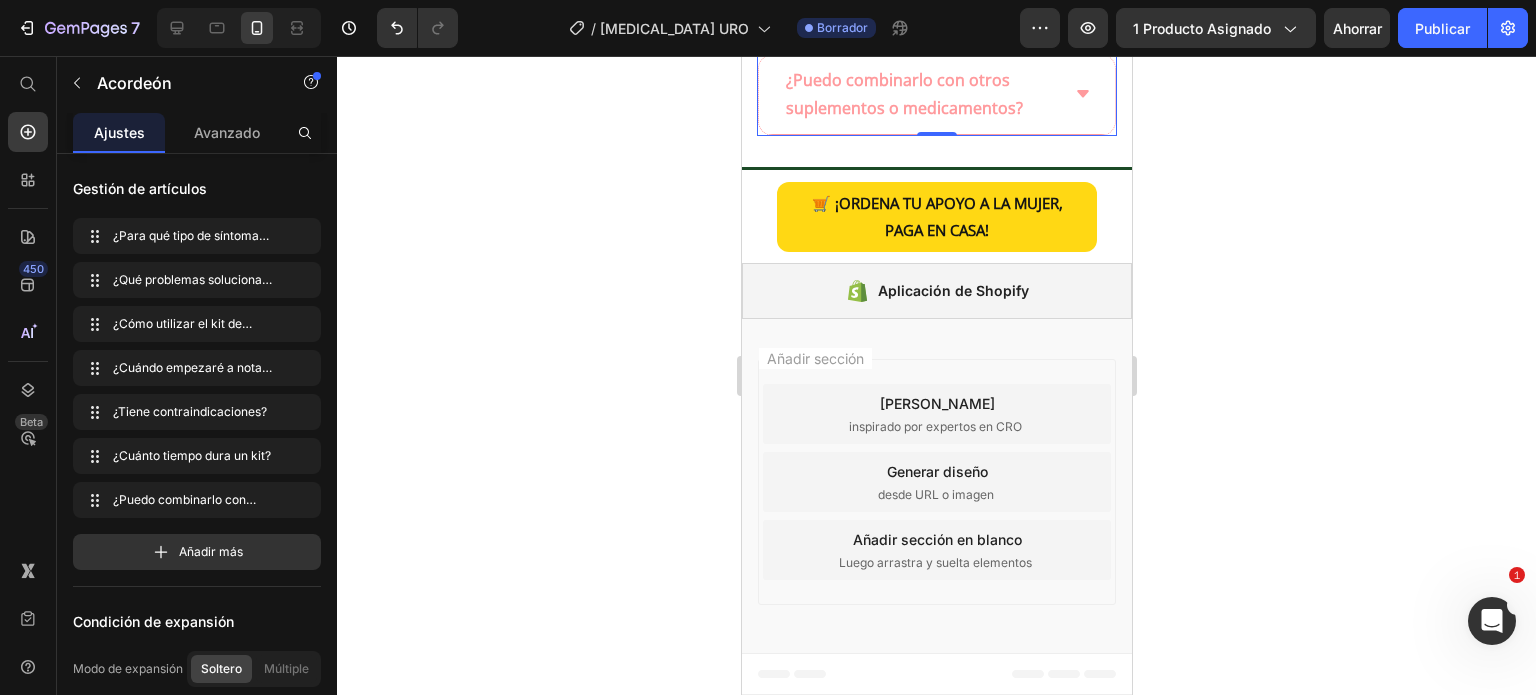 scroll, scrollTop: 5806, scrollLeft: 0, axis: vertical 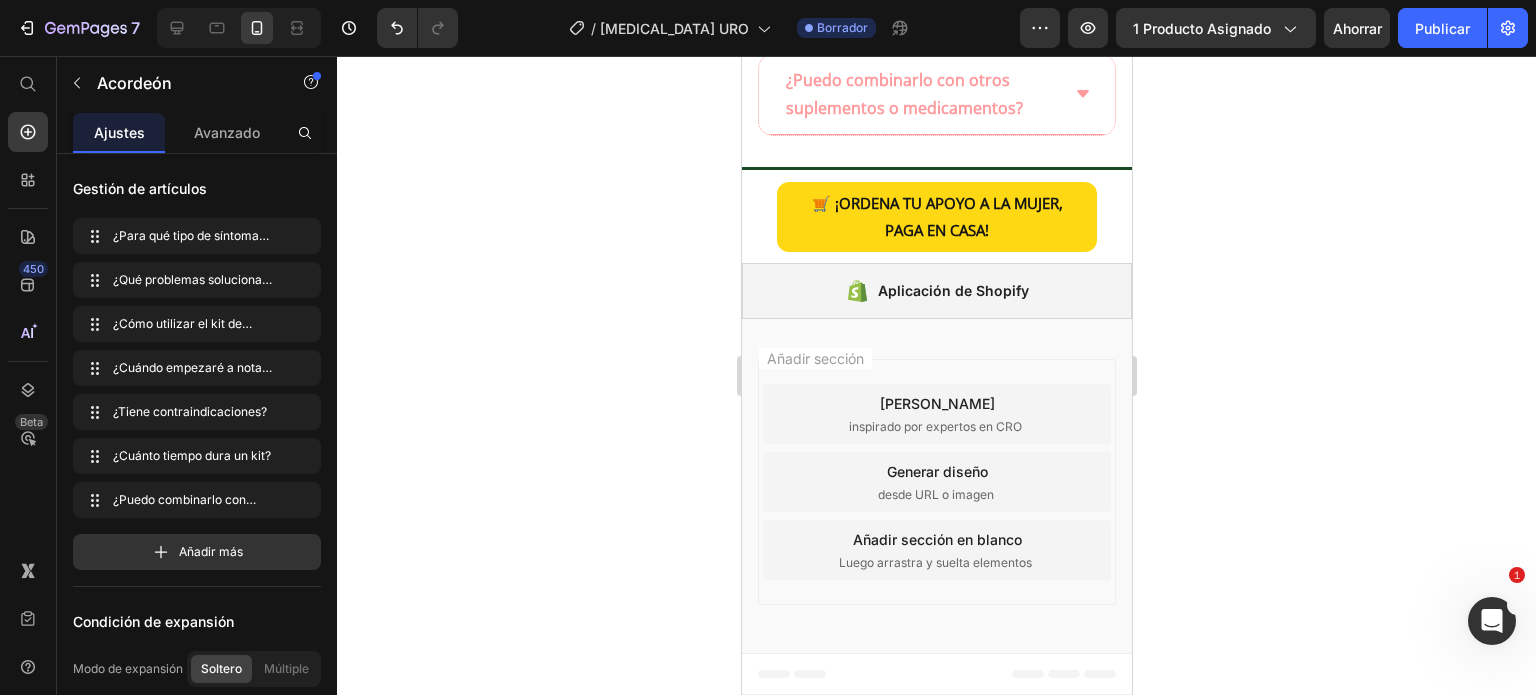click on "¿Qué problemas soluciona el kit de inicio de Serene Herbs?" at bounding box center (920, -341) 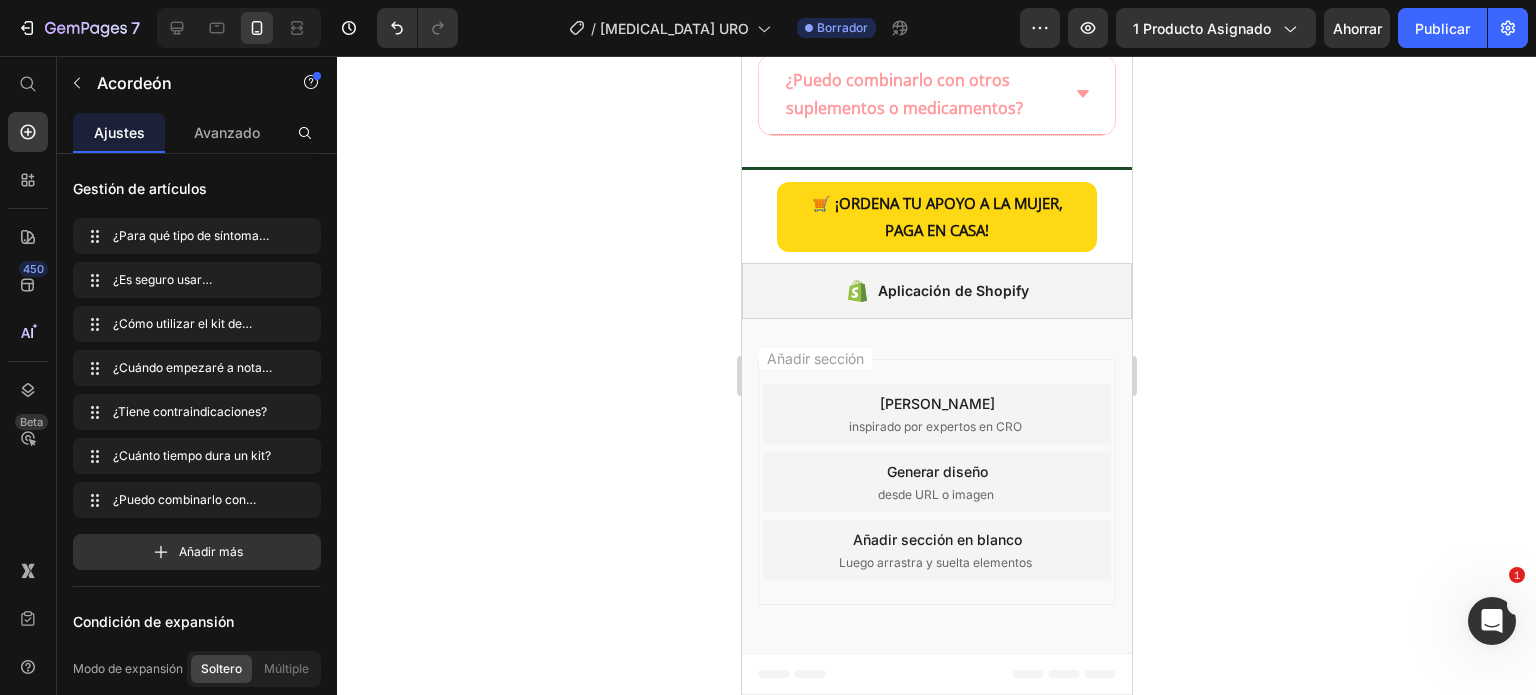 click 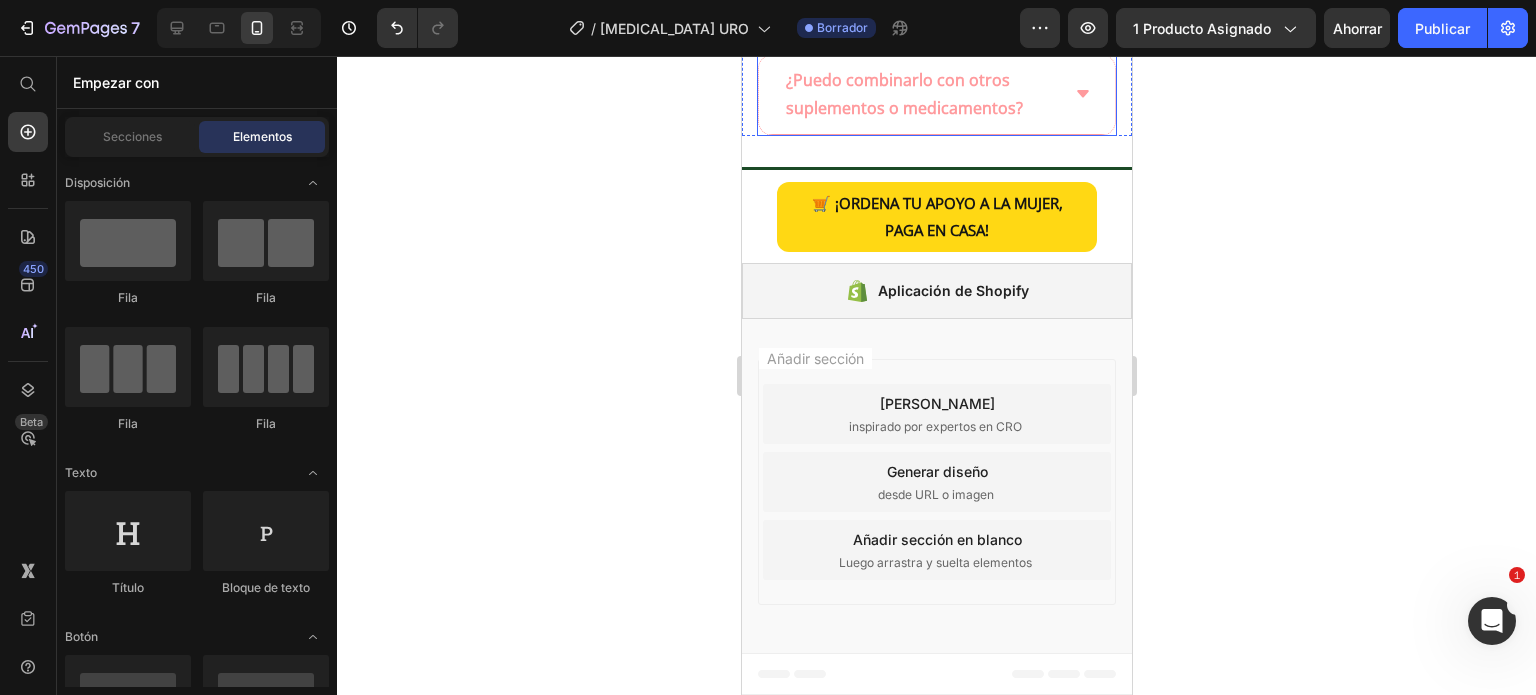 click 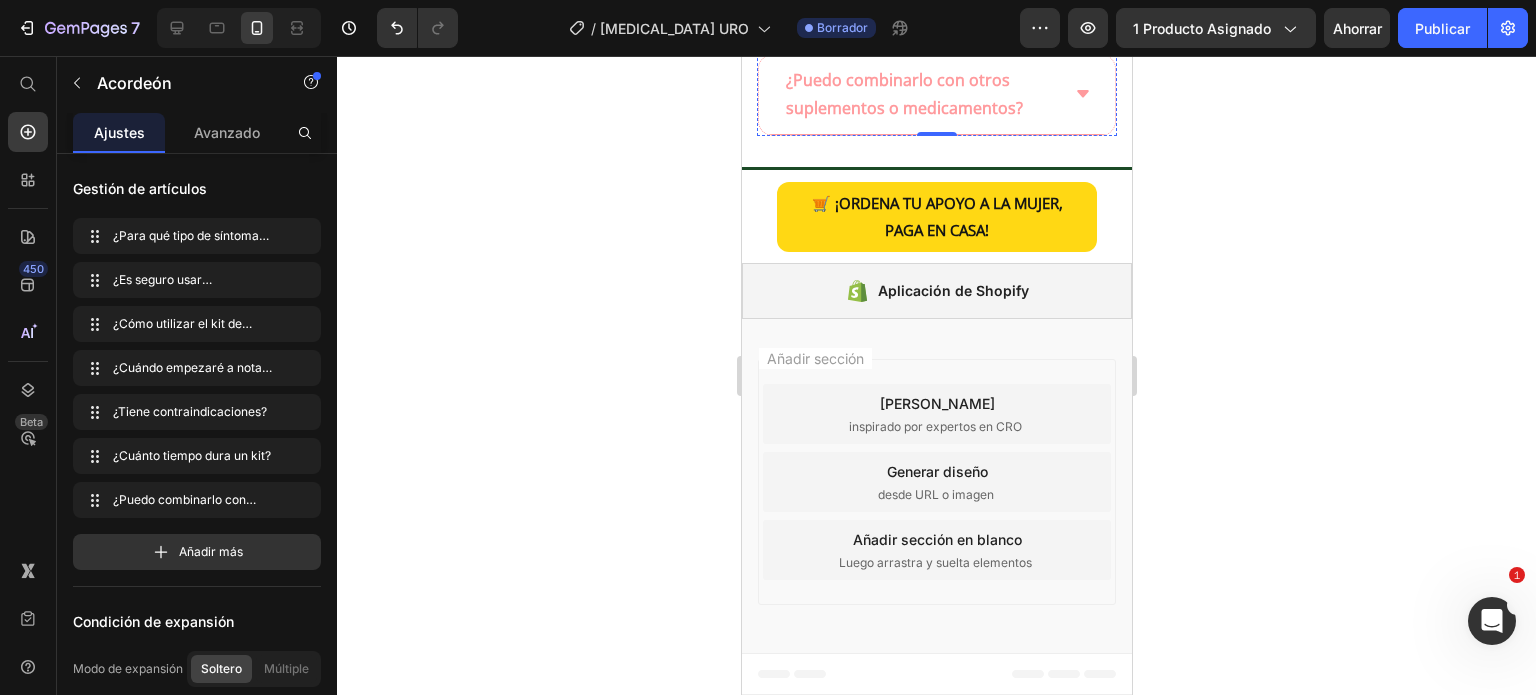 click on "Ayuda a desintoxicar el colon y el hígado, reduce la hinchazón, combate la inflamación y apoya el equilibrio hormonal. Contribuye a mejorar la digestión, aumentar la energía y fortalecer el sistema inmune." at bounding box center (936, -373) 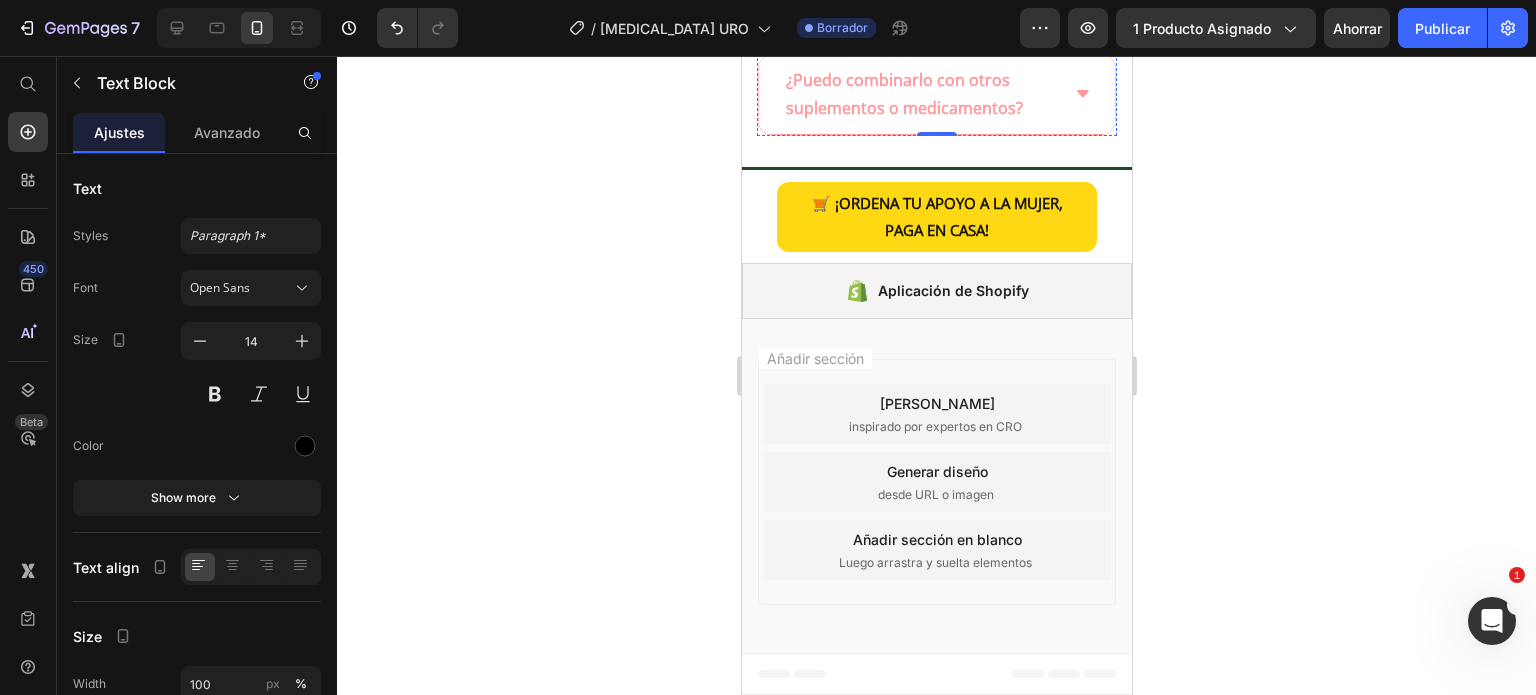 click on "Ayuda a desintoxicar el colon y el hígado, reduce la hinchazón, combate la inflamación y apoya el equilibrio hormonal. Contribuye a mejorar la digestión, aumentar la energía y fortalecer el sistema inmune." at bounding box center (936, -373) 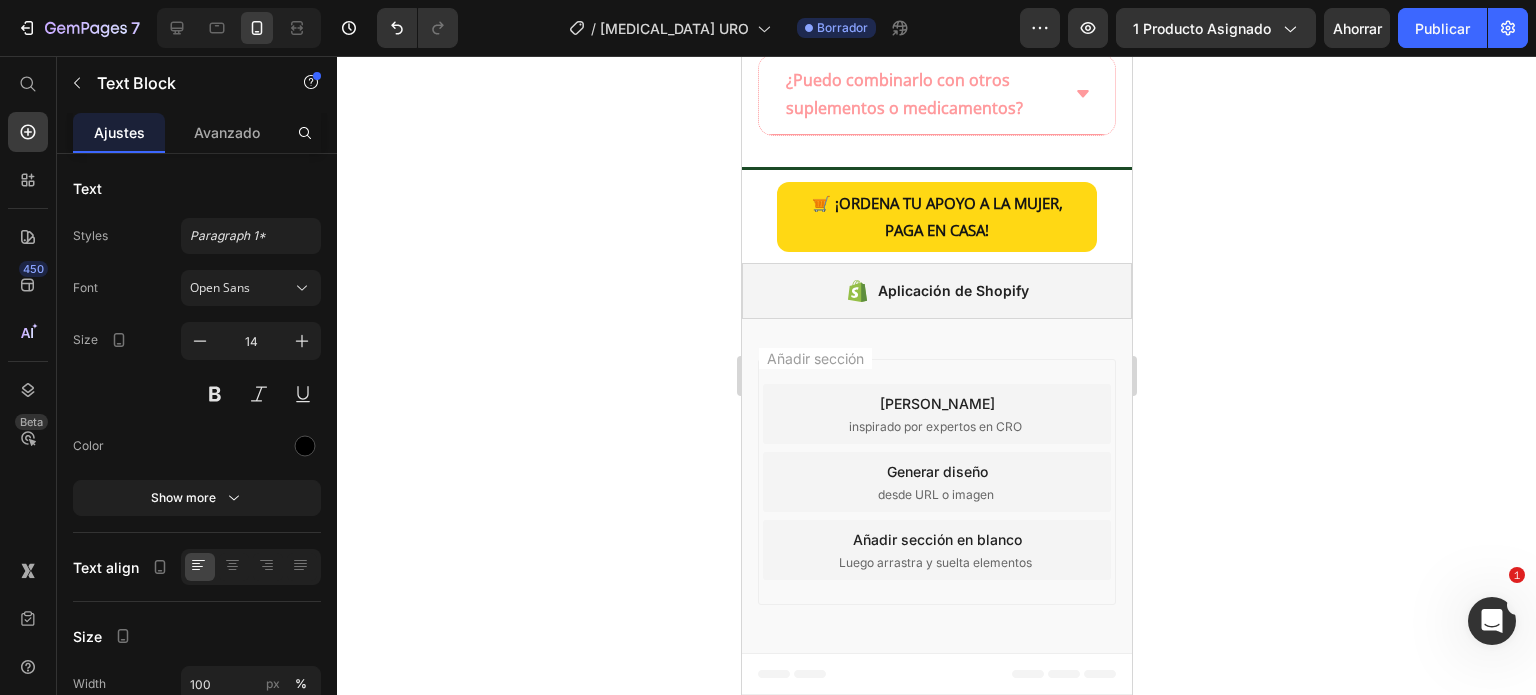 click on "Ayuda a desintoxicar el colon y el hígado, reduce la hinchazón, combate la inflamación y apoya el equilibrio hormonal. Contribuye a mejorar la digestión, aumentar la energía y fortalecer el sistema inmune." at bounding box center (936, -373) 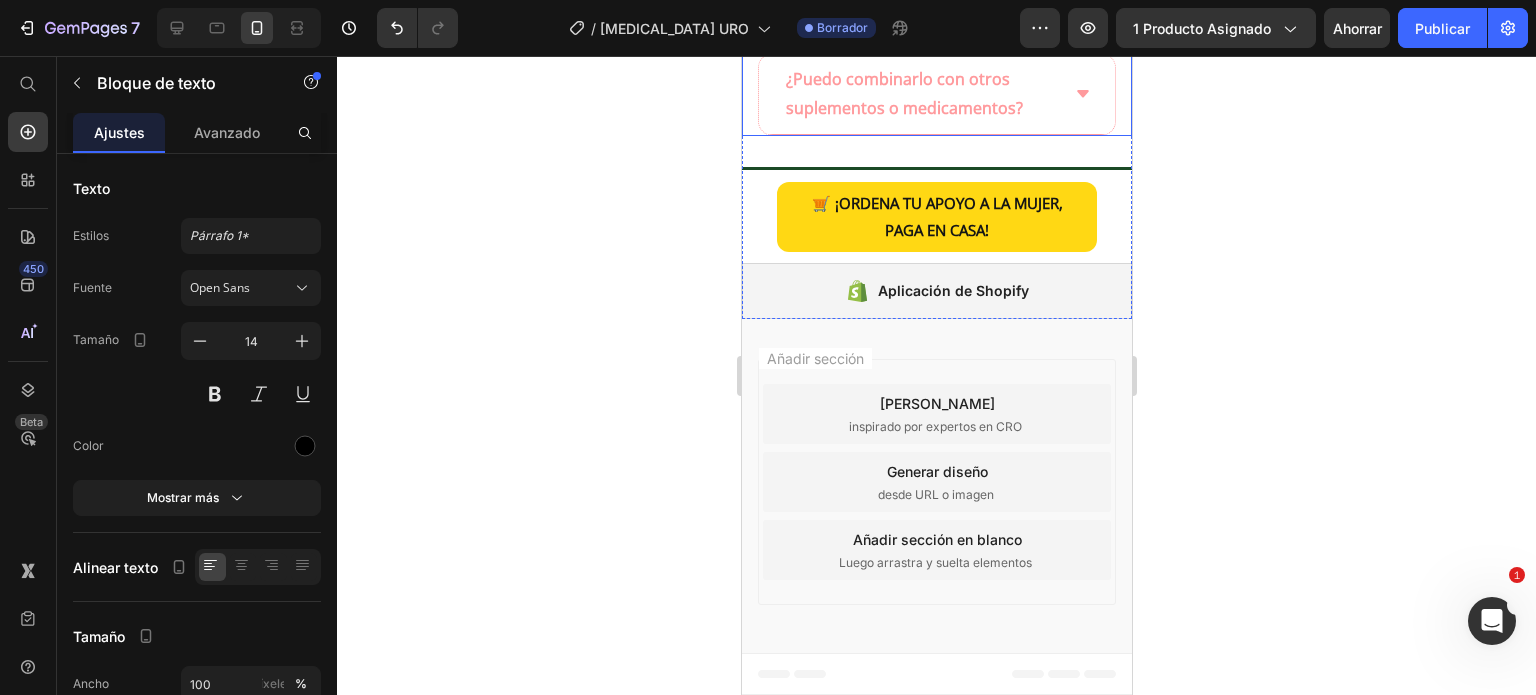 click 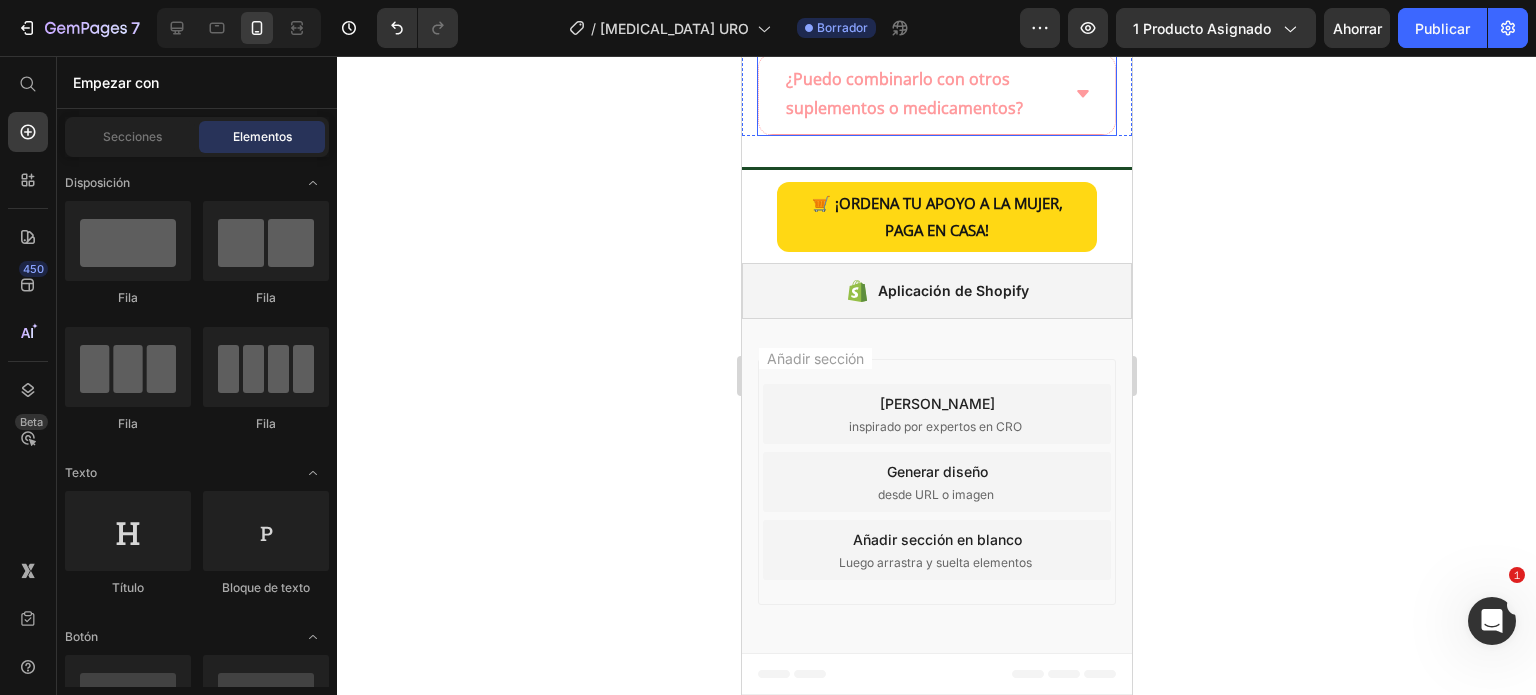 click 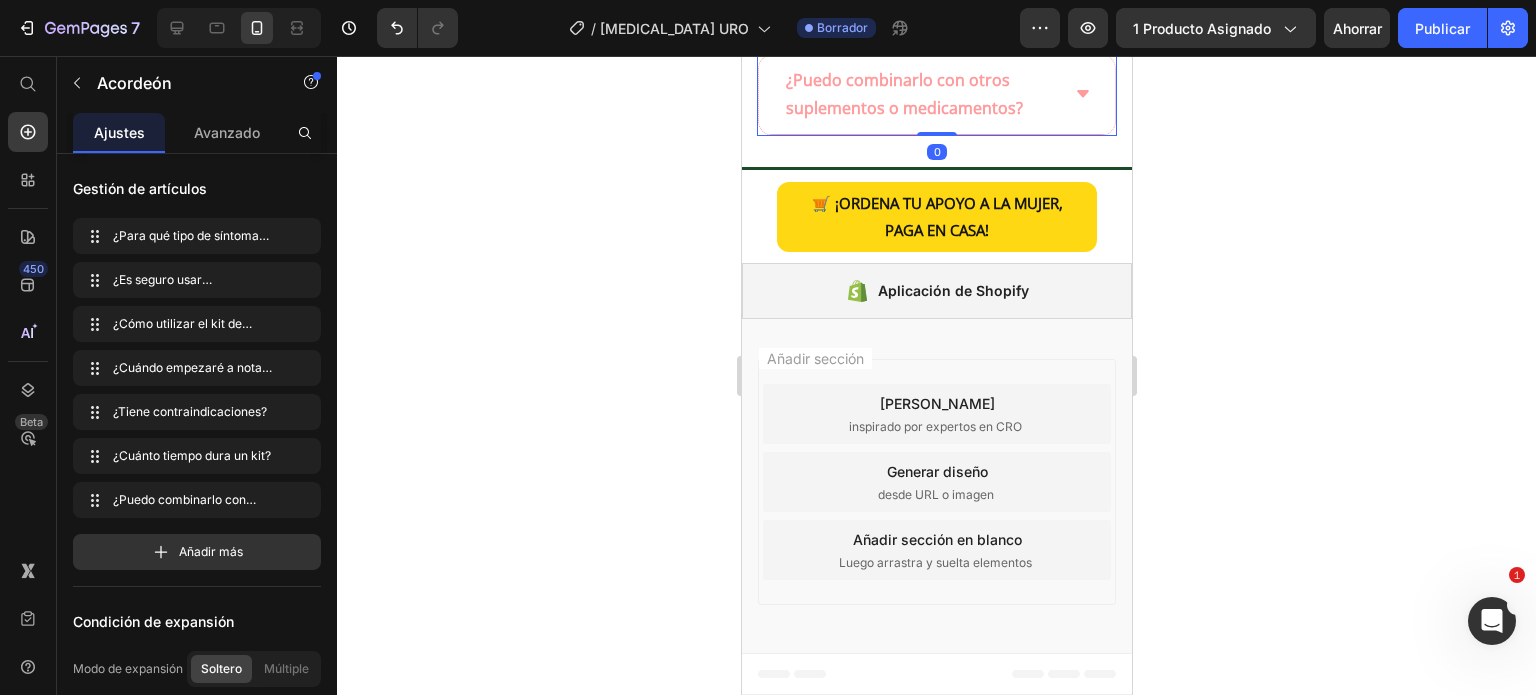 click on "¿Es seguro usar ácido bórico en la zona íntima?" at bounding box center (936, -341) 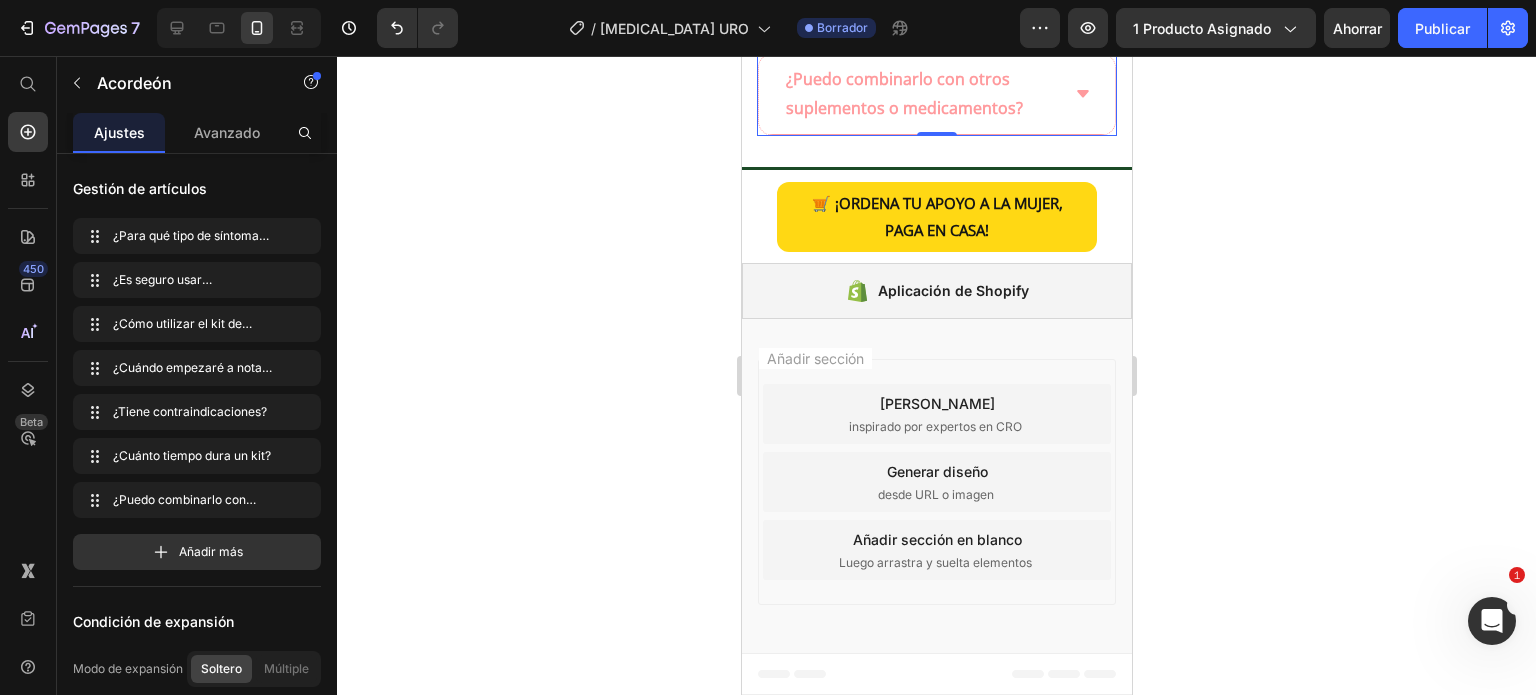 click on "¿Es seguro usar ácido bórico en la zona íntima?" at bounding box center (920, -588) 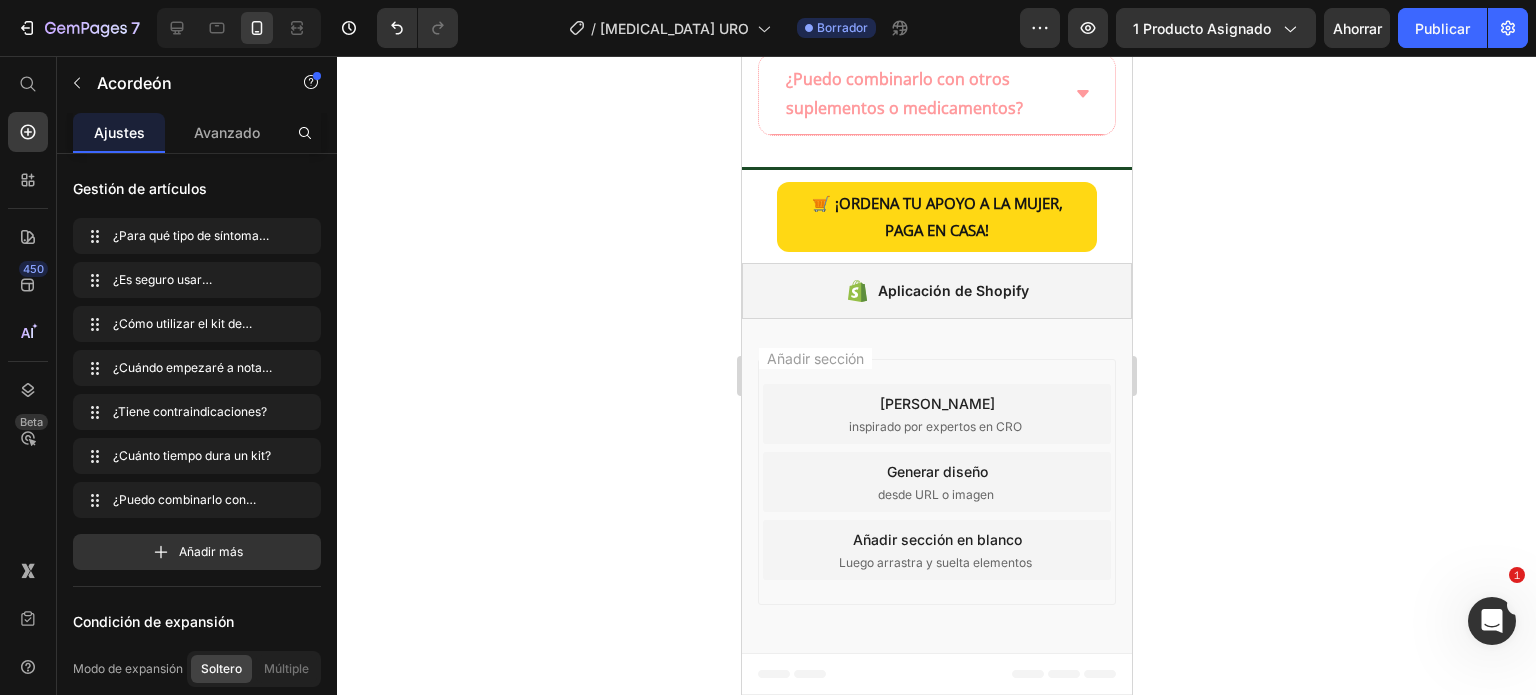 click on "¿Es seguro usar ácido bórico en la zona íntima?" at bounding box center [920, -588] 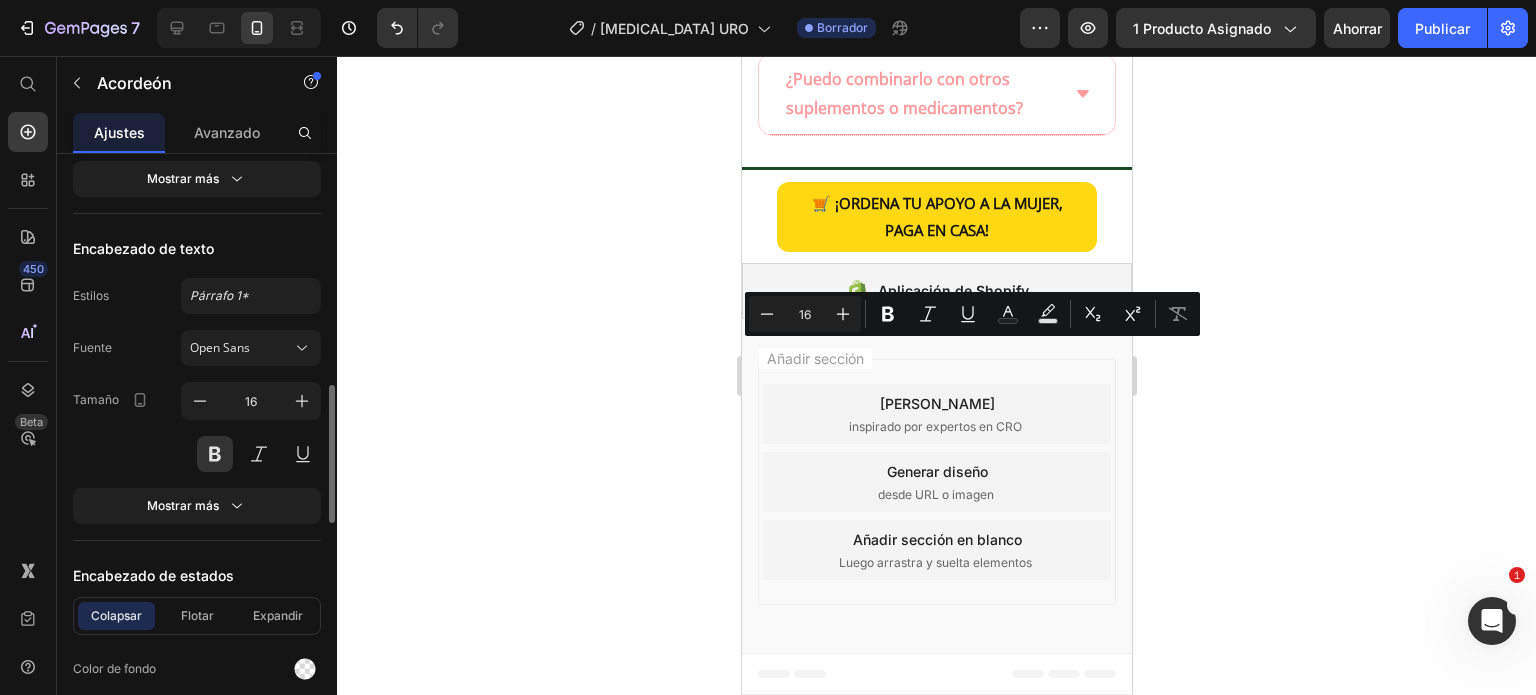 scroll, scrollTop: 1500, scrollLeft: 0, axis: vertical 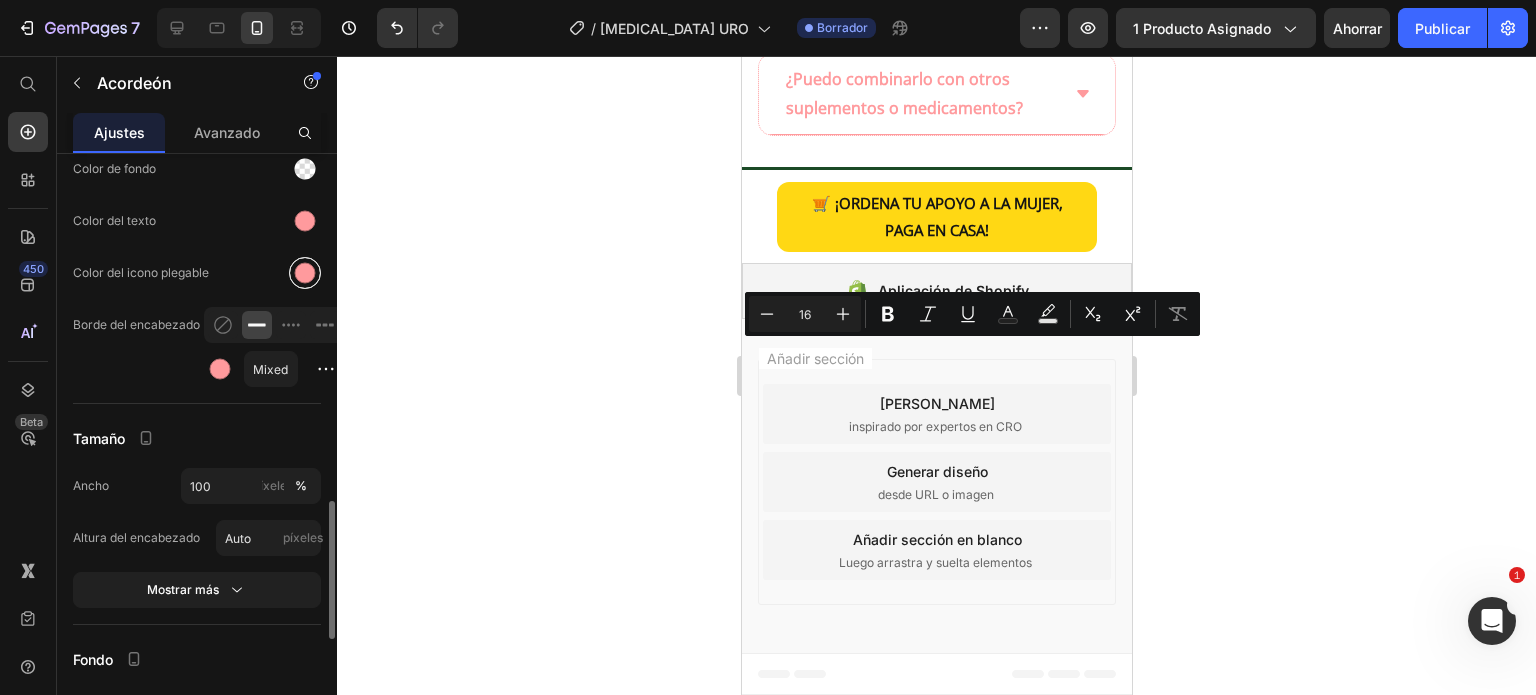 click at bounding box center [305, 273] 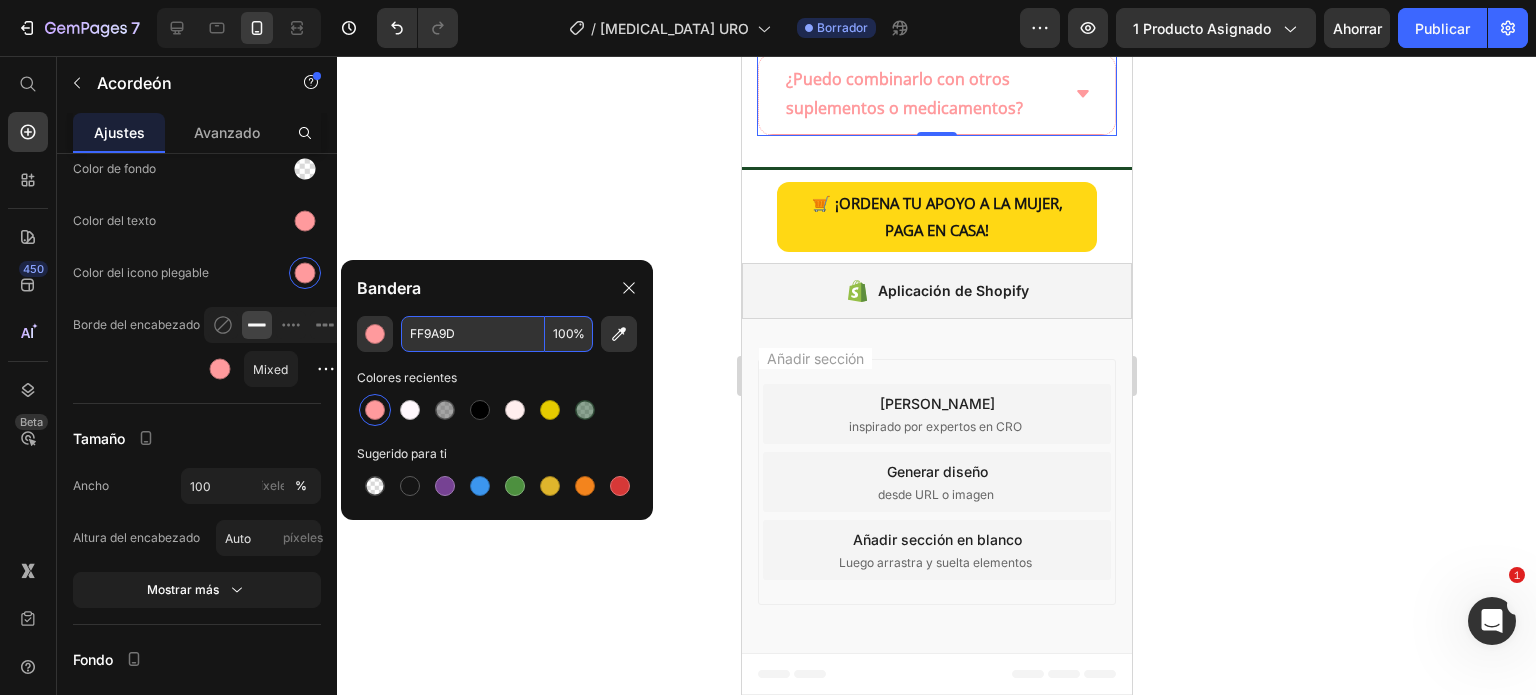 click on "FF9A9D" at bounding box center (473, 334) 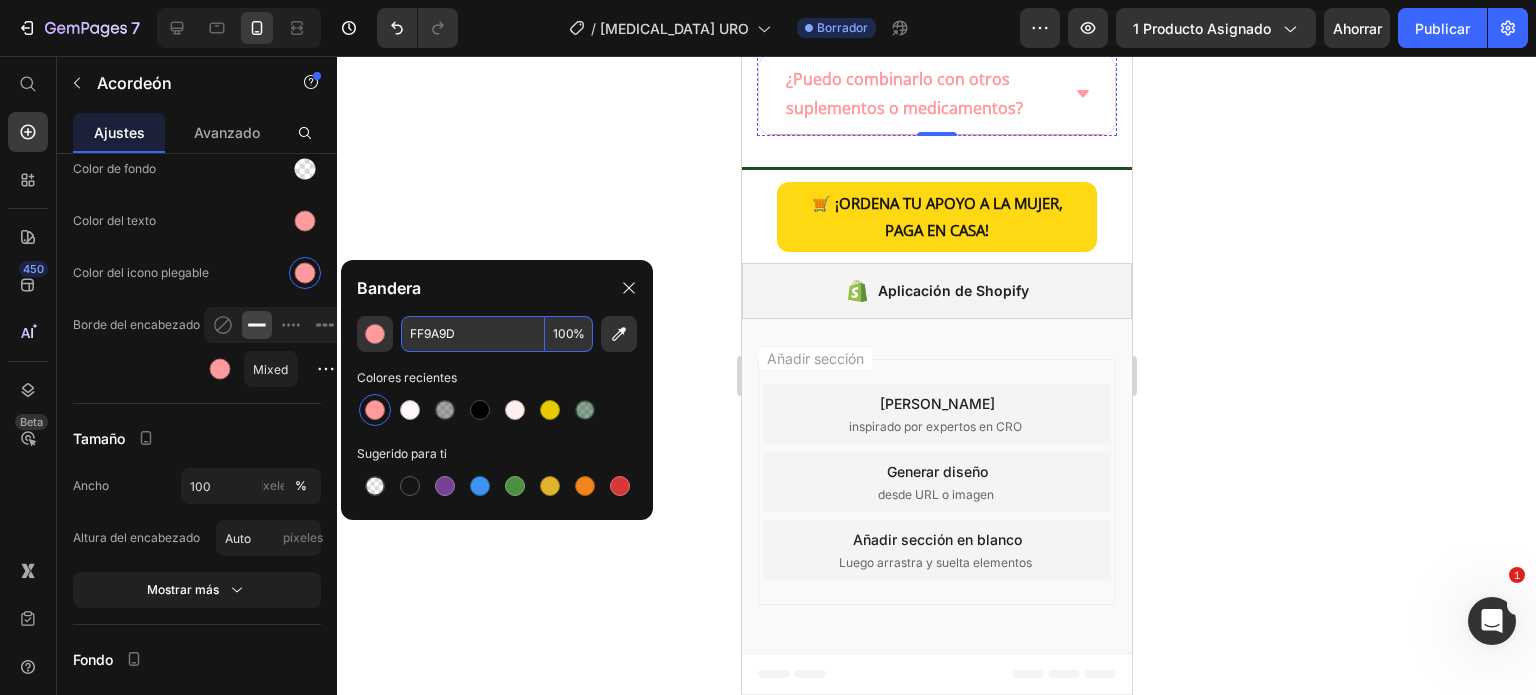 click on "Sí. El ácido bórico en la dosis adecuada (600 mg) es un ingrediente recomendado por ginecólogos desde hace décadas para tratar infecciones vaginales leves. Además, la fórmula de URO está combinada con  aloe vera  para calmar y proteger la mucosa vaginal. No contiene hormonas, fragancias ni químicos agresivos." at bounding box center [936, -424] 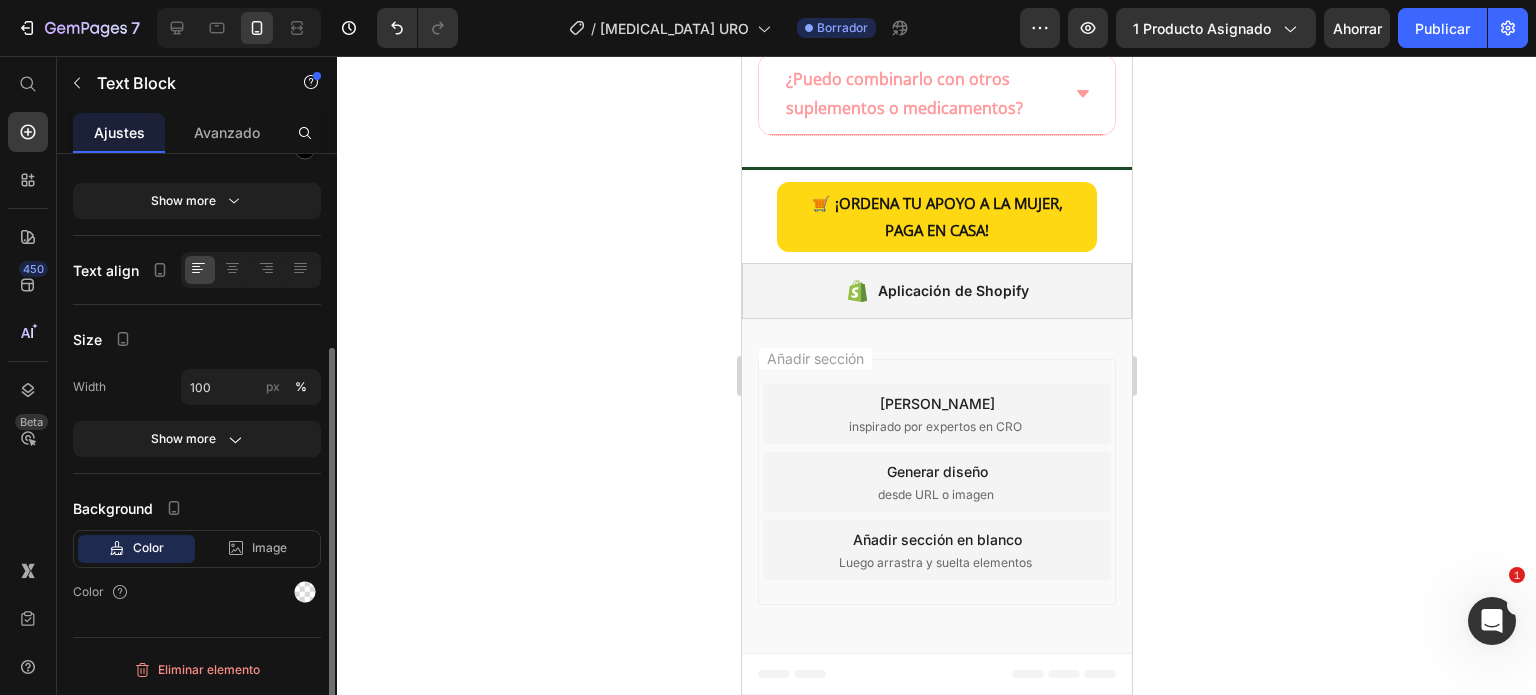 scroll, scrollTop: 0, scrollLeft: 0, axis: both 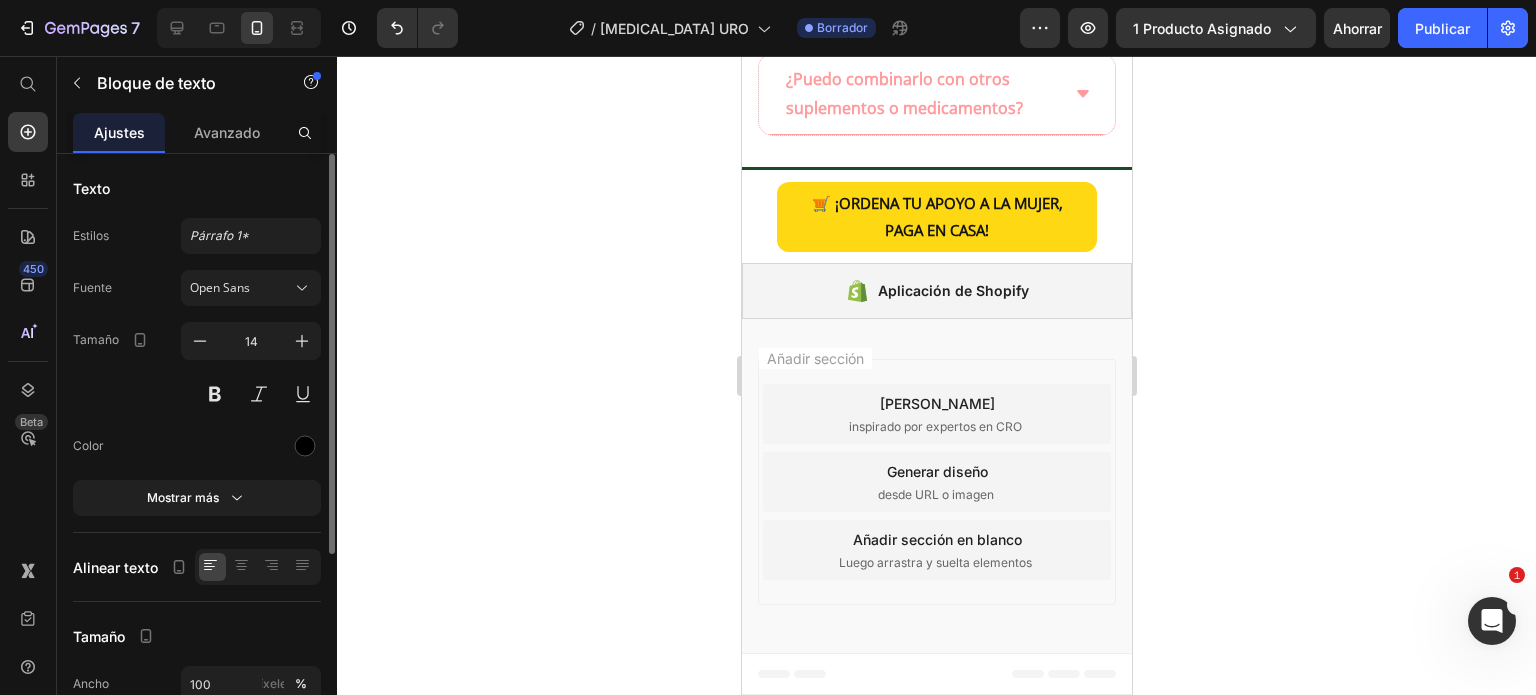 click on "aloe vera" at bounding box center [880, -399] 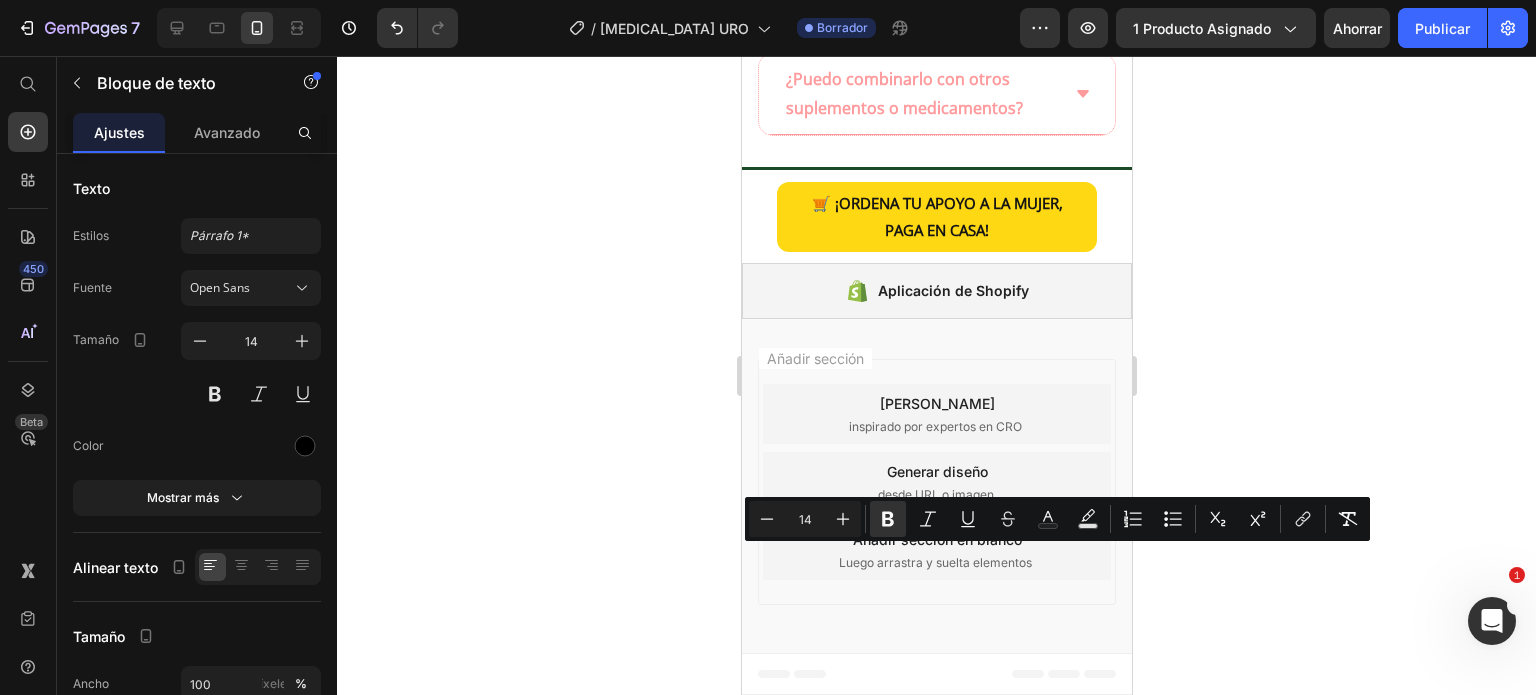click on "aloe vera" at bounding box center (880, -399) 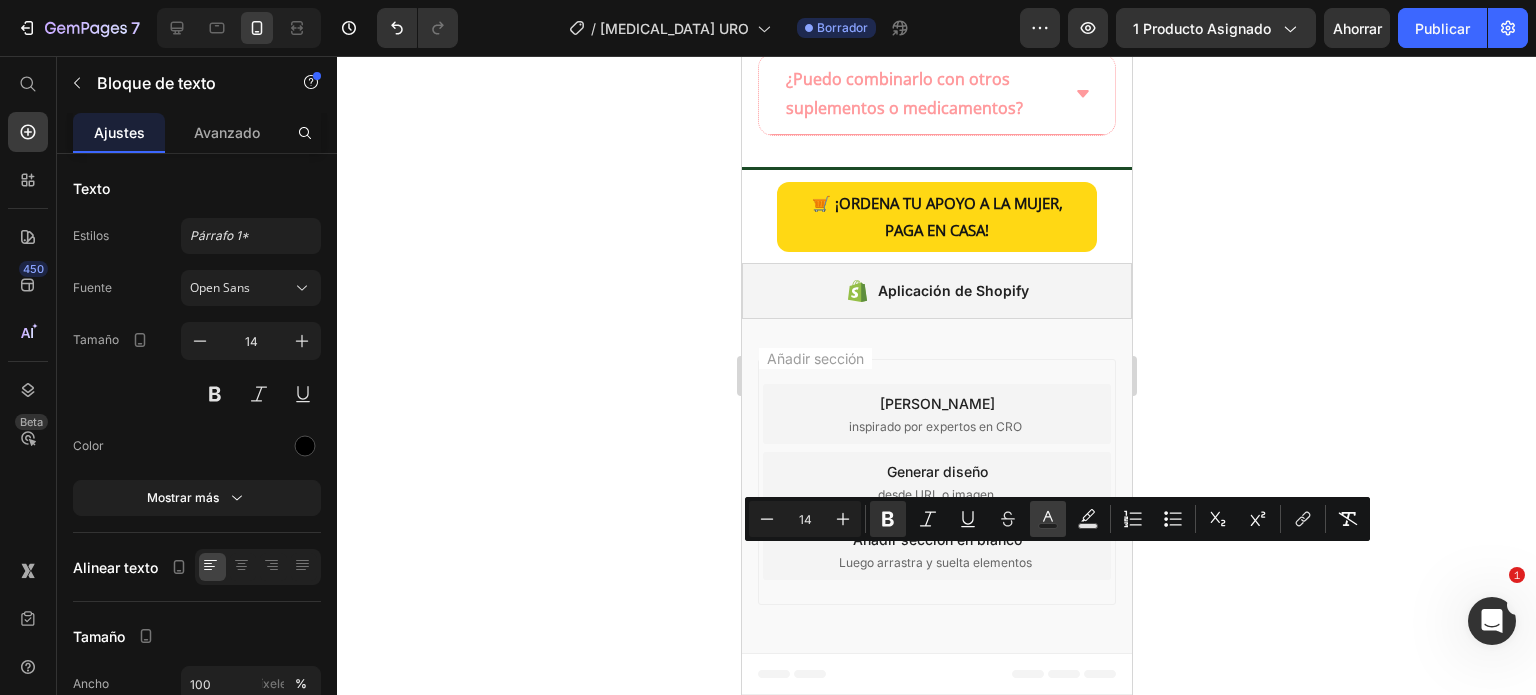 click 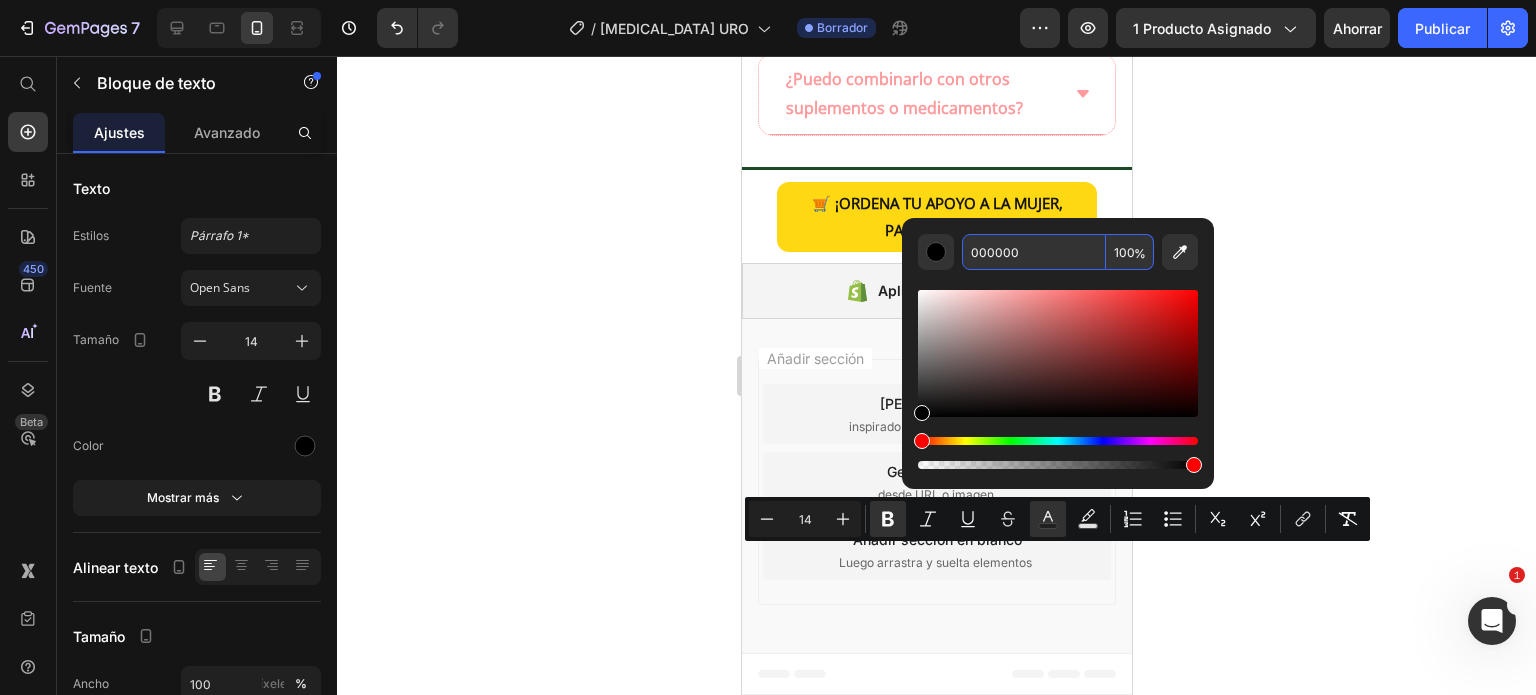 click on "000000" at bounding box center (1034, 252) 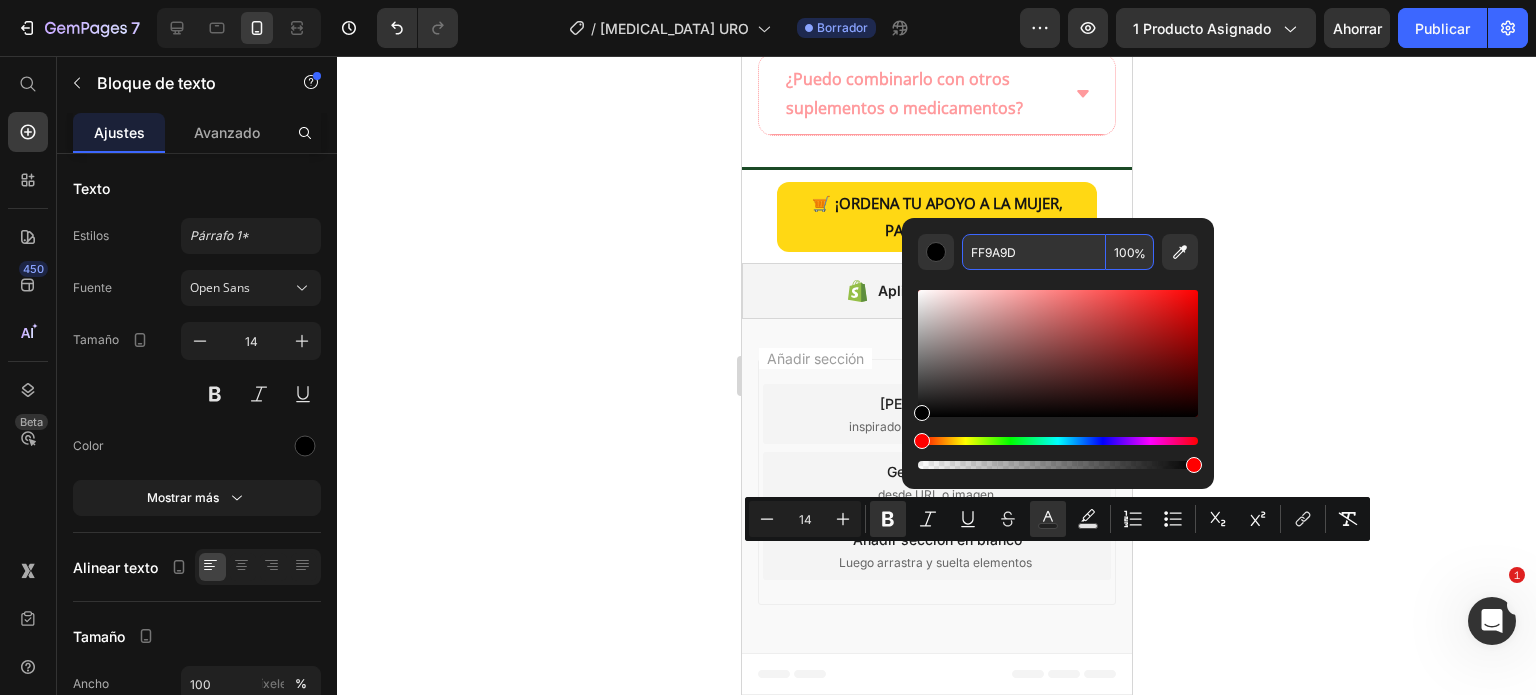 type on "FF9A9D" 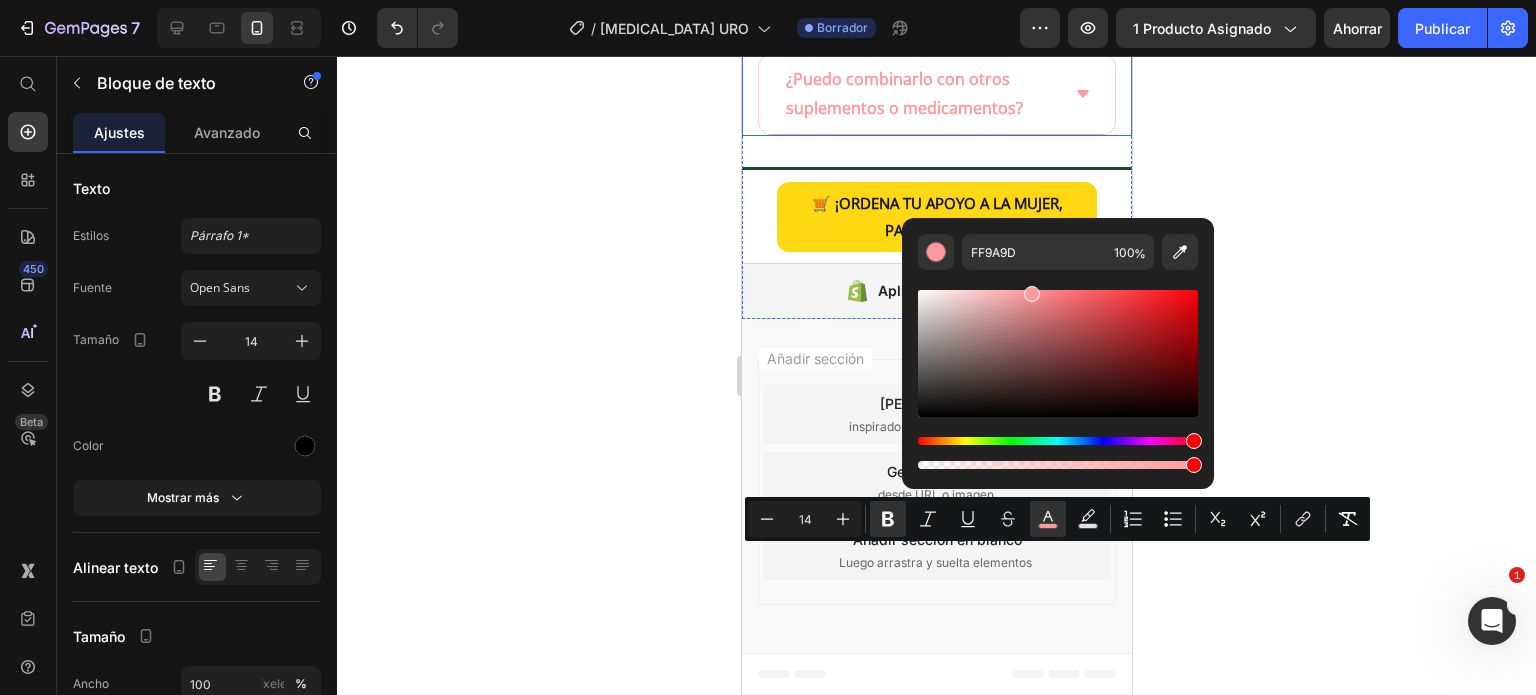 click 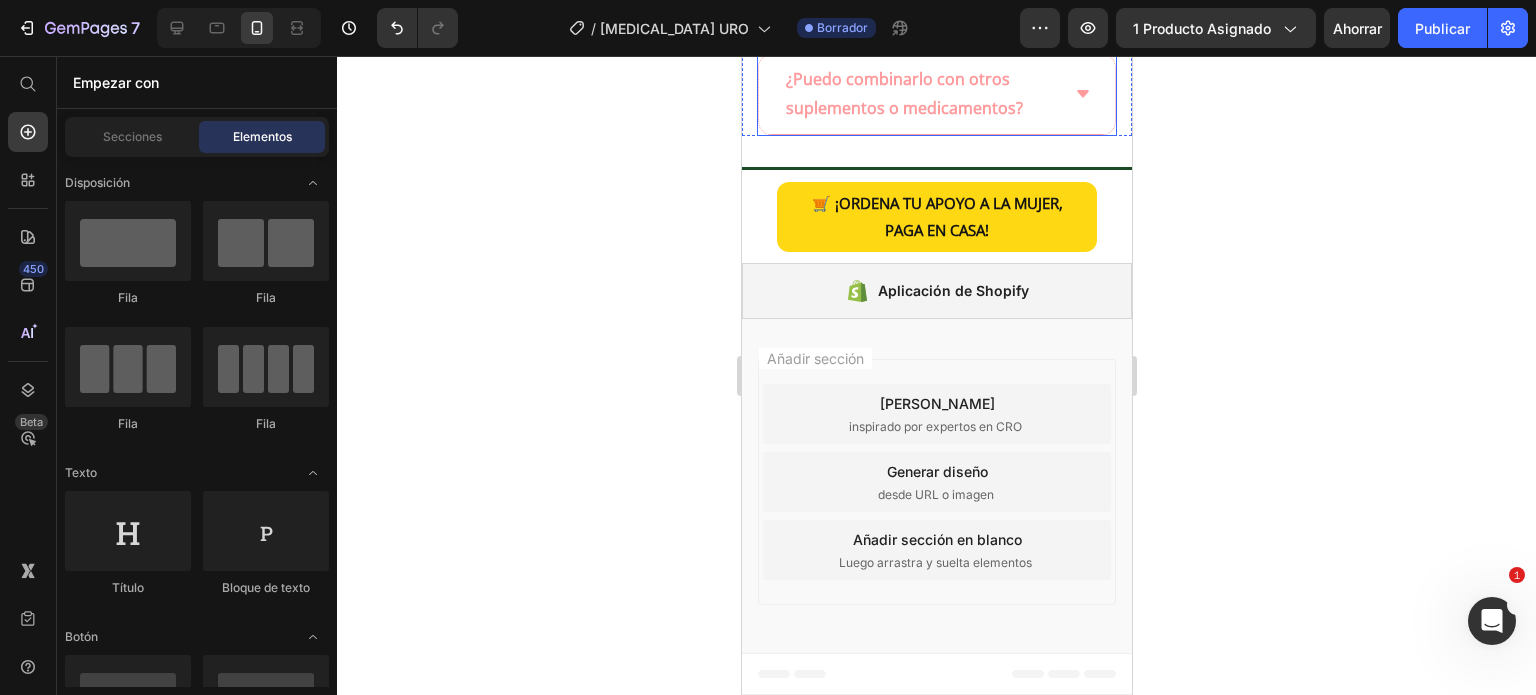 click 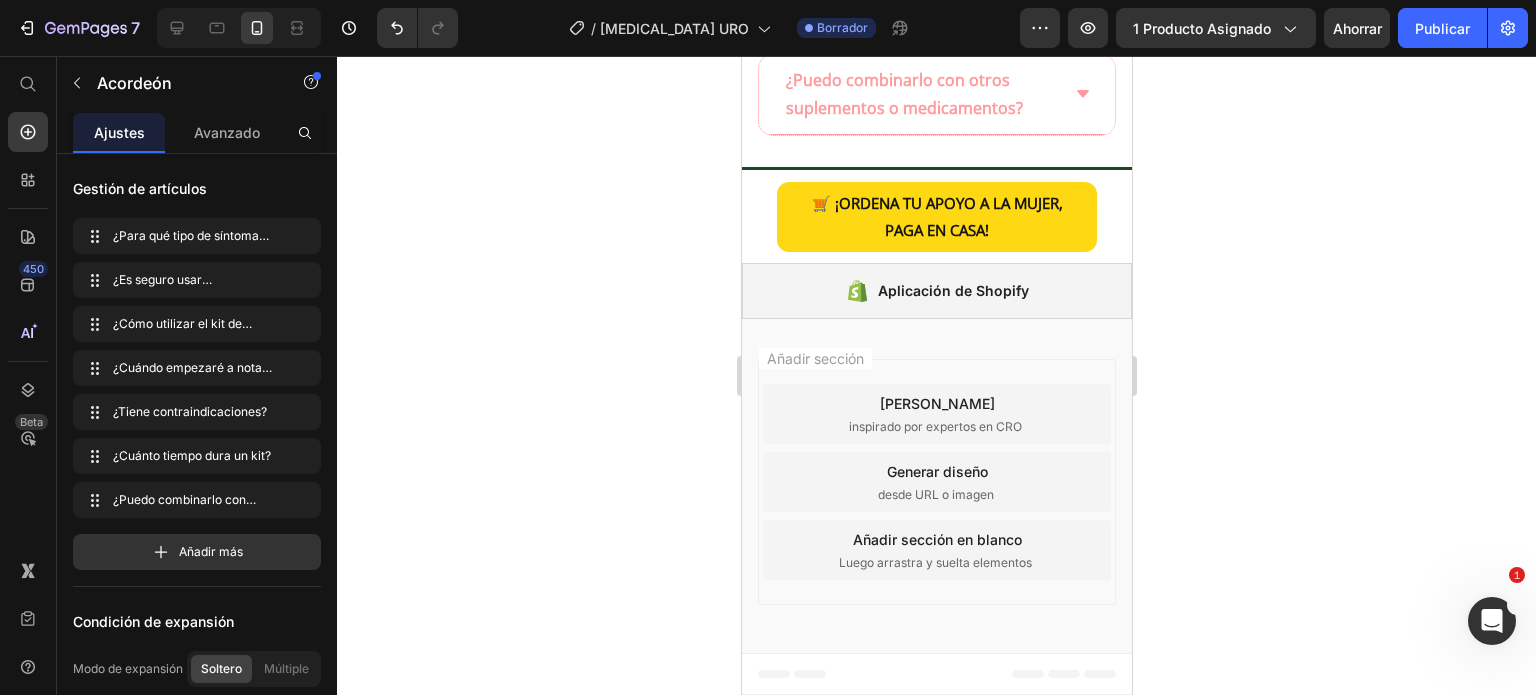 click on "¿Cómo utilizar el kit de inicio de Serene Herbs?" at bounding box center [920, -242] 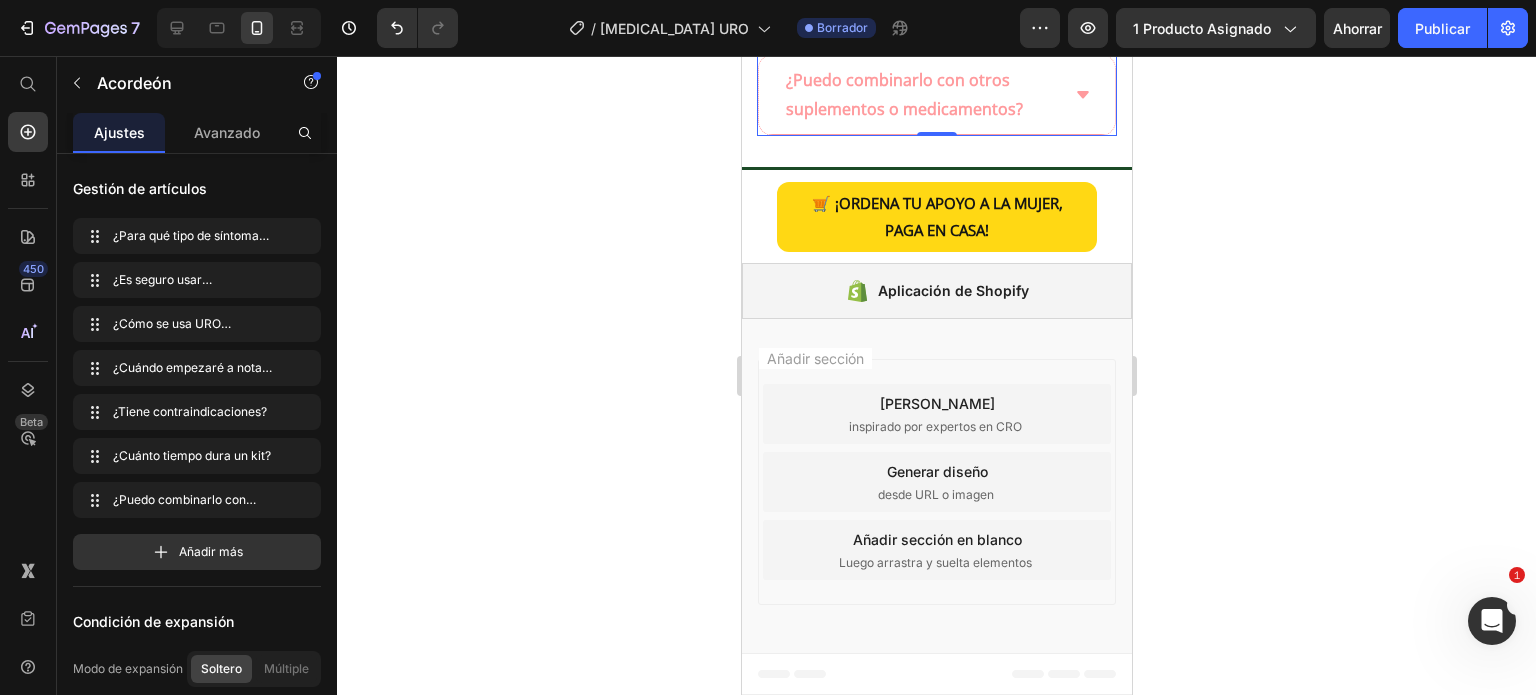 click on "¿Cómo se usa URO correctamente?" at bounding box center (936, -227) 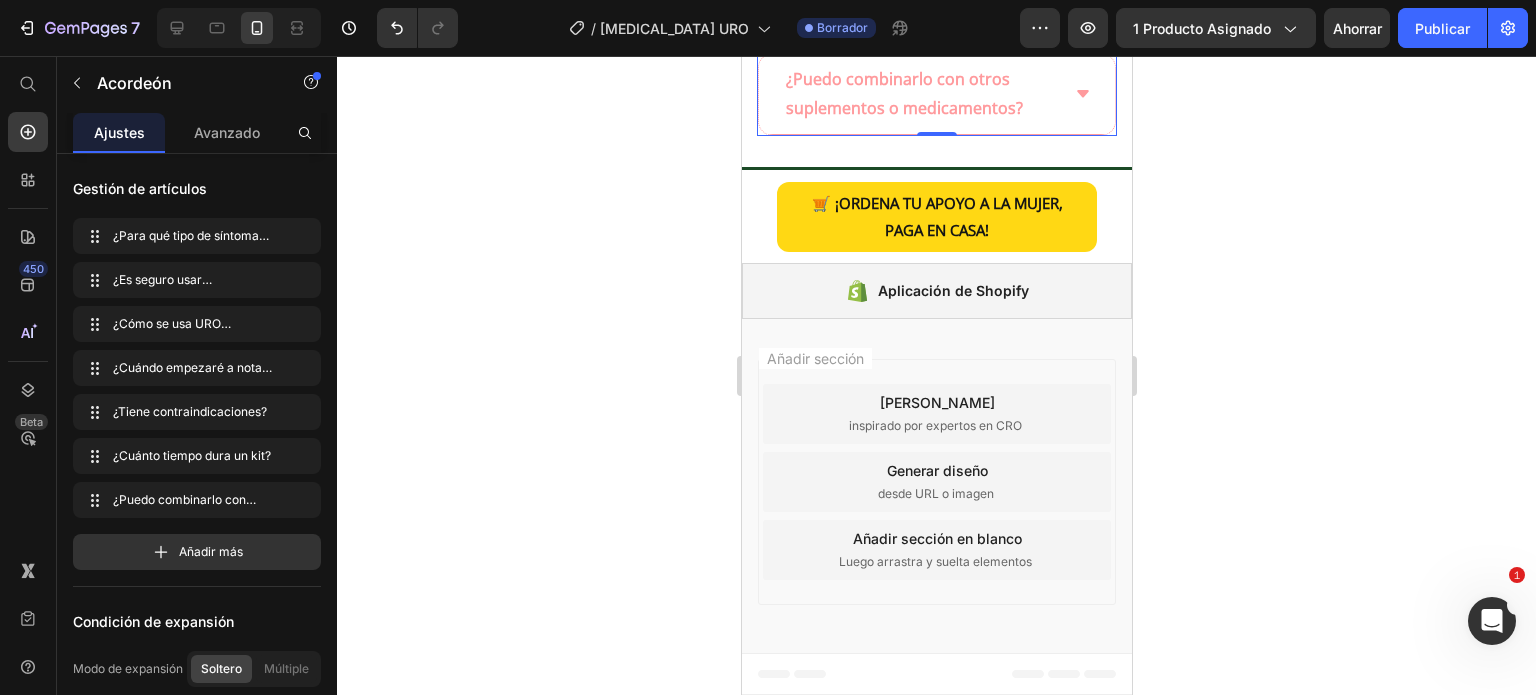 scroll, scrollTop: 6006, scrollLeft: 0, axis: vertical 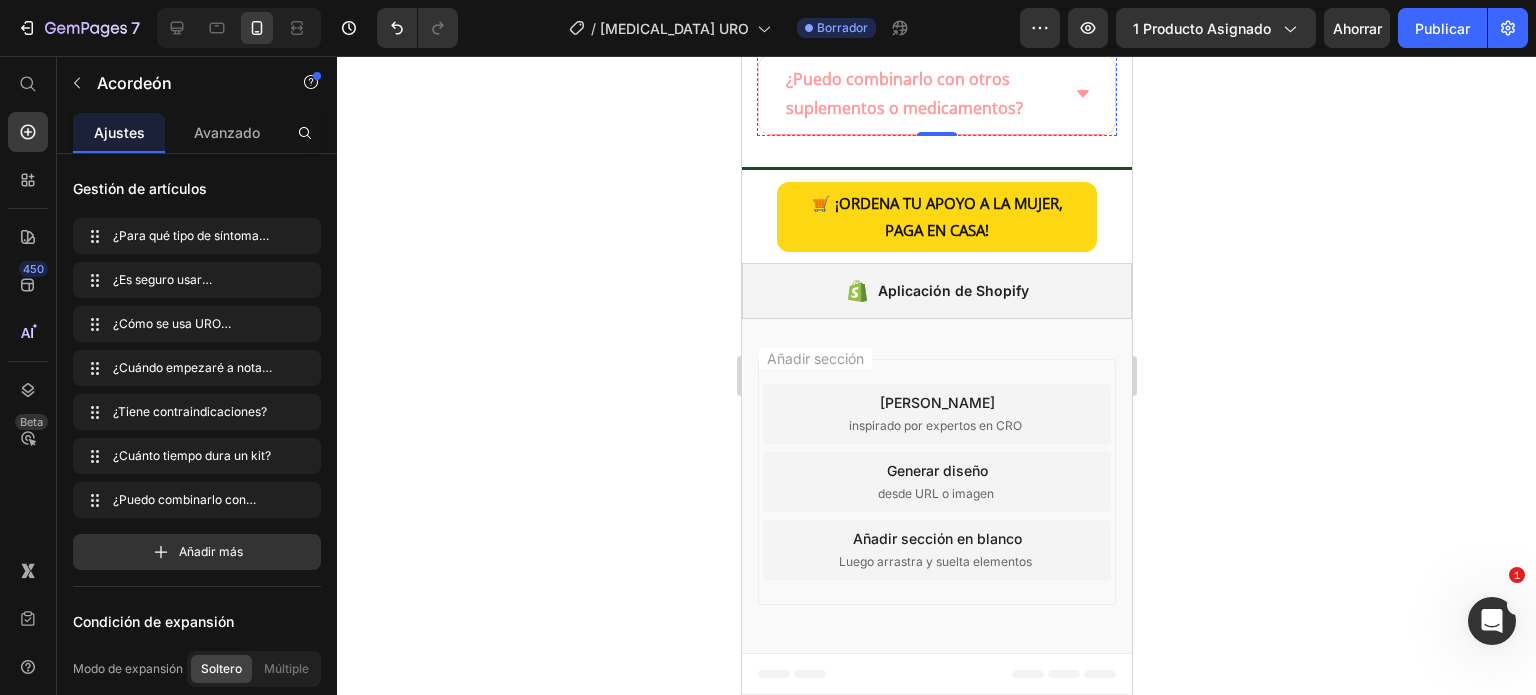 click on "Paso 1: toma las gotas de  Soursop Bitters  en la mañana antes del desayuno." at bounding box center (956, -352) 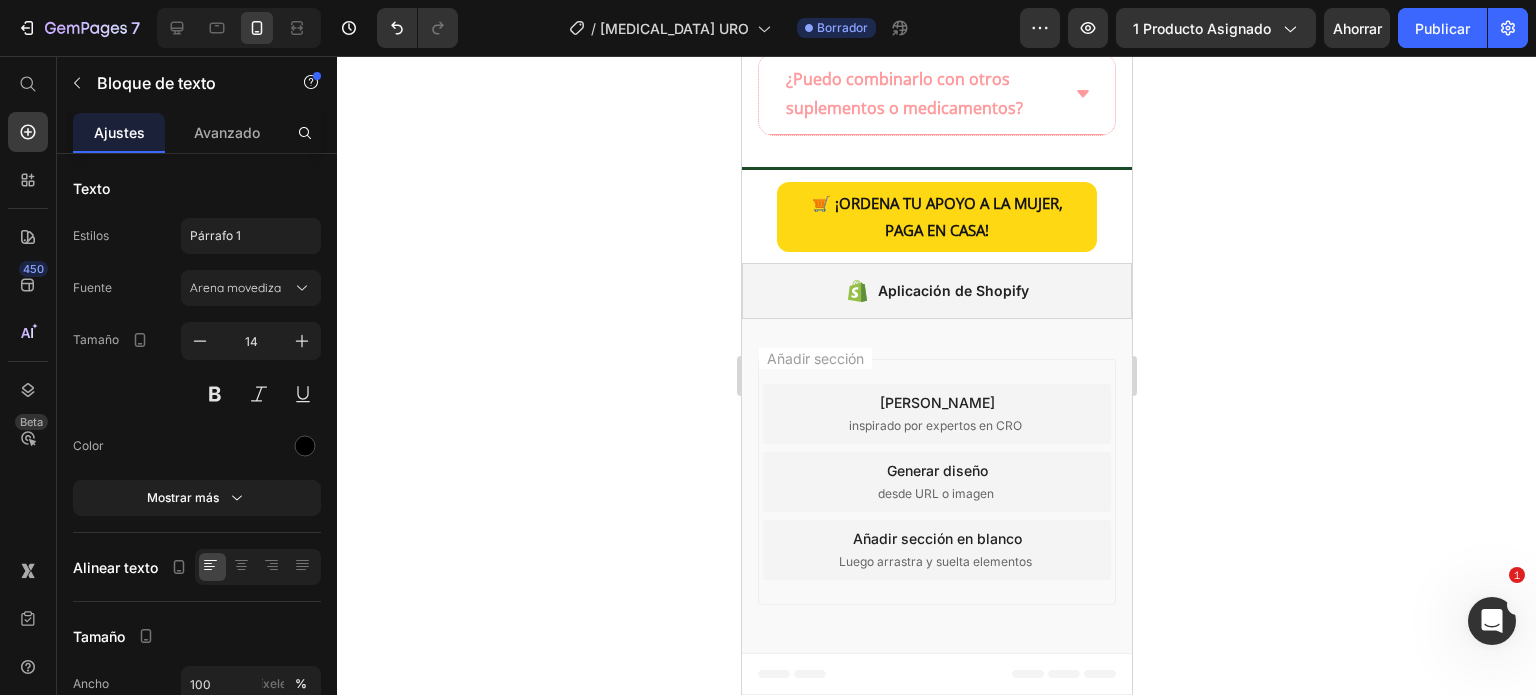 click on "Paso 1: toma las gotas de  Soursop Bitters  en la mañana antes del desayuno." at bounding box center (956, -352) 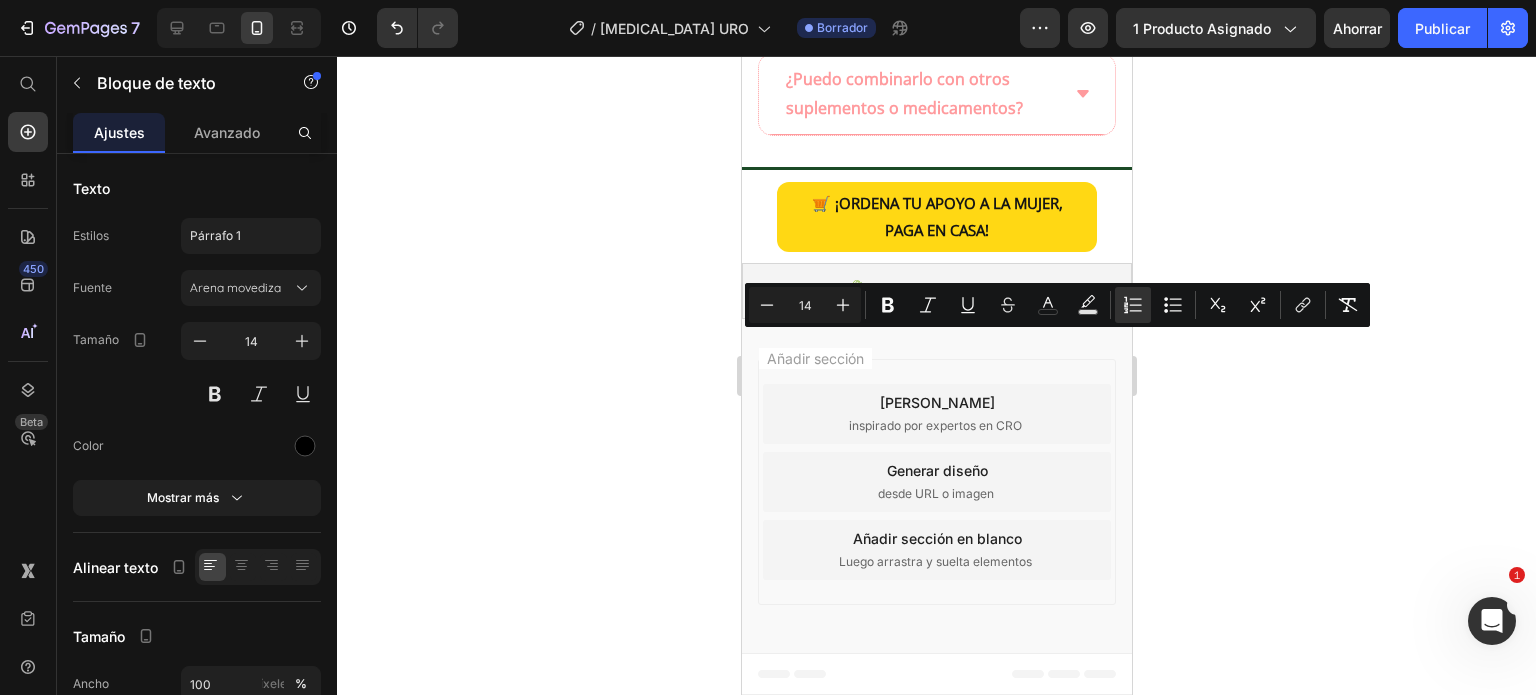 drag, startPoint x: 892, startPoint y: 395, endPoint x: 832, endPoint y: 344, distance: 78.74643 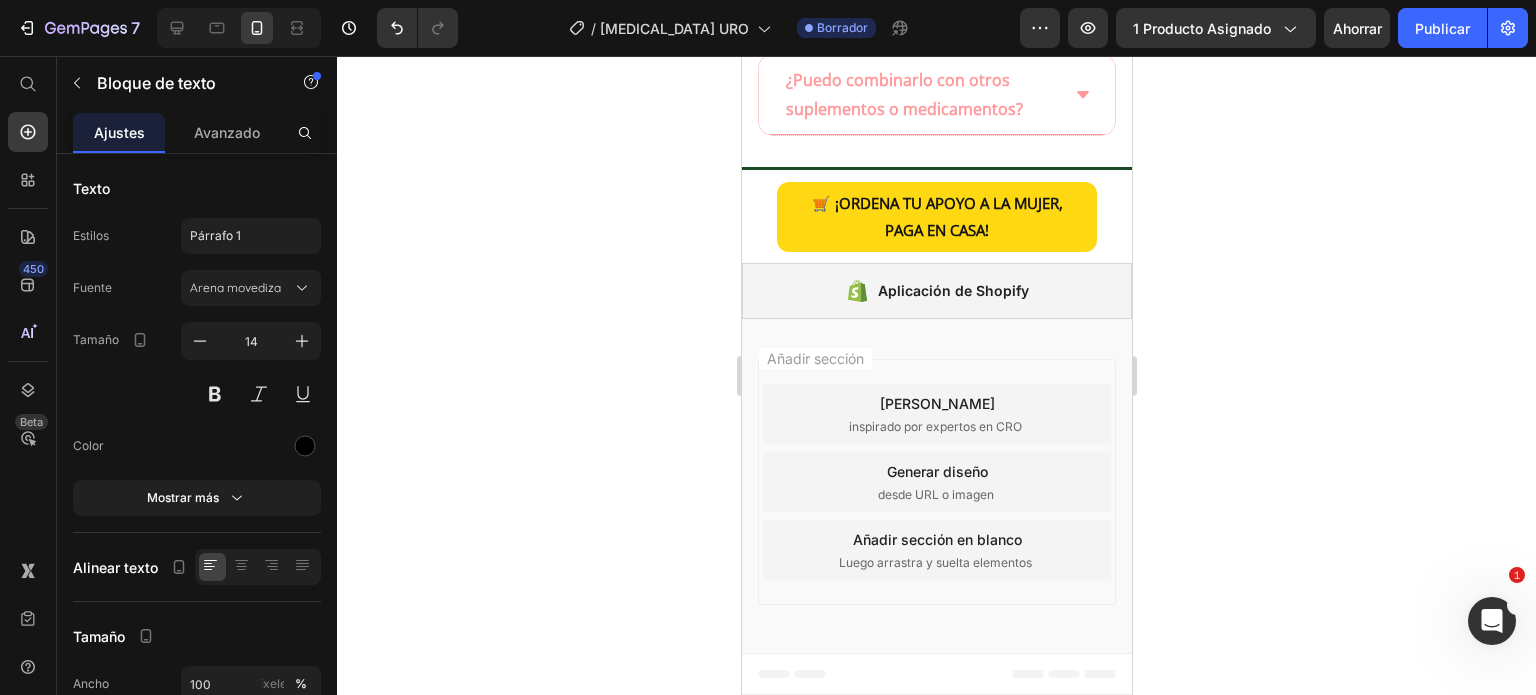 click on "Paso 2: toma las gotas de  Black Seed Bitters  en la tarde o noche." at bounding box center (956, -301) 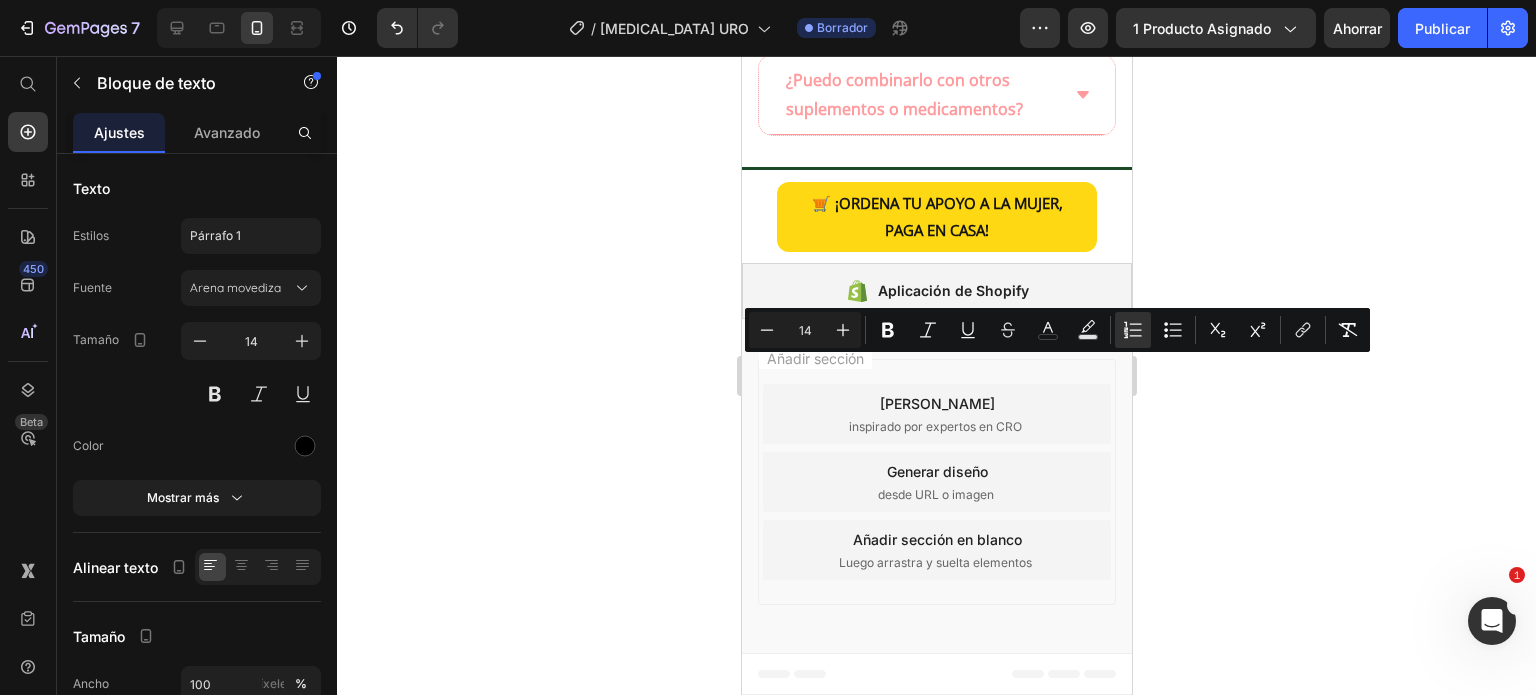 drag, startPoint x: 841, startPoint y: 368, endPoint x: 1046, endPoint y: 399, distance: 207.33066 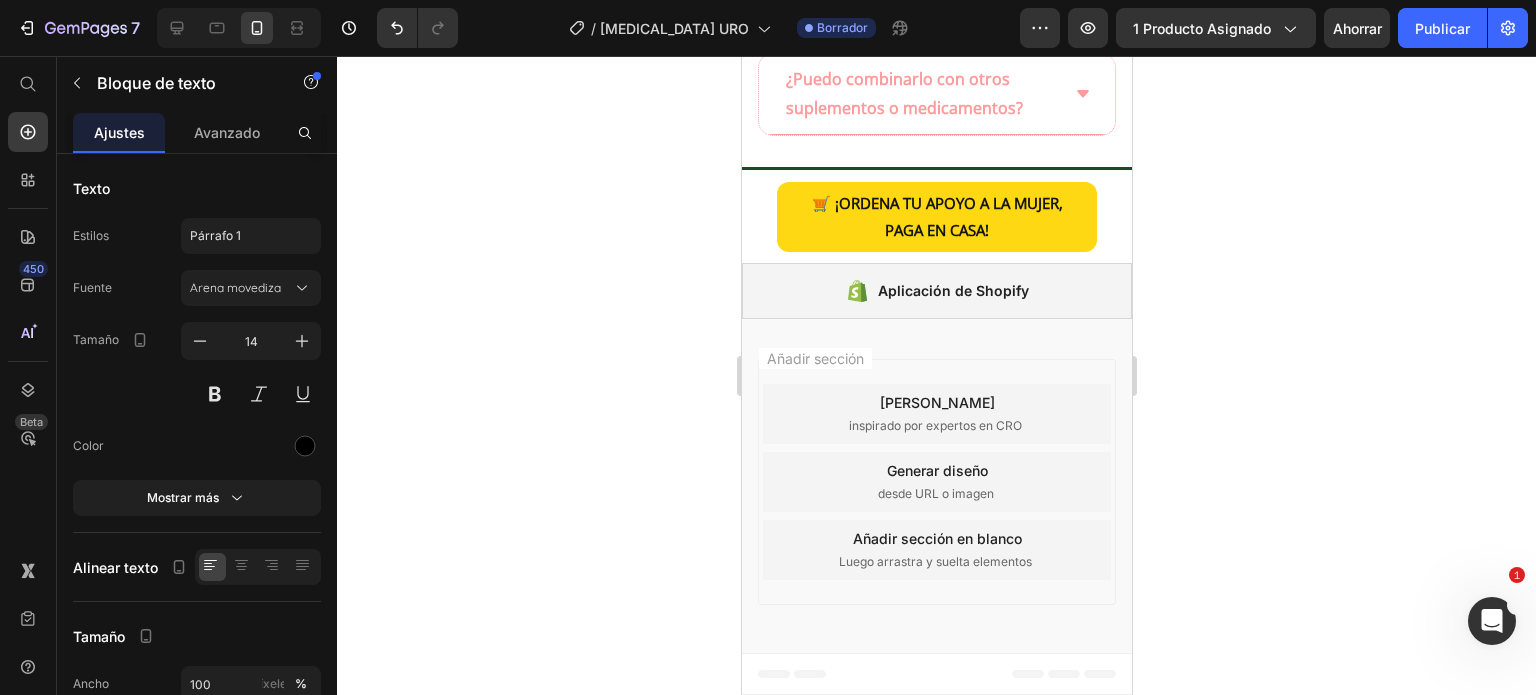 click on "Úsalo a diario y acompáñalo de buena hidratación y alimentación saludable." at bounding box center [956, -252] 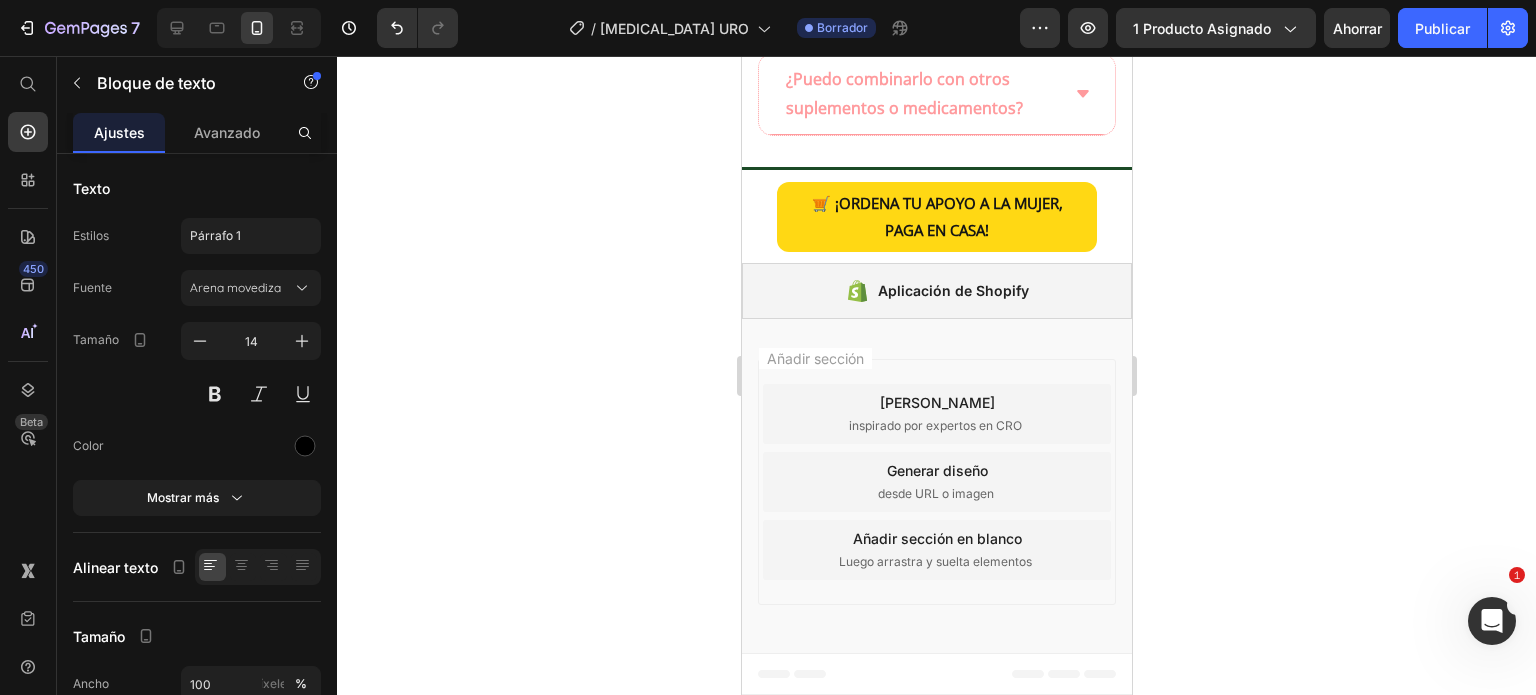 drag, startPoint x: 838, startPoint y: 444, endPoint x: 911, endPoint y: 498, distance: 90.80198 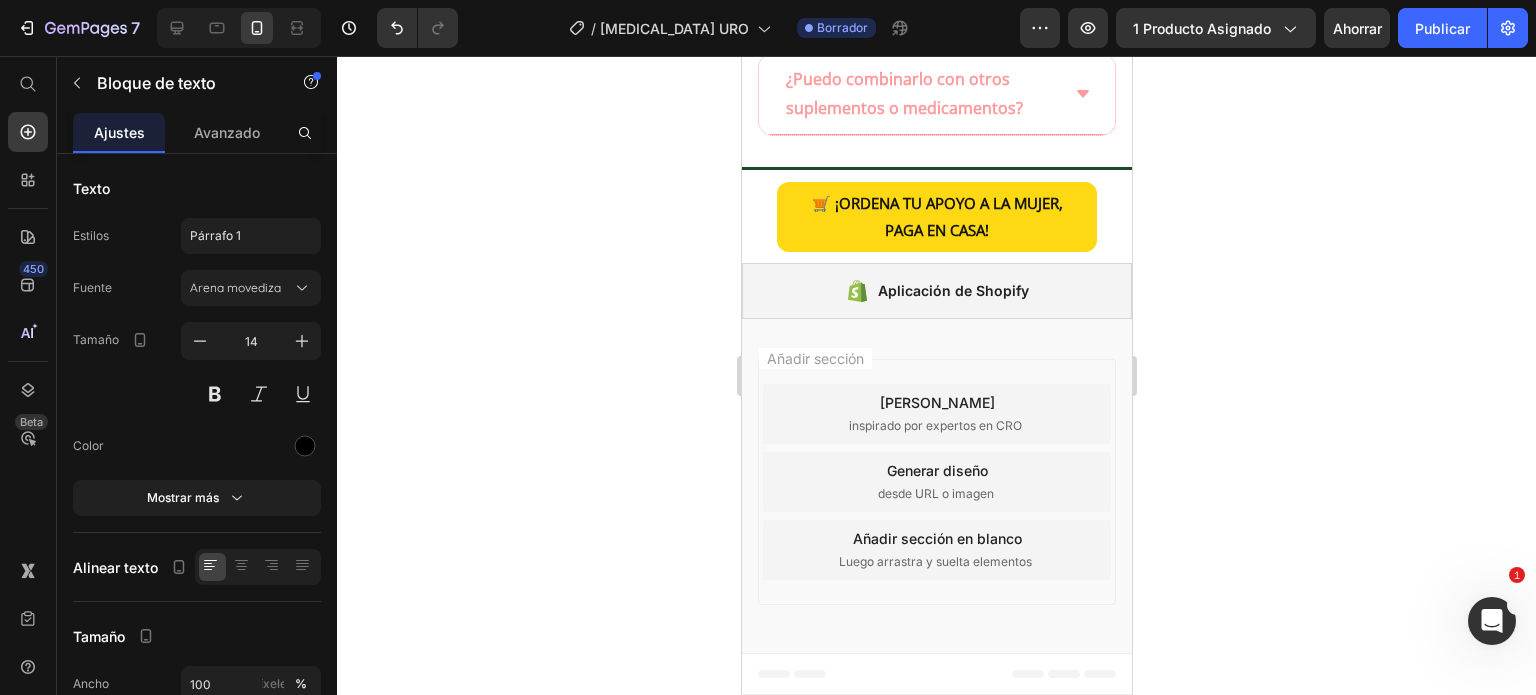 click at bounding box center (956, -239) 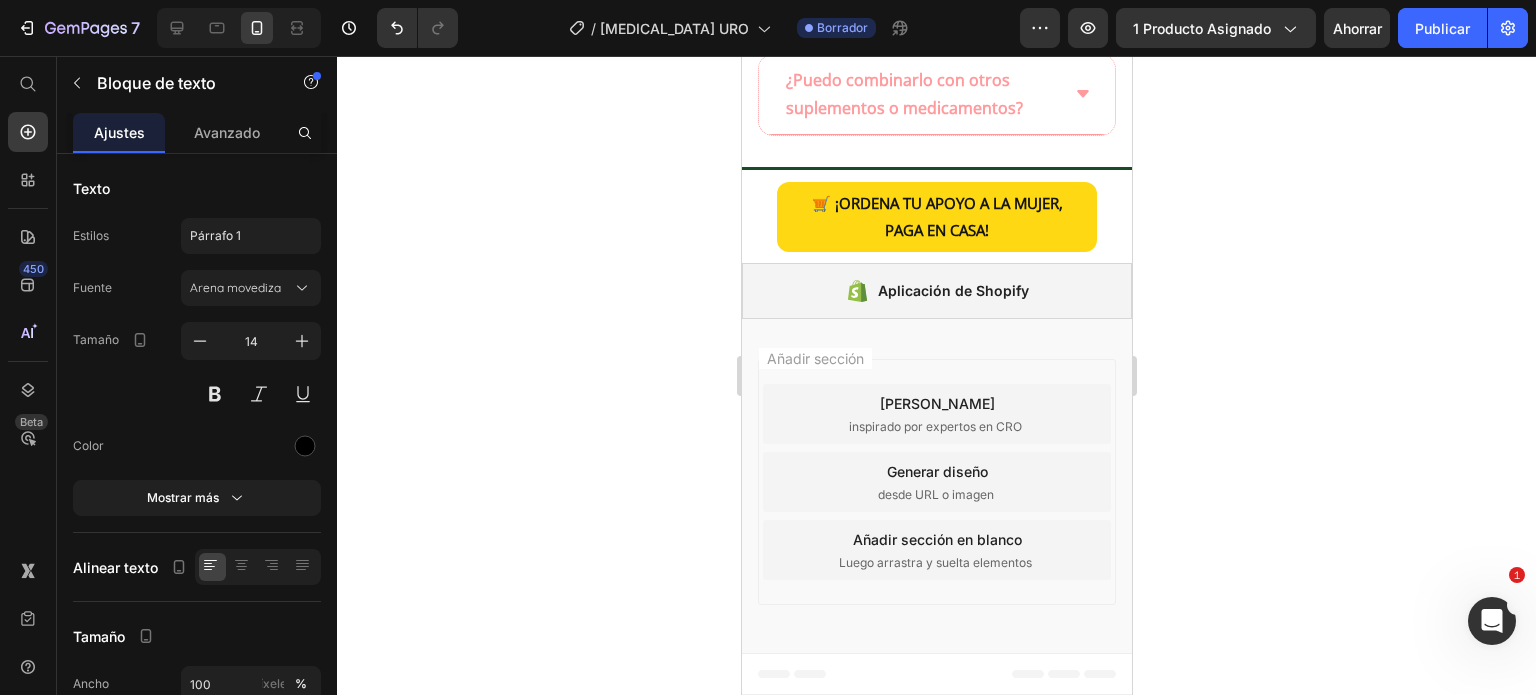 click on "Lava tus manos con agua y jabón. Introduce 1 supositorio profundamente en la vagina, preferiblemente antes de dormir. Usa un protector diario por si hay residuos. Déjalo actuar internamente (no se retira)." at bounding box center (936, -339) 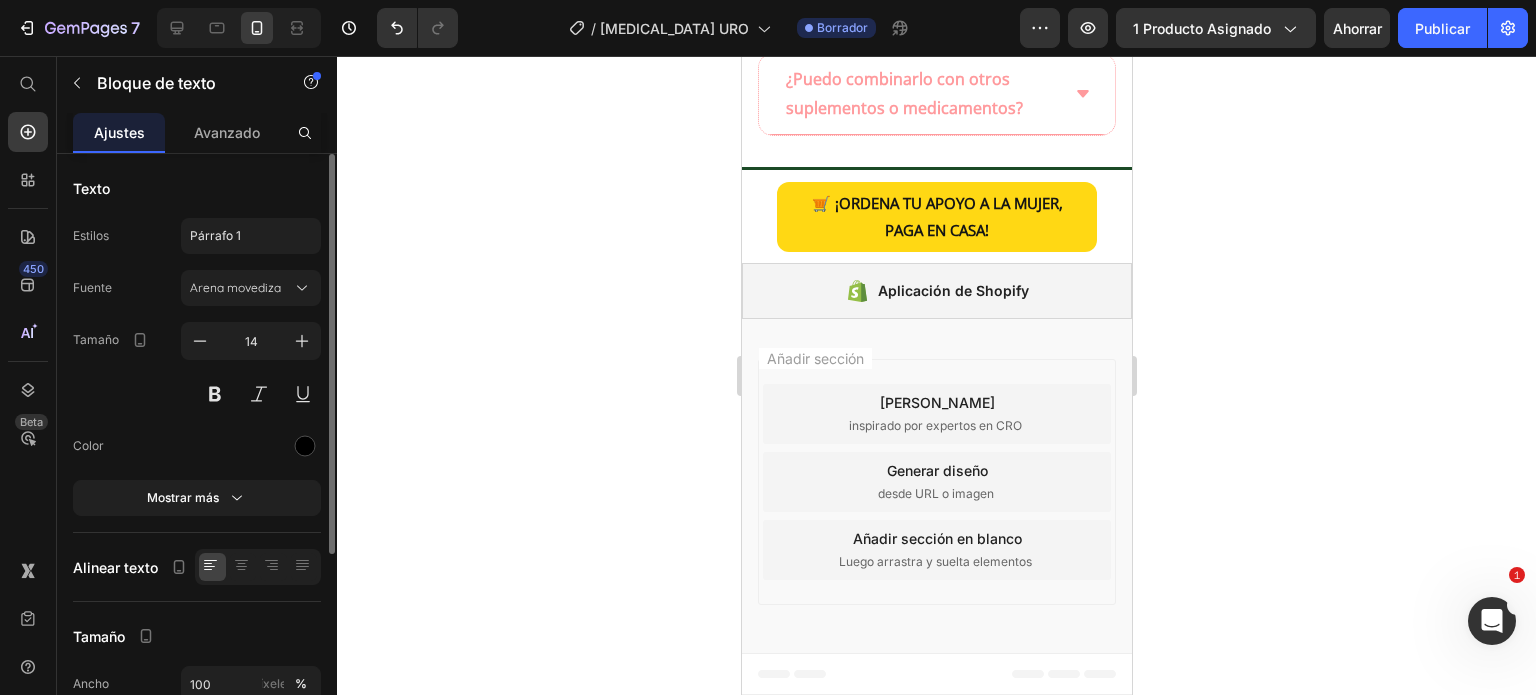scroll, scrollTop: 294, scrollLeft: 0, axis: vertical 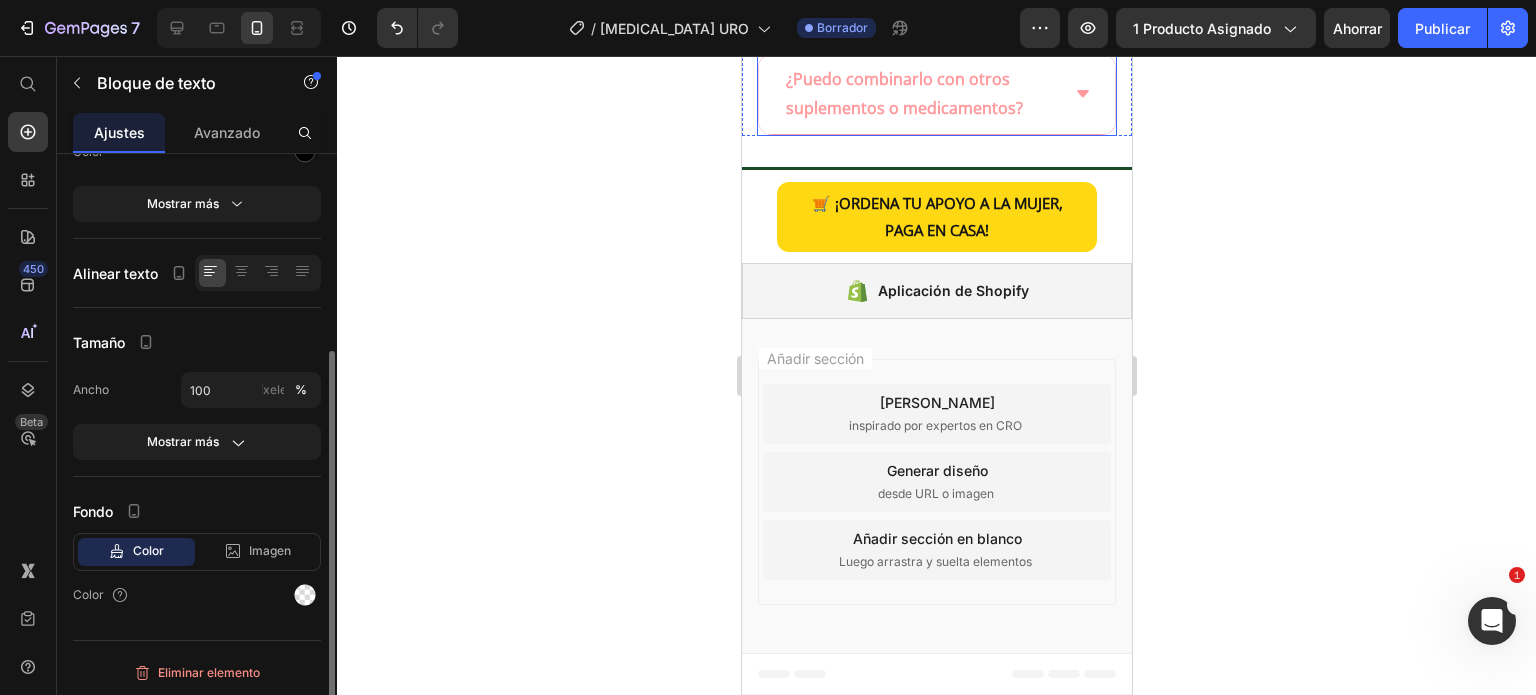 click on "¿Cómo se usa URO correctamente?" at bounding box center (918, -554) 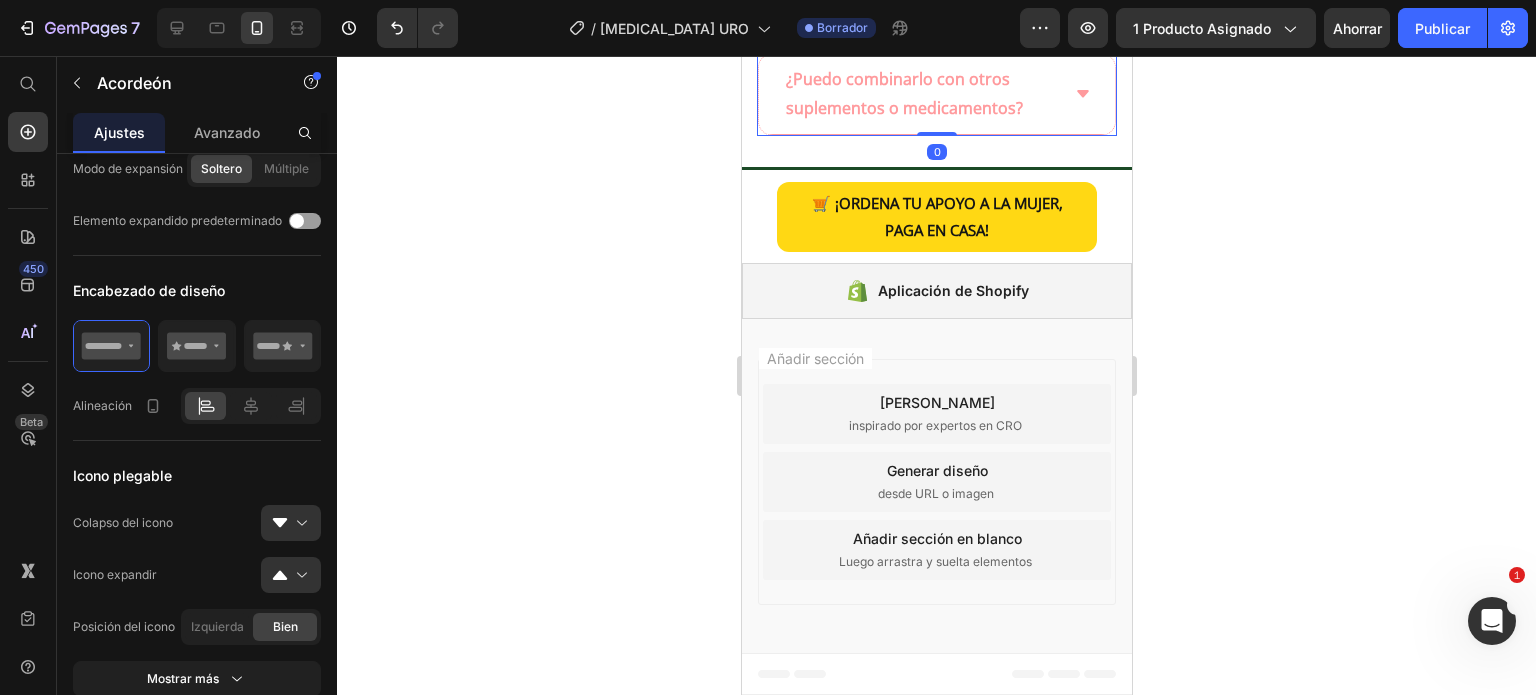 scroll, scrollTop: 1200, scrollLeft: 0, axis: vertical 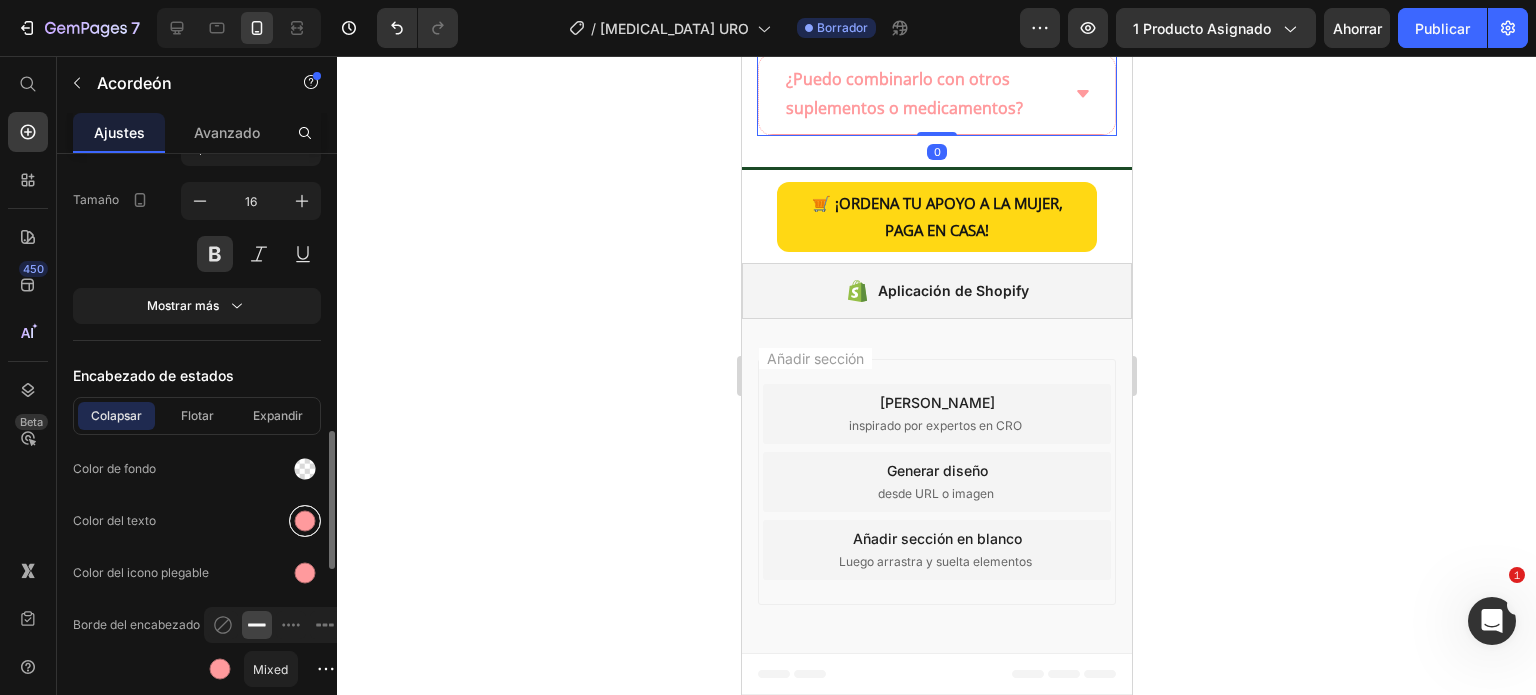 click at bounding box center (305, 521) 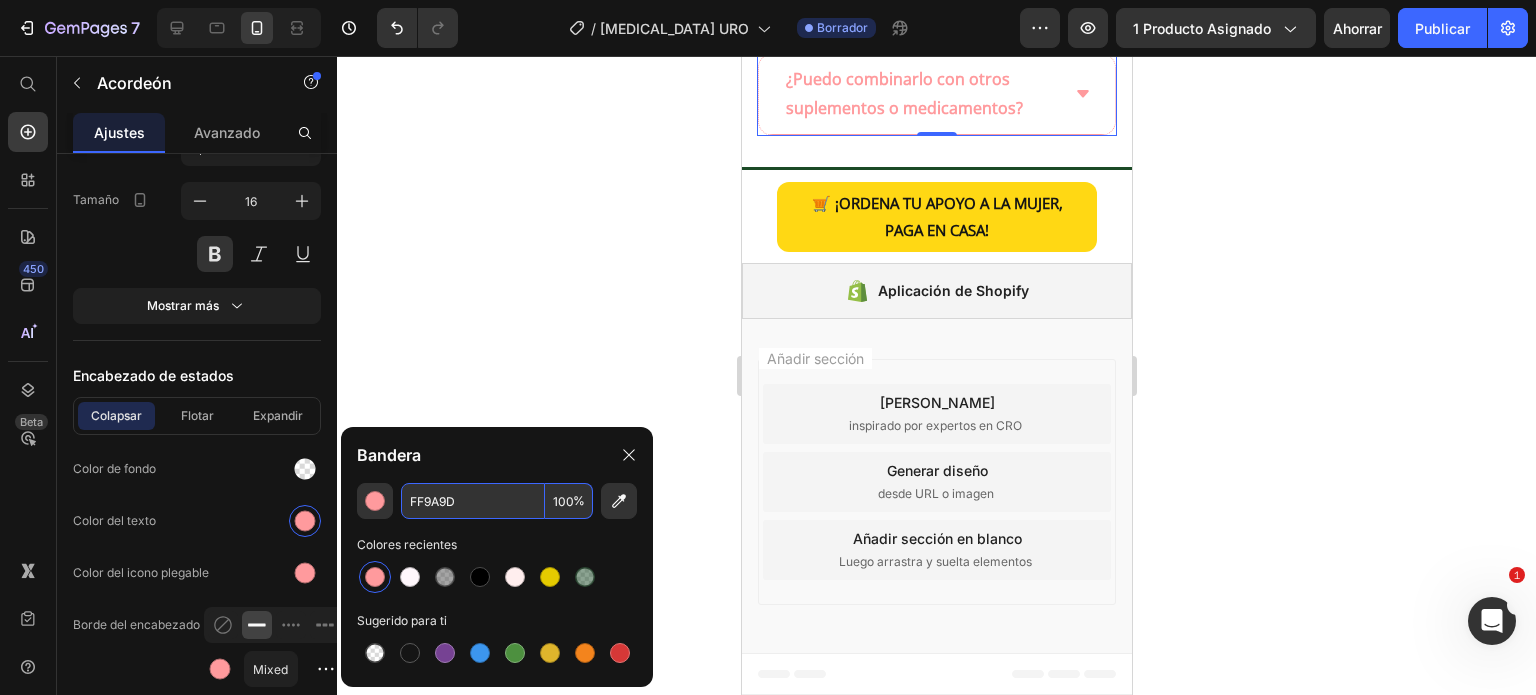 click on "FF9A9D" at bounding box center (473, 501) 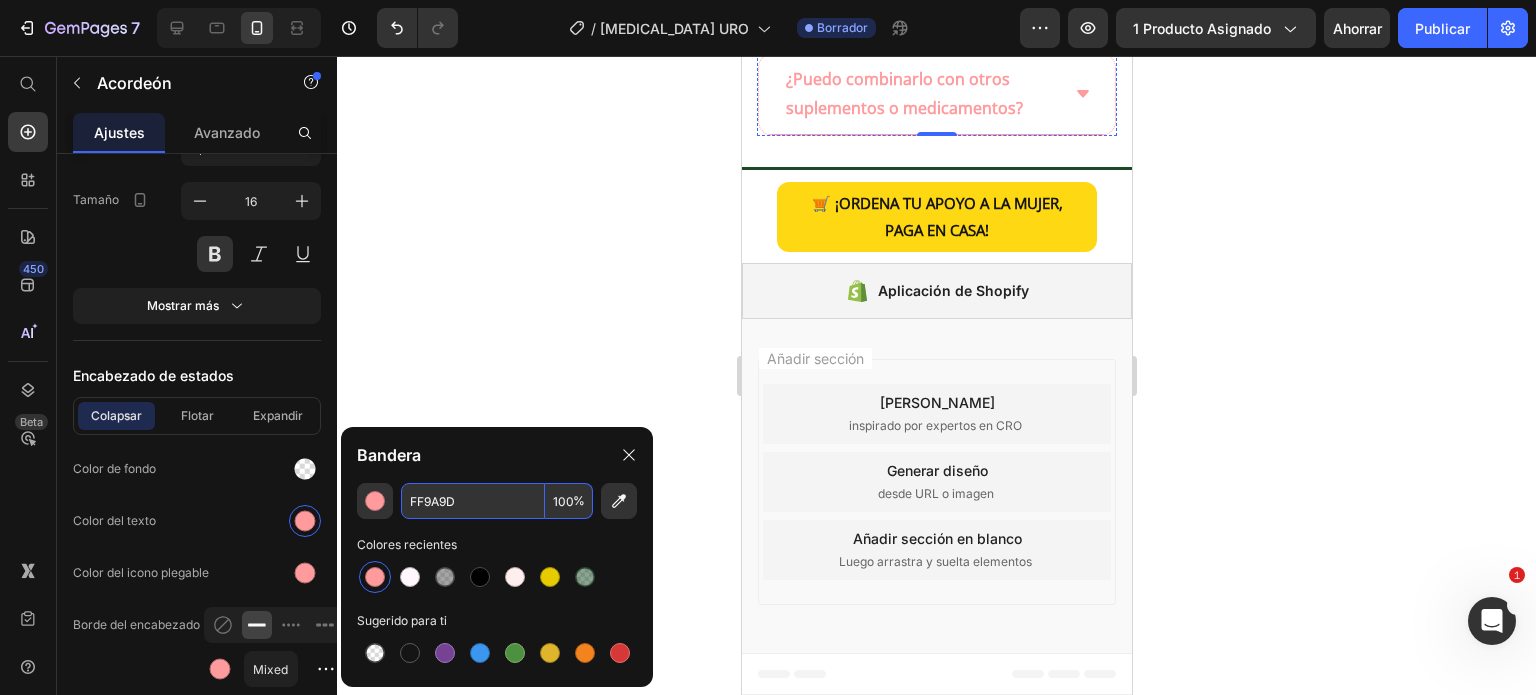 click on "Déjalo actuar internamente (no se retira)." at bounding box center [956, -327] 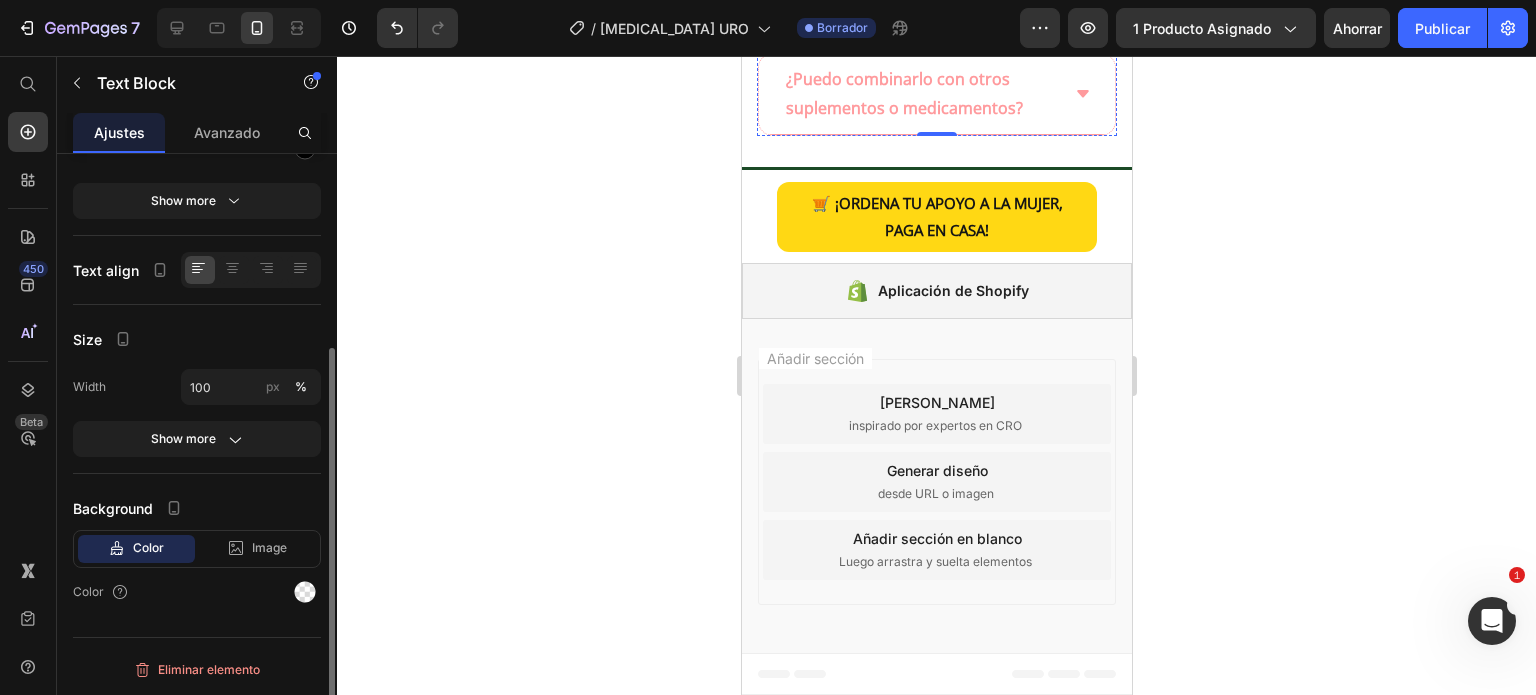 scroll, scrollTop: 0, scrollLeft: 0, axis: both 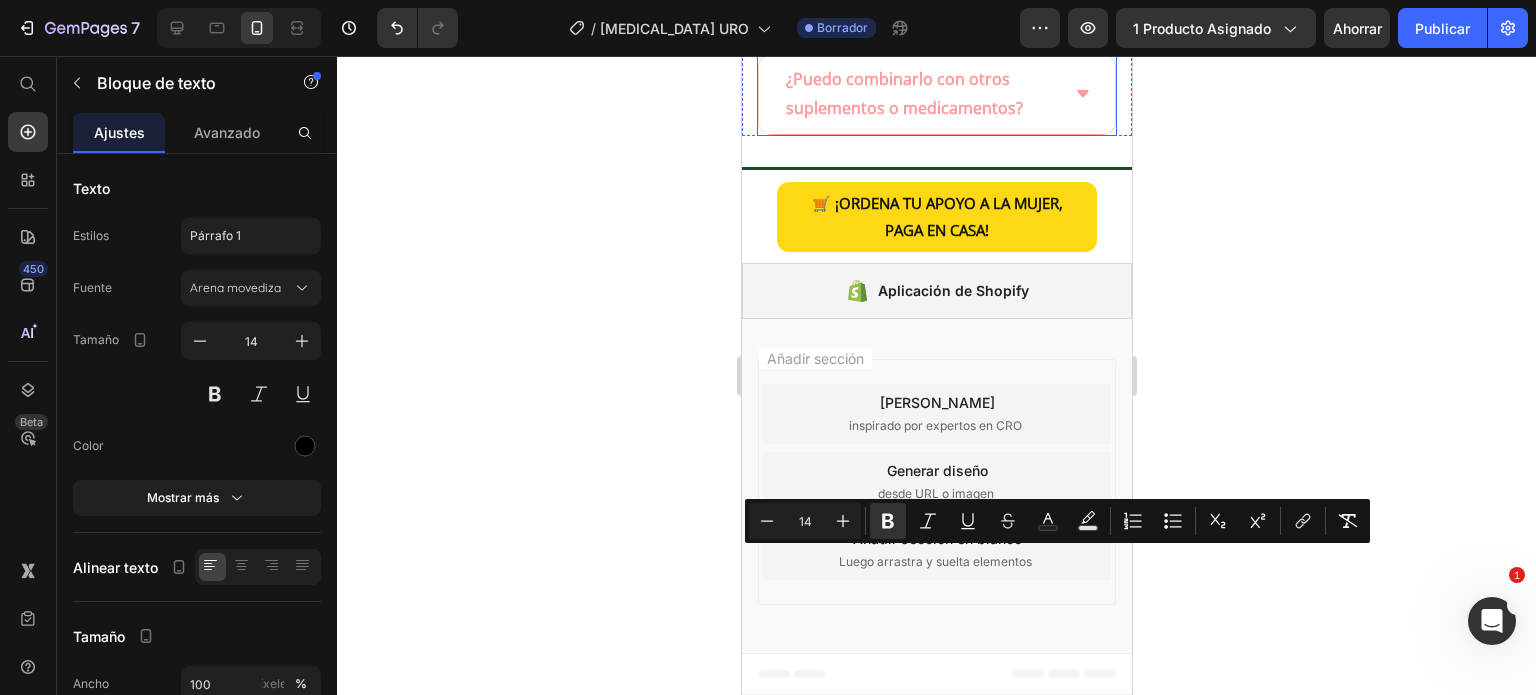 drag, startPoint x: 869, startPoint y: 559, endPoint x: 778, endPoint y: 562, distance: 91.04944 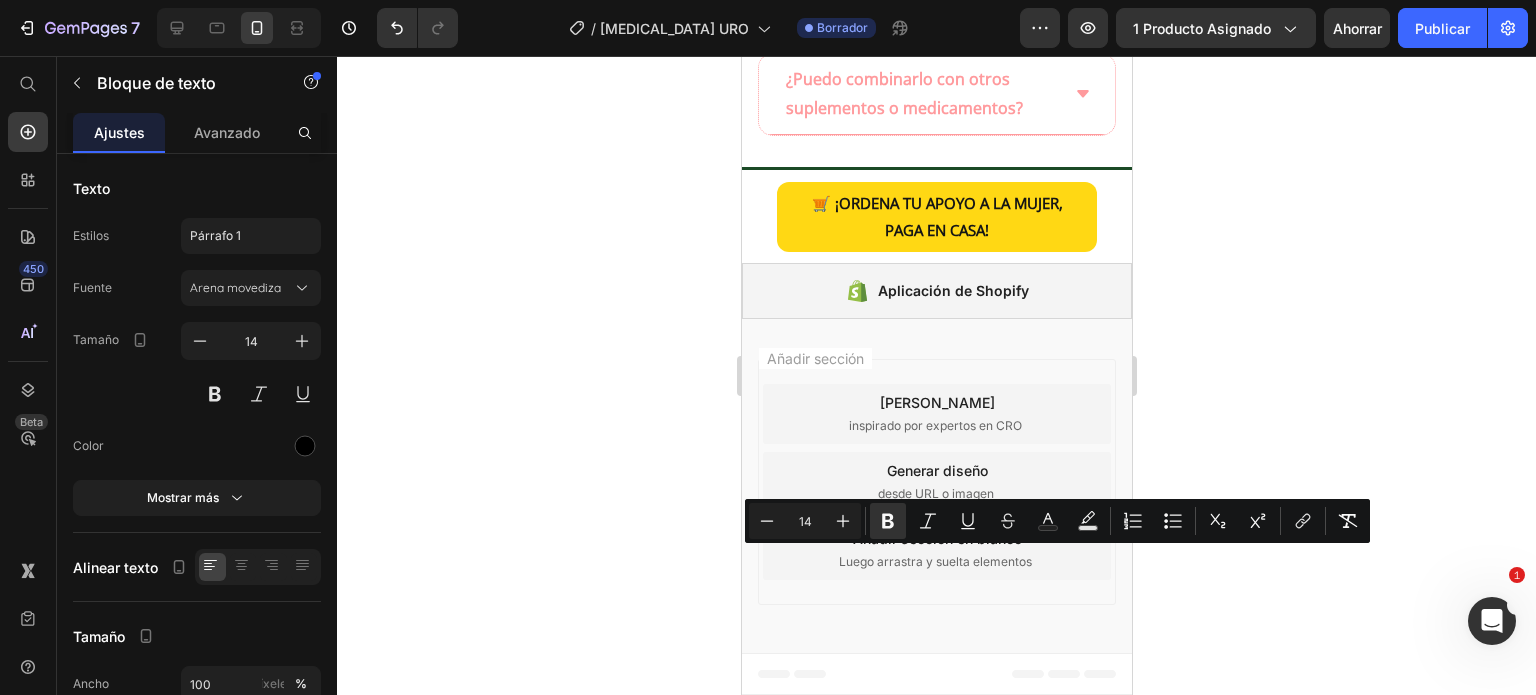 click on "Tratamiento:  1 supositorio diario durante 7 días. Prevención:  2 a 3 veces por semana." at bounding box center [936, -250] 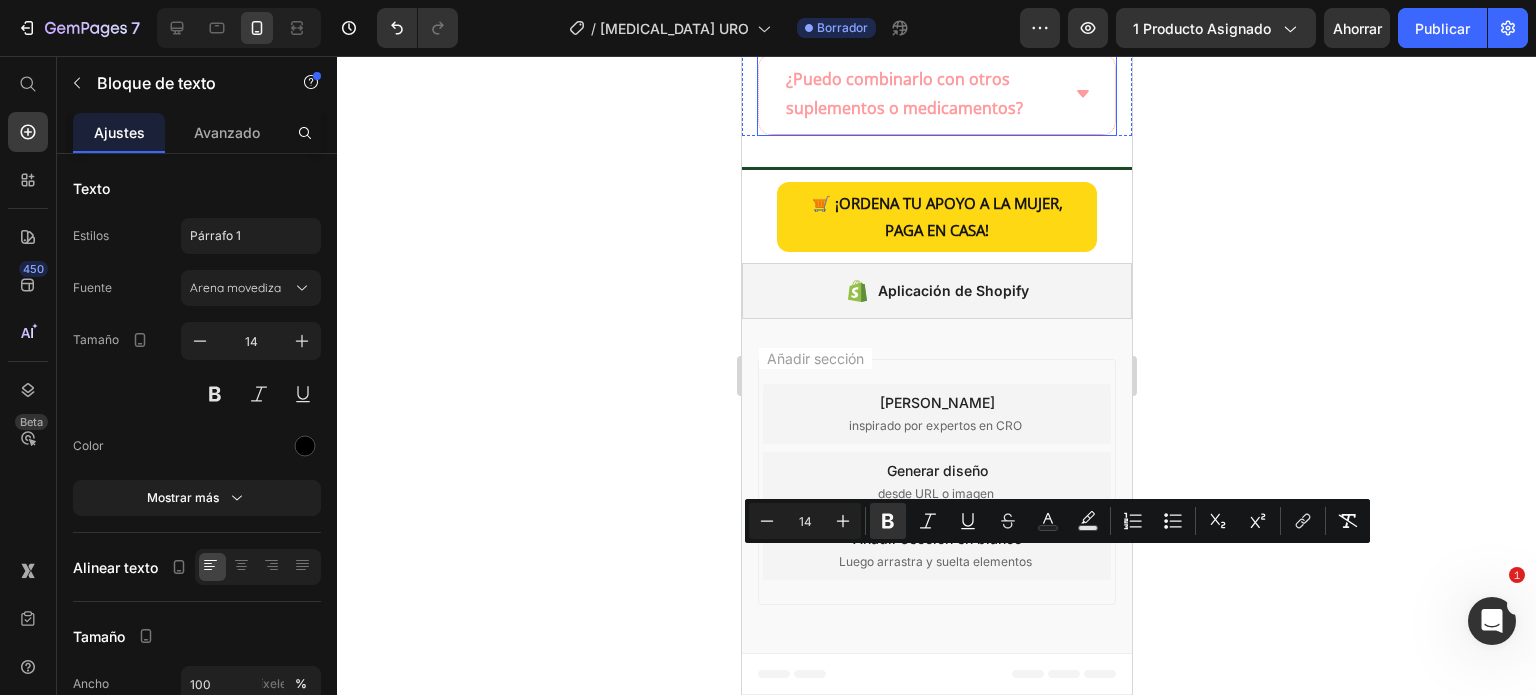 drag, startPoint x: 871, startPoint y: 563, endPoint x: 769, endPoint y: 559, distance: 102.0784 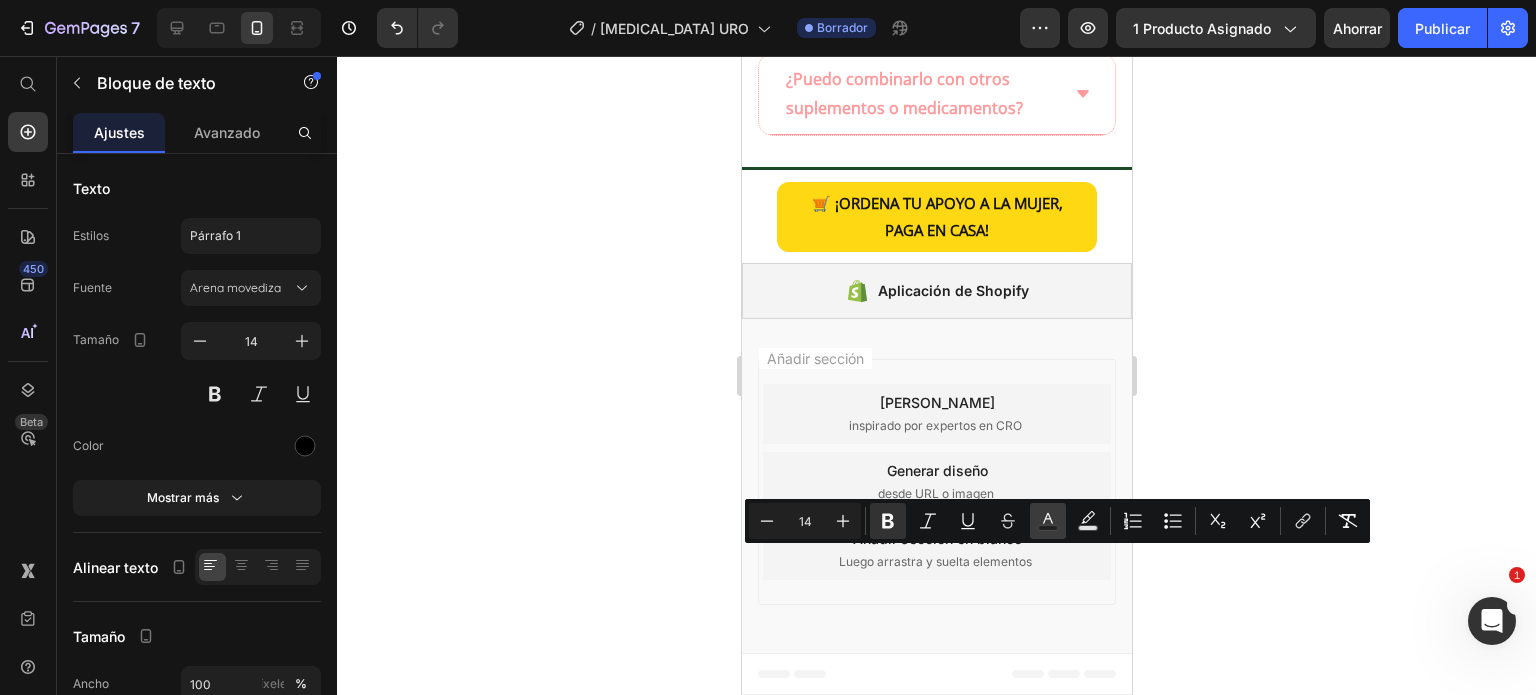 click 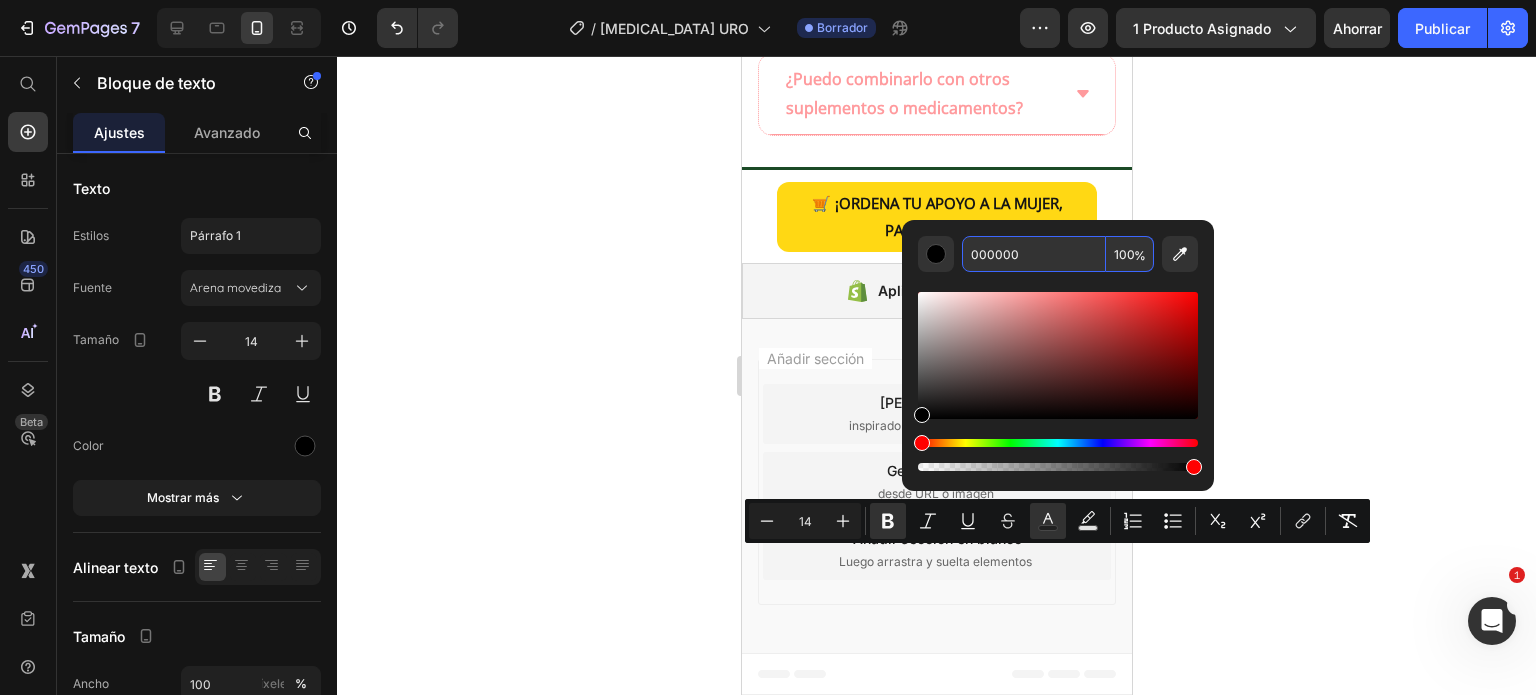click on "000000" at bounding box center (1034, 254) 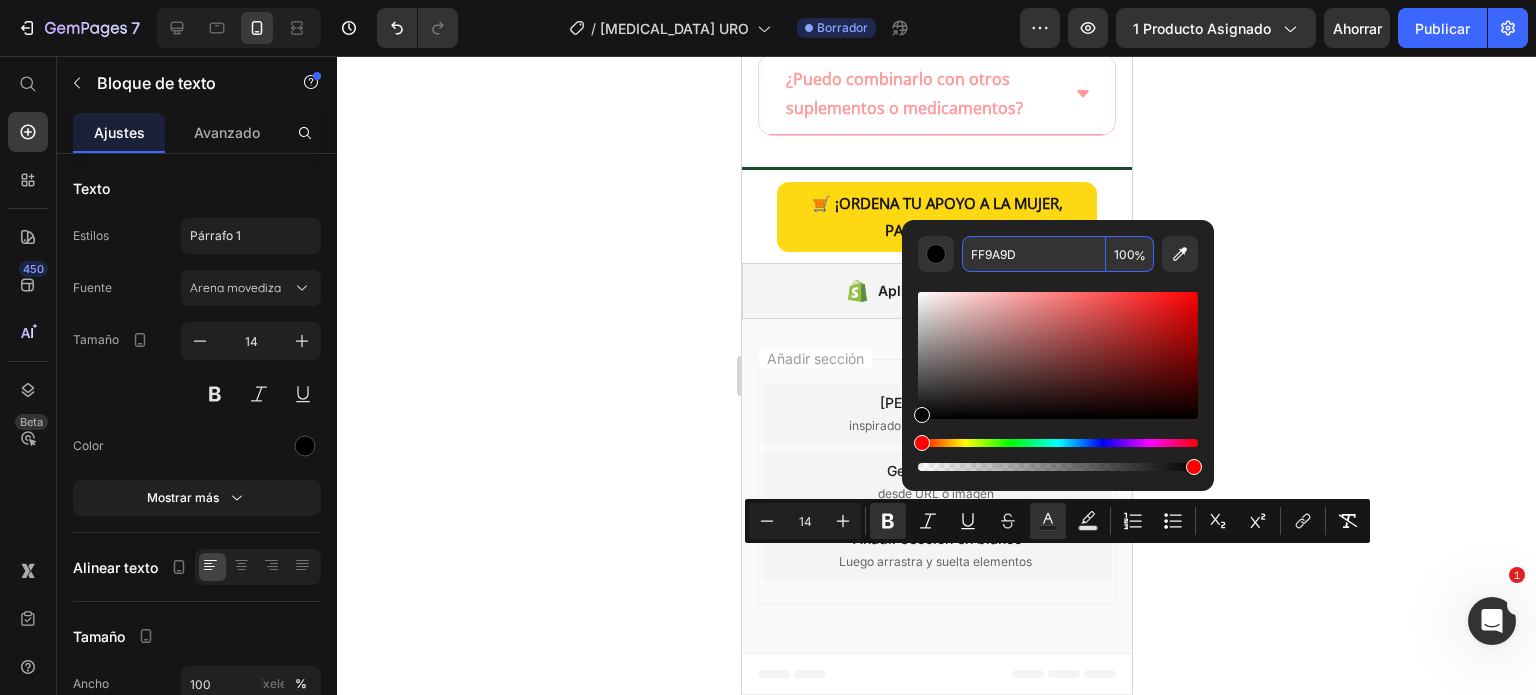 type on "FF9A9D" 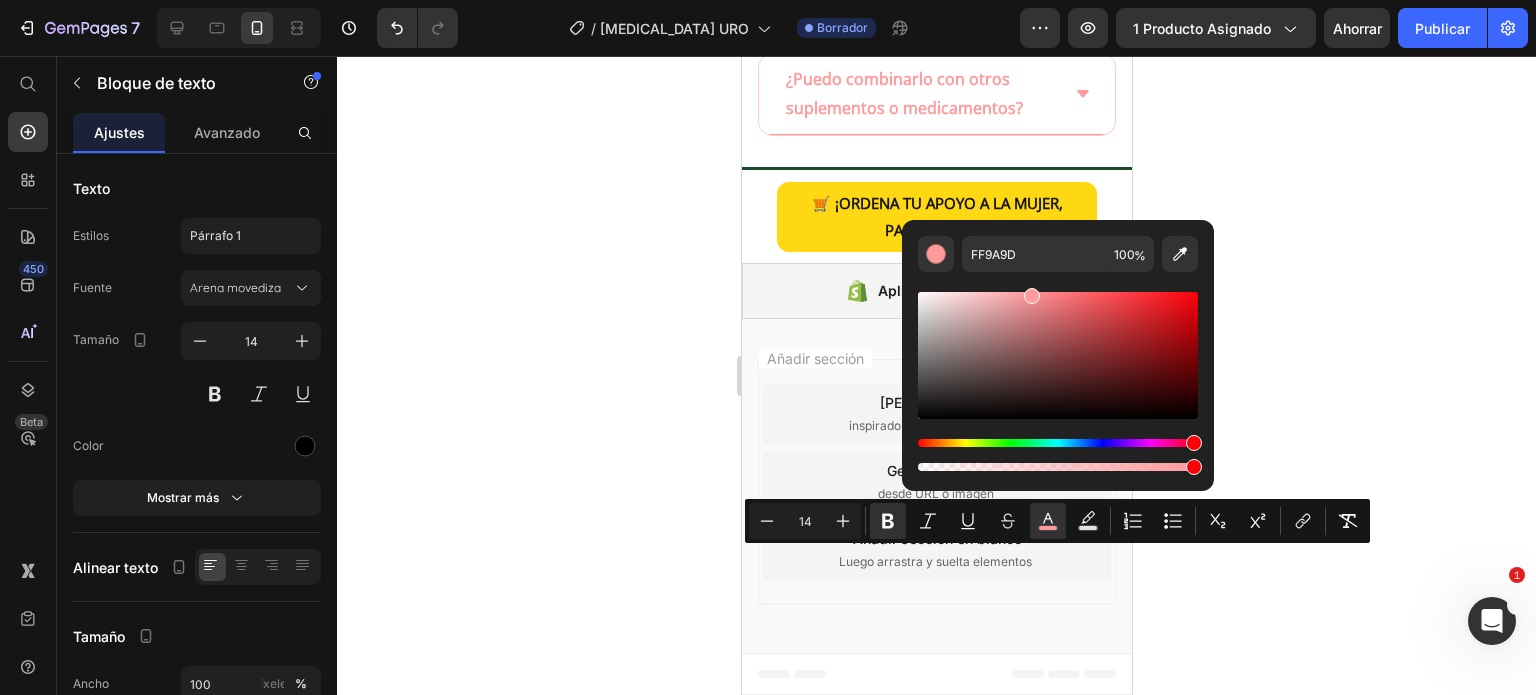 click on "Tratamiento:  1 supositorio diario durante 7 días. Prevención:  2 a 3 veces por semana." at bounding box center (936, -250) 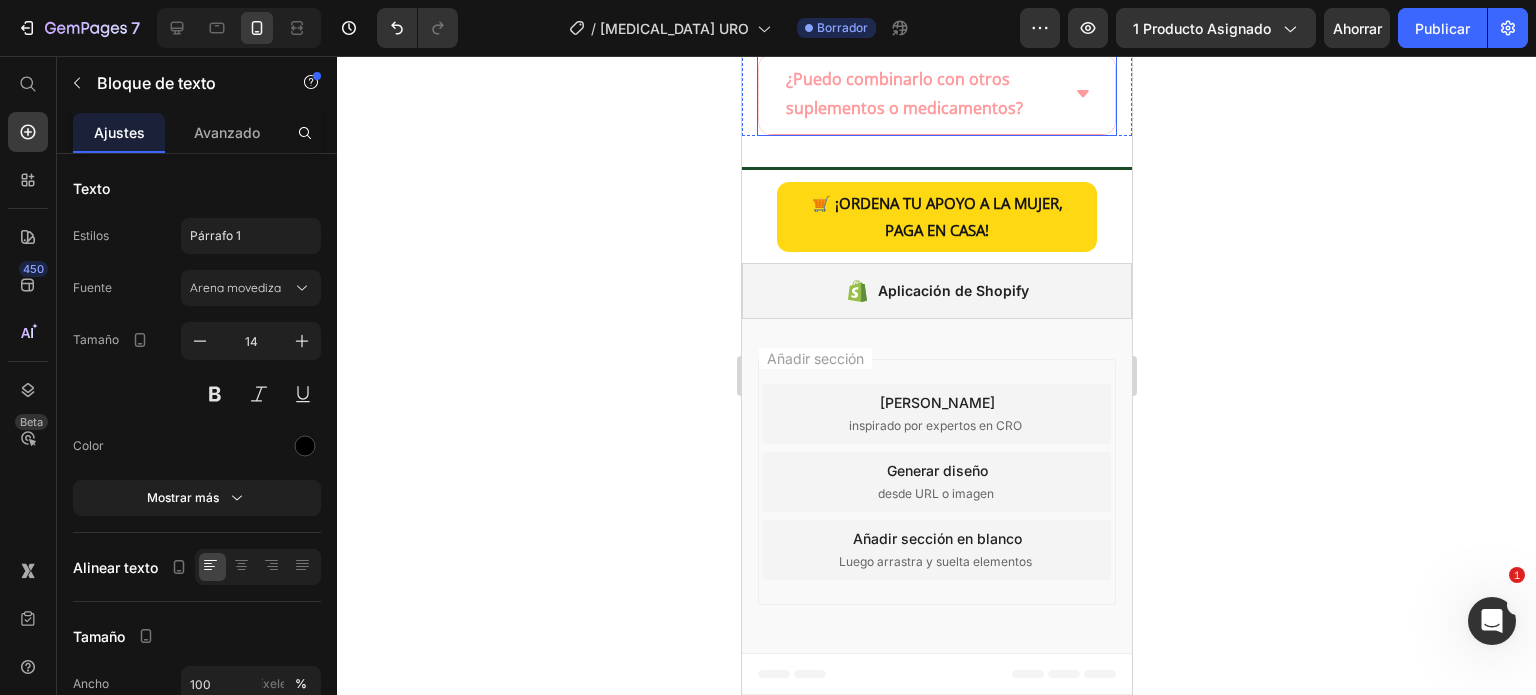 drag, startPoint x: 863, startPoint y: 611, endPoint x: 770, endPoint y: 603, distance: 93.34345 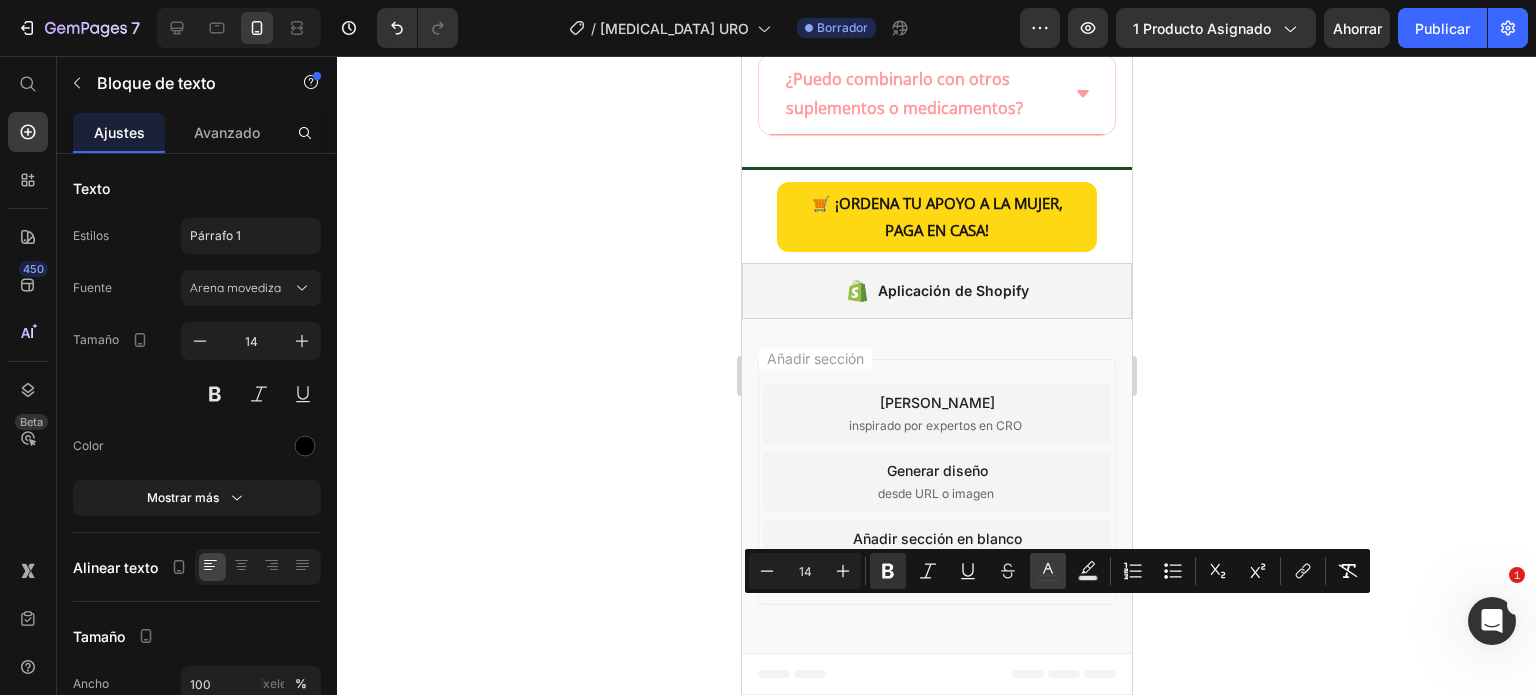 click on "color" at bounding box center (1048, 571) 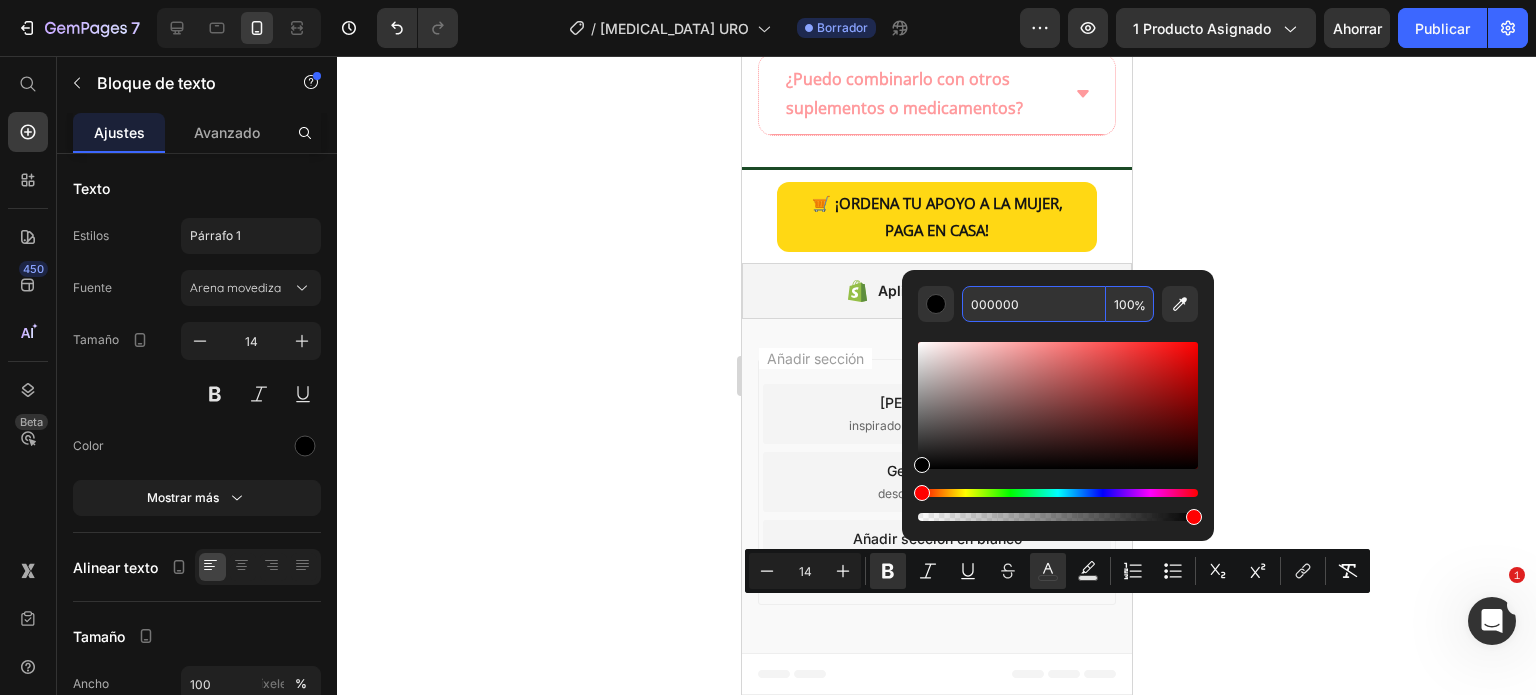 click on "000000" at bounding box center (1034, 304) 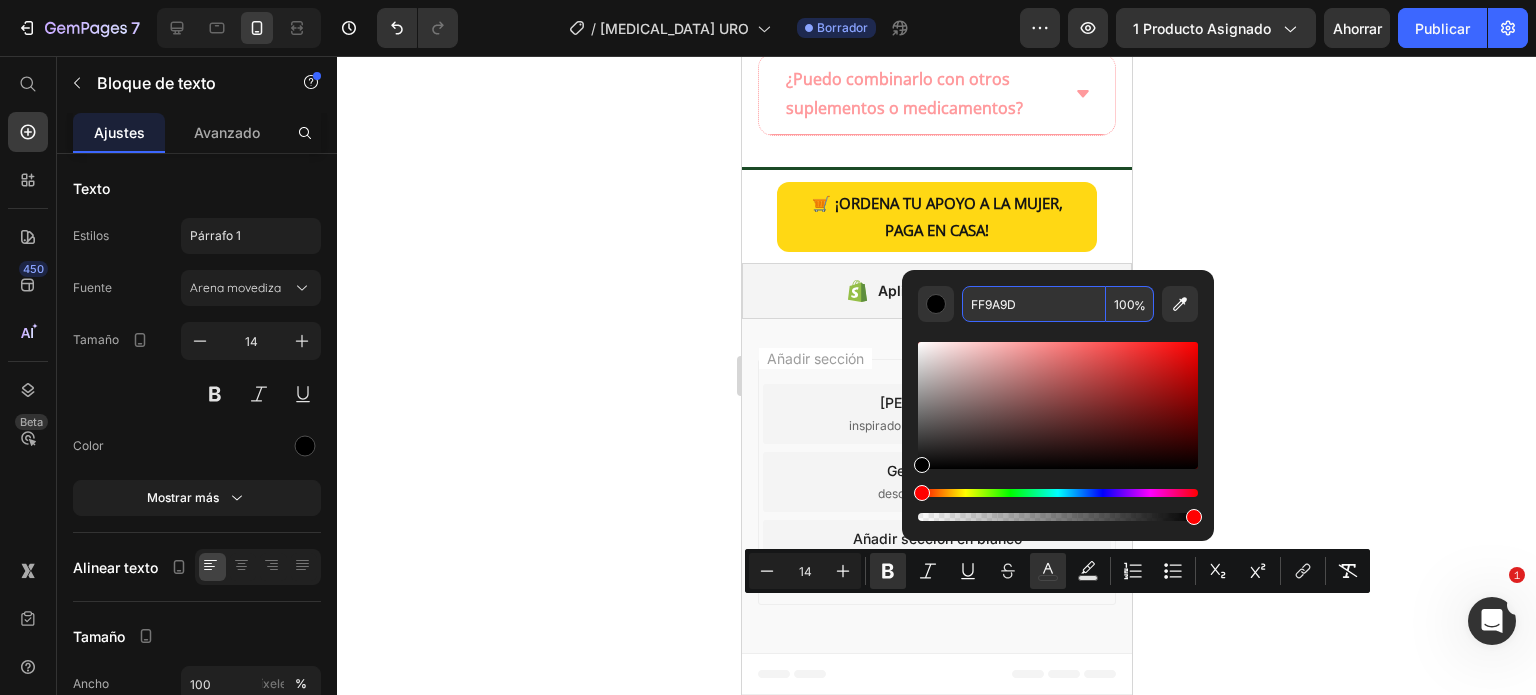 type on "FF9A9D" 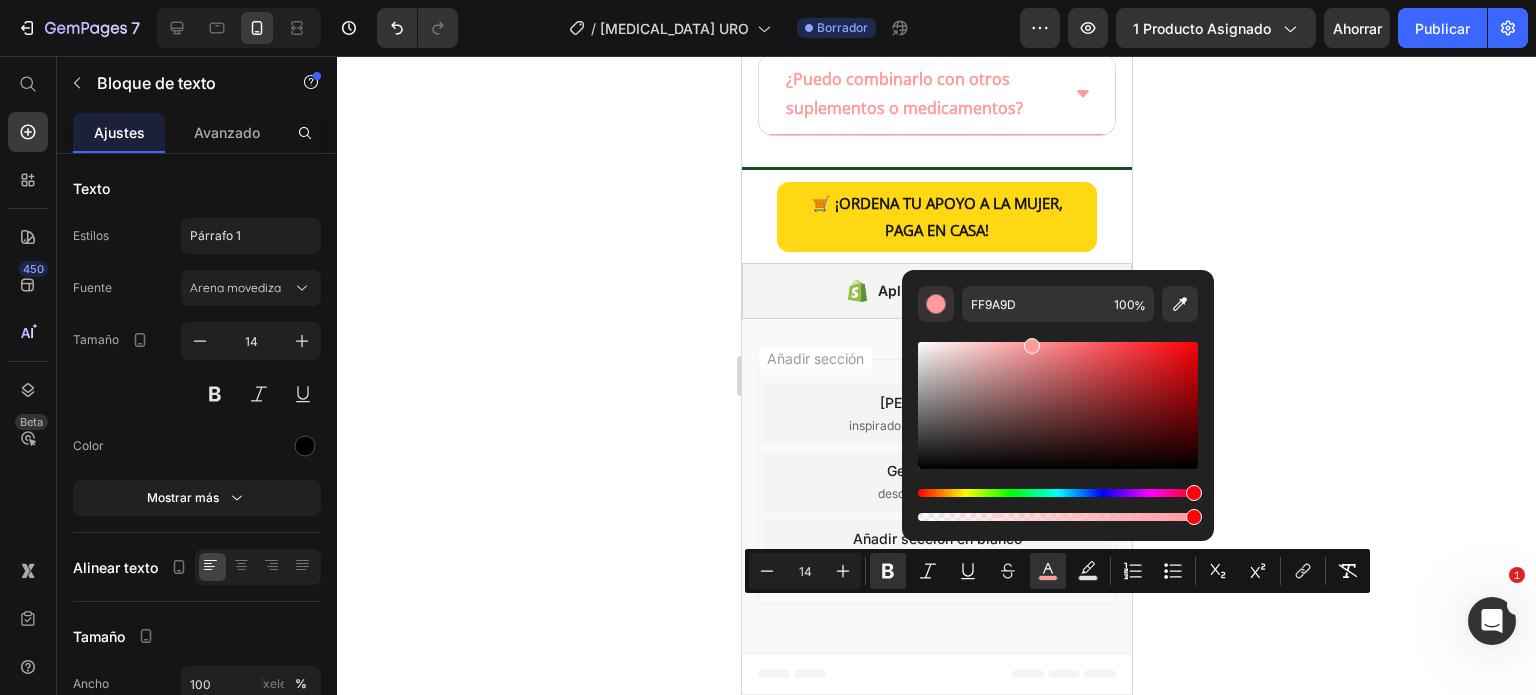 click 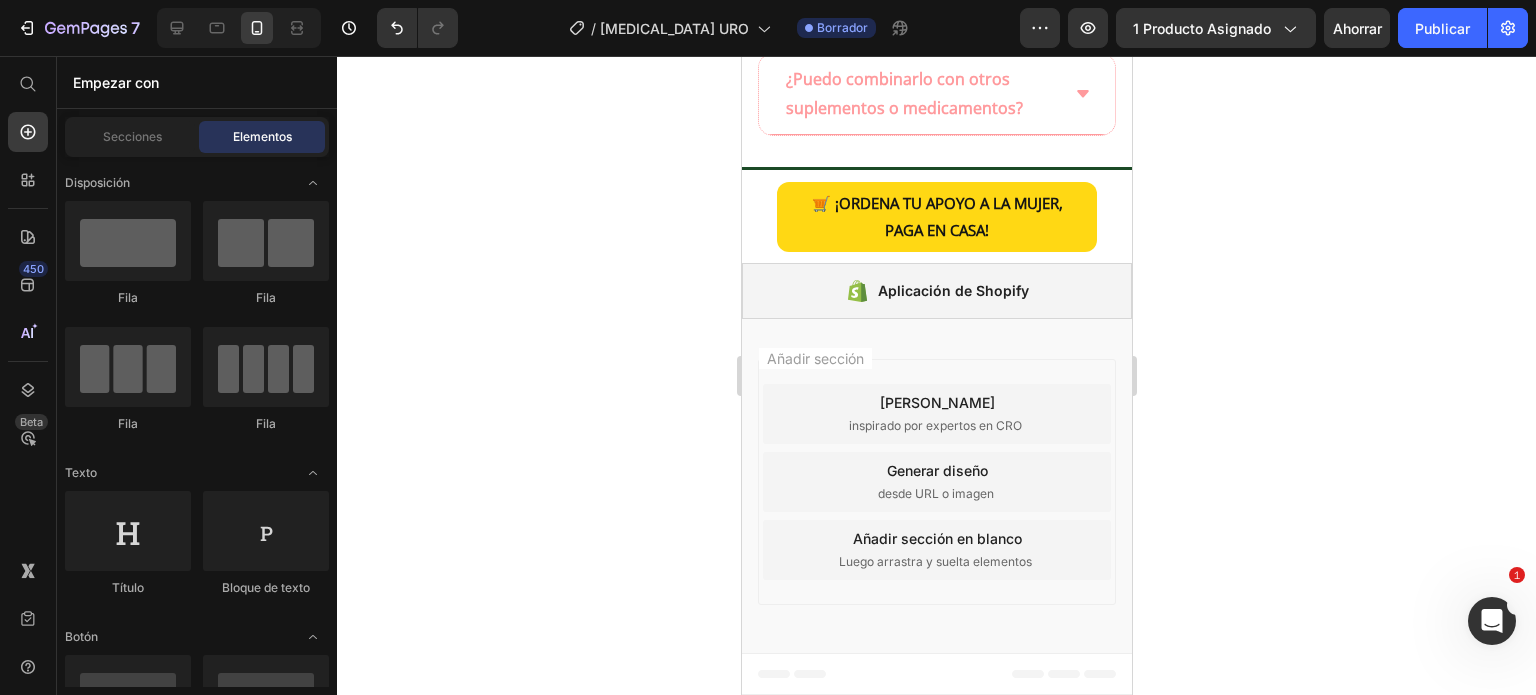 click 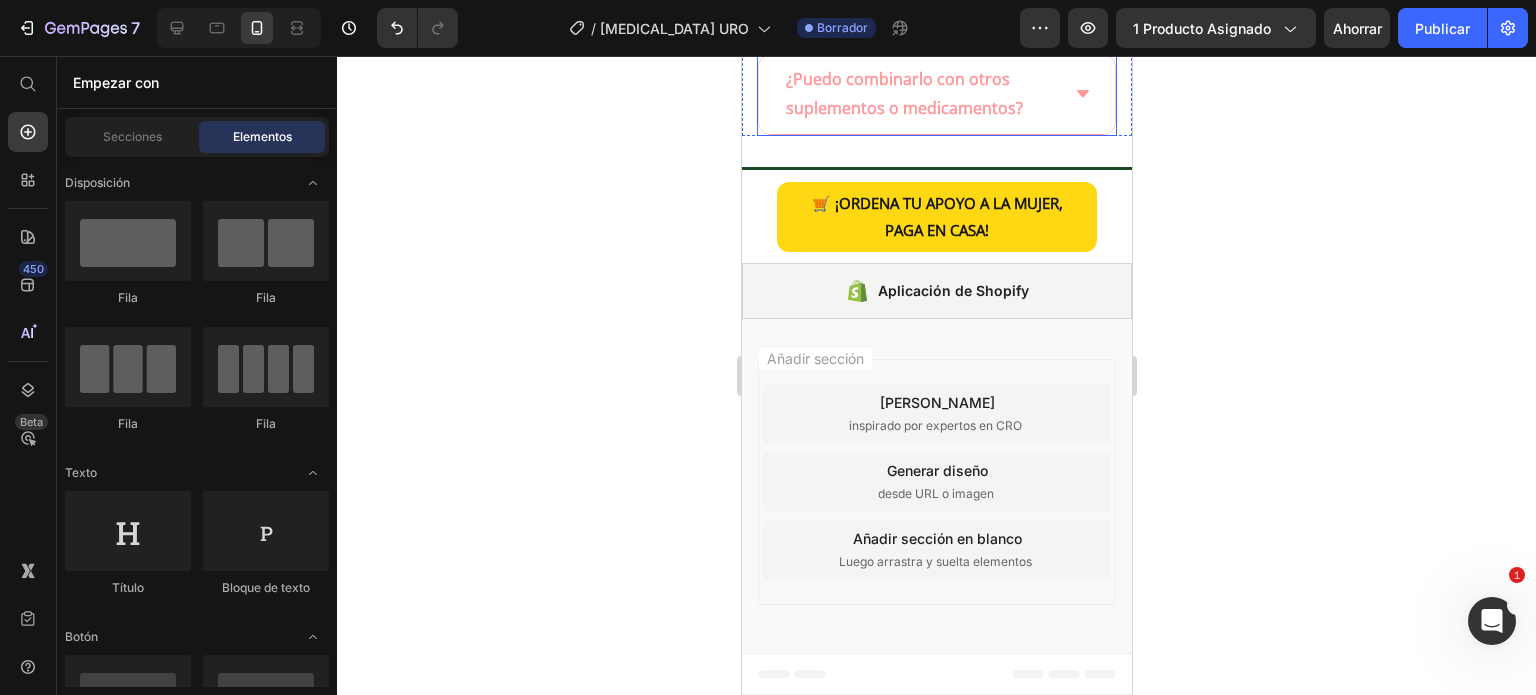 click on "¿Cómo se usa URO correctamente?" at bounding box center [936, -553] 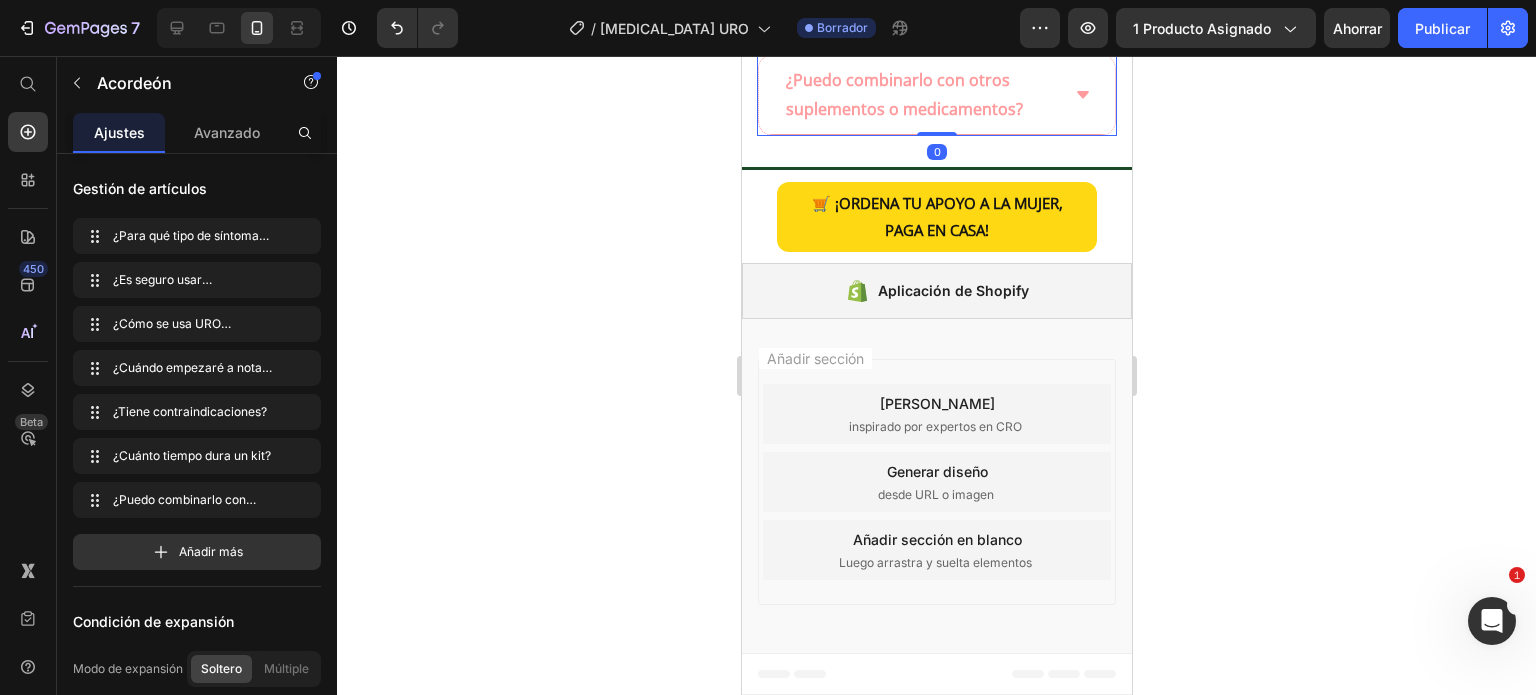 click on "¿Cuándo empezaré a notar resultados?" at bounding box center (920, -143) 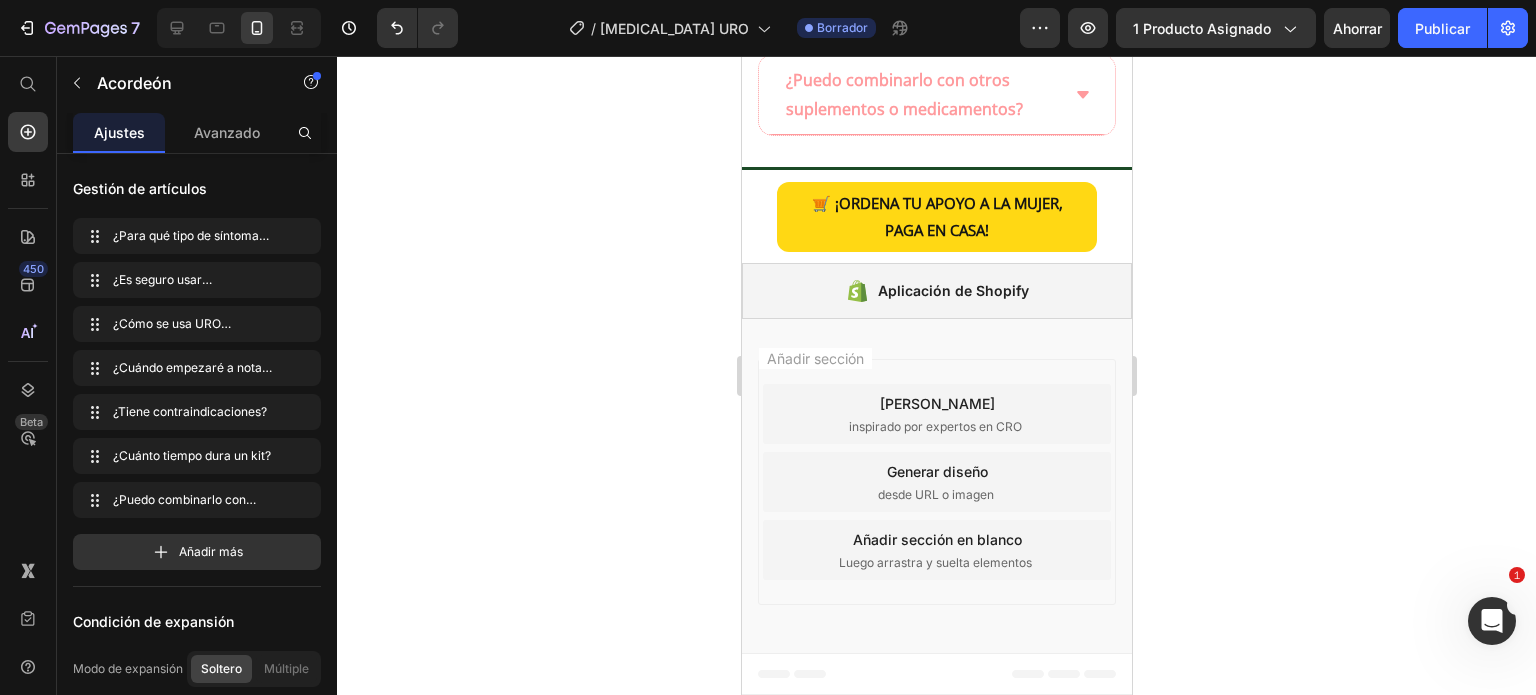 click on "¿Cuándo empezaré a notar resultados?" at bounding box center [920, -143] 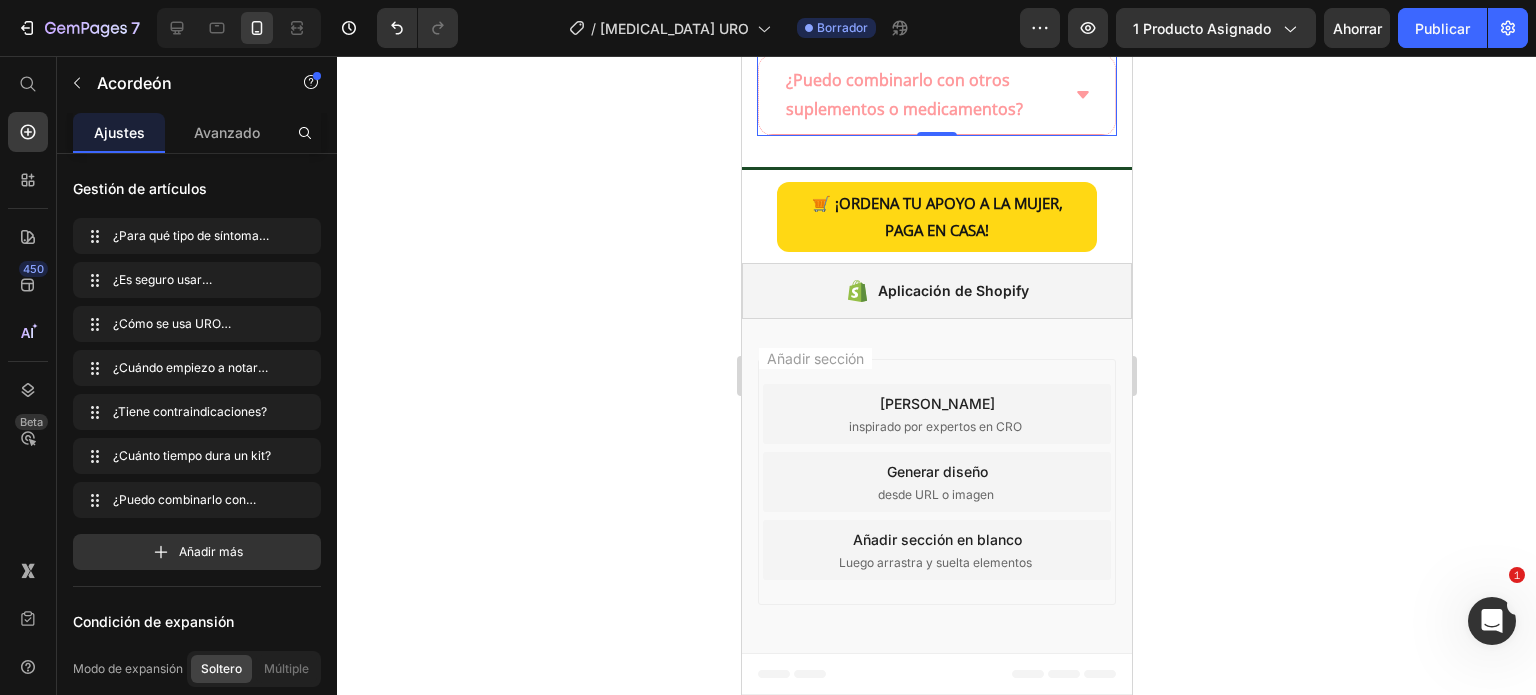 click on "¿Cuándo empiezo a notar resultados?" at bounding box center (936, -143) 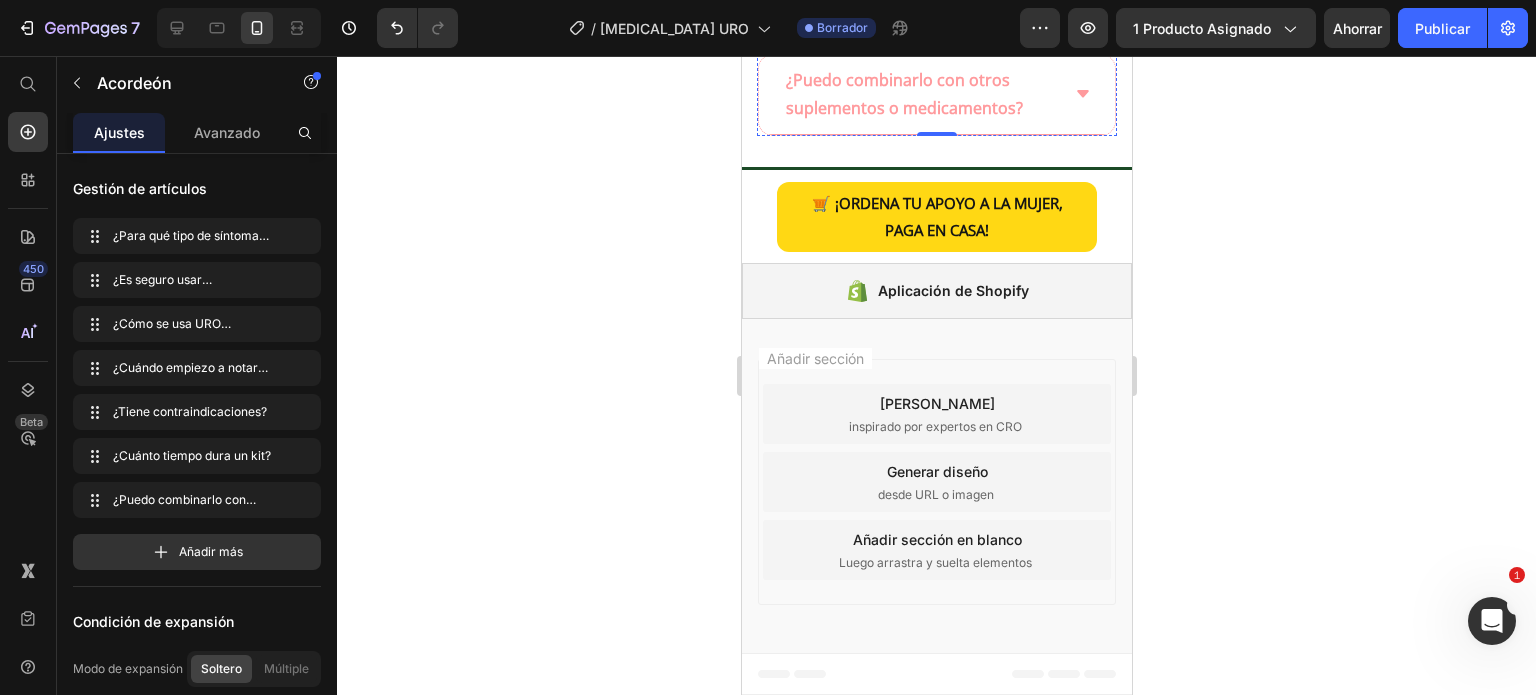 click on "La mayoría de los usuarios reporta menos hinchazón y más energía en pocos días. Los beneficios completos se potencian con el uso continuo." at bounding box center [936, -164] 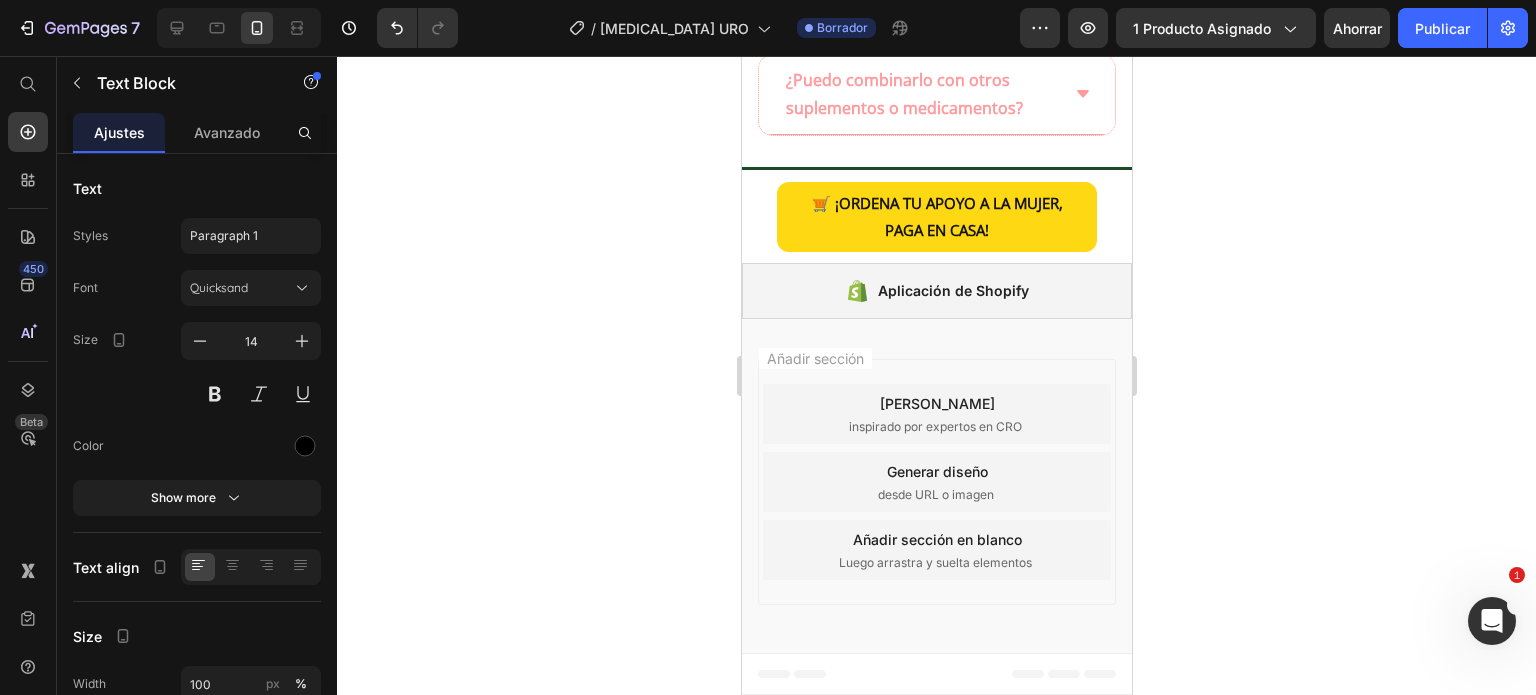 click on "La mayoría de los usuarios reporta menos hinchazón y más energía en pocos días. Los beneficios completos se potencian con el uso continuo." at bounding box center [936, -164] 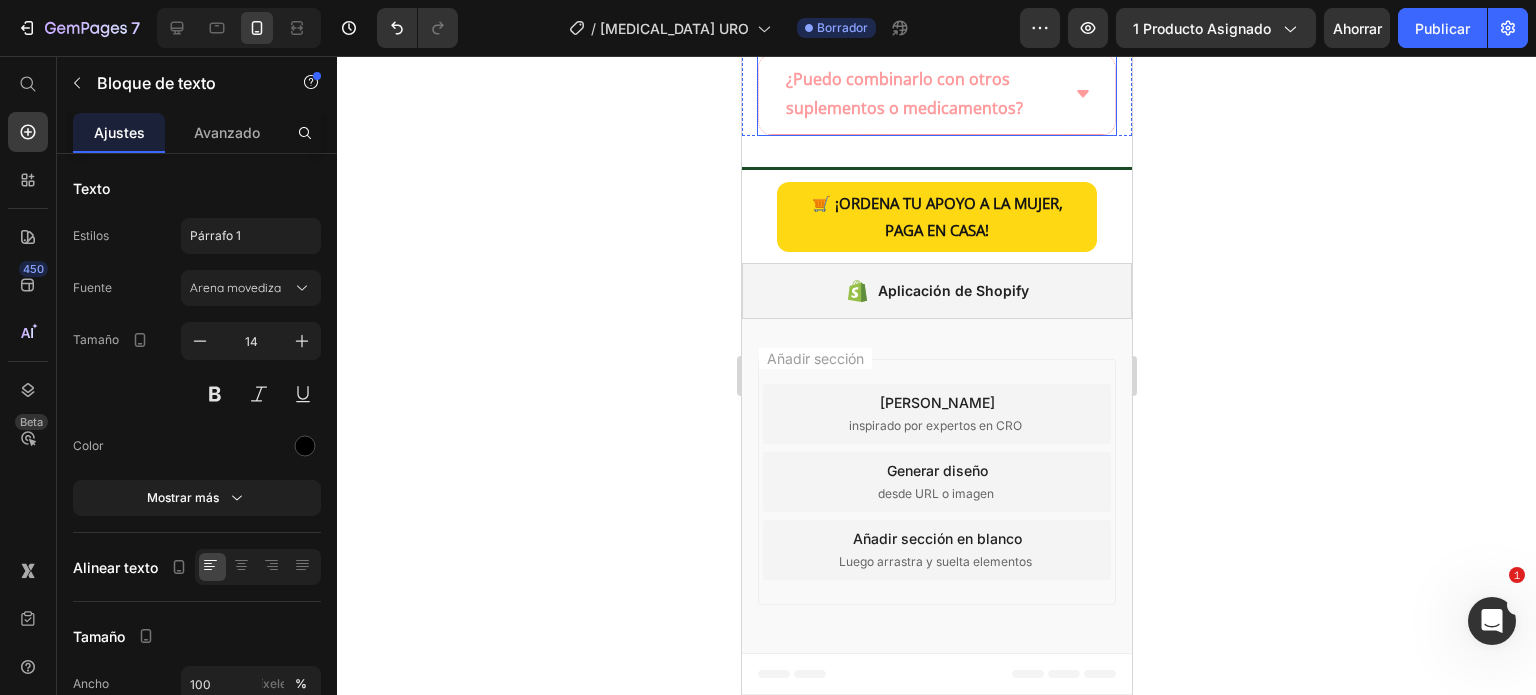 click on "¿Cuándo empiezo a notar resultados?" at bounding box center (920, -315) 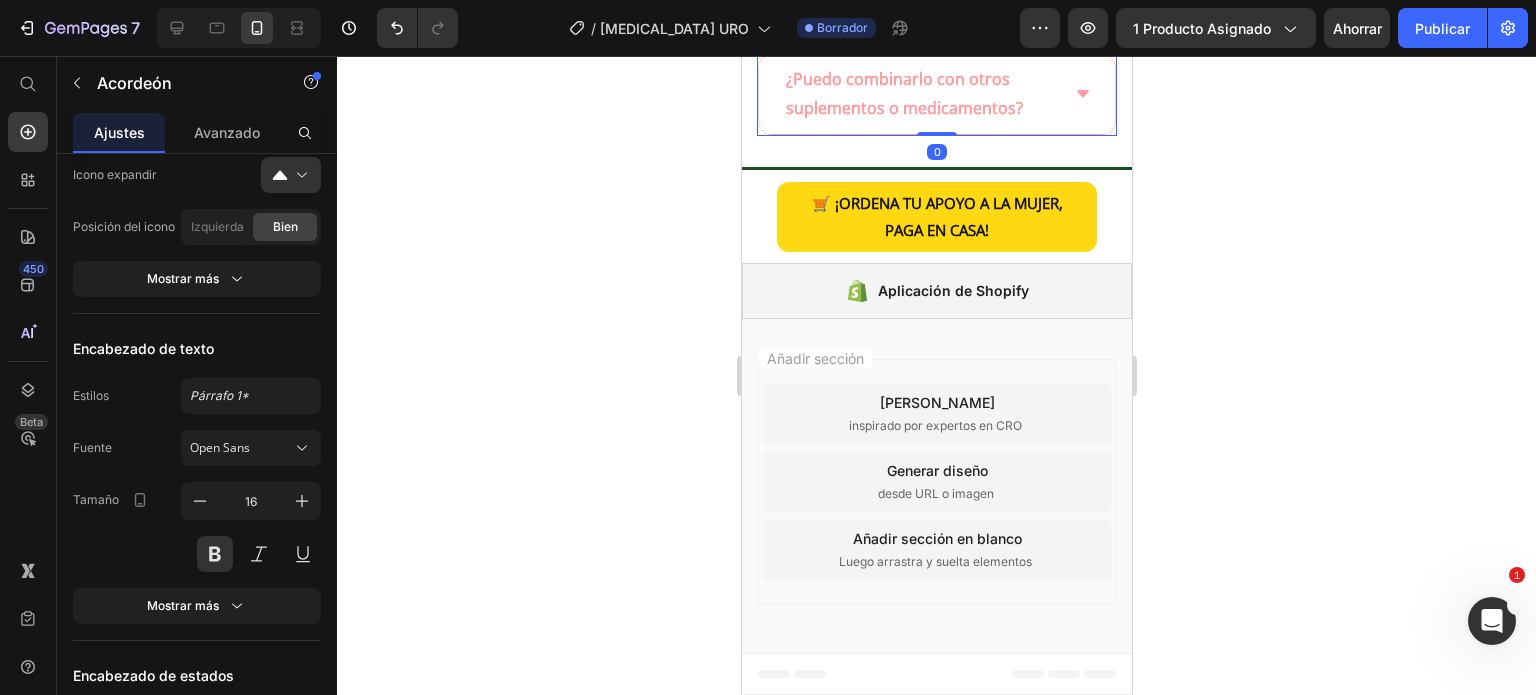 scroll, scrollTop: 1400, scrollLeft: 0, axis: vertical 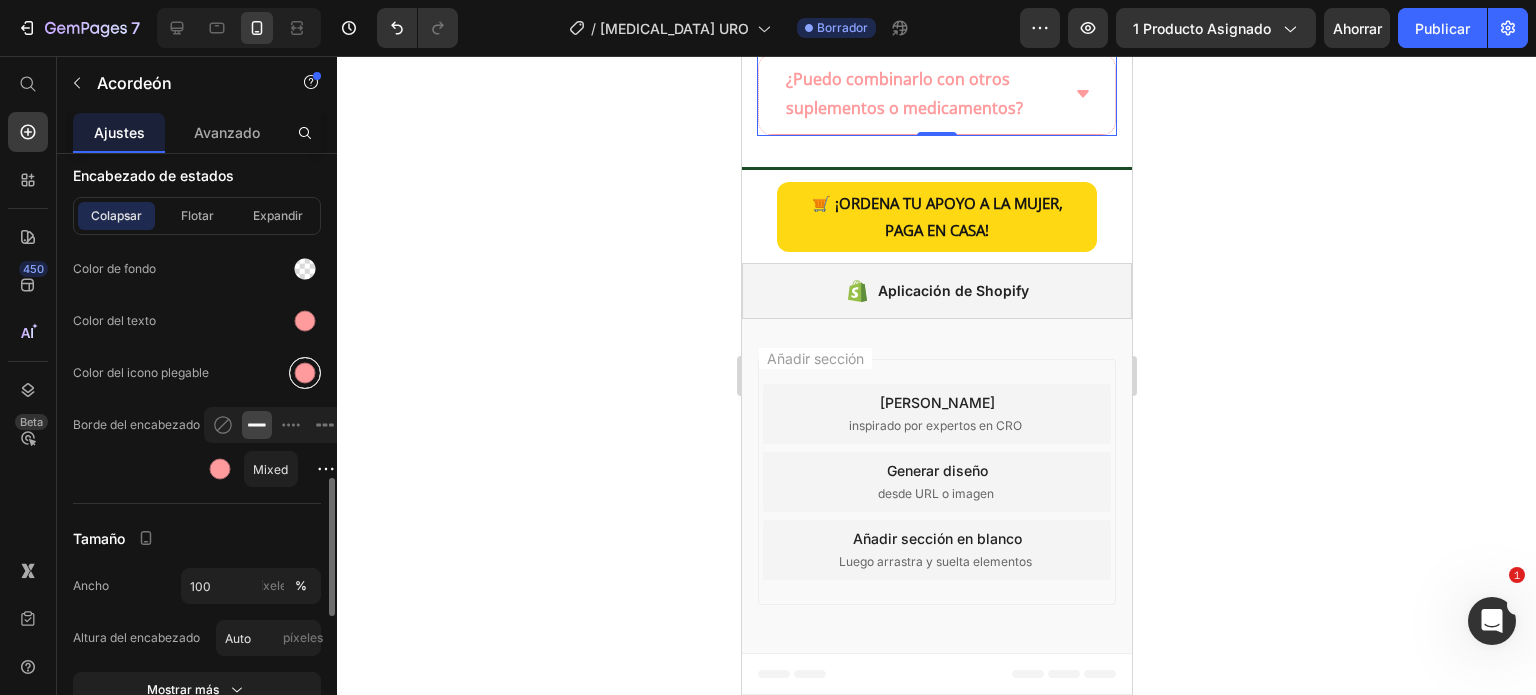click at bounding box center (305, 373) 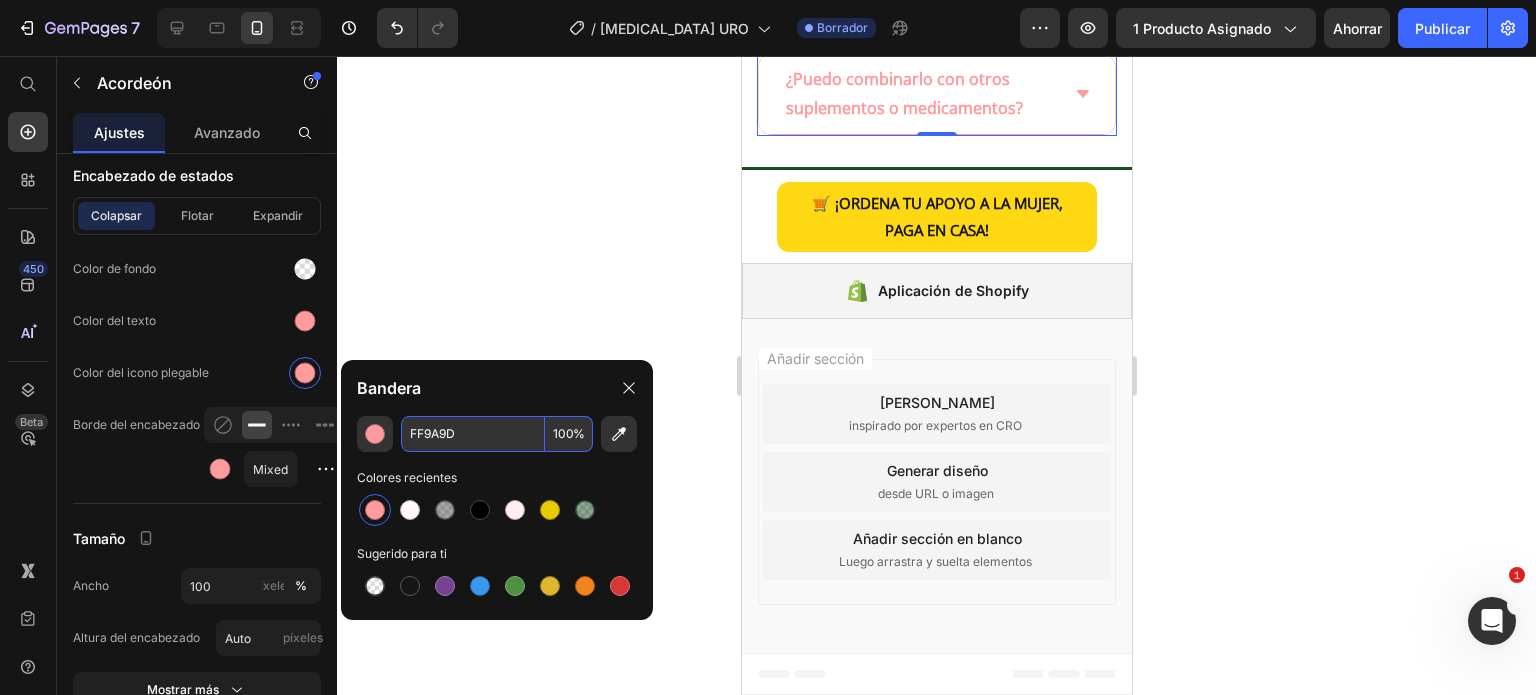 click on "FF9A9D" at bounding box center [473, 434] 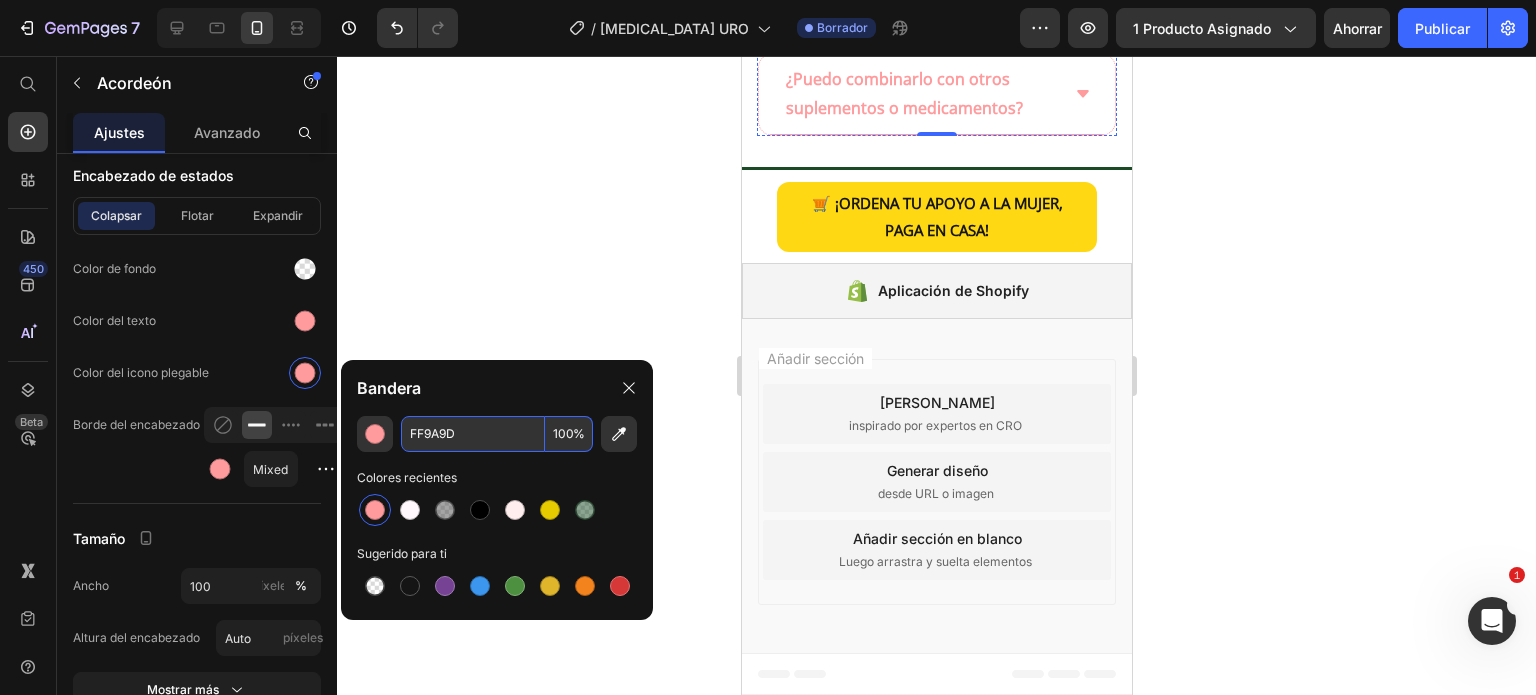 click on "primeros 2 a 3 días" at bounding box center (910, -228) 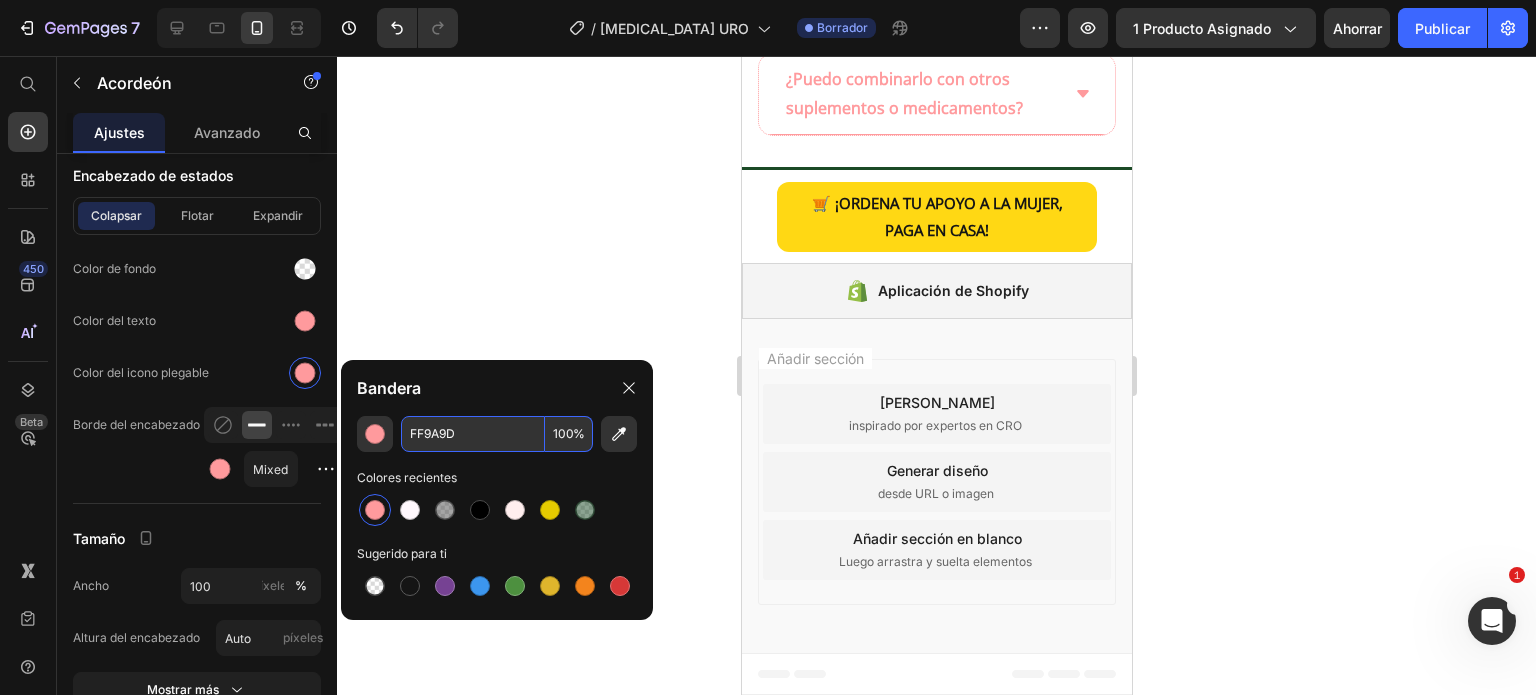 scroll, scrollTop: 0, scrollLeft: 0, axis: both 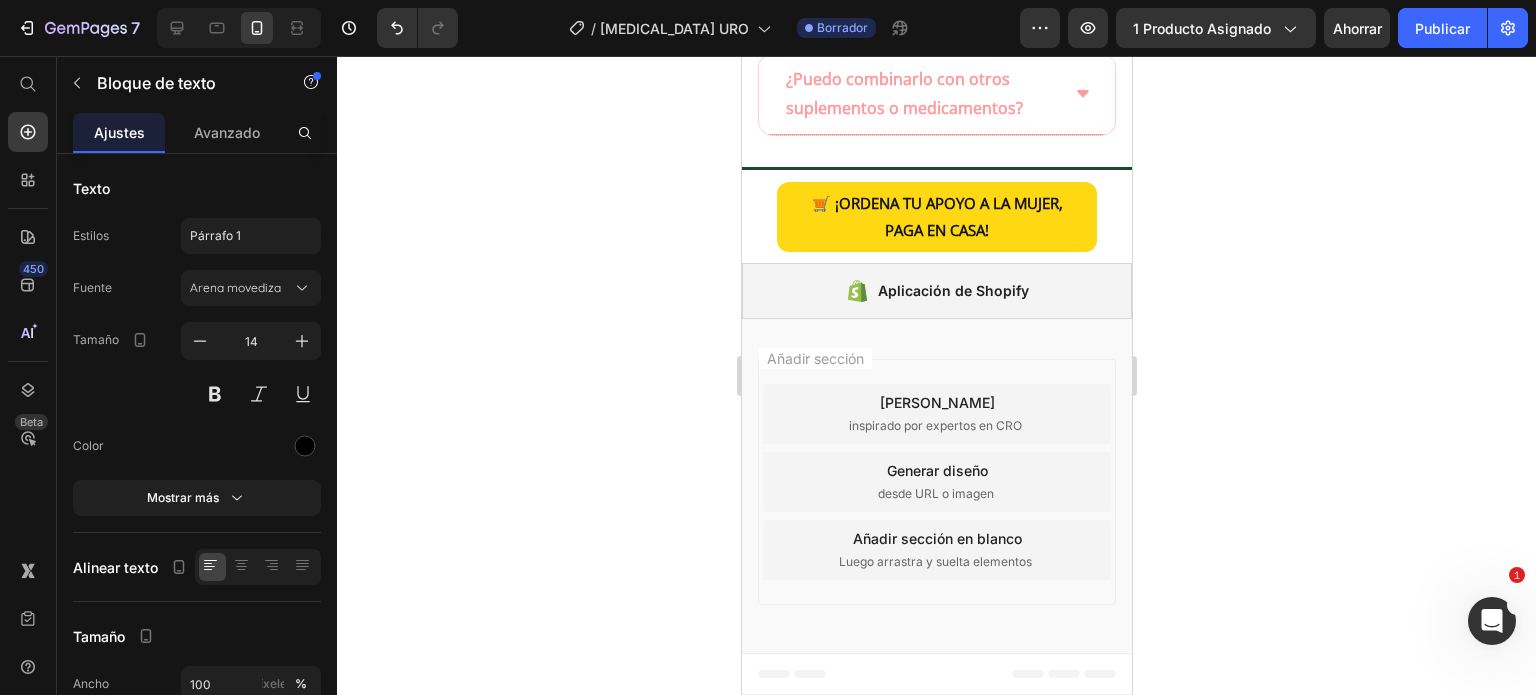 click on "primeros 2 a 3 días" at bounding box center [910, -228] 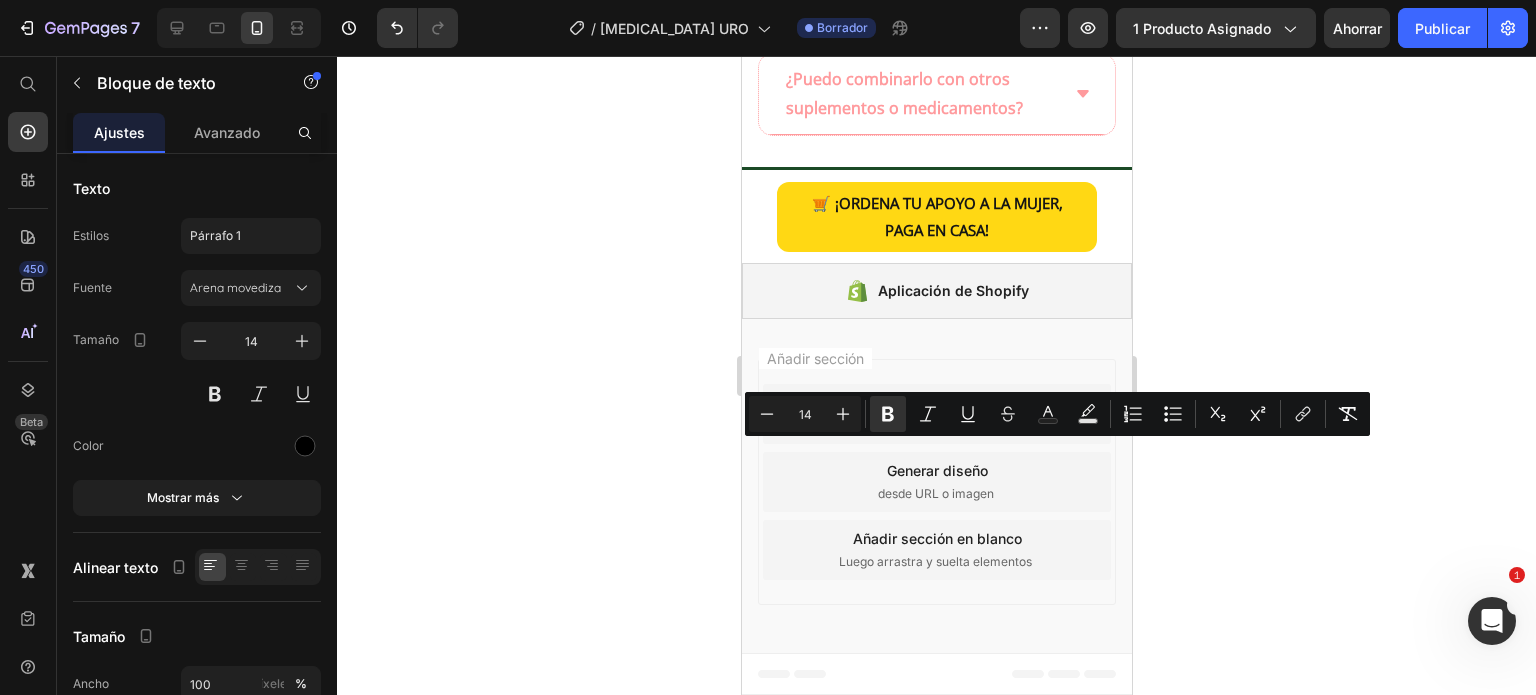 drag, startPoint x: 901, startPoint y: 457, endPoint x: 1025, endPoint y: 446, distance: 124.486946 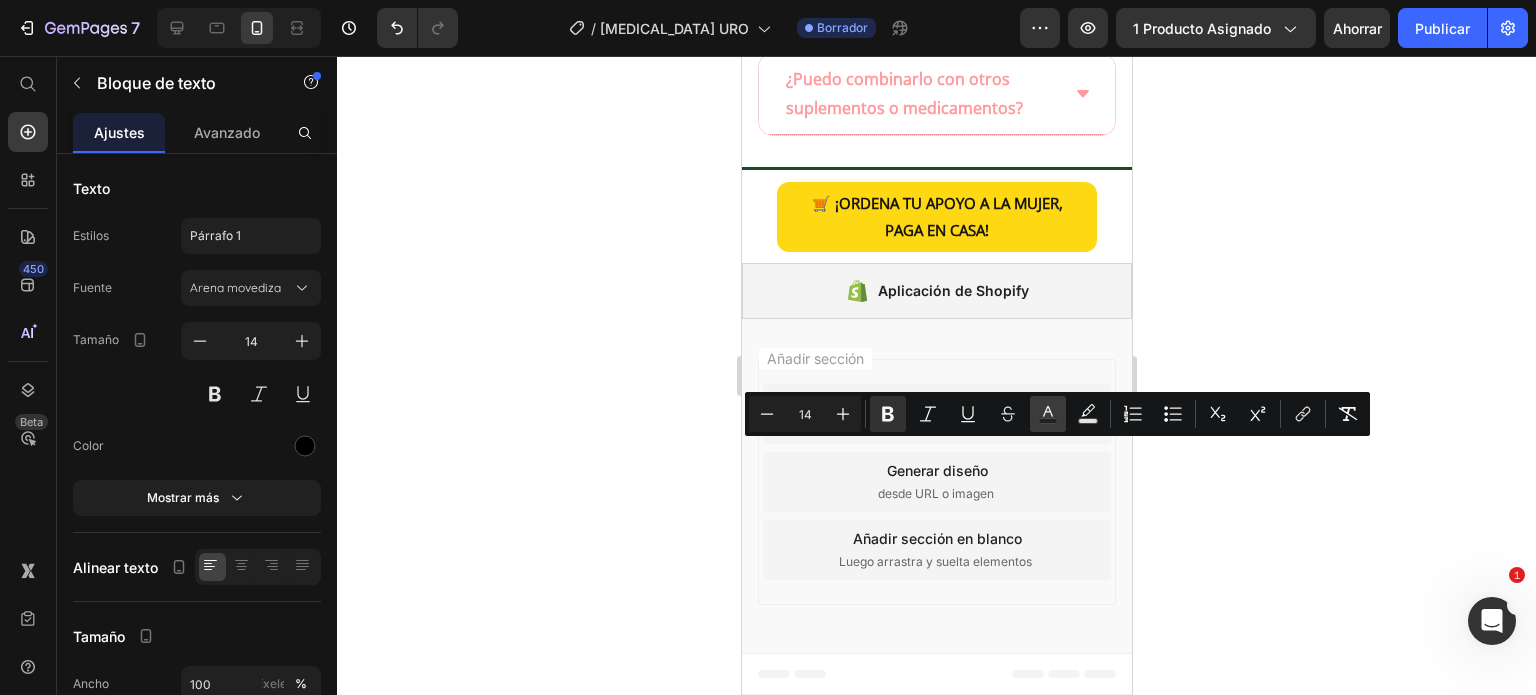 click 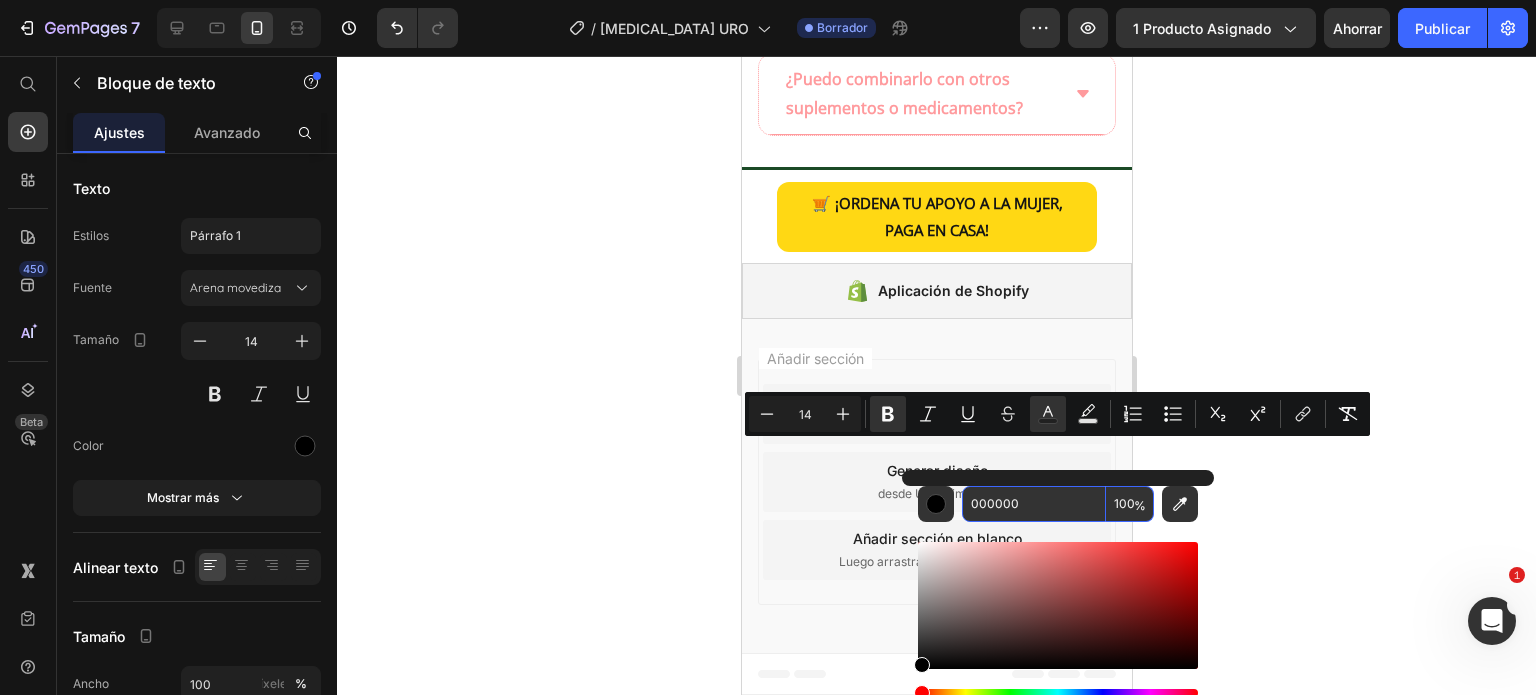 click on "000000" at bounding box center [1034, 504] 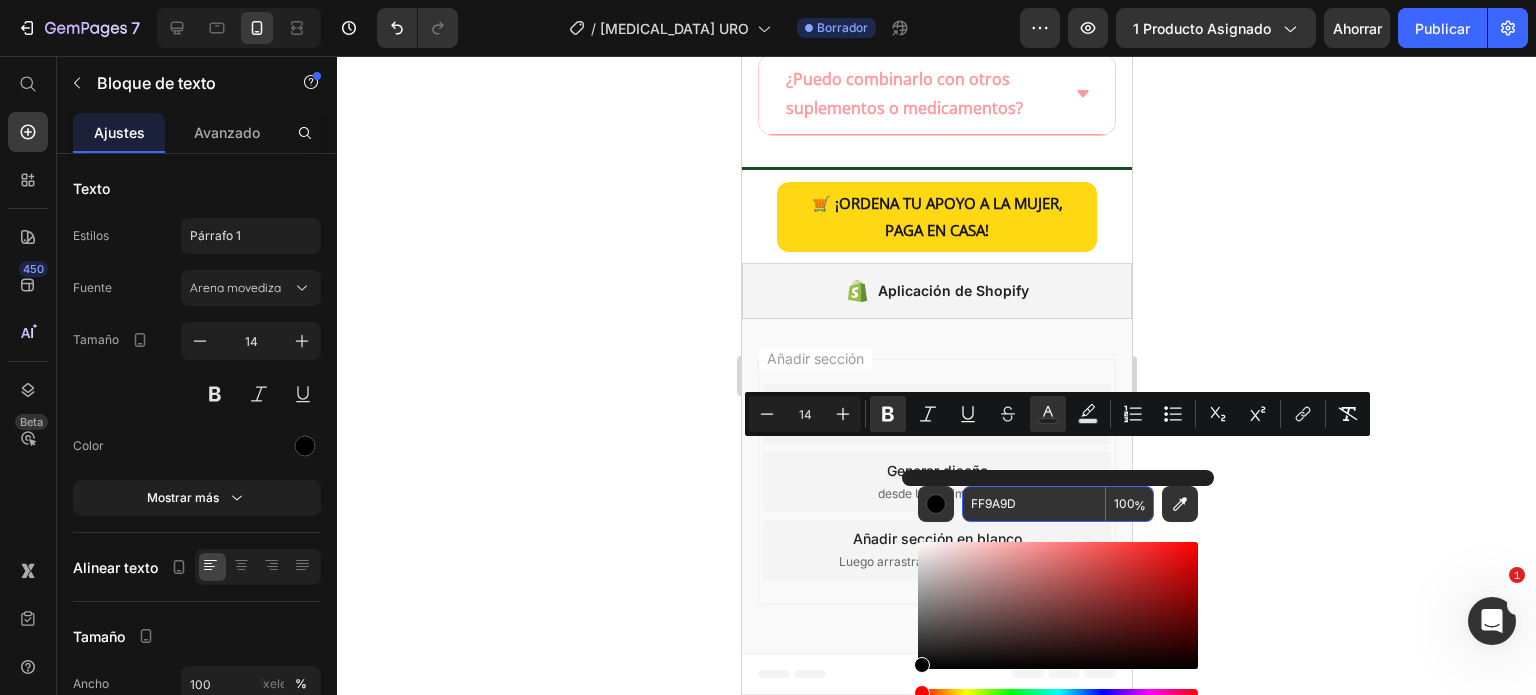 type on "FF9A9D" 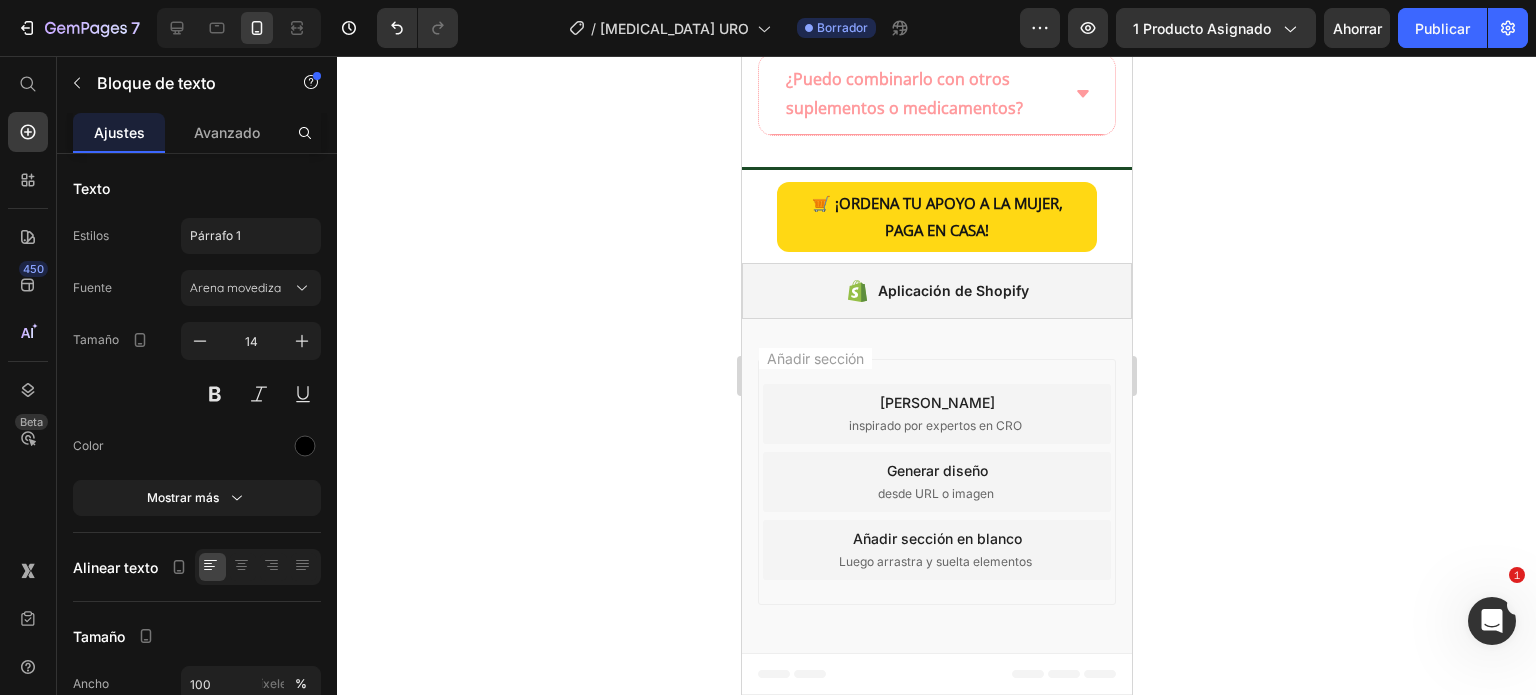 click on "La mayoría de las mujeres reporta una mejora desde los  primeros 2 a 3 días , especialmente en la reducción de olores e irritación. Los resultados se afianzan tras completar el tratamiento. Más del  90% de usuarias  nota un cambio positivo en menos de 2 semanas." at bounding box center (936, -190) 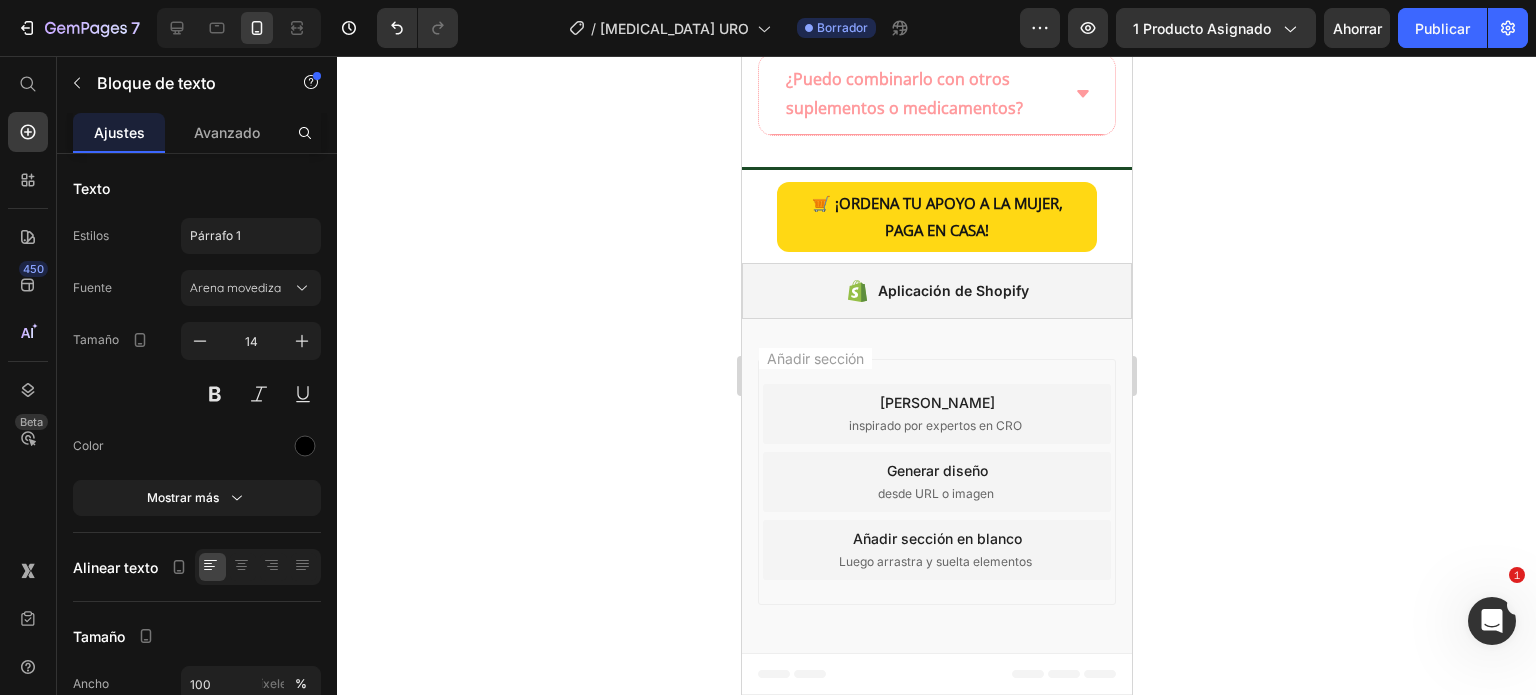 drag, startPoint x: 926, startPoint y: 554, endPoint x: 941, endPoint y: 555, distance: 15.033297 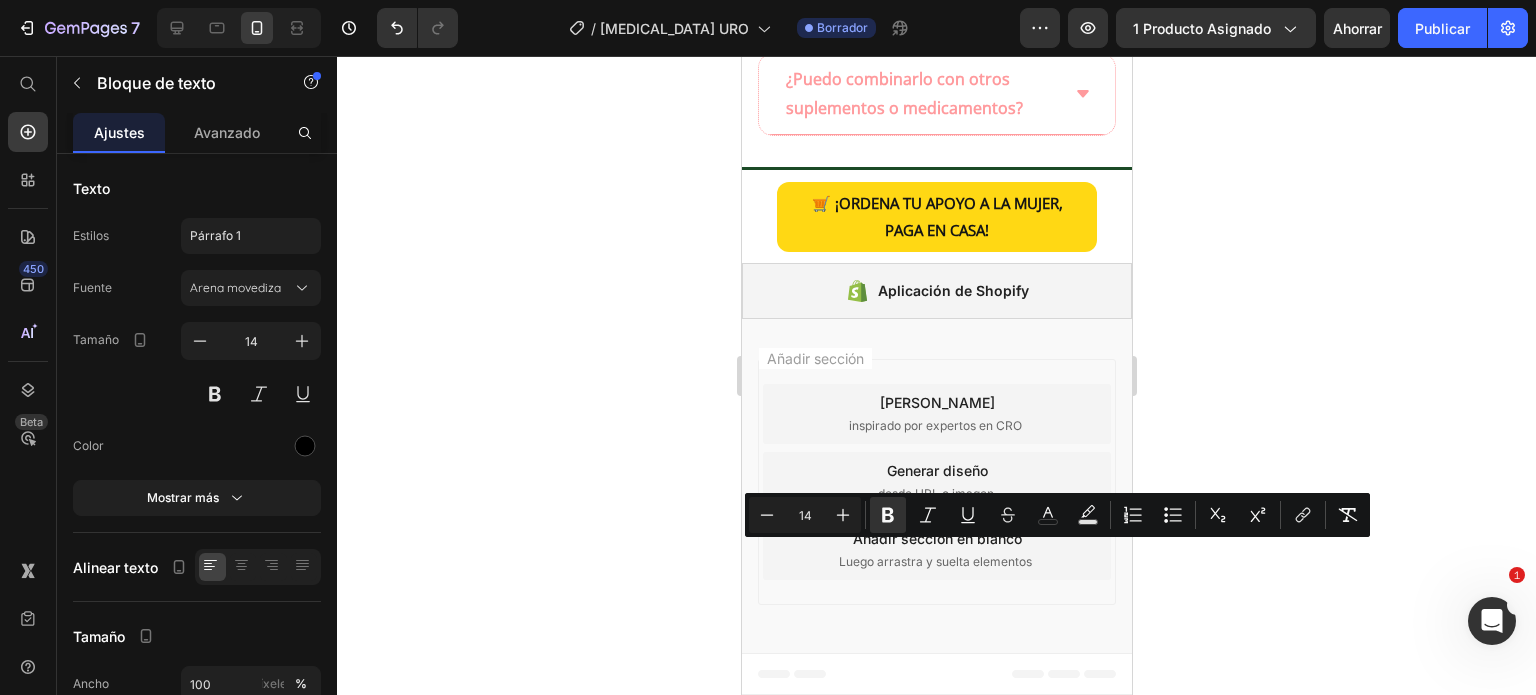 drag, startPoint x: 924, startPoint y: 551, endPoint x: 1029, endPoint y: 557, distance: 105.17129 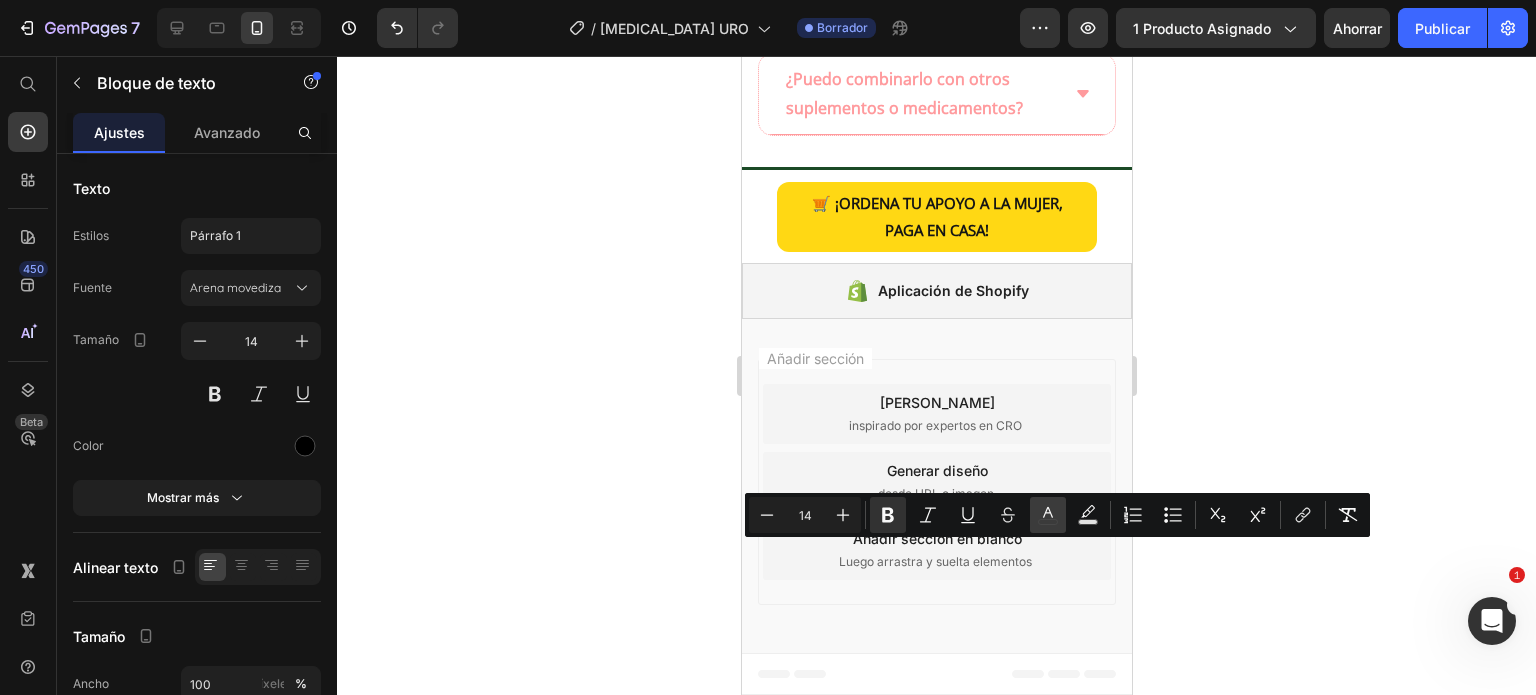 click on "color" at bounding box center [1048, 515] 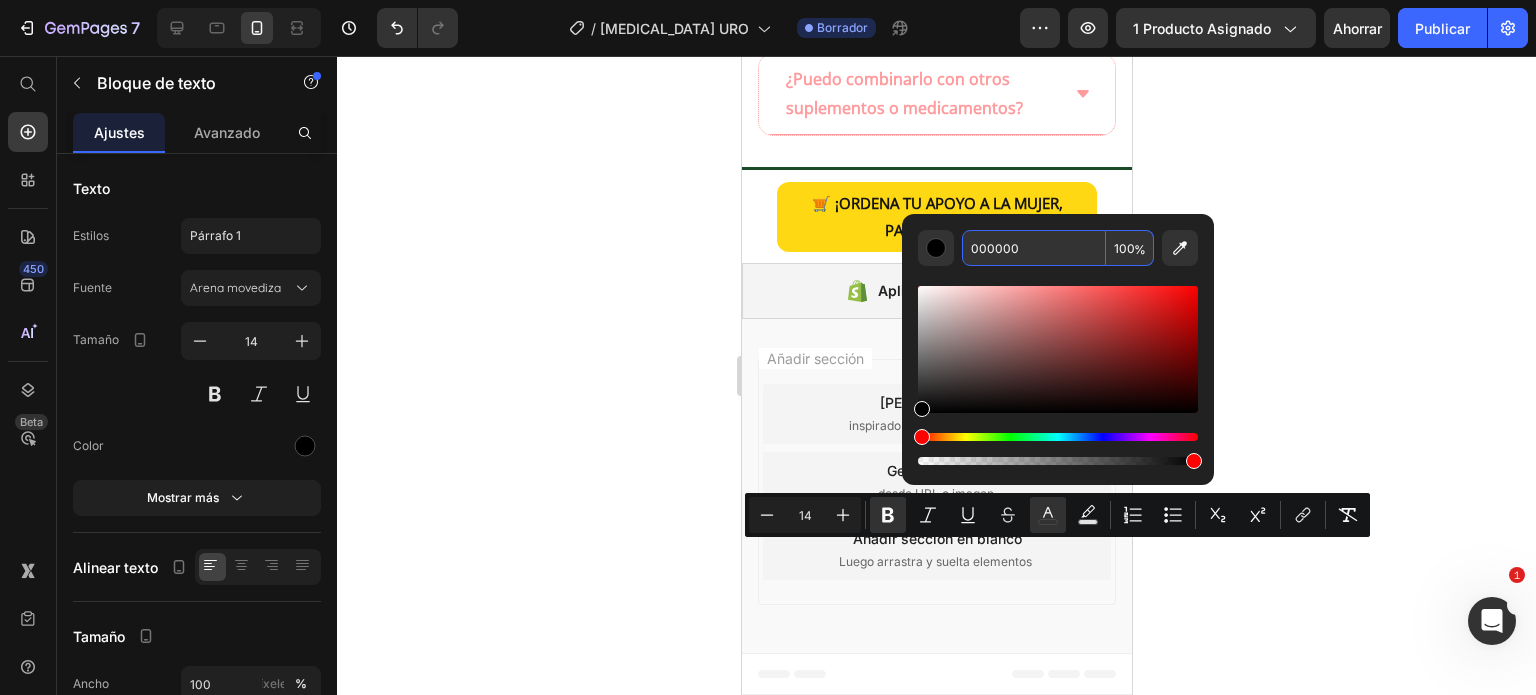 click on "000000" at bounding box center (1034, 248) 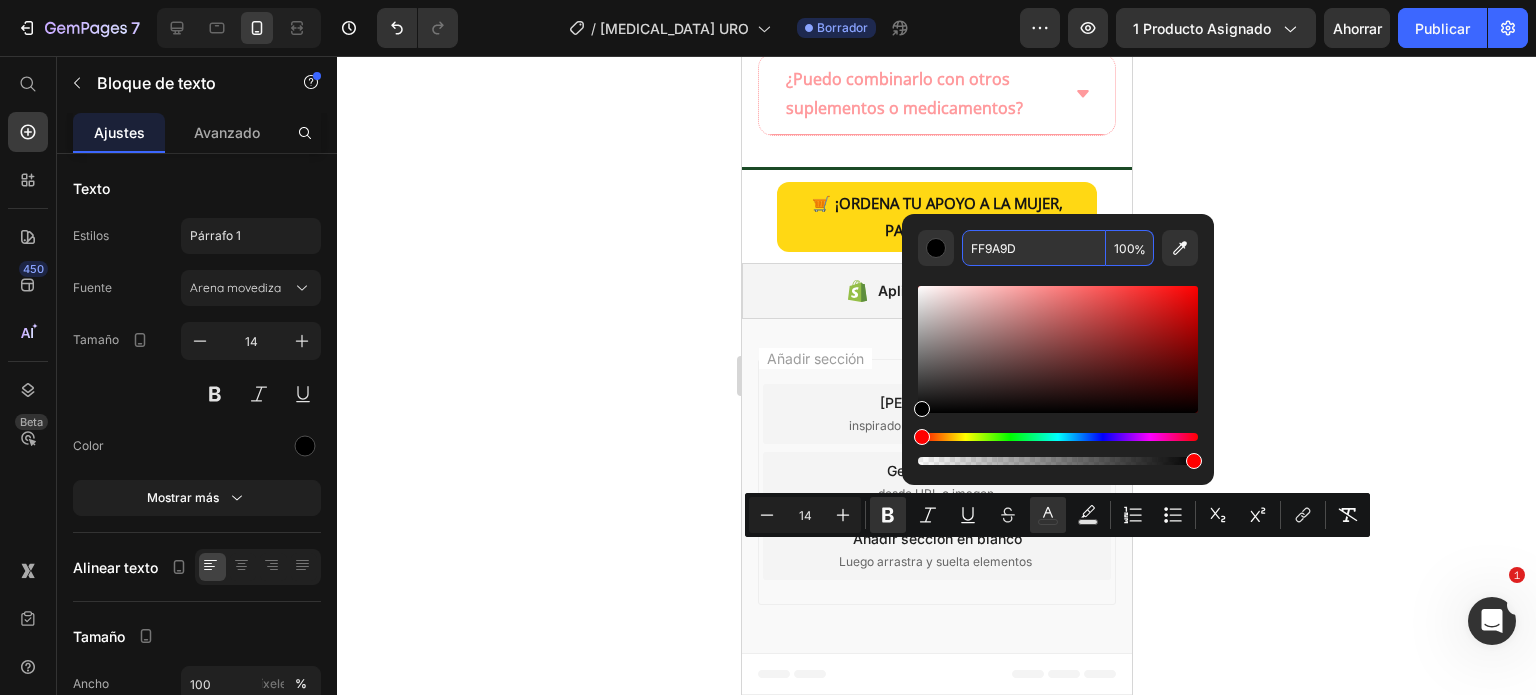 type on "FF9A9D" 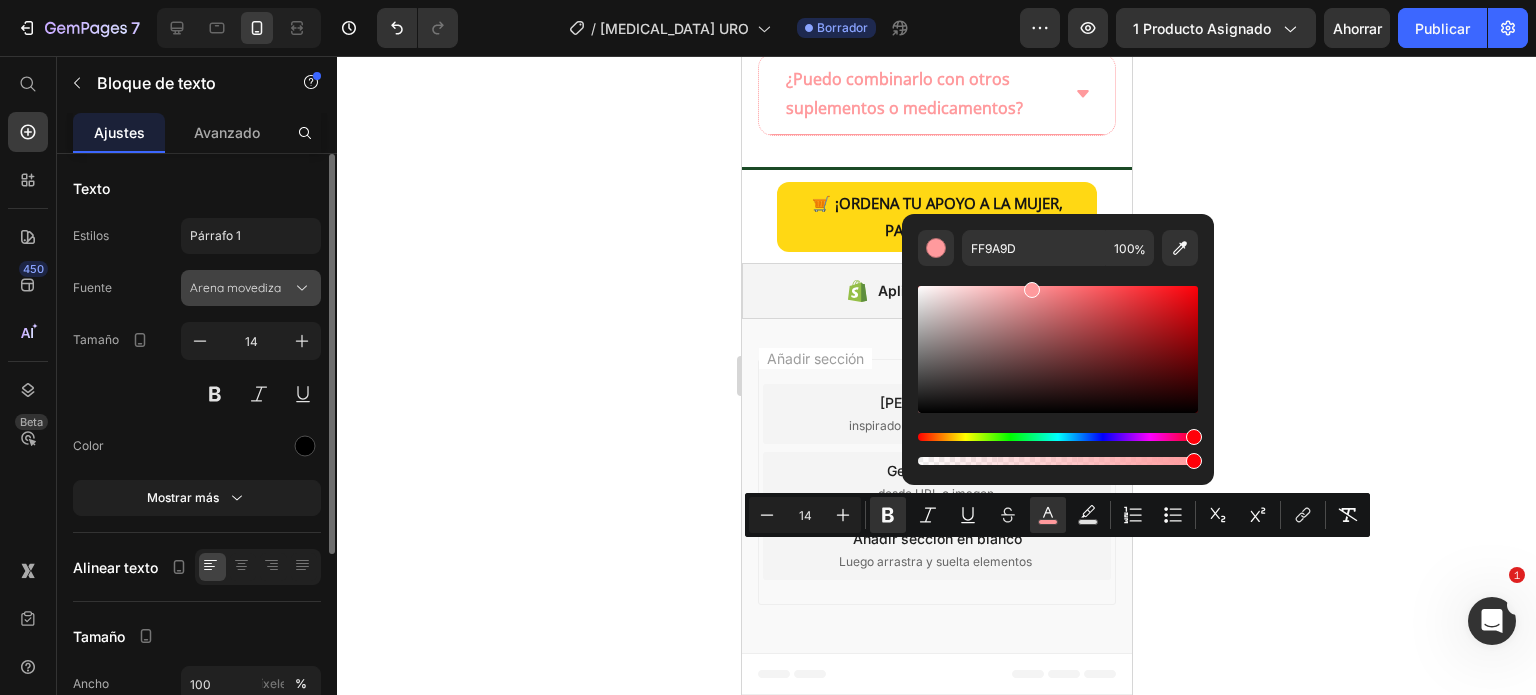 click on "Arena movediza" at bounding box center (241, 288) 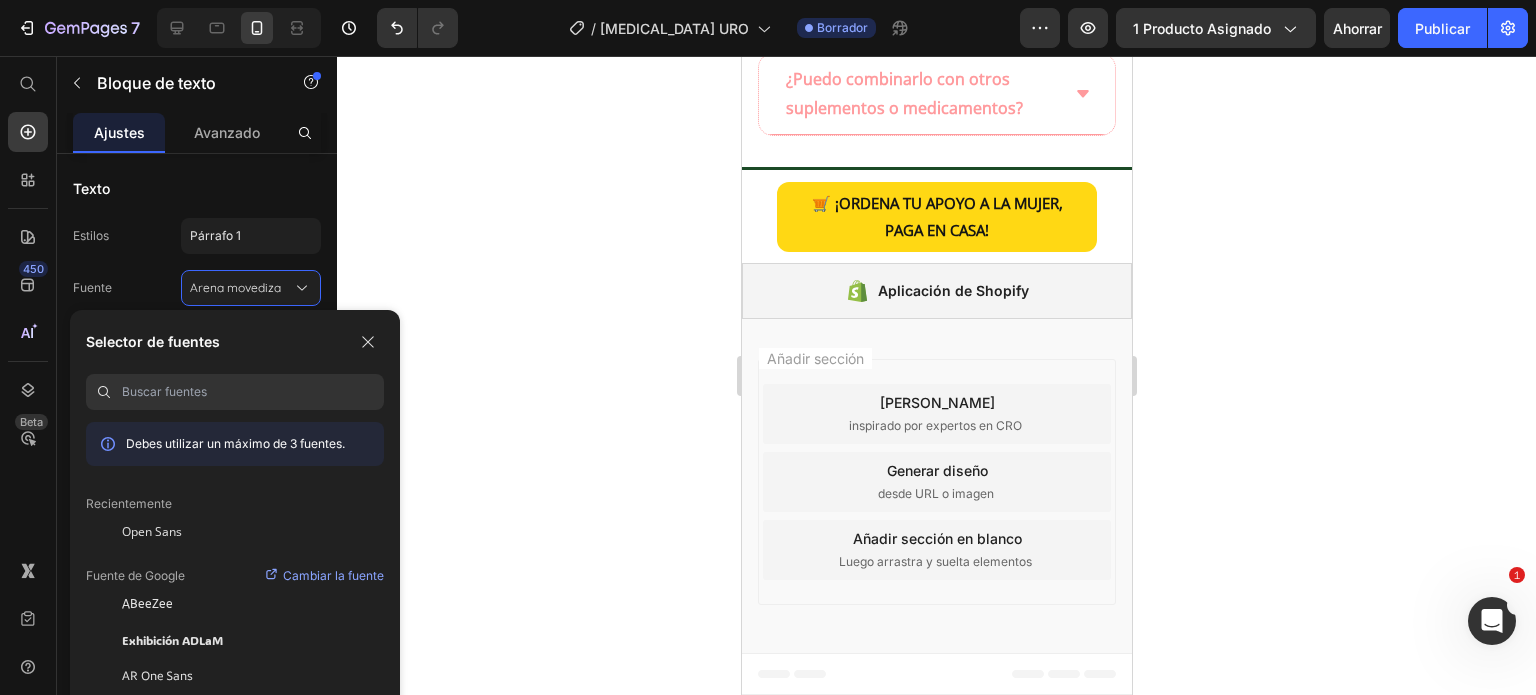 click on "Recientemente" 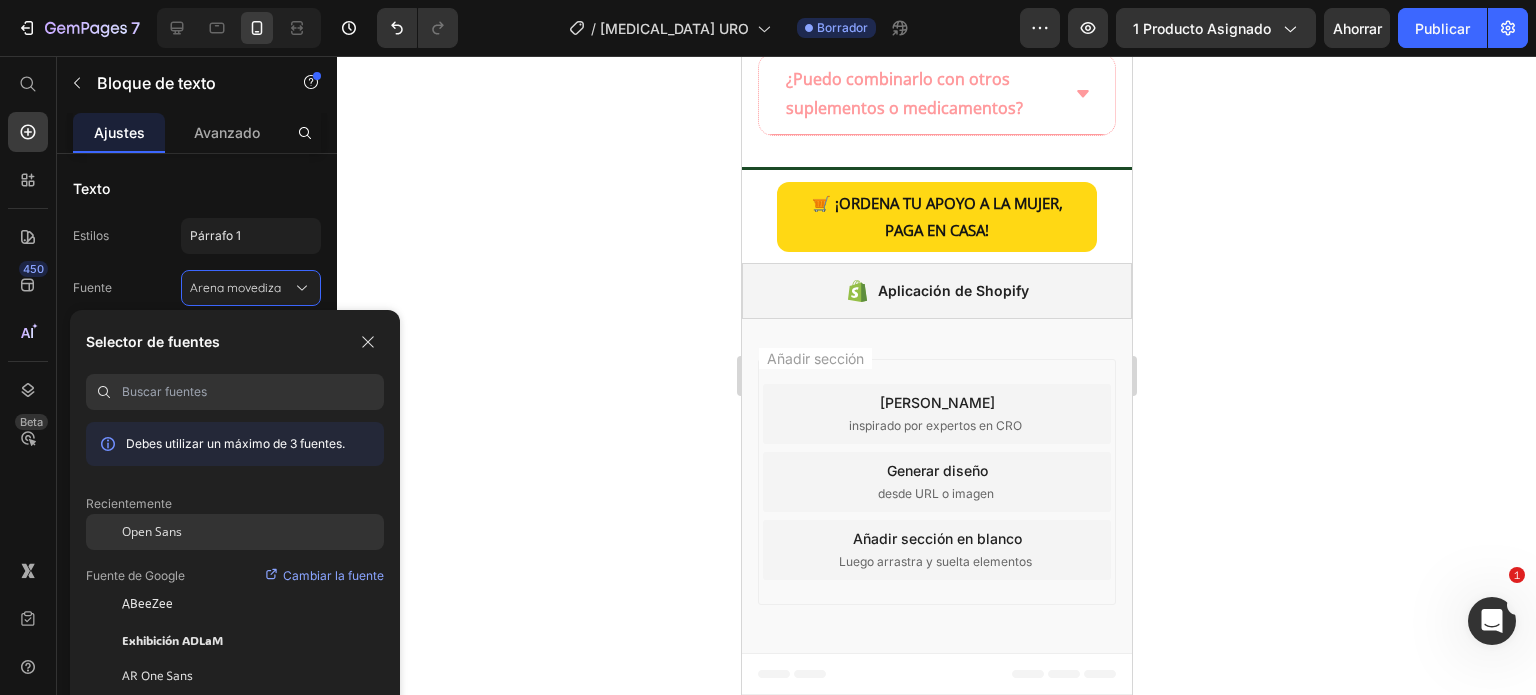 click on "Open Sans" 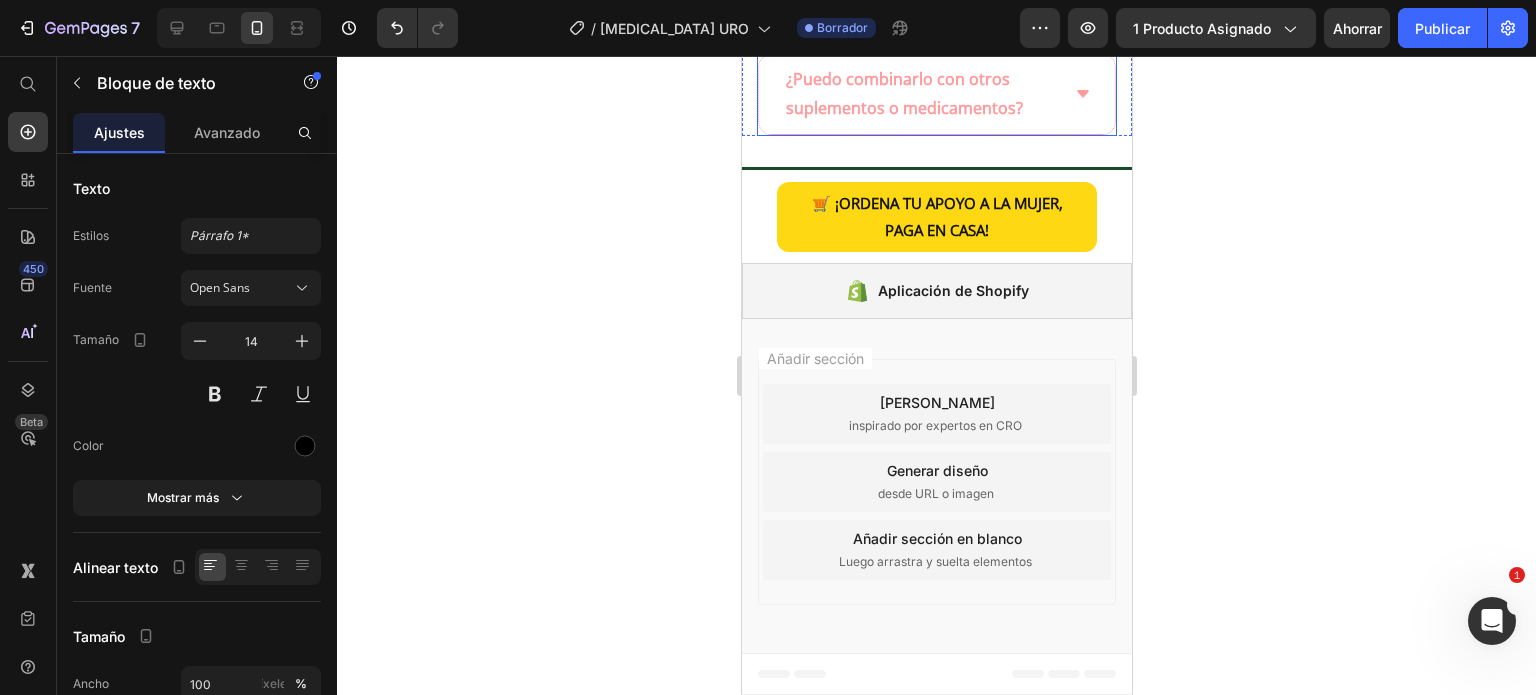 click on "¿Cuándo empiezo a notar resultados?" at bounding box center (936, -340) 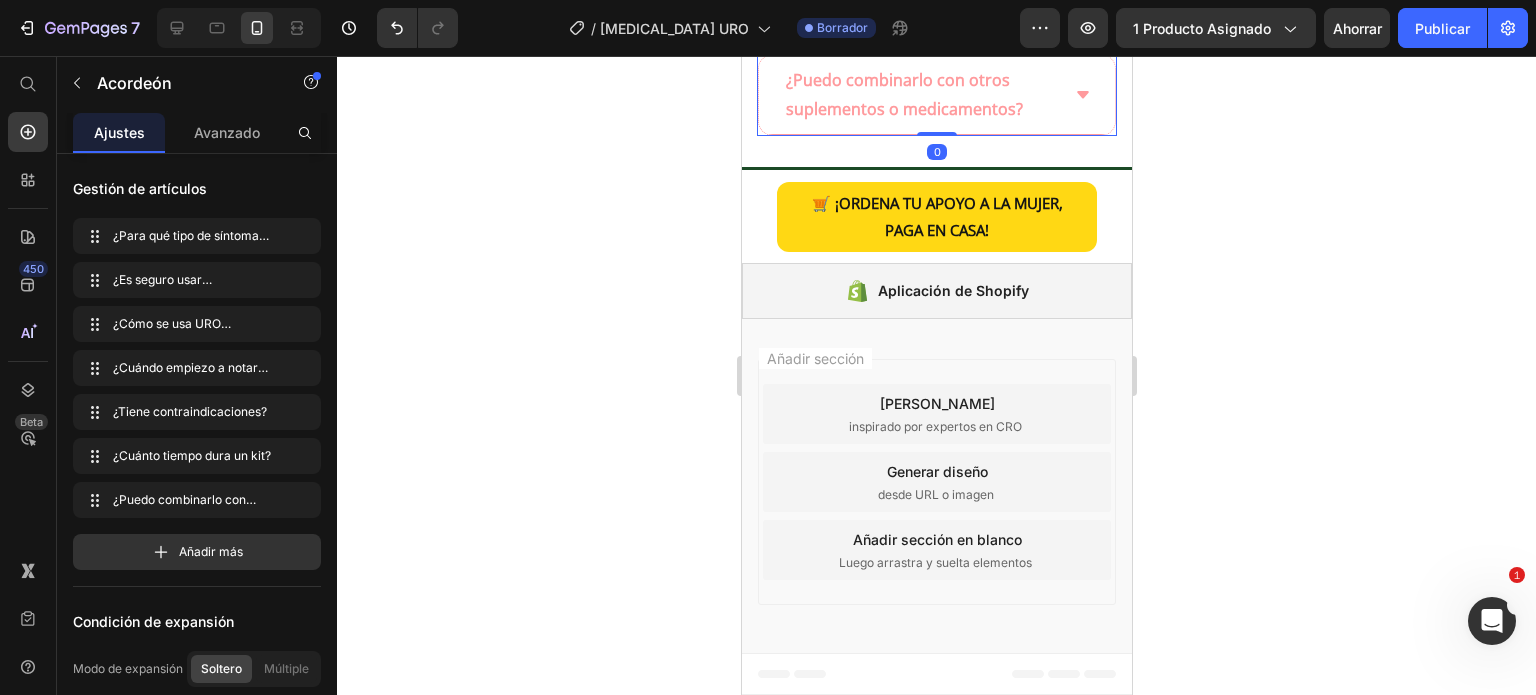 click on "¿Cómo se usa URO correctamente?" at bounding box center (936, -227) 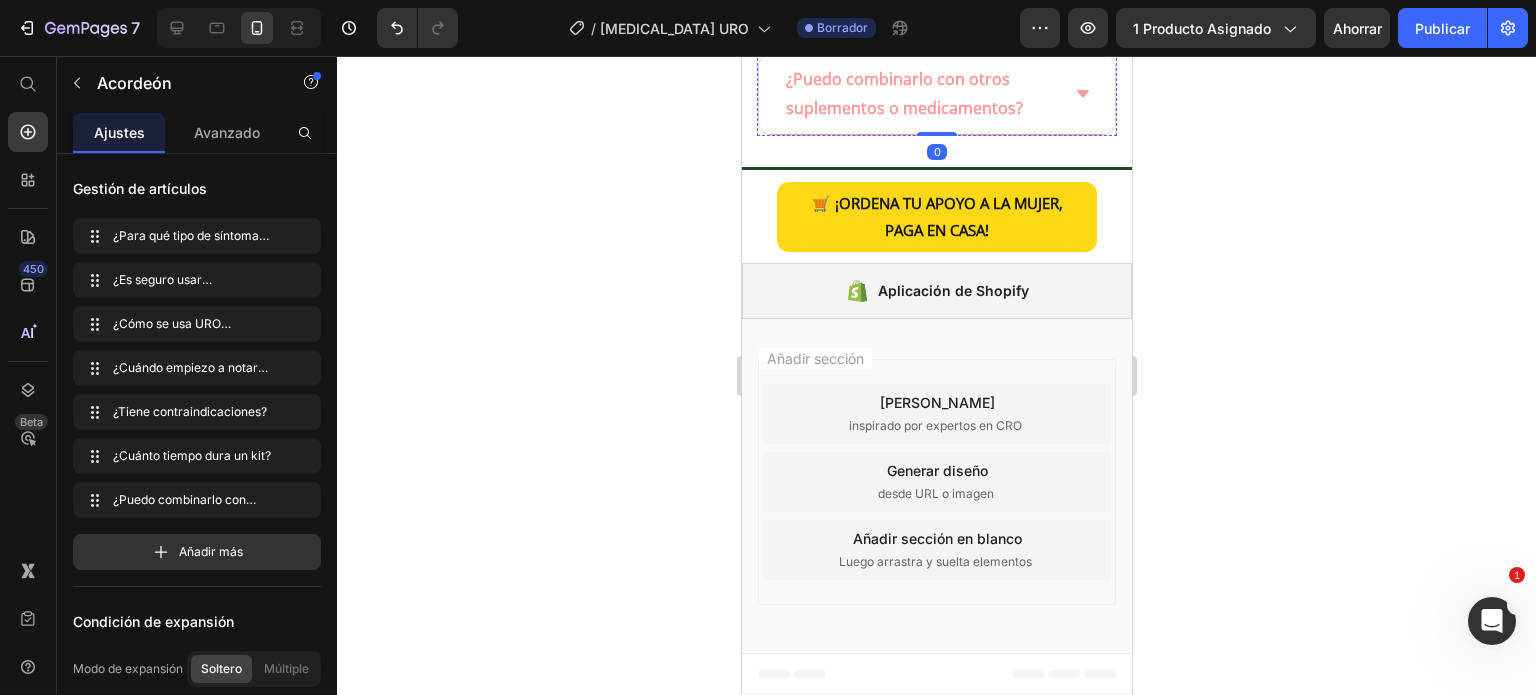 click on "Introduce 1 supositorio profundamente en la vagina, preferiblemente antes de dormir." at bounding box center [956, -440] 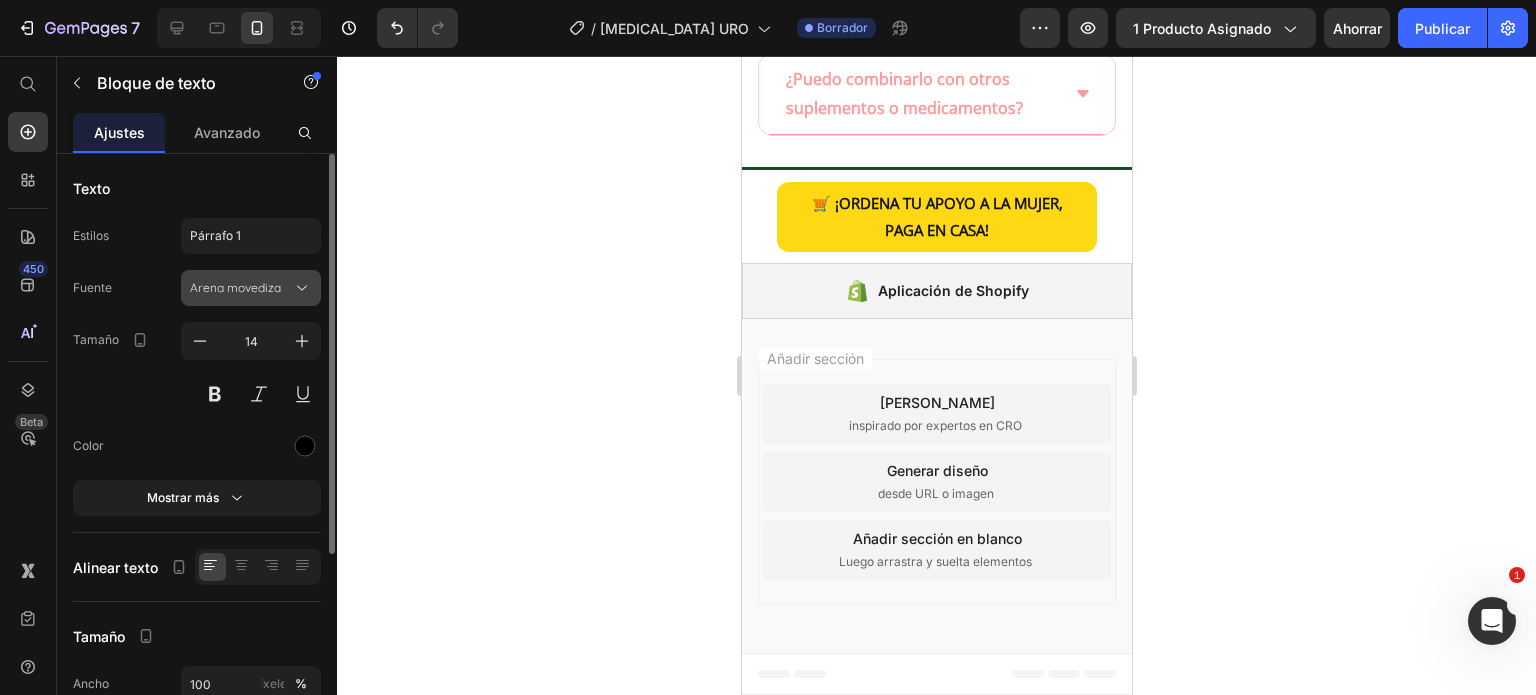 click on "Arena movediza" at bounding box center (251, 288) 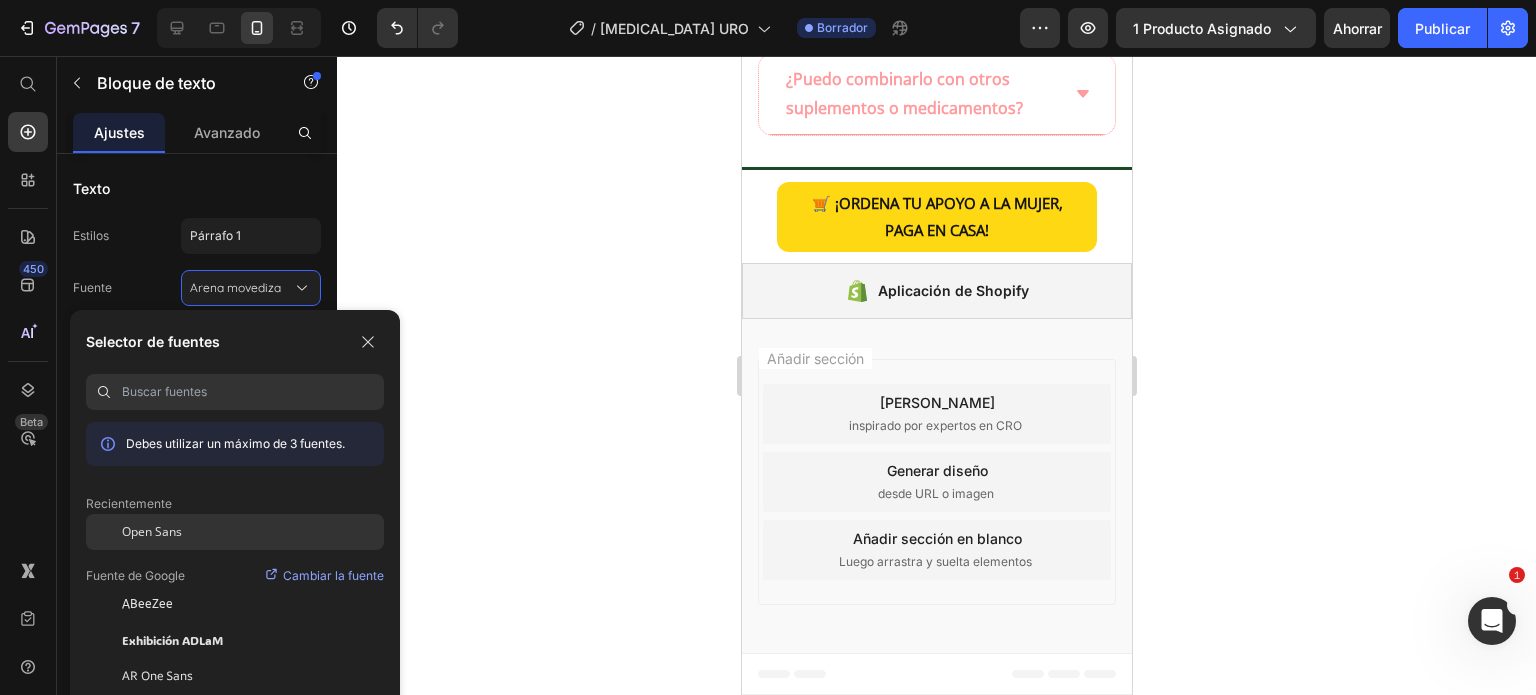 click on "Open Sans" 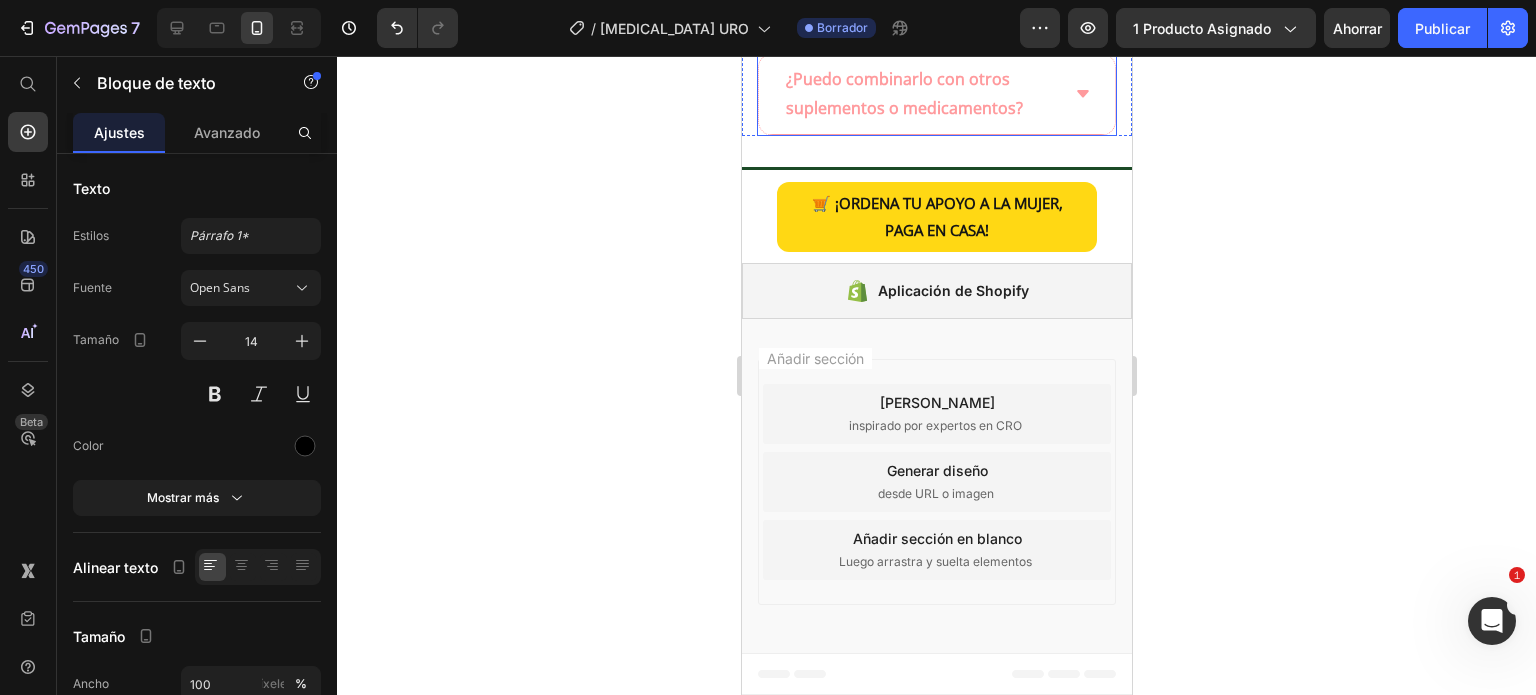 click on "¿Cómo se usa URO correctamente?" at bounding box center (918, -554) 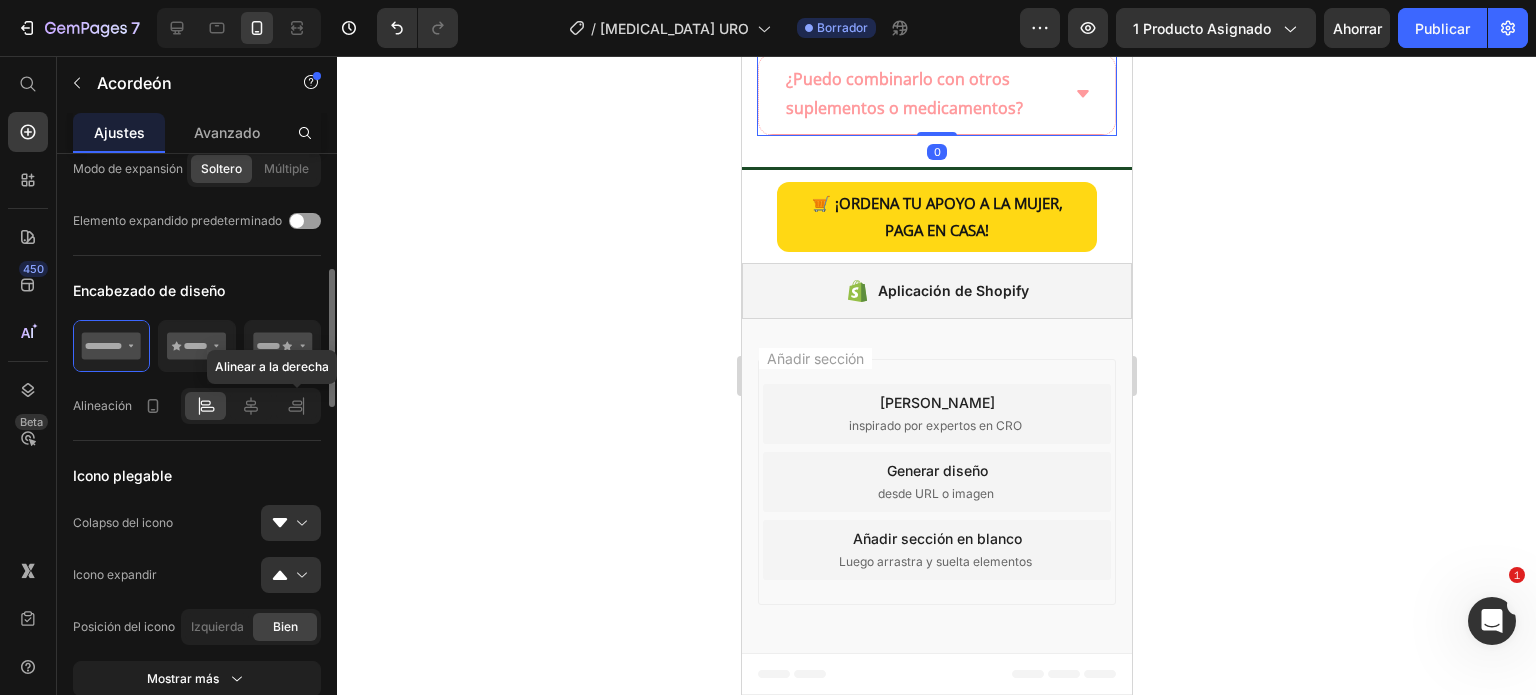 scroll, scrollTop: 900, scrollLeft: 0, axis: vertical 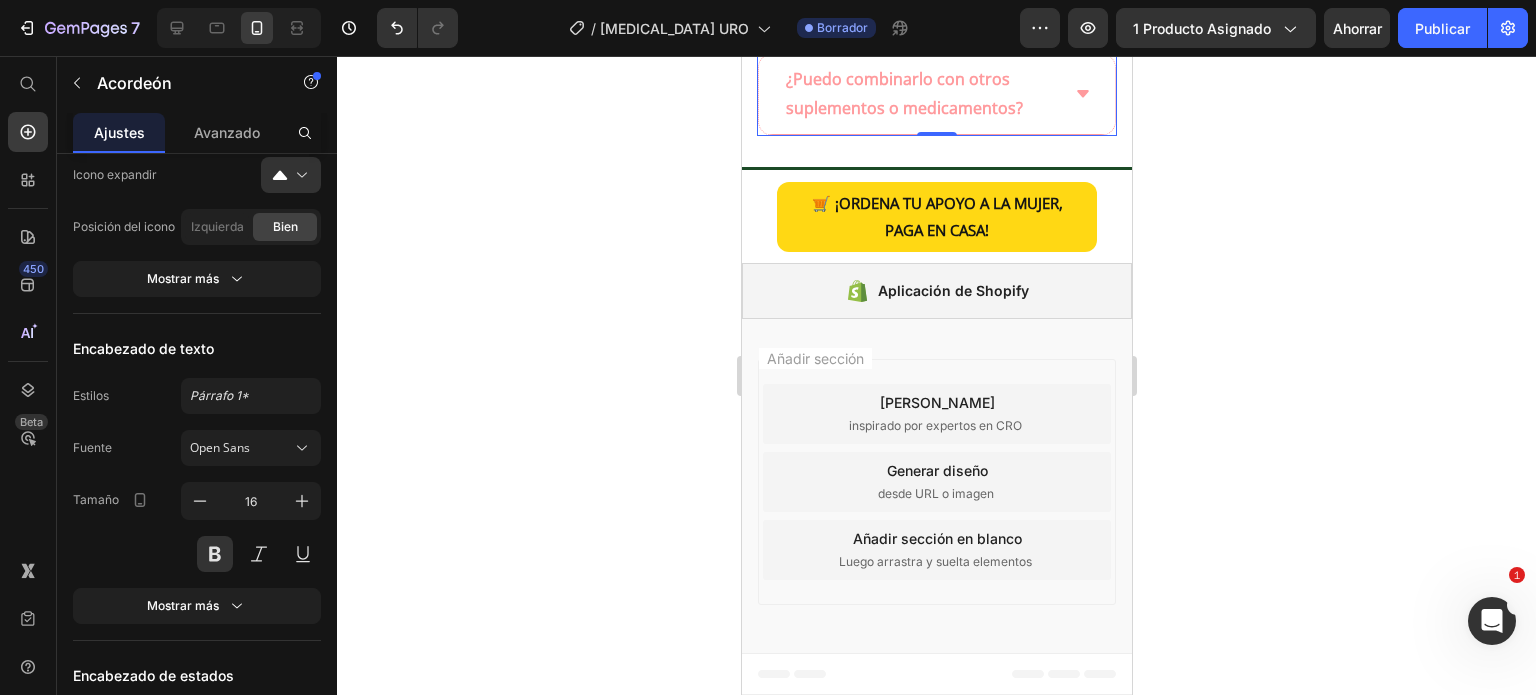 click 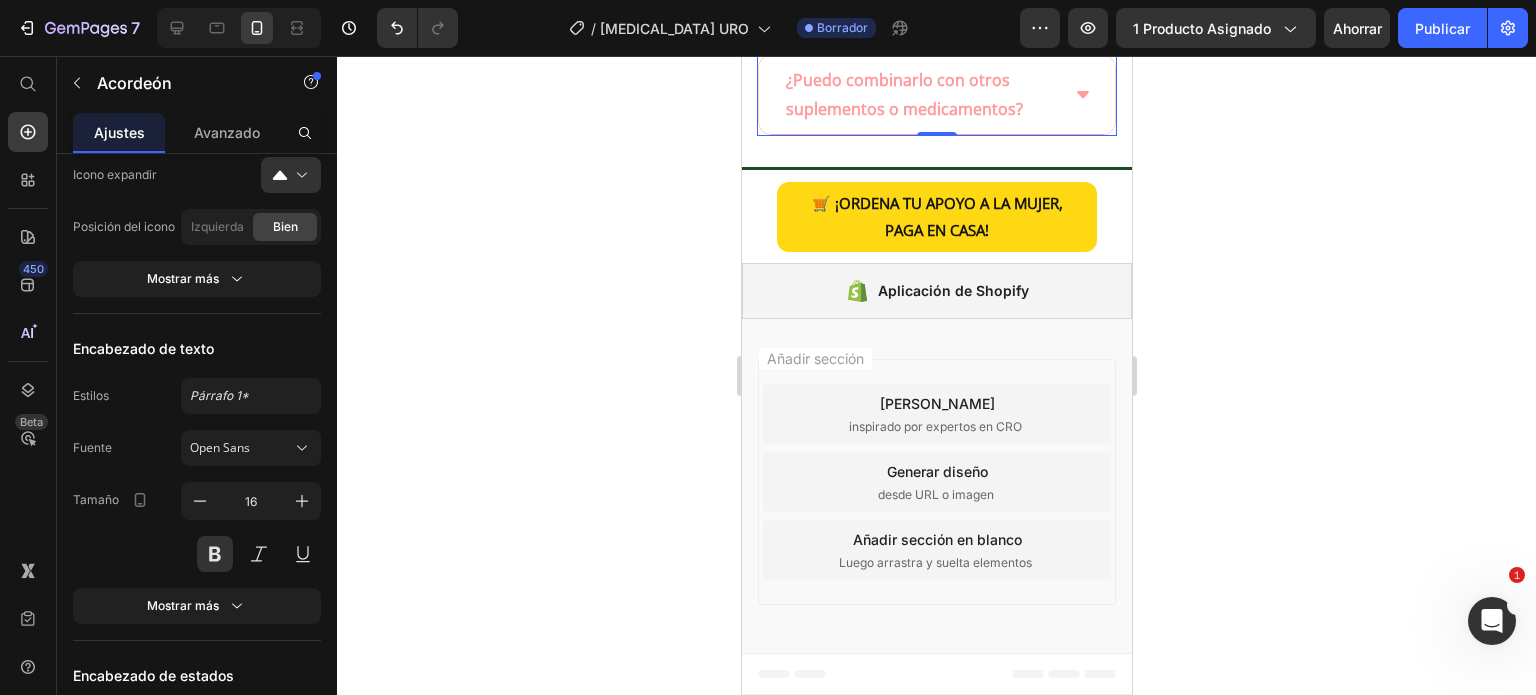 click on "¿Es seguro usar ácido bórico en la zona íntima?" at bounding box center [936, -312] 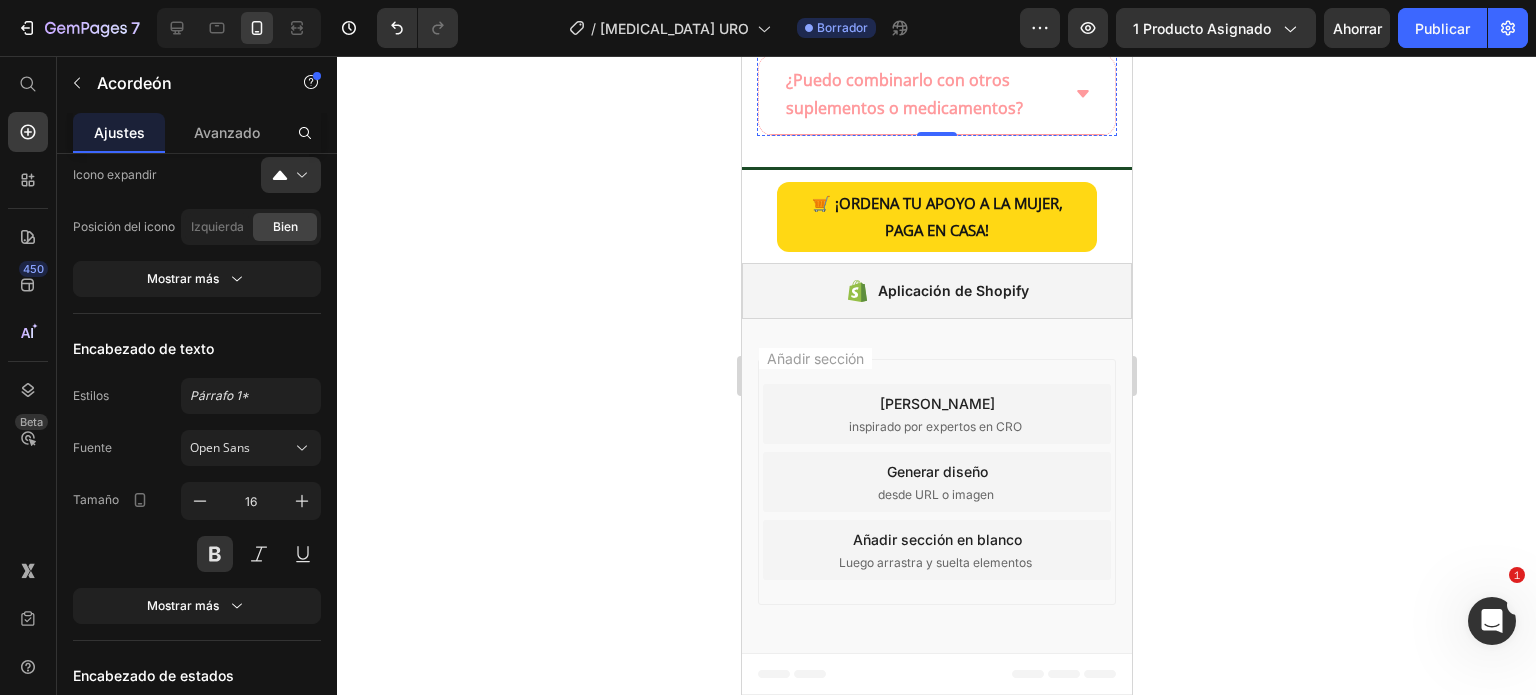 click on "Sí. El ácido bórico en la dosis adecuada (600 mg) es un ingrediente recomendado por ginecólogos desde hace décadas para tratar infecciones vaginales leves. Además, la fórmula de URO está combinada con  aloe vera  para calmar y proteger la mucosa vaginal. No contiene hormonas, fragancias ni químicos agresivos." at bounding box center (936, -395) 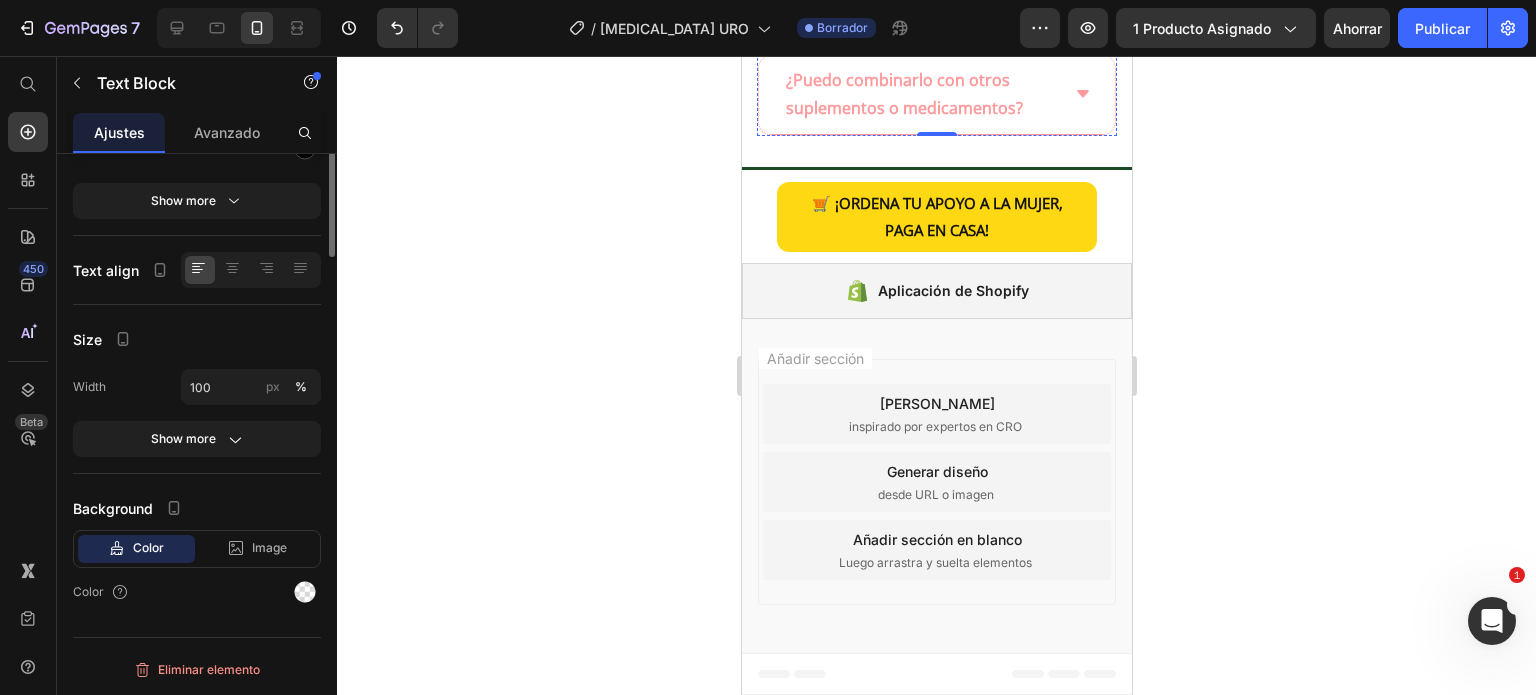 scroll, scrollTop: 0, scrollLeft: 0, axis: both 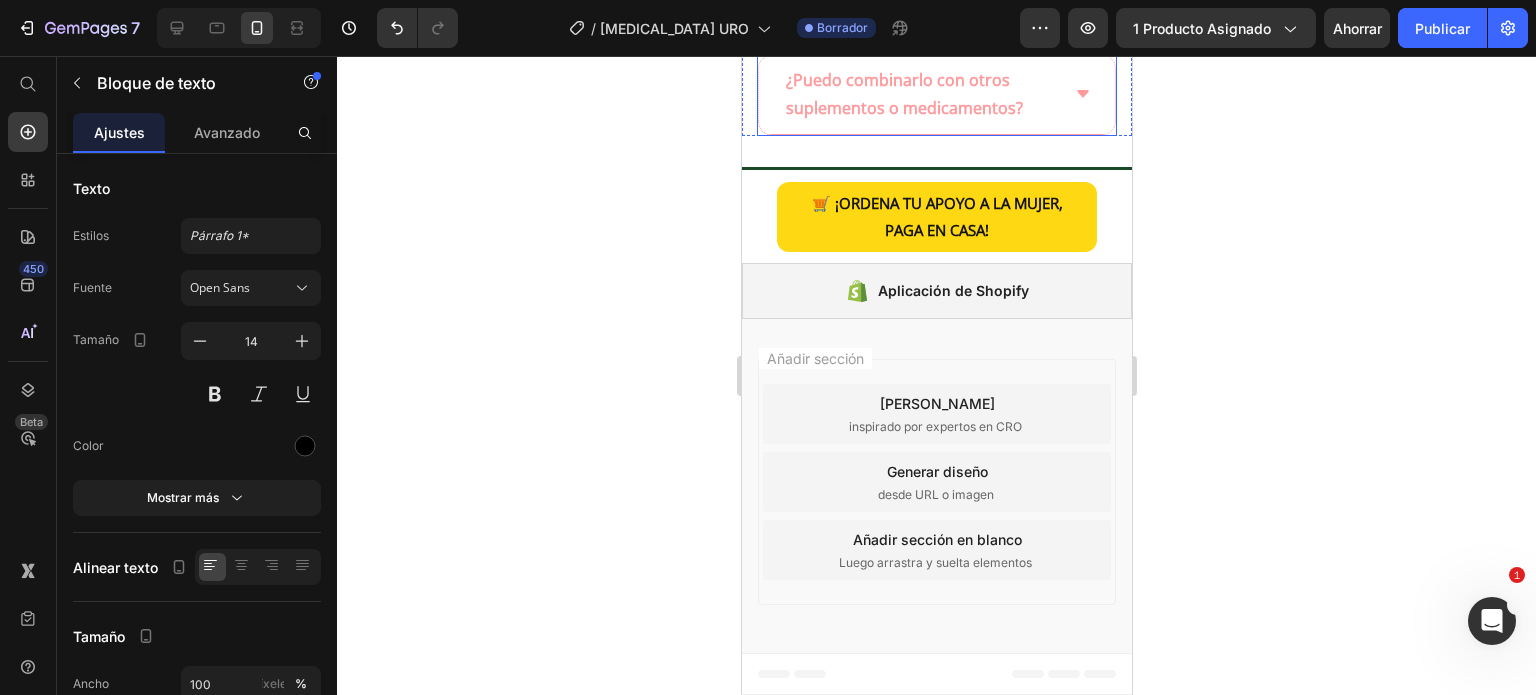 drag, startPoint x: 1078, startPoint y: 165, endPoint x: 1066, endPoint y: 117, distance: 49.47727 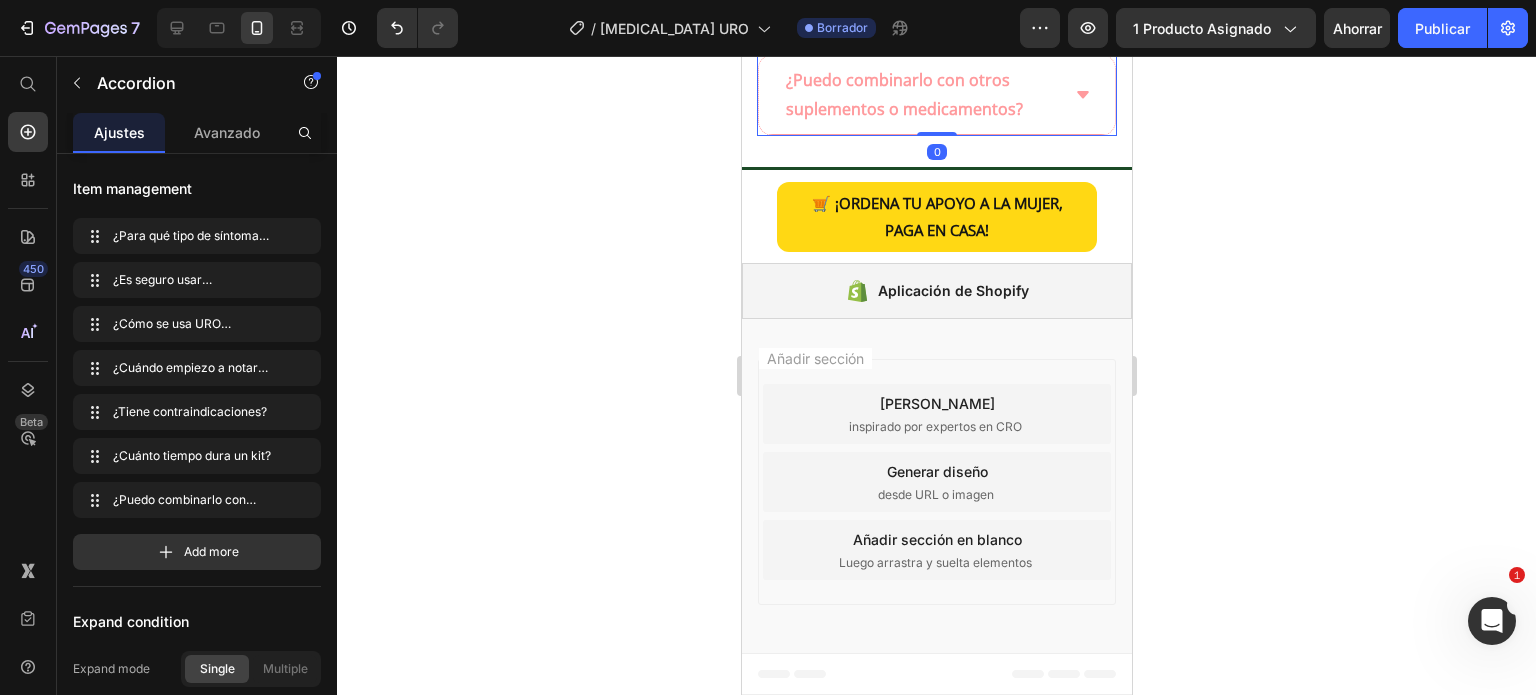 click on "¿Para qué tipo de síntomas o molestias es ideal URO?" at bounding box center [936, -410] 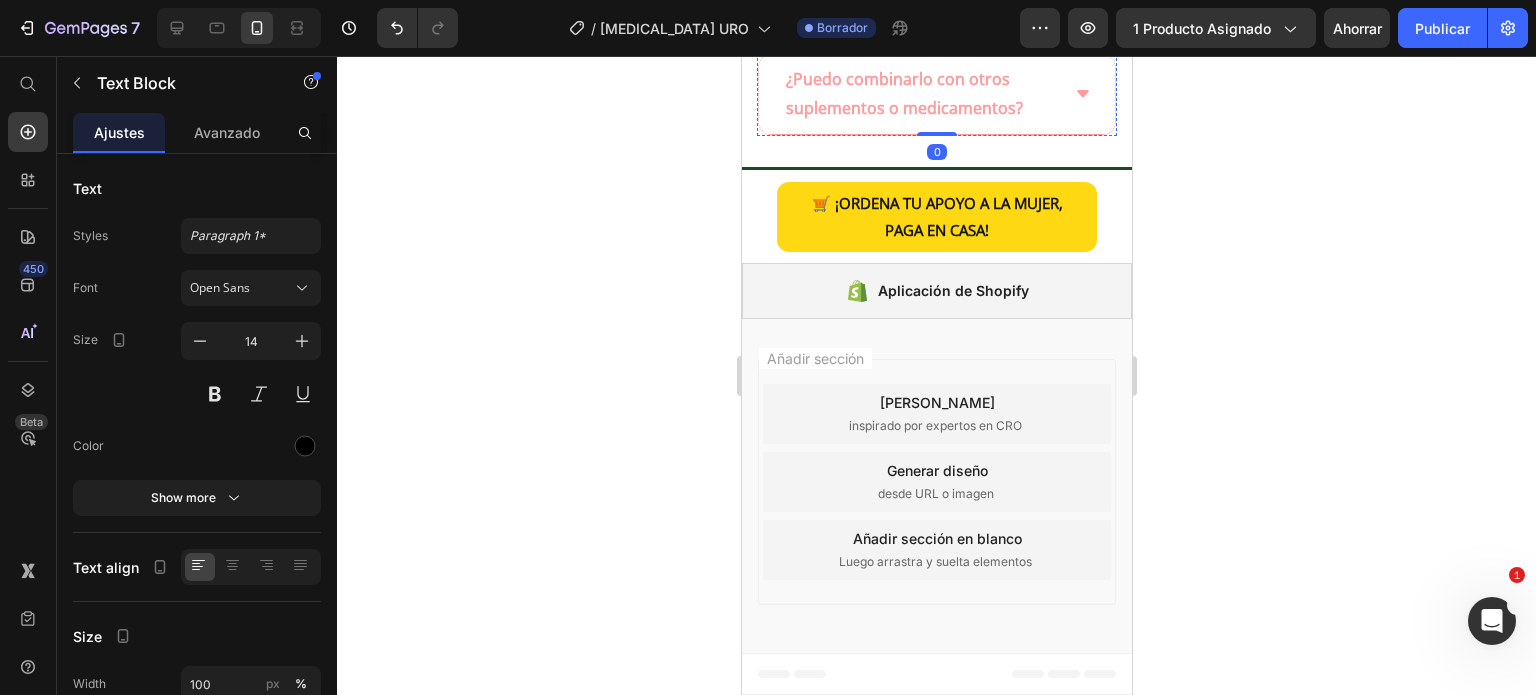 click on "Olores vaginales persistentes o recurrentes." at bounding box center (956, -621) 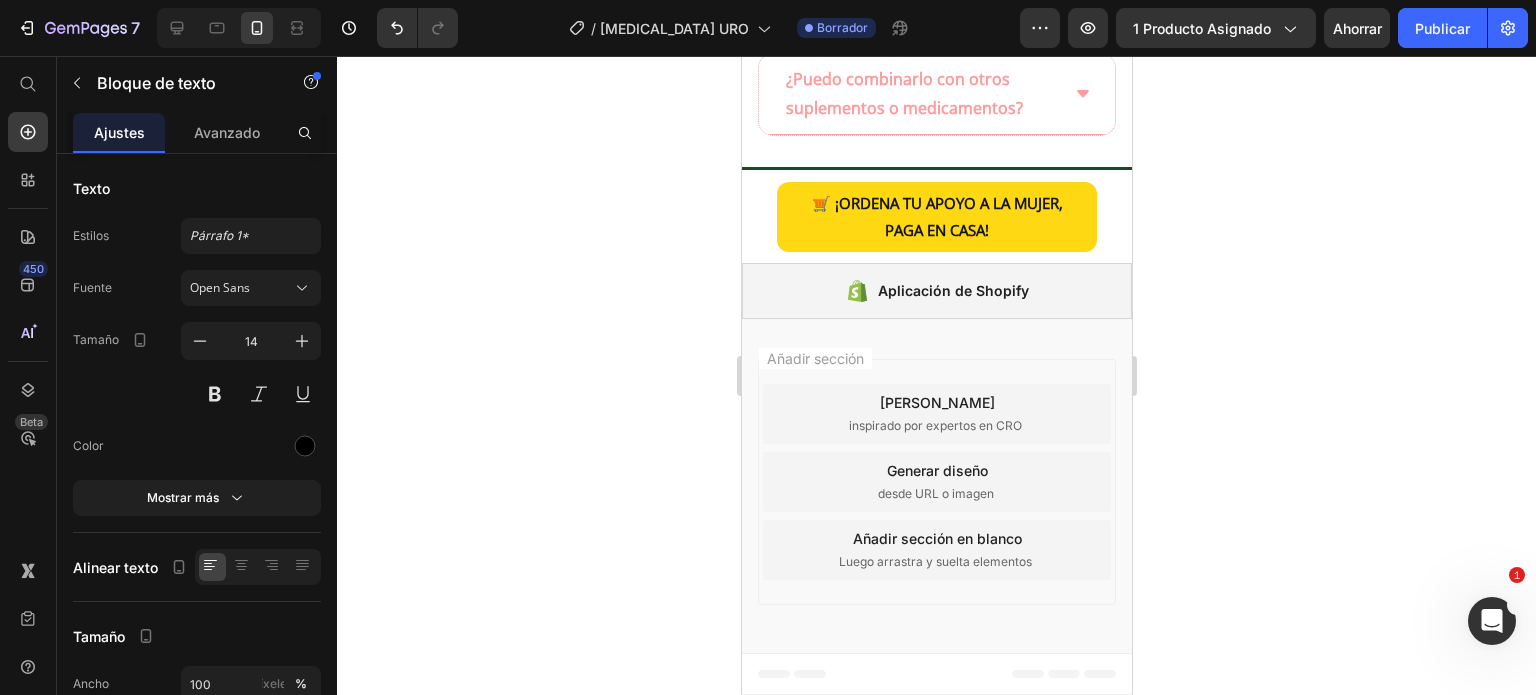 scroll, scrollTop: 5806, scrollLeft: 0, axis: vertical 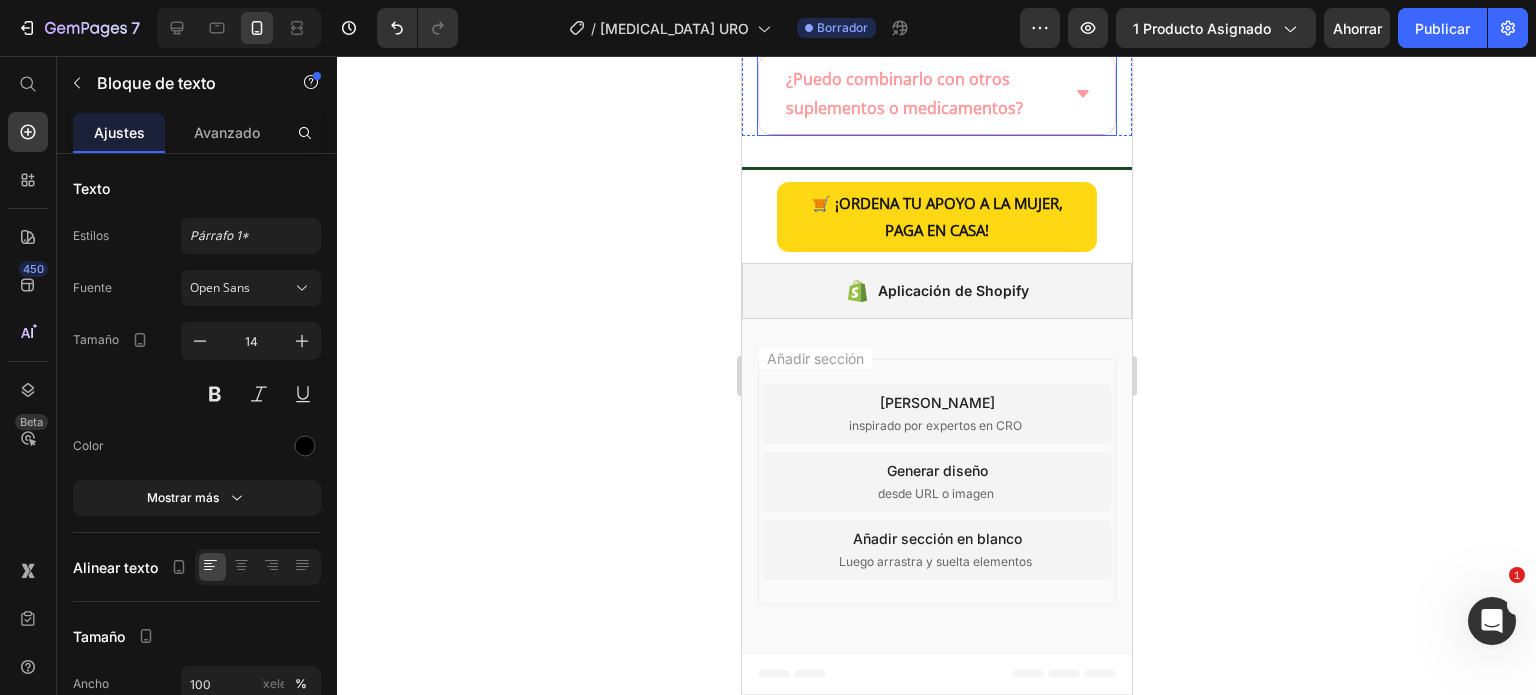 click on "¿Para qué tipo de síntomas o molestias es ideal URO?" at bounding box center [936, -761] 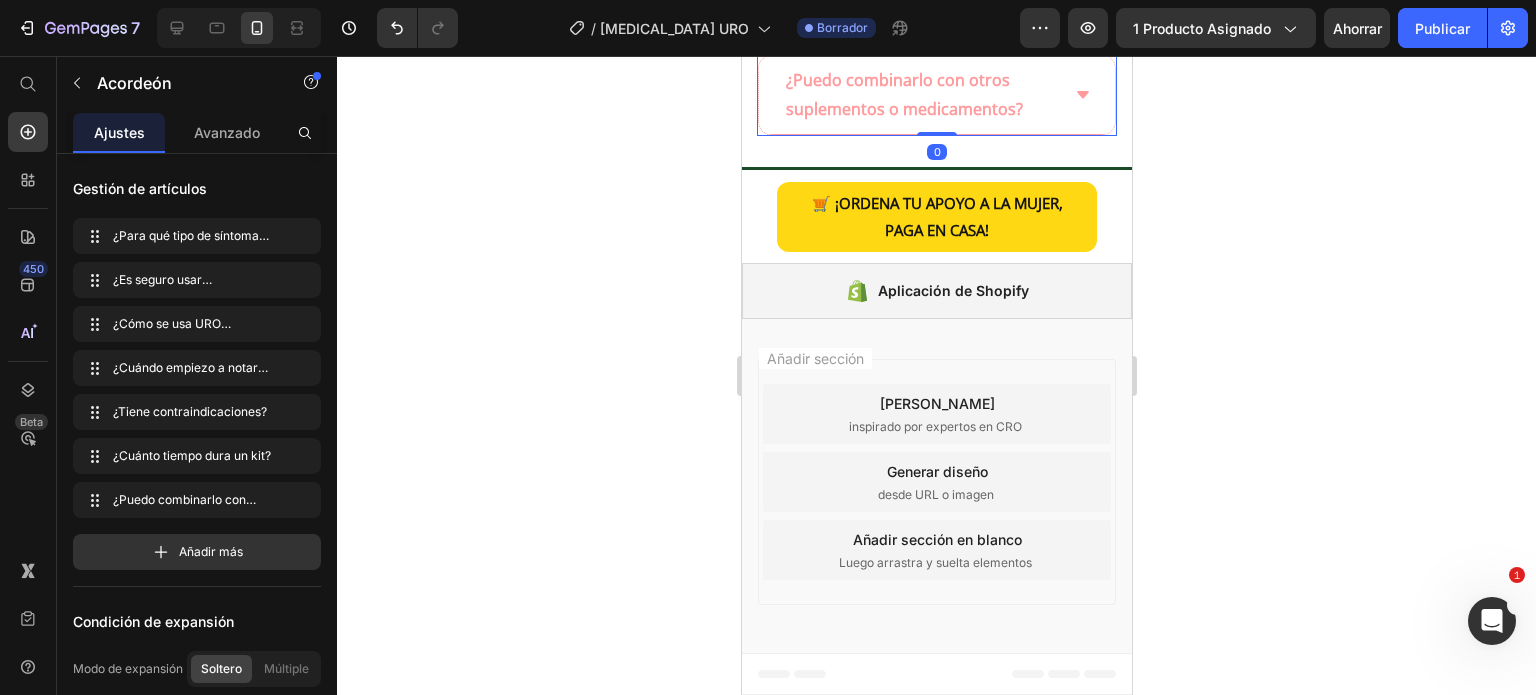 scroll, scrollTop: 6006, scrollLeft: 0, axis: vertical 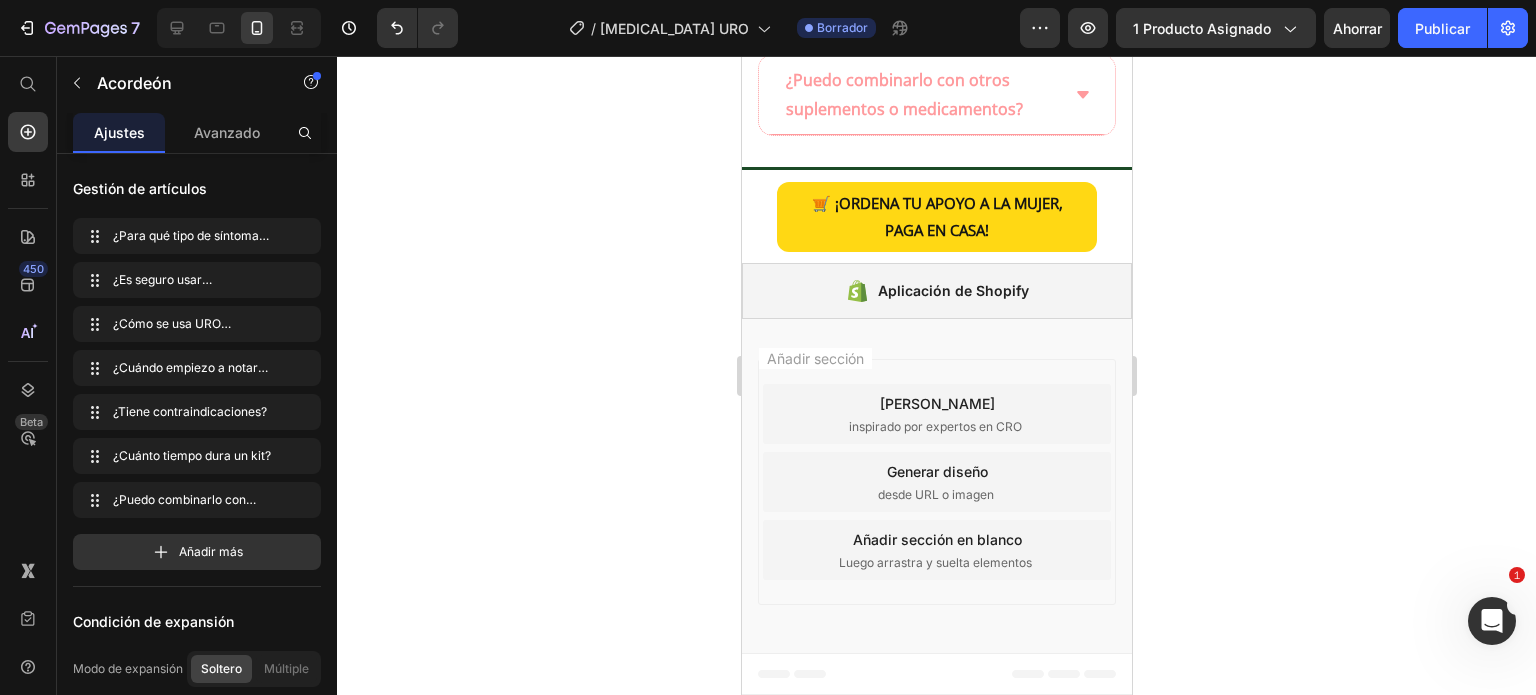 click on "¿Cómo se usa URO correctamente?" at bounding box center [936, -227] 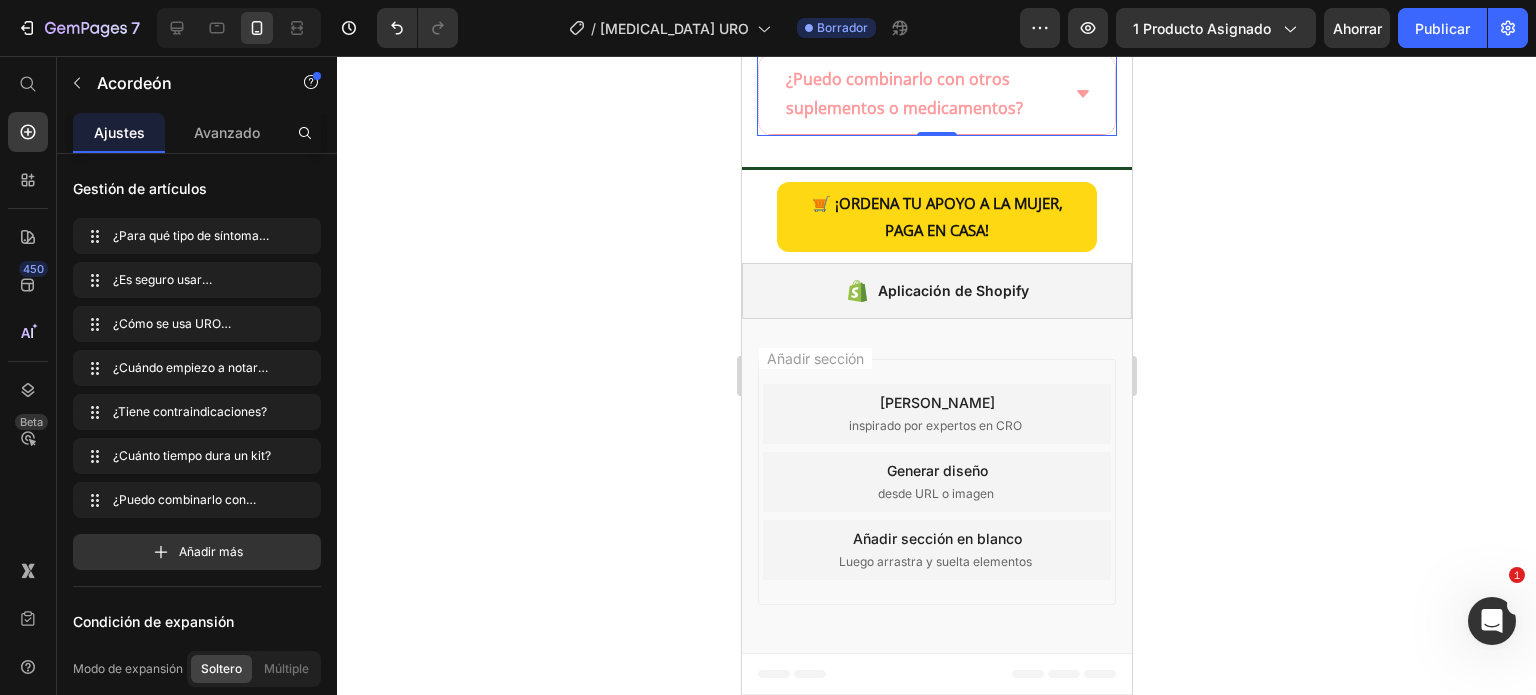 click 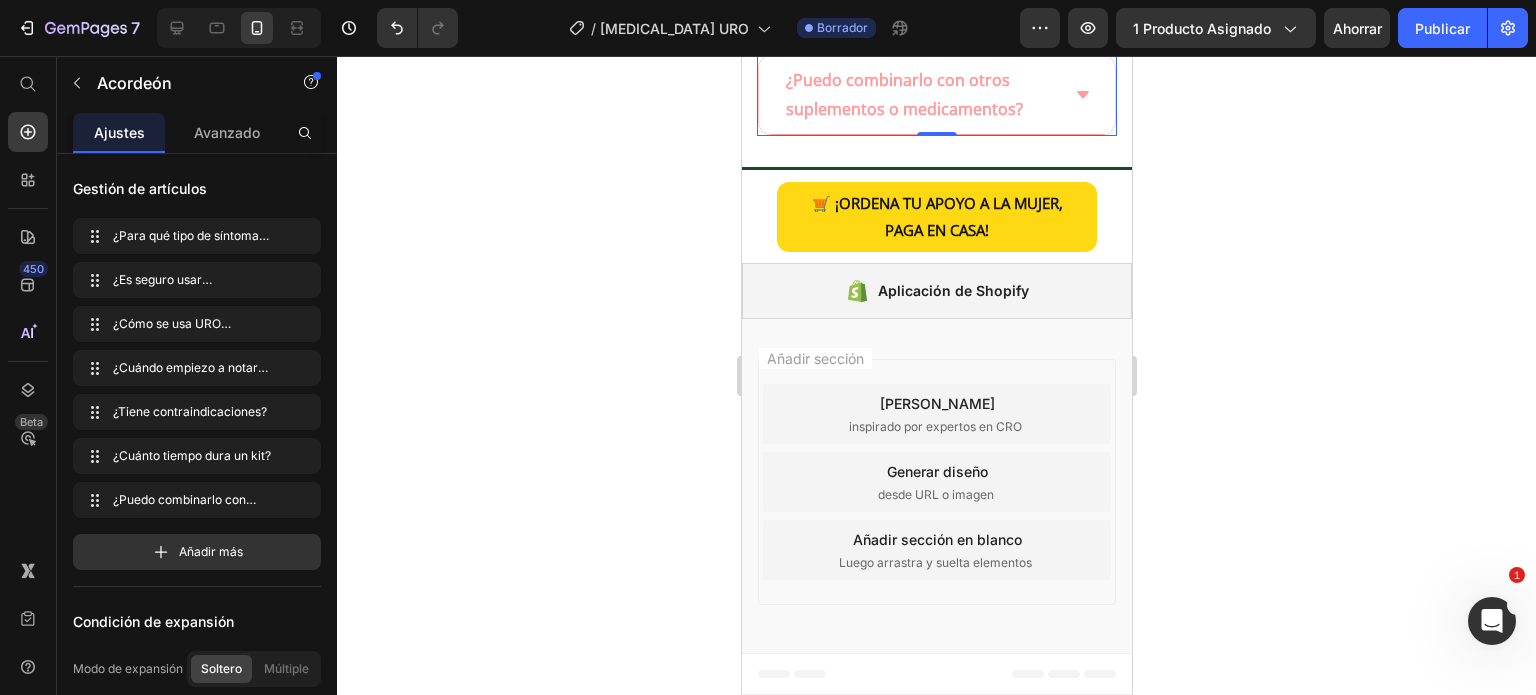 click on "¿Cuándo empiezo a notar resultados?" at bounding box center [936, -143] 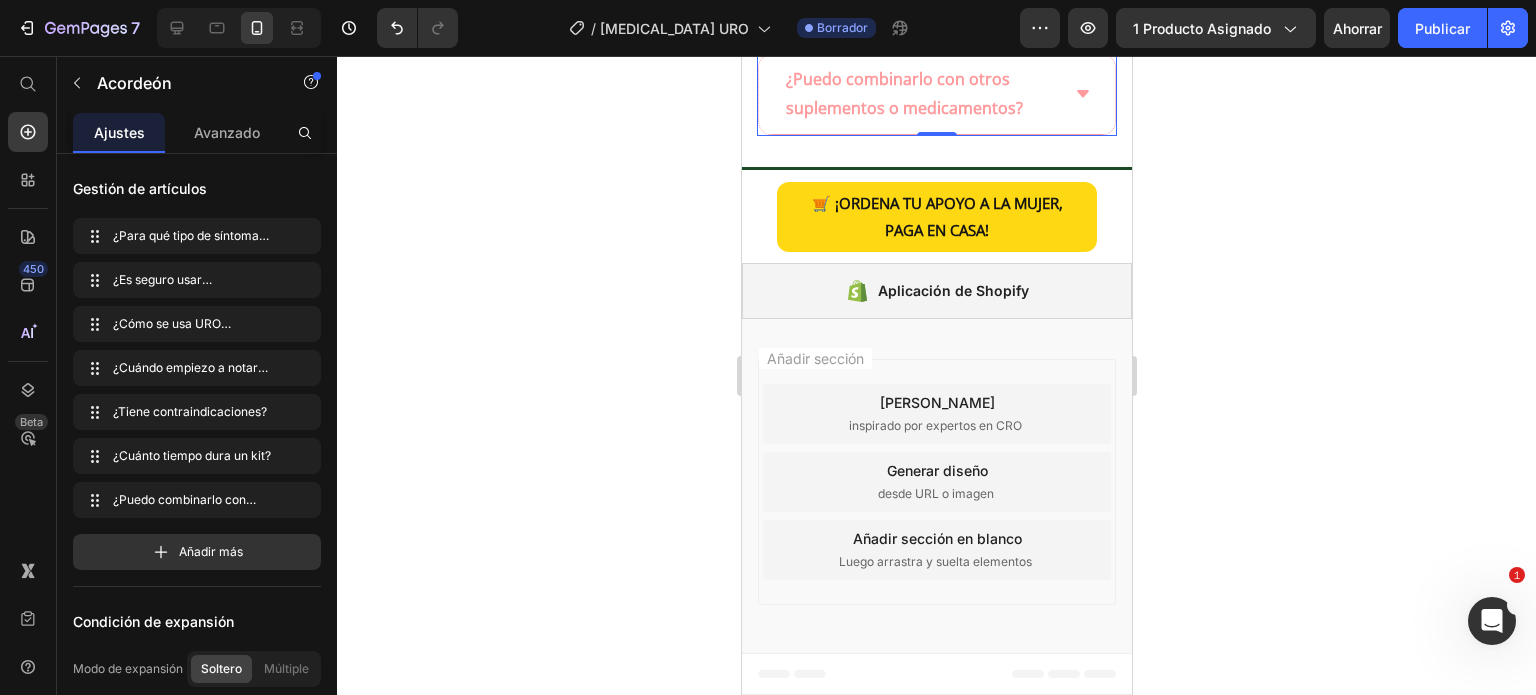 scroll, scrollTop: 6106, scrollLeft: 0, axis: vertical 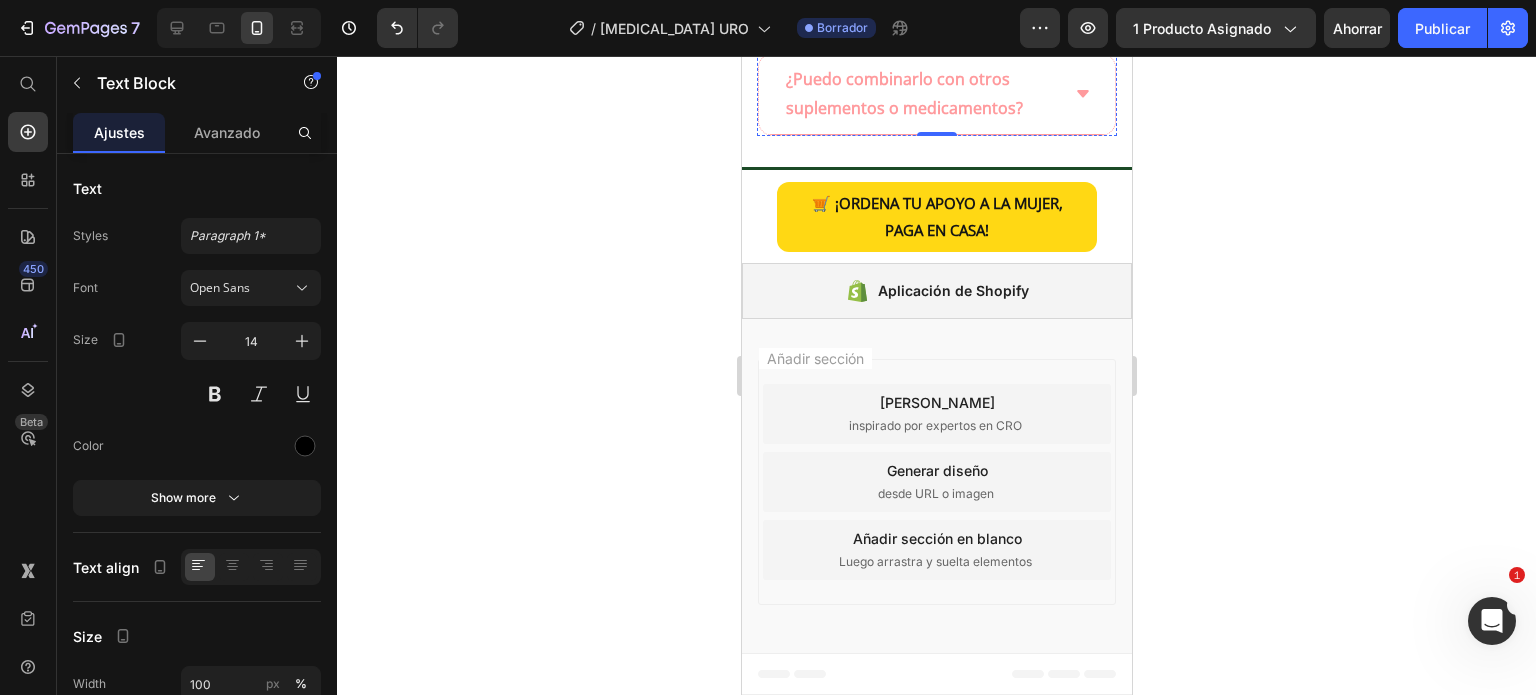 click on "La mayoría de las mujeres reporta una mejora desde los  primeros 2 a 3 días , especialmente en la reducción de olores e irritación. Los resultados se afianzan tras completar el tratamiento. Más del  90% de usuarias  nota un cambio positivo en menos de 2 semanas." at bounding box center (936, -202) 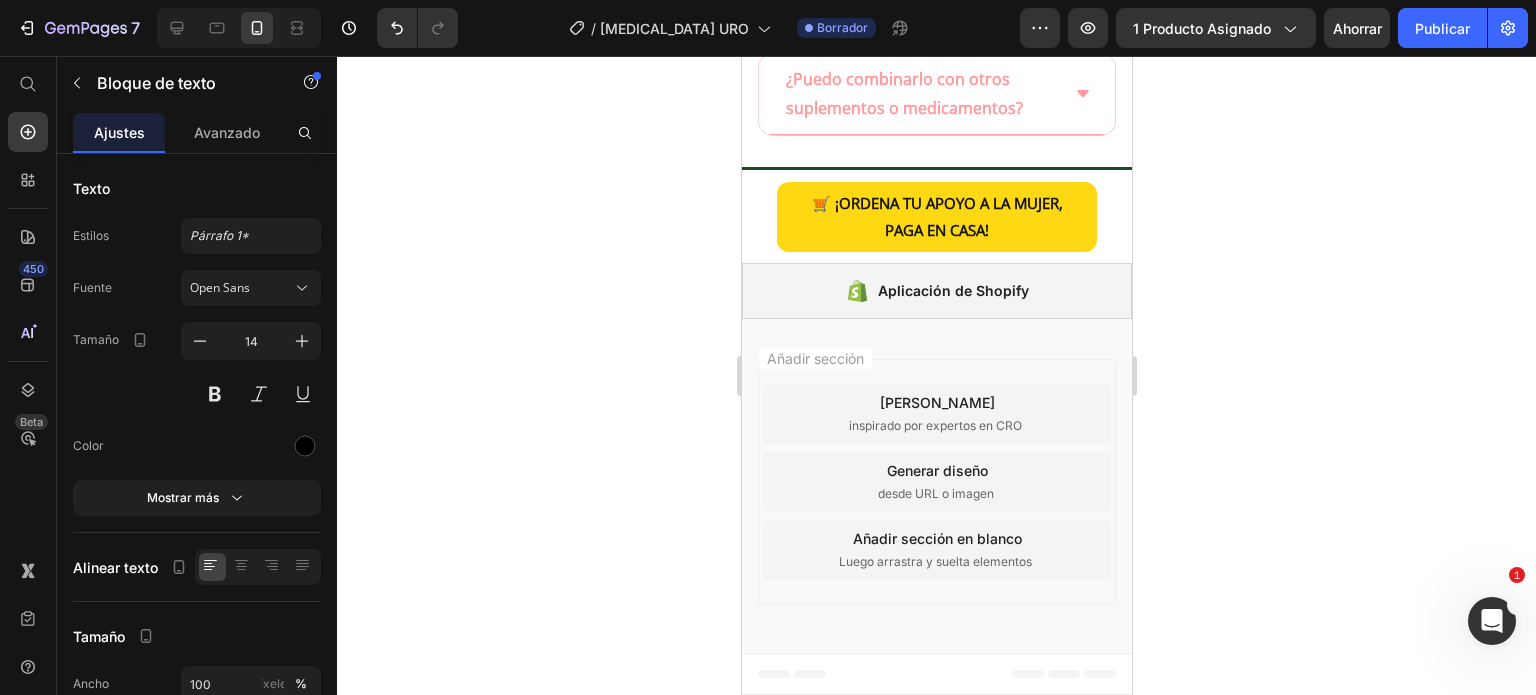 scroll, scrollTop: 6306, scrollLeft: 0, axis: vertical 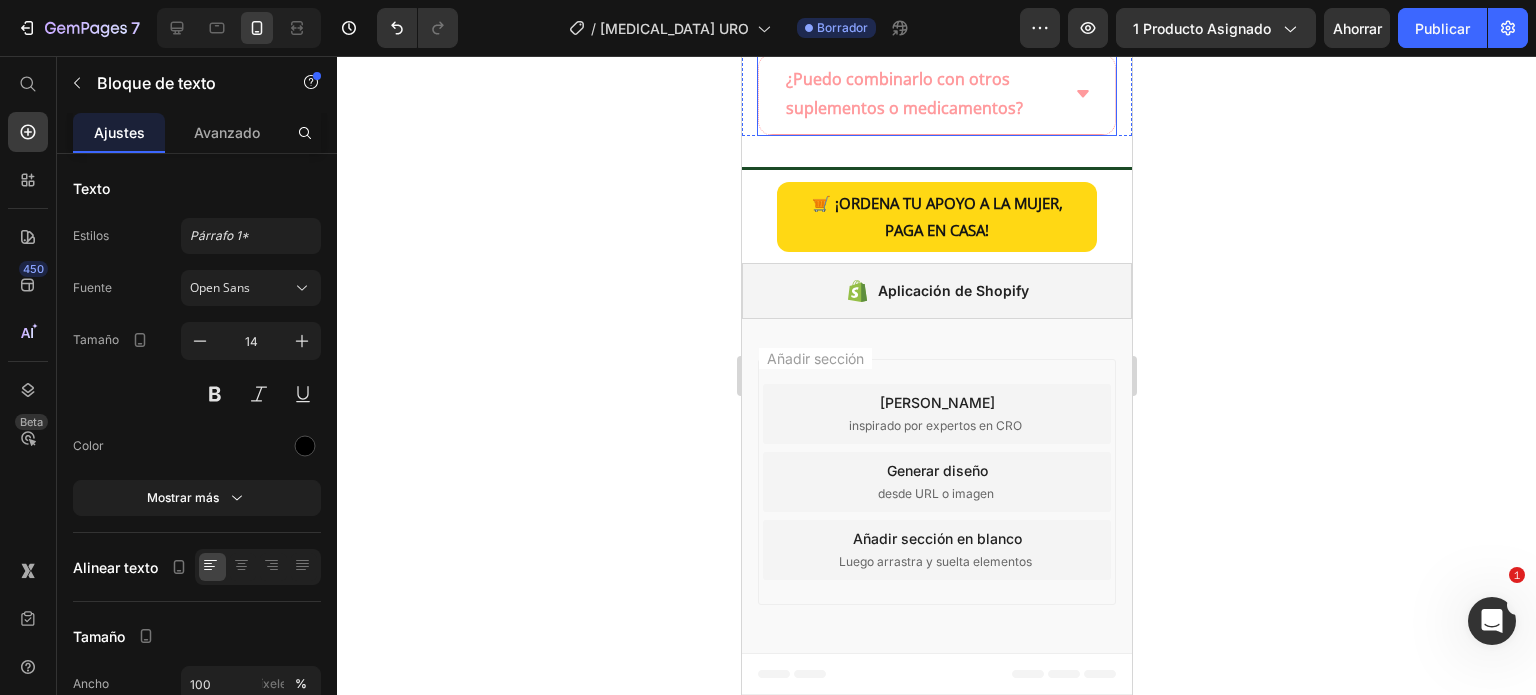 click on "¿Tiene contraindicaciones?" at bounding box center [936, -59] 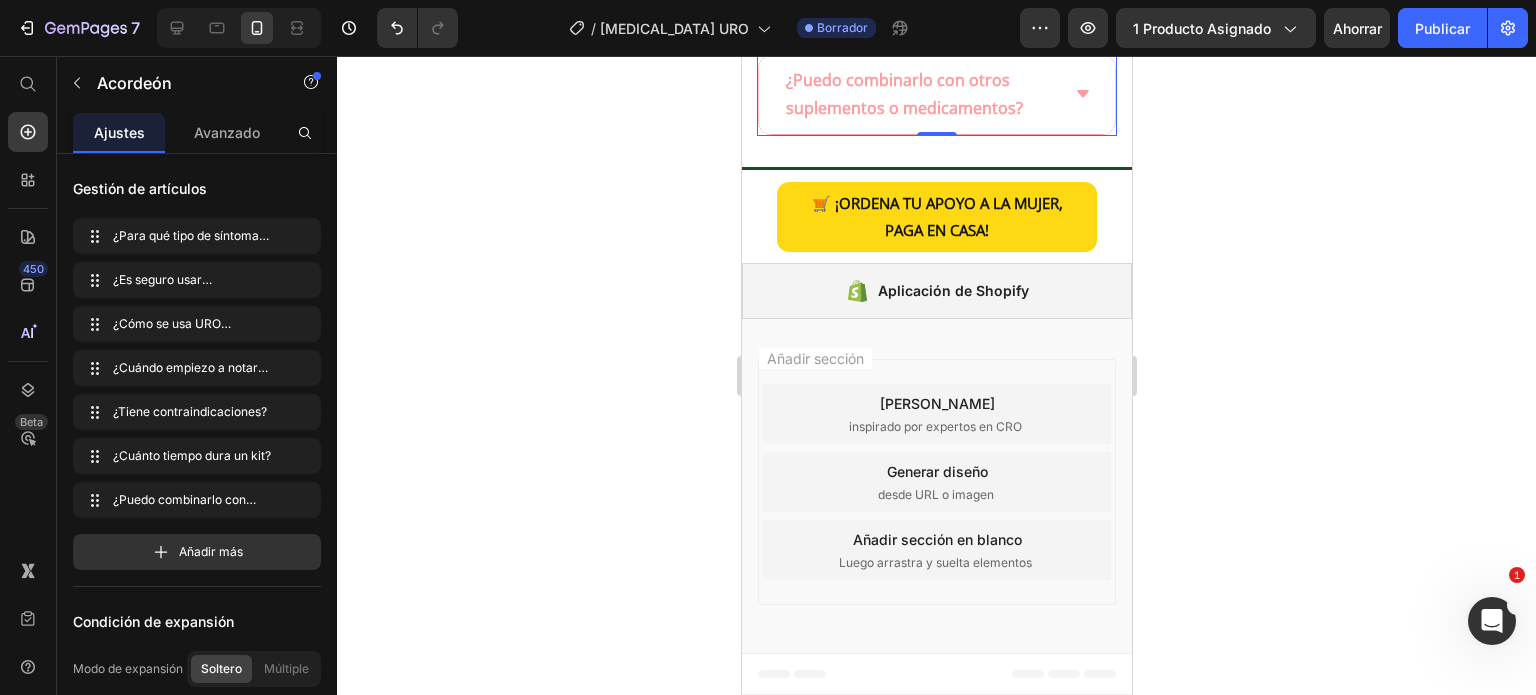 scroll, scrollTop: 6206, scrollLeft: 0, axis: vertical 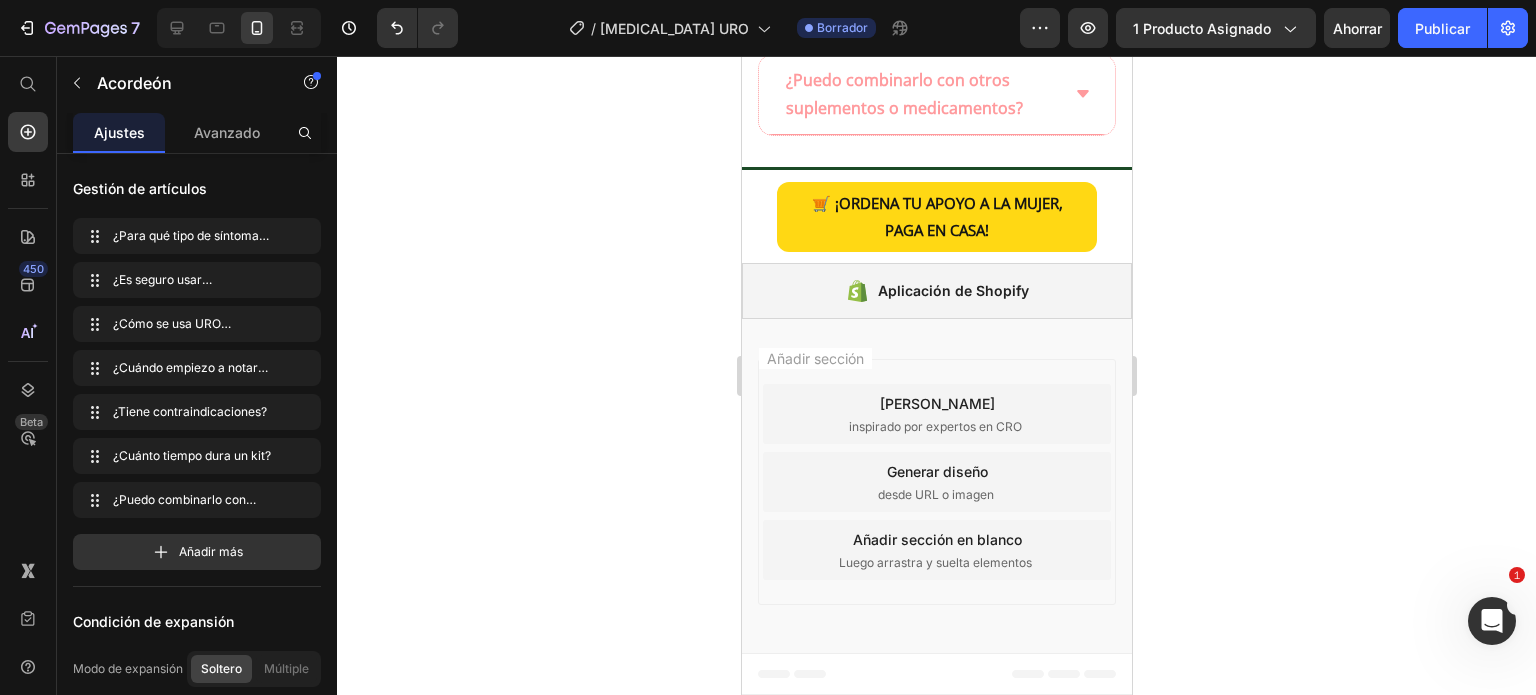 click on "¿Tiene contraindicaciones?" at bounding box center [886, -181] 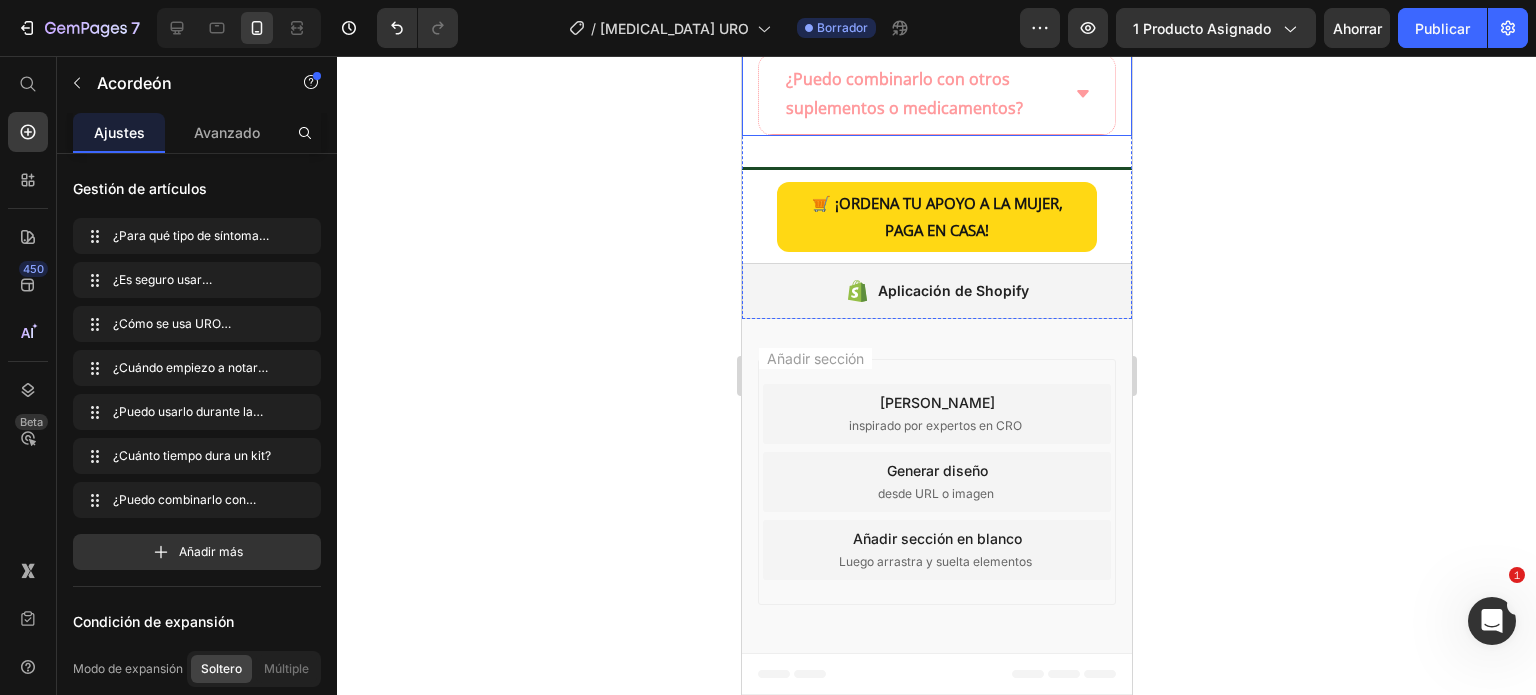 click 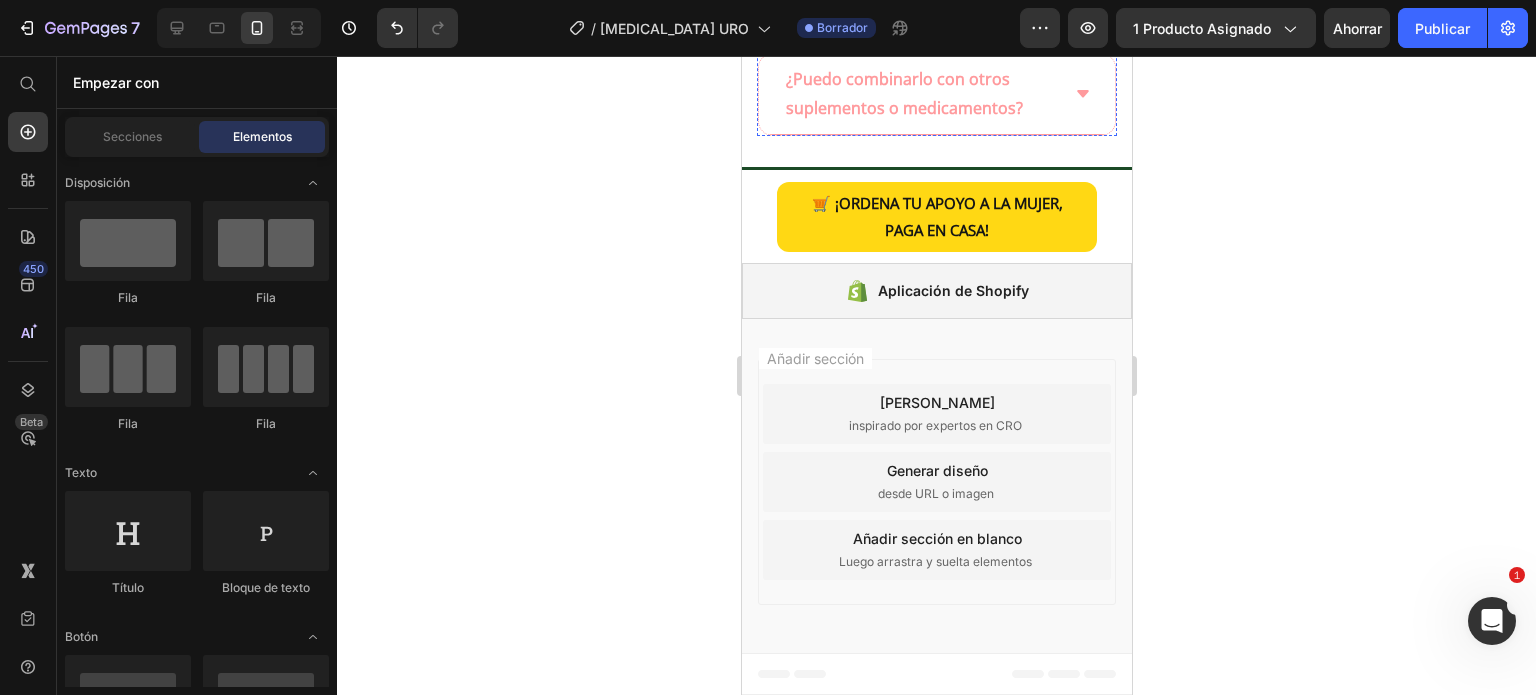 click on "No, es un producto natural sin químicos, pero si tienes una condición médica o estás embarazada, consulta con tu médico antes de usarlo." at bounding box center (936, -94) 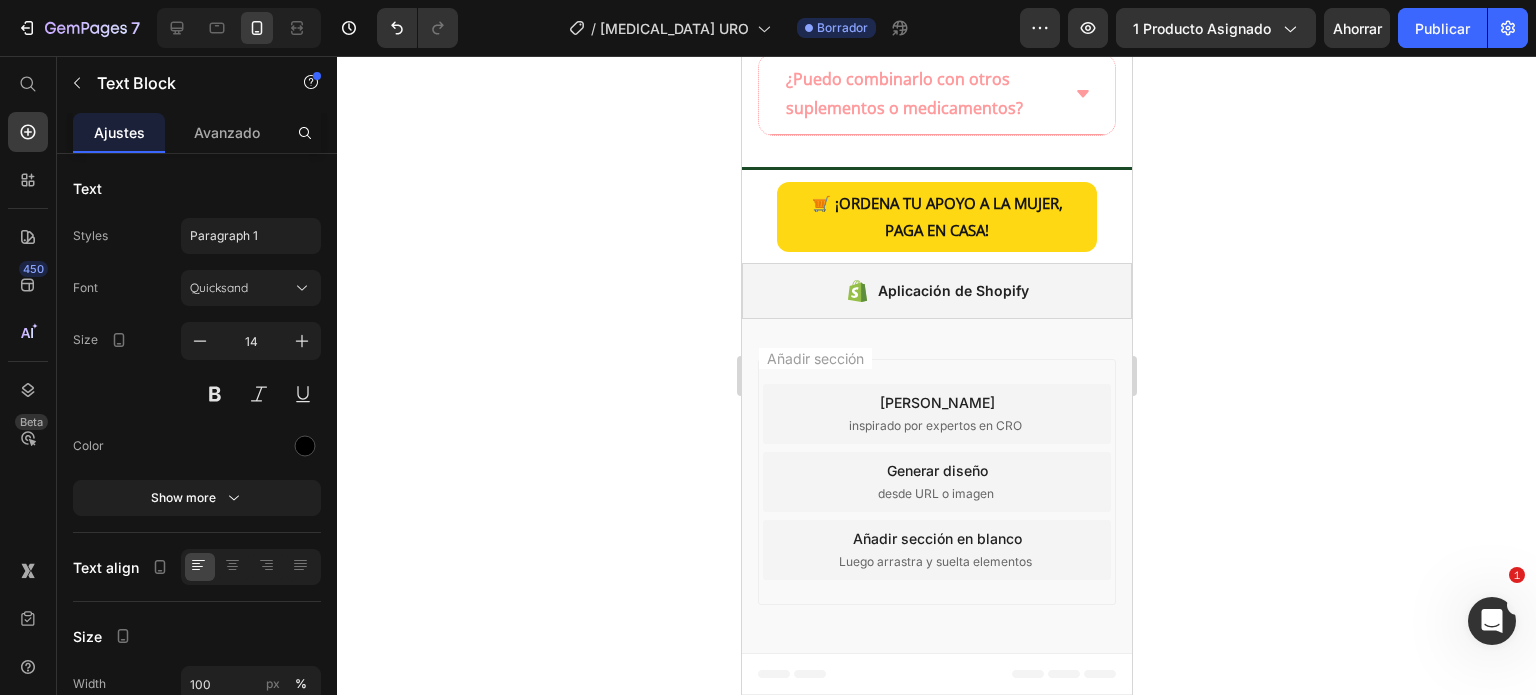 click on "No, es un producto natural sin químicos, pero si tienes una condición médica o estás embarazada, consulta con tu médico antes de usarlo." at bounding box center [936, -94] 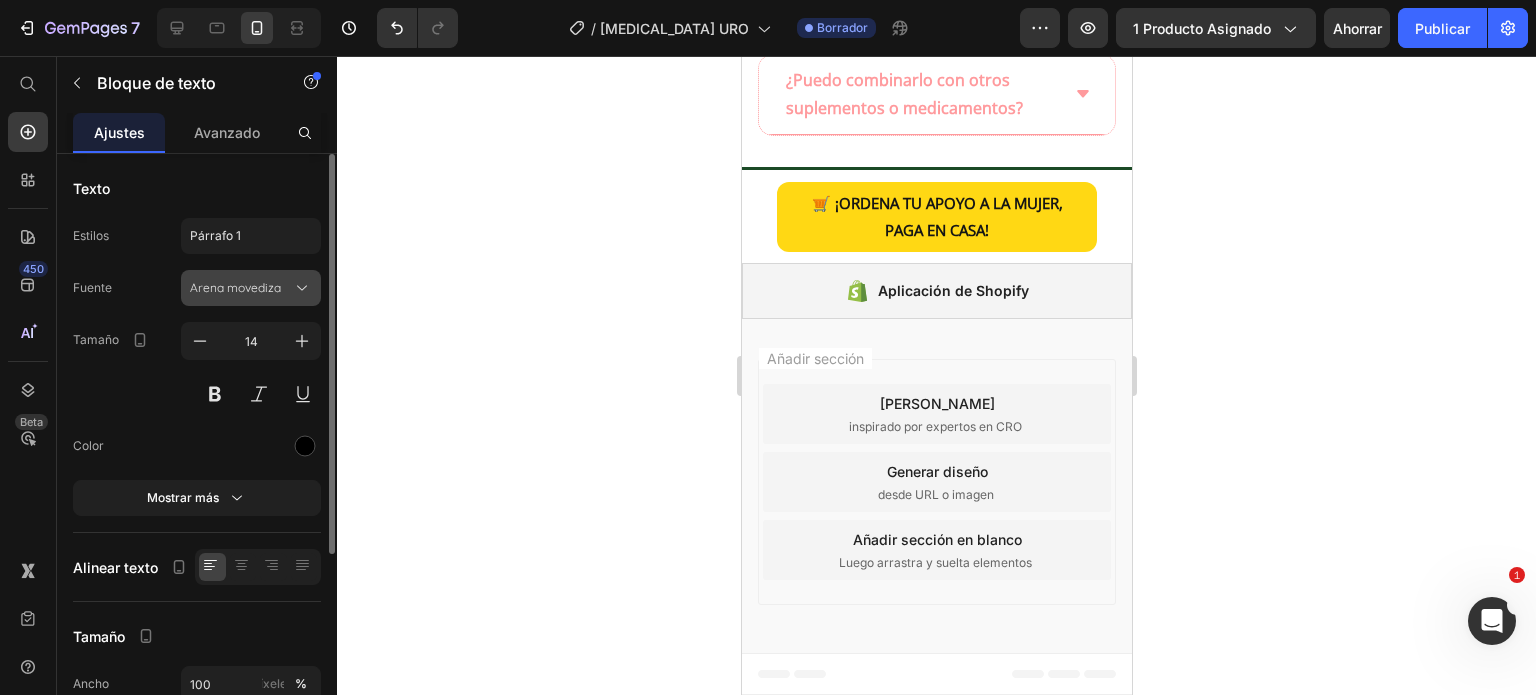 click on "Arena movediza" at bounding box center (235, 287) 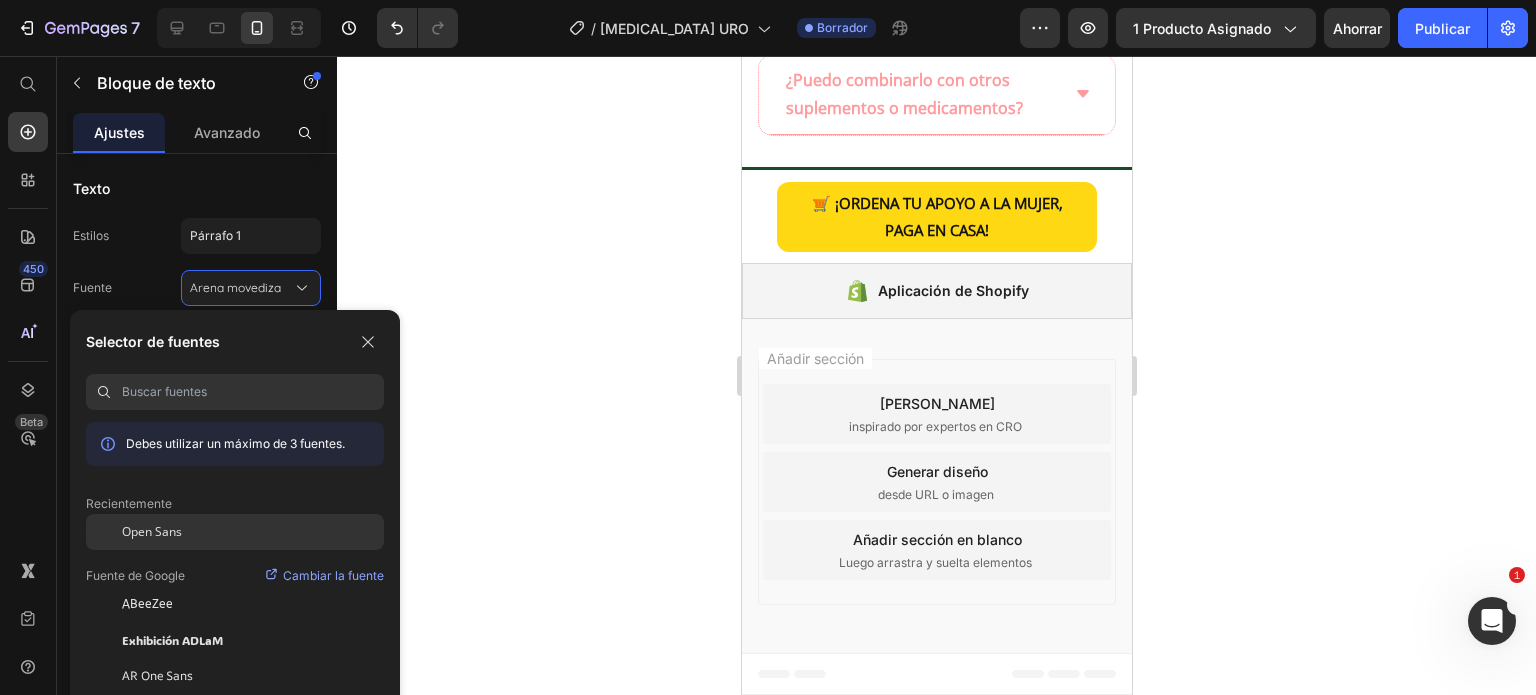 click on "Open Sans" at bounding box center (152, 531) 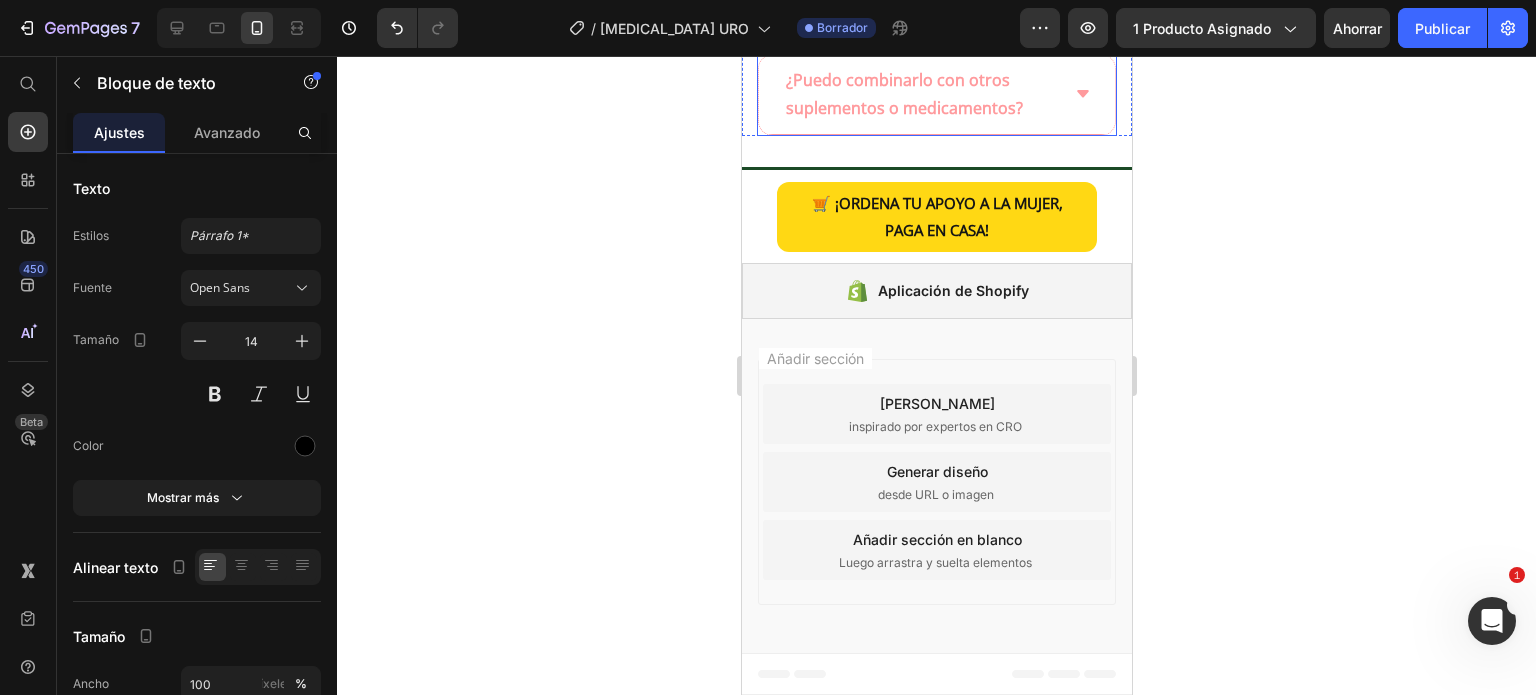 click on "¿Puedo usarlo durante la menstruación o con anticonceptivos?" at bounding box center [880, -260] 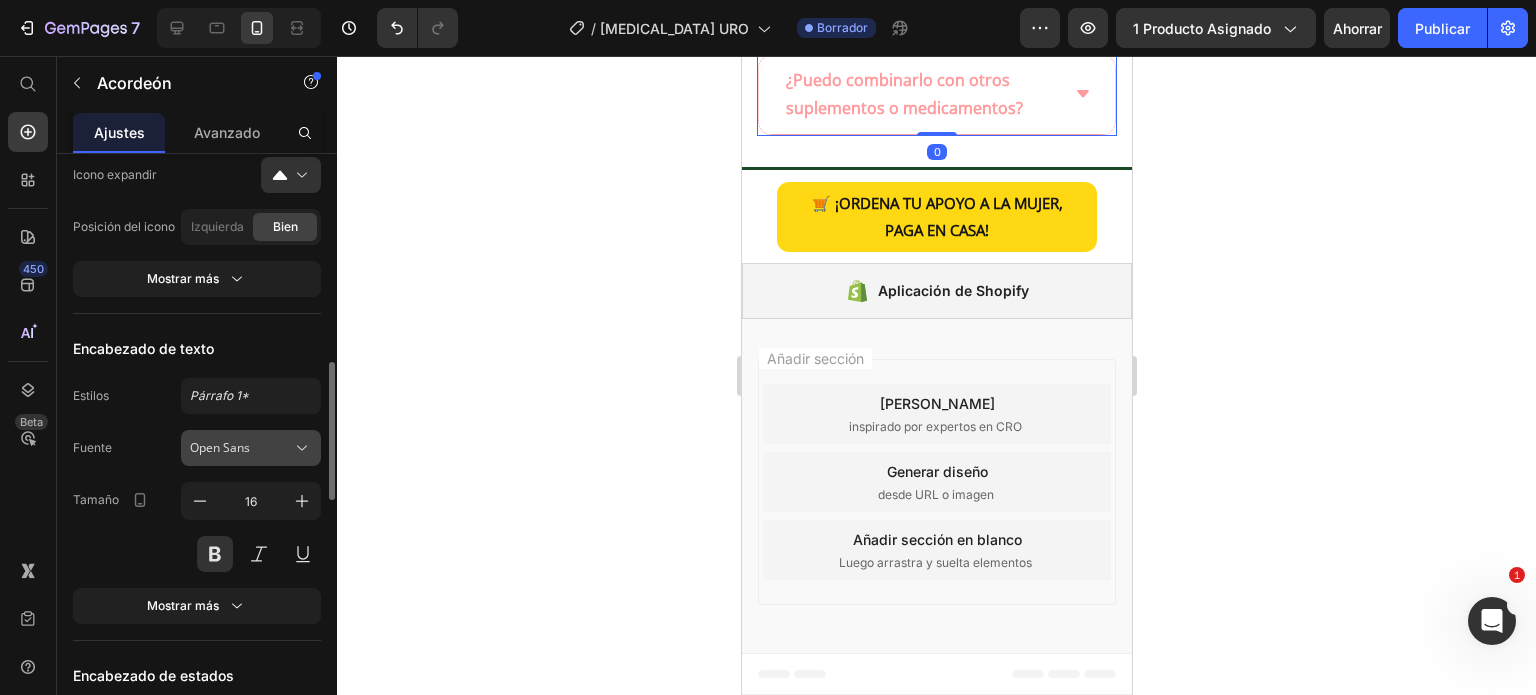 scroll, scrollTop: 1200, scrollLeft: 0, axis: vertical 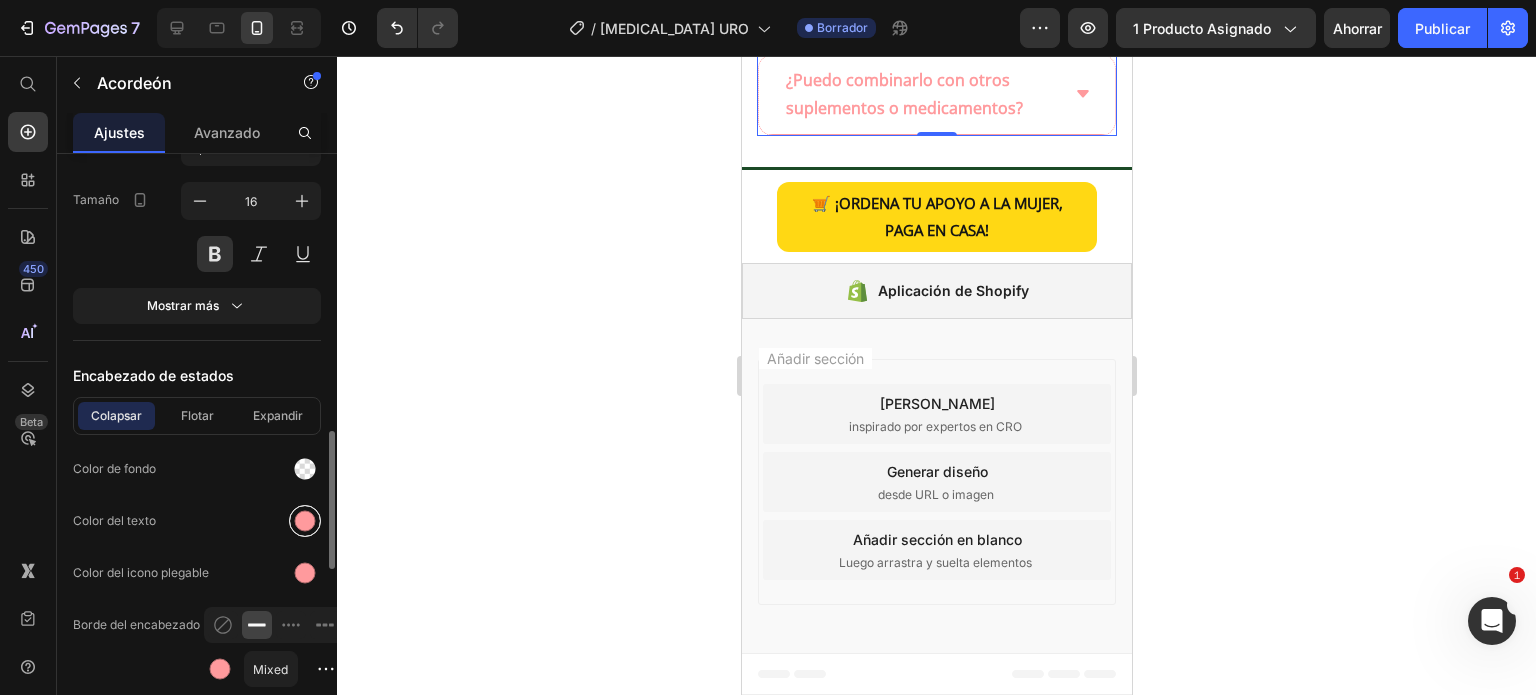 click at bounding box center [305, 521] 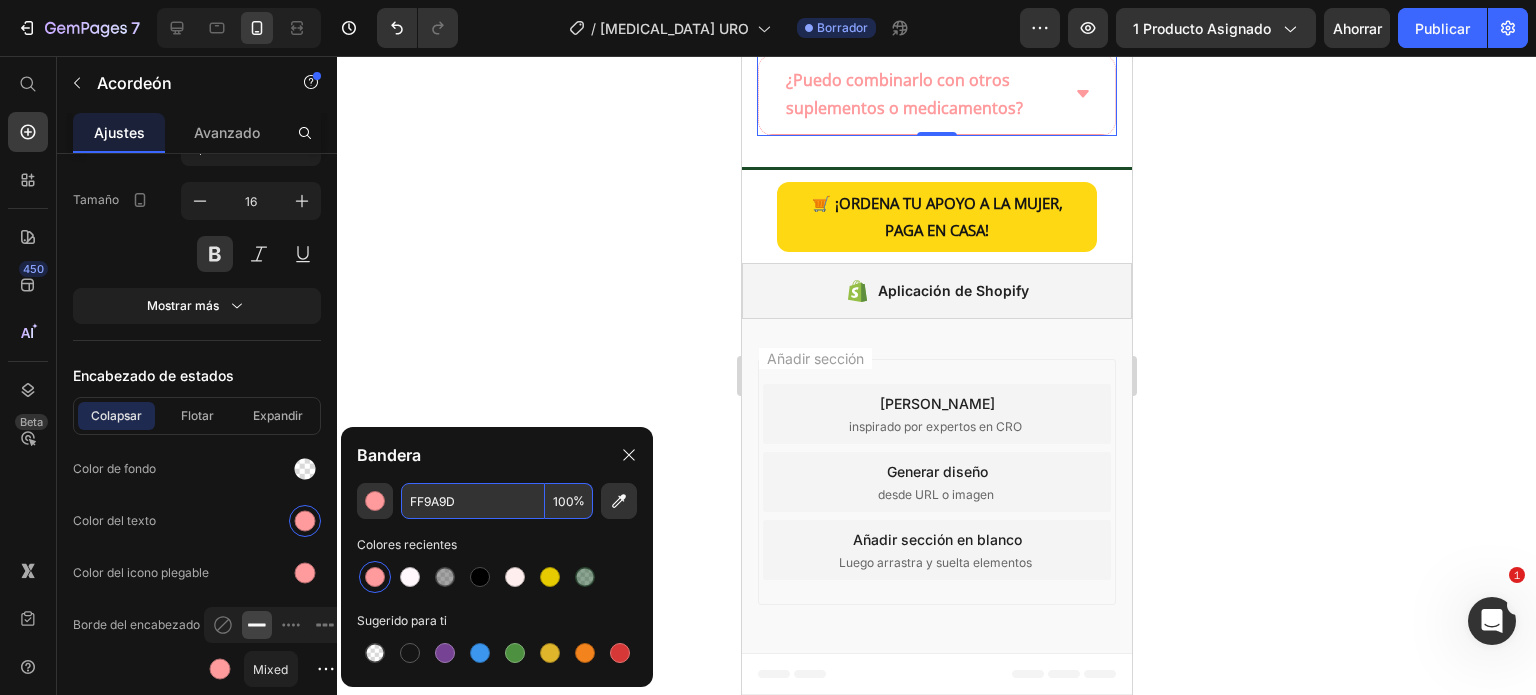 click on "FF9A9D" at bounding box center [473, 501] 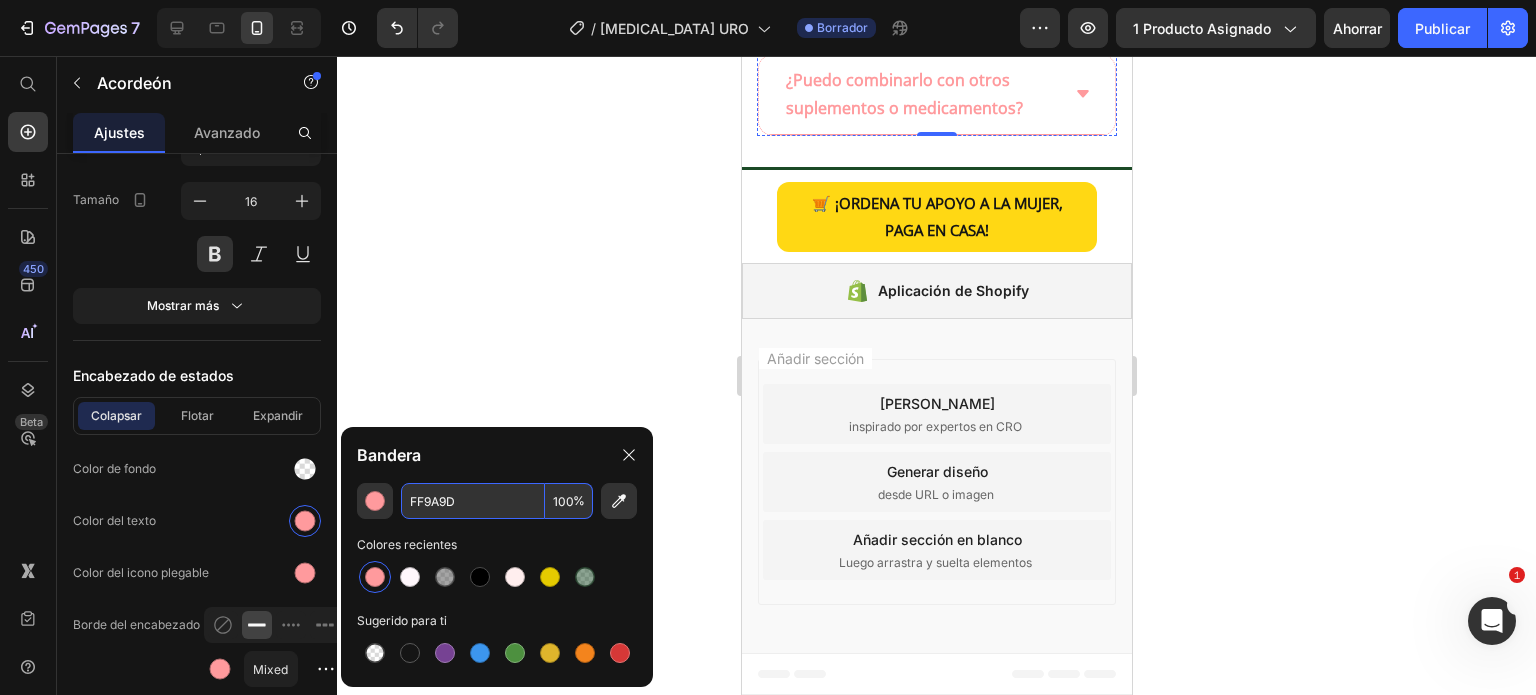 drag, startPoint x: 844, startPoint y: 446, endPoint x: 850, endPoint y: 431, distance: 16.155495 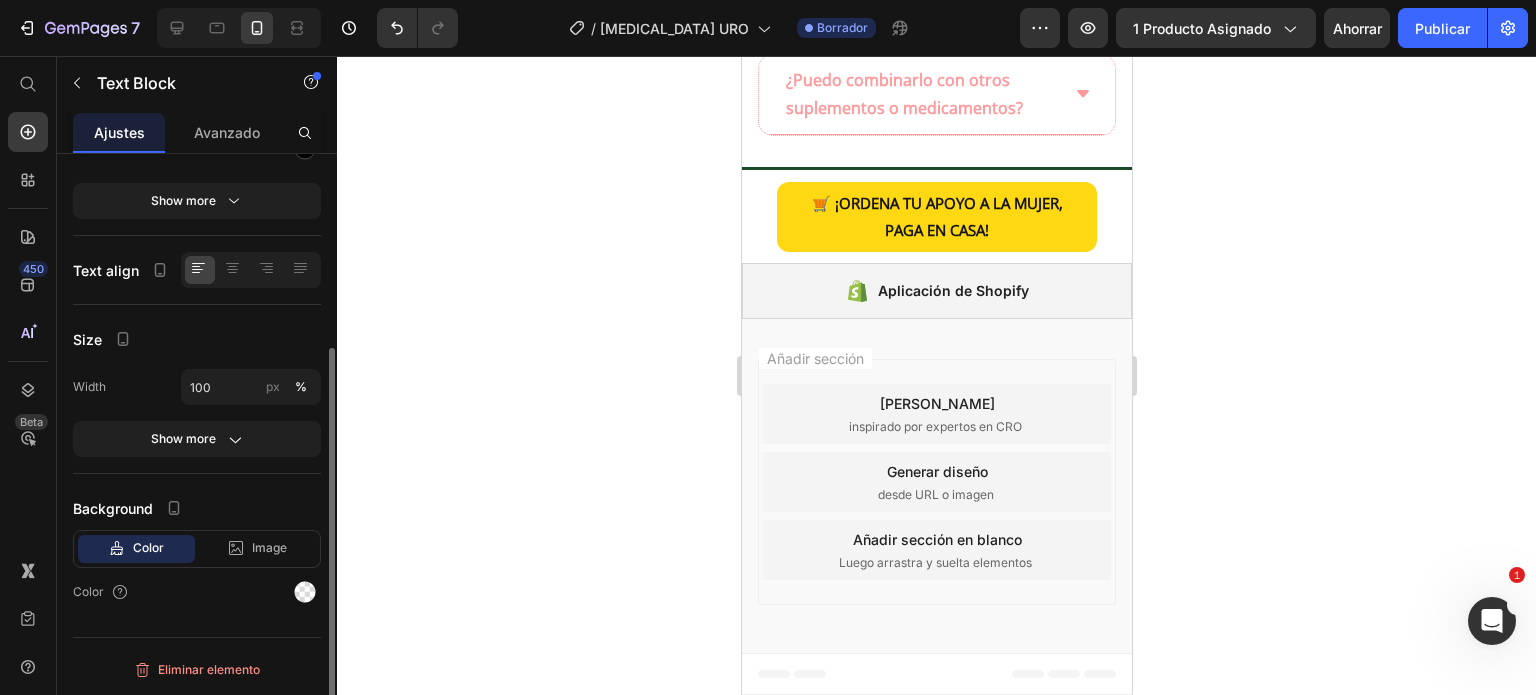 scroll, scrollTop: 0, scrollLeft: 0, axis: both 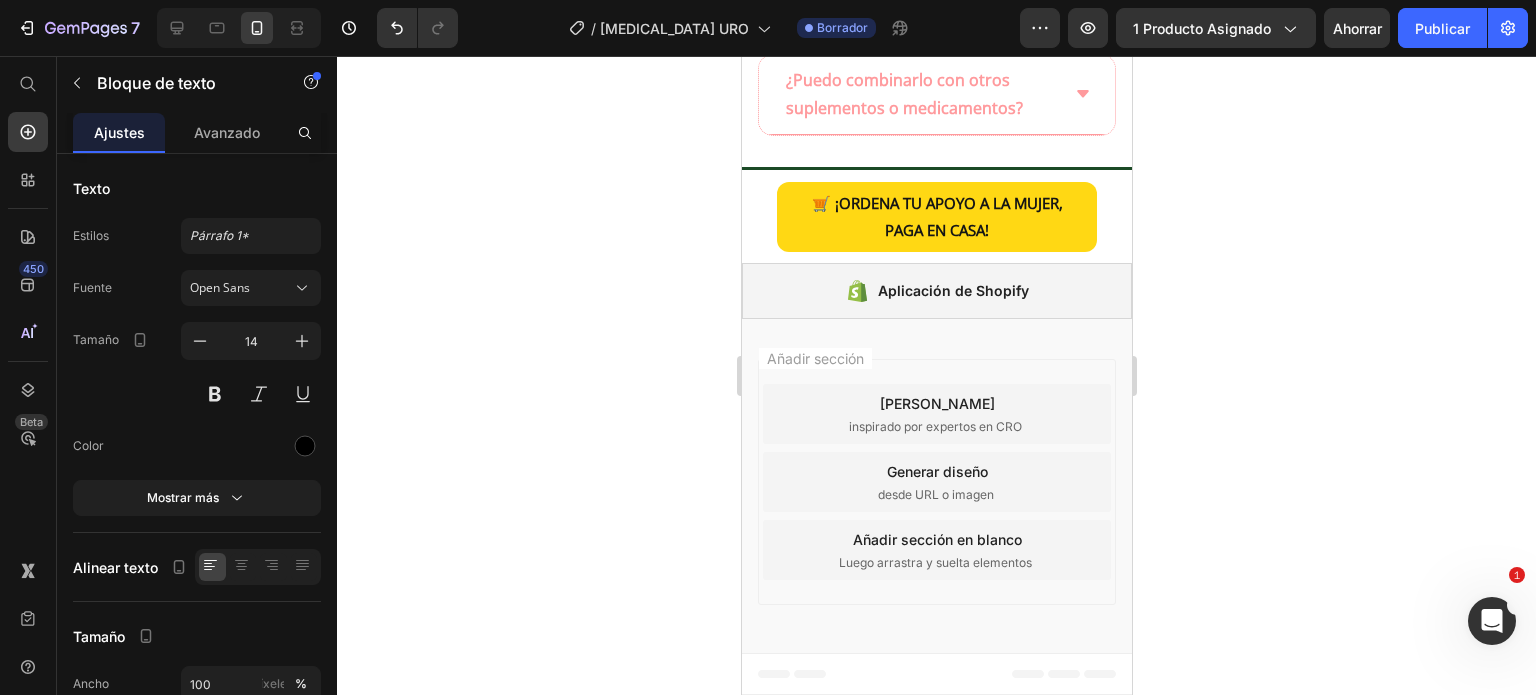 click on "Se recomienda  evitar el uso durante el periodo menstrual  y no se debe usar con tampones. Sí es compatible con el uso de anticonceptivos orales o DIU, pero si tienes dudas, consulta con tu ginecóloga." at bounding box center [936, -119] 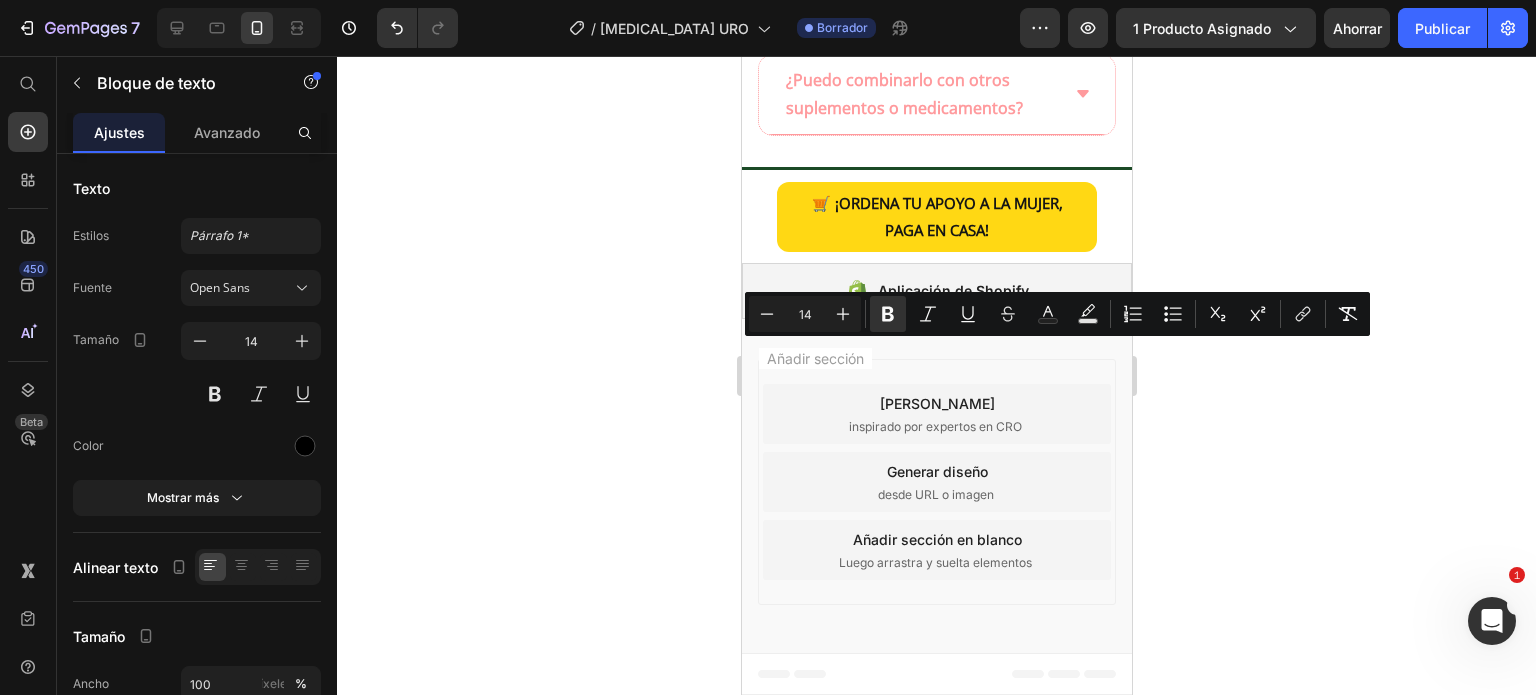 drag, startPoint x: 905, startPoint y: 380, endPoint x: 885, endPoint y: 355, distance: 32.01562 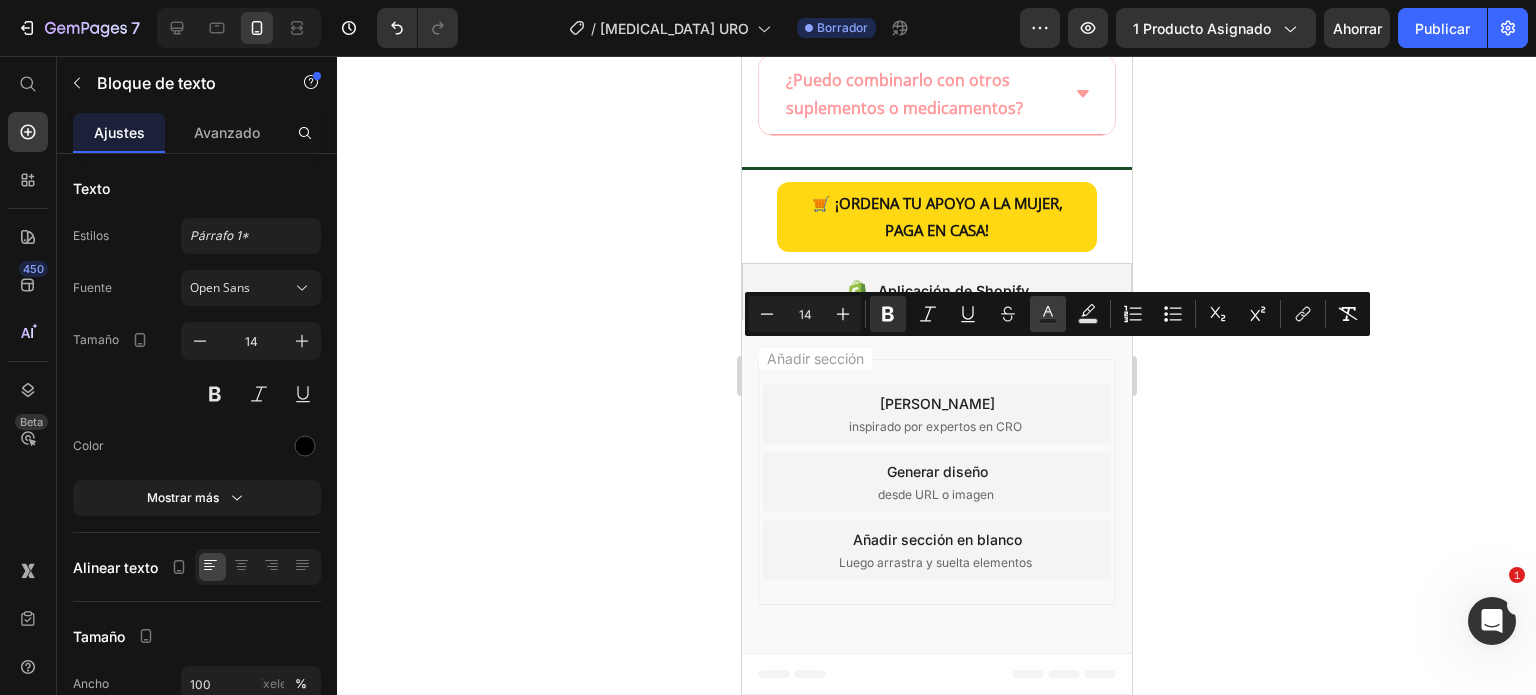 click 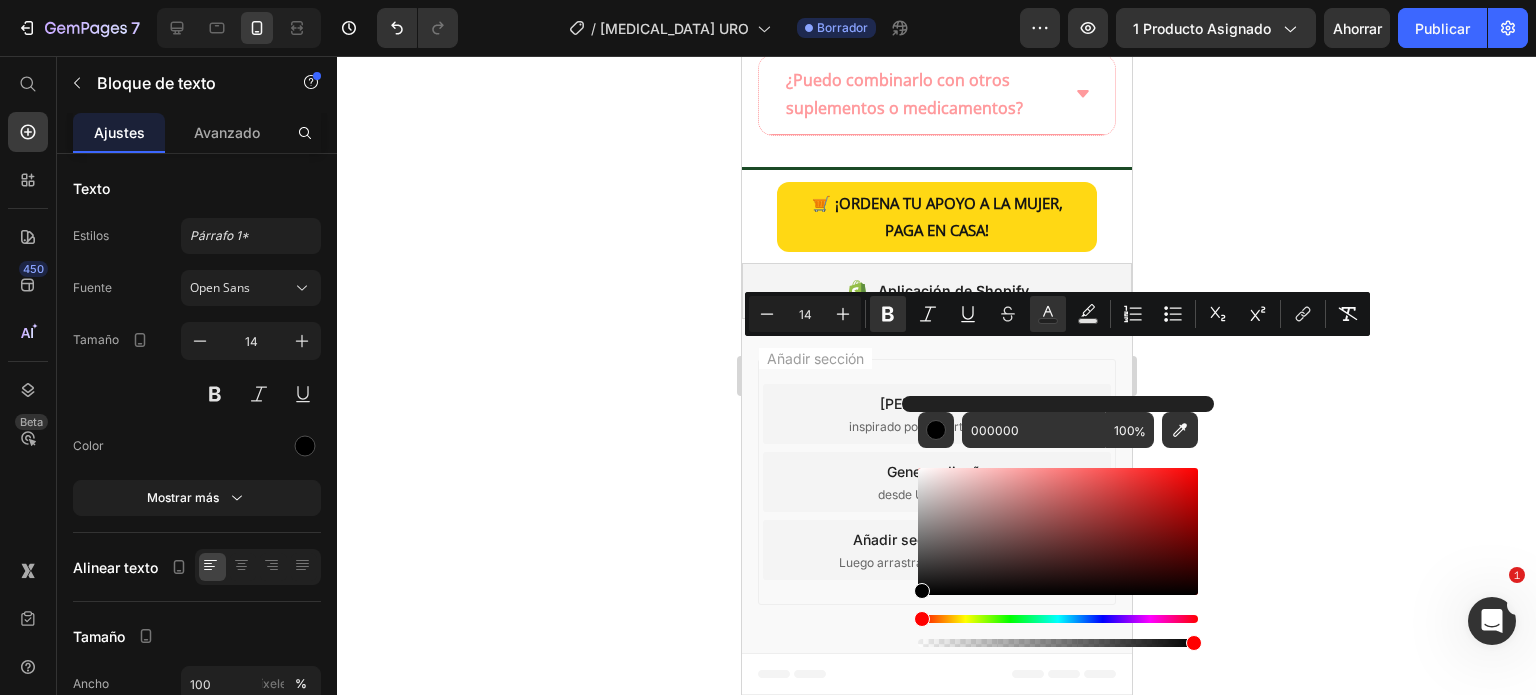 drag, startPoint x: 1018, startPoint y: 449, endPoint x: 1020, endPoint y: 437, distance: 12.165525 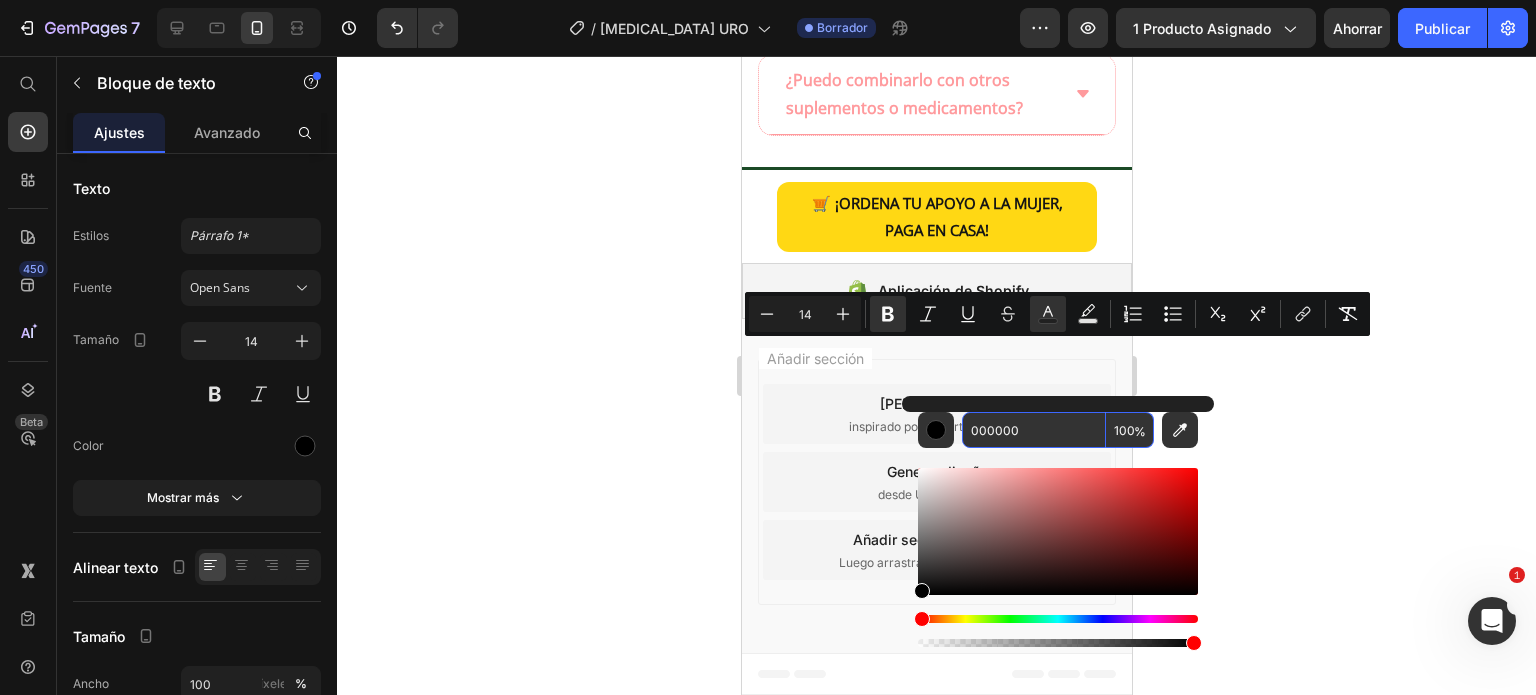 click on "000000" at bounding box center (1034, 430) 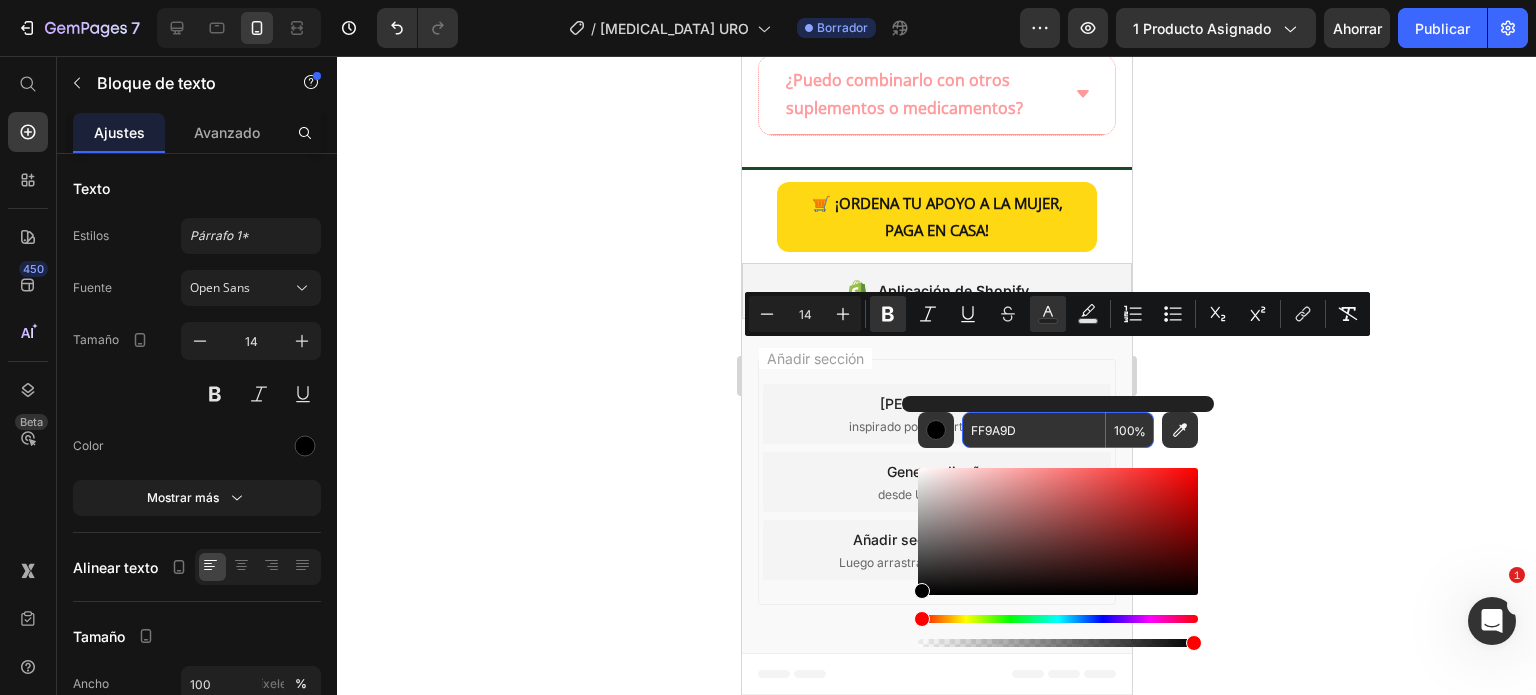 type on "FF9A9D" 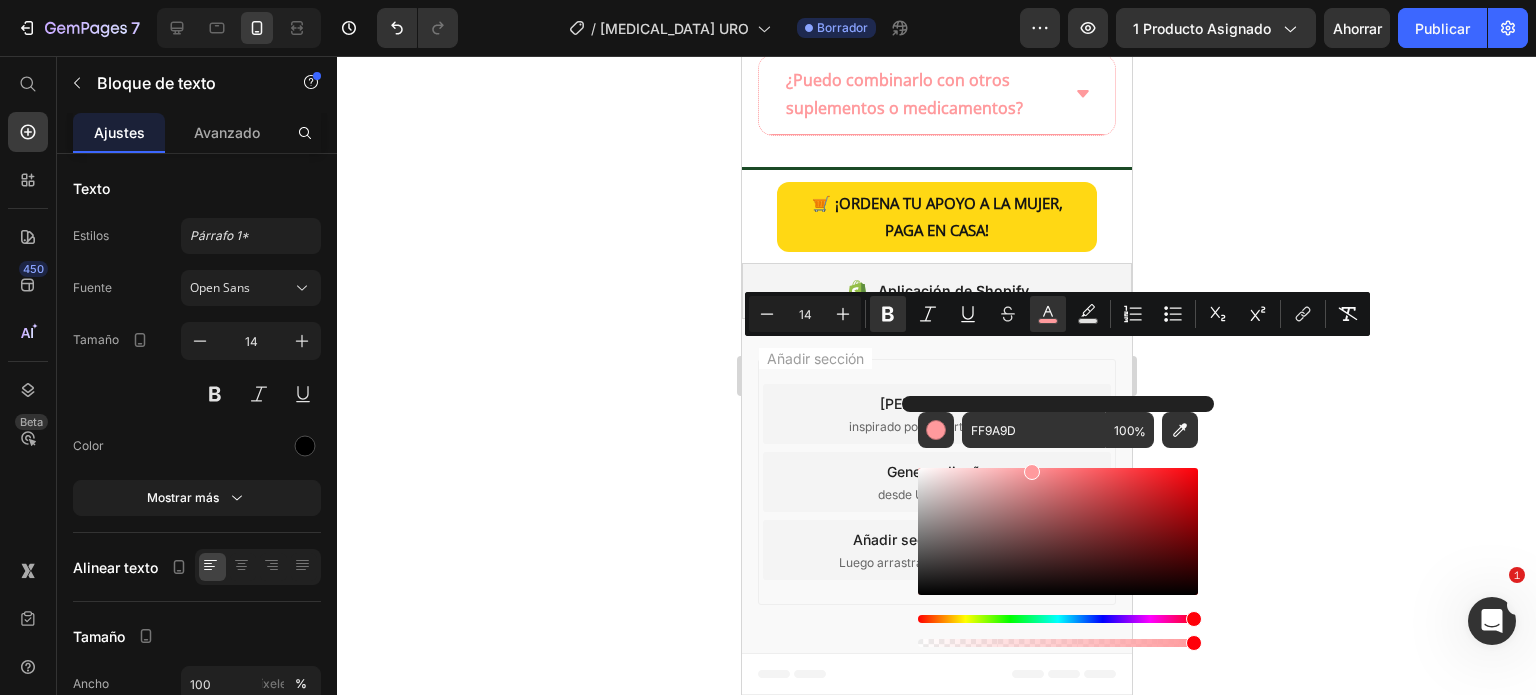 click 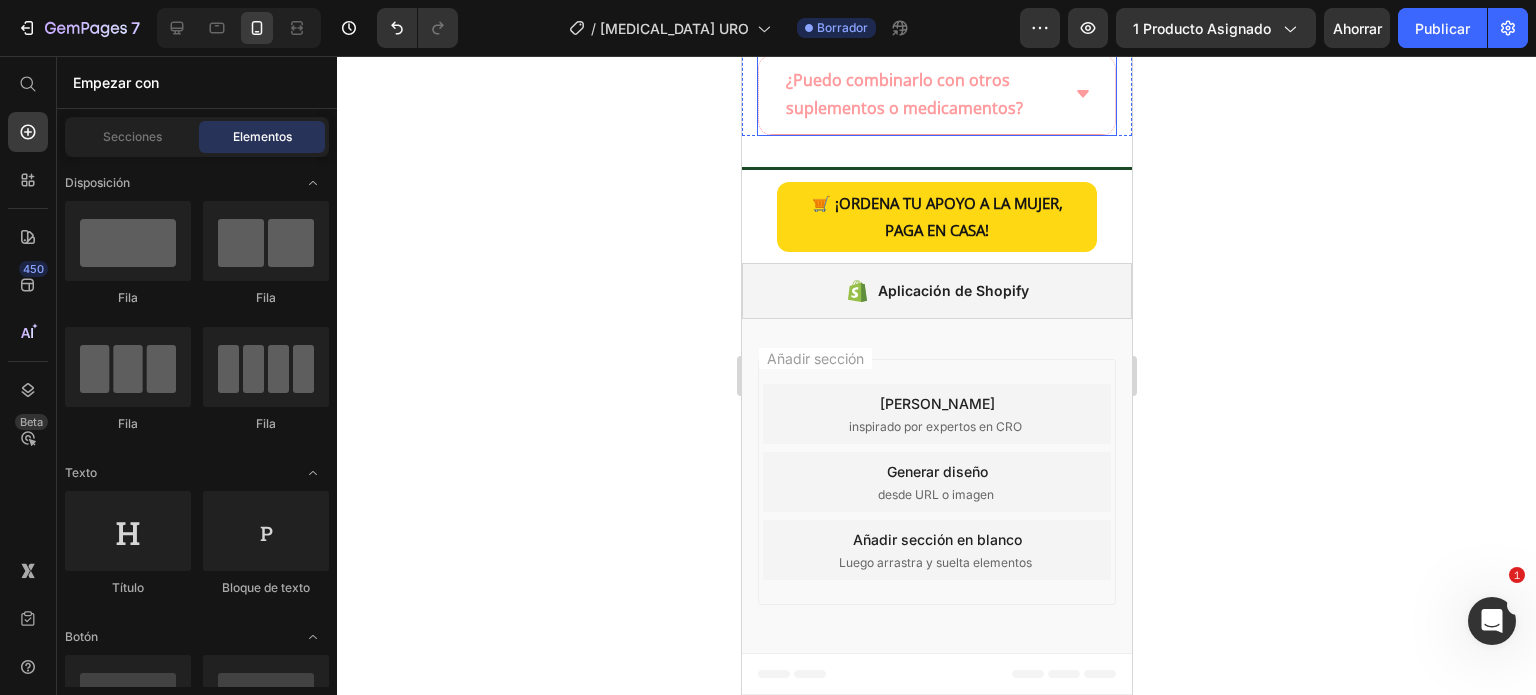 click on "¿Puedo usarlo durante la menstruación o con anticonceptivos?" at bounding box center (936, -260) 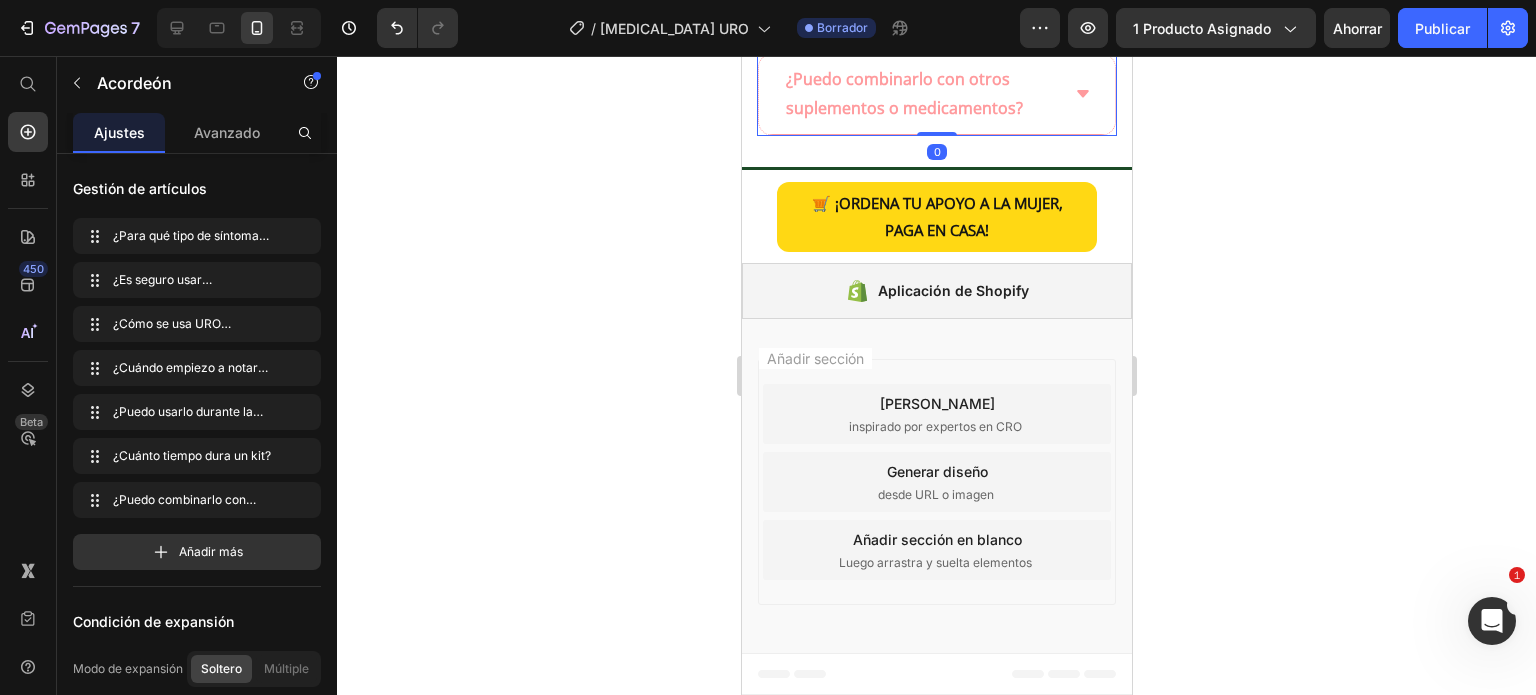 click on "¿Cuánto tiempo dura un kit?" at bounding box center [936, 11] 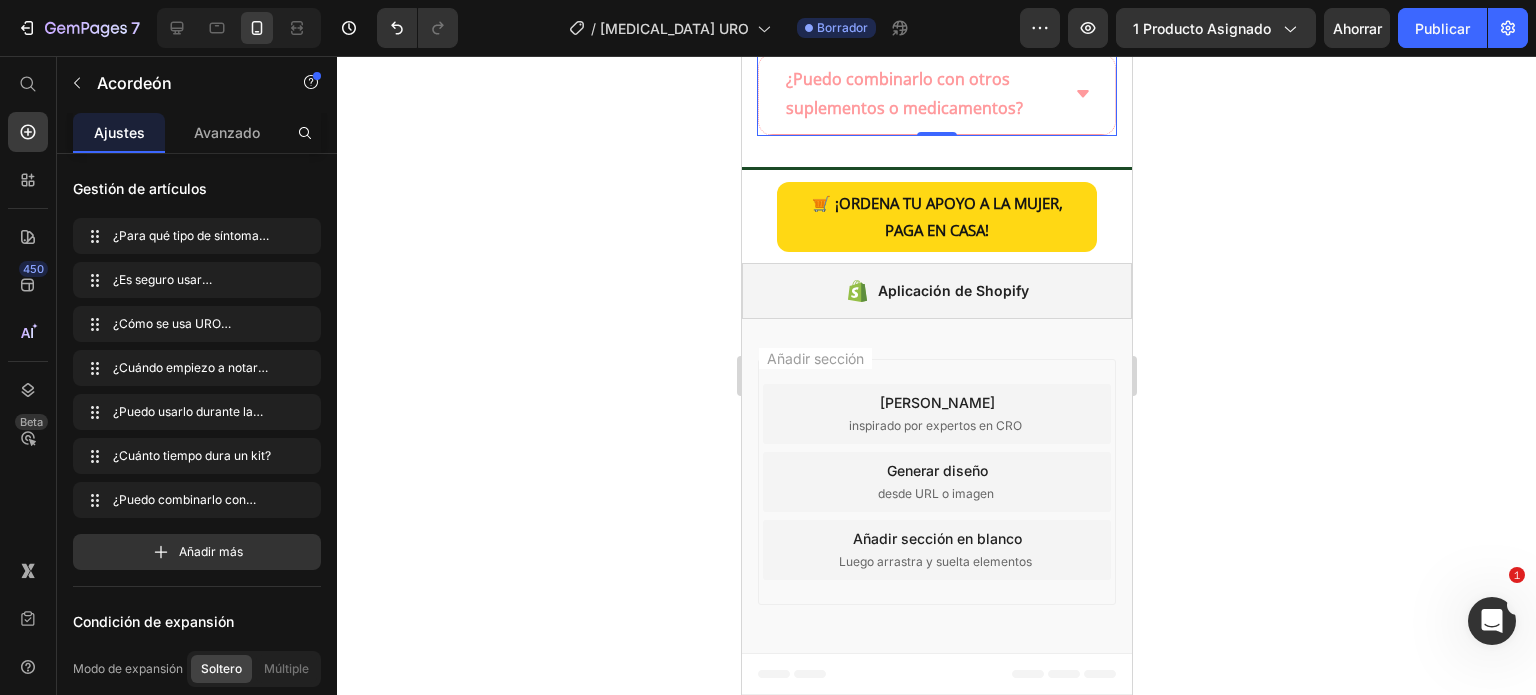 click on "¿Cuánto tiempo dura un kit?" at bounding box center (891, -86) 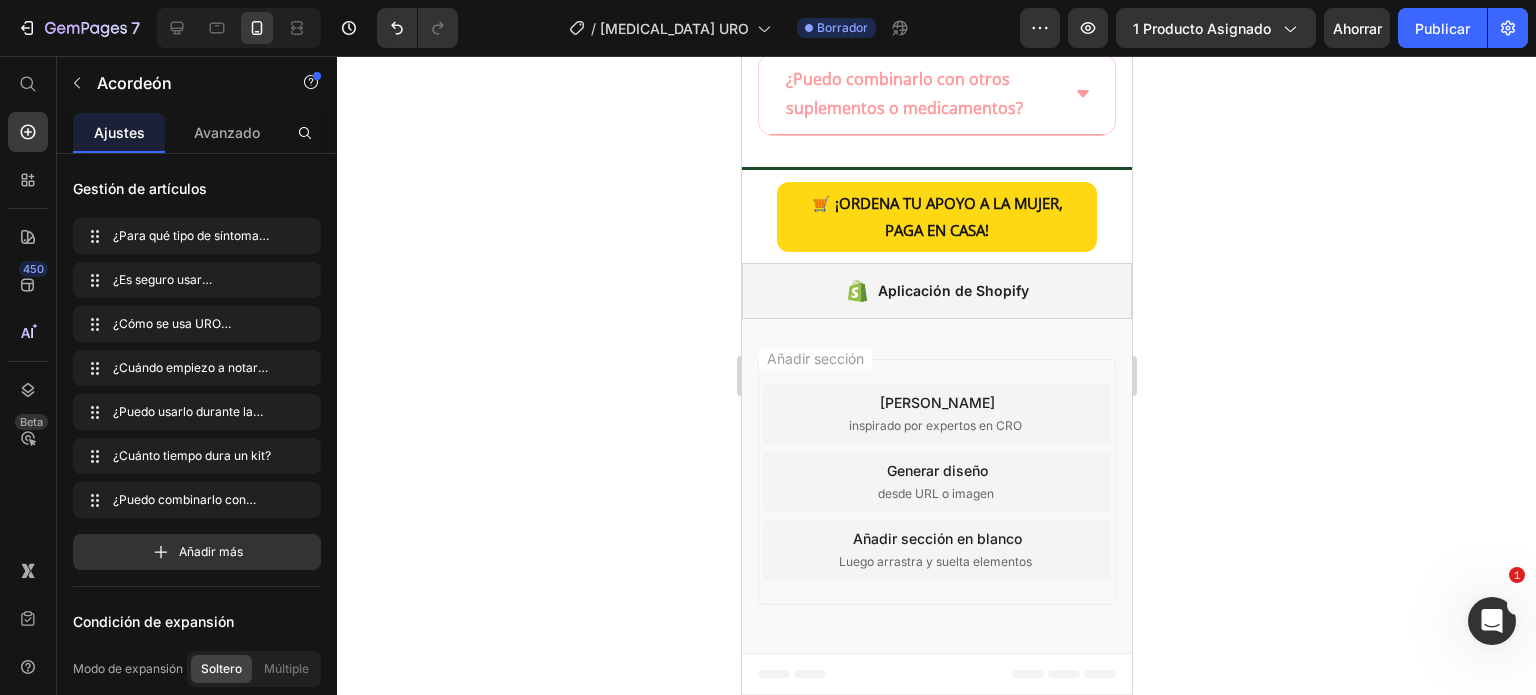 click on "¿Cuánto tiempo dura un kit?" at bounding box center [891, -86] 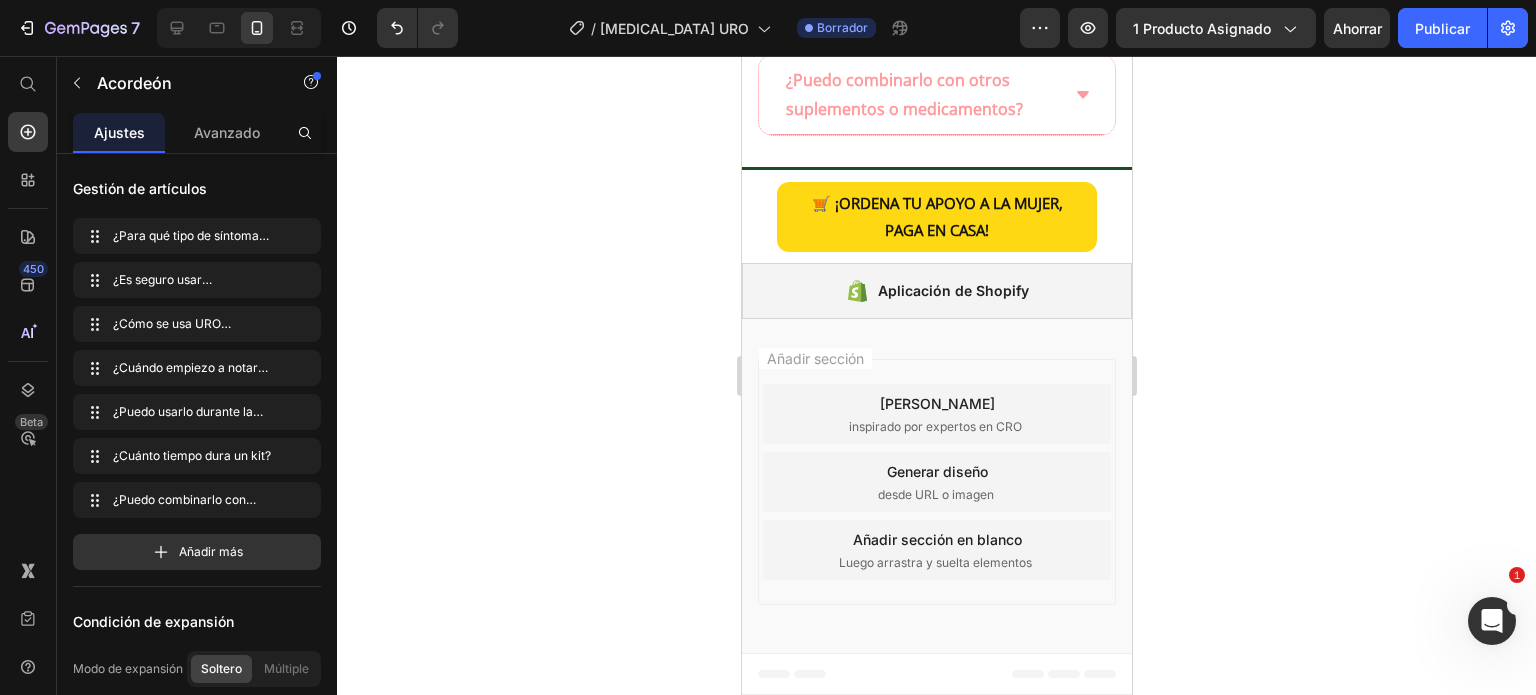 click 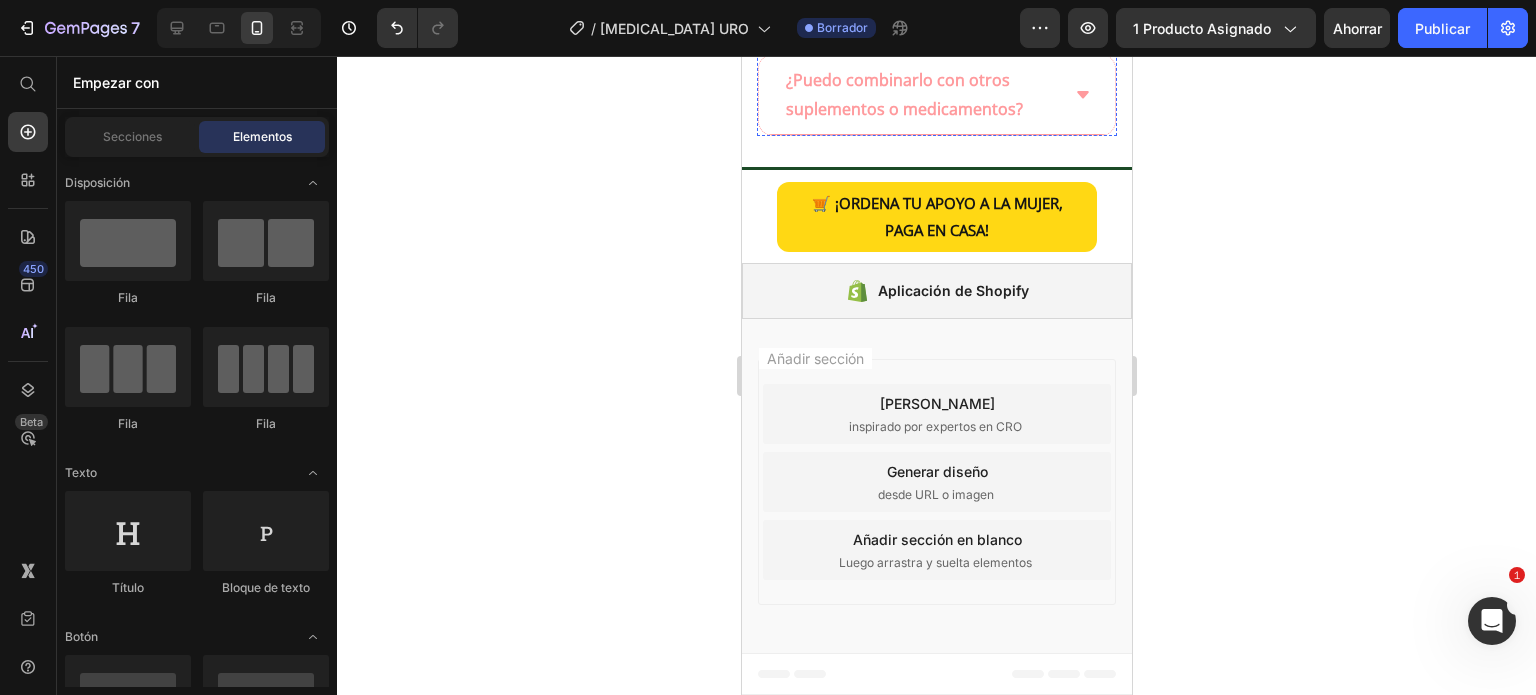 click on "Text Block" at bounding box center [820, -39] 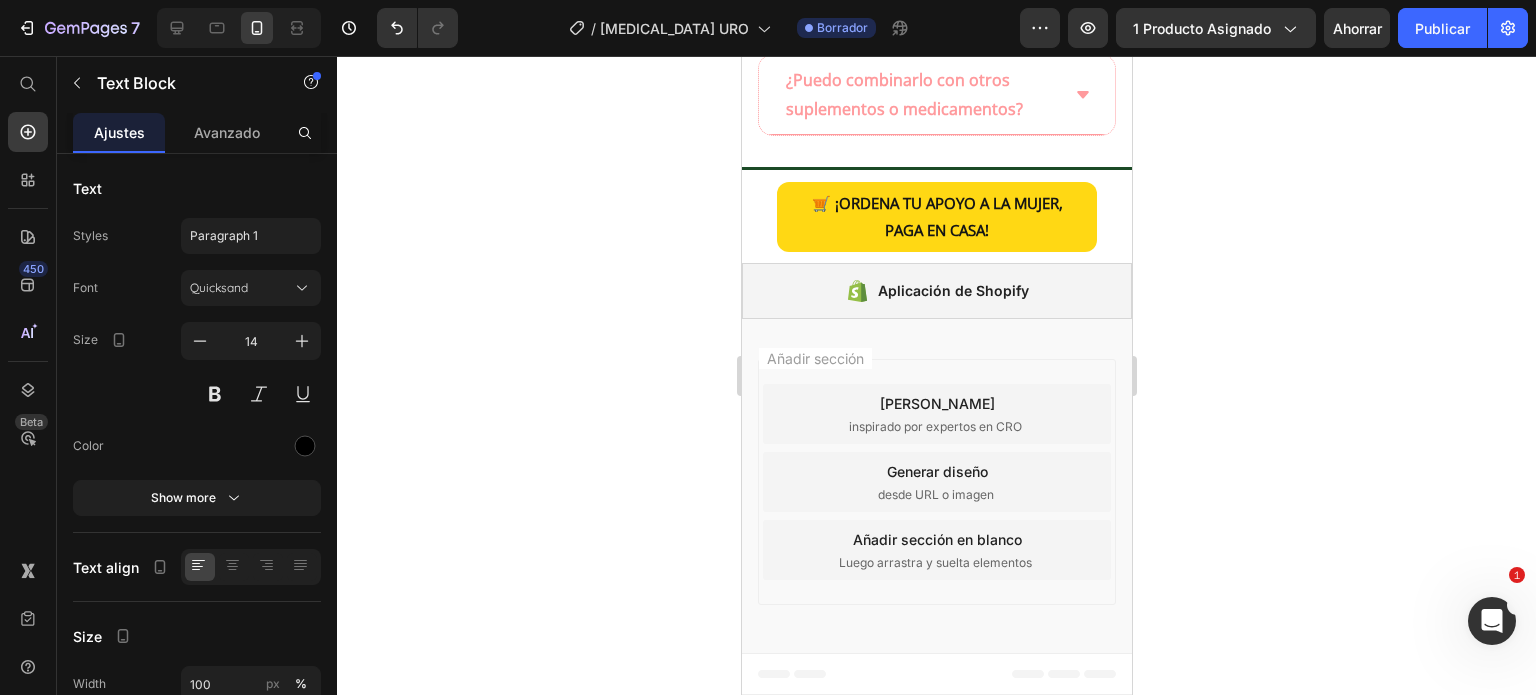 click on "Text Block" at bounding box center [841, -31] 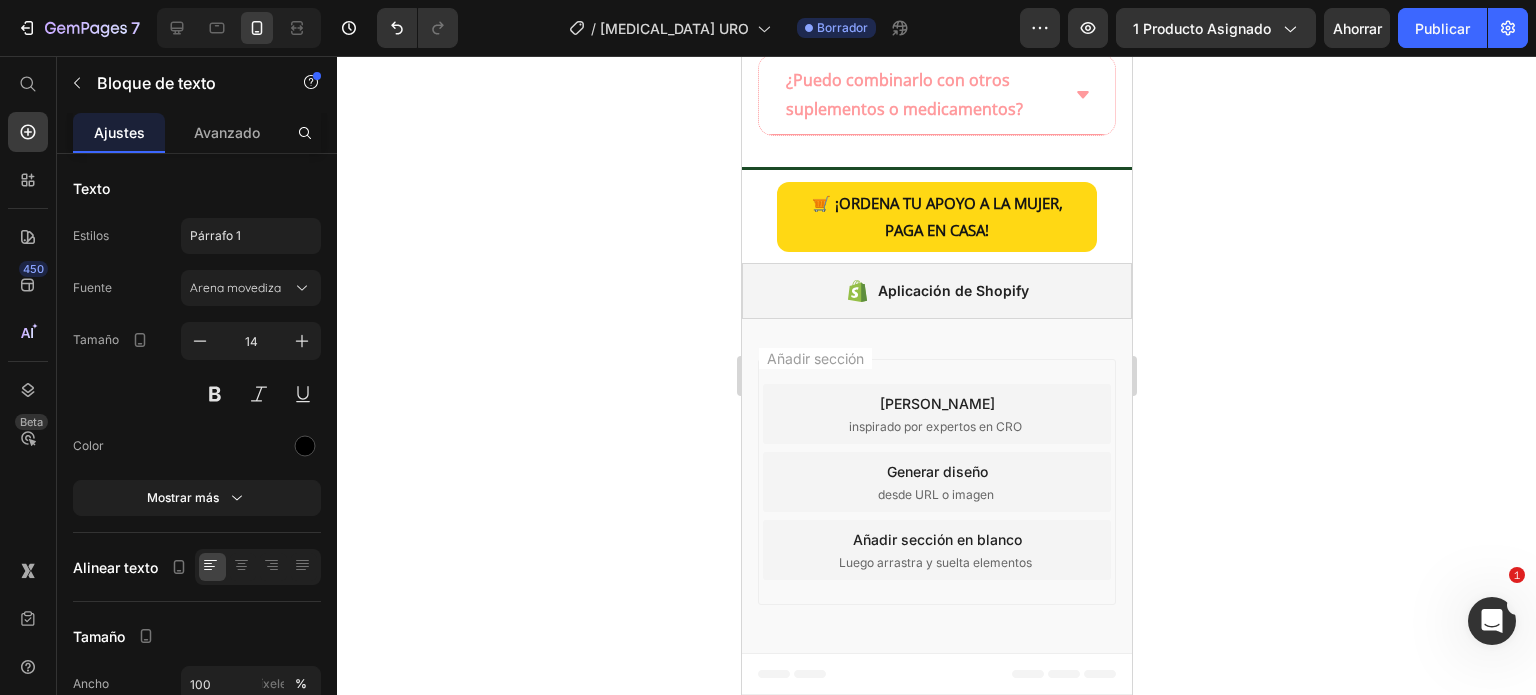 click on "Un kit está diseñado para un protocolo de 30 días aproximadamente, dependiendo de la dosis diaria." at bounding box center (936, -11) 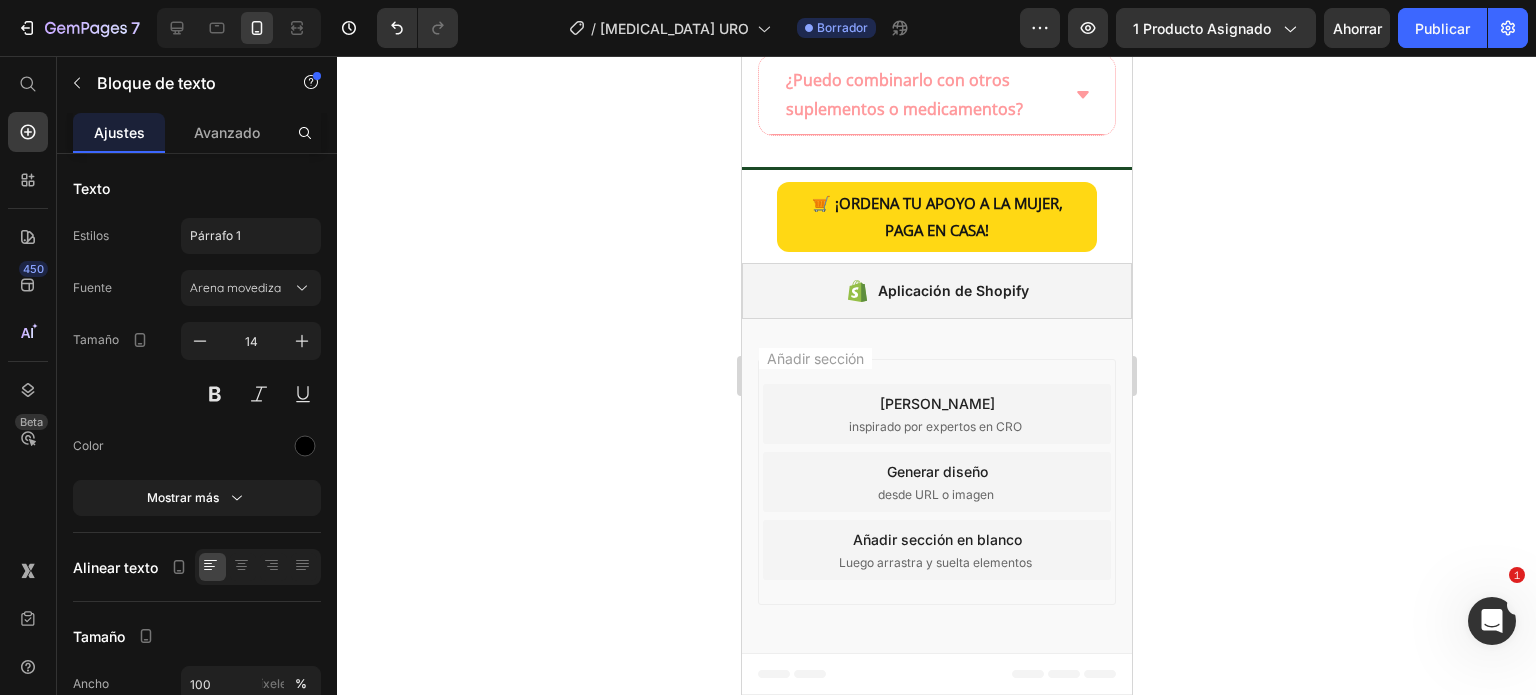 click on "Un kit está diseñado para un protocolo de 30 días aproximadamente, dependiendo de la dosis diaria." at bounding box center [936, -11] 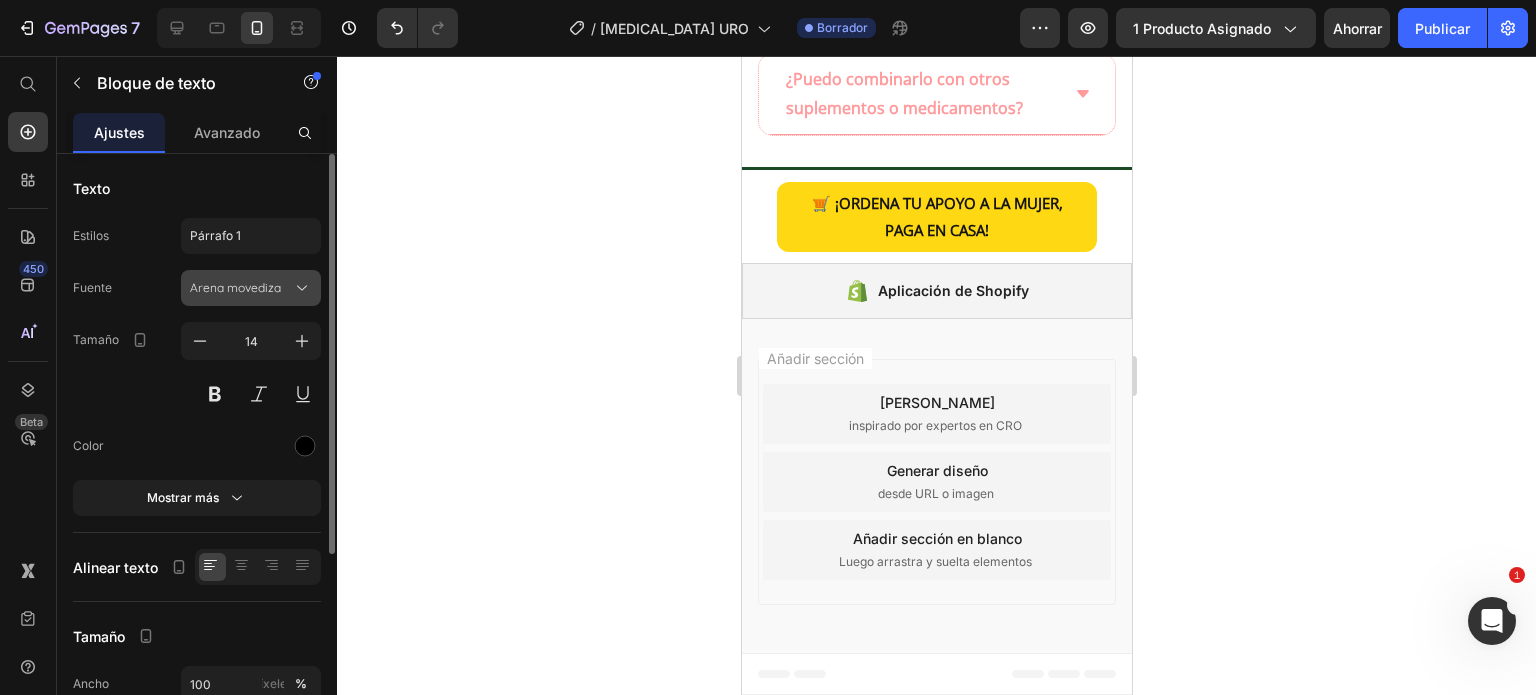 click on "Arena movediza" at bounding box center [235, 287] 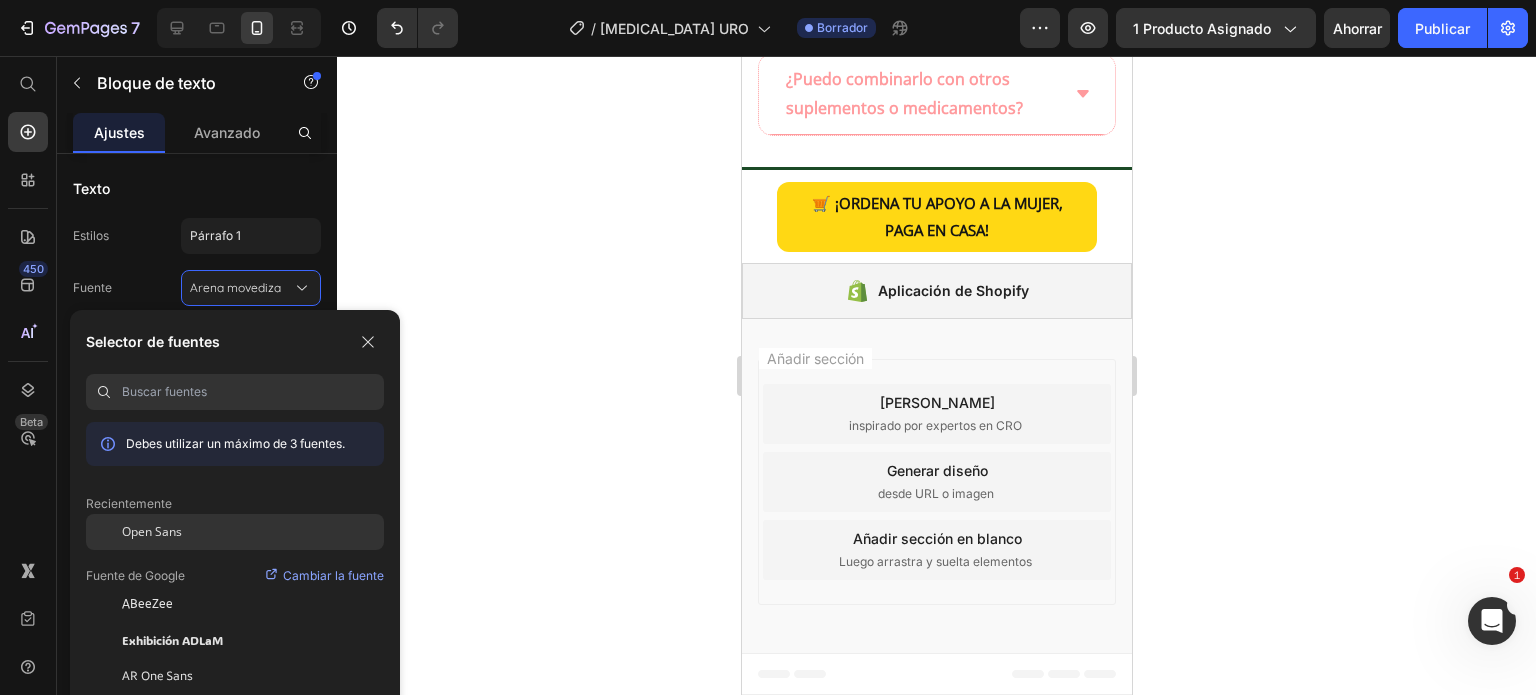click on "Open Sans" 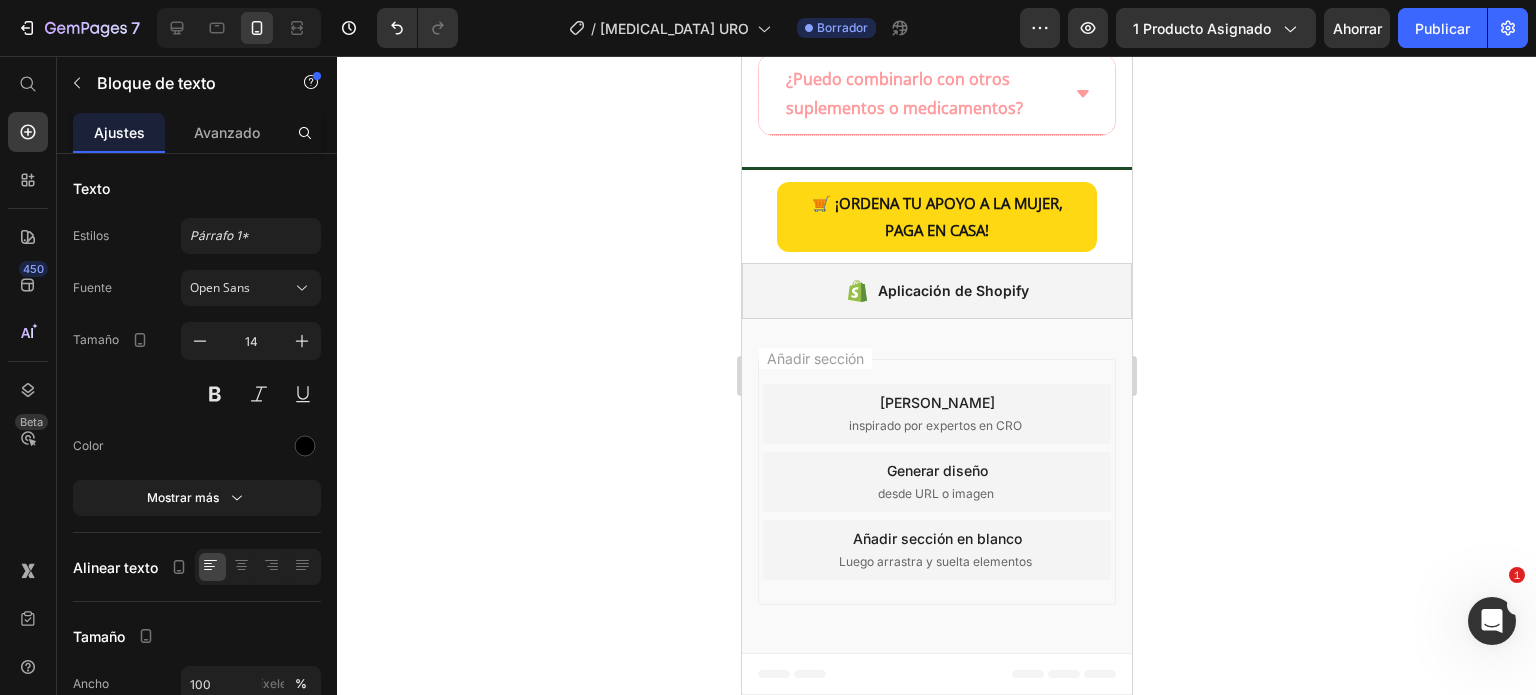 click 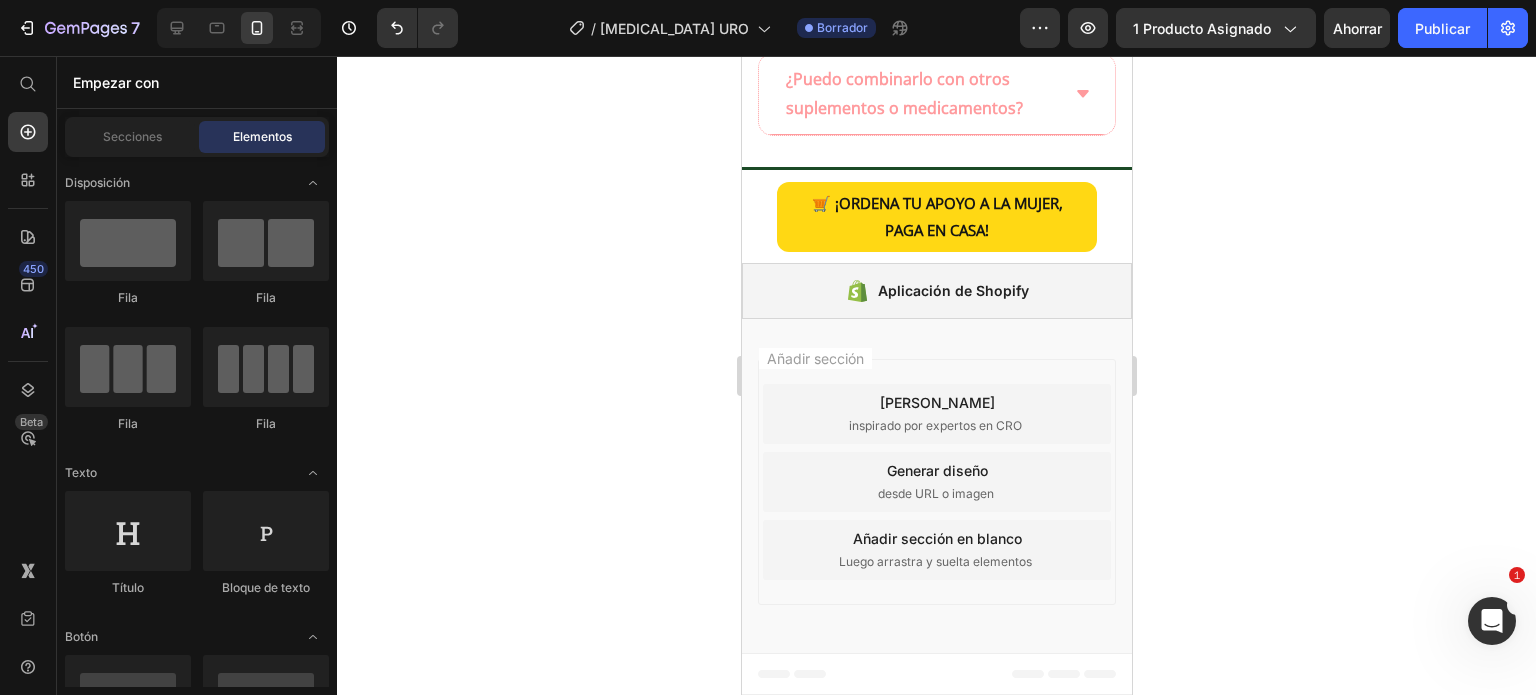 click on "URO es seguro para mujeres mayores de 18 años. No usar en los siguientes casos sin supervisión médica:" at bounding box center (936, -25) 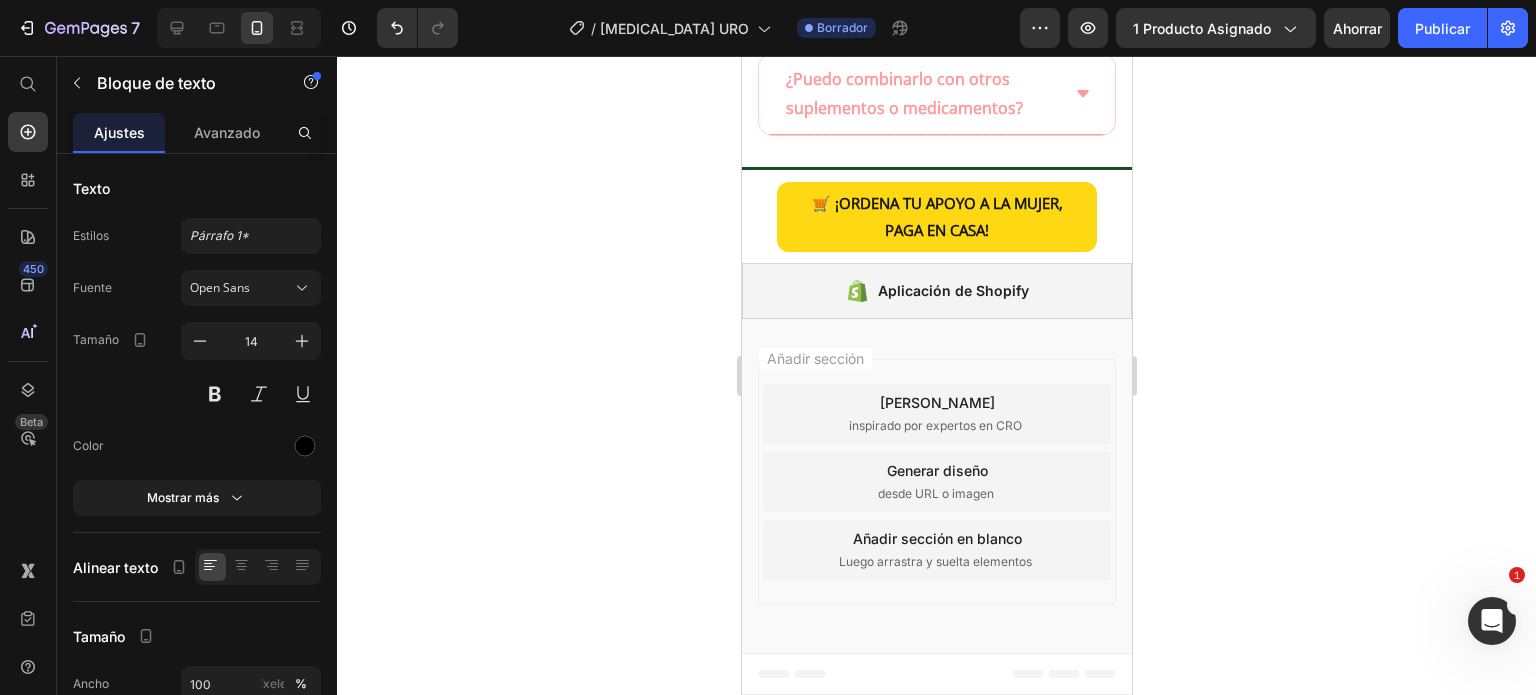 click at bounding box center [936, 13] 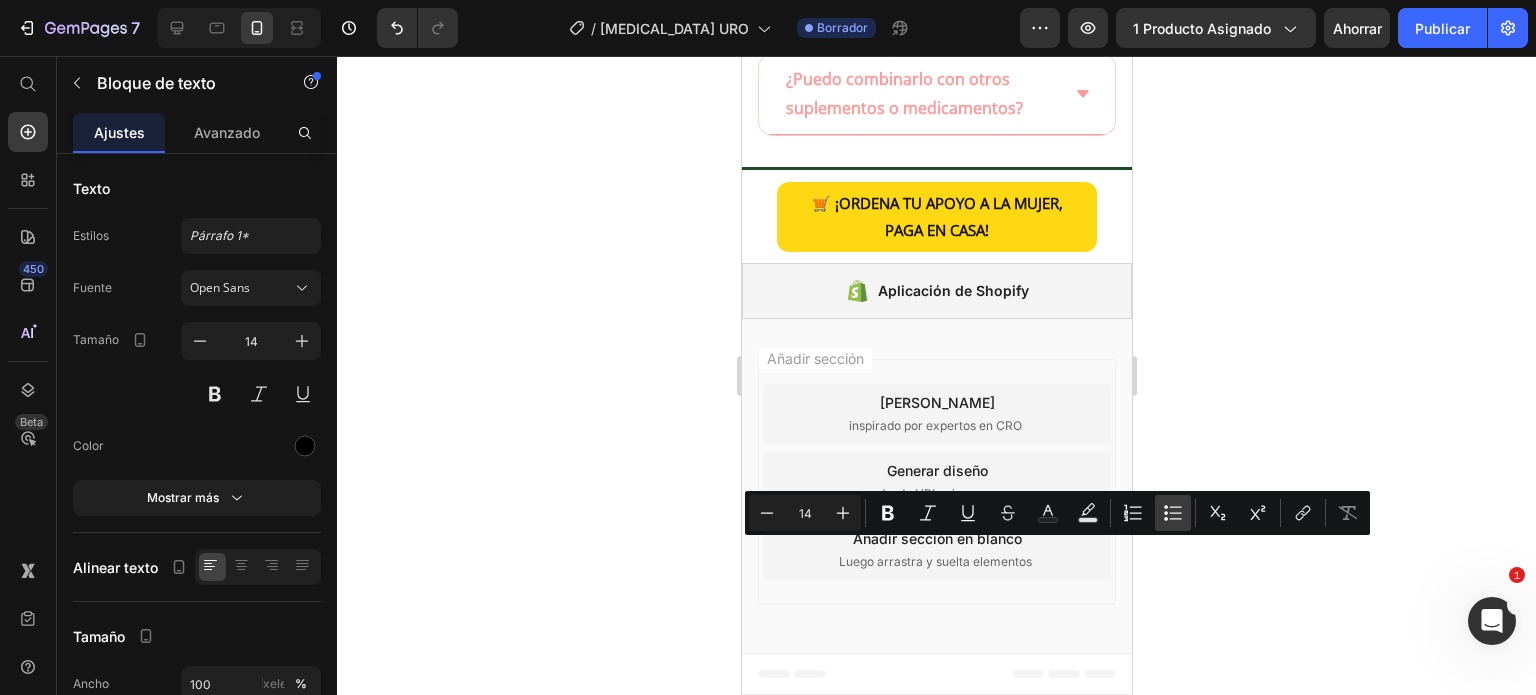 click on "Bulleted List" at bounding box center (1173, 513) 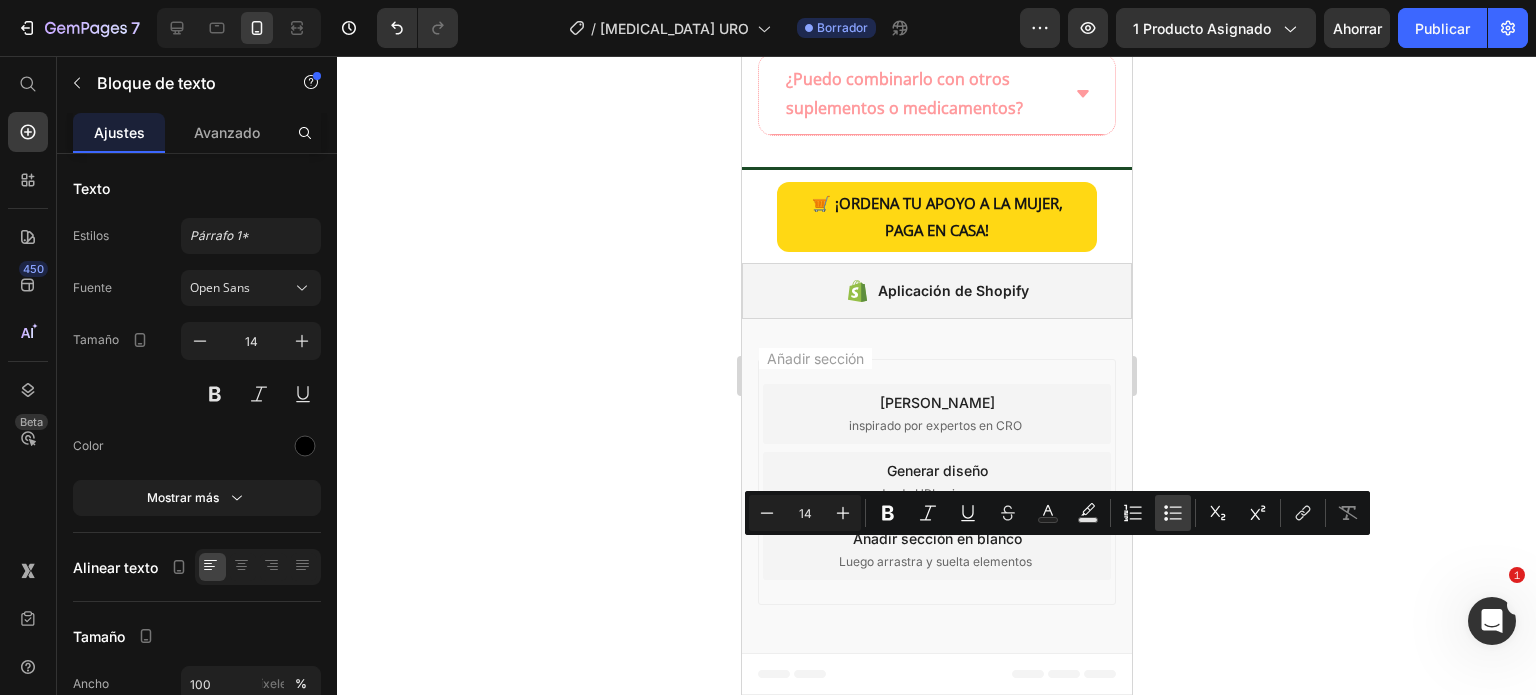 type on "14" 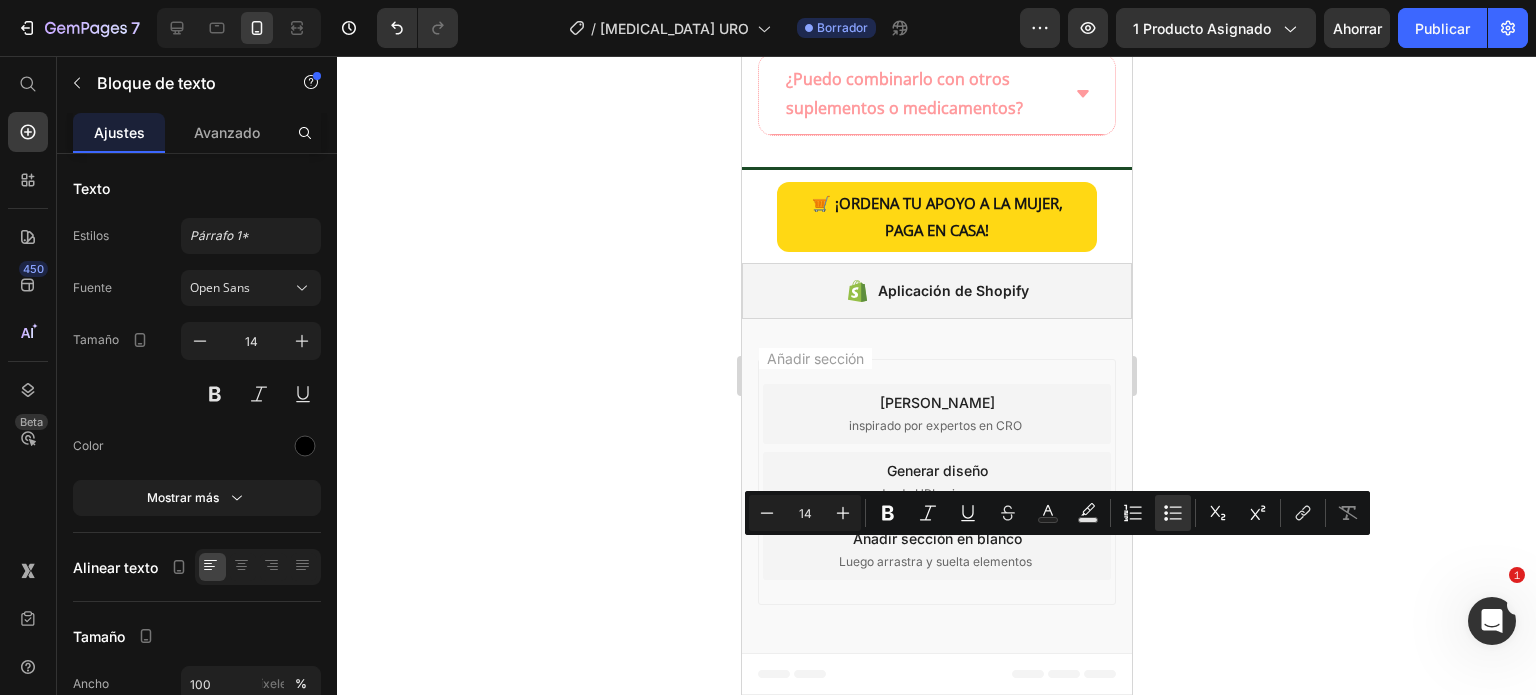 click on "Embarazo o lactancia" at bounding box center (956, -1) 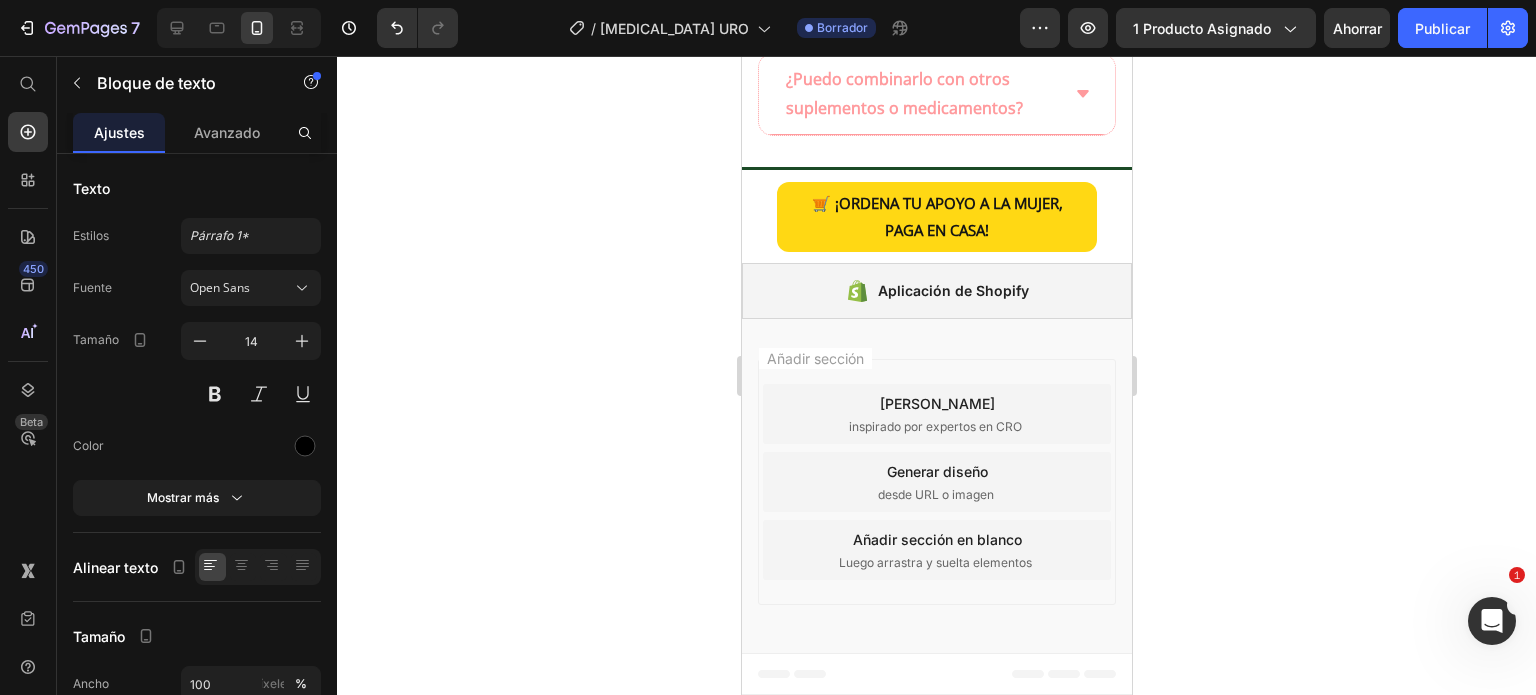 click on "Embarazo o lactancia" at bounding box center [956, -26] 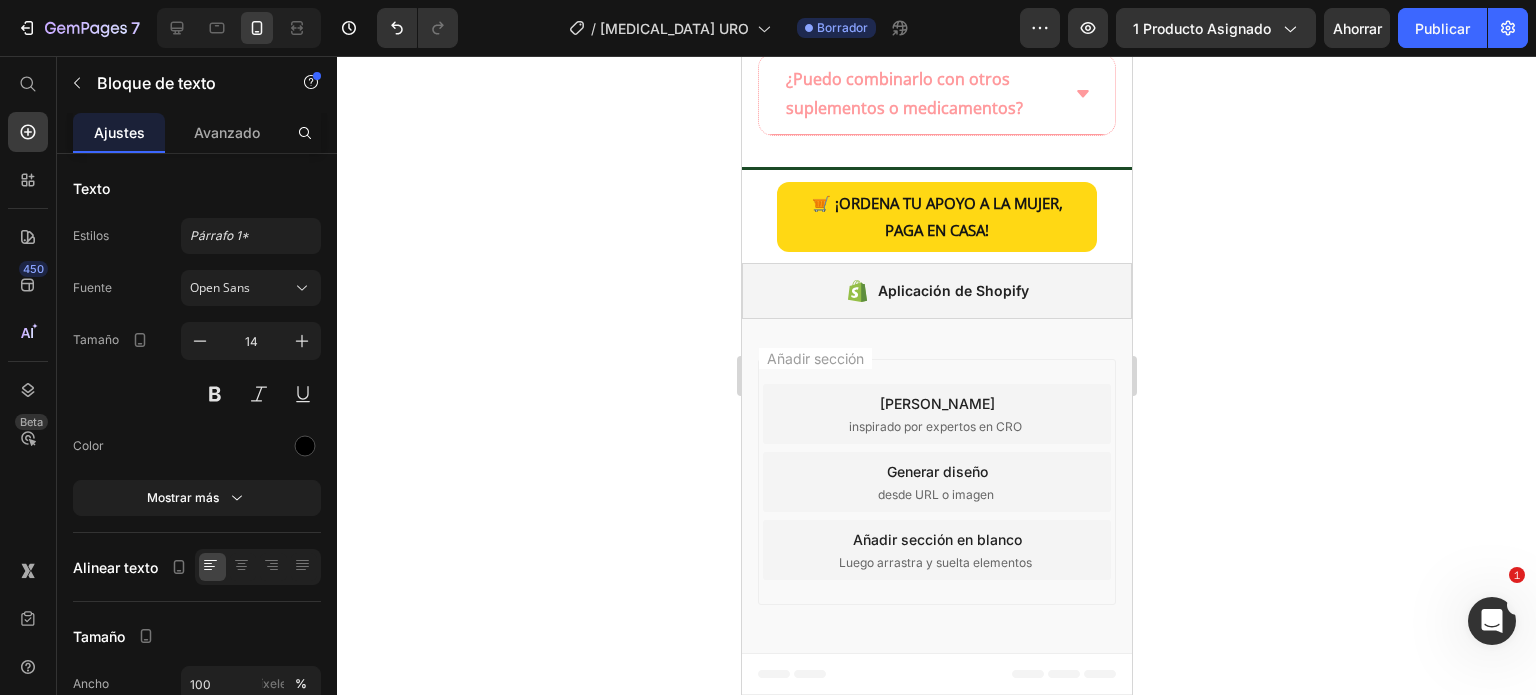 click at bounding box center (956, -1) 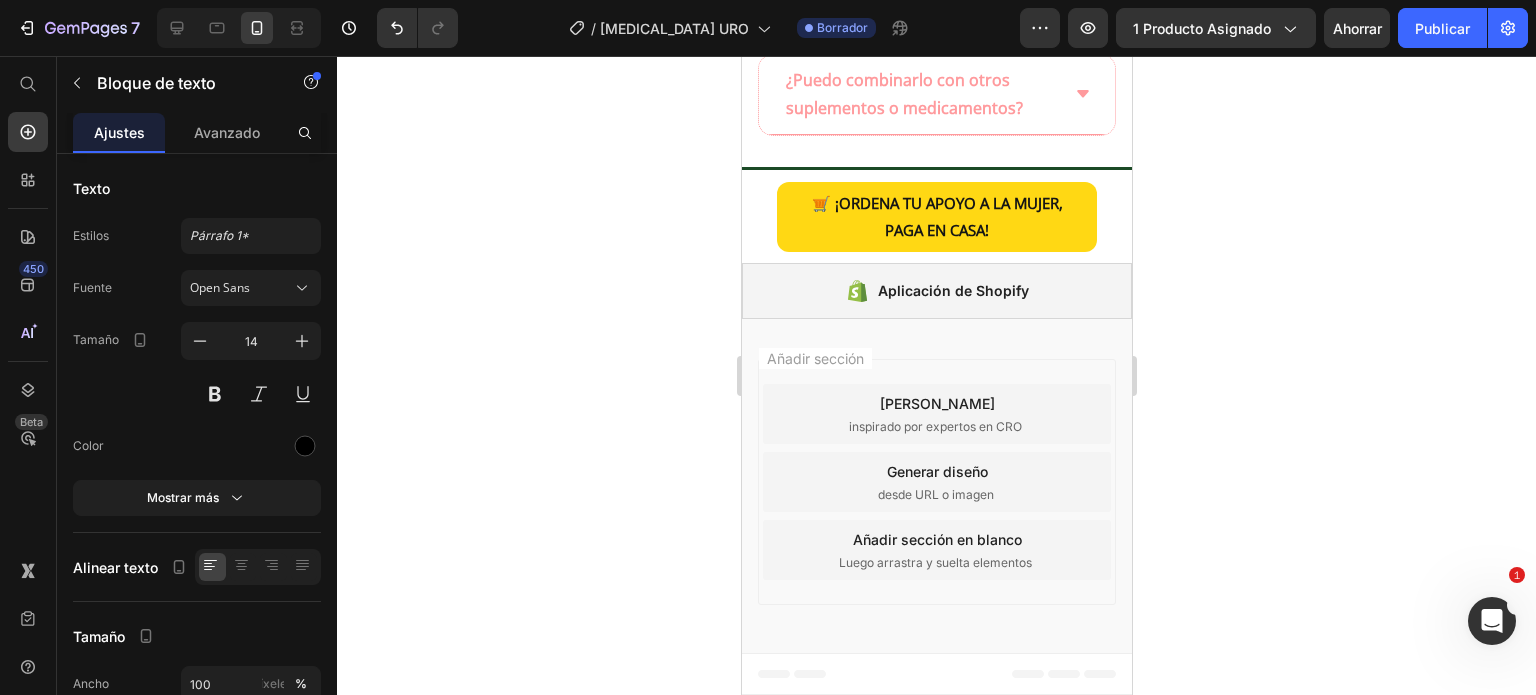 click on "Infección vaginal activa o sangrado" at bounding box center (936, -12) 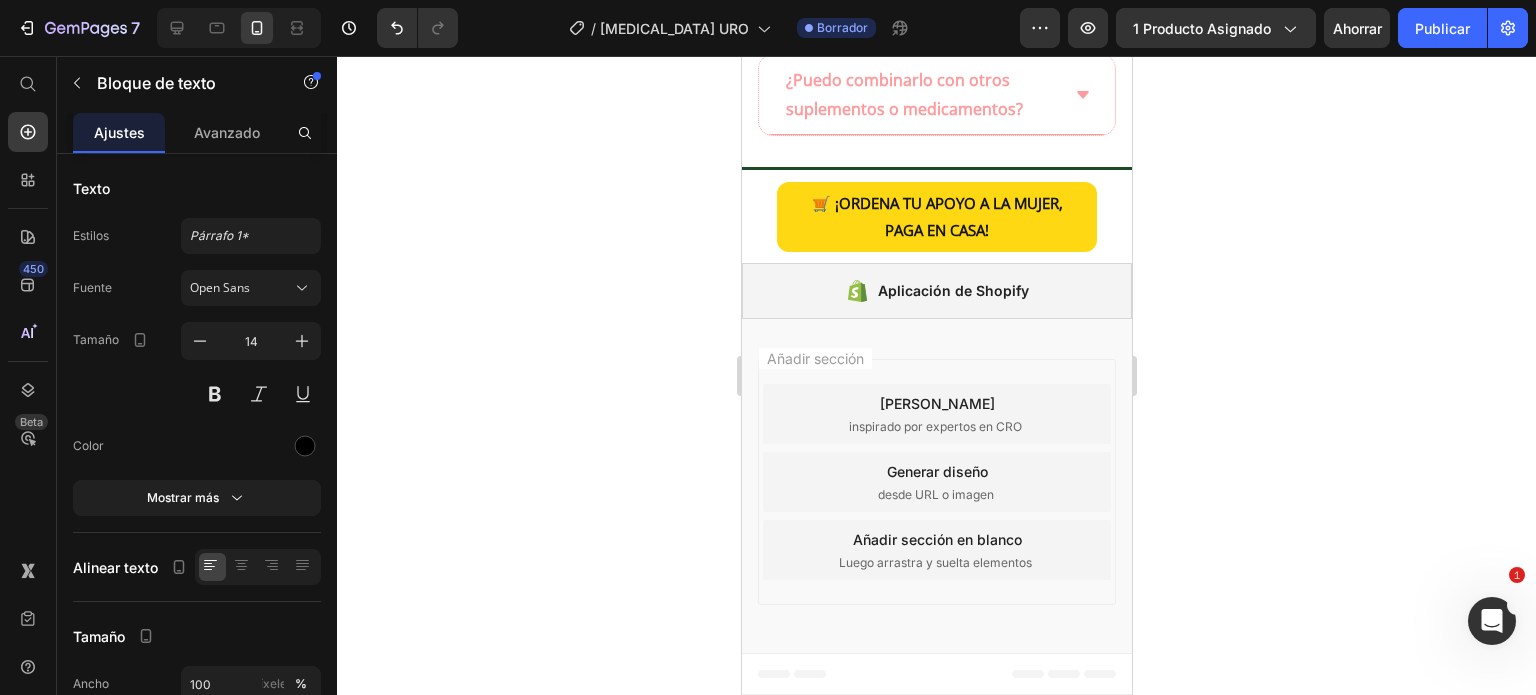 scroll, scrollTop: 6212, scrollLeft: 0, axis: vertical 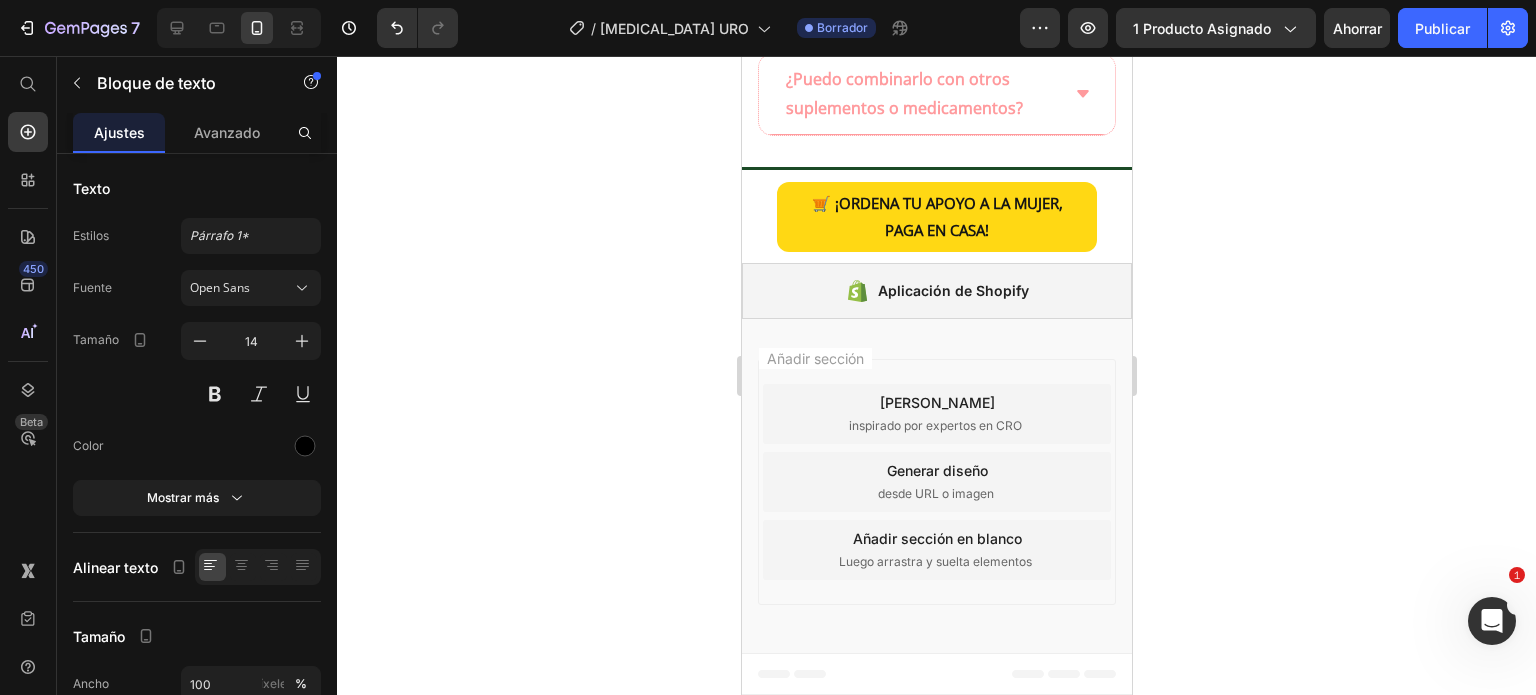 click on "URO es seguro para mujeres mayores de 18 años. No usar en los siguientes casos sin supervisión médica: Embarazo o lactancia. Infección vaginal activa o sangrado. Alergia al ácido bórico o aloe vera." at bounding box center (936, -102) 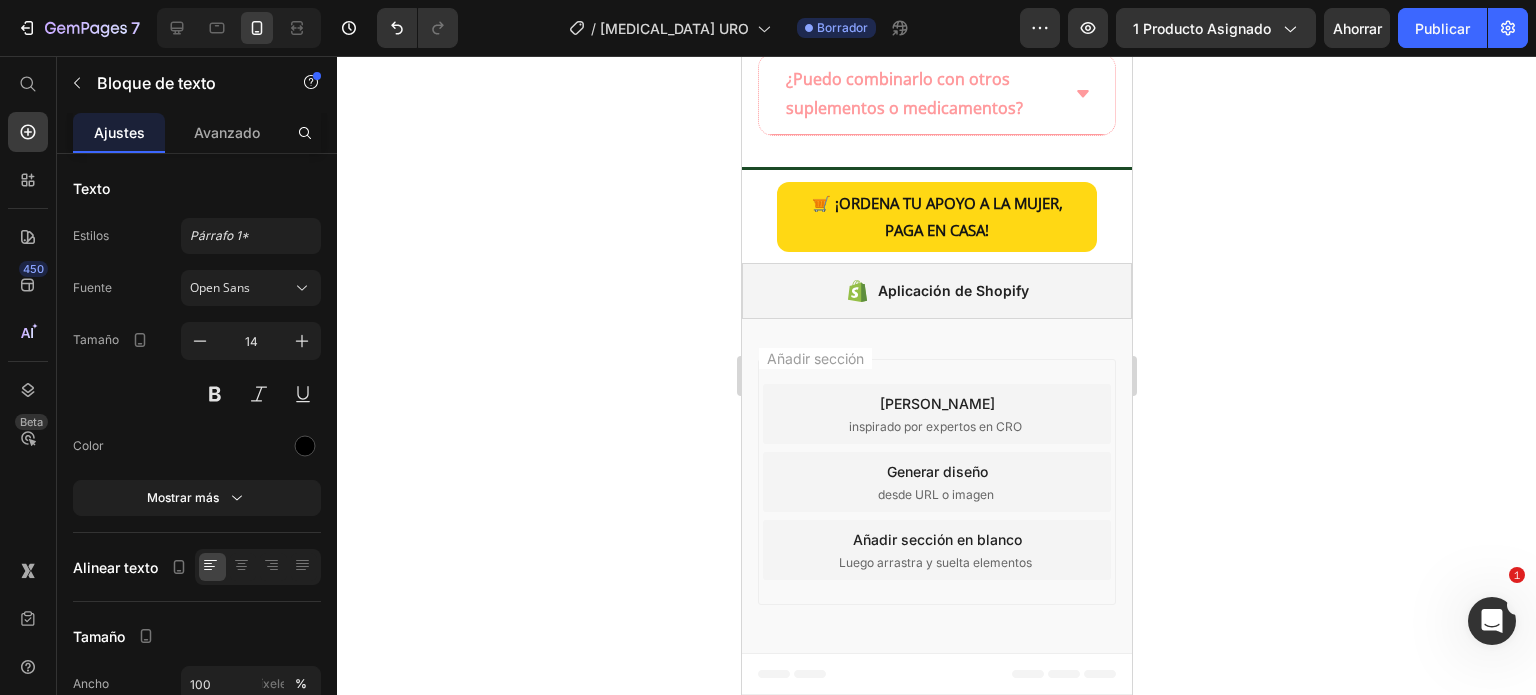 scroll, scrollTop: 6272, scrollLeft: 0, axis: vertical 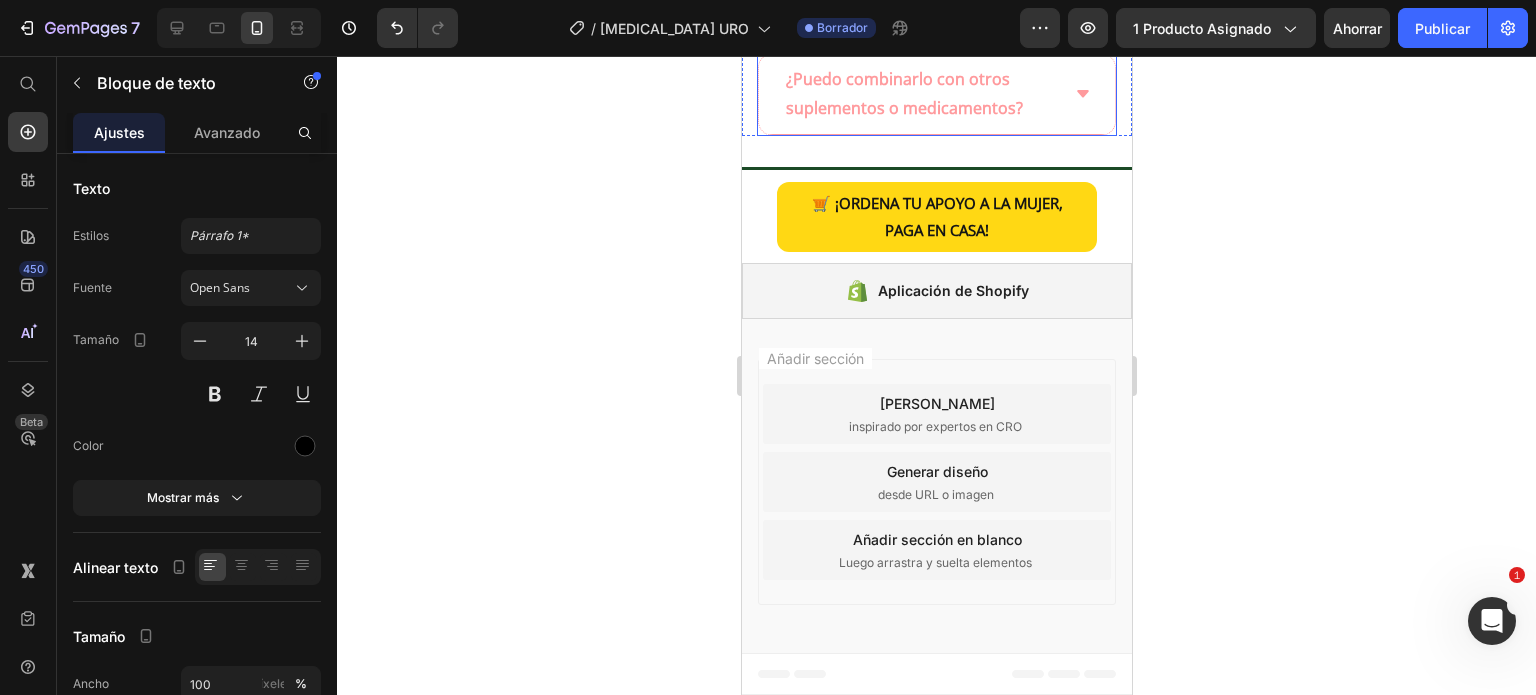 click on "¿Tiene efectos secundarios o contraindicaciones?" at bounding box center (894, -330) 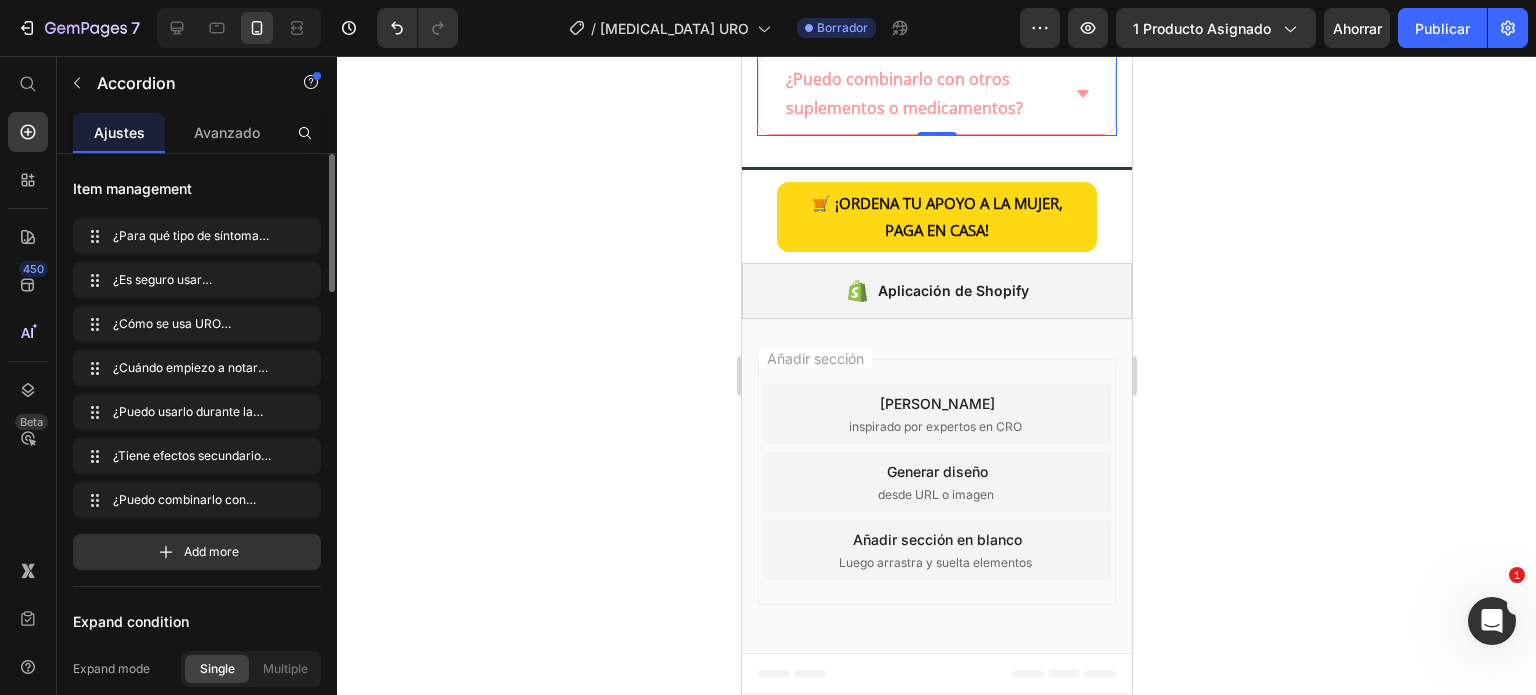 scroll, scrollTop: 0, scrollLeft: 0, axis: both 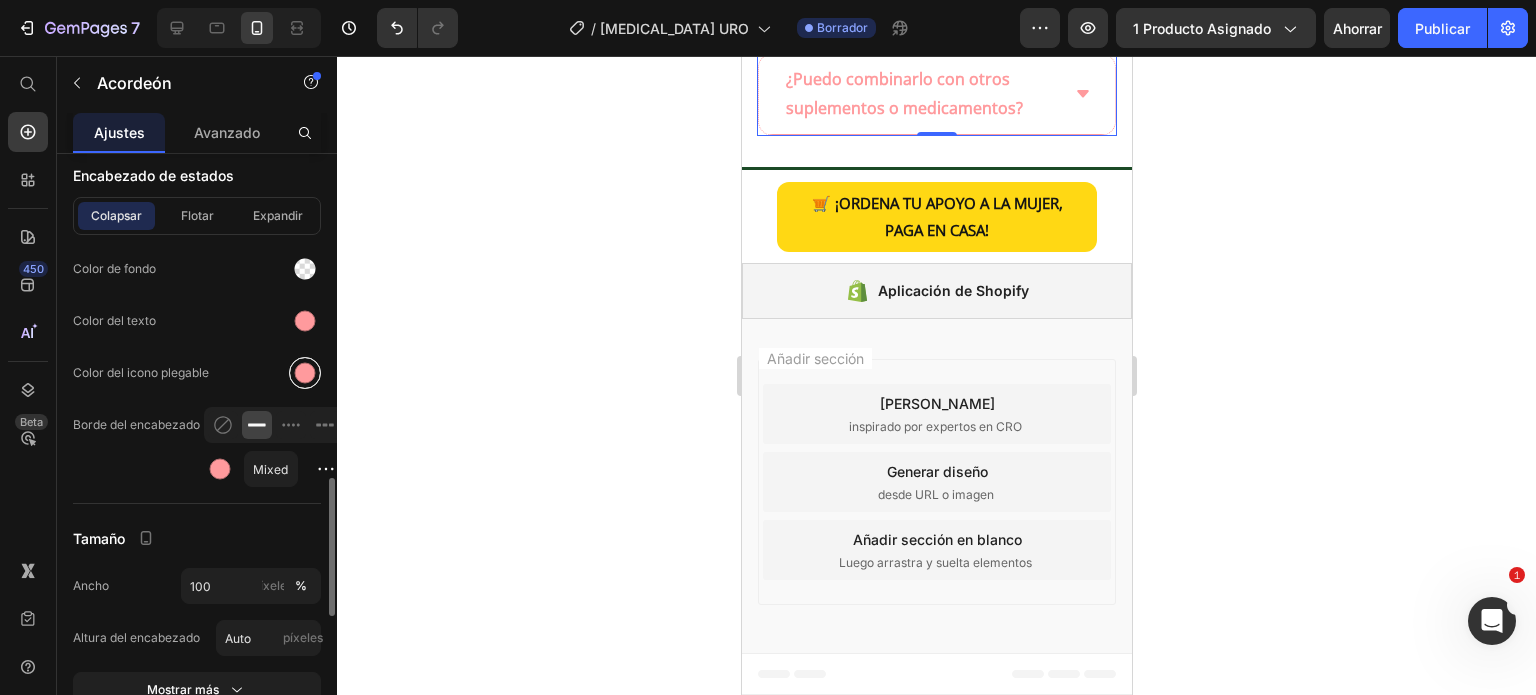 click at bounding box center (305, 373) 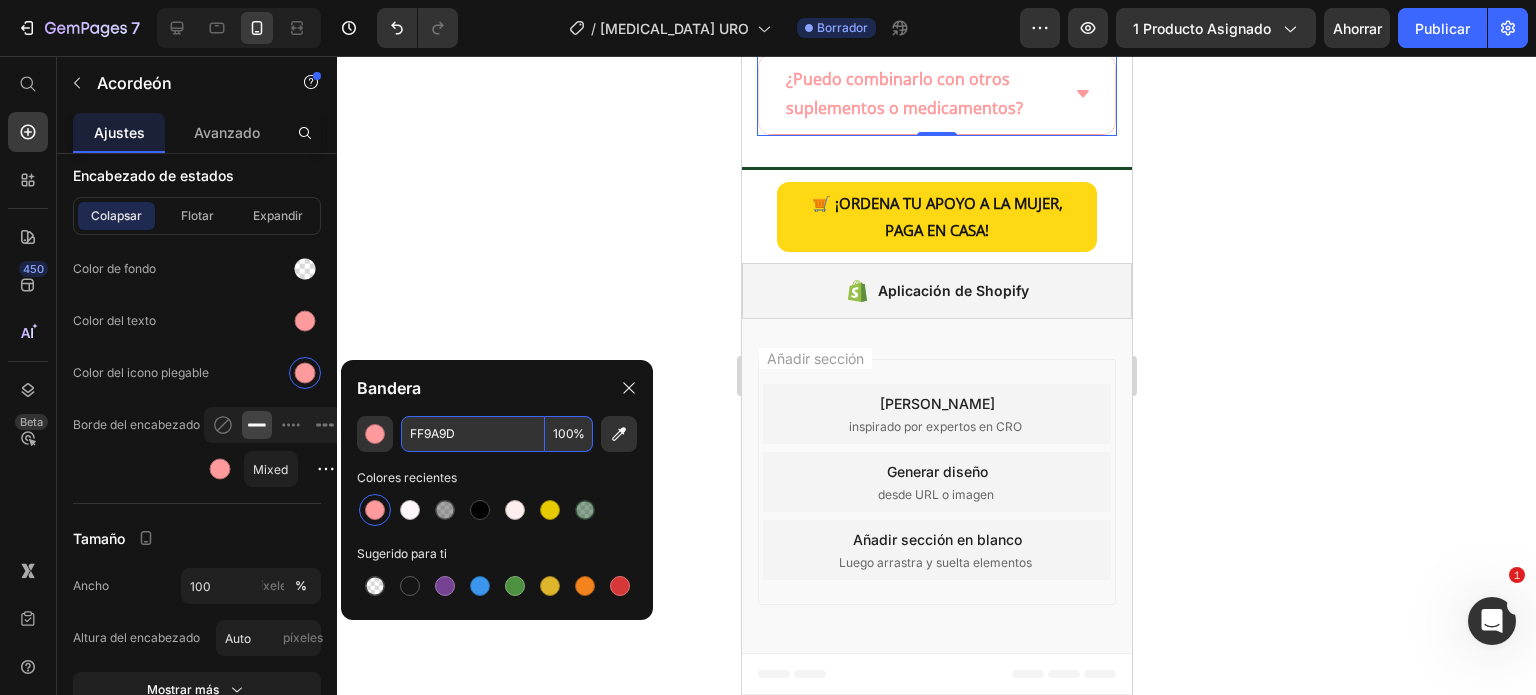 click on "FF9A9D" at bounding box center [473, 434] 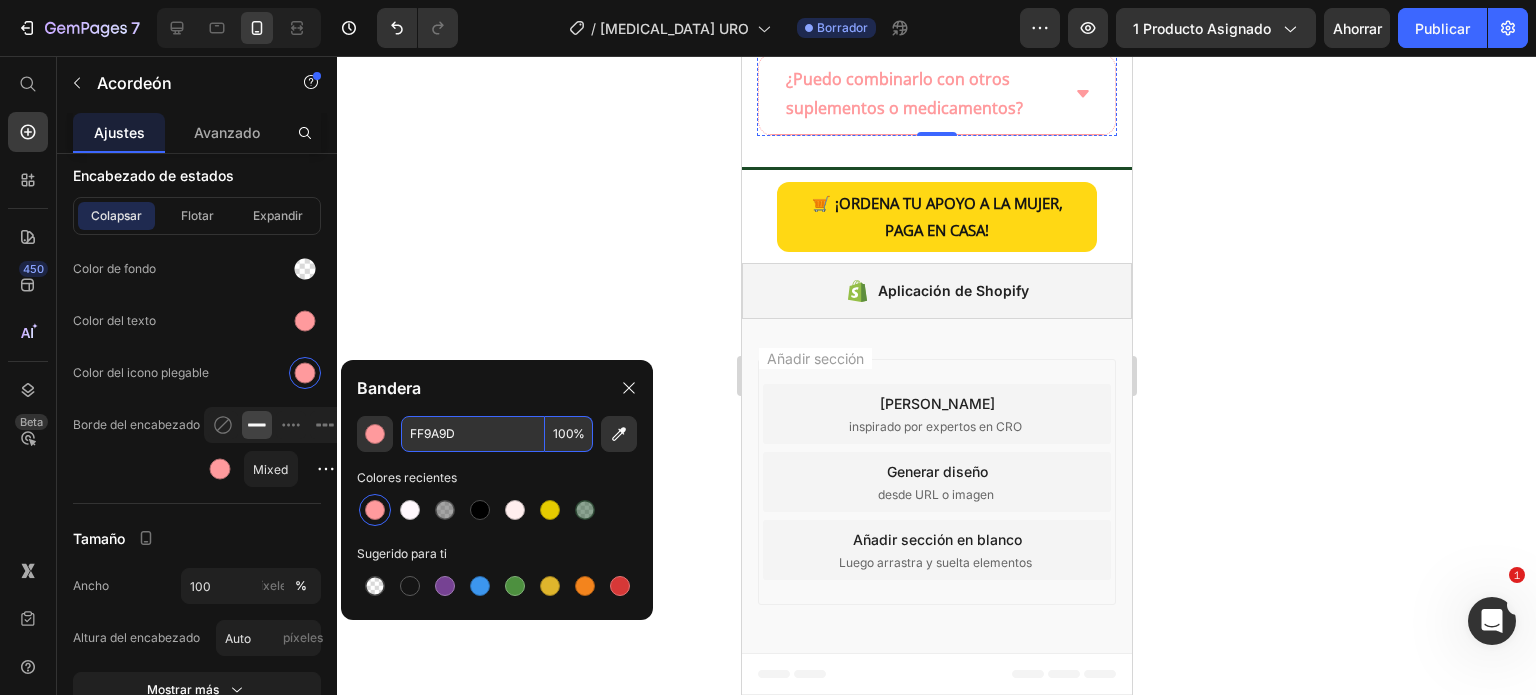 click on "Infección vaginal activa o sangrado." at bounding box center (956, -127) 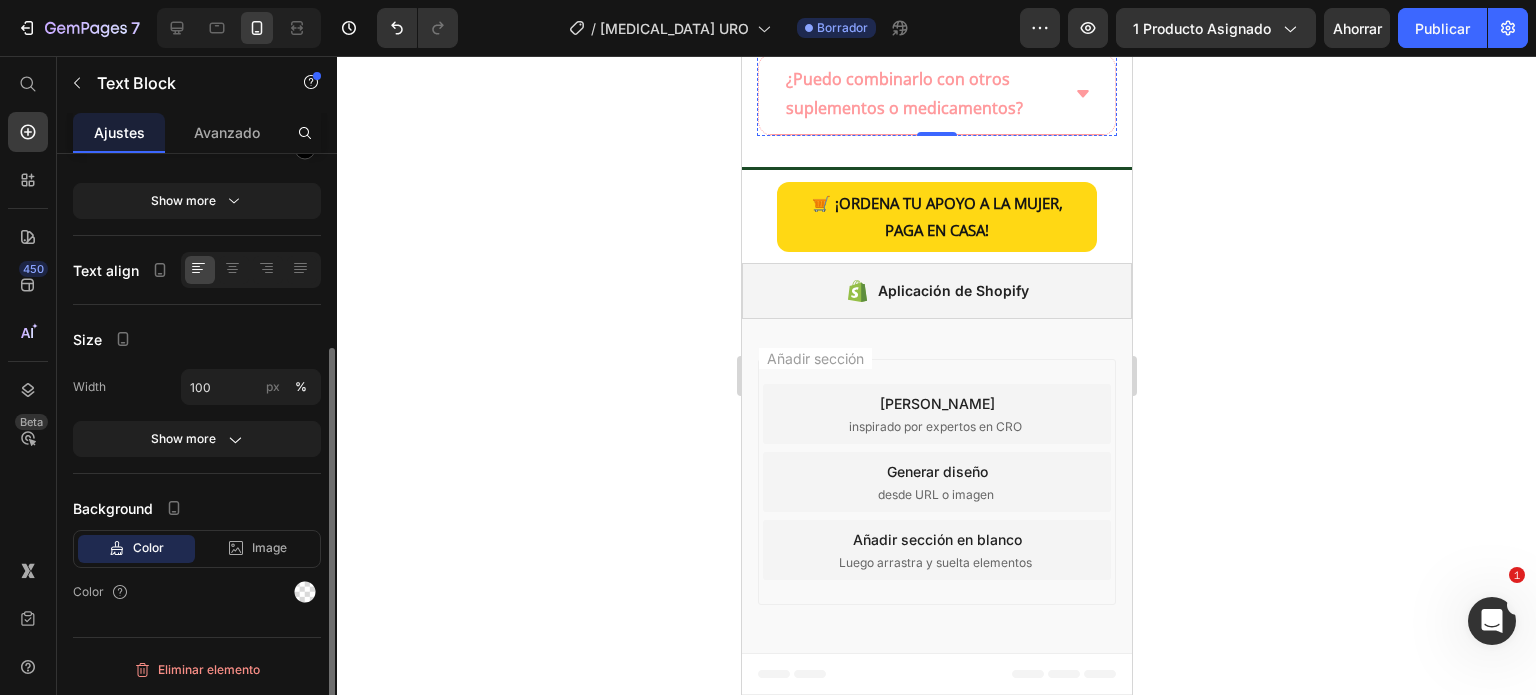 scroll, scrollTop: 0, scrollLeft: 0, axis: both 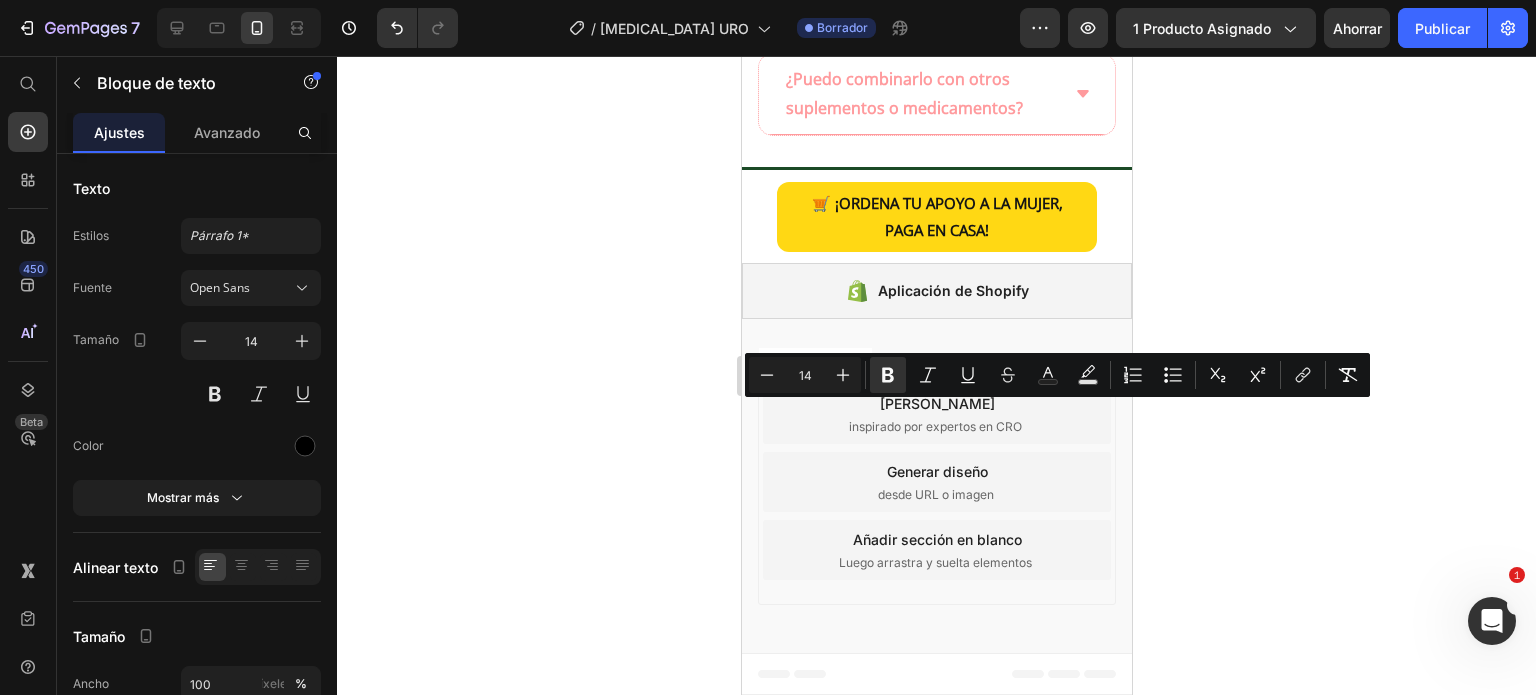 drag, startPoint x: 973, startPoint y: 411, endPoint x: 1048, endPoint y: 408, distance: 75.059975 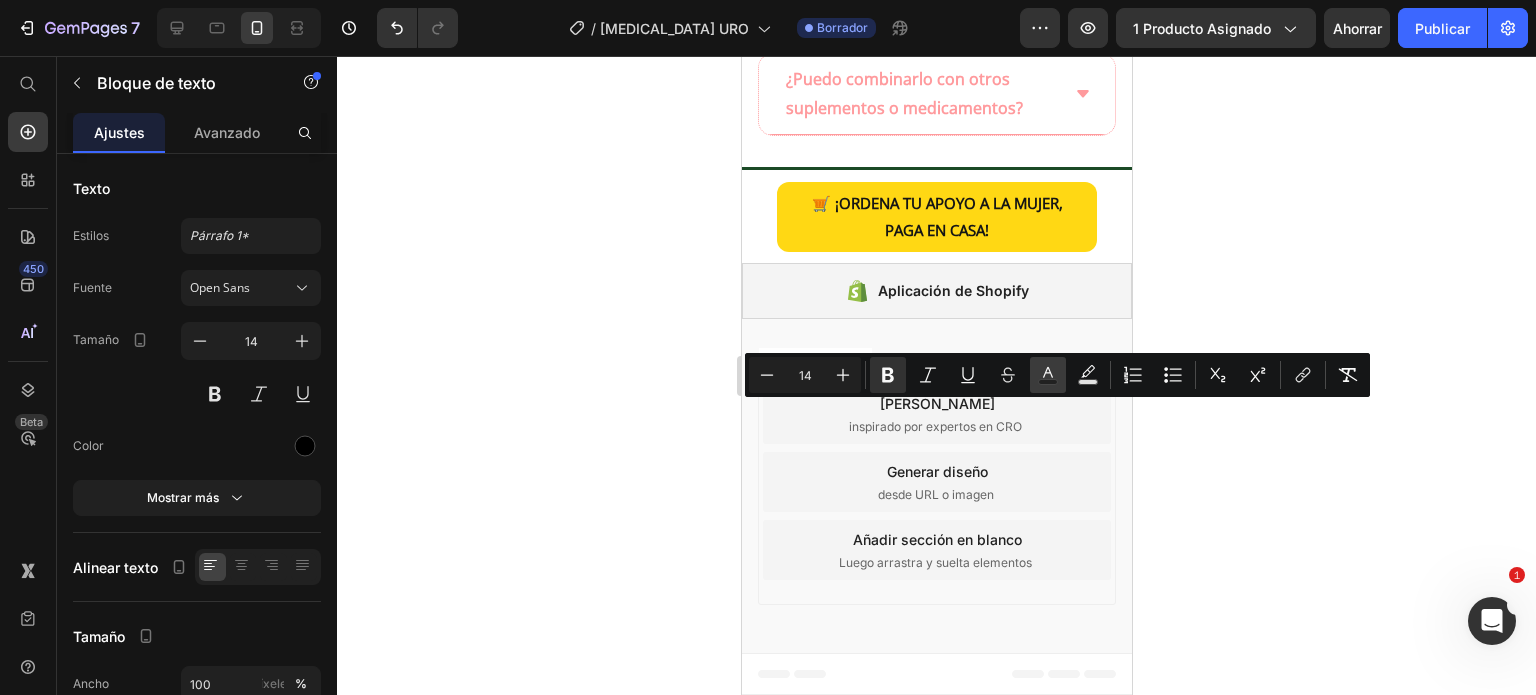 click on "Text Color" at bounding box center [1048, 375] 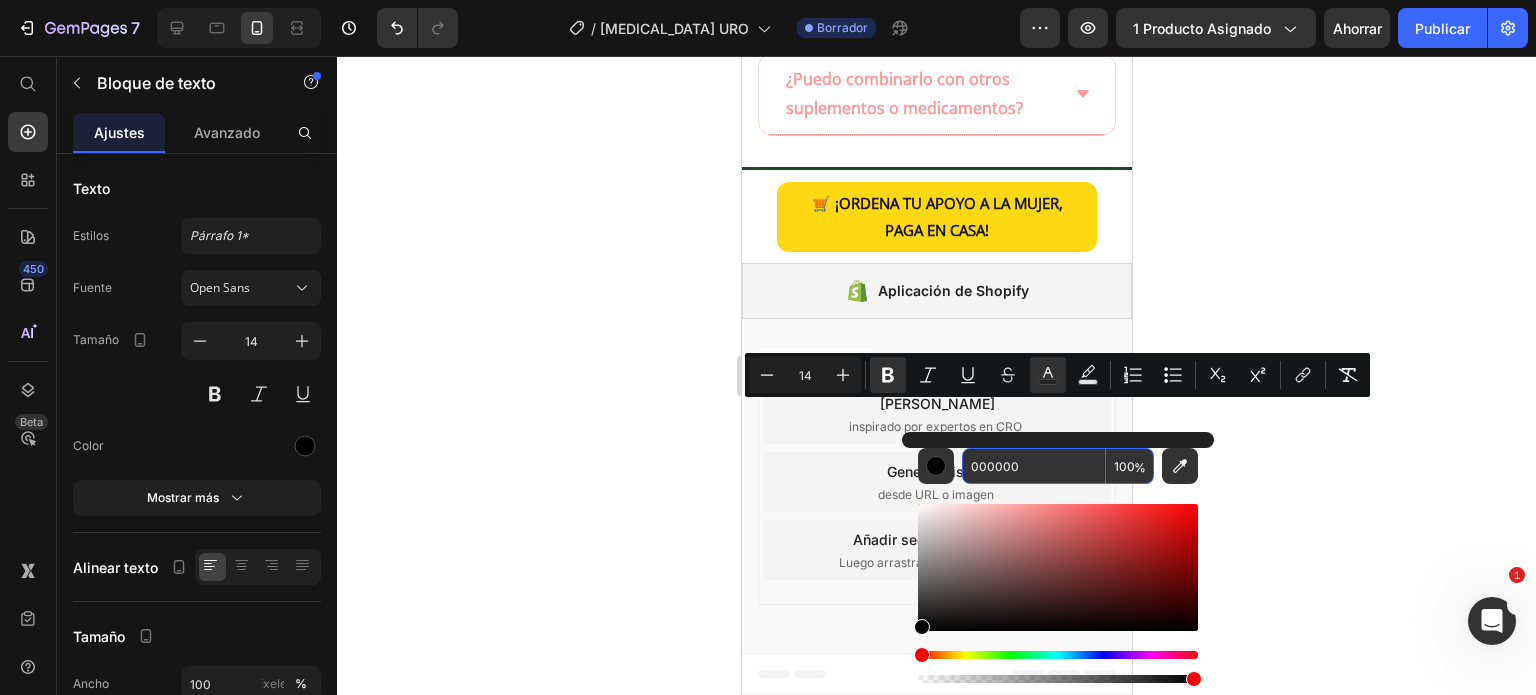click on "000000" at bounding box center [1034, 466] 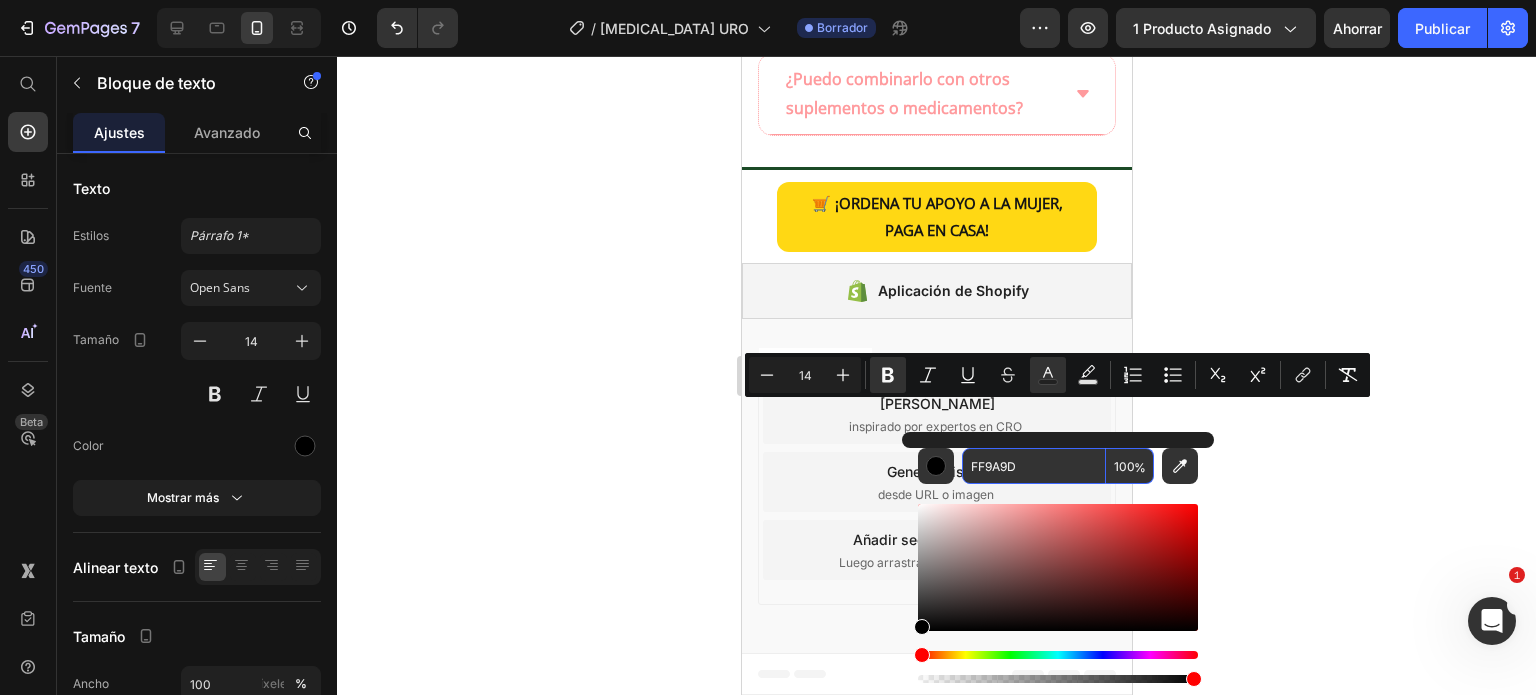 type on "FF9A9D" 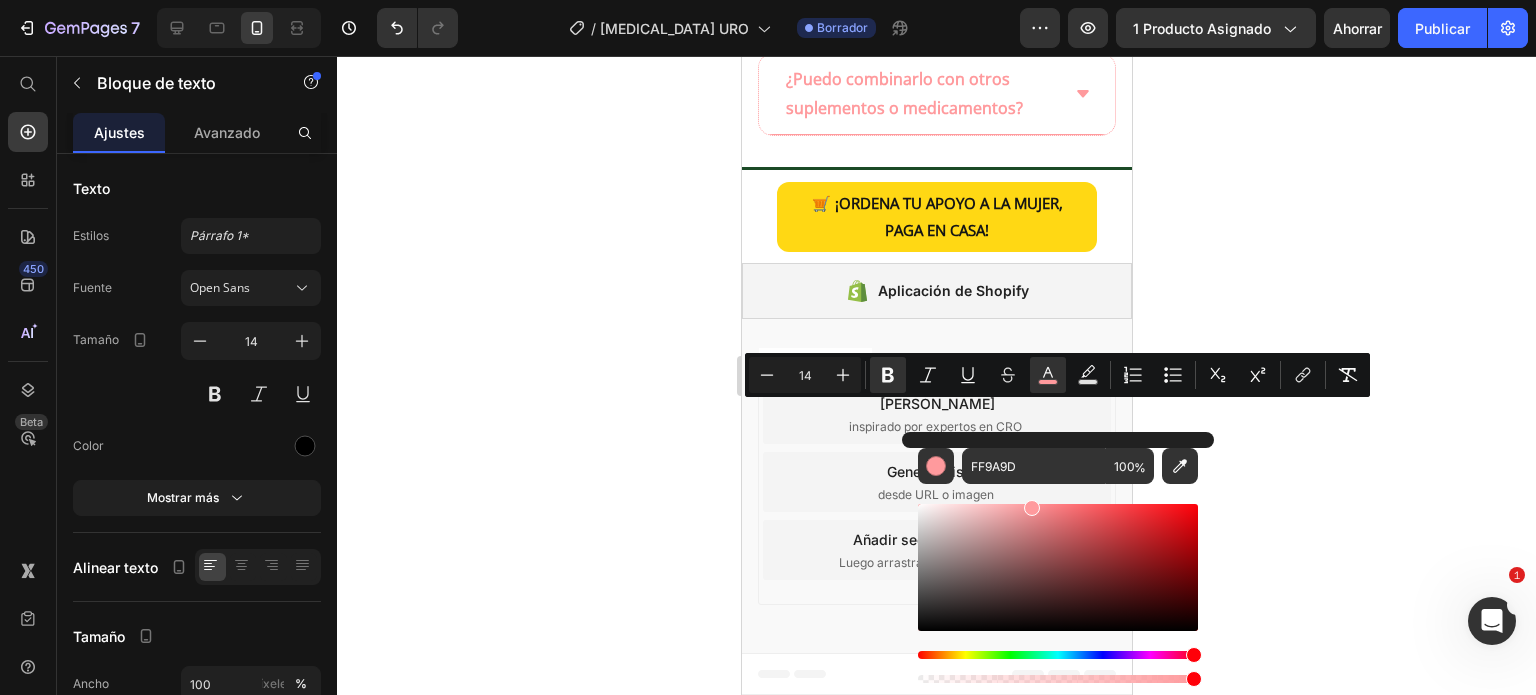 click 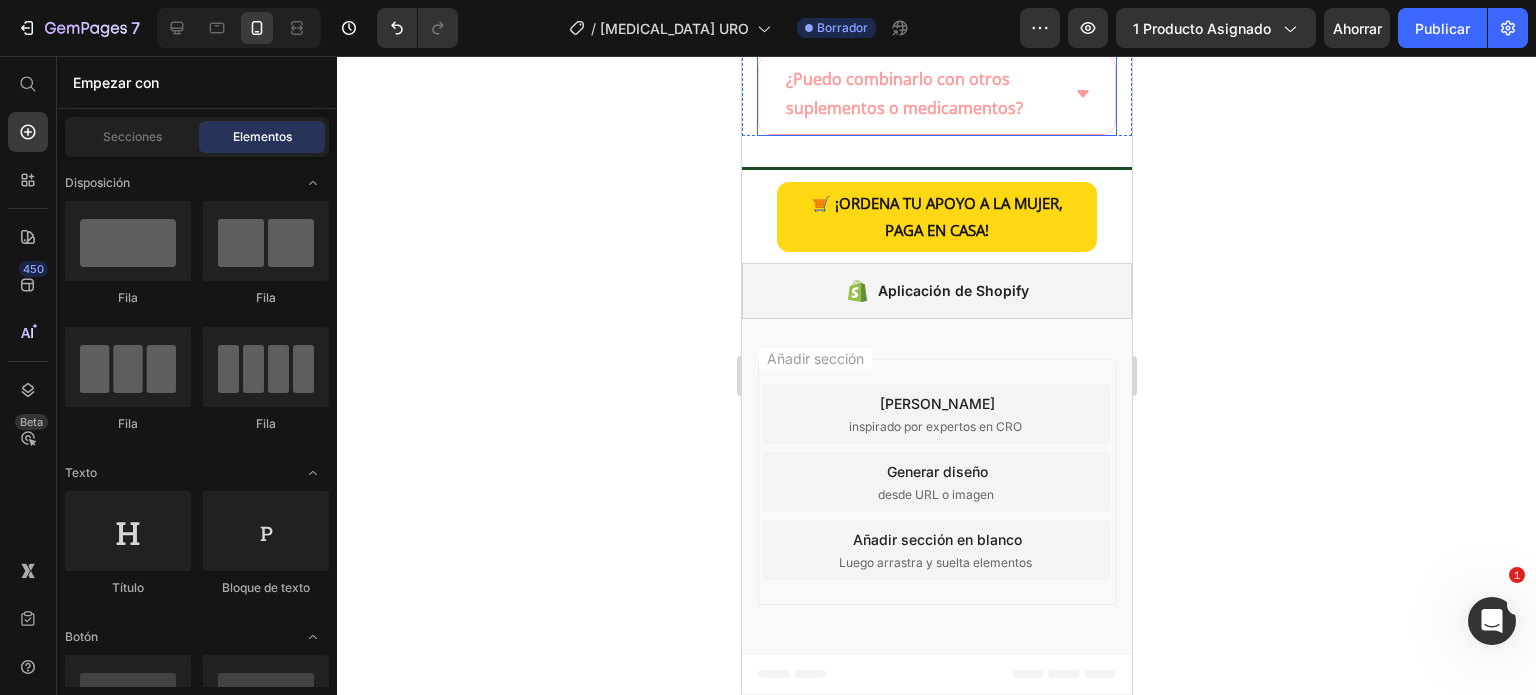click 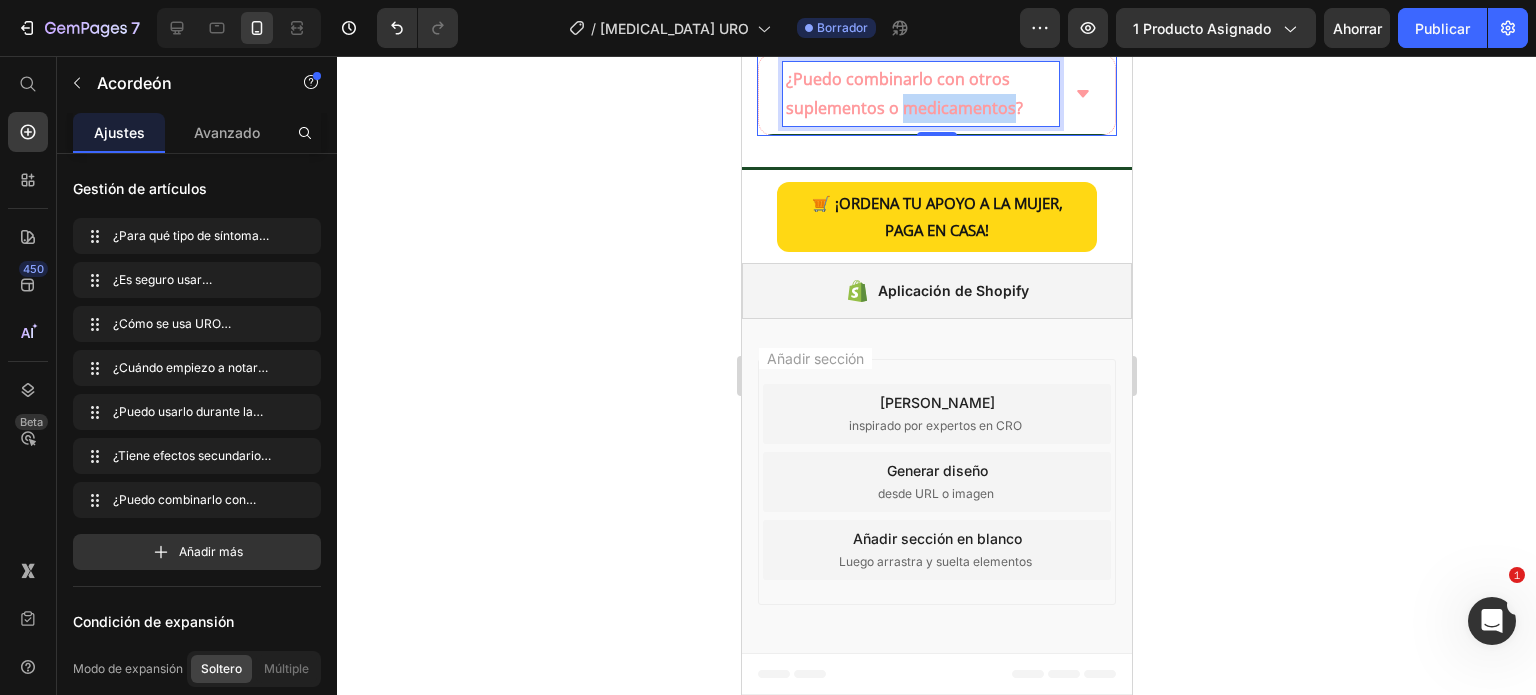 click on "¿Puedo combinarlo con otros suplementos o medicamentos?" at bounding box center [903, 93] 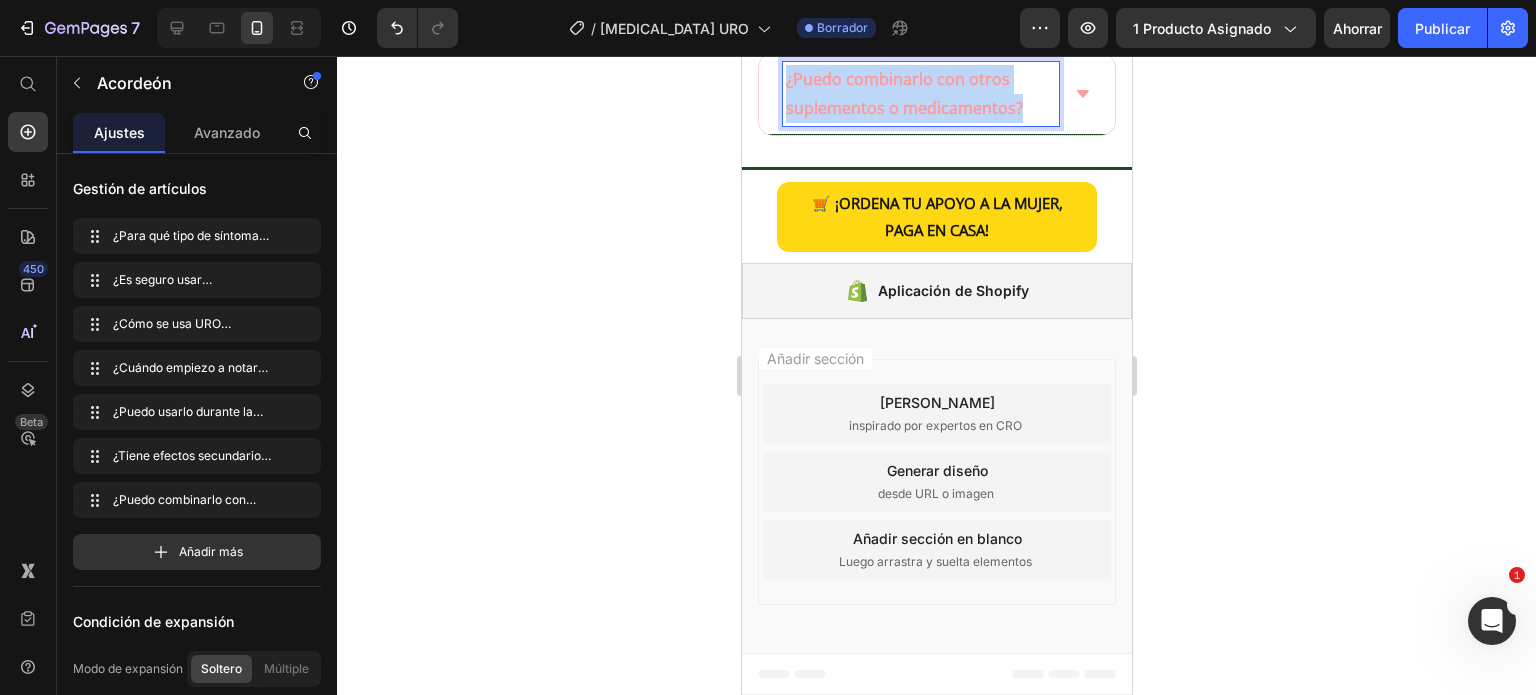 click on "¿Puedo combinarlo con otros suplementos o medicamentos?" at bounding box center [903, 93] 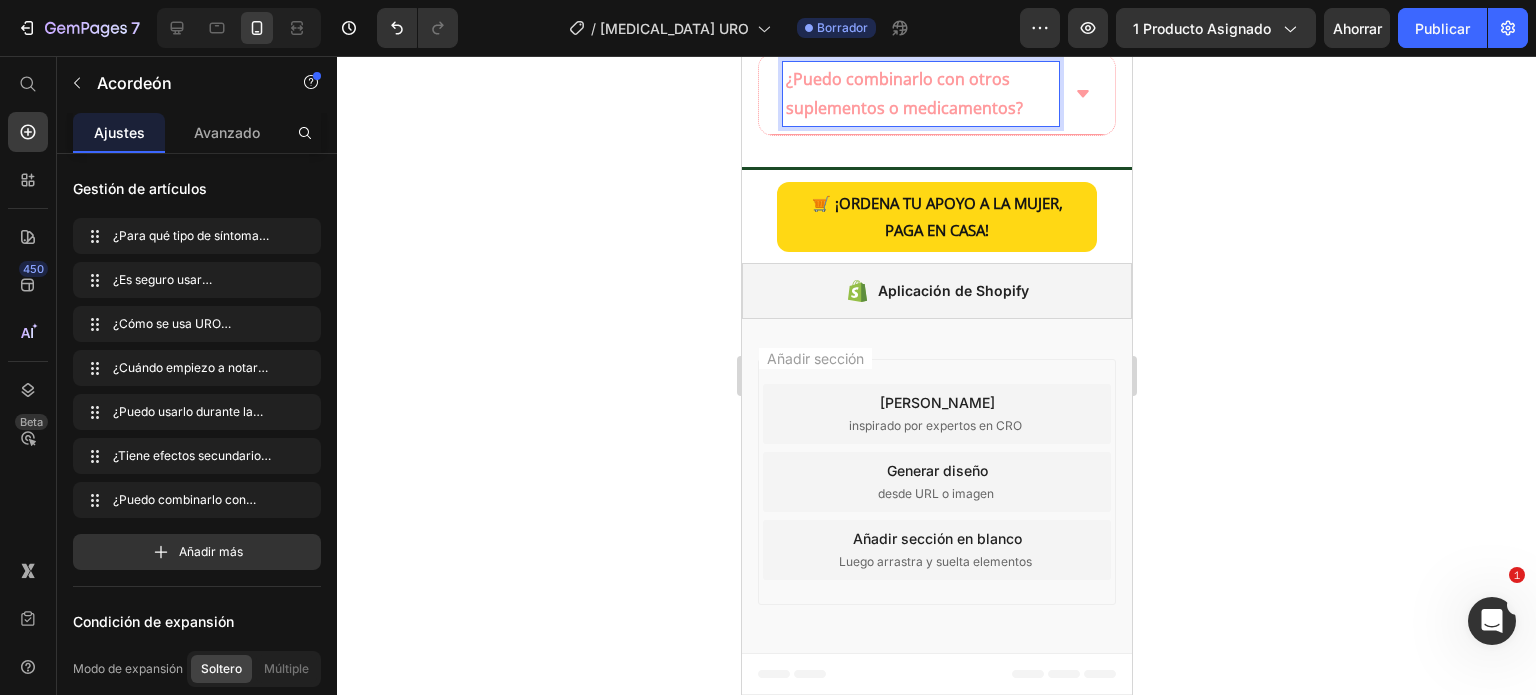 click 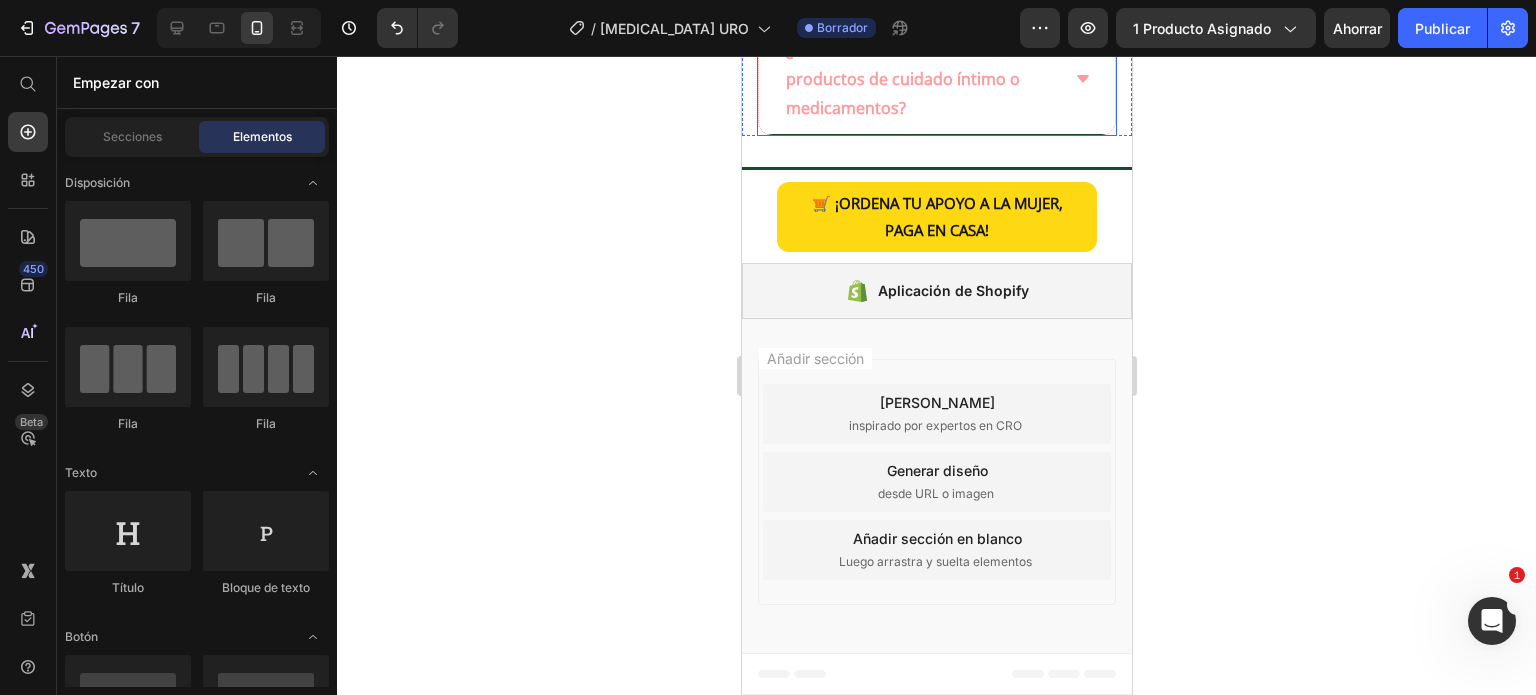 click on "¿Puedo combinar URO con otros productos de cuidado íntimo o medicamentos?" at bounding box center [936, 79] 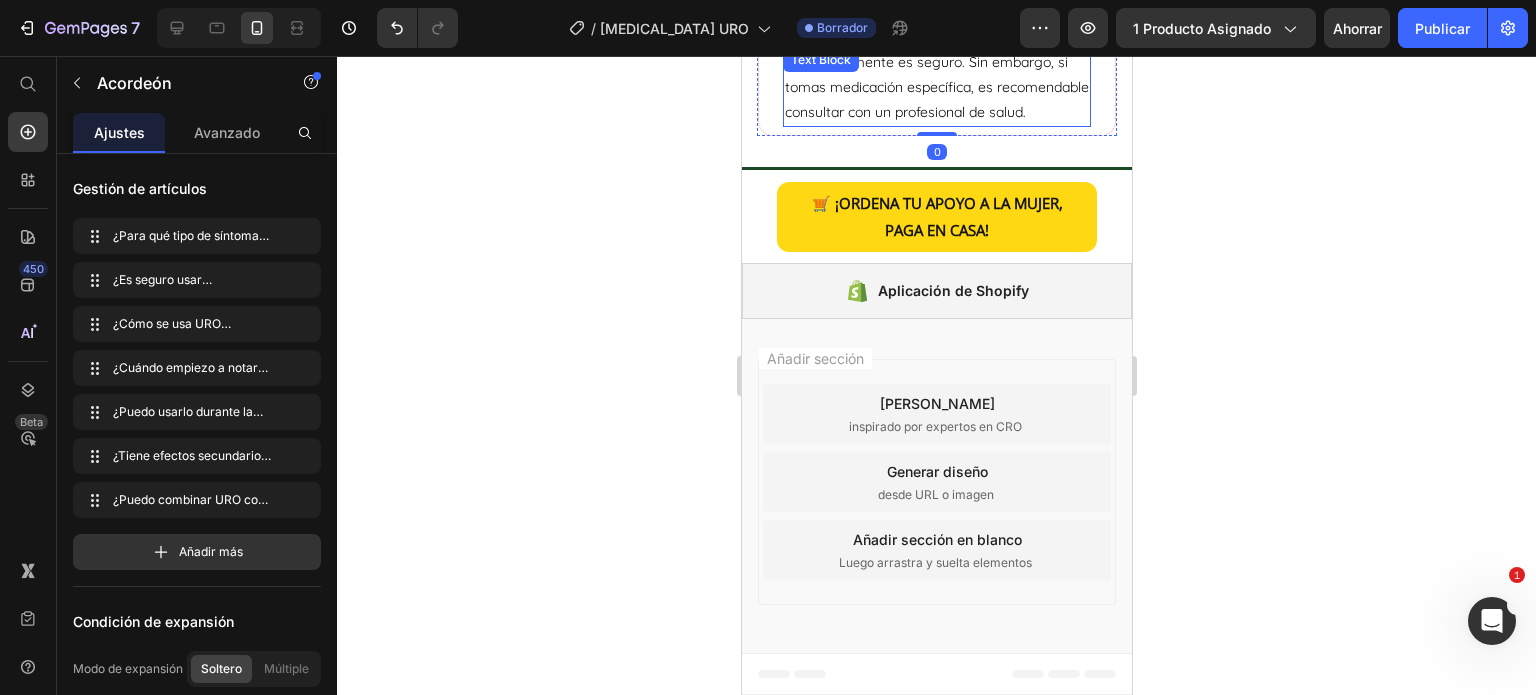 click on "Sí, generalmente es seguro. Sin embargo, si tomas medicación específica, es recomendable consultar con un profesional de salud." at bounding box center [936, 88] 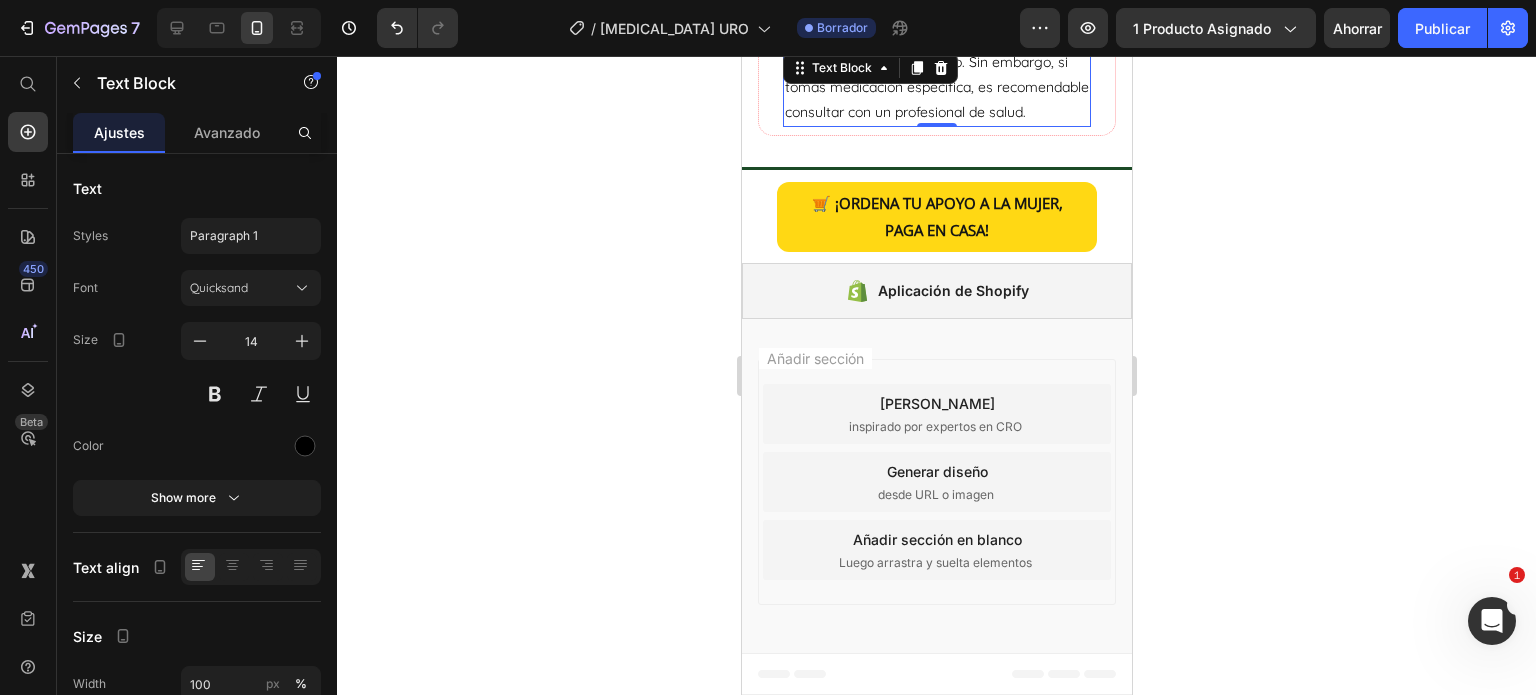 click on "Sí, generalmente es seguro. Sin embargo, si tomas medicación específica, es recomendable consultar con un profesional de salud." at bounding box center [936, 88] 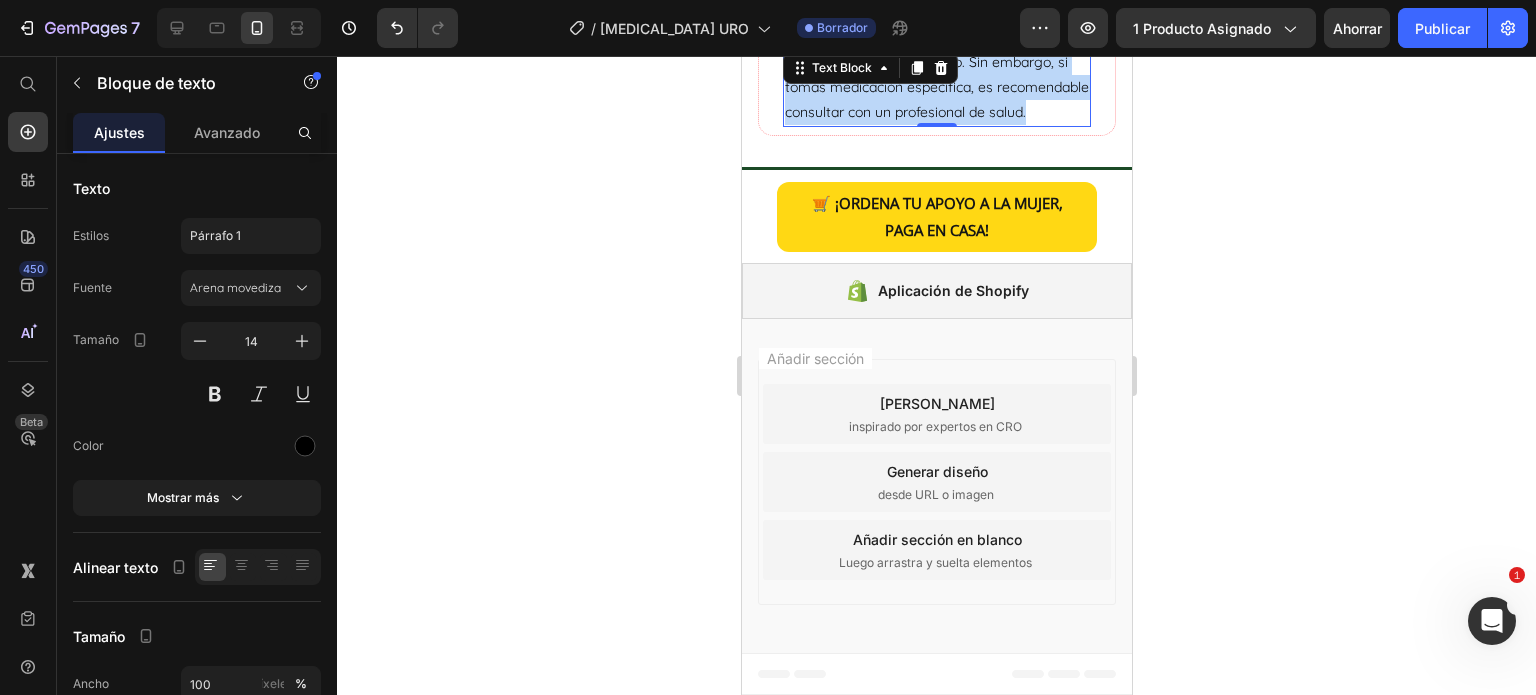 click on "Sí, generalmente es seguro. Sin embargo, si tomas medicación específica, es recomendable consultar con un profesional de salud." at bounding box center [936, 88] 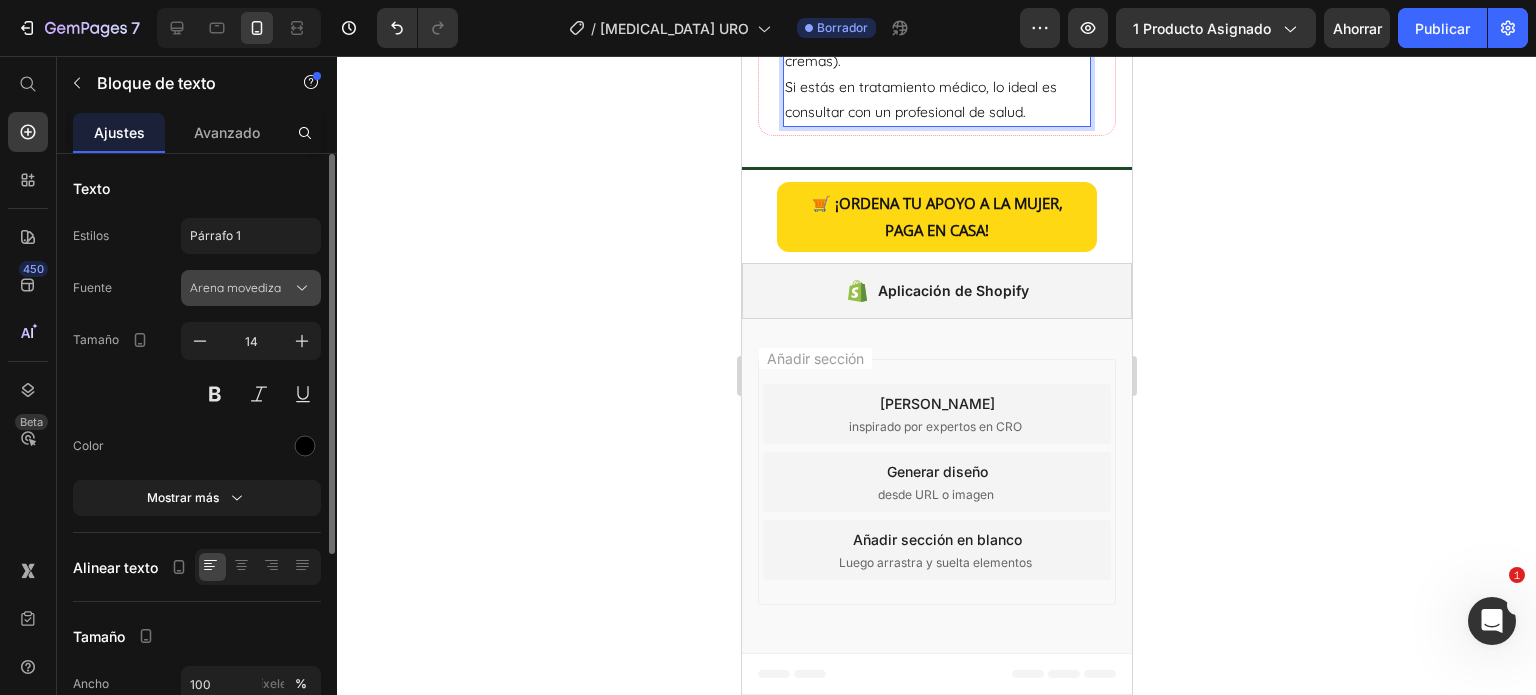 click on "Arena movediza" at bounding box center [251, 288] 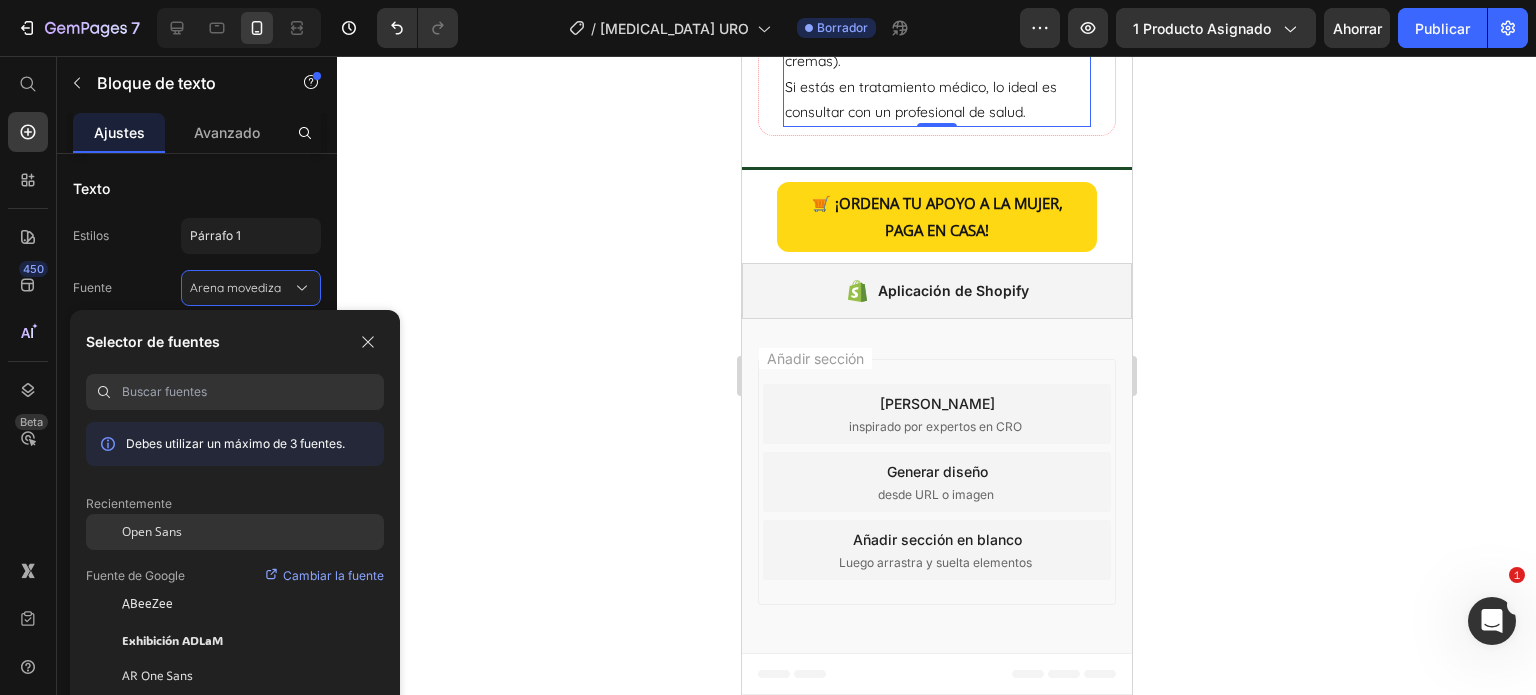 drag, startPoint x: 188, startPoint y: 533, endPoint x: 331, endPoint y: 491, distance: 149.04027 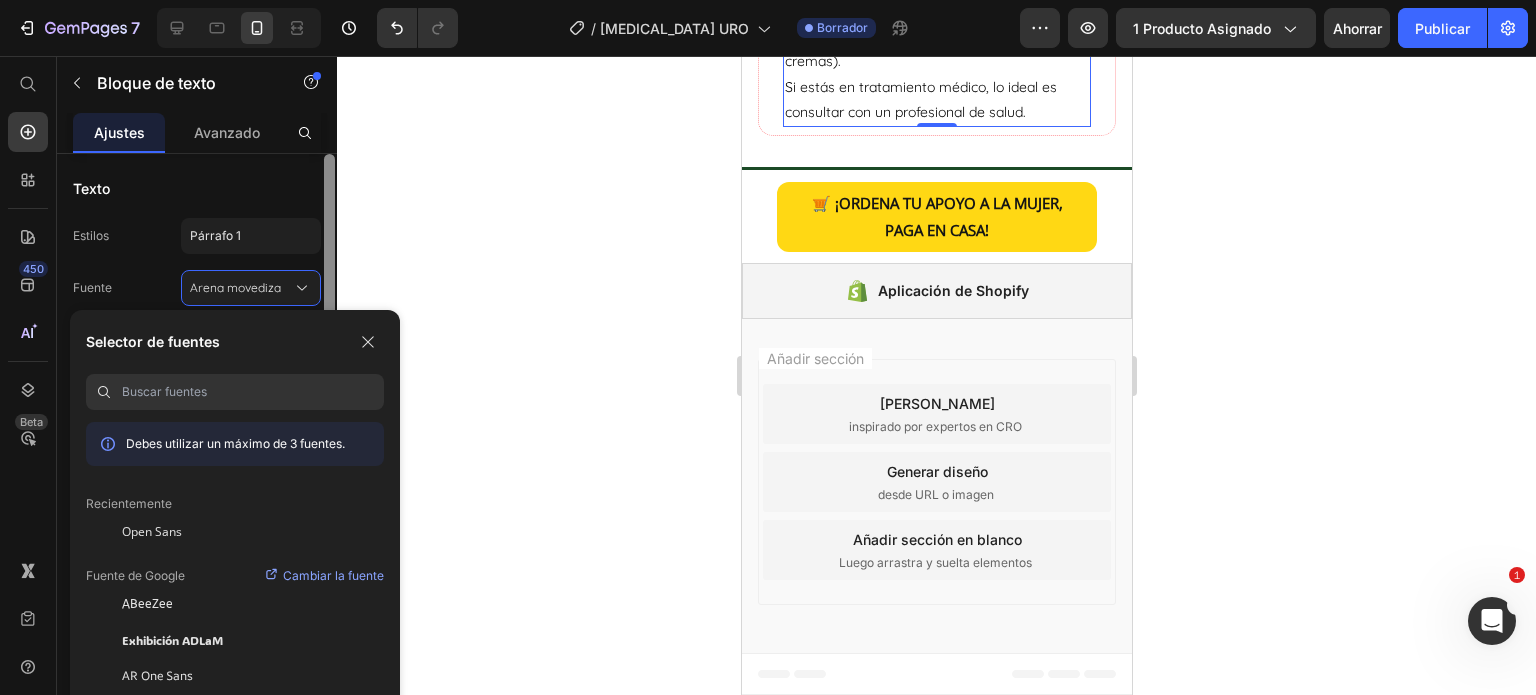 click on "Open Sans" 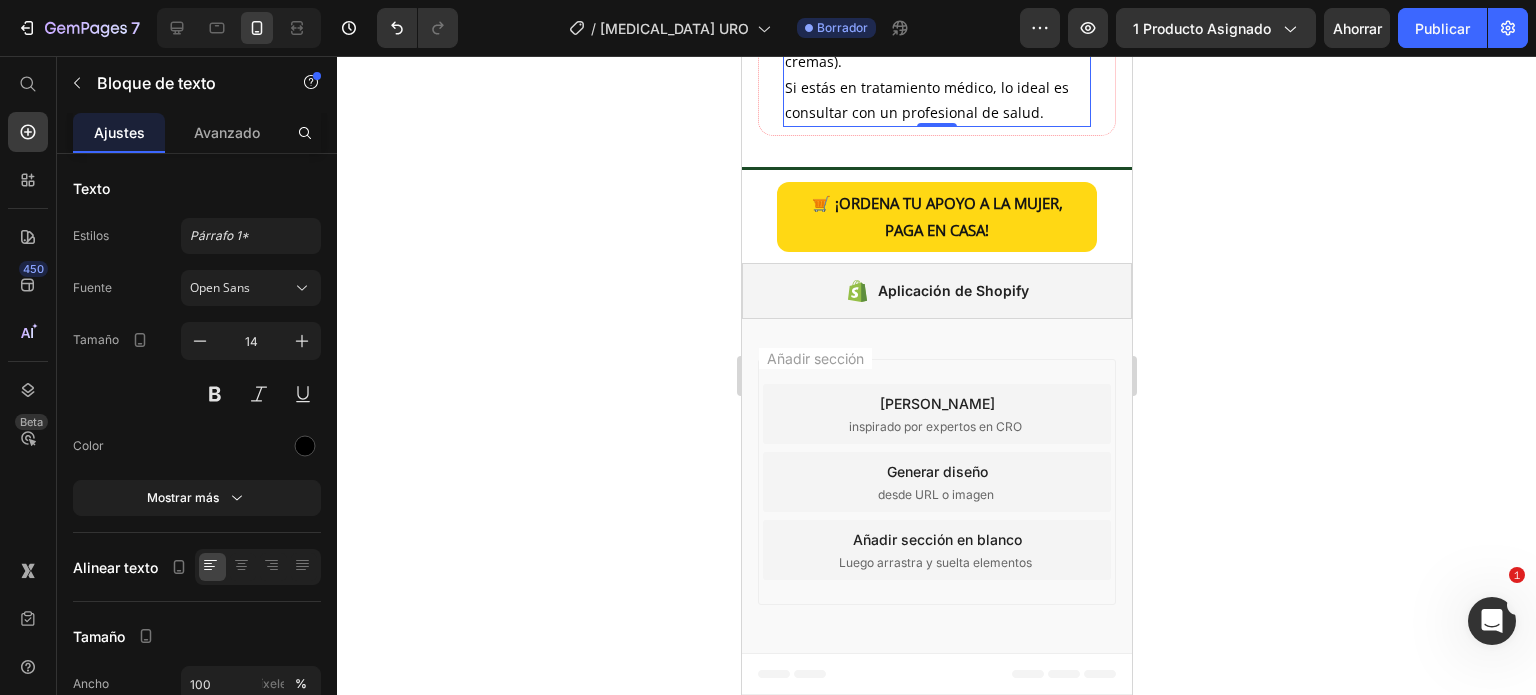 click 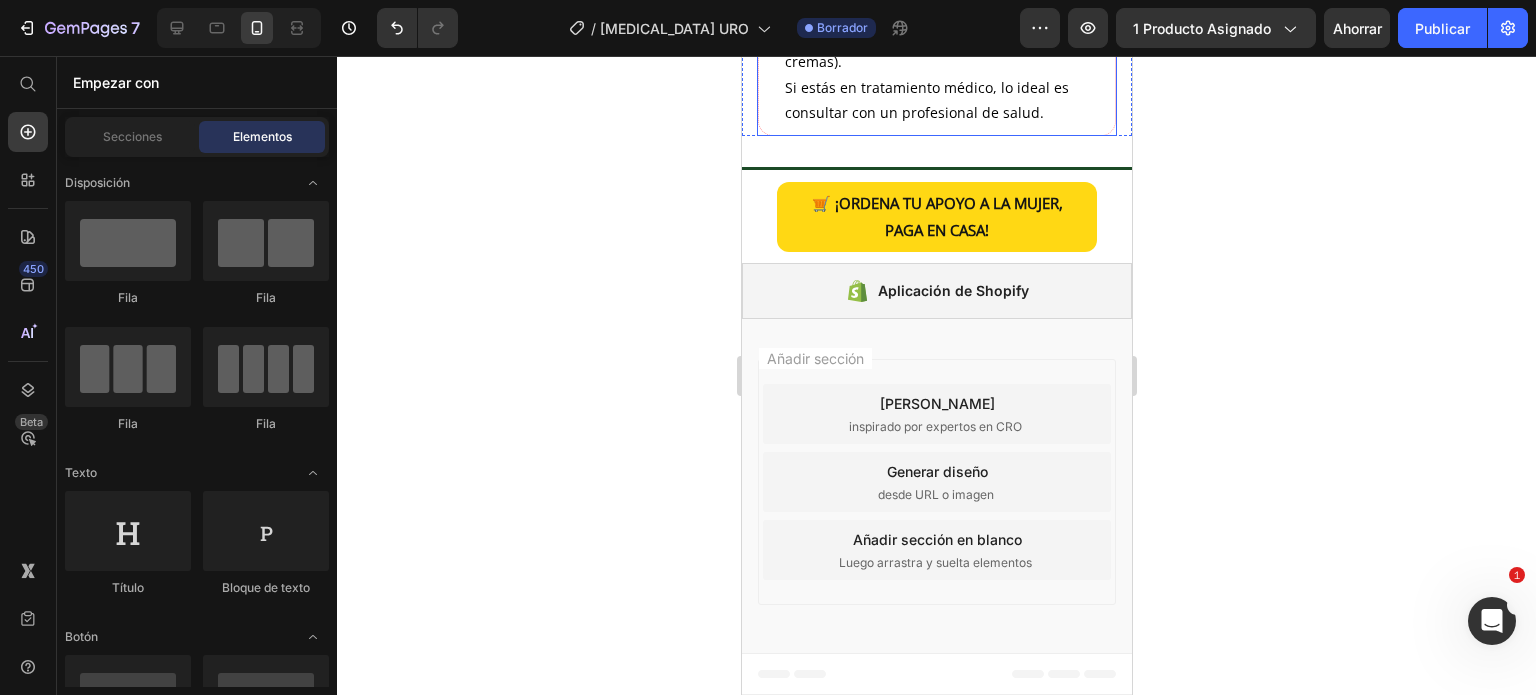 click on "¿Puedo combinar URO con otros productos de cuidado íntimo o medicamentos?" at bounding box center (909, -117) 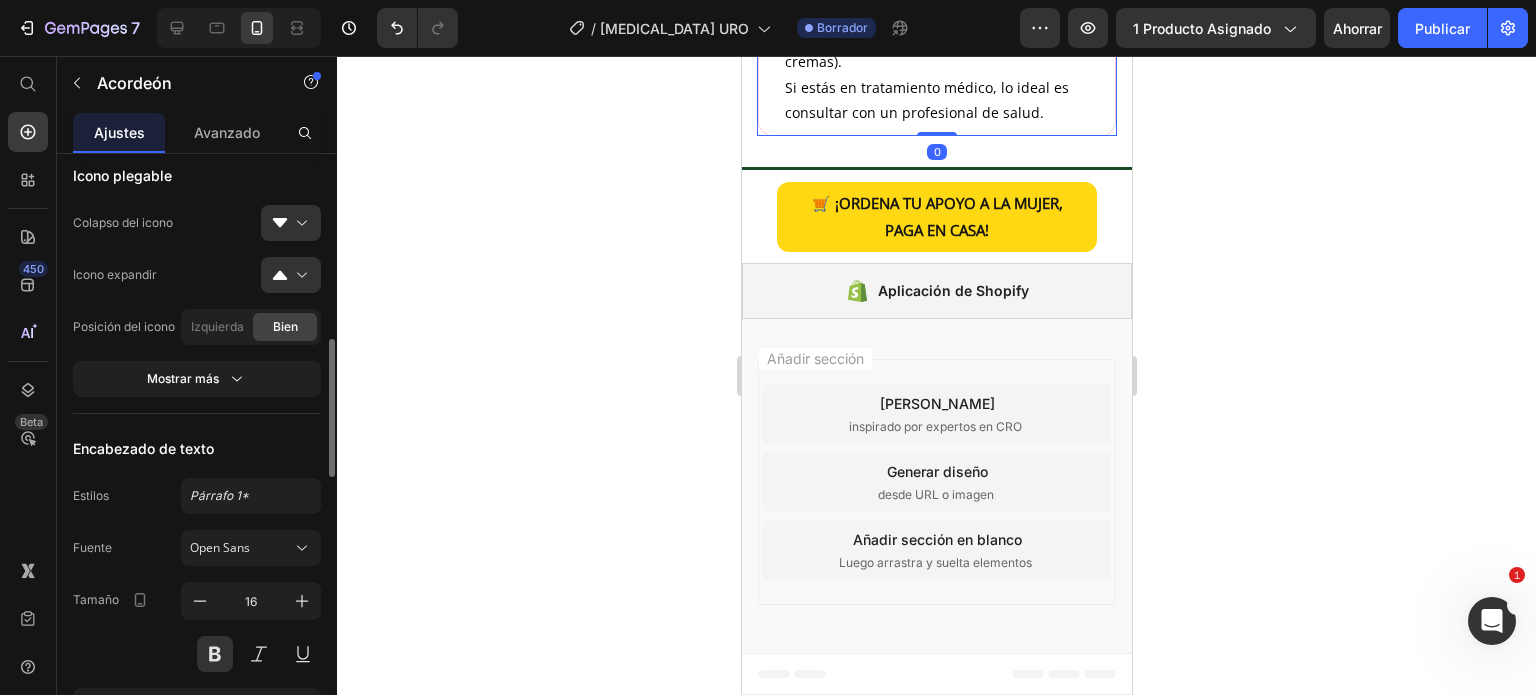 scroll, scrollTop: 1200, scrollLeft: 0, axis: vertical 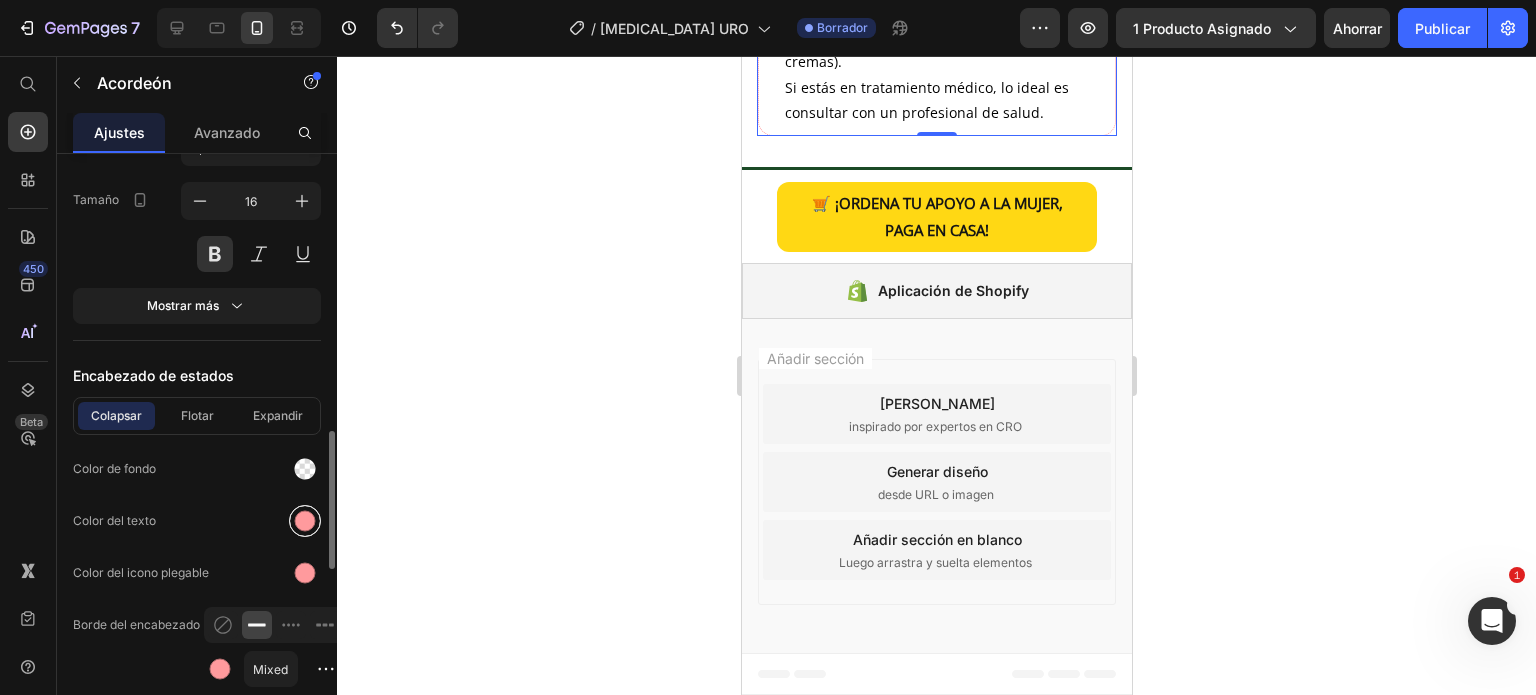 click at bounding box center [305, 521] 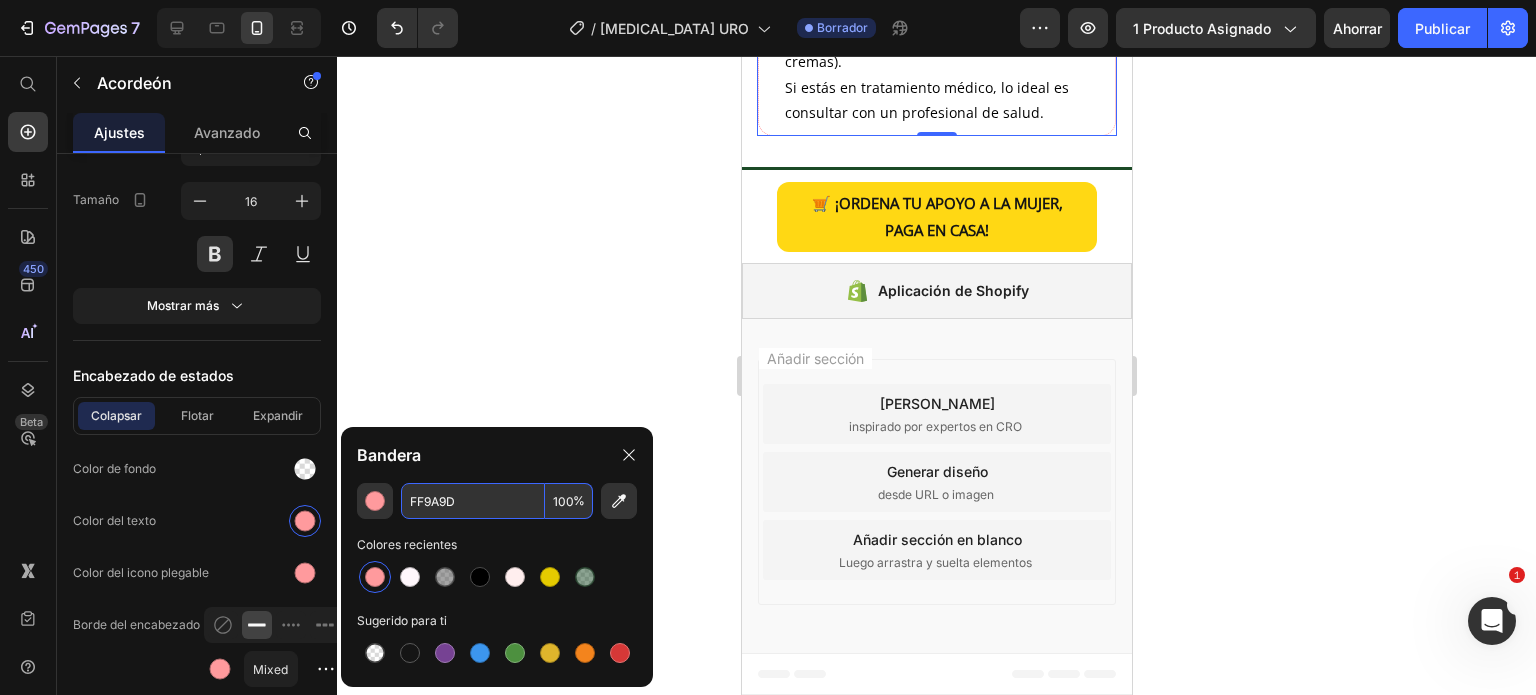 click on "FF9A9D" at bounding box center [473, 501] 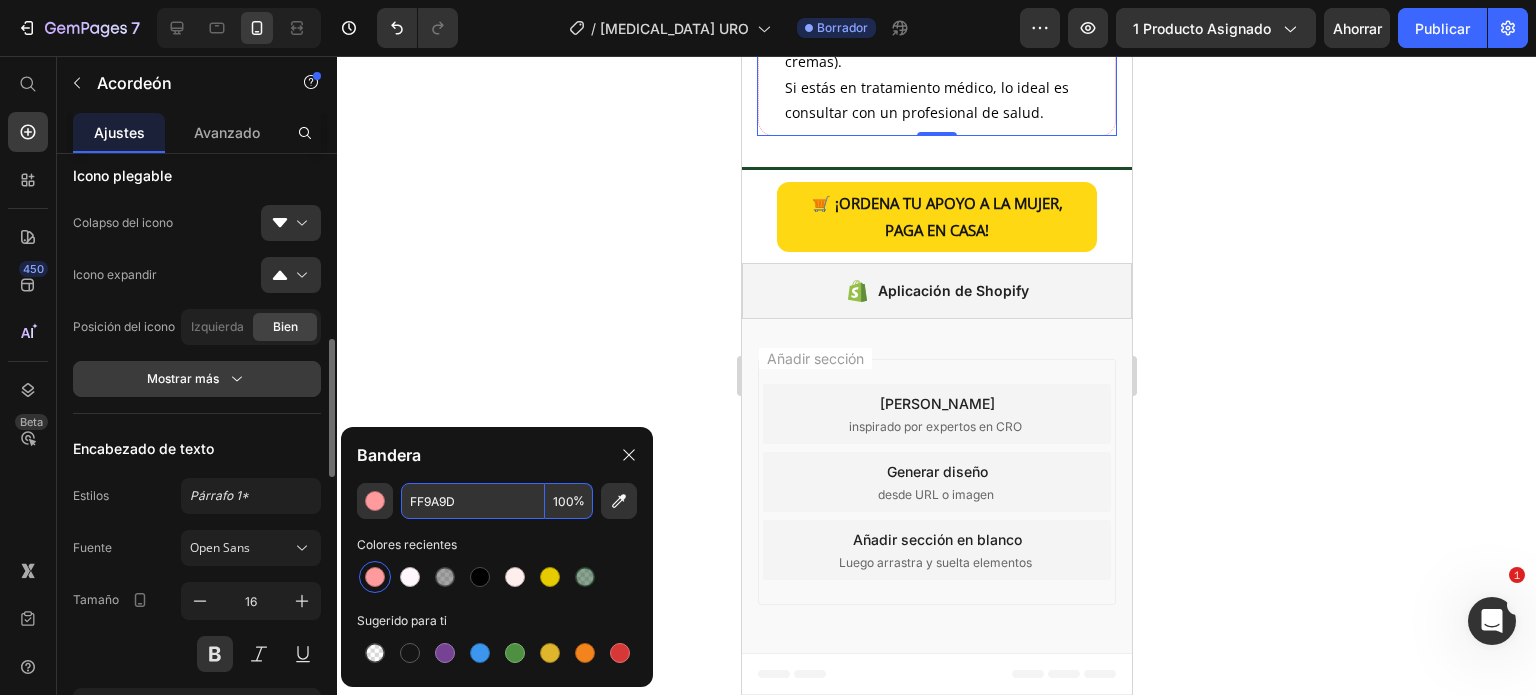 scroll, scrollTop: 400, scrollLeft: 0, axis: vertical 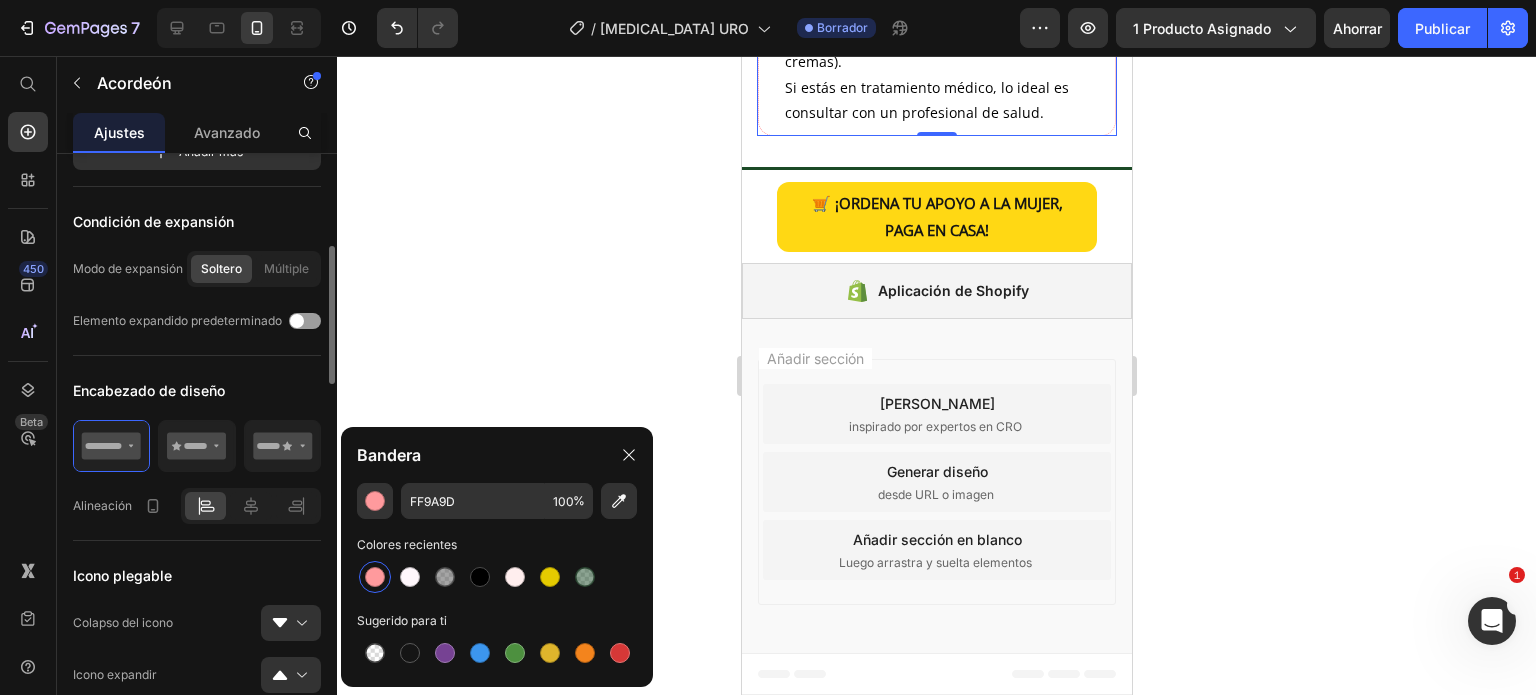 click 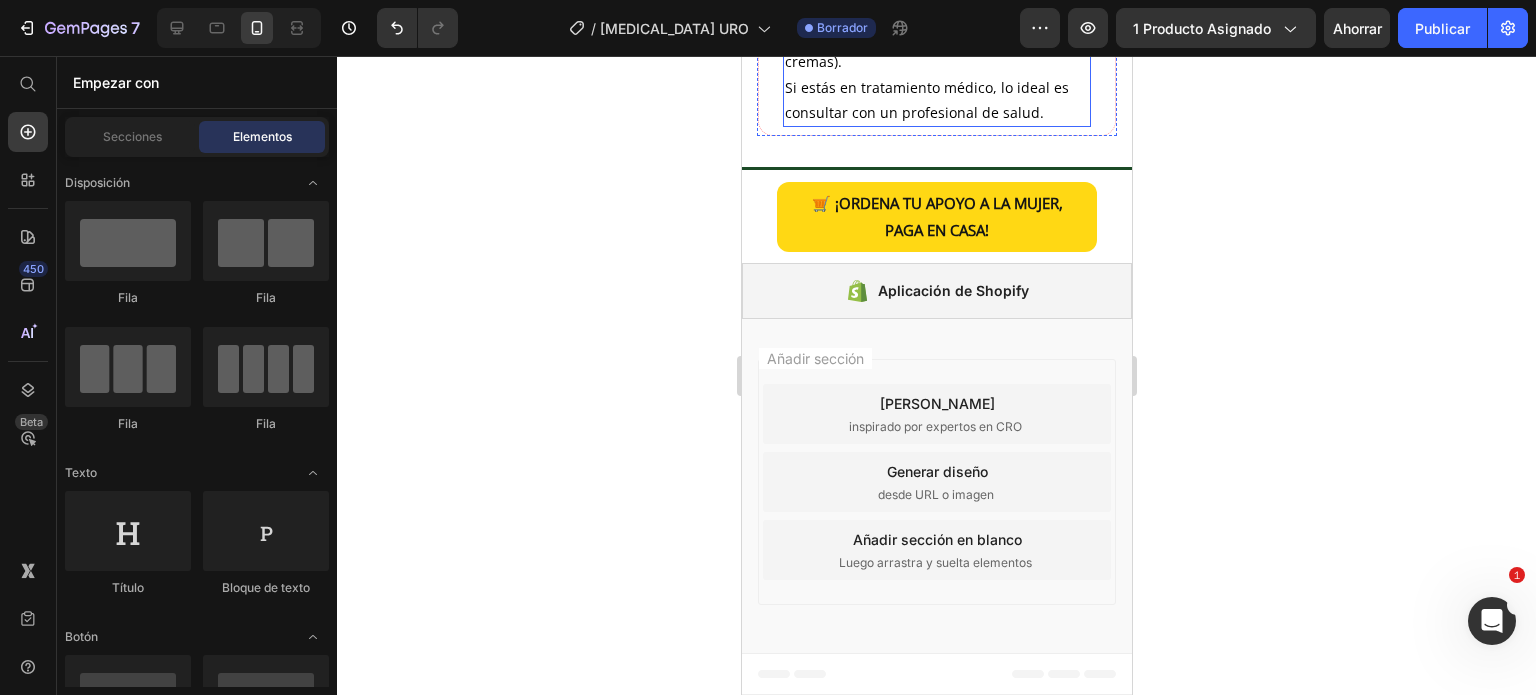 click on "Sí, es compatible con otros  suplementos orales . No se debe usar con otros tratamientos vaginales  al mismo tiempo (óvulos, duchas, cremas). Si estás en tratamiento médico, lo ideal es consultar con un profesional de salud." at bounding box center (936, 37) 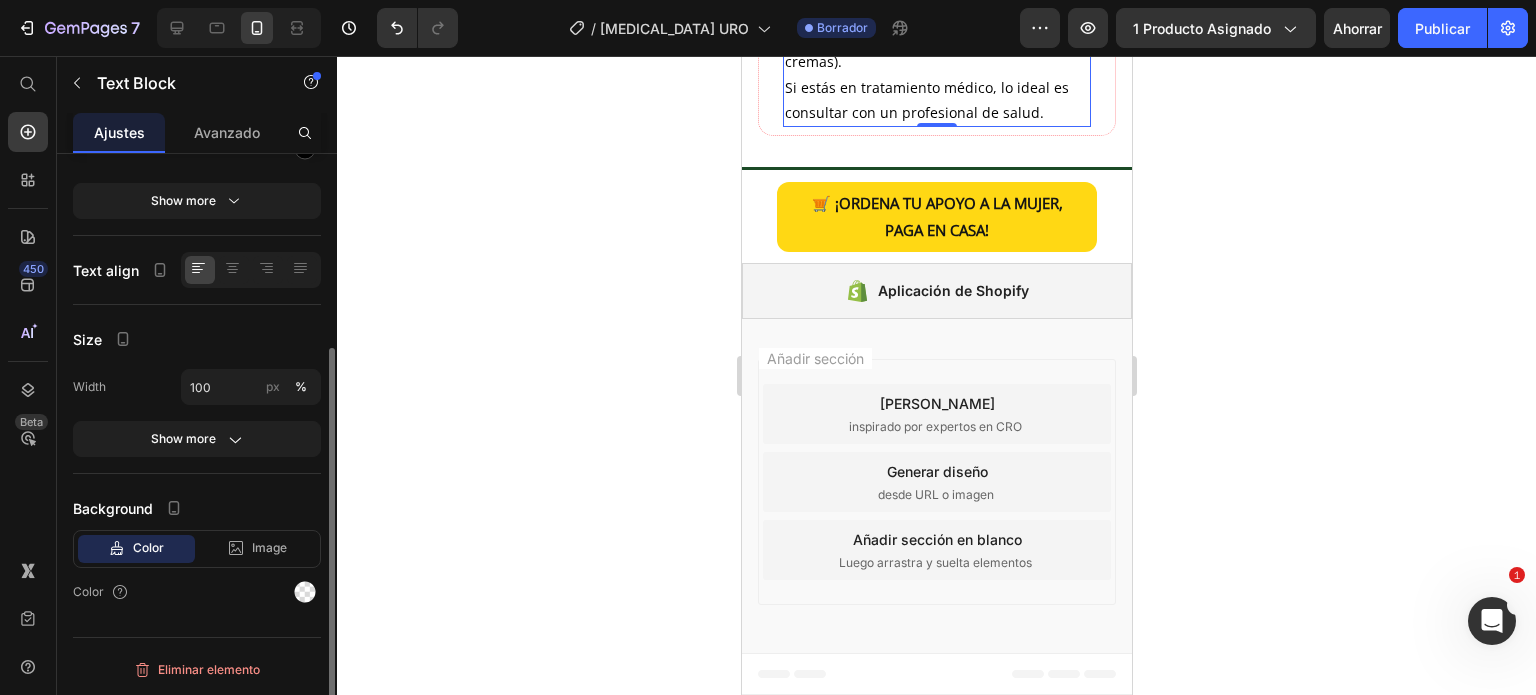 scroll, scrollTop: 0, scrollLeft: 0, axis: both 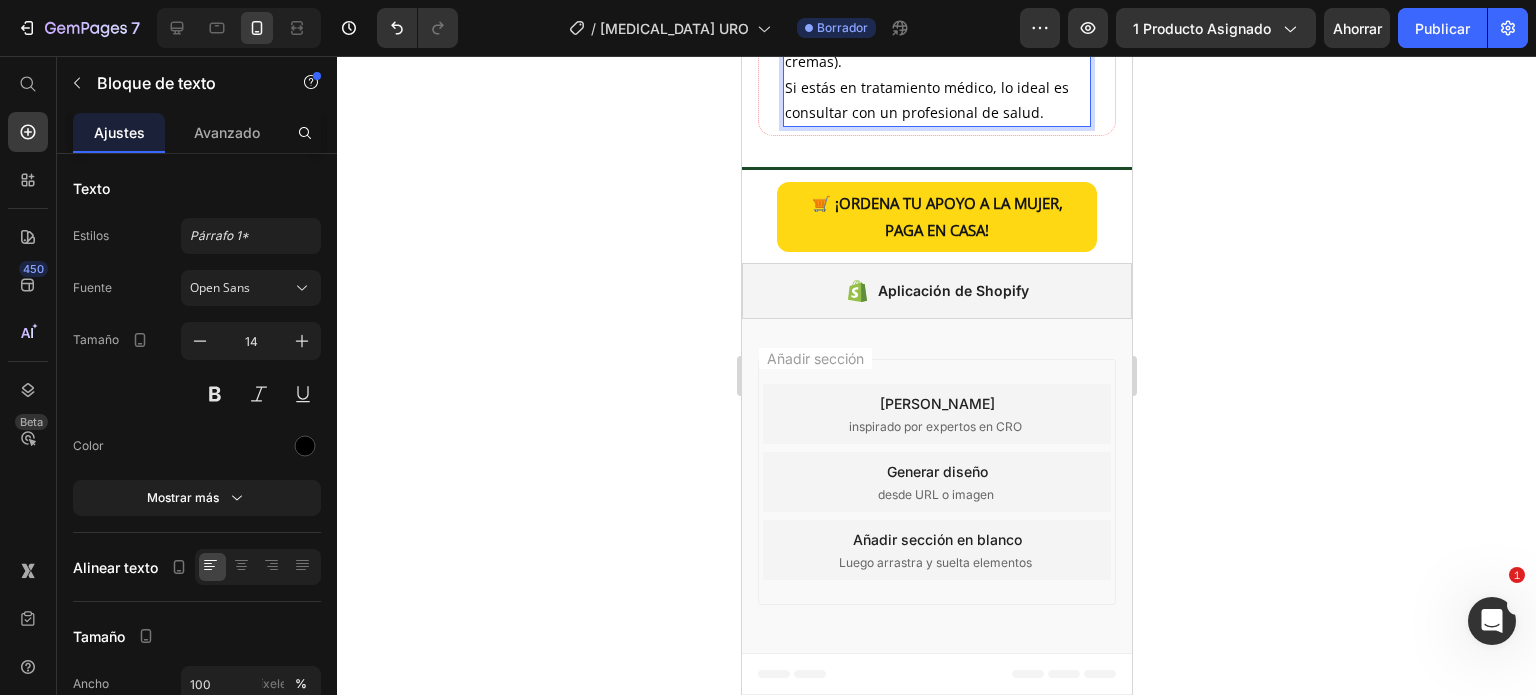drag, startPoint x: 965, startPoint y: 316, endPoint x: 828, endPoint y: 343, distance: 139.63524 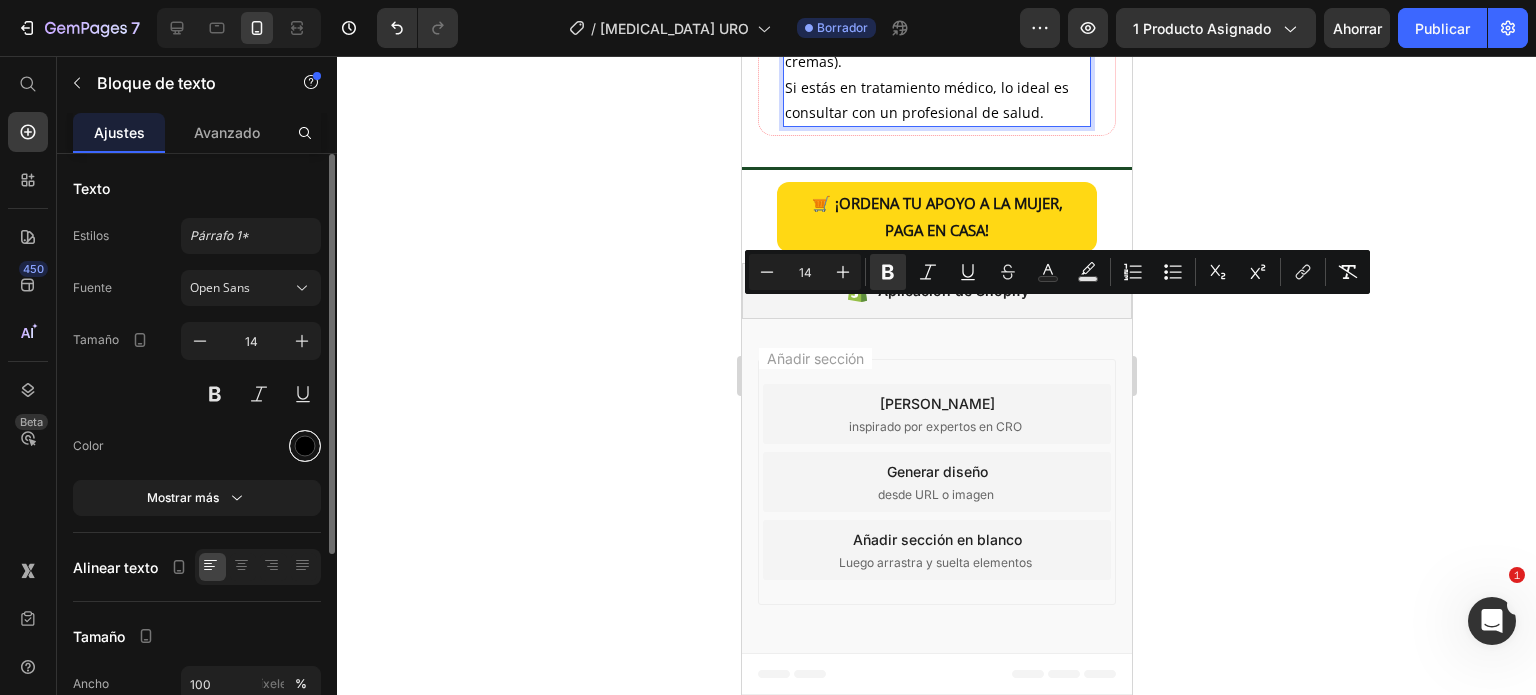 click at bounding box center (305, 446) 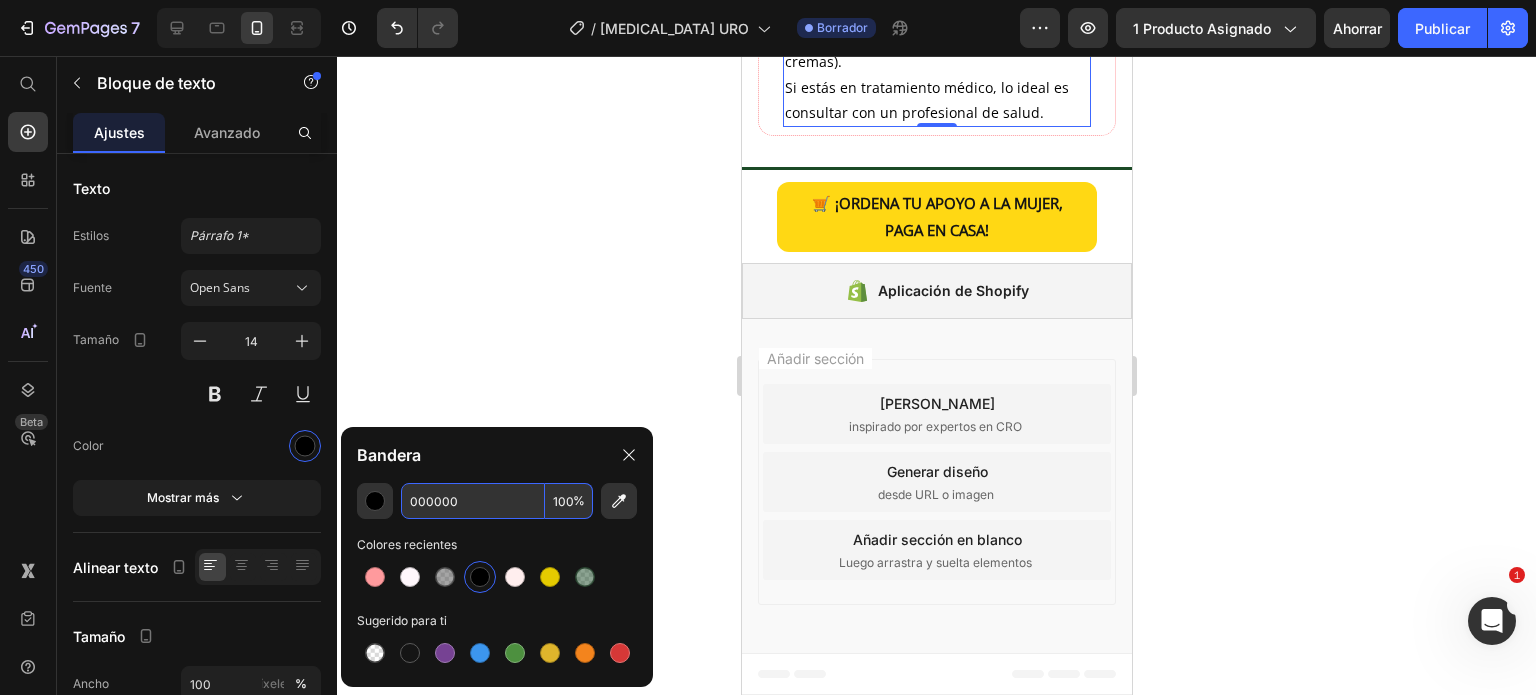 click on "000000" at bounding box center (473, 501) 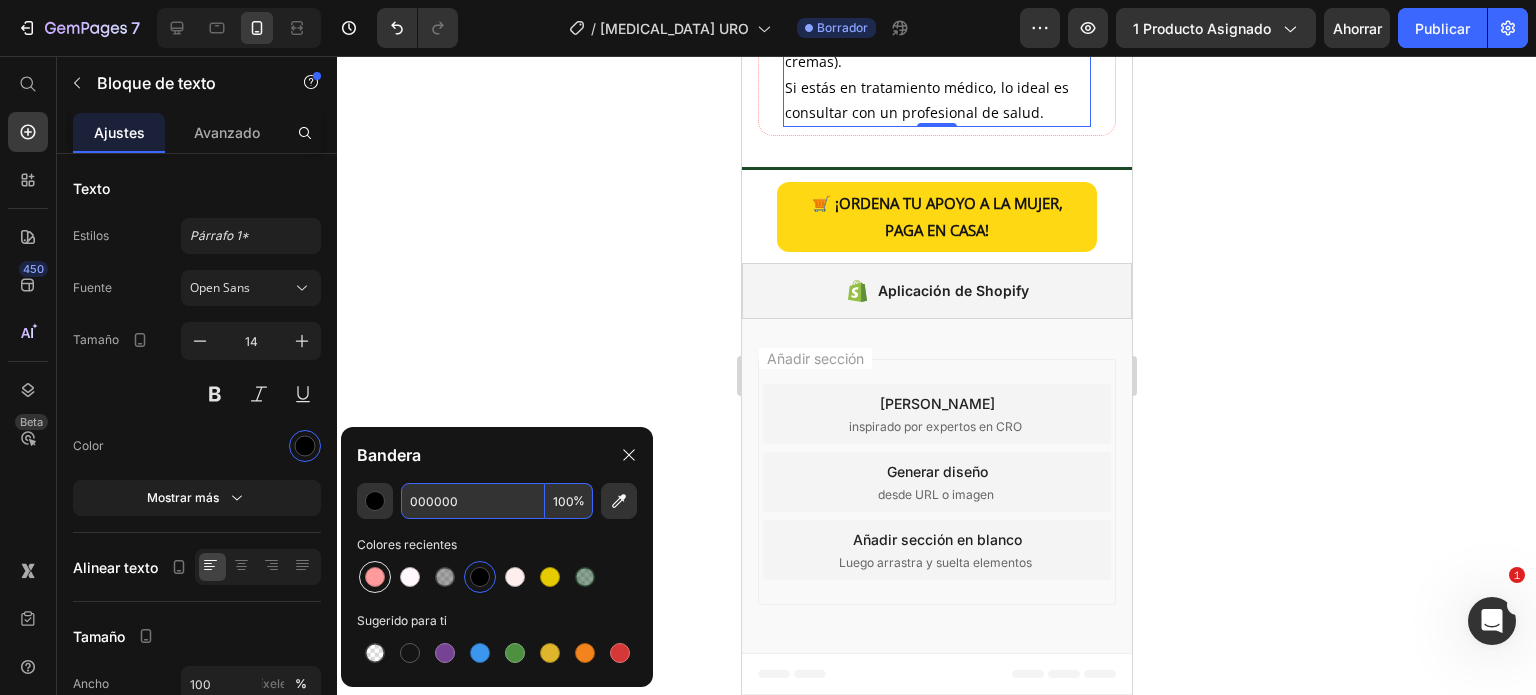 click at bounding box center [375, 577] 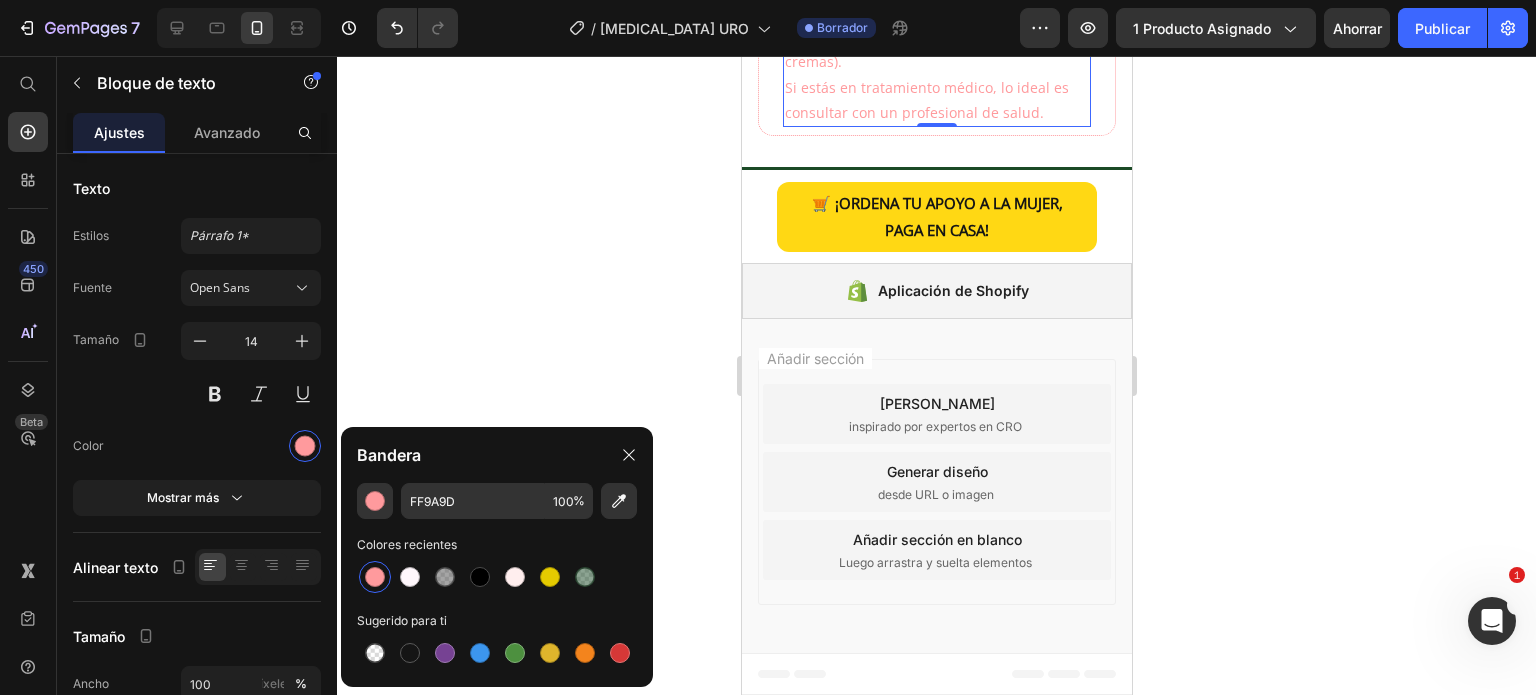 type on "000000" 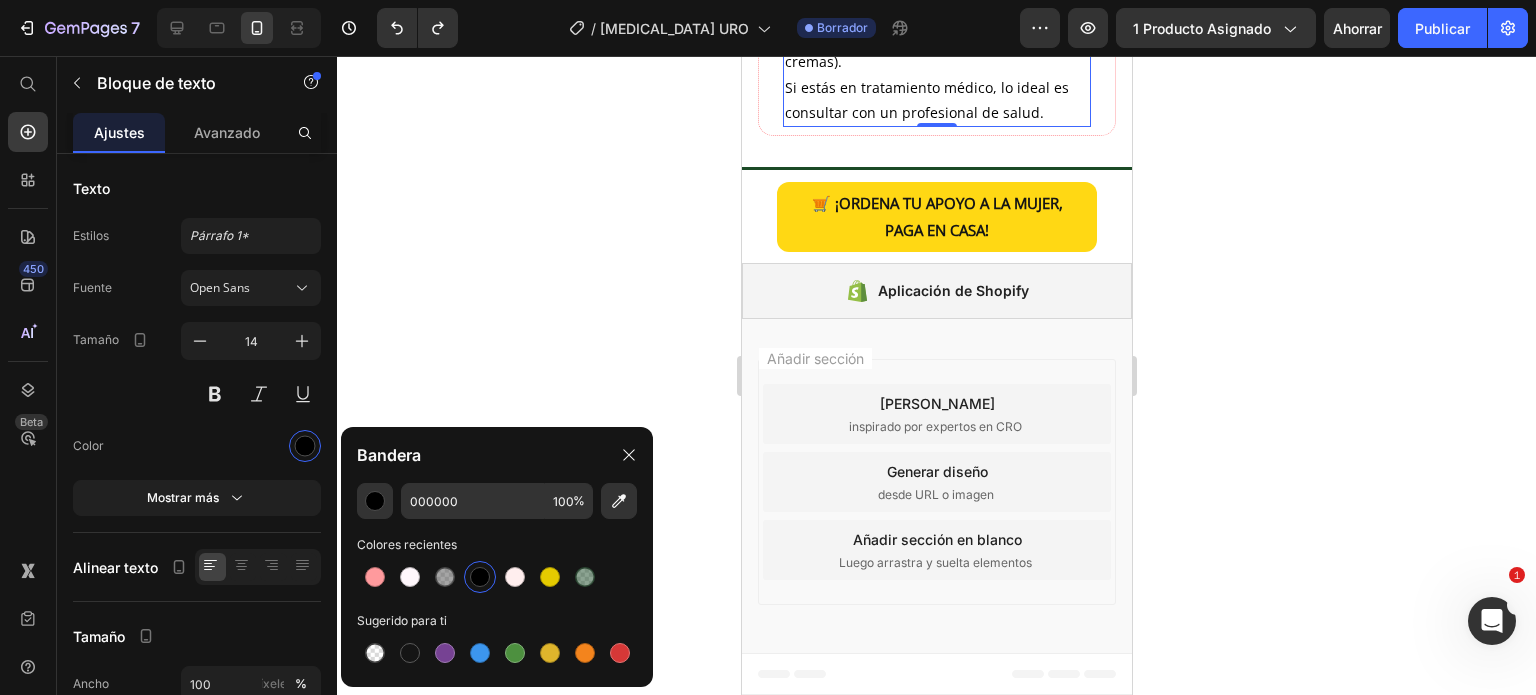 click on "No se debe usar con otros tratamientos vaginales" at bounding box center [917, 24] 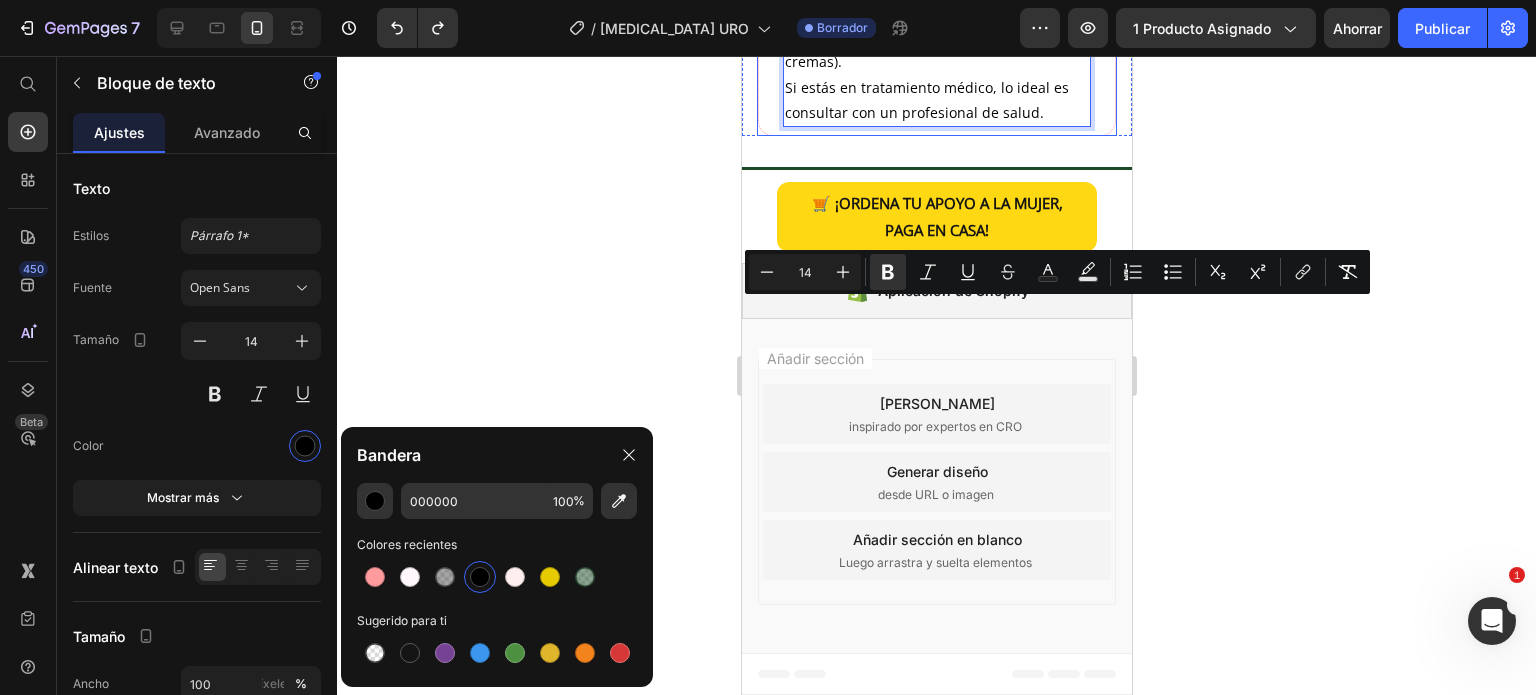 drag, startPoint x: 836, startPoint y: 343, endPoint x: 1708, endPoint y: 348, distance: 872.01434 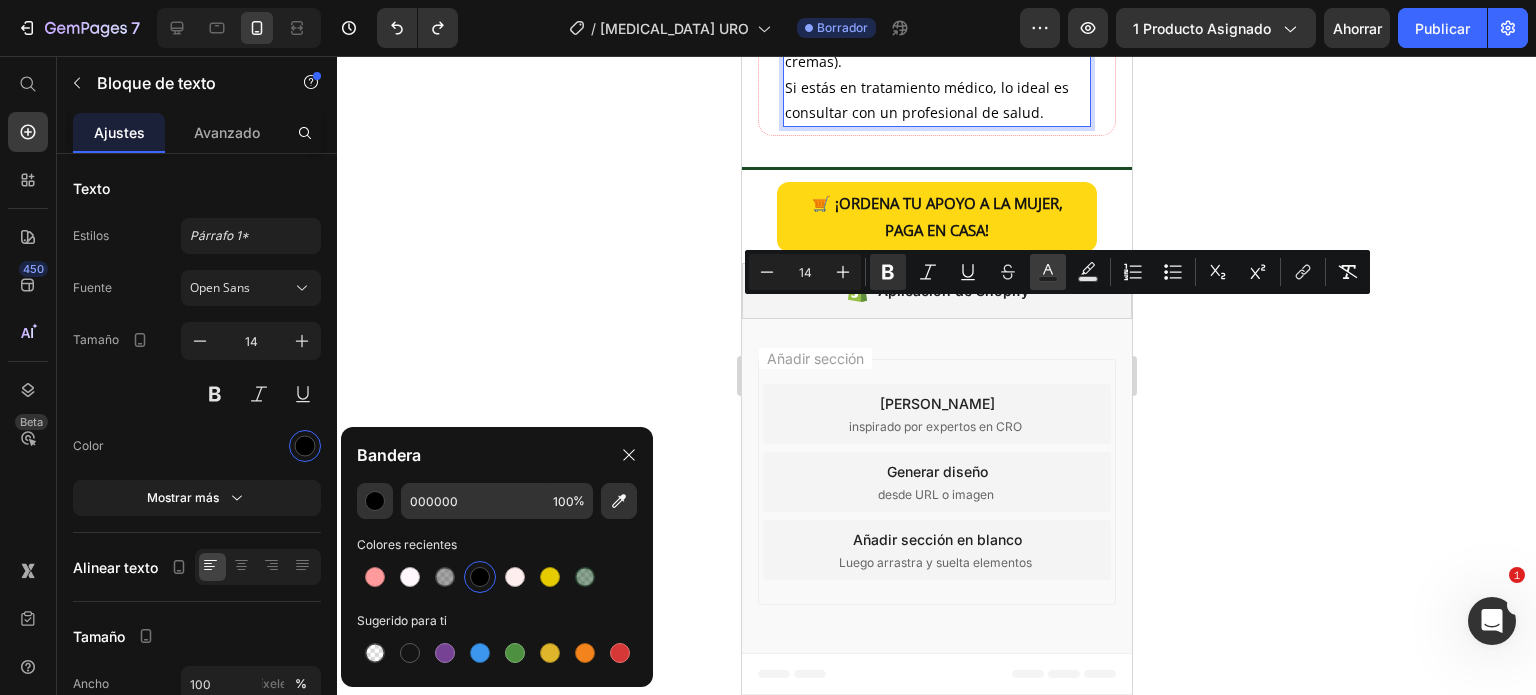 click 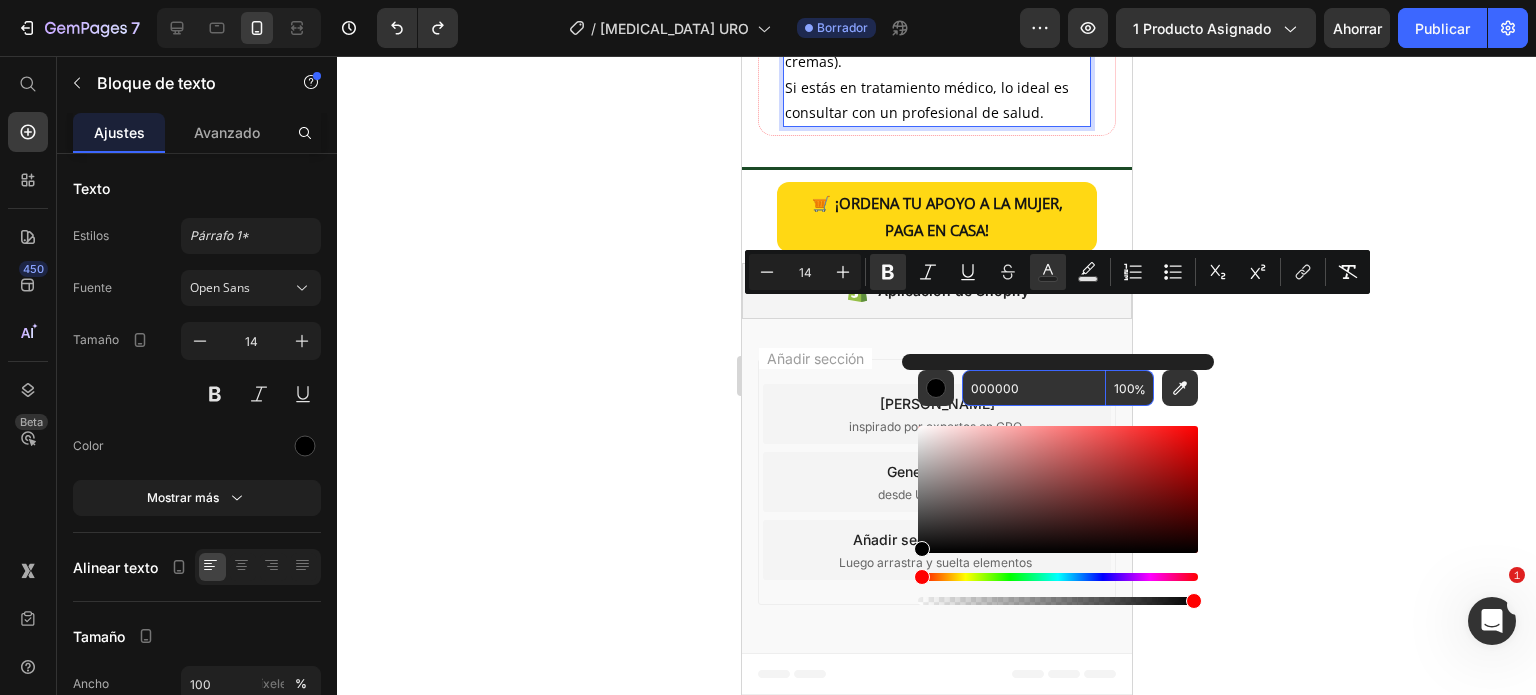 click on "000000" at bounding box center [1034, 388] 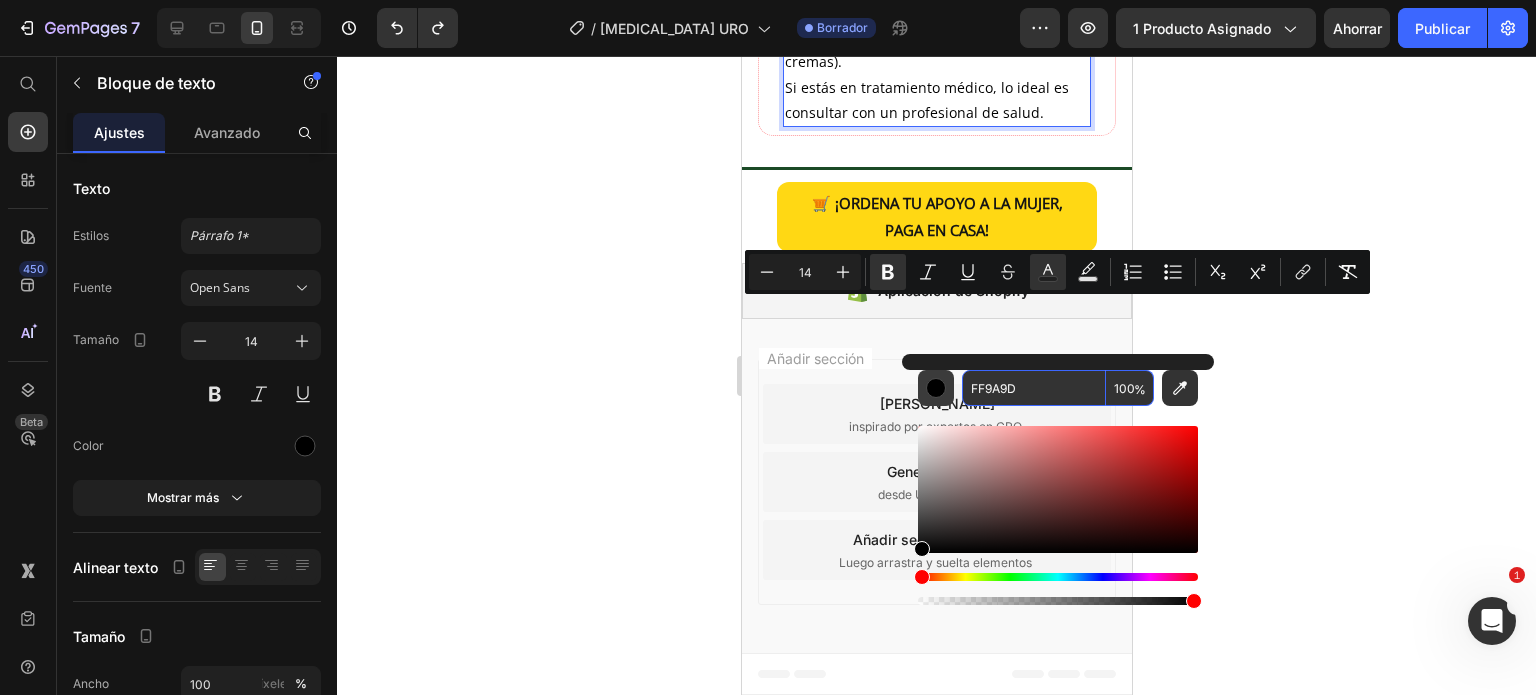 type on "FF9A9D" 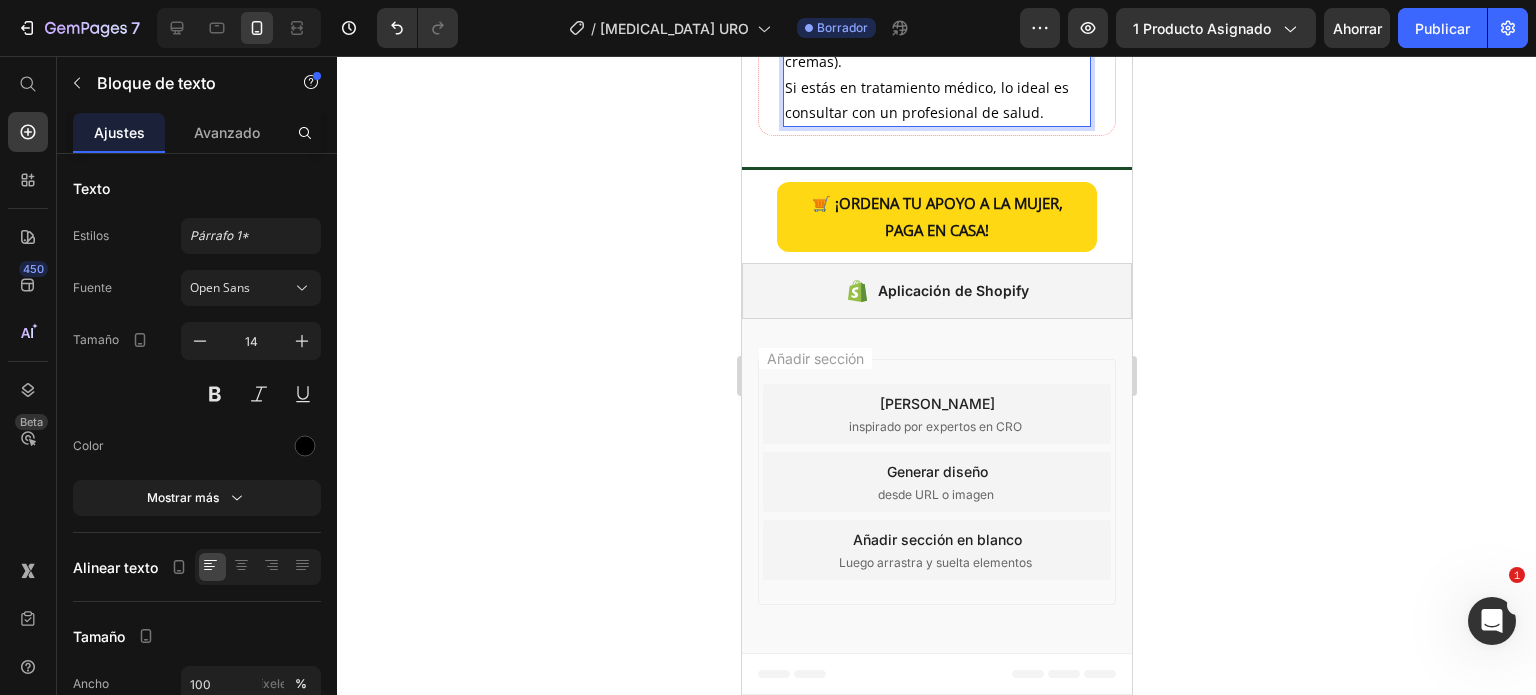 drag, startPoint x: 1689, startPoint y: 458, endPoint x: 861, endPoint y: 413, distance: 829.2219 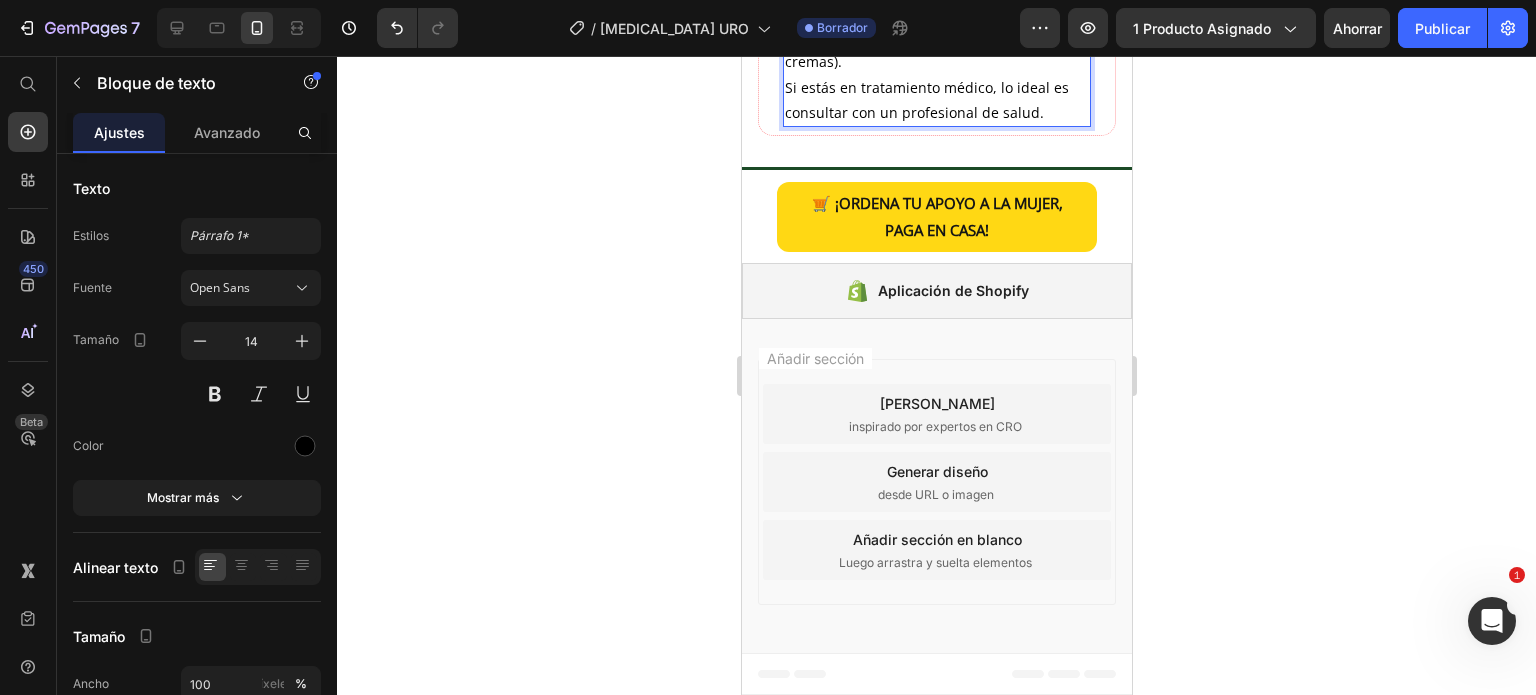 drag, startPoint x: 843, startPoint y: 388, endPoint x: 787, endPoint y: 367, distance: 59.808025 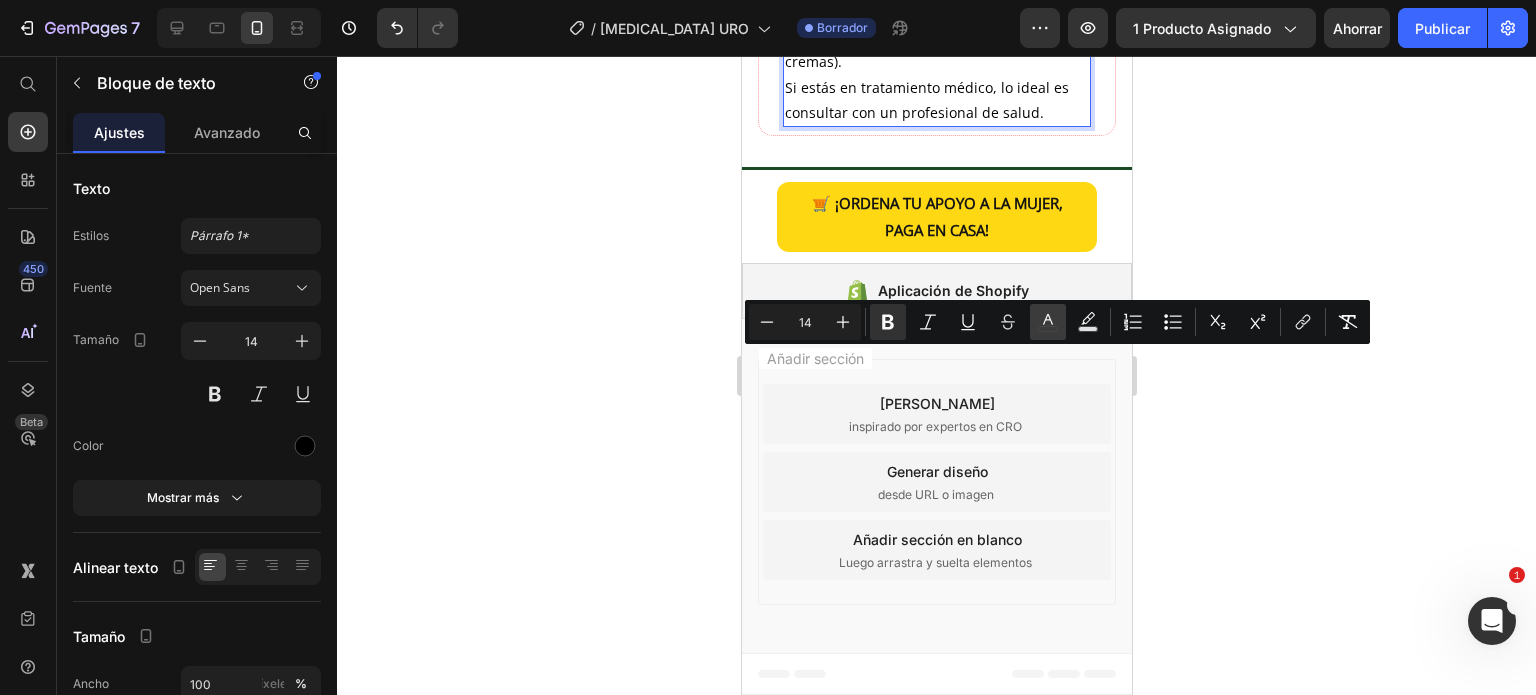 click on "color" at bounding box center [1048, 322] 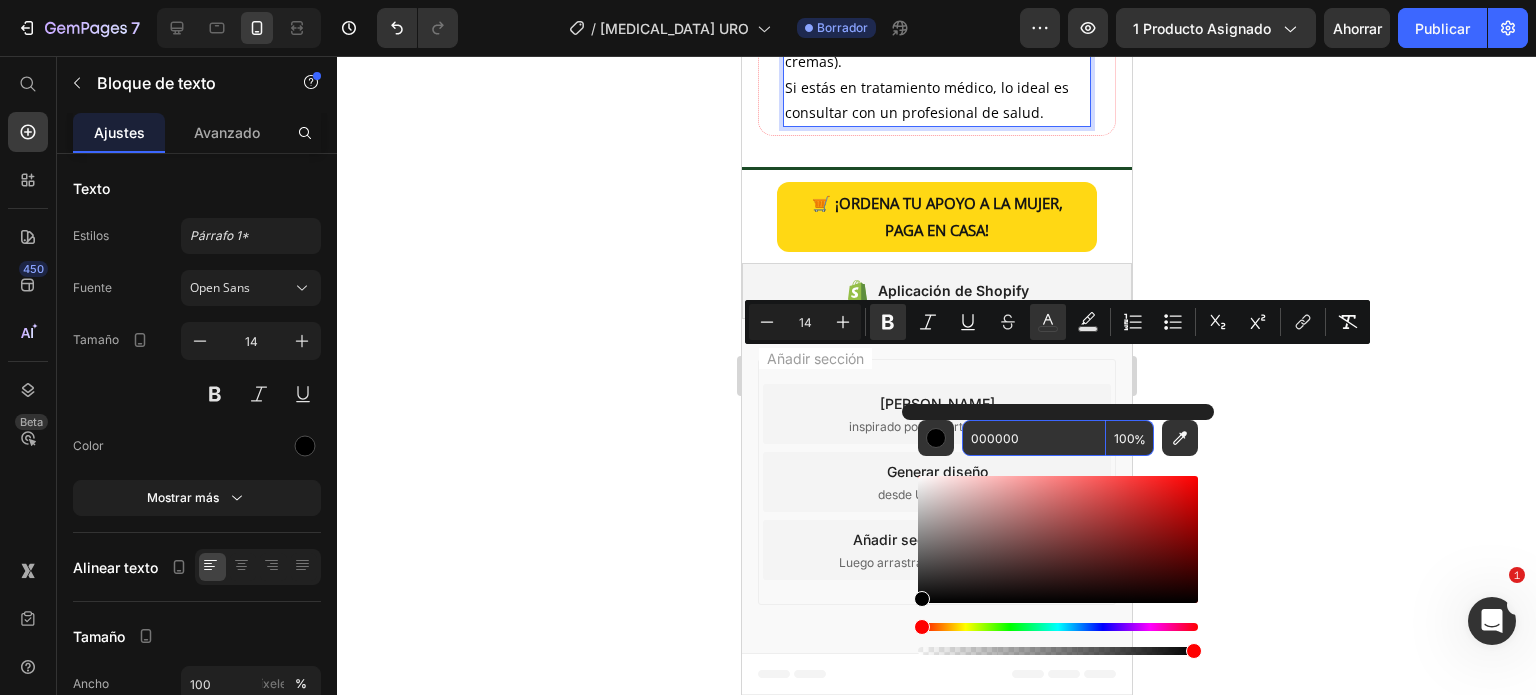 click on "000000" at bounding box center [1034, 438] 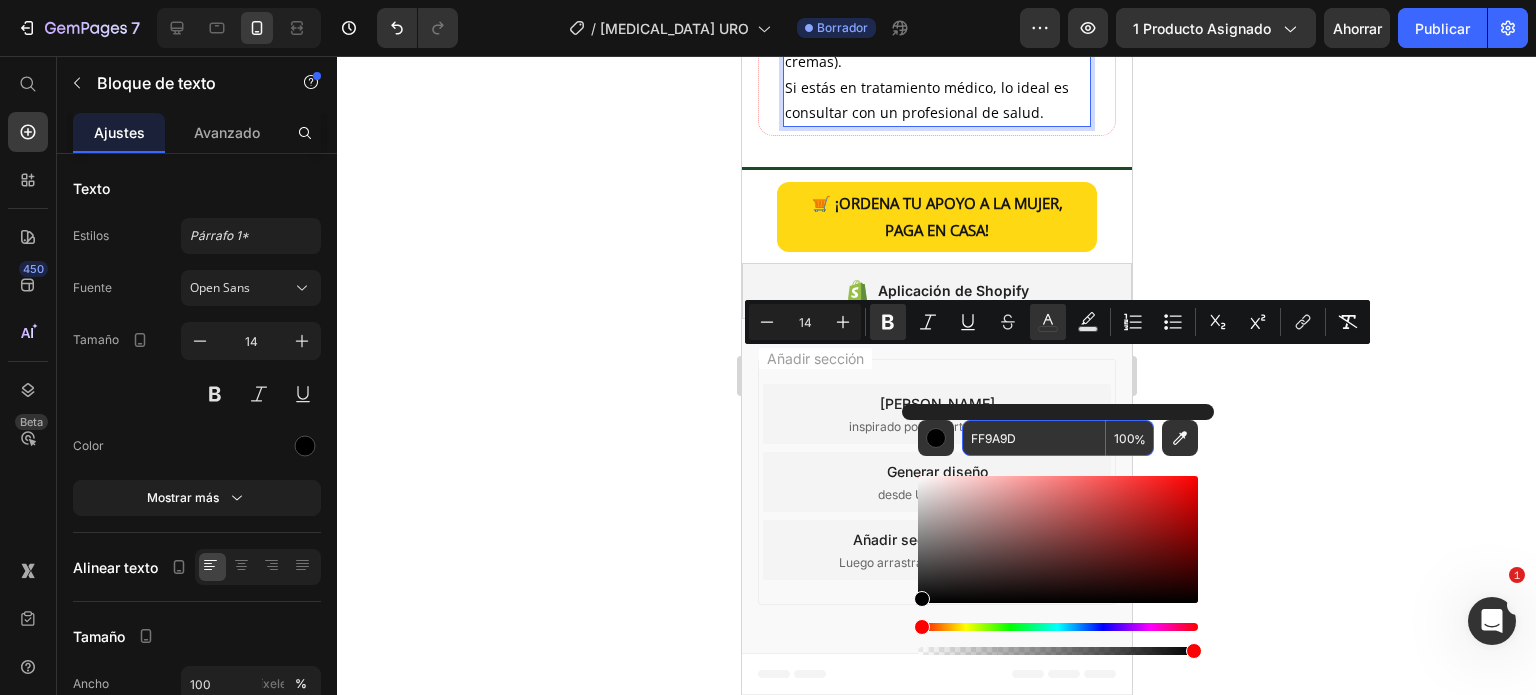 type on "FF9A9D" 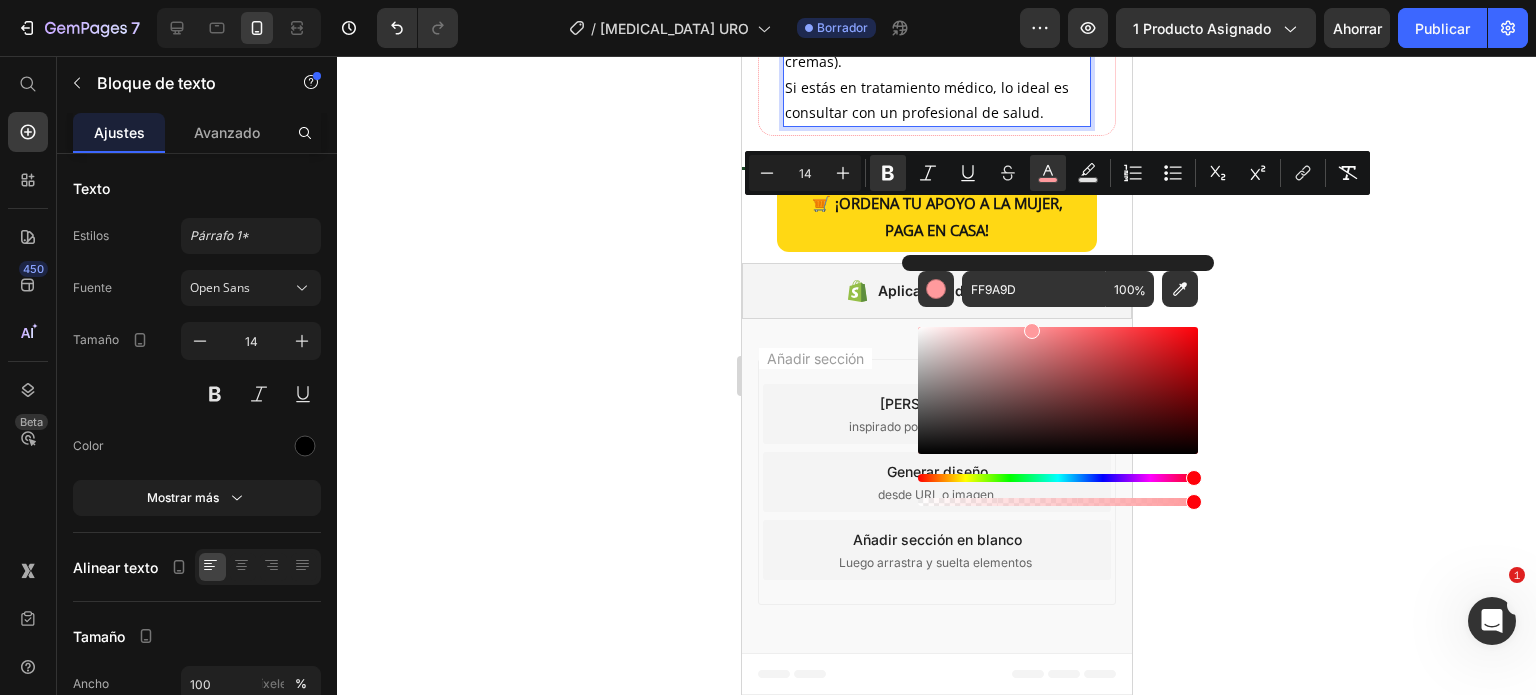 scroll, scrollTop: 6672, scrollLeft: 0, axis: vertical 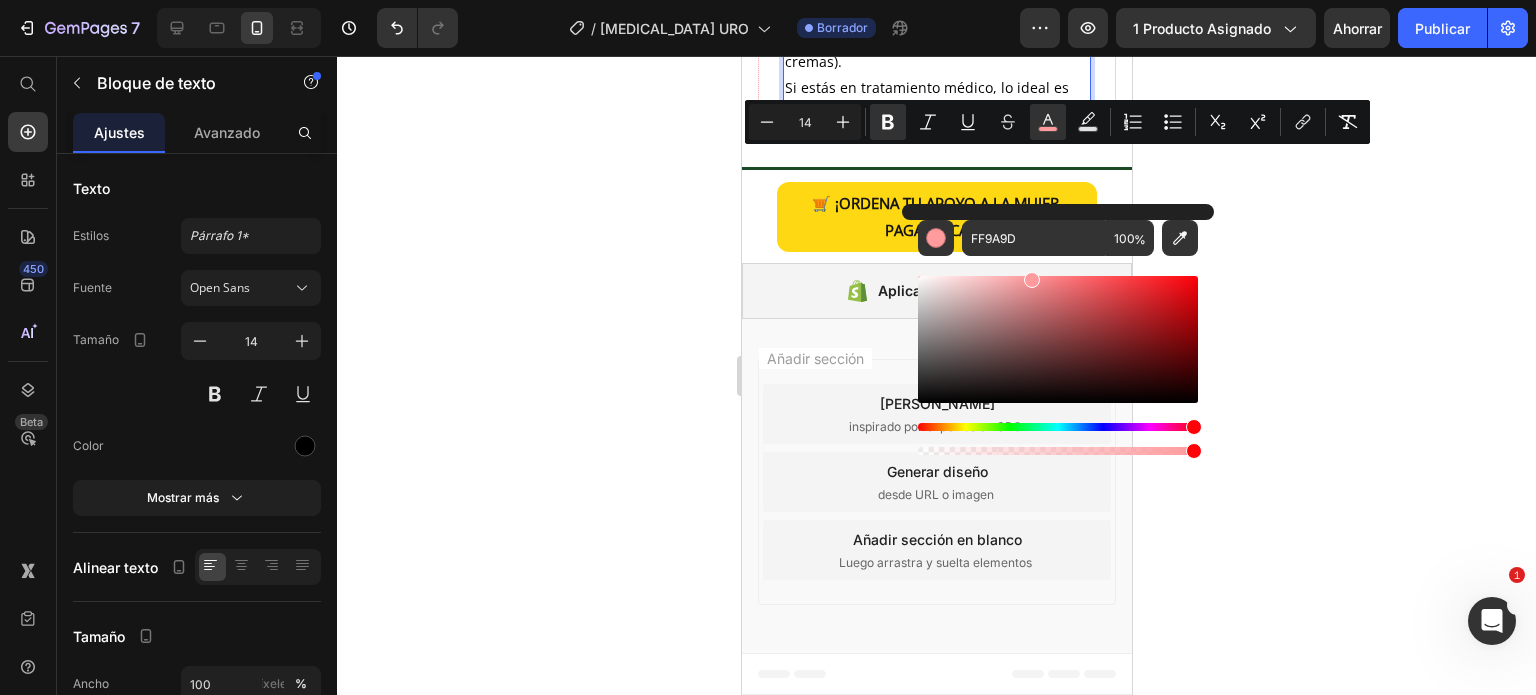click 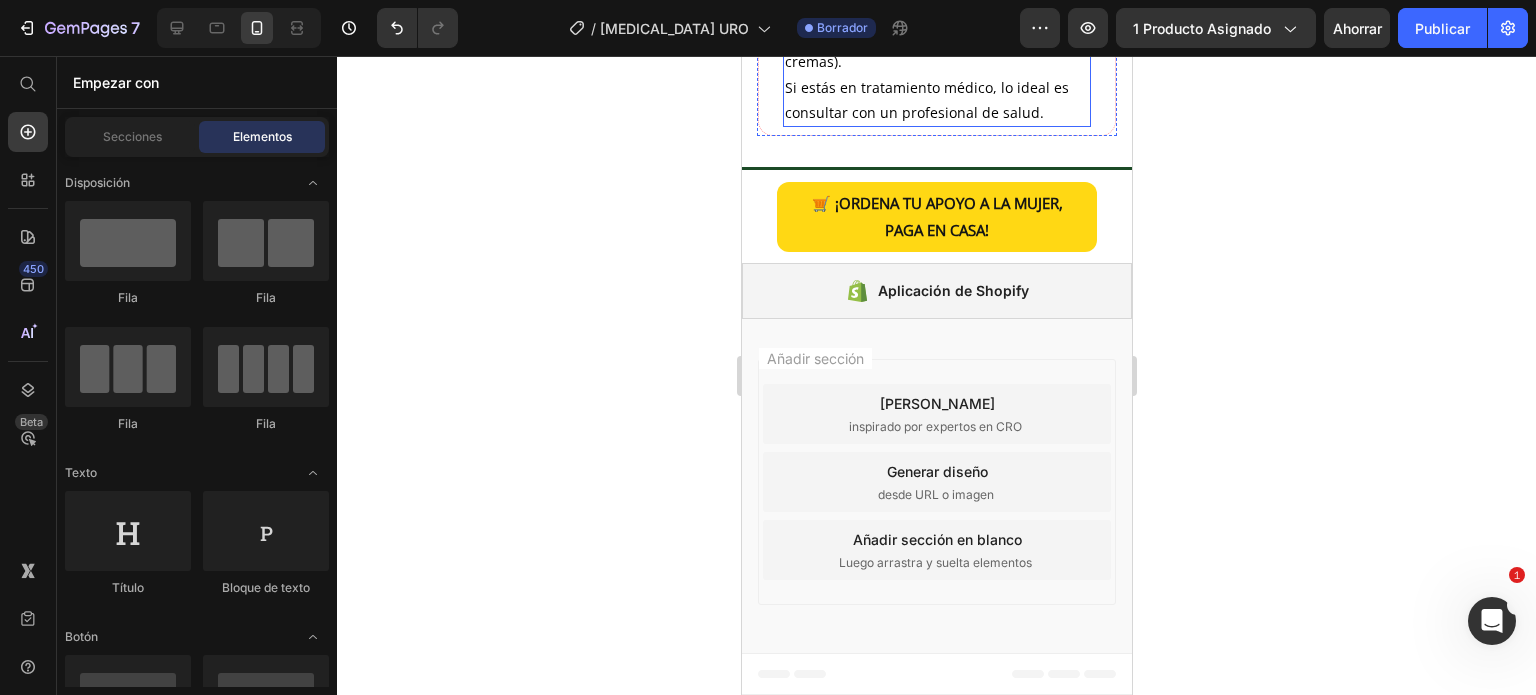 scroll, scrollTop: 6472, scrollLeft: 0, axis: vertical 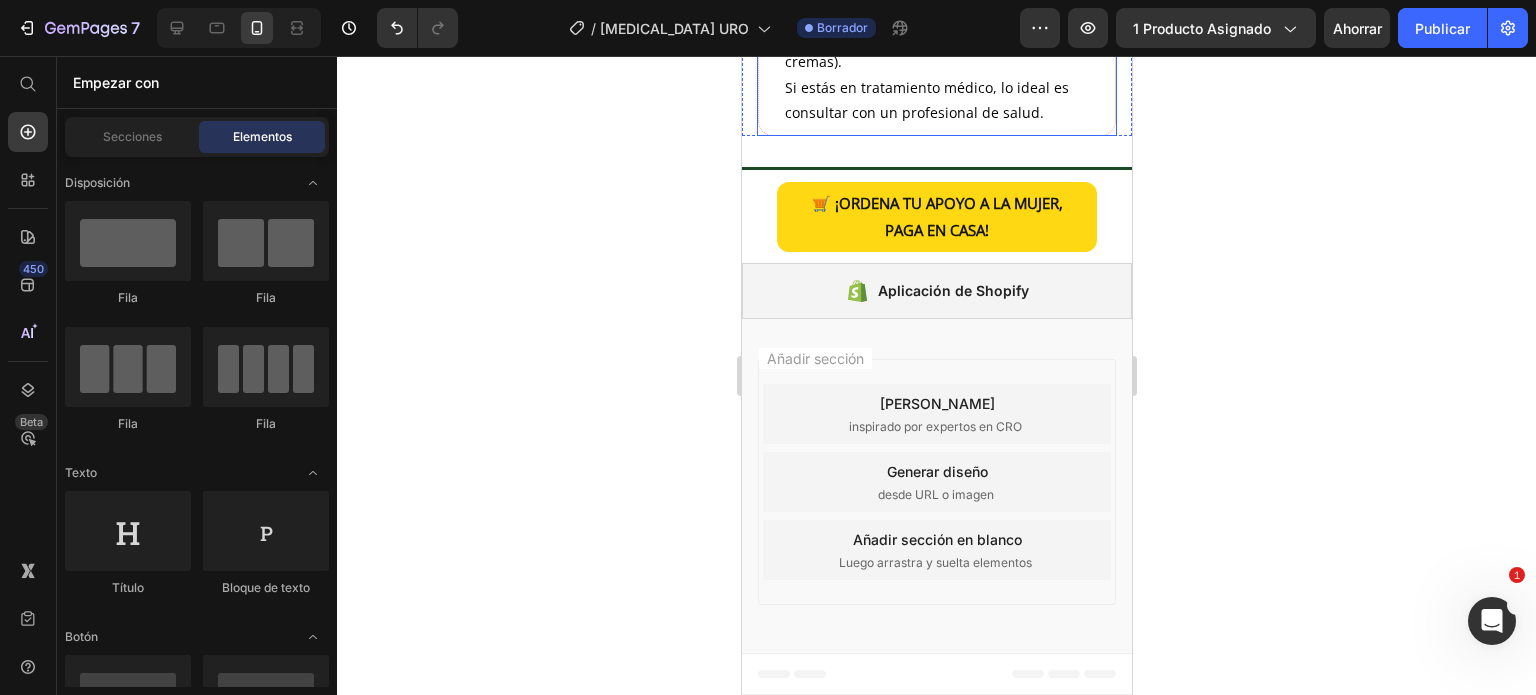 click on "¿Puedo combinar URO con otros productos de cuidado íntimo o medicamentos?" at bounding box center (936, -117) 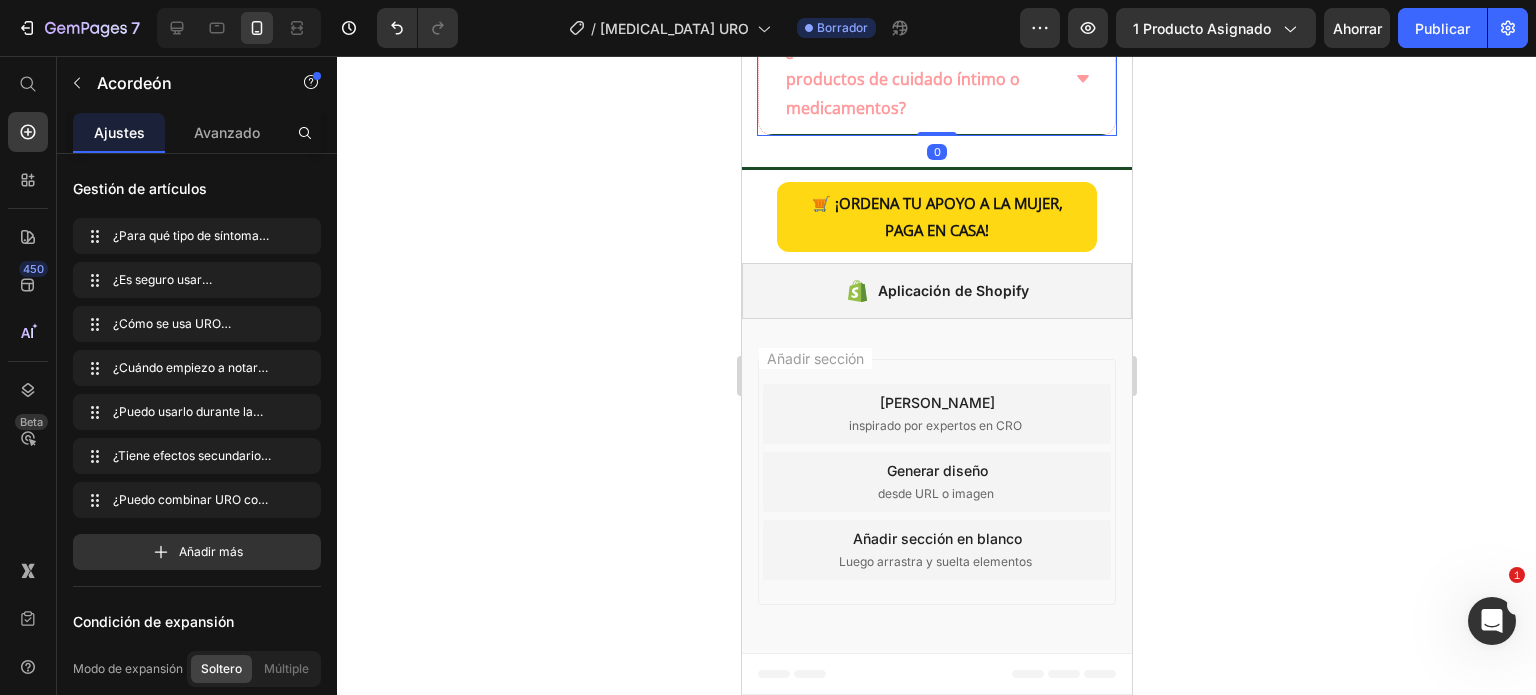 scroll, scrollTop: 6625, scrollLeft: 0, axis: vertical 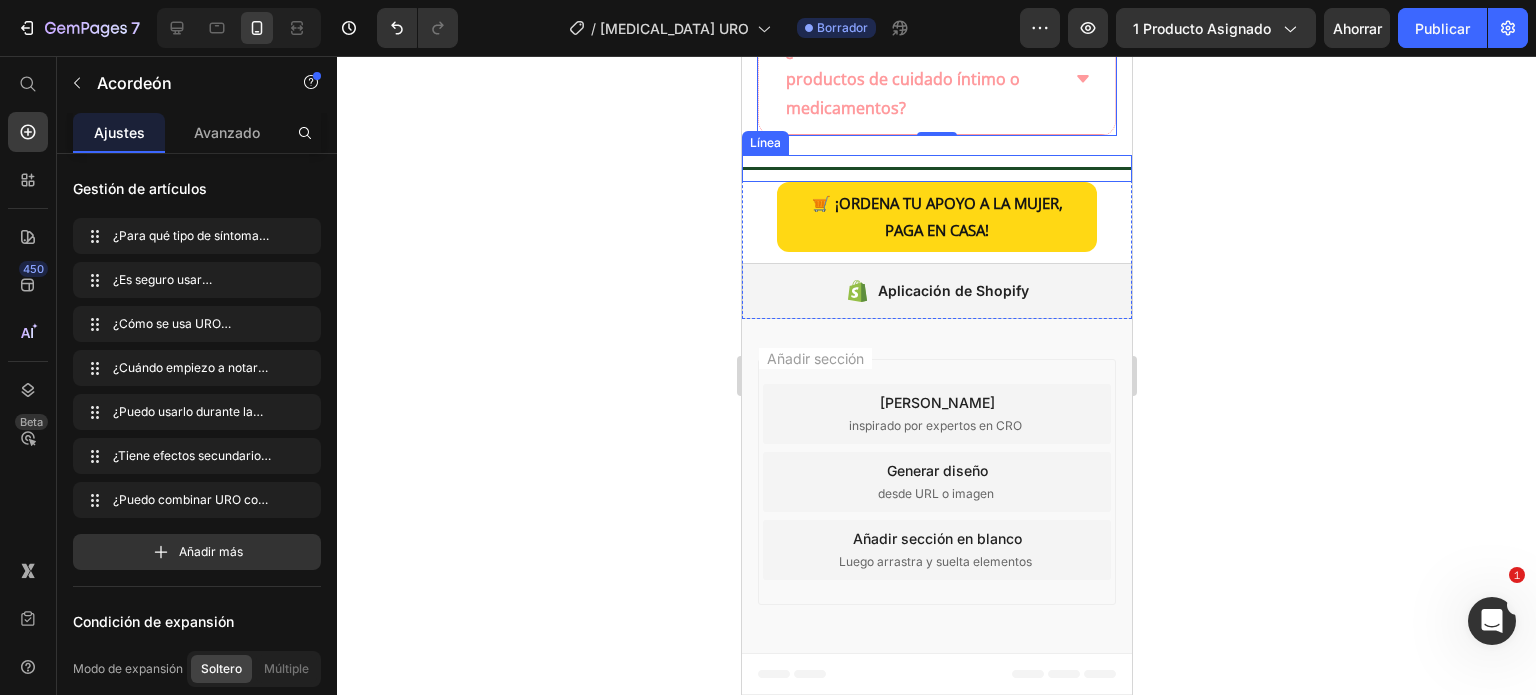 click at bounding box center (936, 168) 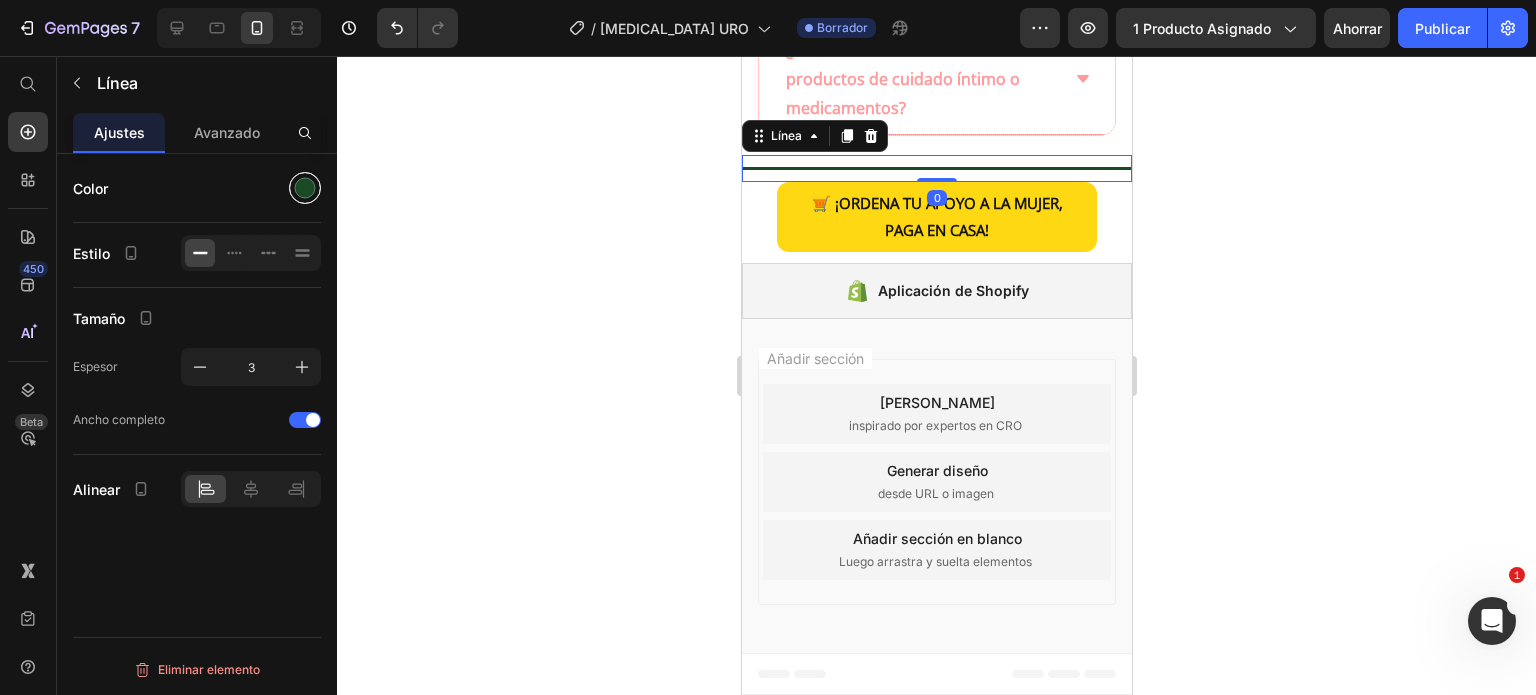 click at bounding box center [305, 188] 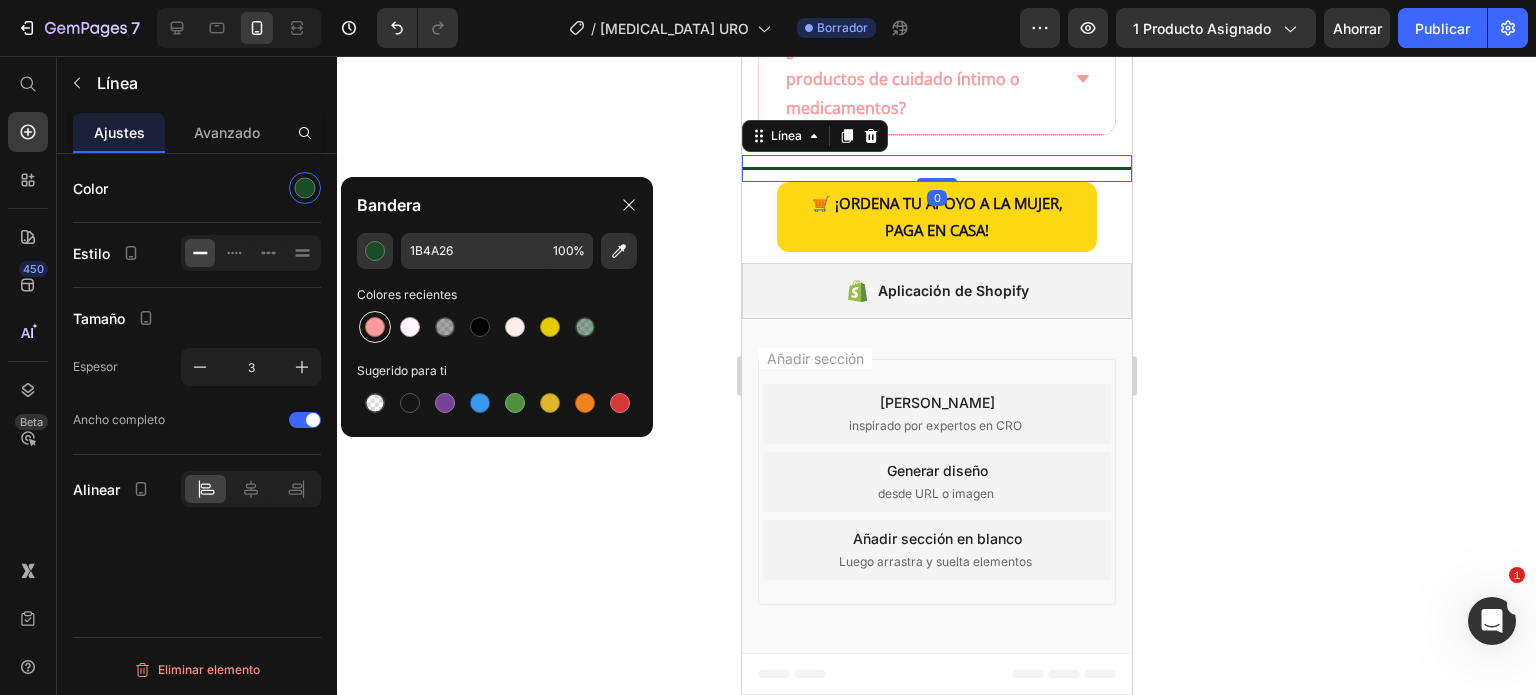 click at bounding box center (375, 327) 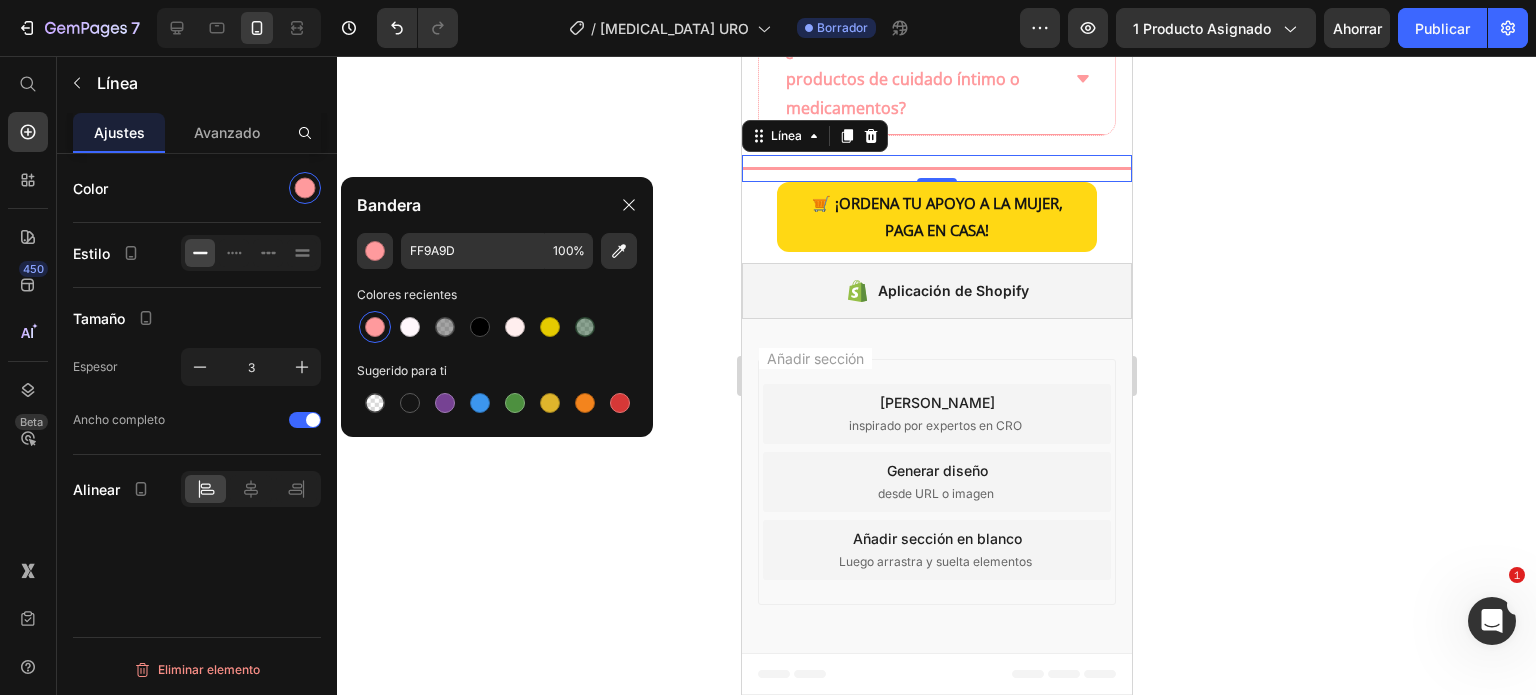 click 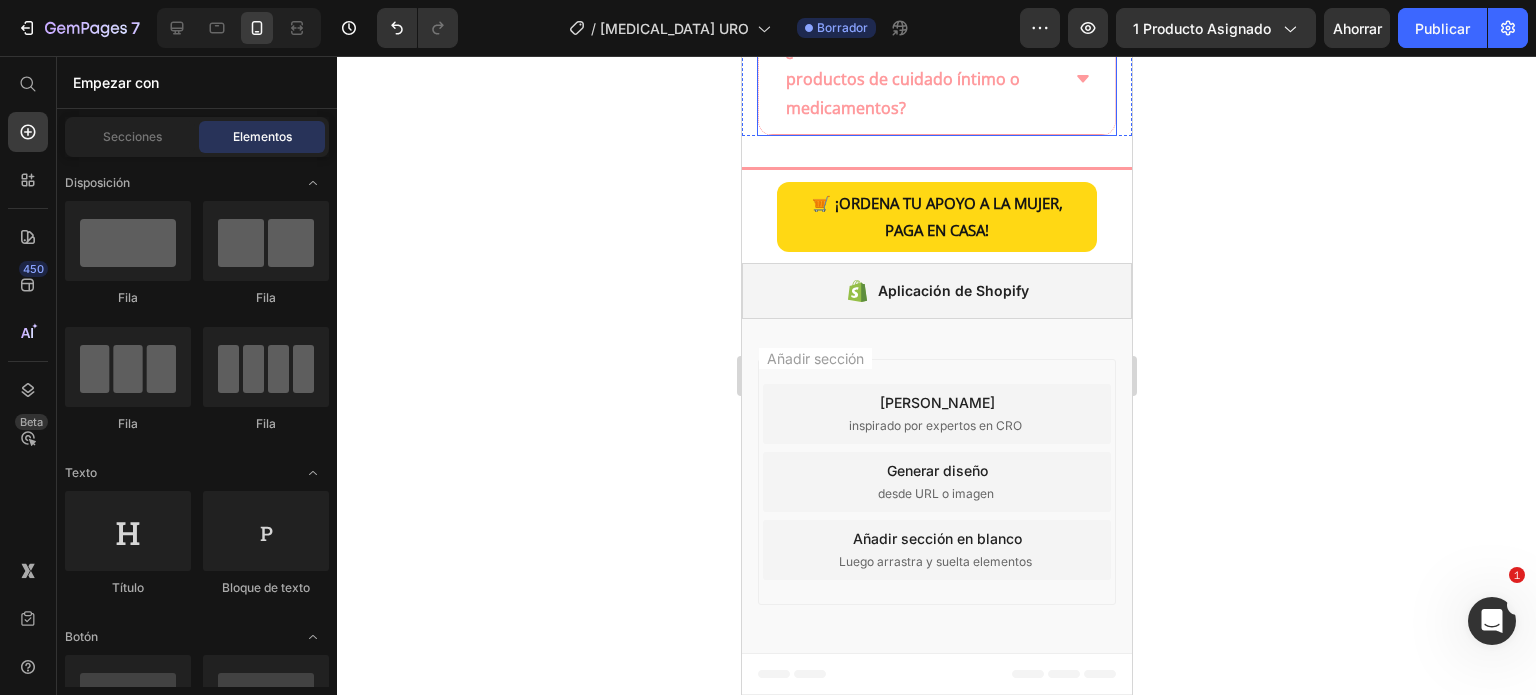 scroll, scrollTop: 6225, scrollLeft: 0, axis: vertical 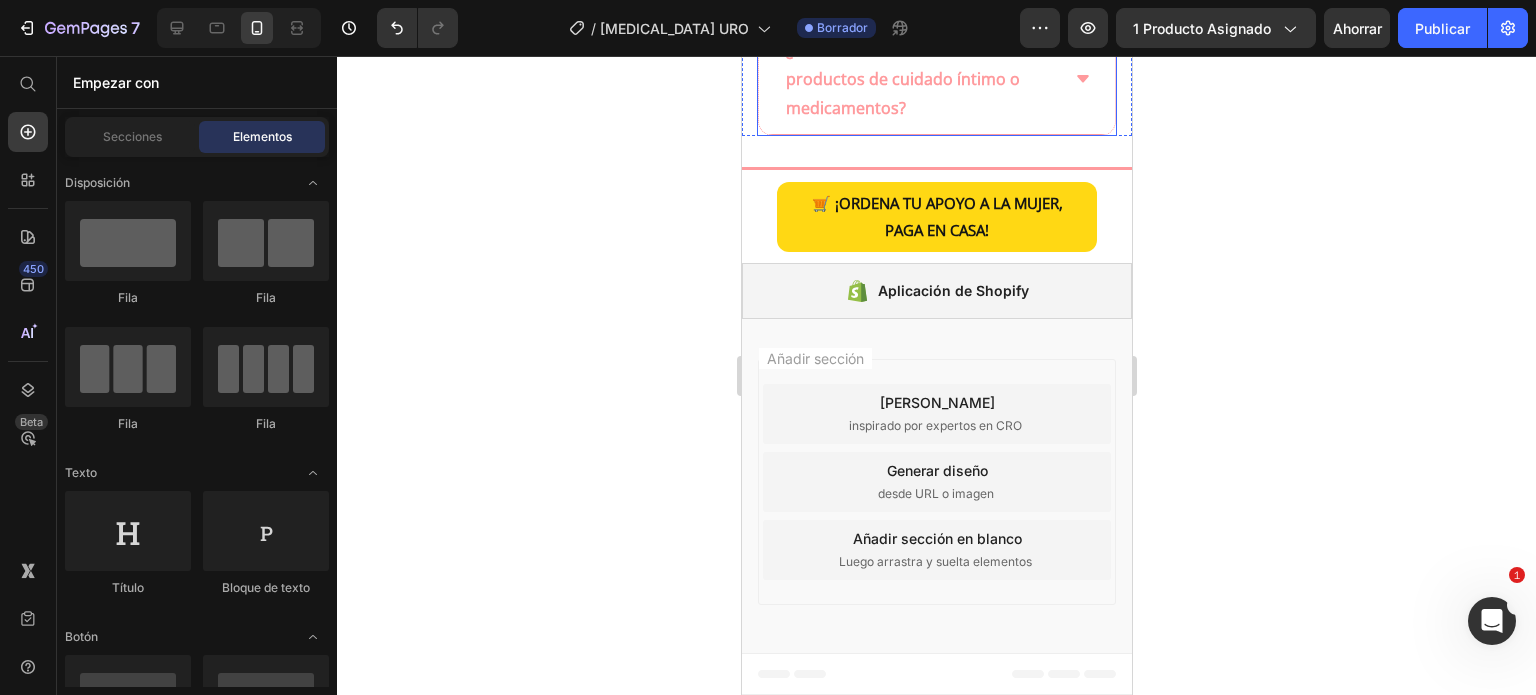 click 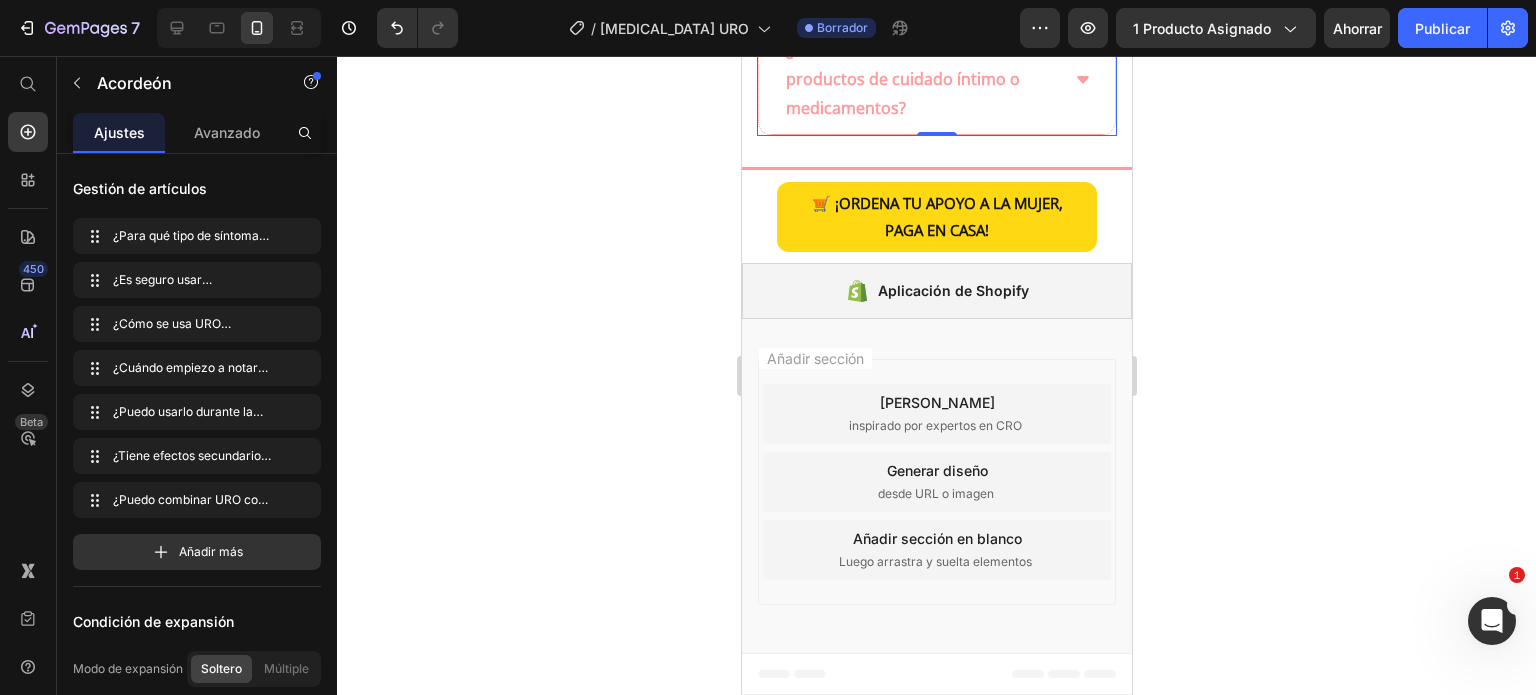 click on "¿Tiene efectos secundarios o contraindicaciones?" at bounding box center [894, -359] 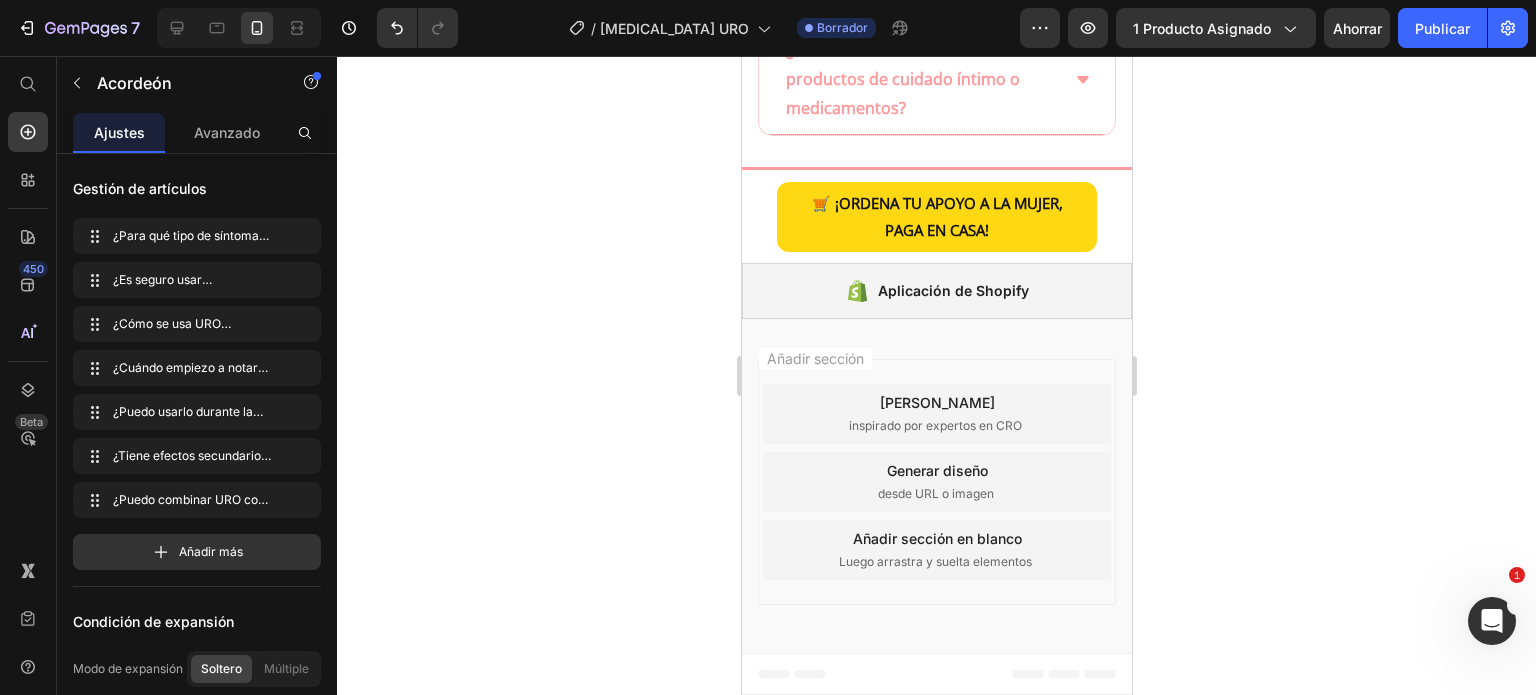 click on "¿Tiene efectos secundarios o contraindicaciones?" at bounding box center (894, -359) 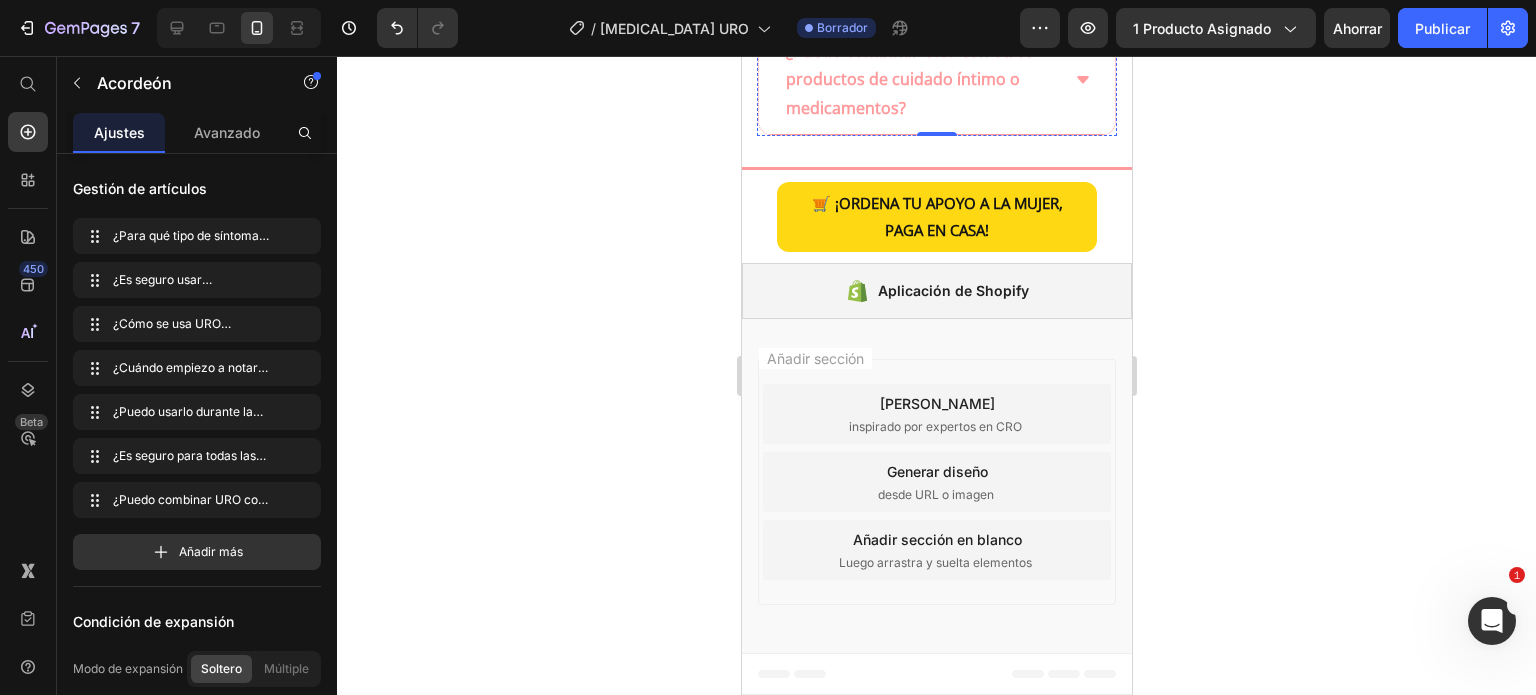click on "URO es seguro para mujeres mayores de 18 años. No usar en los siguientes casos sin supervisión médica:" at bounding box center (936, -258) 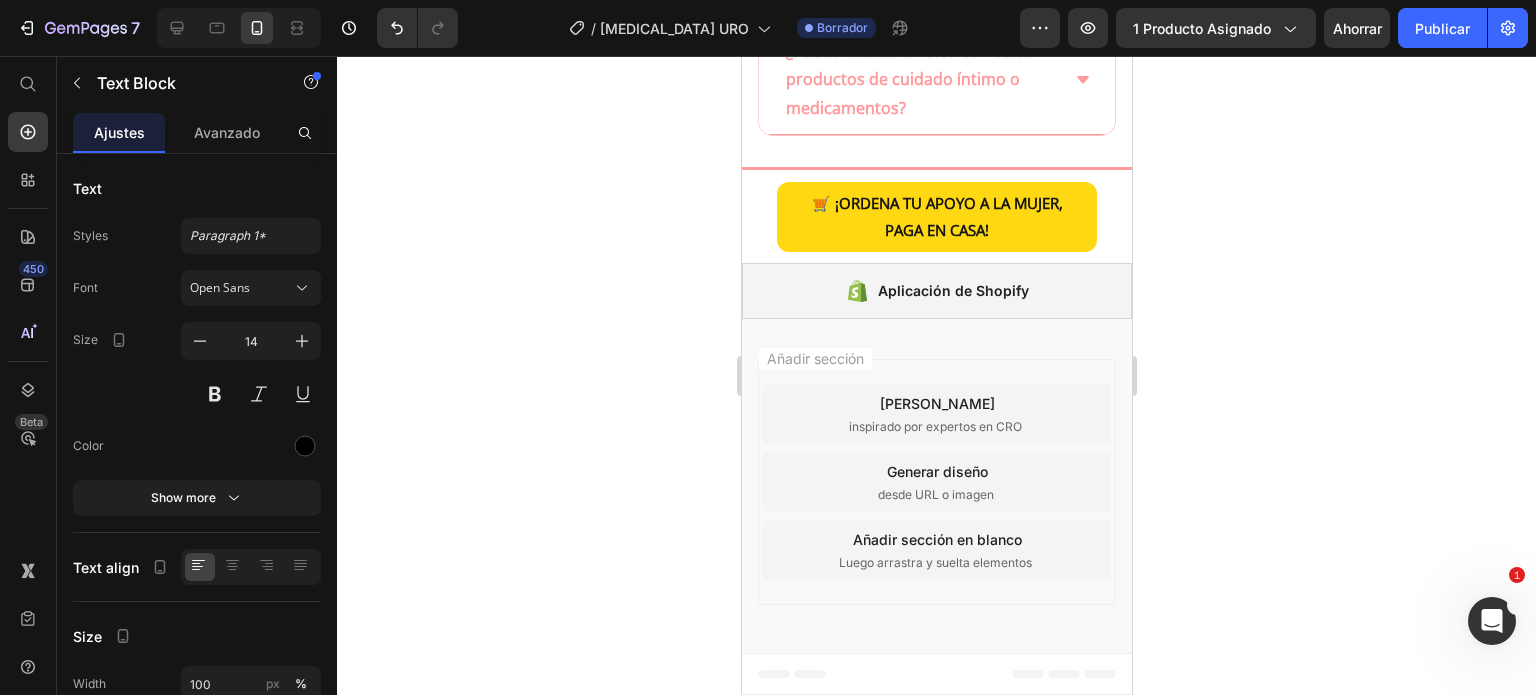 click on "URO es seguro para mujeres mayores de 18 años. No usar en los siguientes casos sin supervisión médica:" at bounding box center (936, -258) 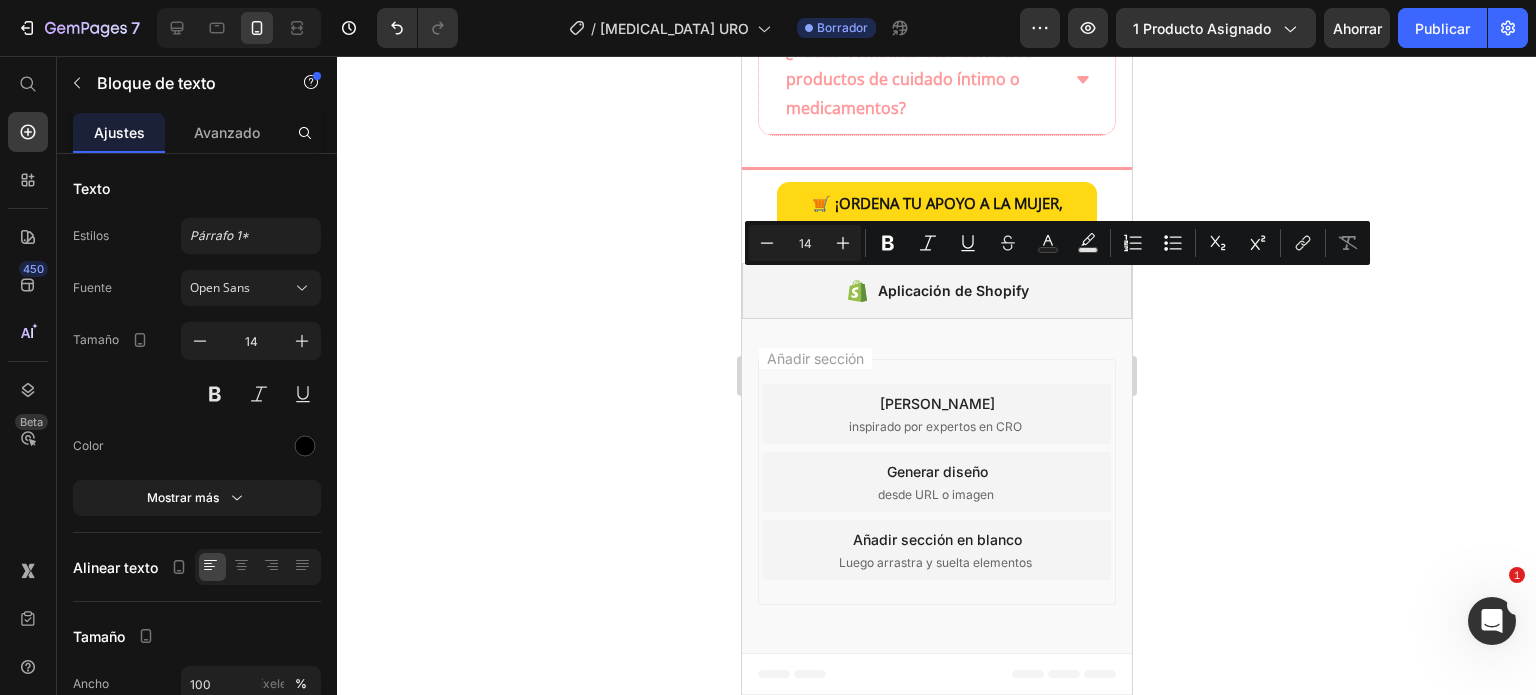 scroll, scrollTop: 6425, scrollLeft: 0, axis: vertical 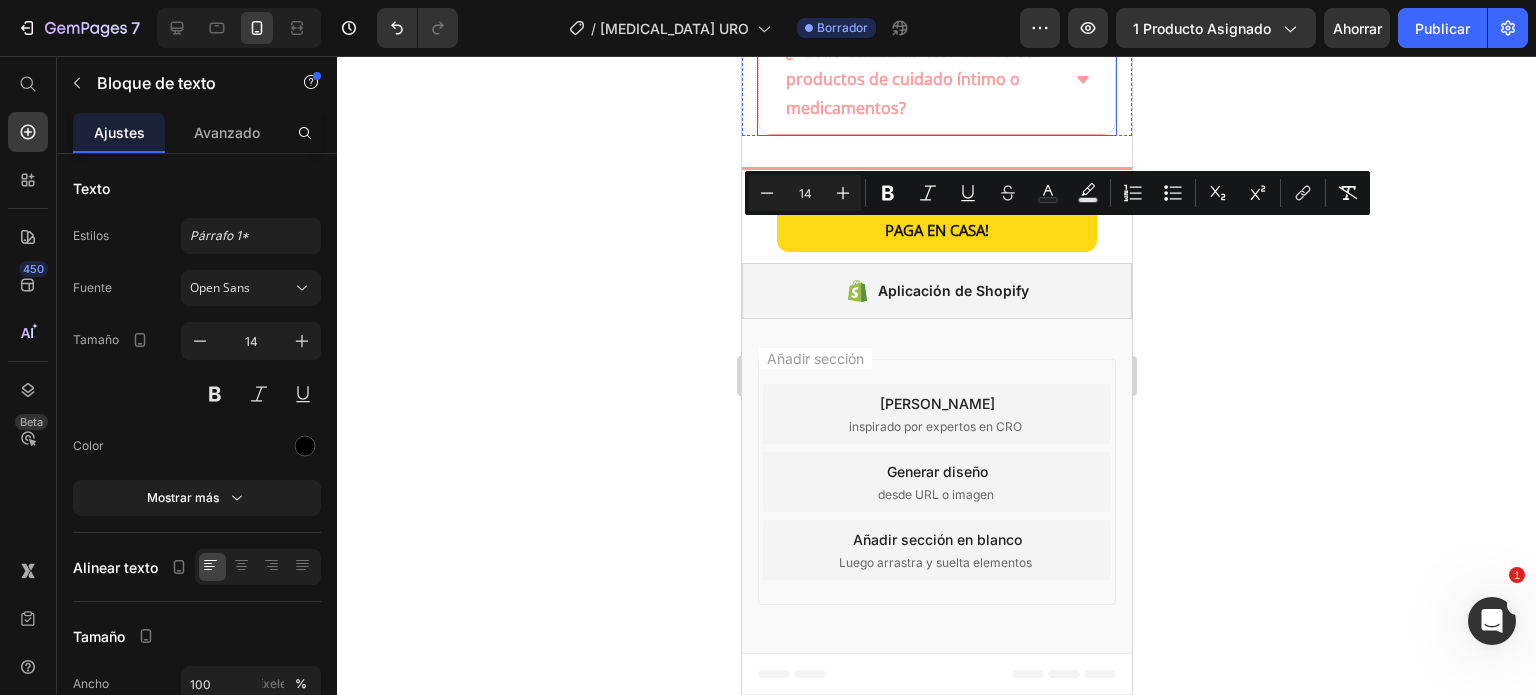 drag, startPoint x: 986, startPoint y: 512, endPoint x: 777, endPoint y: 184, distance: 388.928 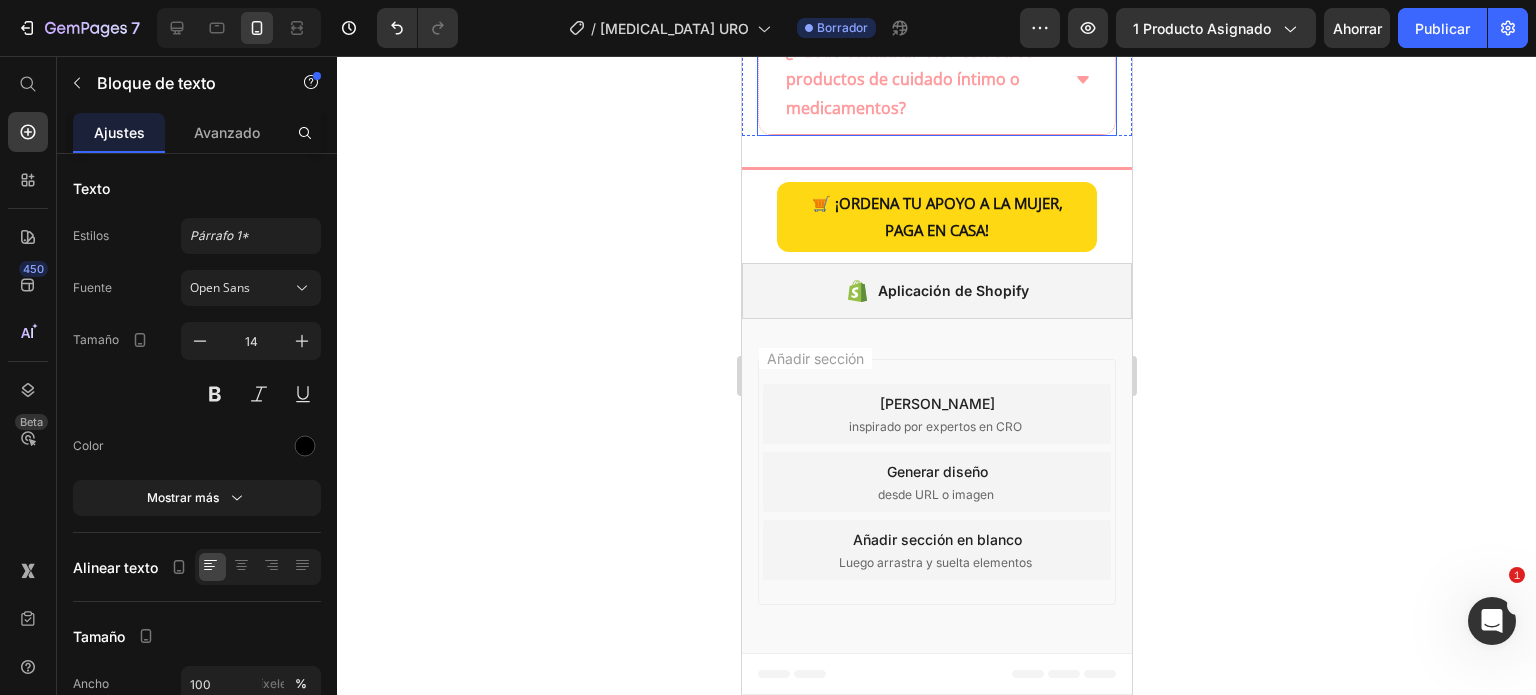 click 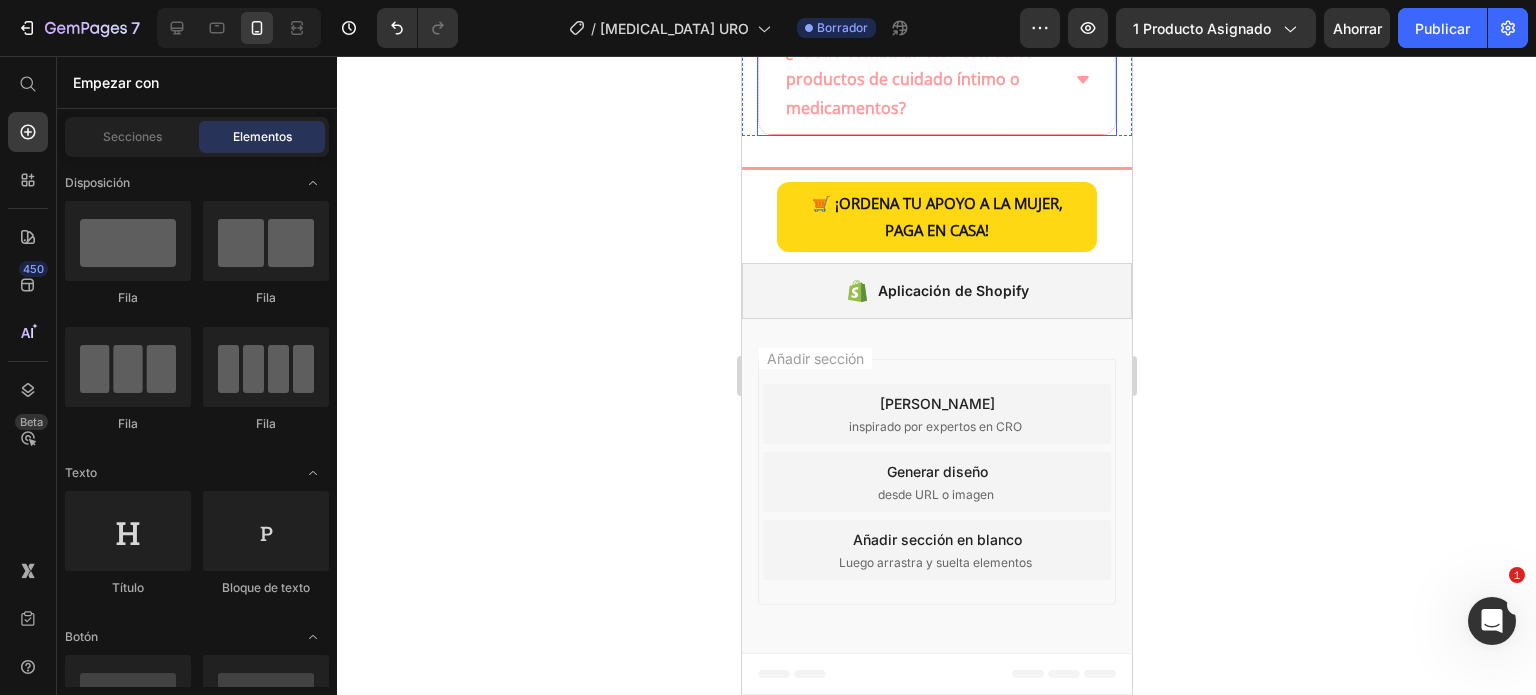 scroll, scrollTop: 5925, scrollLeft: 0, axis: vertical 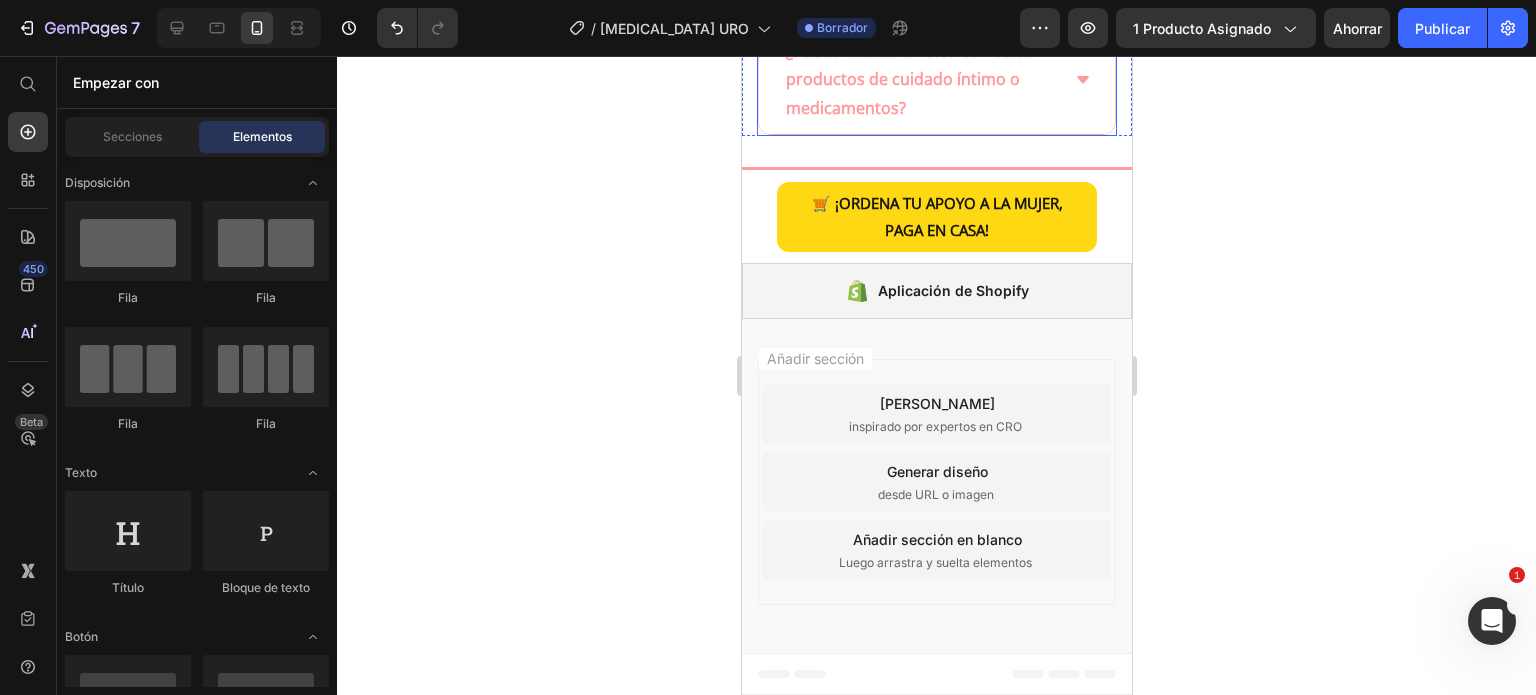 click on "¿Es seguro usar ácido bórico en la zona íntima?" at bounding box center (920, -570) 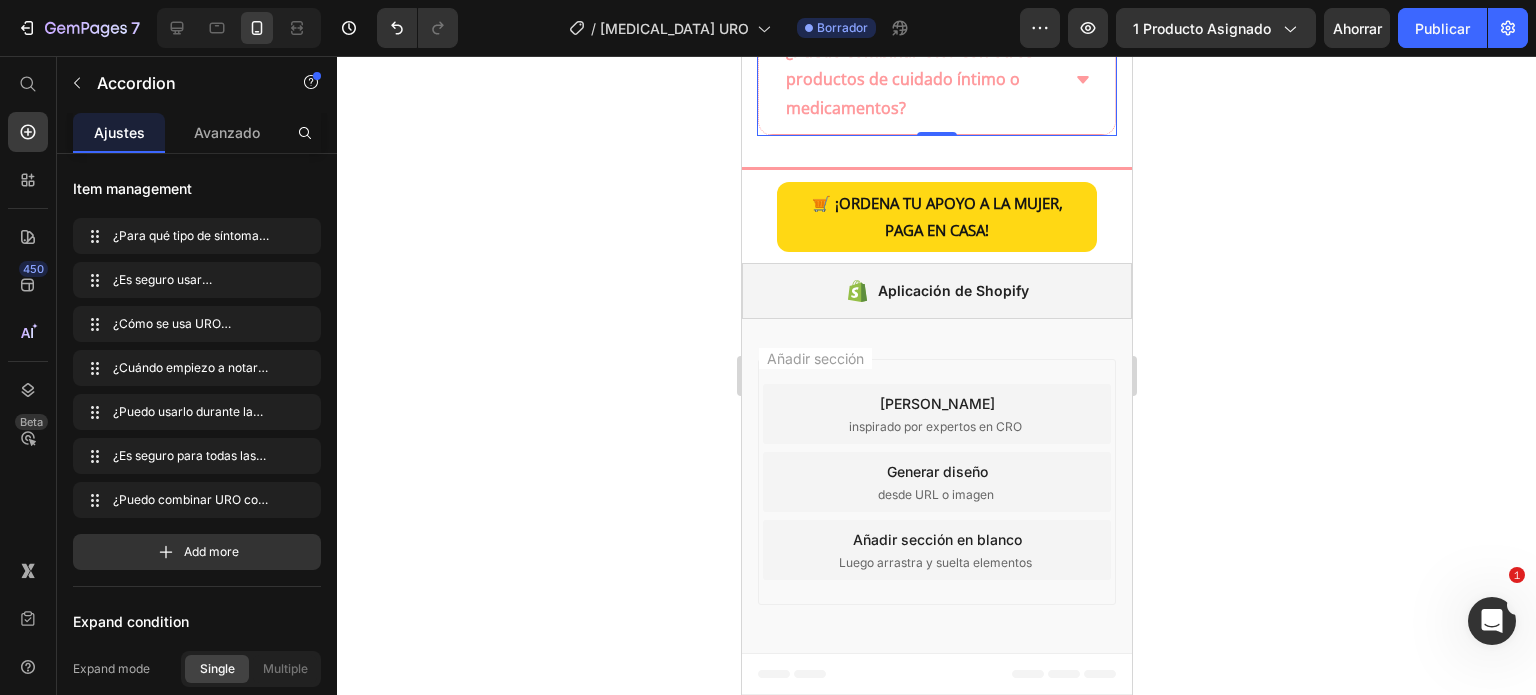 click on "¿Es seguro usar ácido bórico en la zona íntima?" at bounding box center (920, -570) 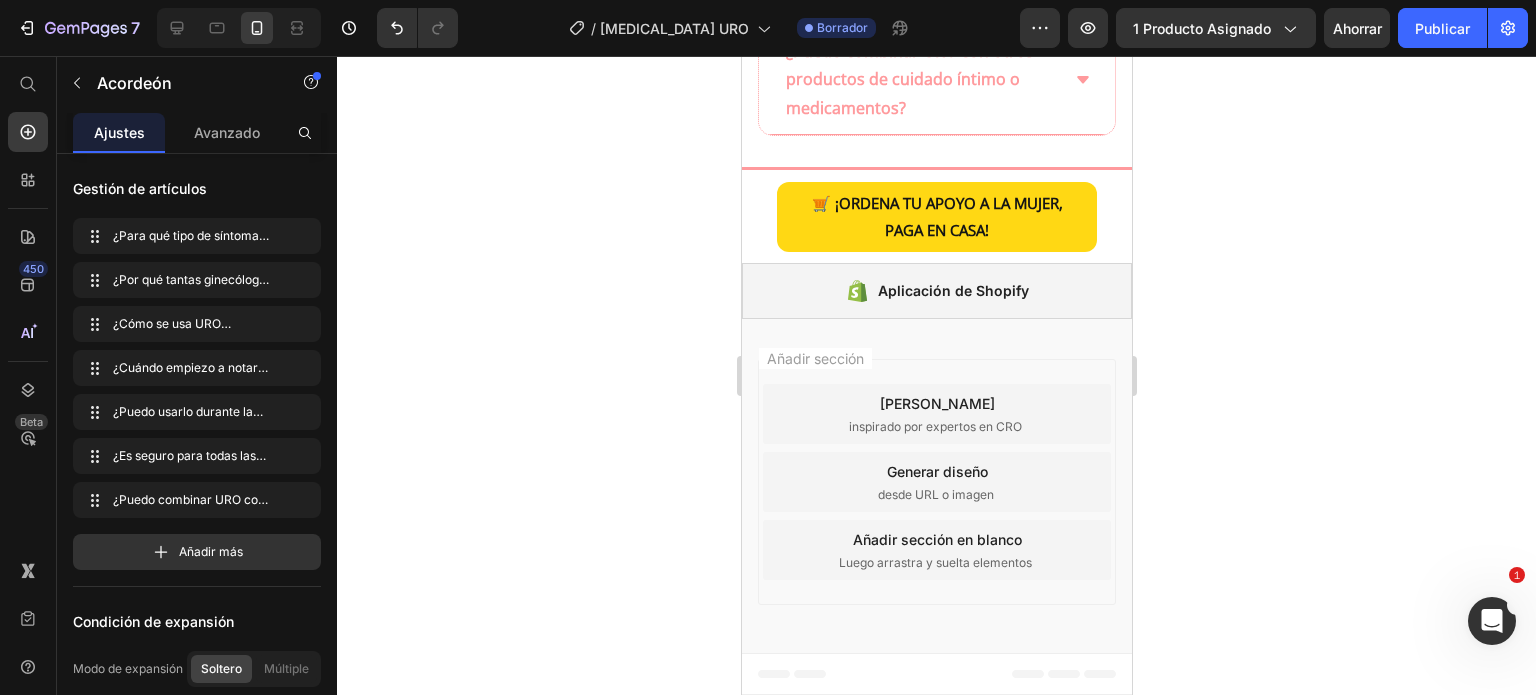 click on "¿Por qué tantas ginecólogas recomiendan ácido bórico?" at bounding box center [936, -570] 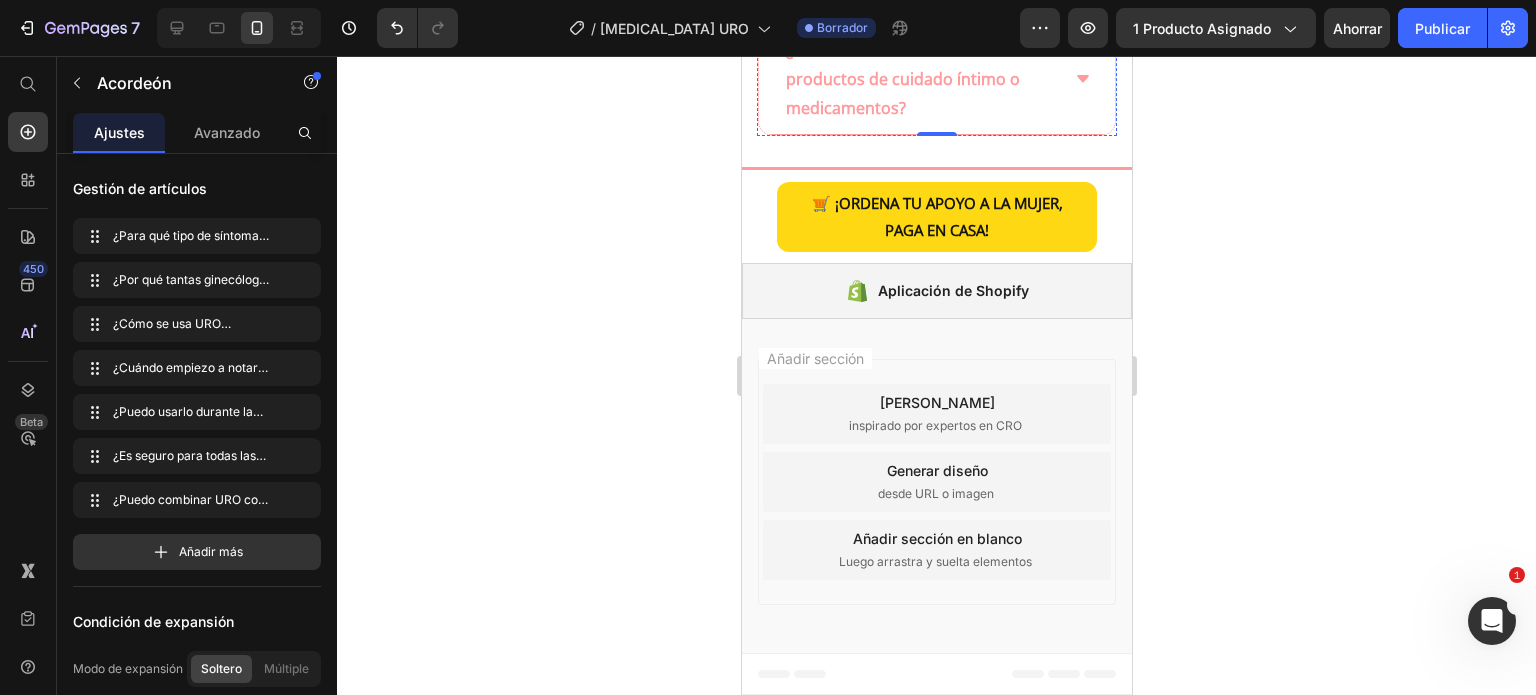 click on "Sí. El ácido bórico en la dosis adecuada (600 mg) es un ingrediente recomendado por ginecólogos desde hace décadas para tratar infecciones vaginales leves. Además, la fórmula de URO está combinada con  aloe vera  para calmar y proteger la mucosa vaginal. No contiene hormonas, fragancias ni químicos agresivos." at bounding box center [936, -482] 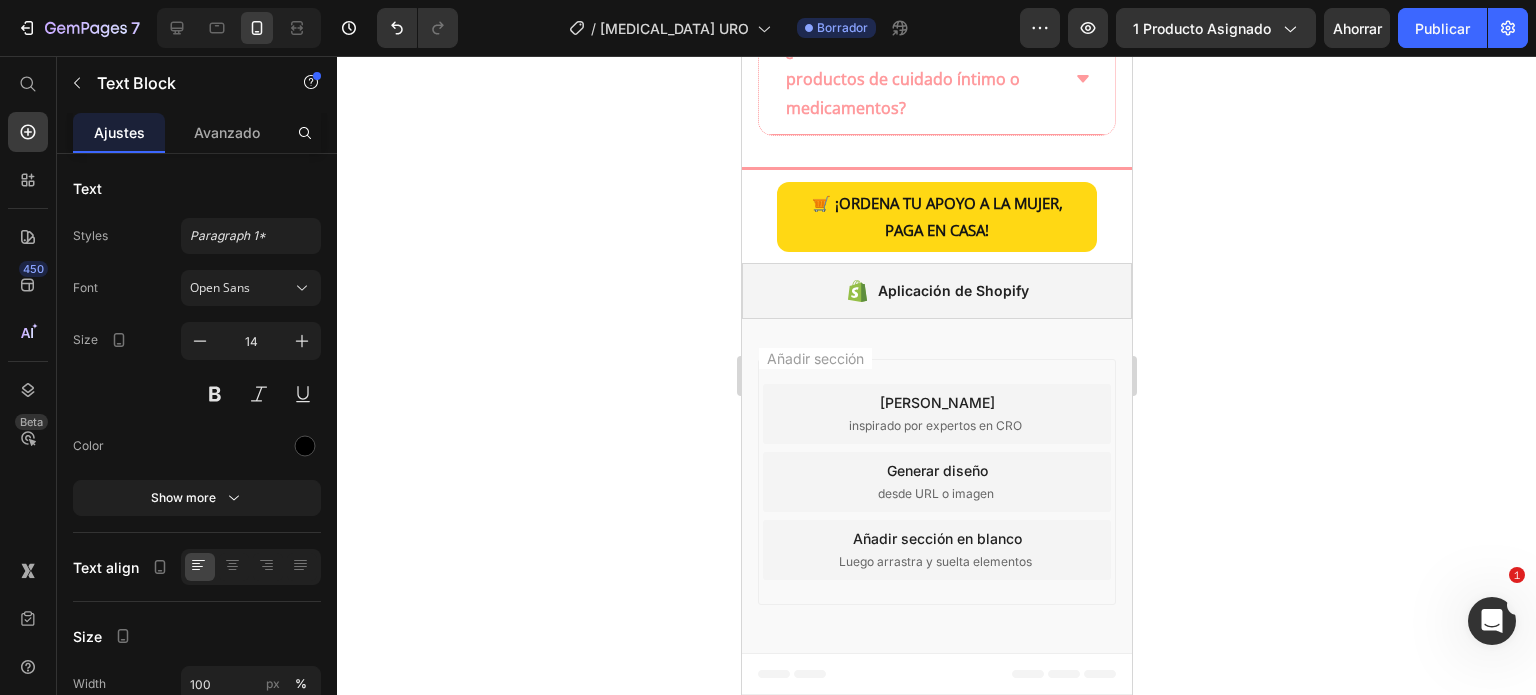 click on "Sí. El ácido bórico en la dosis adecuada (600 mg) es un ingrediente recomendado por ginecólogos desde hace décadas para tratar infecciones vaginales leves. Además, la fórmula de URO está combinada con  aloe vera  para calmar y proteger la mucosa vaginal. No contiene hormonas, fragancias ni químicos agresivos." at bounding box center [936, -482] 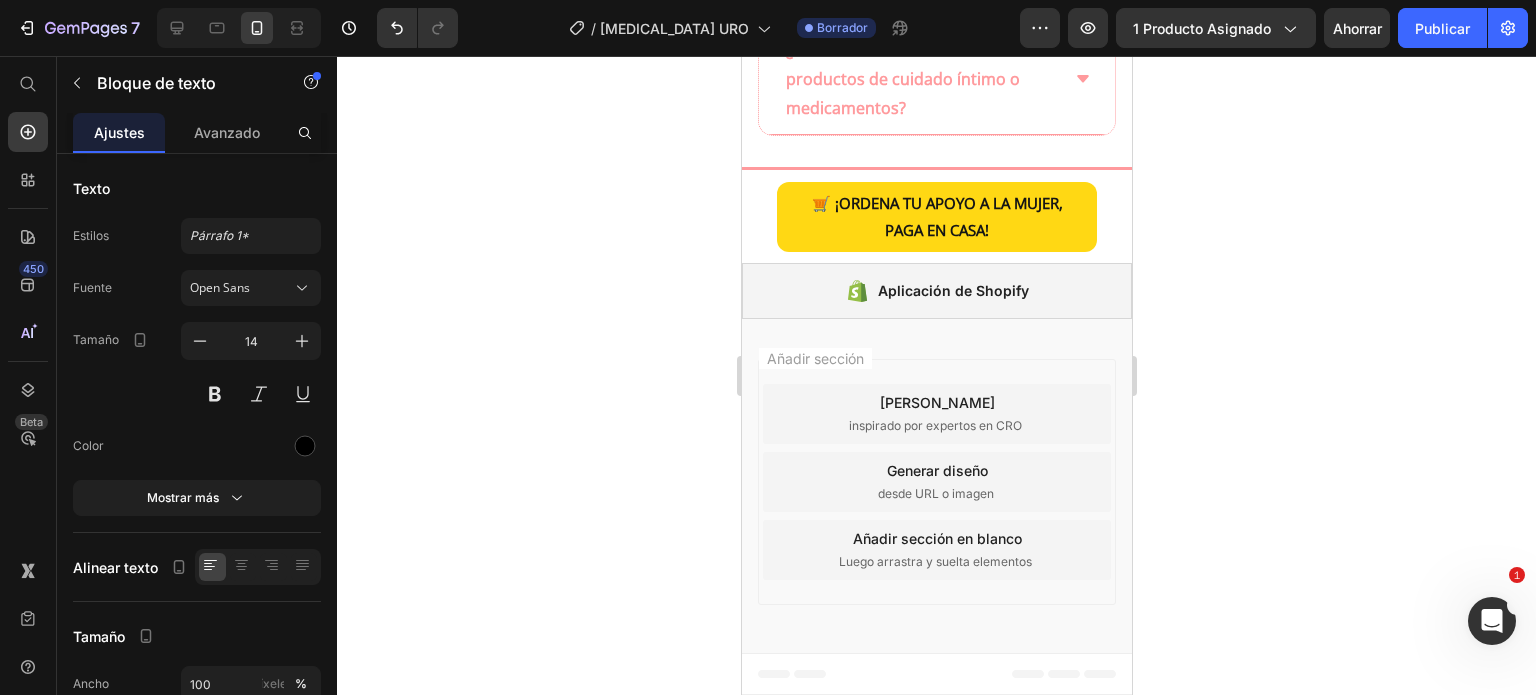 click on "Sí. El ácido bórico en la dosis adecuada (600 mg) es un ingrediente recomendado por ginecólogos desde hace décadas para tratar infecciones vaginales leves. Además, la fórmula de URO está combinada con  aloe vera  para calmar y proteger la mucosa vaginal. No contiene hormonas, fragancias ni químicos agresivos." at bounding box center [936, -482] 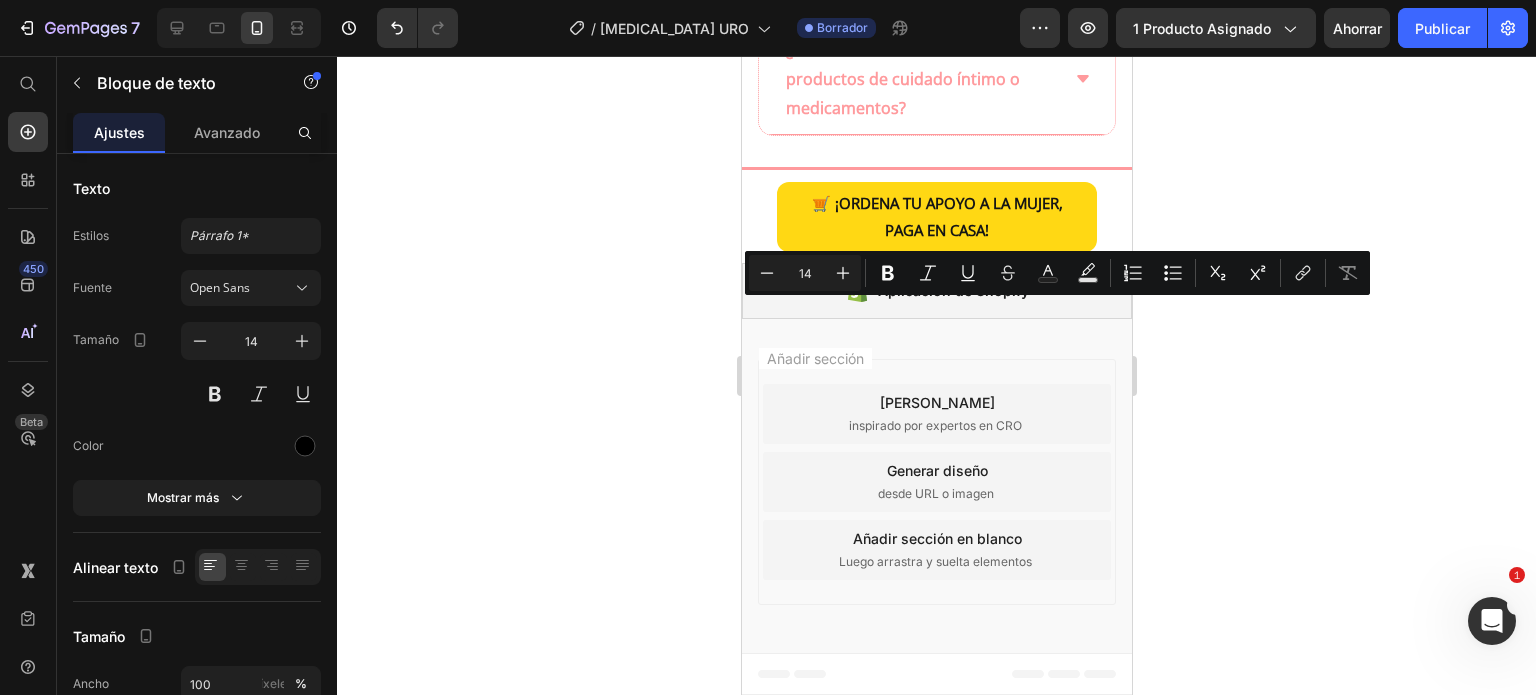 click on "Sí. El ácido bórico en la dosis adecuada (600 mg) es un ingrediente recomendado por ginecólogos desde hace décadas para tratar infecciones vaginales leves. Además, la fórmula de URO está combinada con  aloe vera  para calmar y proteger la mucosa vaginal. No contiene hormonas, fragancias ni químicos agresivos." at bounding box center [936, -482] 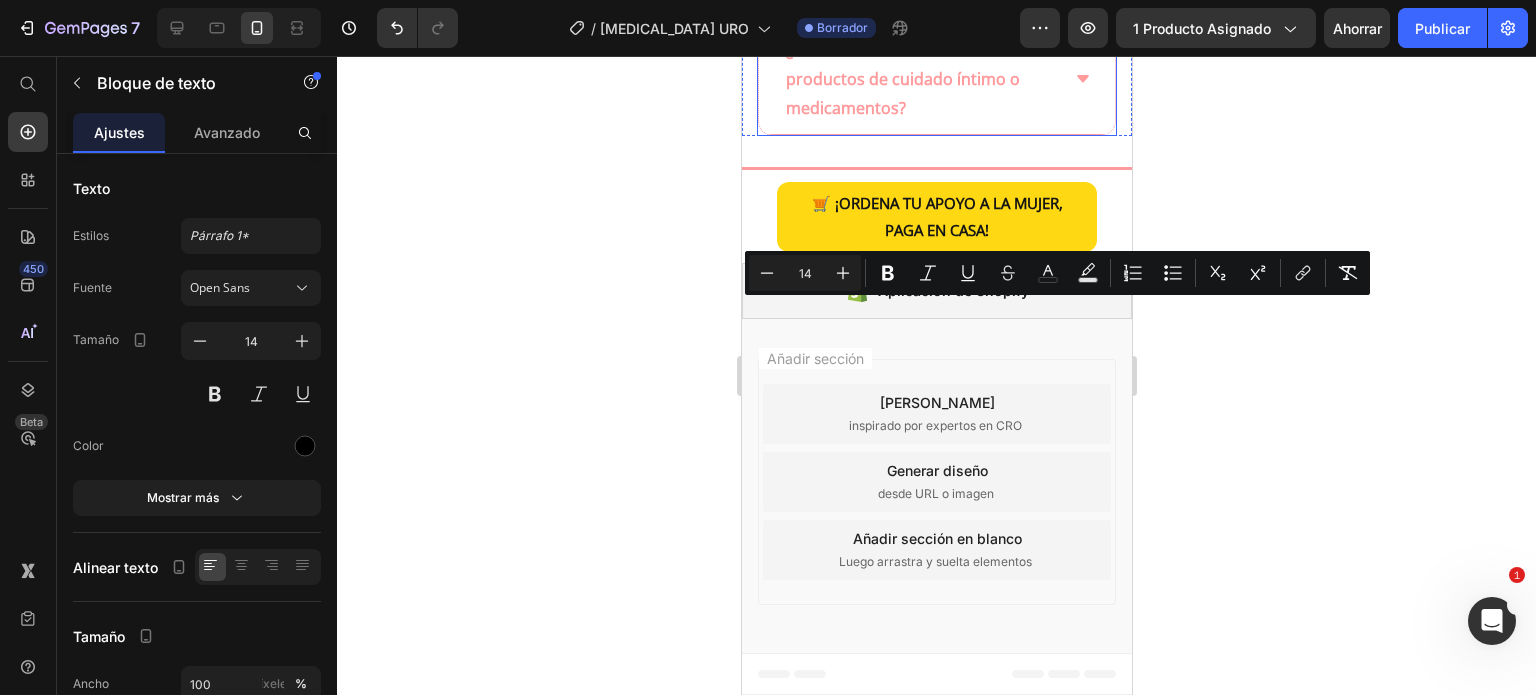 drag, startPoint x: 846, startPoint y: 467, endPoint x: 783, endPoint y: 295, distance: 183.17477 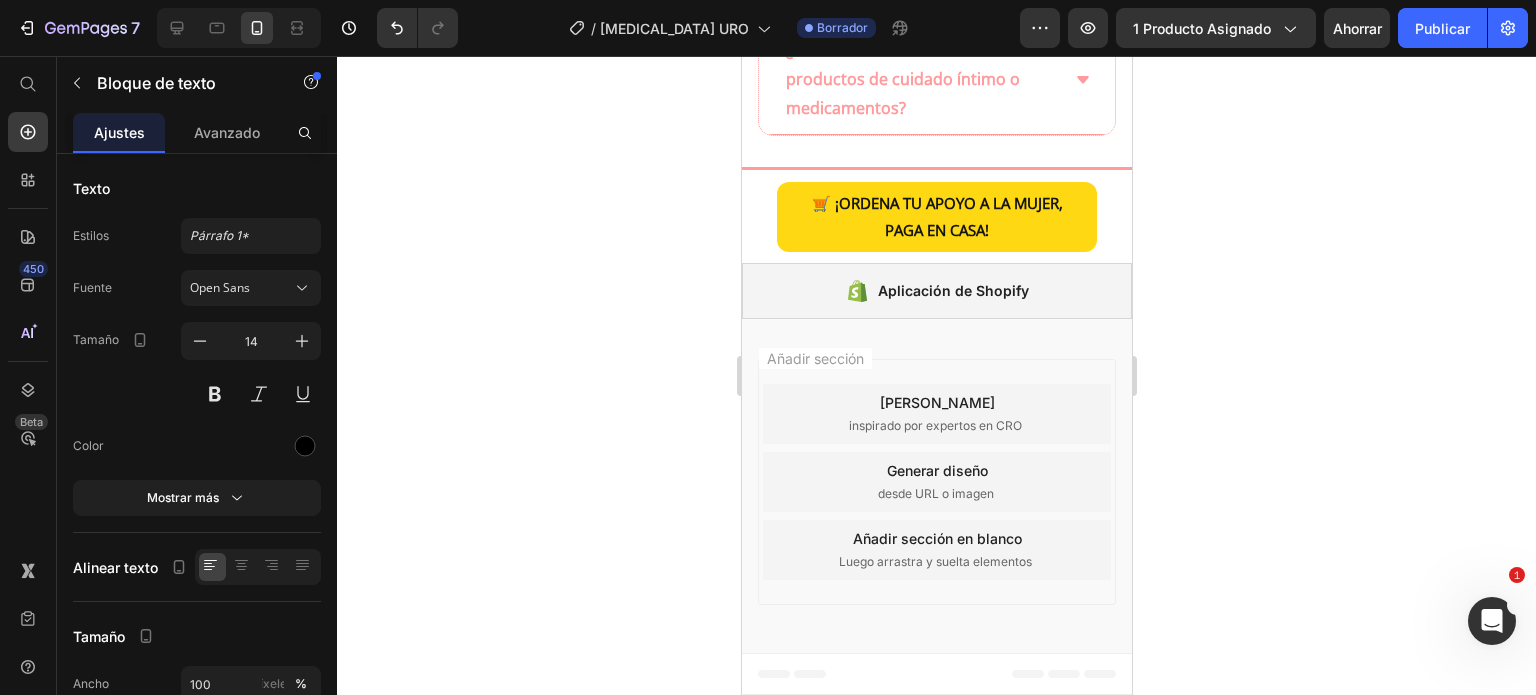 click 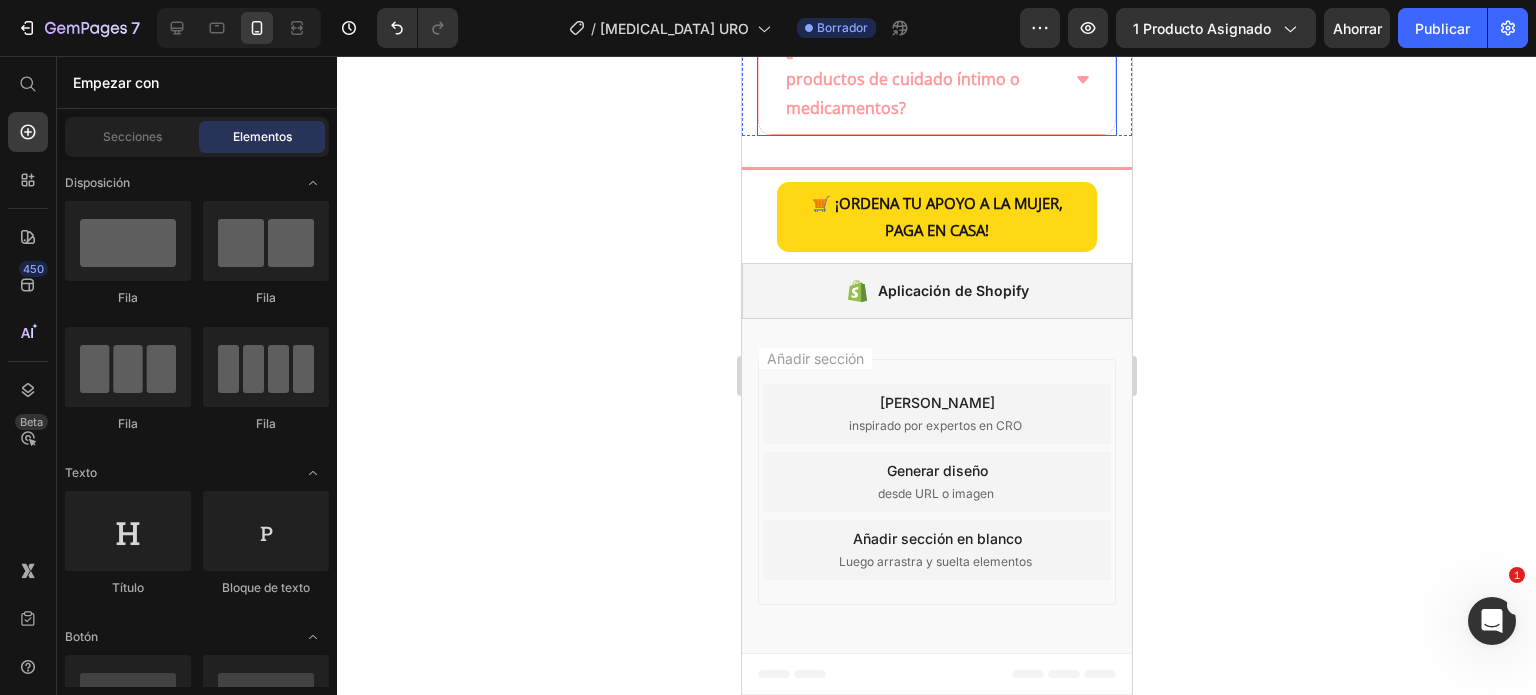 click on "¿Por qué tantas ginecólogas recomiendan ácido bórico?" at bounding box center (936, -545) 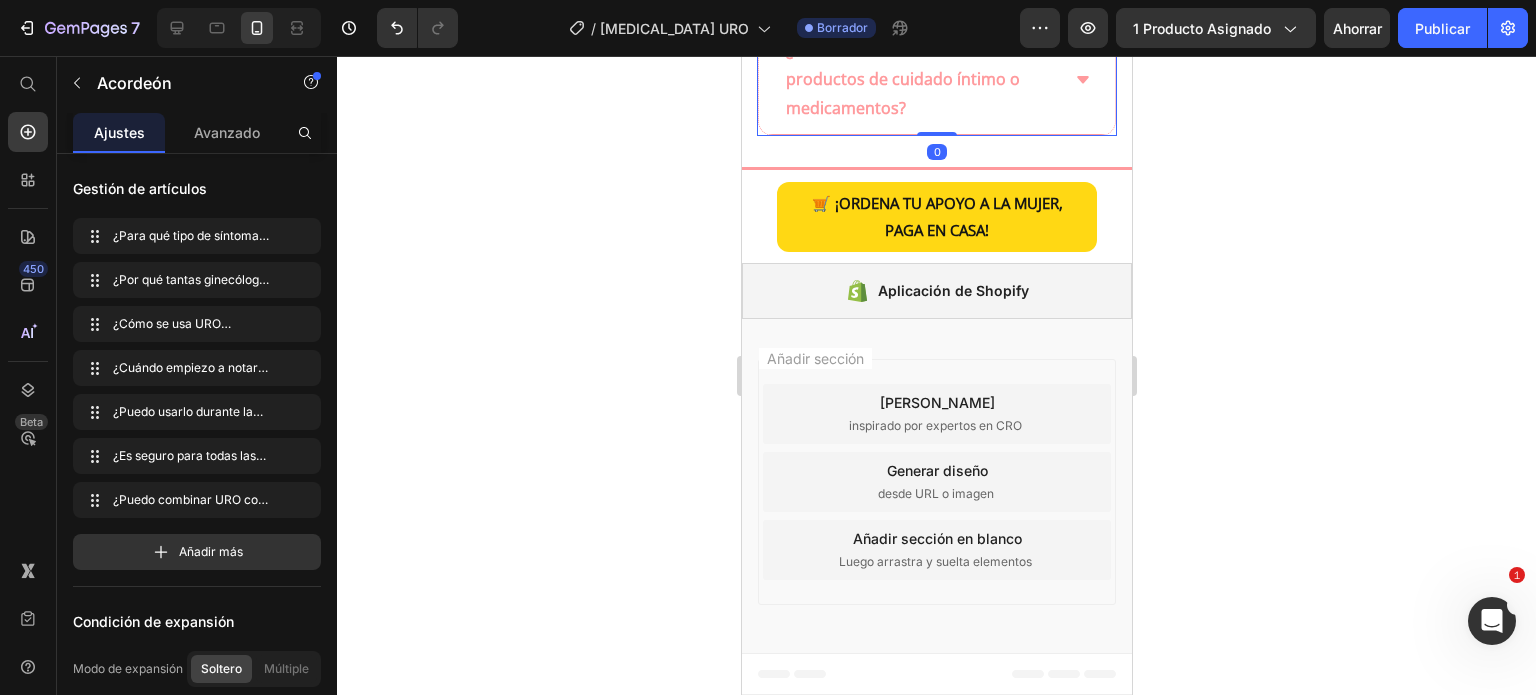 scroll, scrollTop: 6225, scrollLeft: 0, axis: vertical 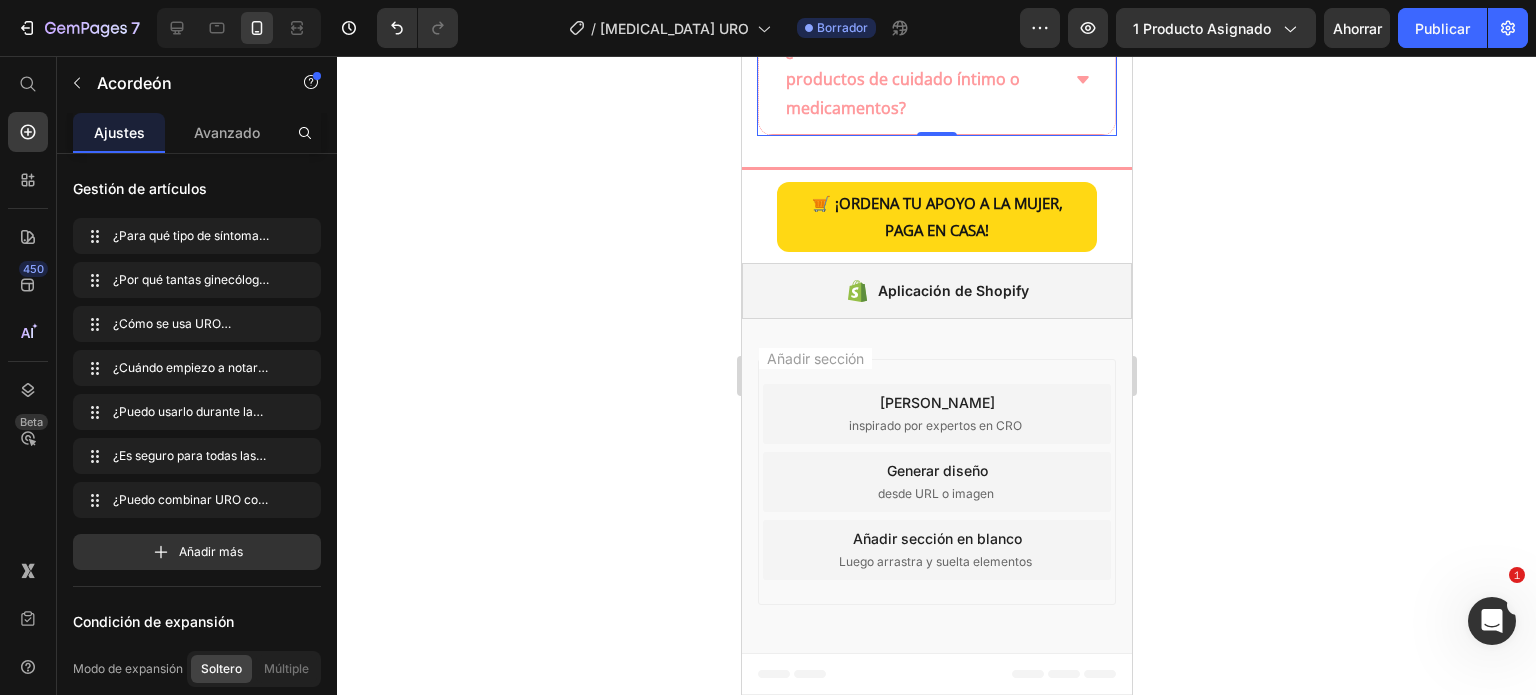 click on "¿Puedo usarlo durante la menstruación o con anticonceptivos?" at bounding box center (920, -118) 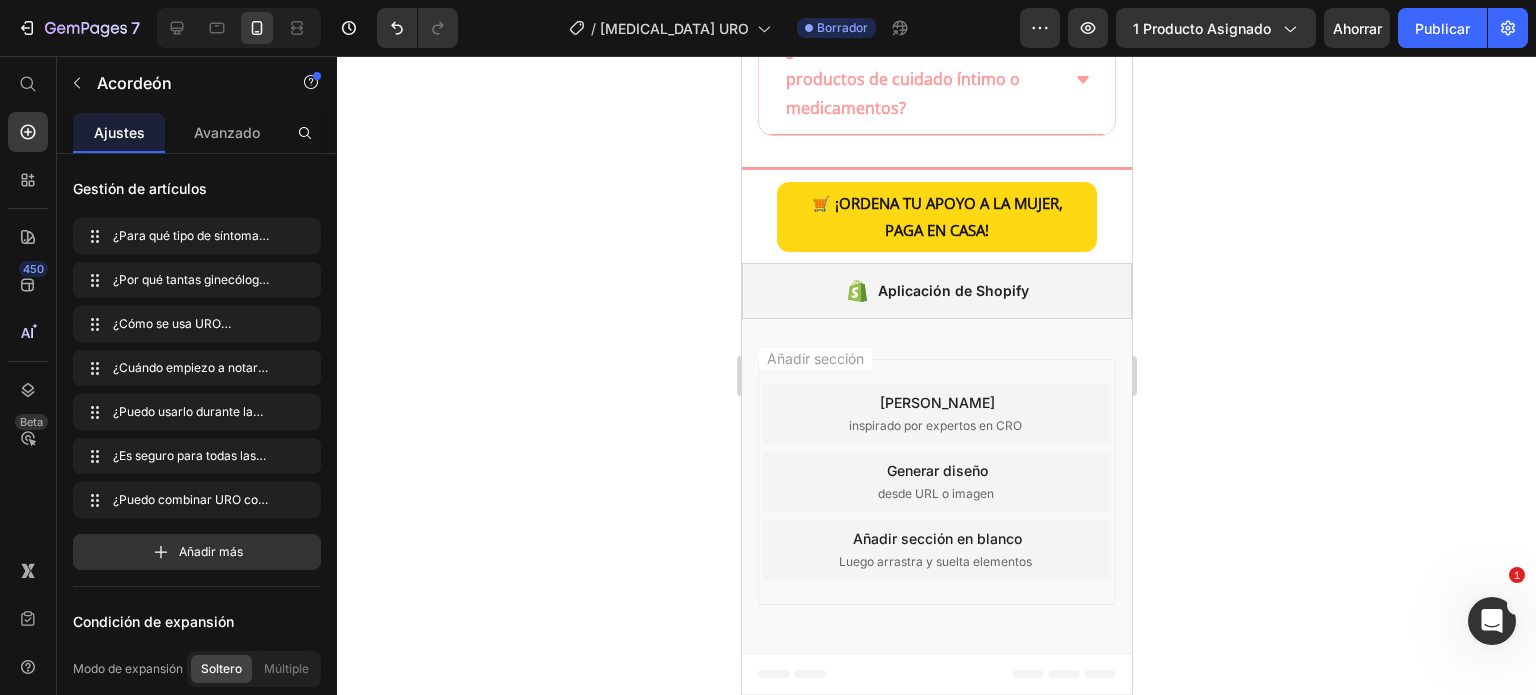 click on "¿Puedo usarlo durante la menstruación o con anticonceptivos?" at bounding box center (920, -118) 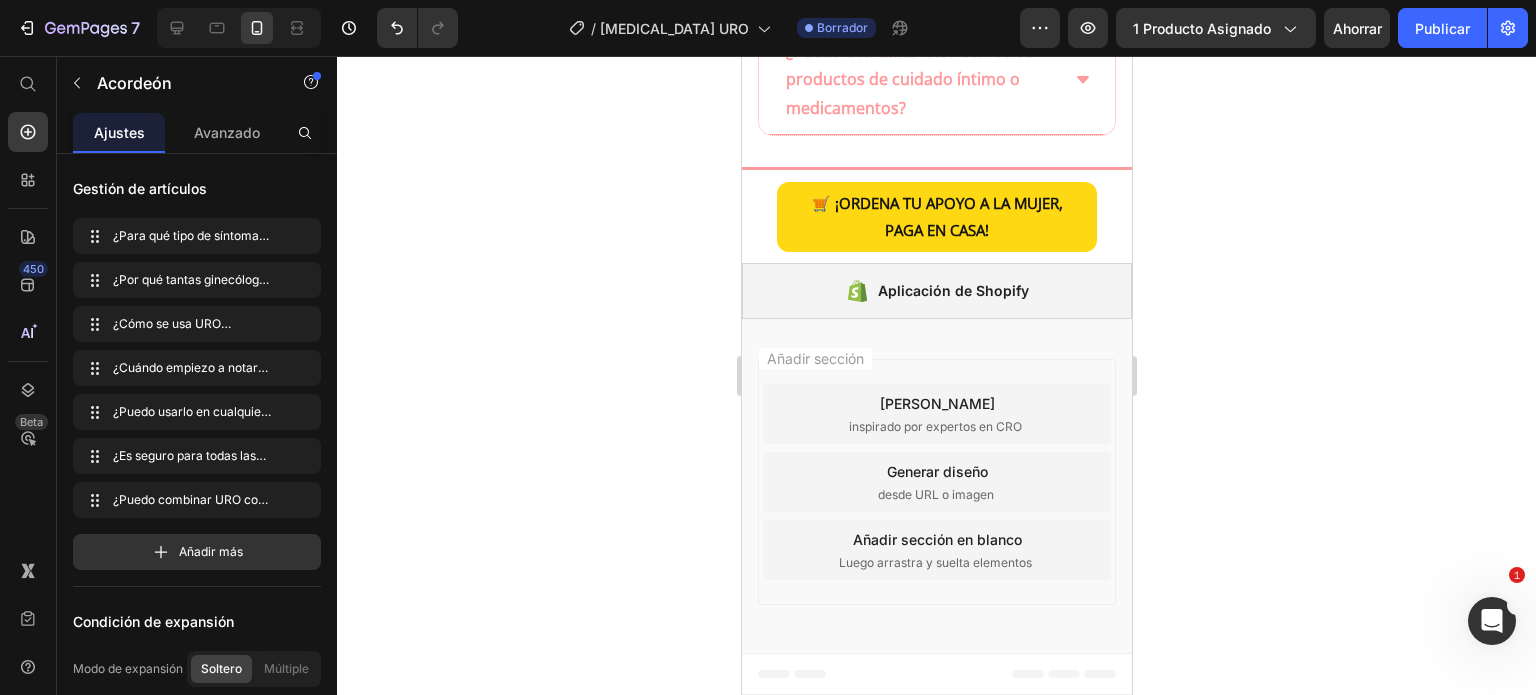 scroll, scrollTop: 6025, scrollLeft: 0, axis: vertical 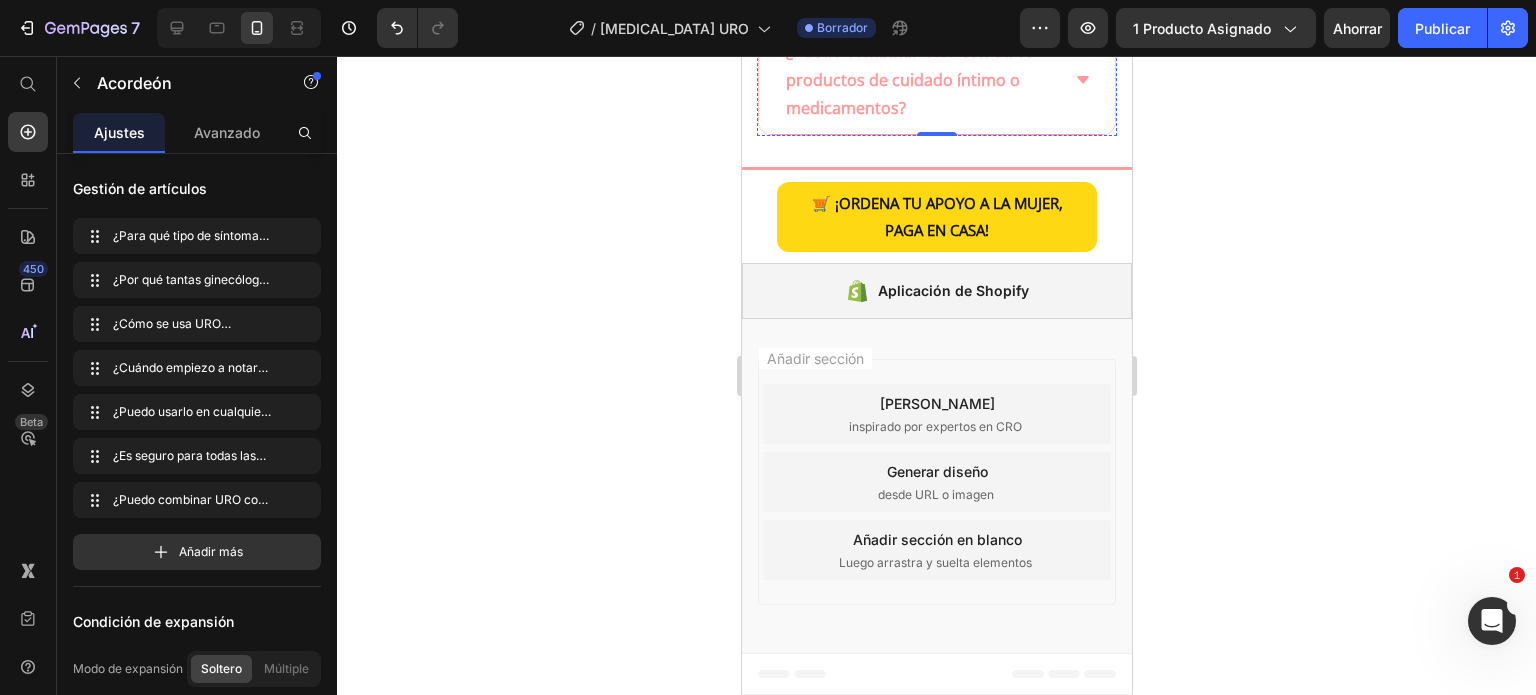 click on "Se recomienda  evitar el uso durante el periodo menstrual  y no se debe usar con tampones. Sí es compatible con el uso de anticonceptivos orales o DIU, pero si tienes dudas, consulta con tu ginecóloga." at bounding box center (936, -148) 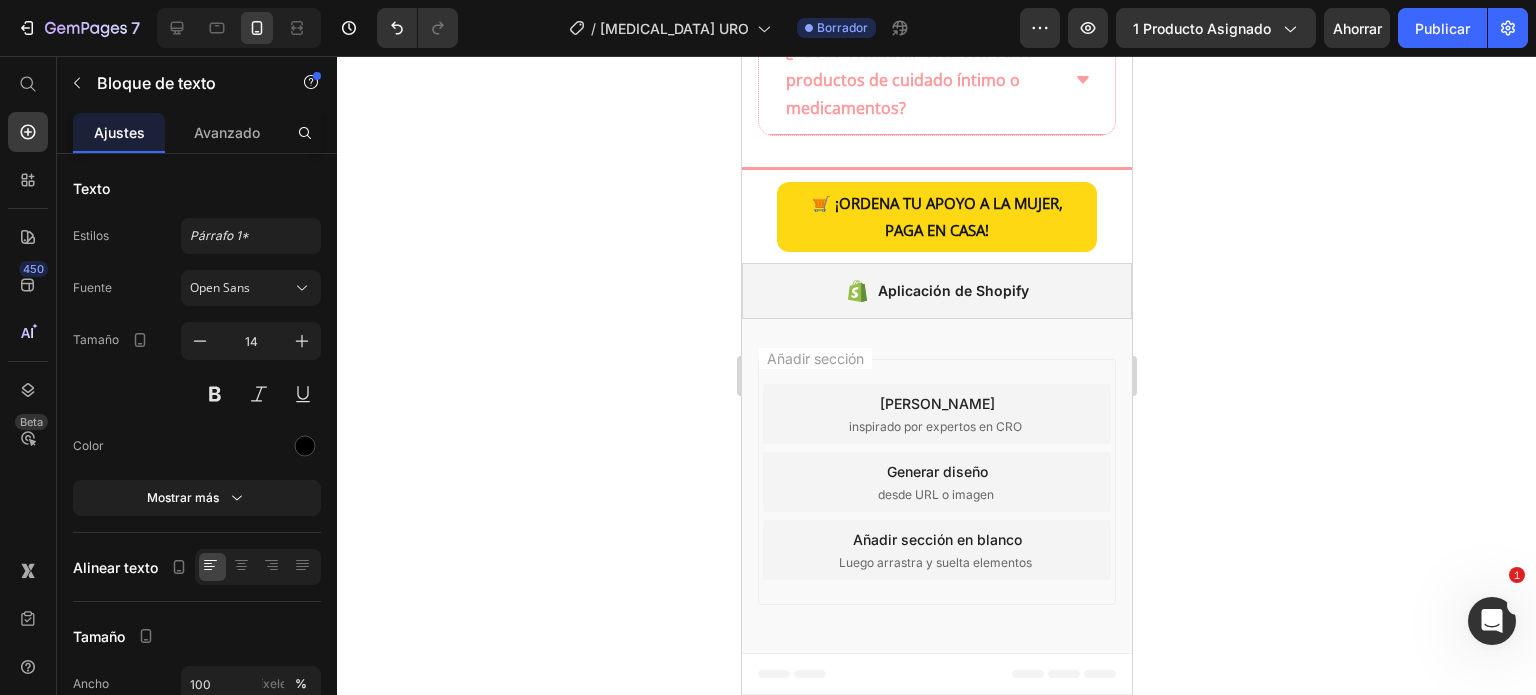 click on "Se recomienda  evitar el uso durante el periodo menstrual  y no se debe usar con tampones. Sí es compatible con el uso de anticonceptivos orales o DIU, pero si tienes dudas, consulta con tu ginecóloga." at bounding box center [936, -148] 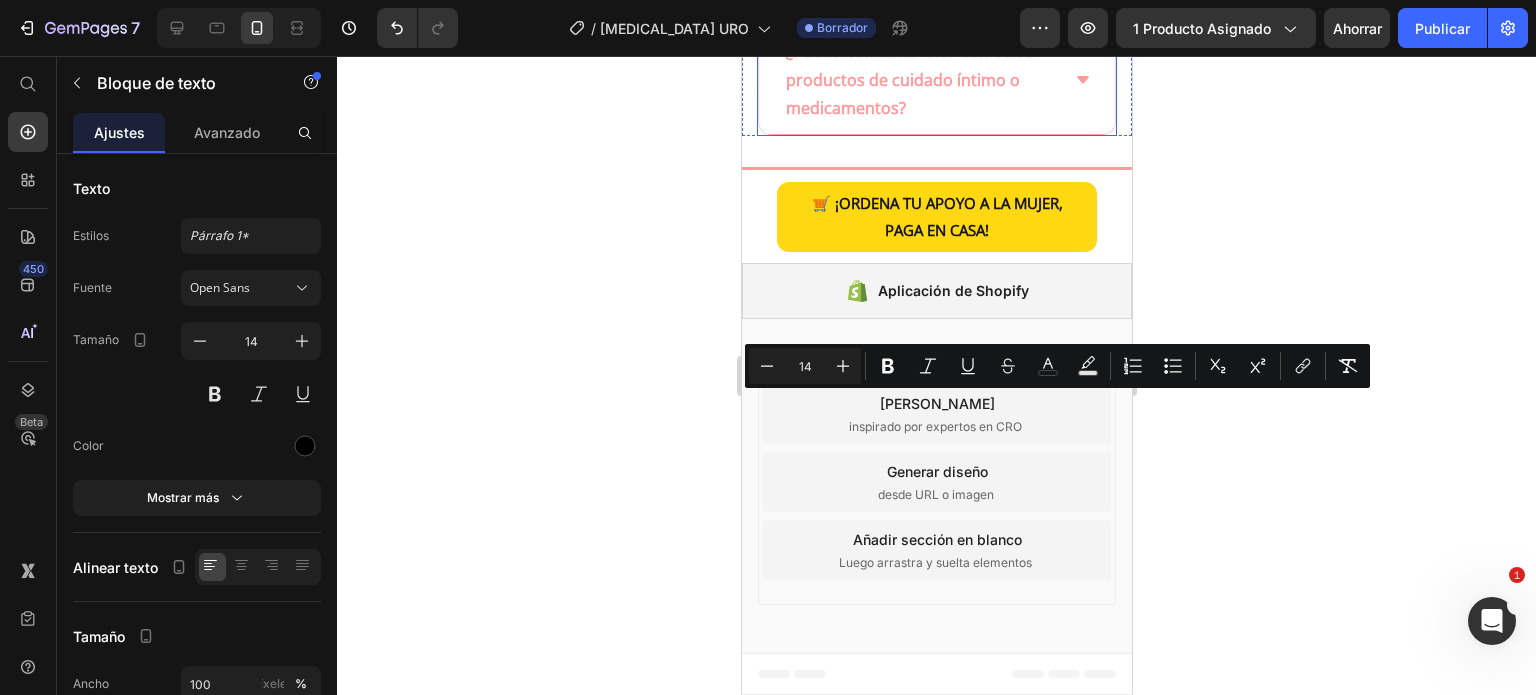 drag, startPoint x: 1027, startPoint y: 533, endPoint x: 781, endPoint y: 391, distance: 284.04224 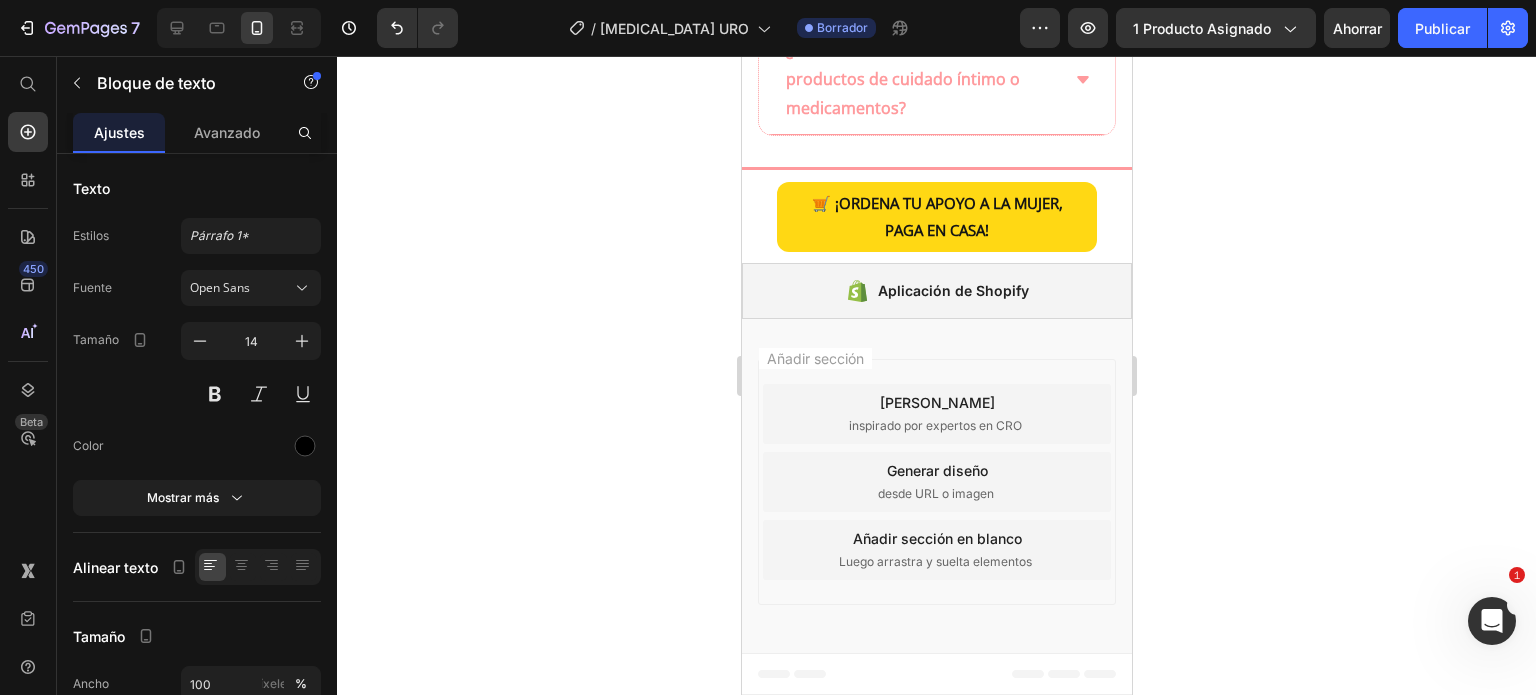click 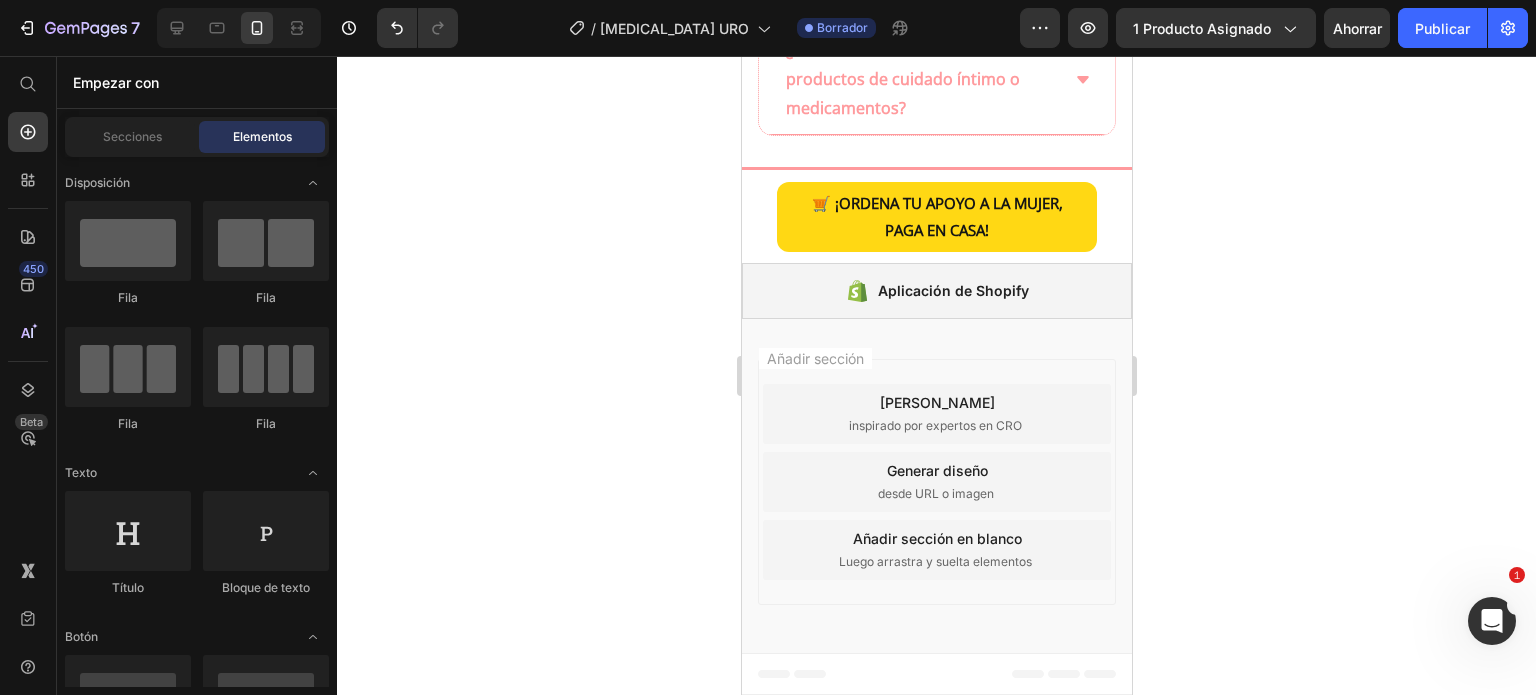 click 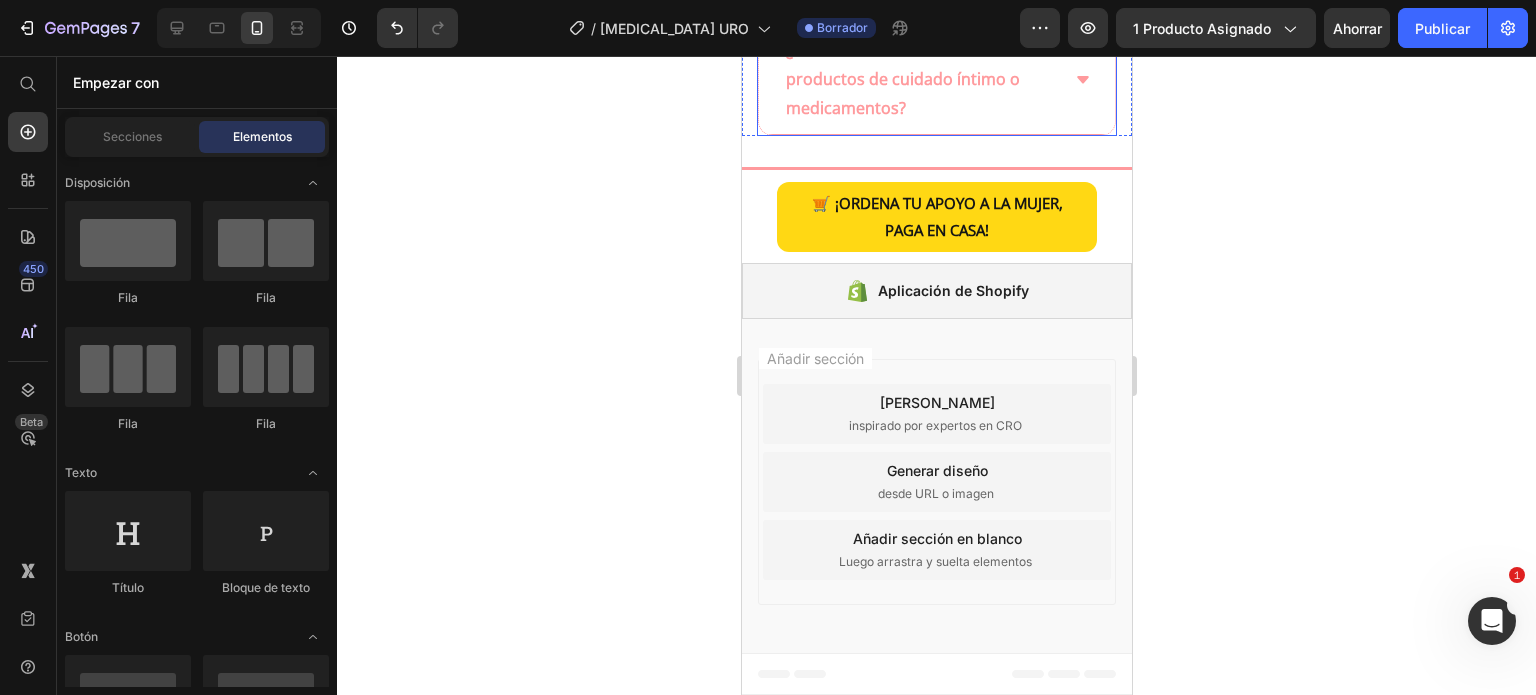 click on "¿Puedo usarlo en cualquier momento del ciclo?" at bounding box center (936, -224) 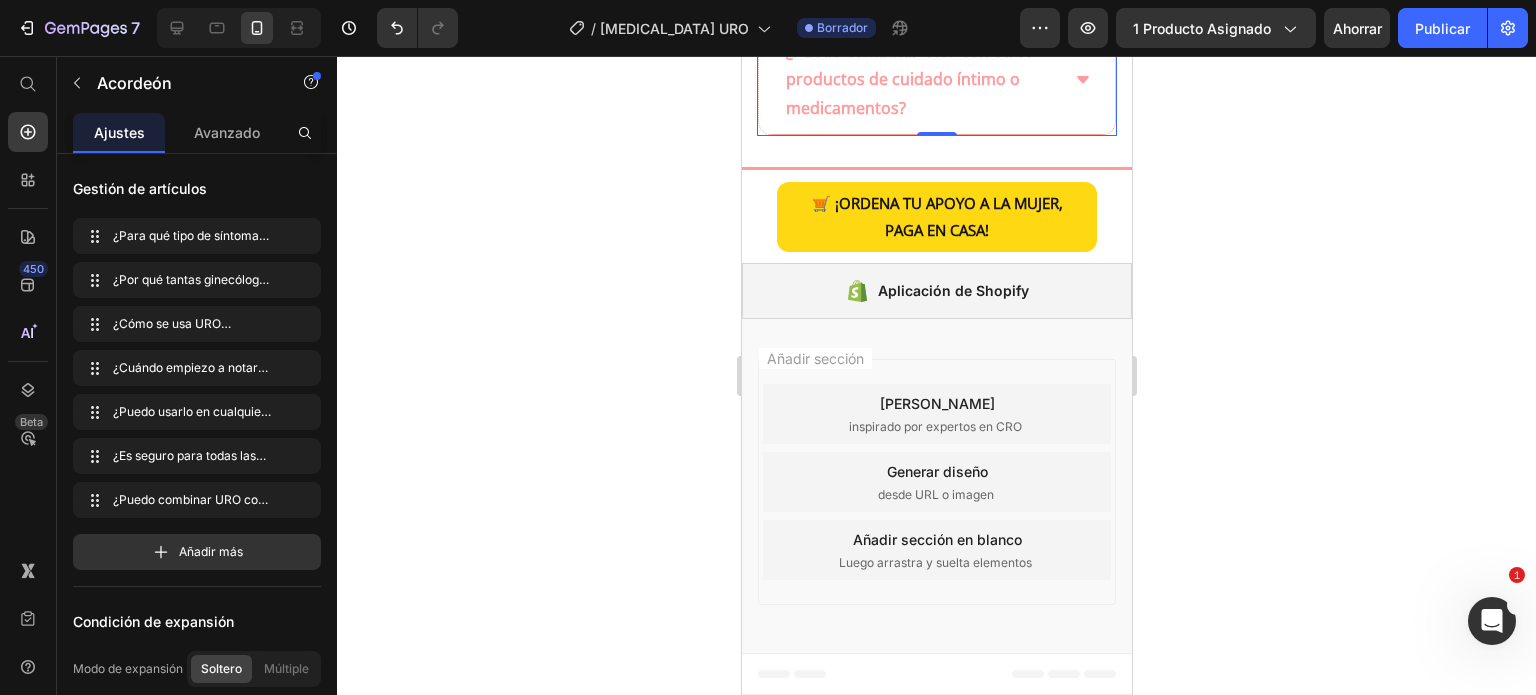 click 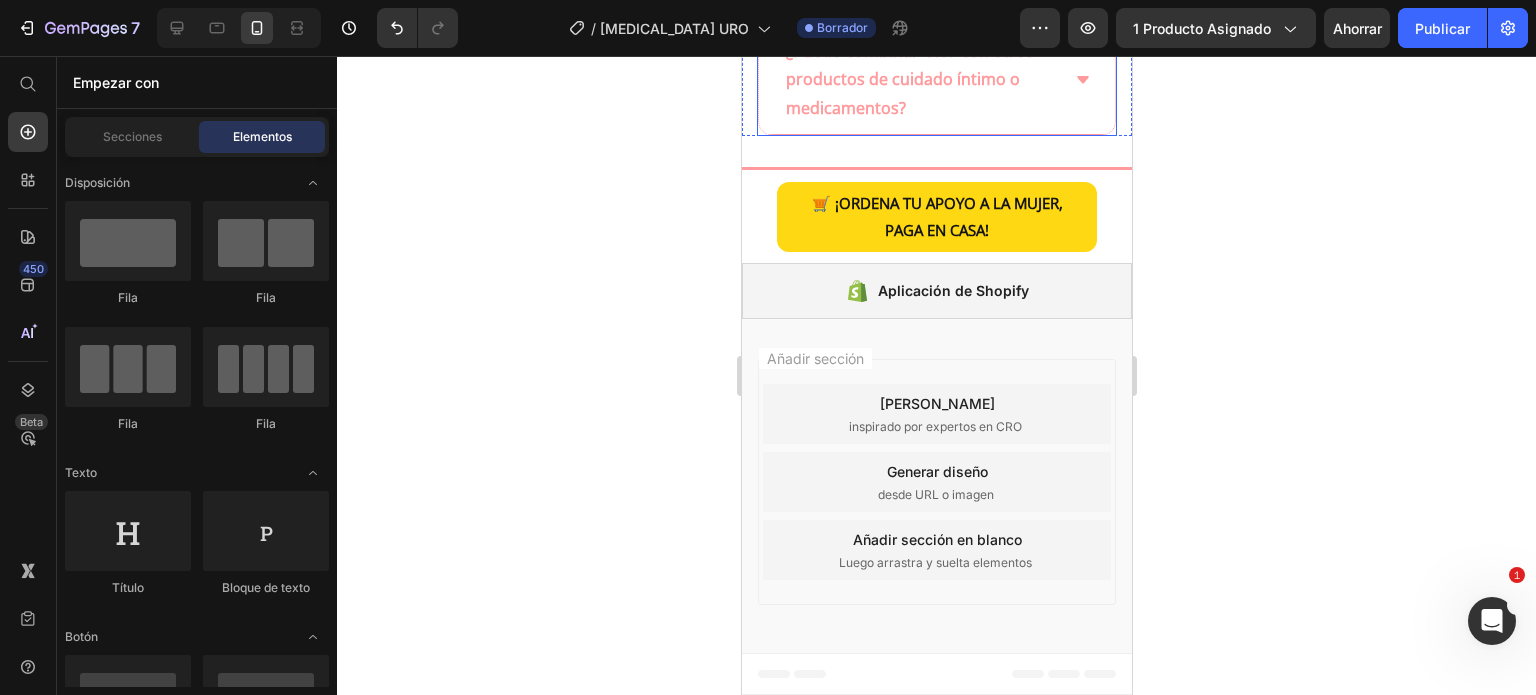 scroll, scrollTop: 6596, scrollLeft: 0, axis: vertical 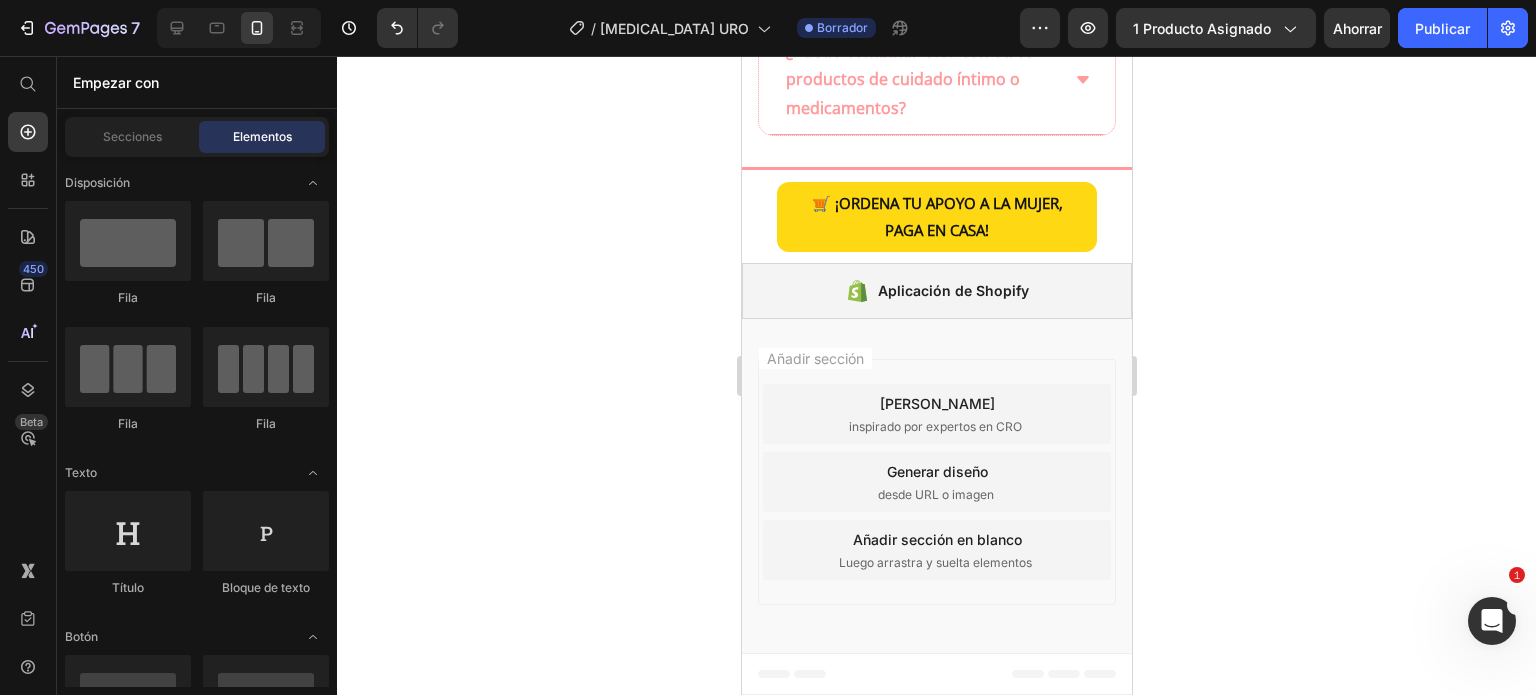 click 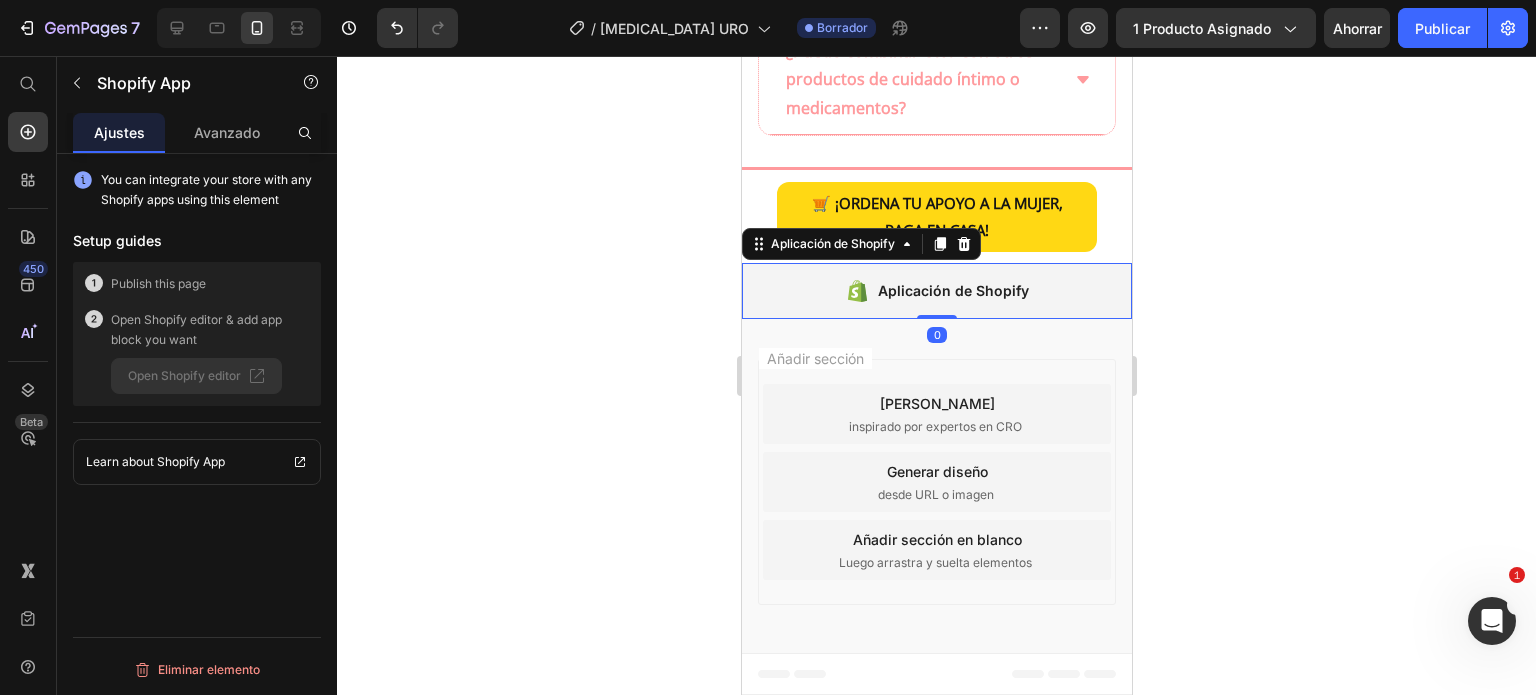 click on "Aplicación de Shopify" at bounding box center (936, 291) 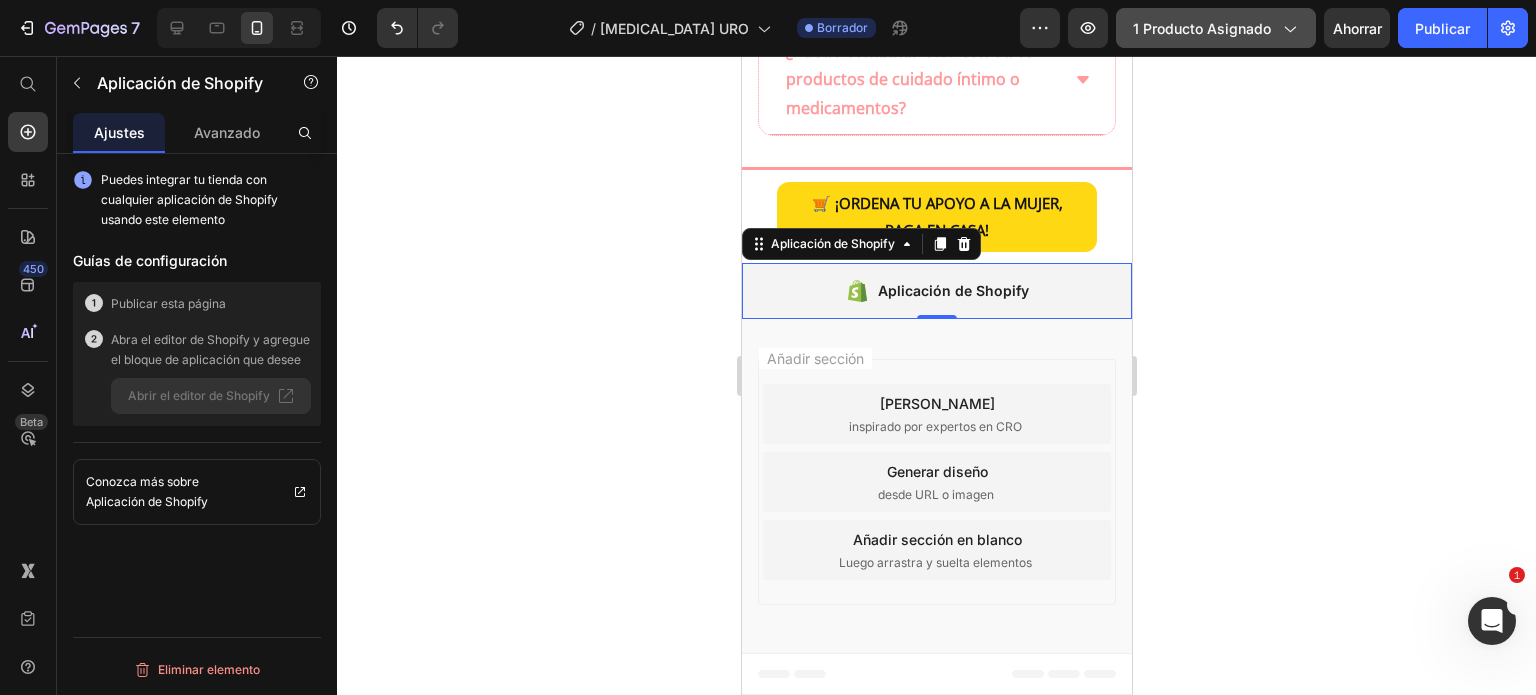 click on "1 producto asignado" at bounding box center [1216, 28] 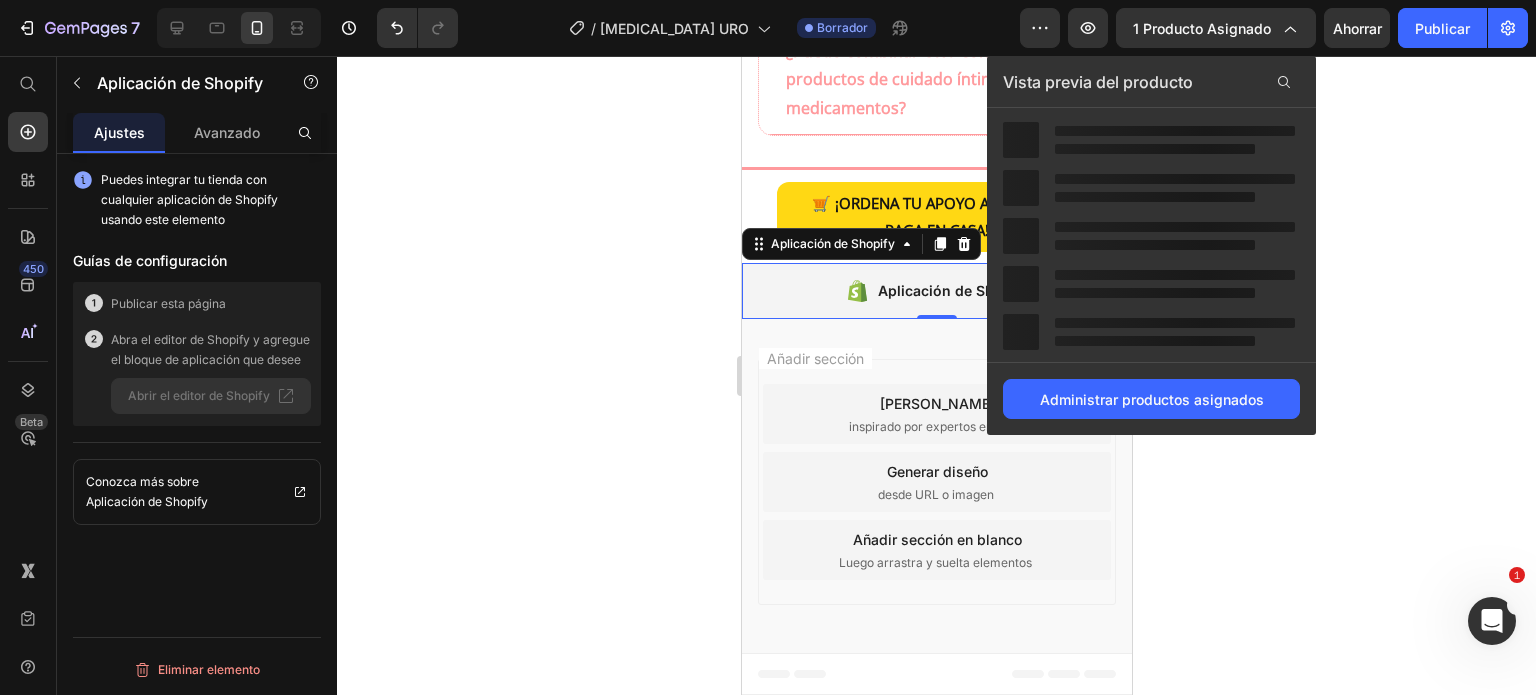 click 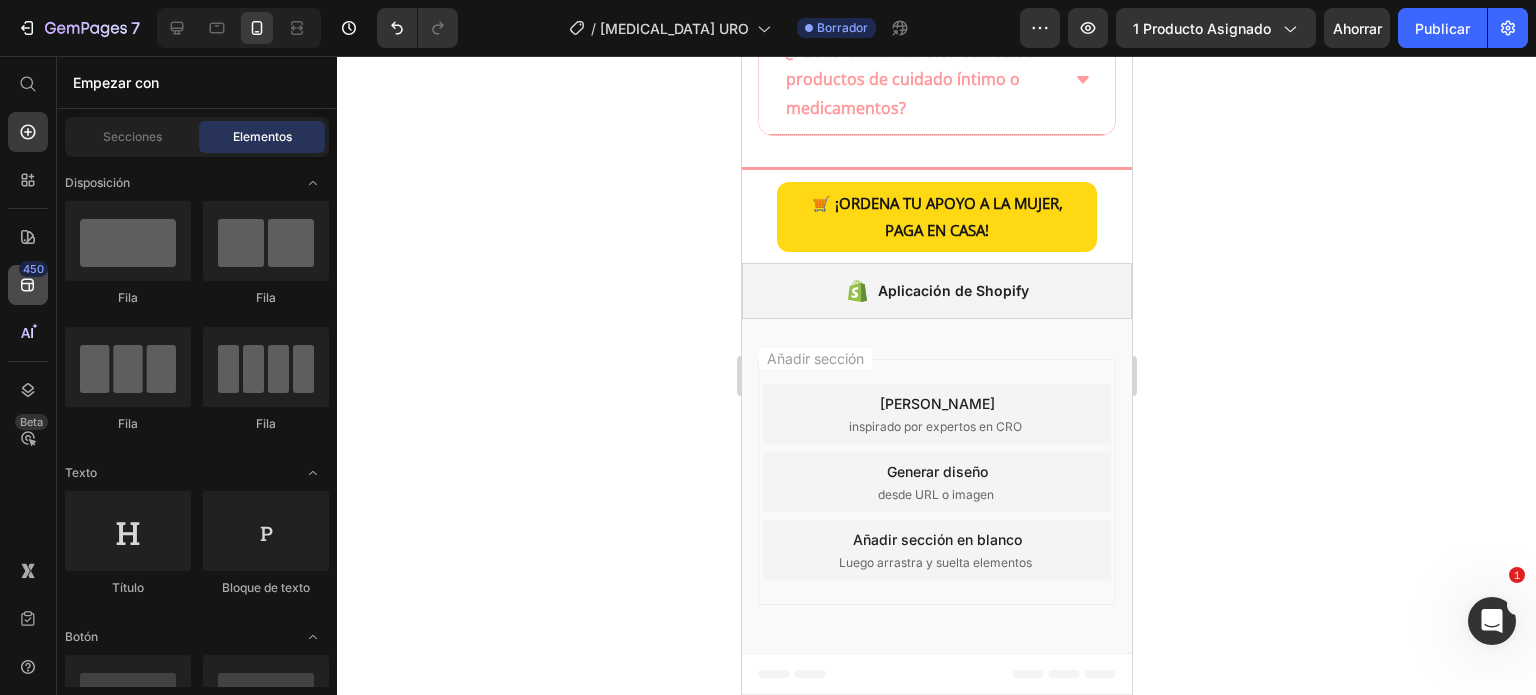 click on "450" at bounding box center [33, 269] 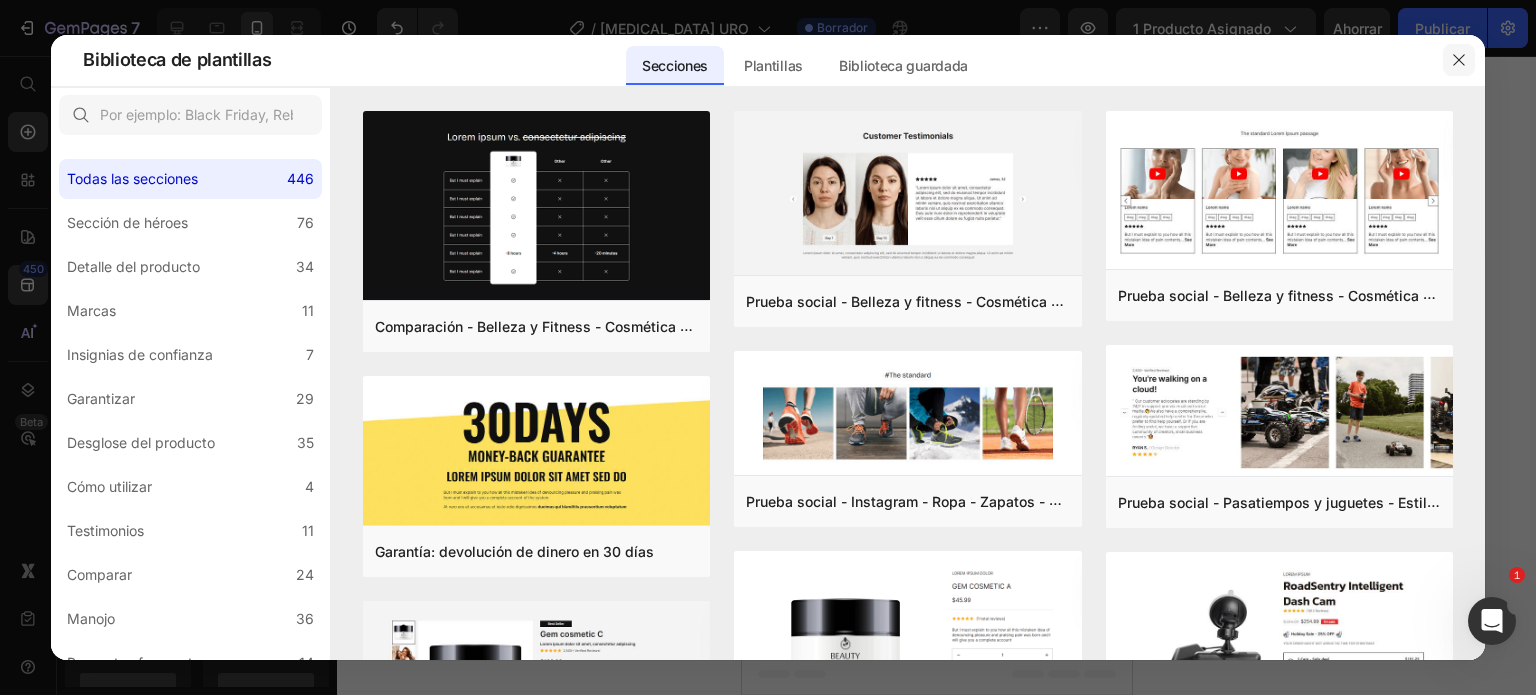 click at bounding box center (1459, 60) 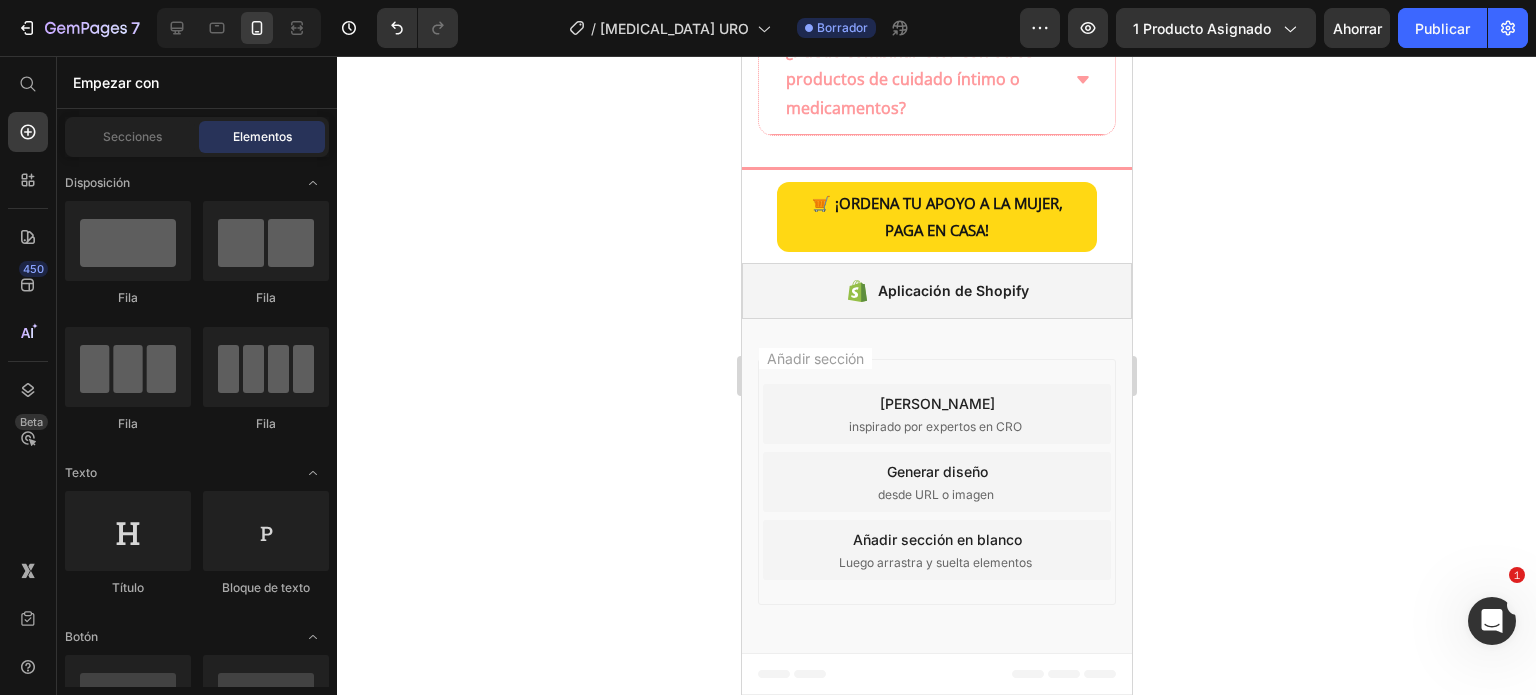 click on "desde URL o imagen" at bounding box center (935, 494) 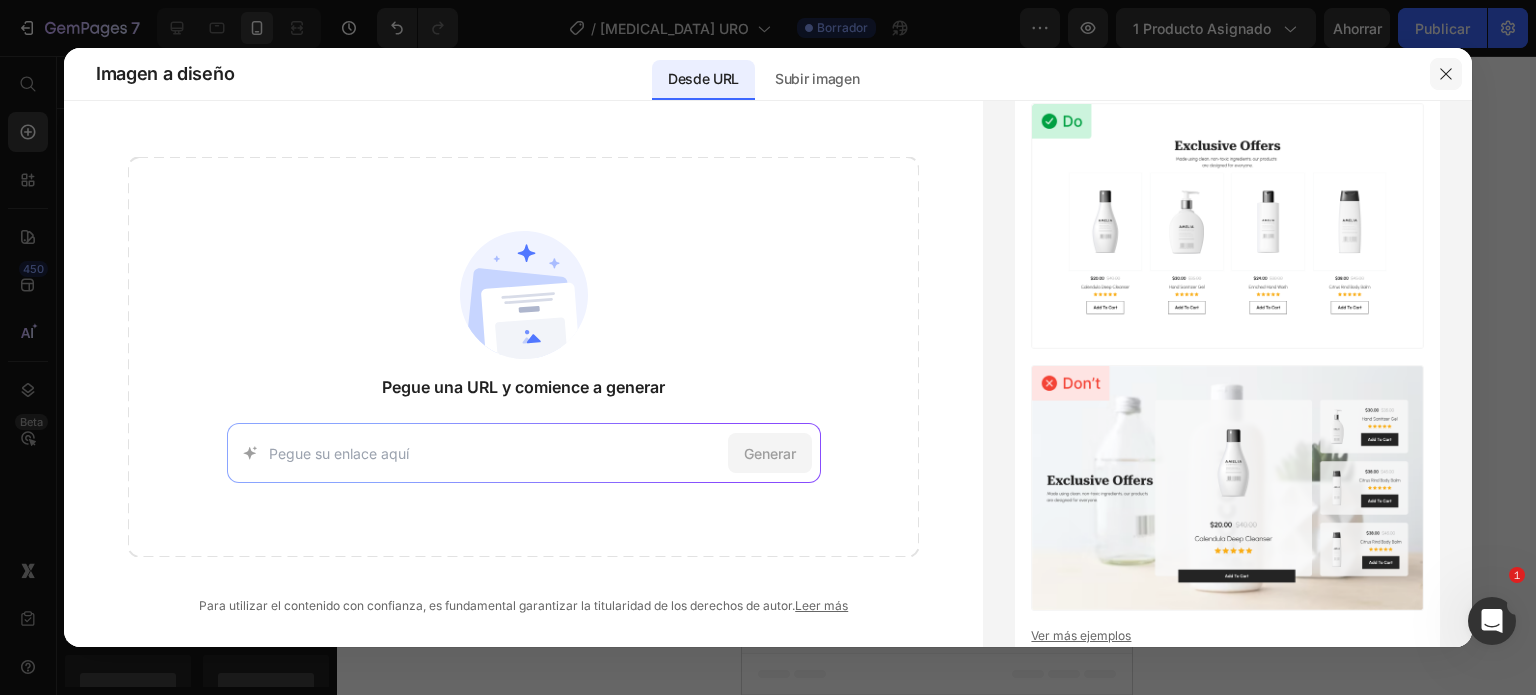 click at bounding box center (1446, 74) 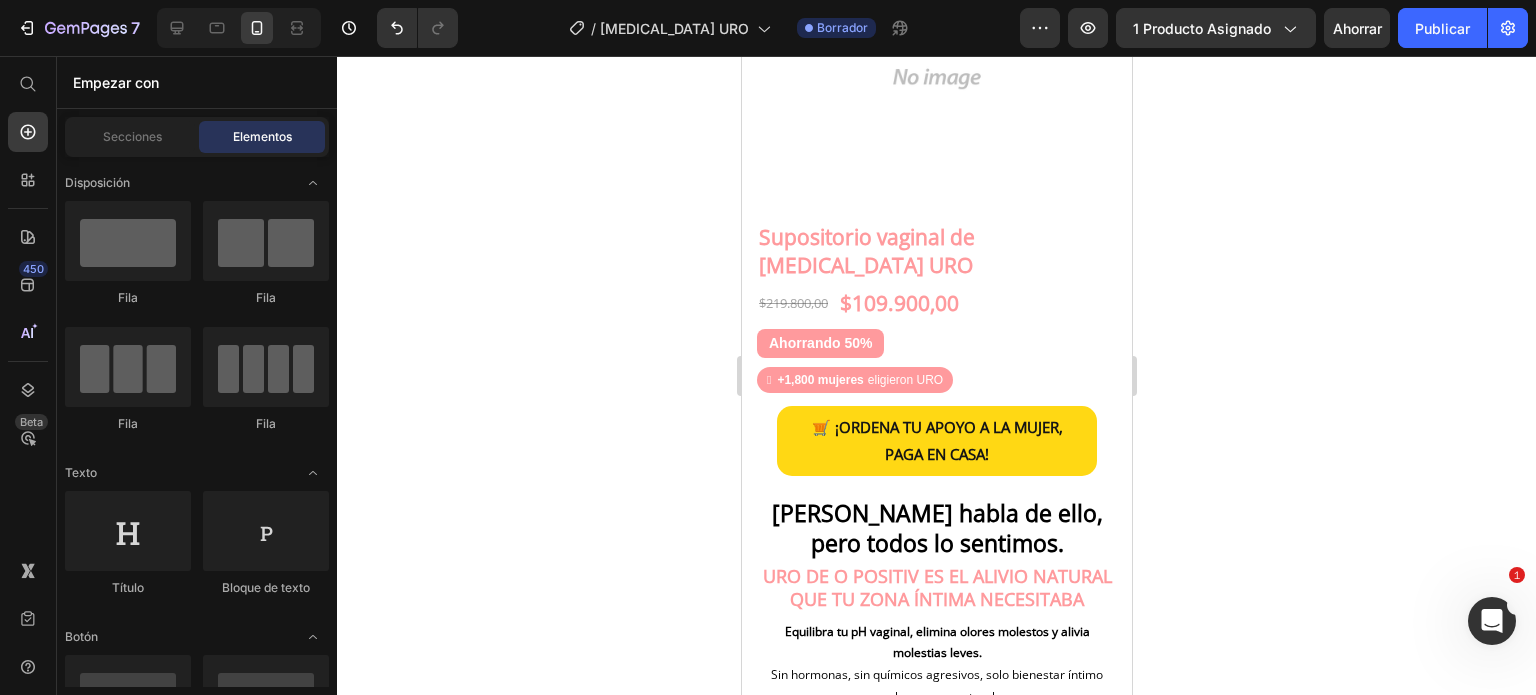 scroll, scrollTop: 1996, scrollLeft: 0, axis: vertical 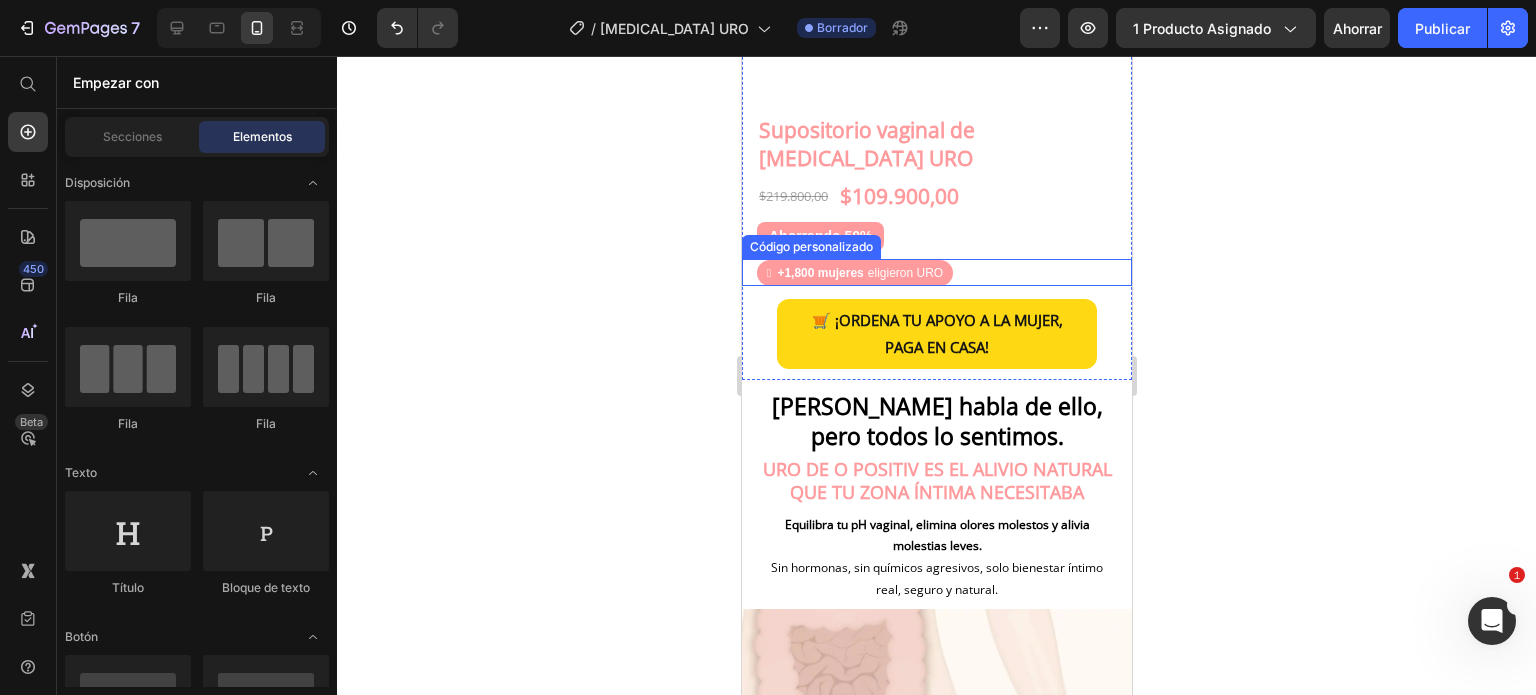 click on "🩷
+1,800 mujeres
eligieron URO" at bounding box center (943, 272) 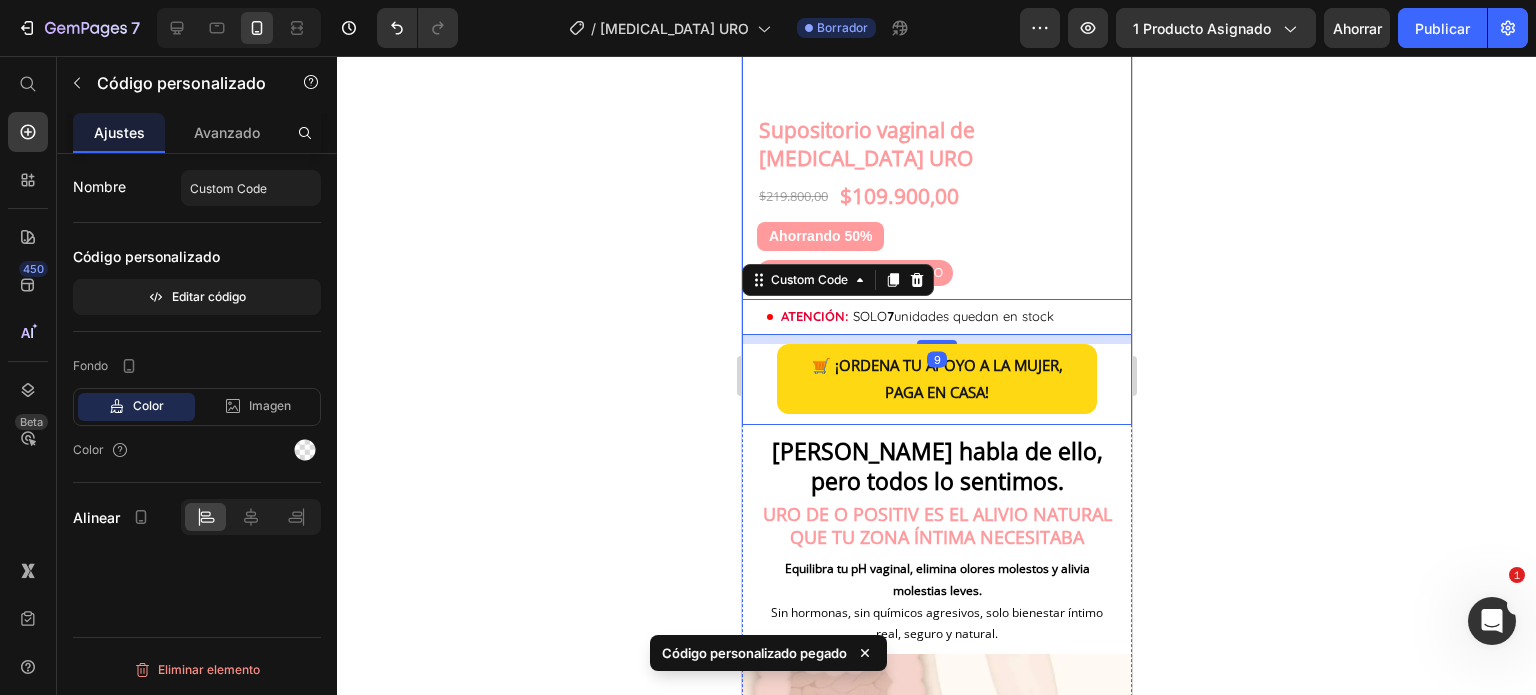 click 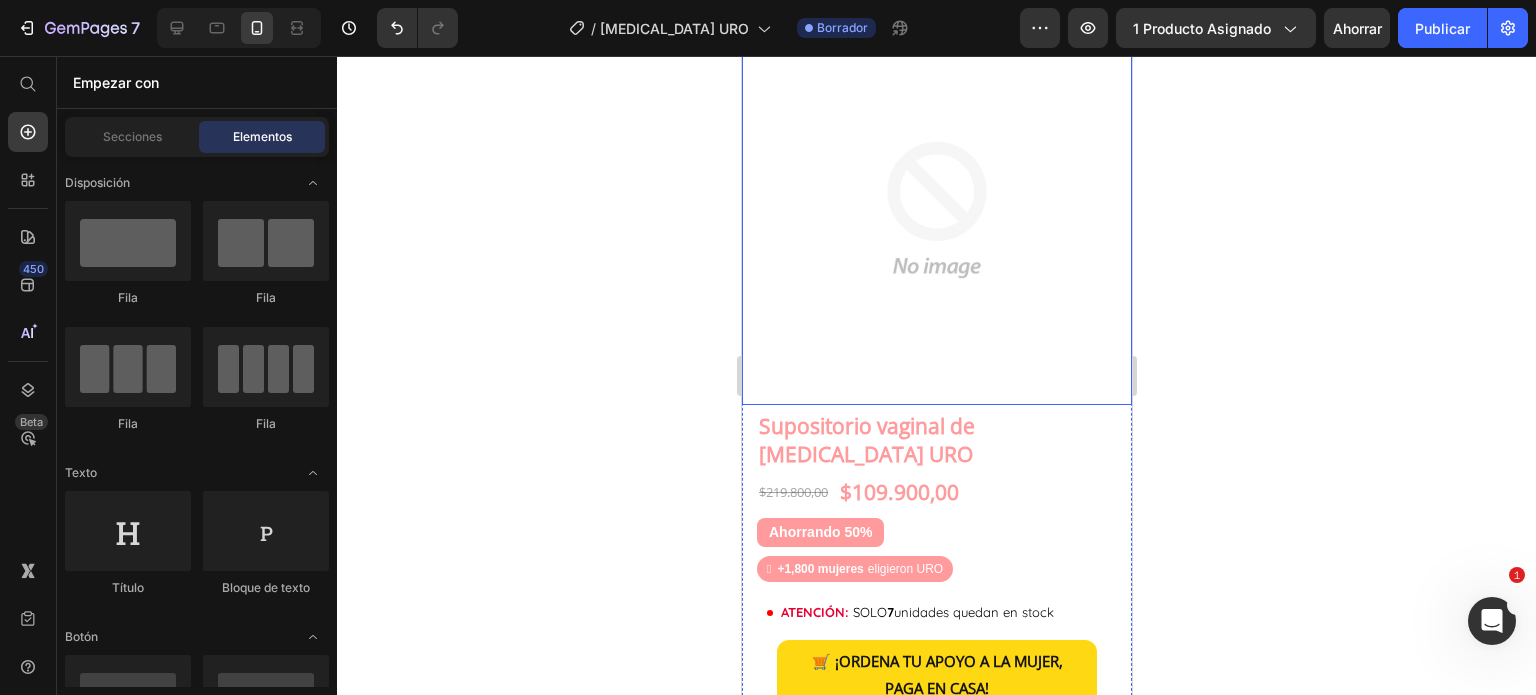 scroll, scrollTop: 1696, scrollLeft: 0, axis: vertical 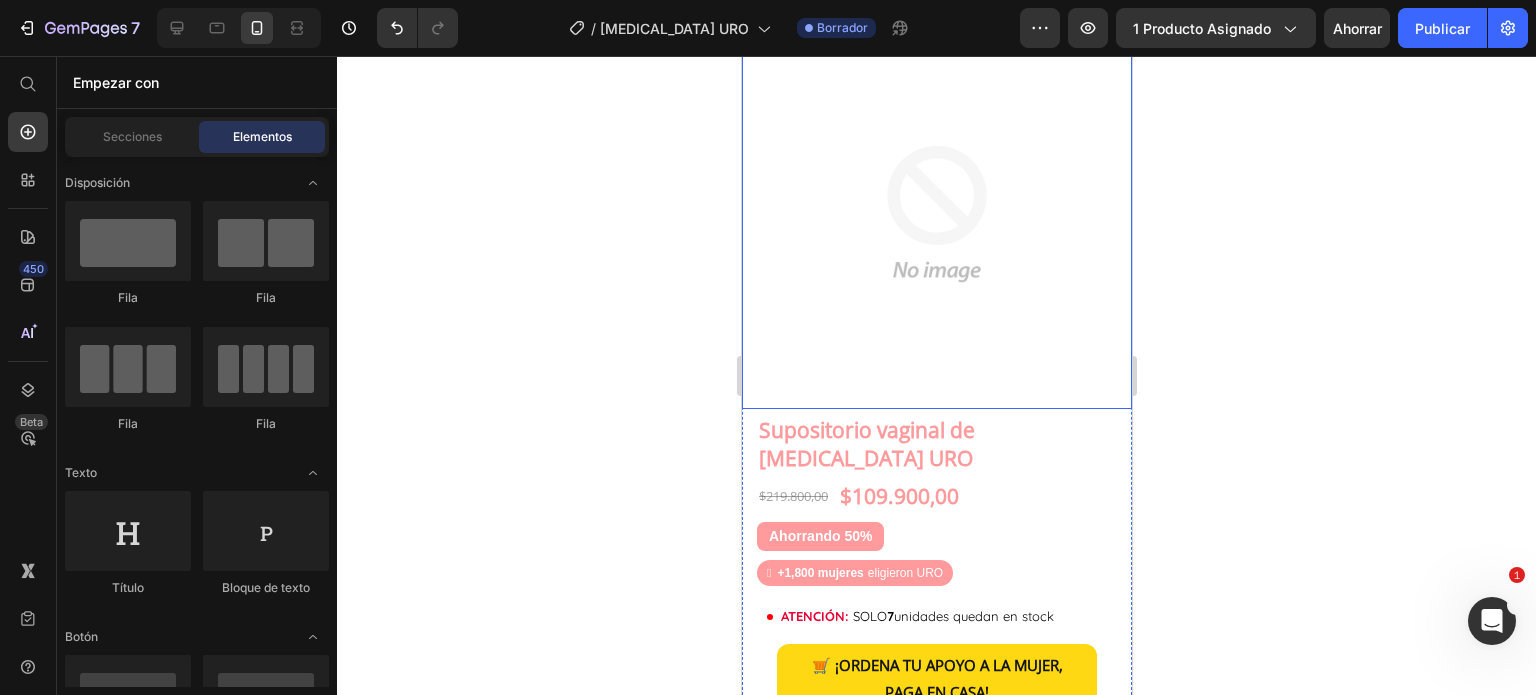 drag, startPoint x: 1224, startPoint y: 250, endPoint x: 962, endPoint y: 244, distance: 262.0687 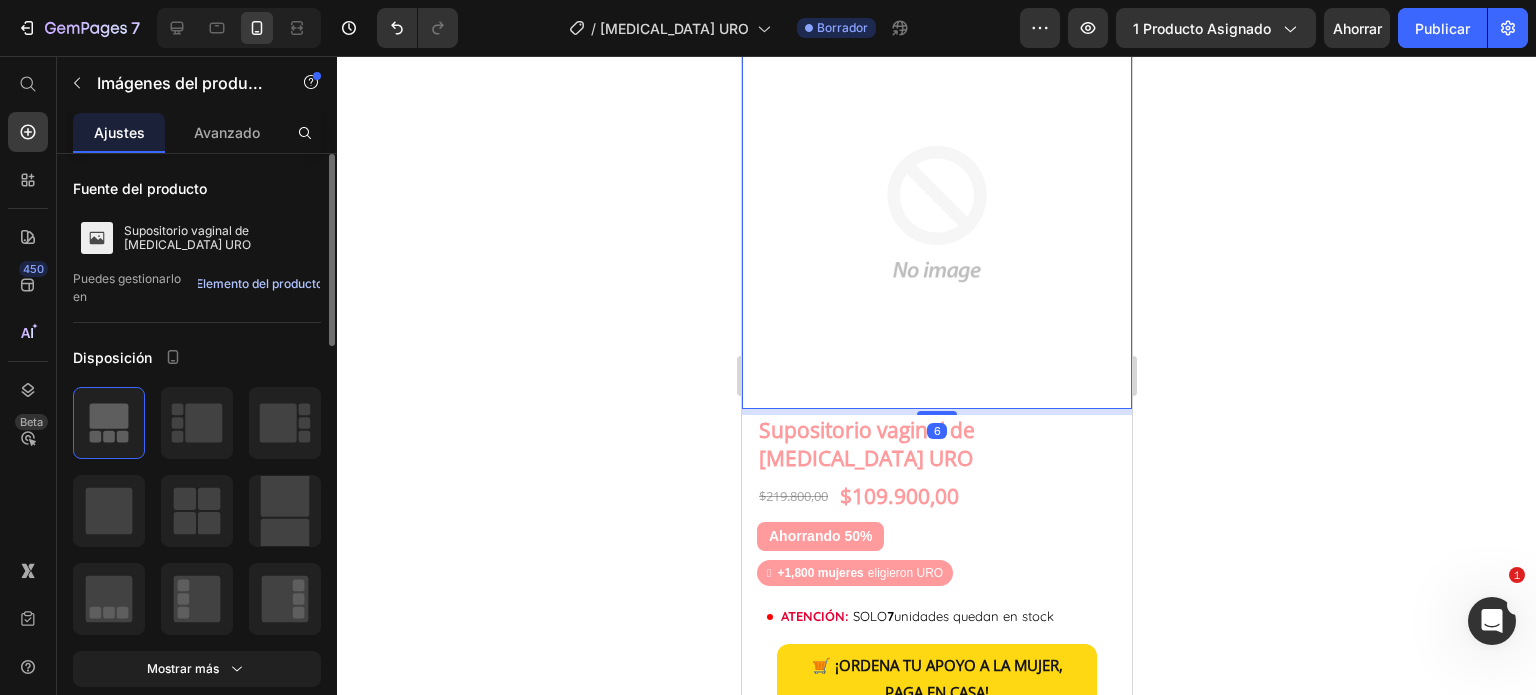 click on "Elemento del producto" at bounding box center [259, 283] 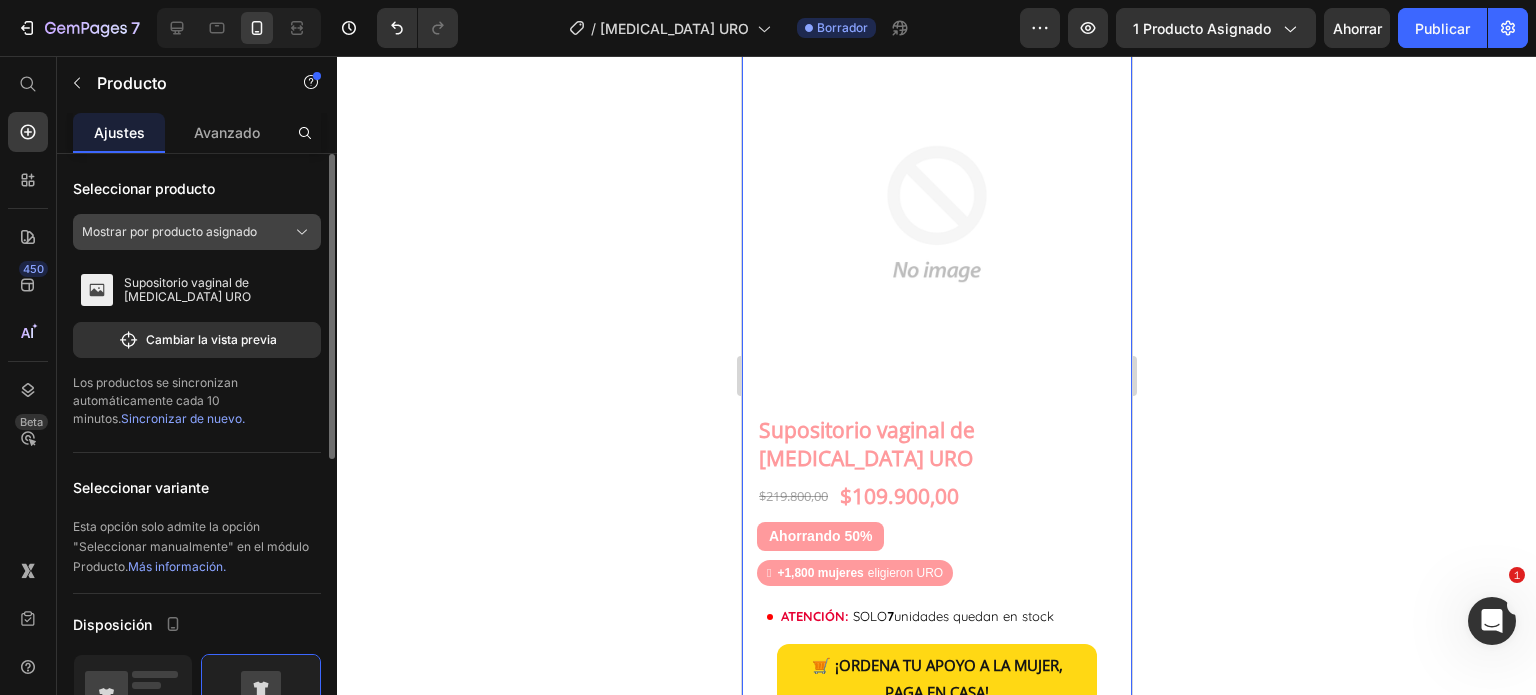 click on "Mostrar por producto asignado" at bounding box center [169, 231] 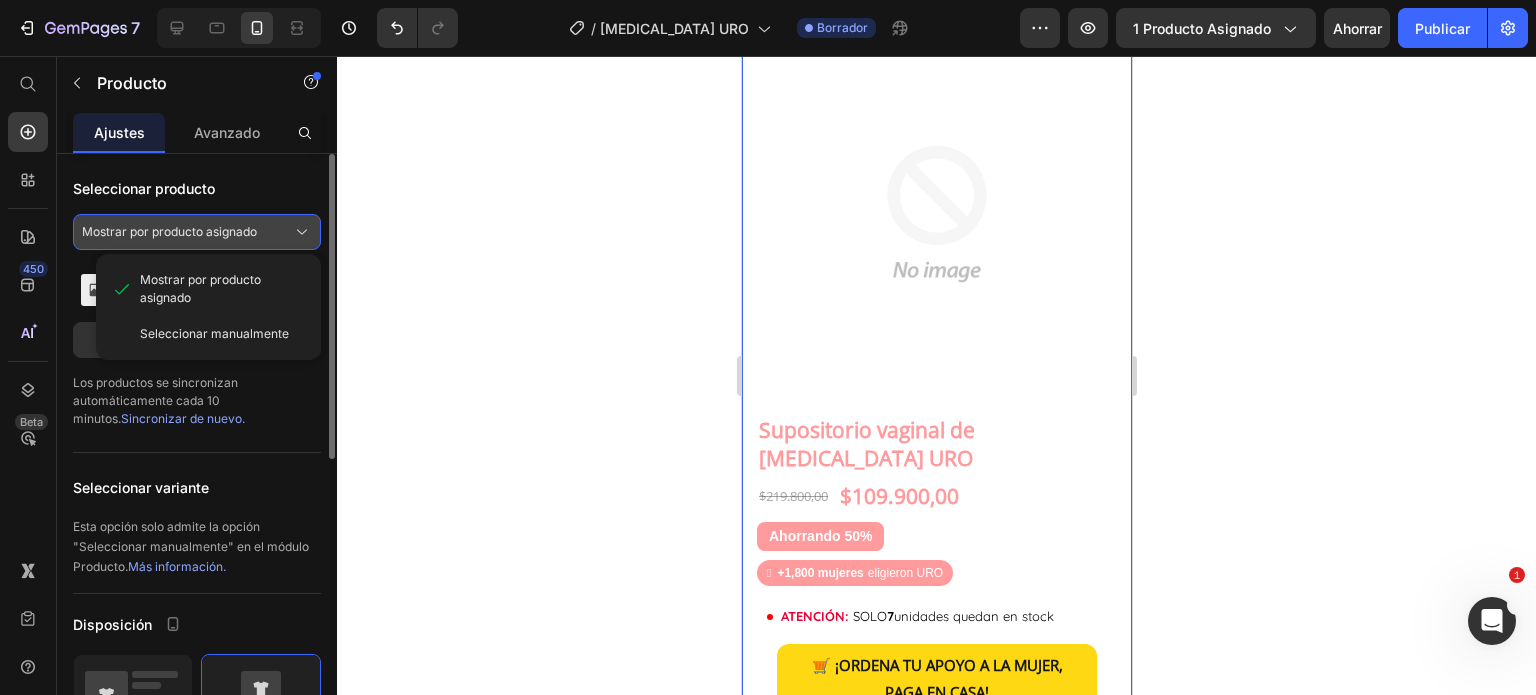 click on "Mostrar por producto asignado" at bounding box center [169, 231] 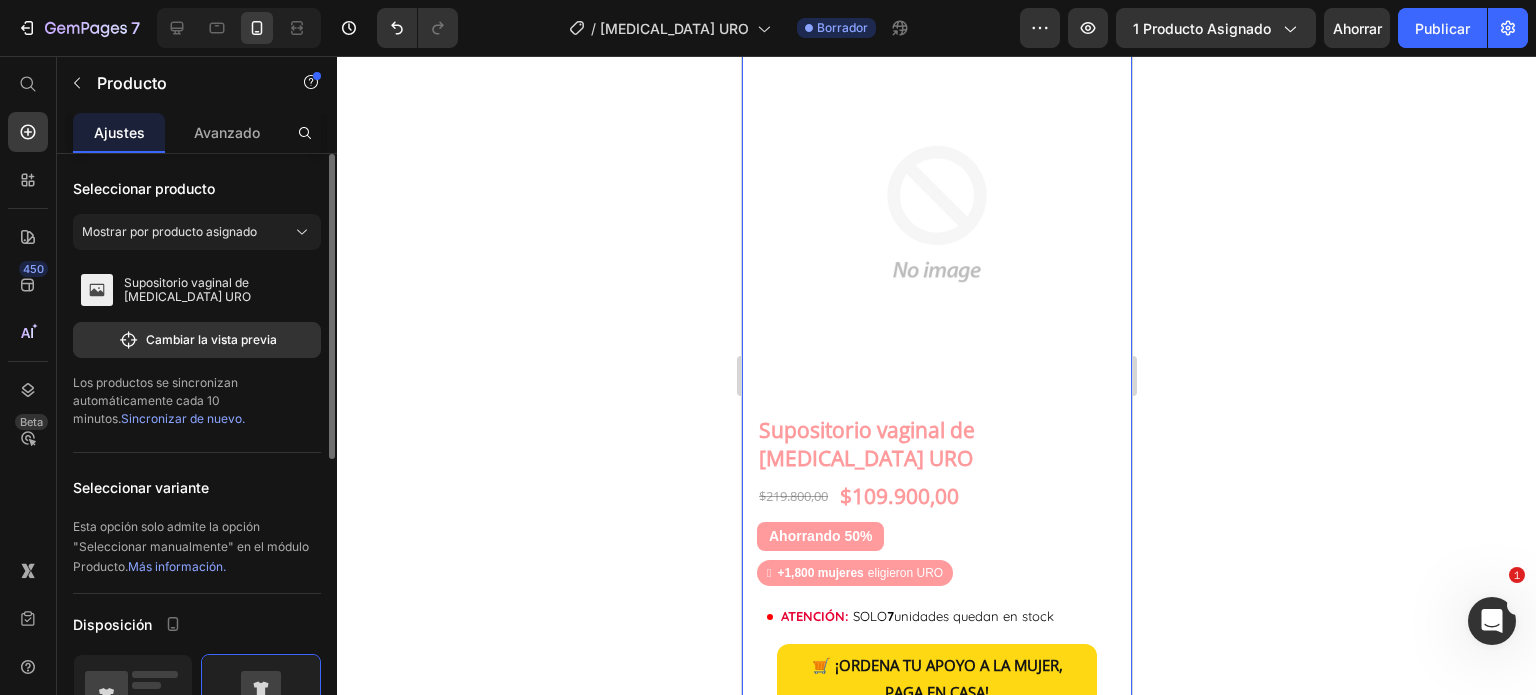 click on "Sincronizar de nuevo." at bounding box center [183, 418] 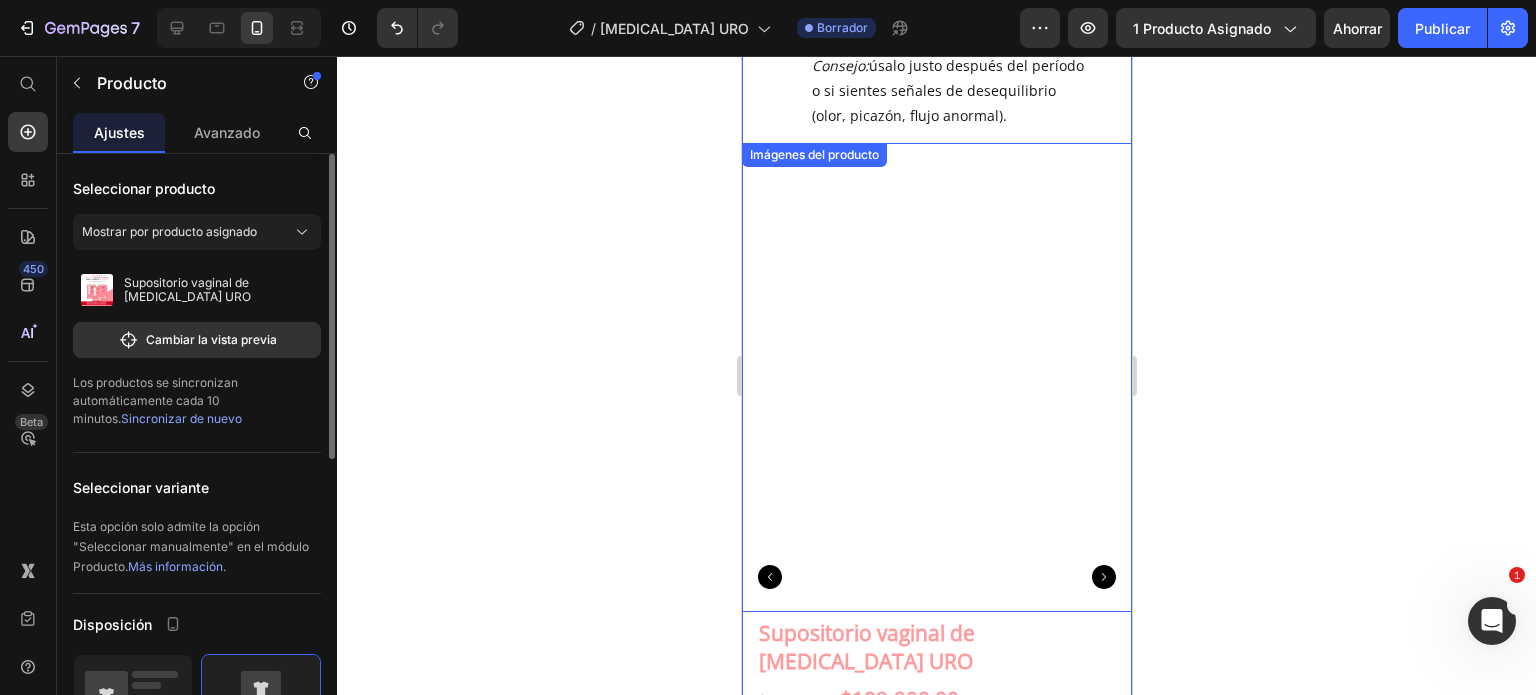 scroll, scrollTop: 1496, scrollLeft: 0, axis: vertical 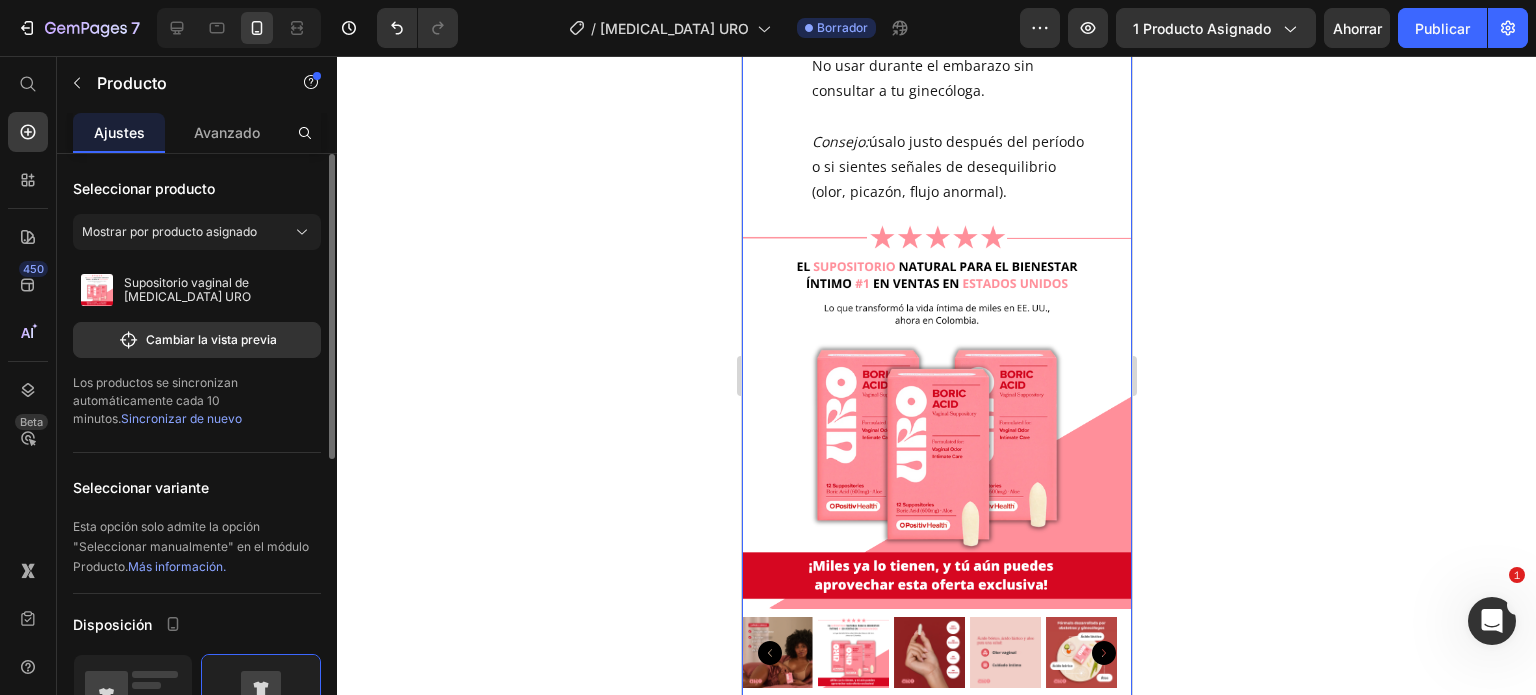click 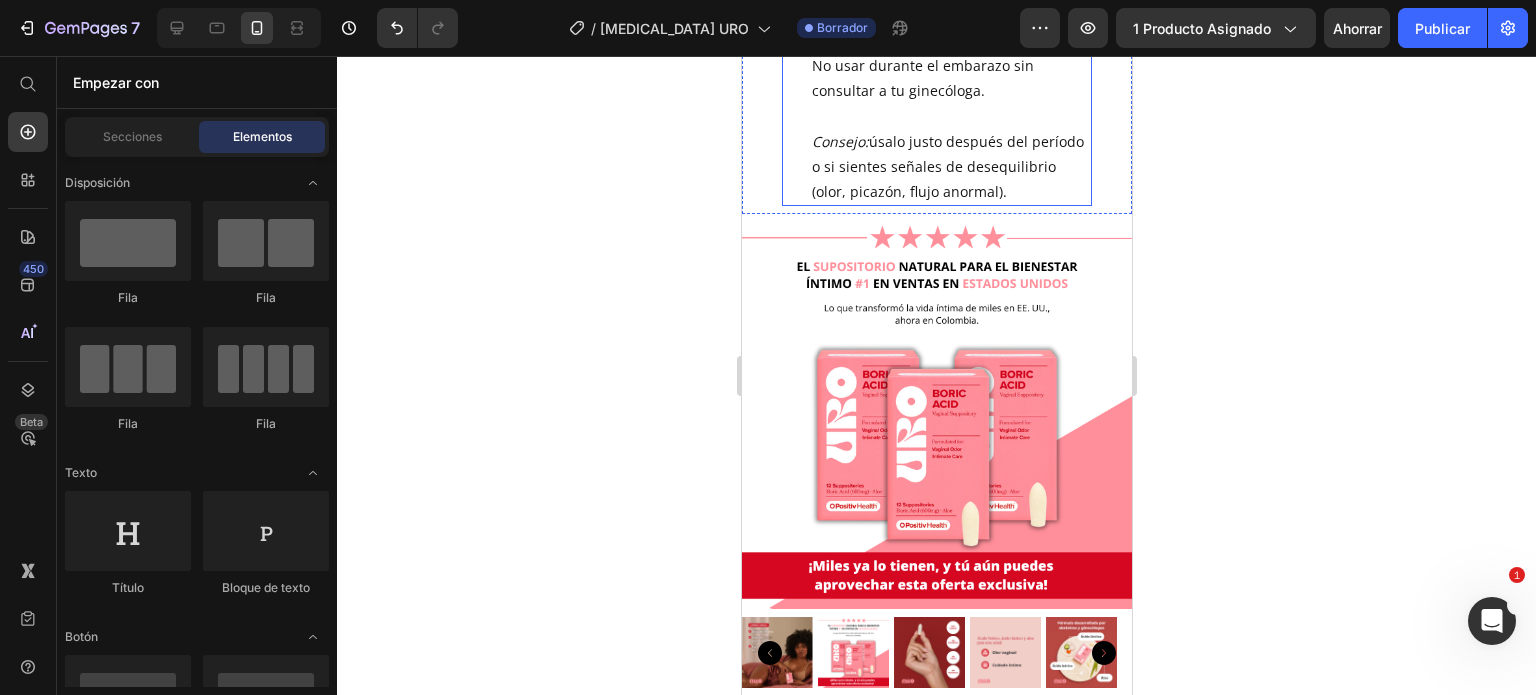 click on "Consejo:  úsalo justo después del período o si sientes señales de desequilibrio (olor, picazón, flujo anormal)." at bounding box center [950, 167] 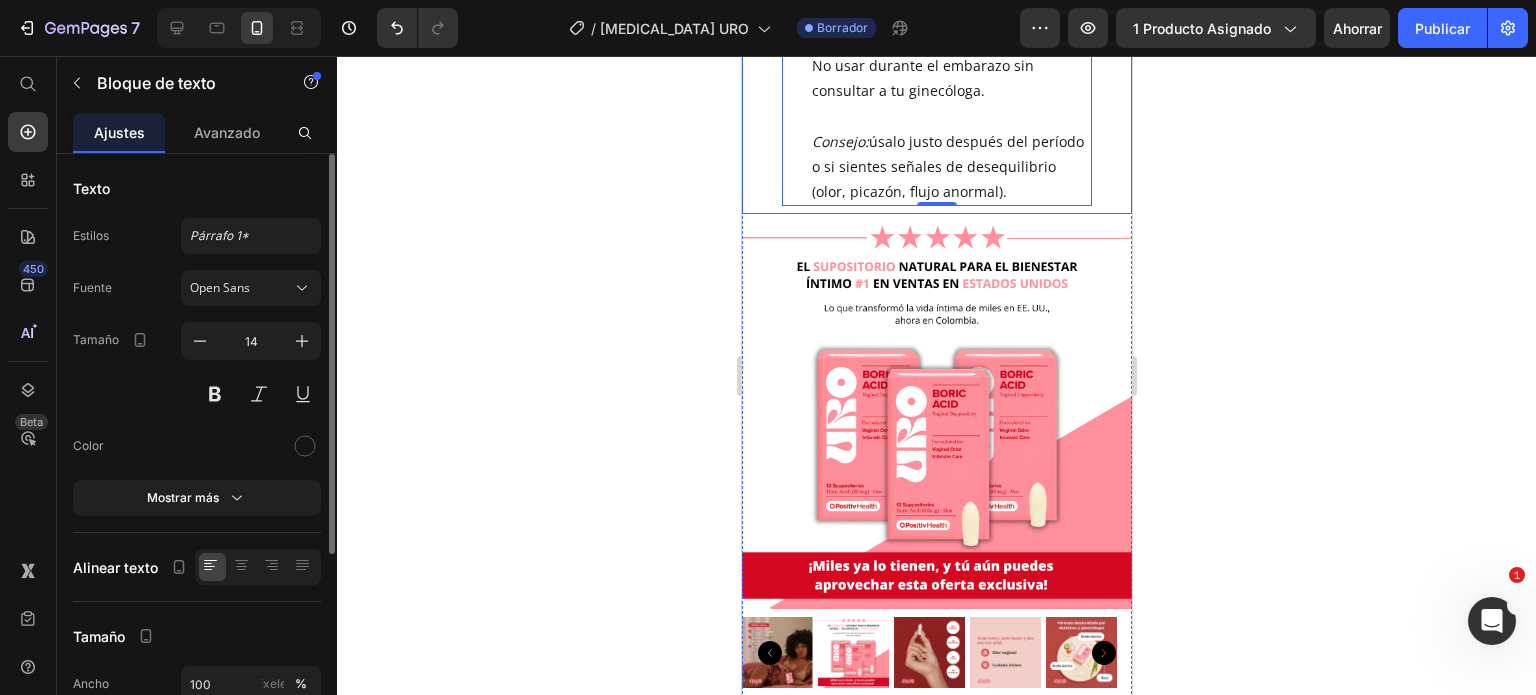 click on "•  Lava tus manos  con agua y jabón antes de manipular el supositorio. •  Introduce 1 supositorio URO  profundamente en la vagina antes de dormir. •  Usa un protector diario  para absorber posibles residuos al día siguiente. •  Tratamiento recomendado:                            ◦  Para episodios agudos:                               1 supositorio diario por 7 días.       ◦ Para mantenimiento preventivo:               2–3 veces por semana (según                   necesidad). •  No requiere prescripción médica. Apto para mujeres mayores de 18 años. No usar durante el embarazo sin consultar a tu ginecóloga.   Consejo:  úsalo justo después del período o si sientes señales de desequilibrio (olor, picazón, flujo anormal). Text Block   0" at bounding box center [936, -61] 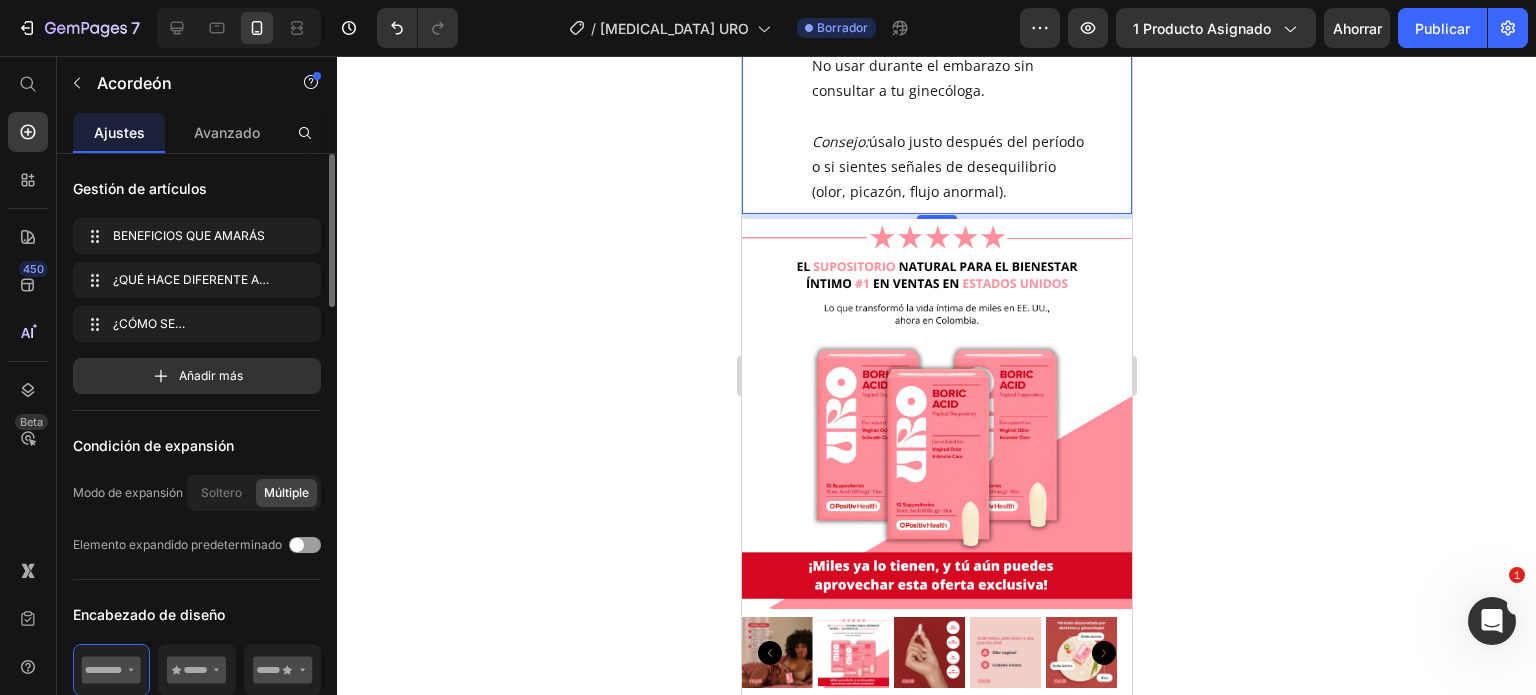 drag, startPoint x: 925, startPoint y: 225, endPoint x: 934, endPoint y: 215, distance: 13.453624 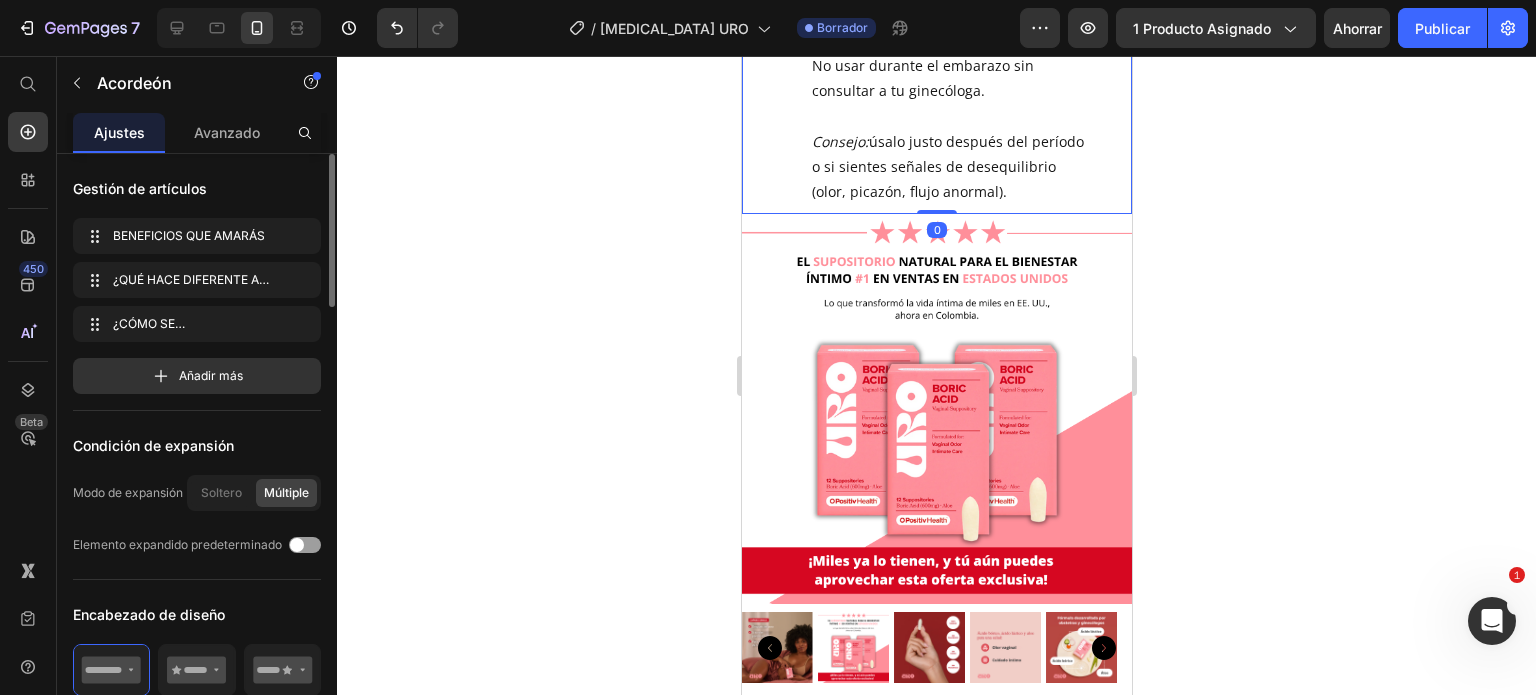 drag, startPoint x: 936, startPoint y: 223, endPoint x: 1120, endPoint y: 190, distance: 186.93582 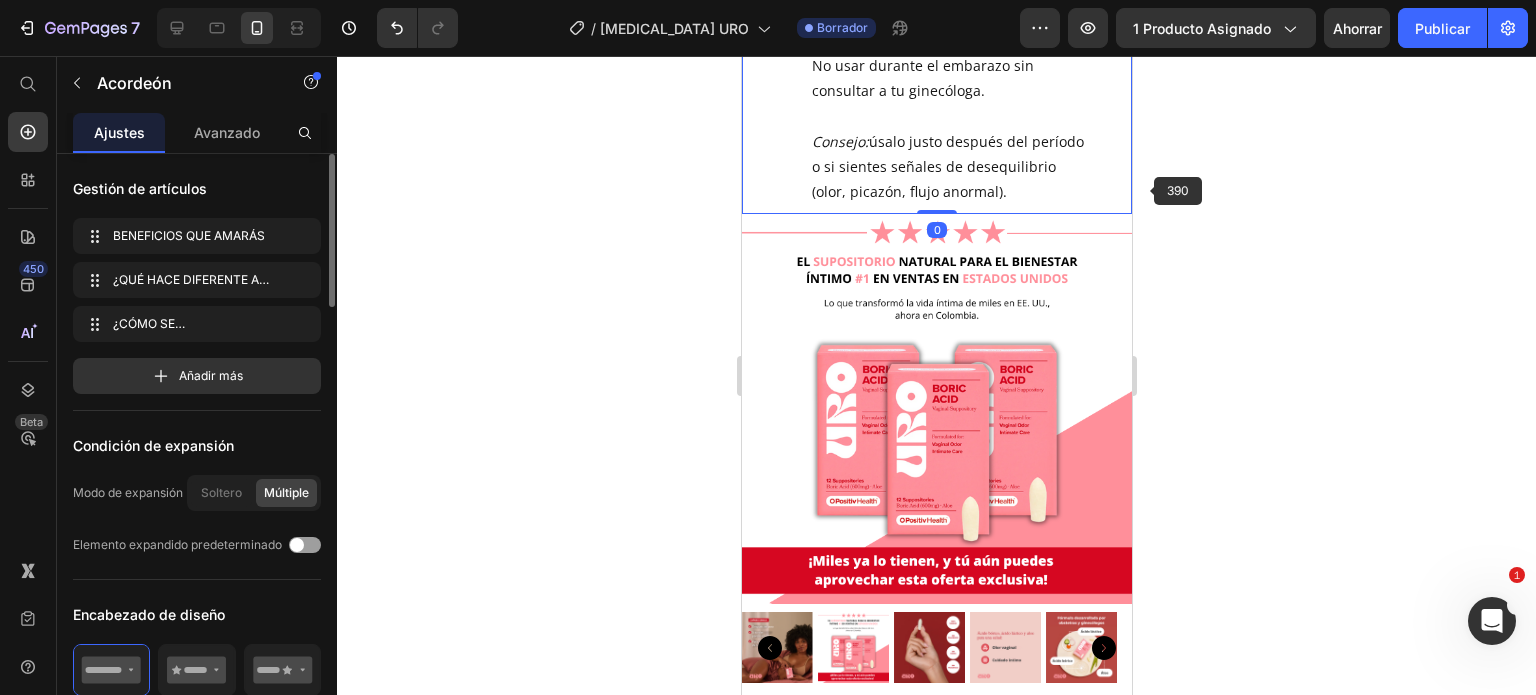 click 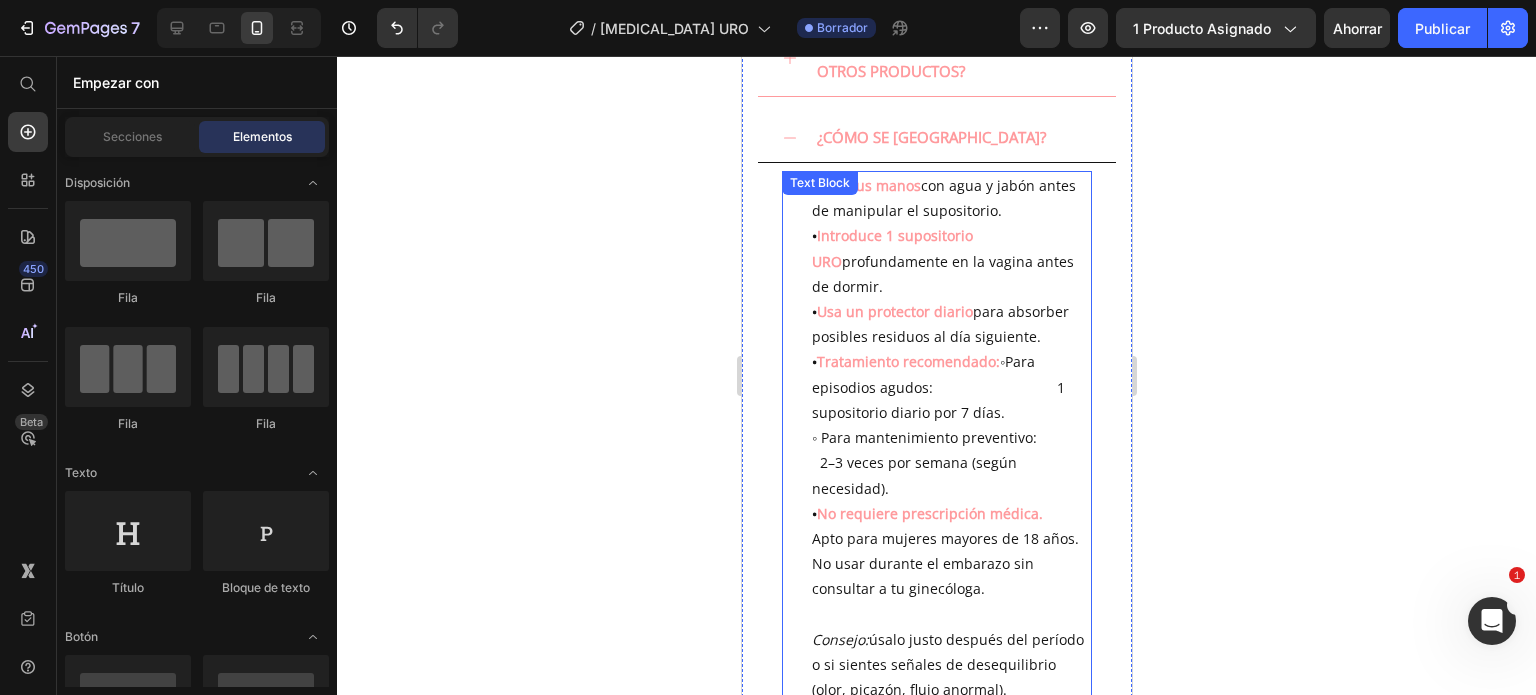 scroll, scrollTop: 896, scrollLeft: 0, axis: vertical 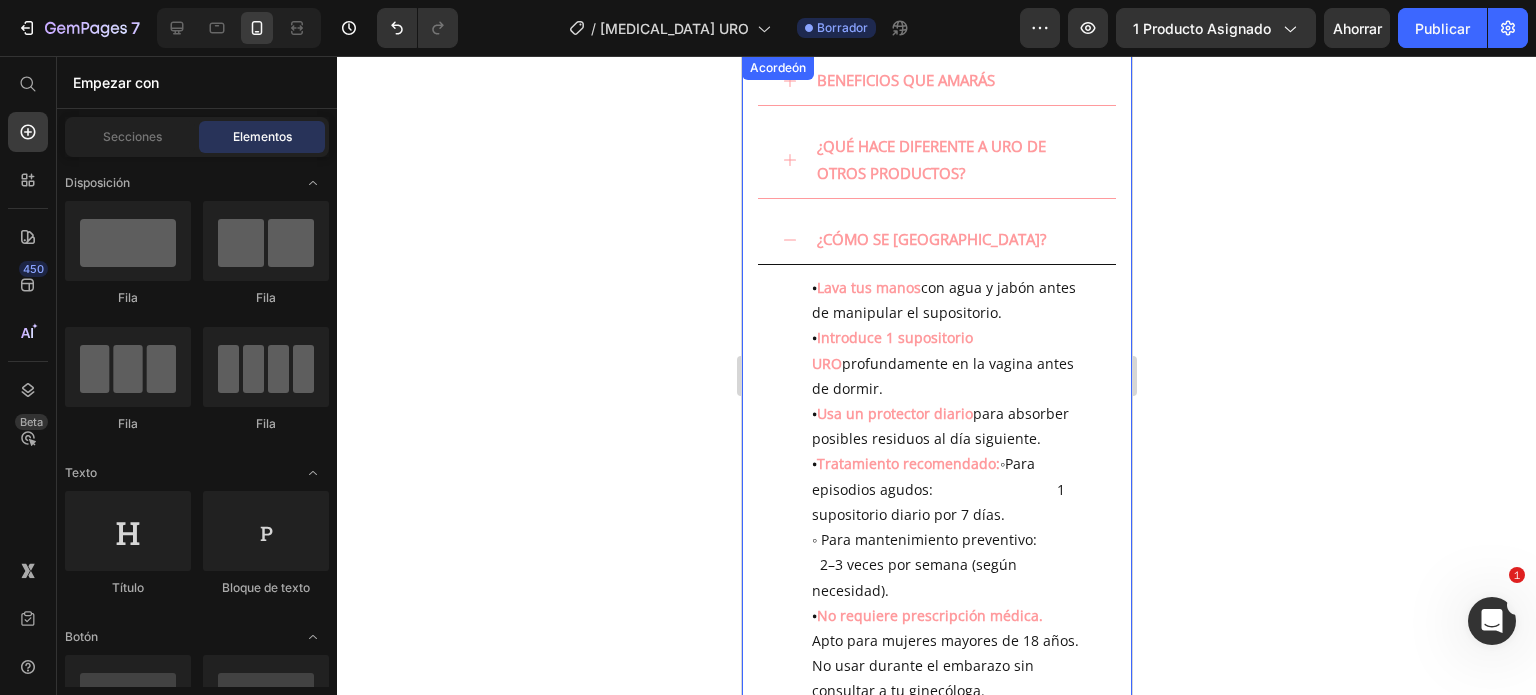 click on "¿CÓMO SE USA?" at bounding box center (936, 240) 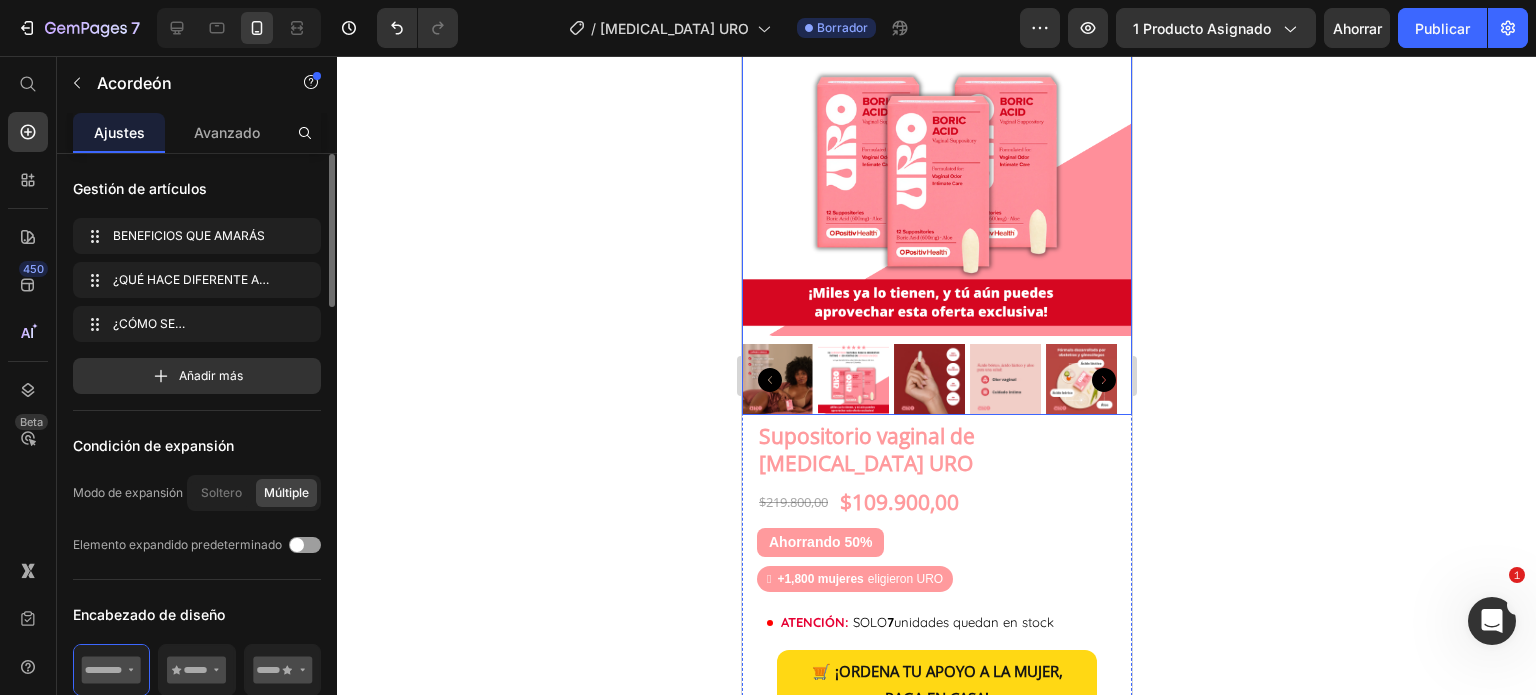 scroll, scrollTop: 1196, scrollLeft: 0, axis: vertical 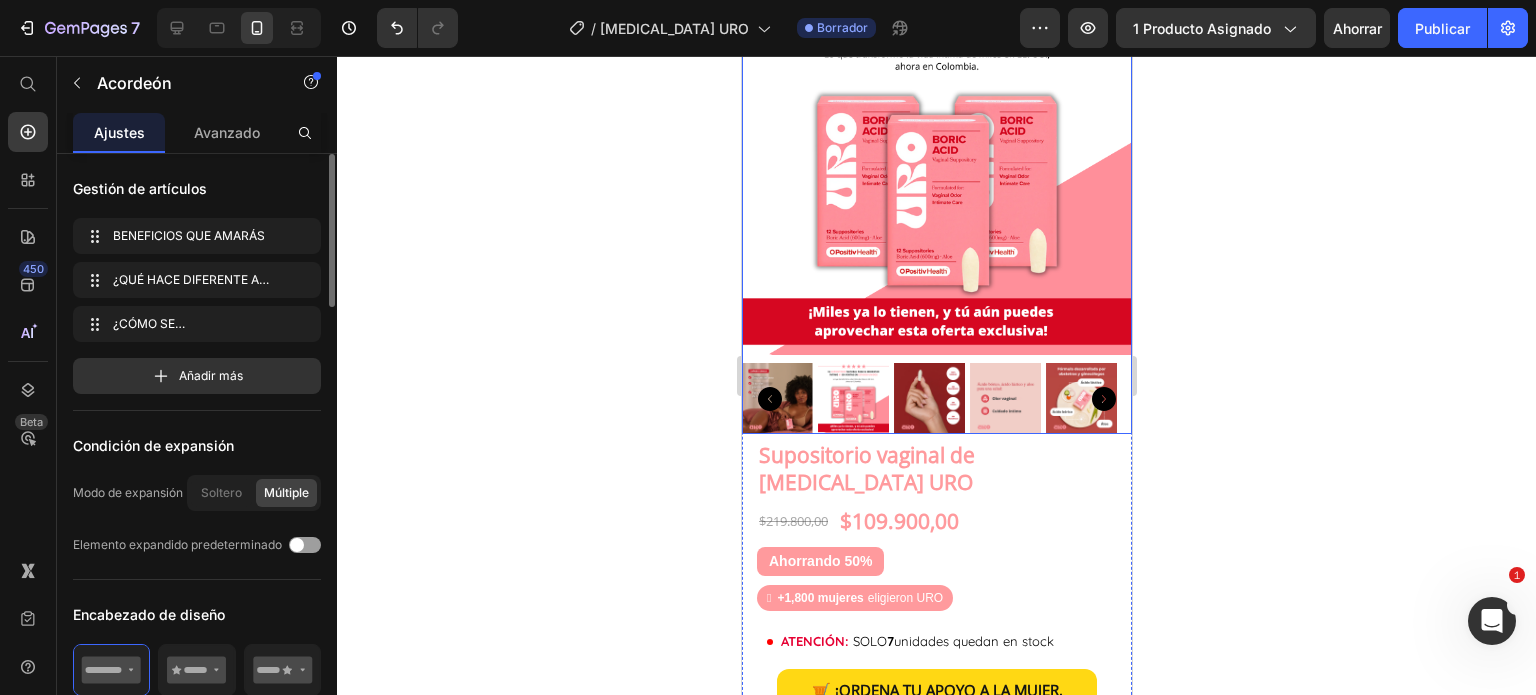 click at bounding box center [936, 160] 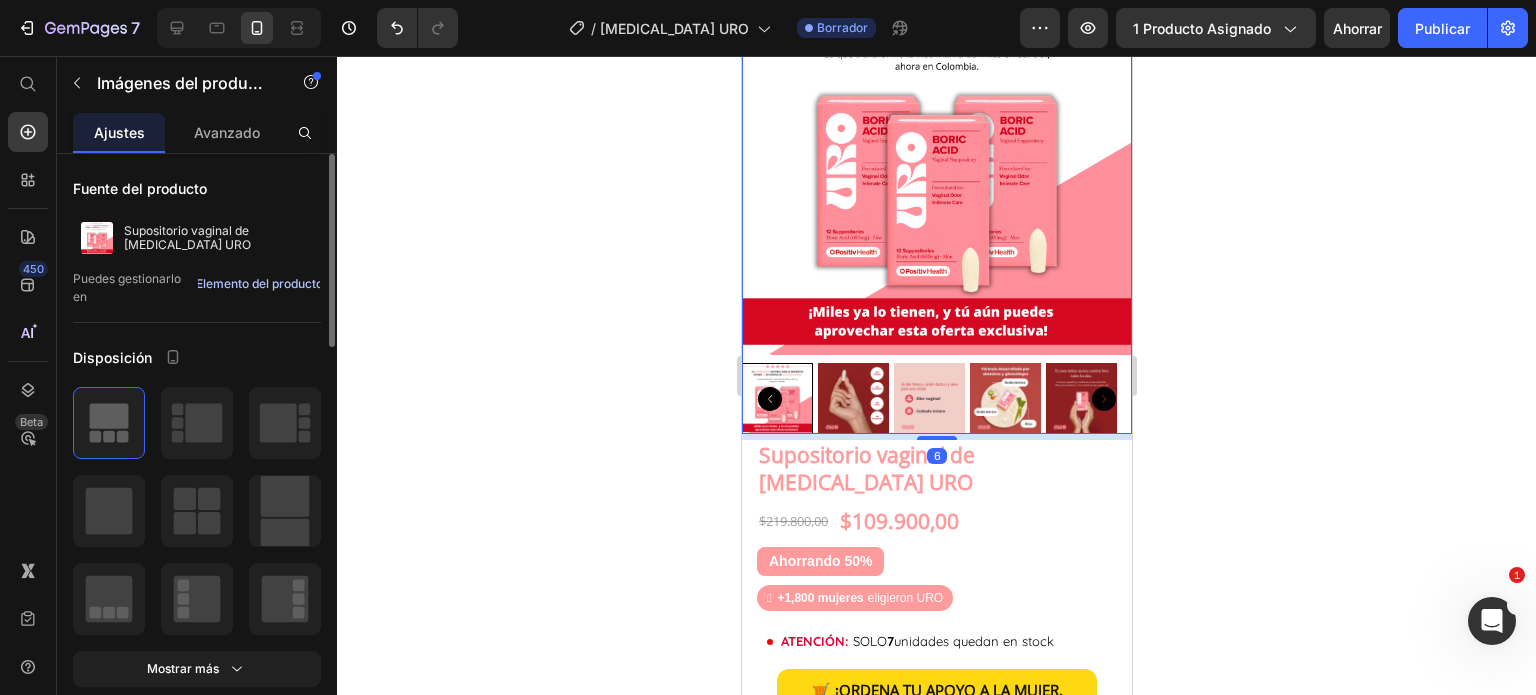 click on "Elemento del producto" at bounding box center (259, 283) 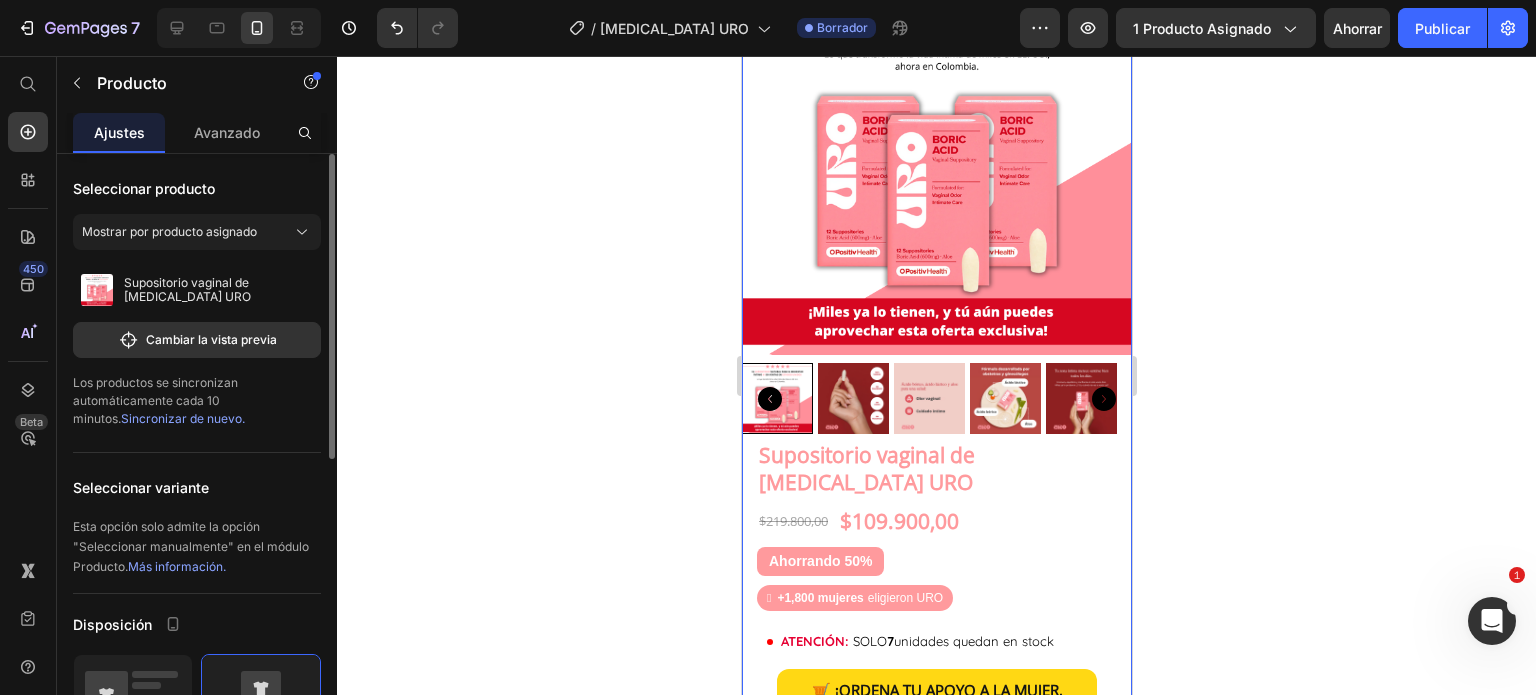 click on "Sincronizar de nuevo." at bounding box center [183, 418] 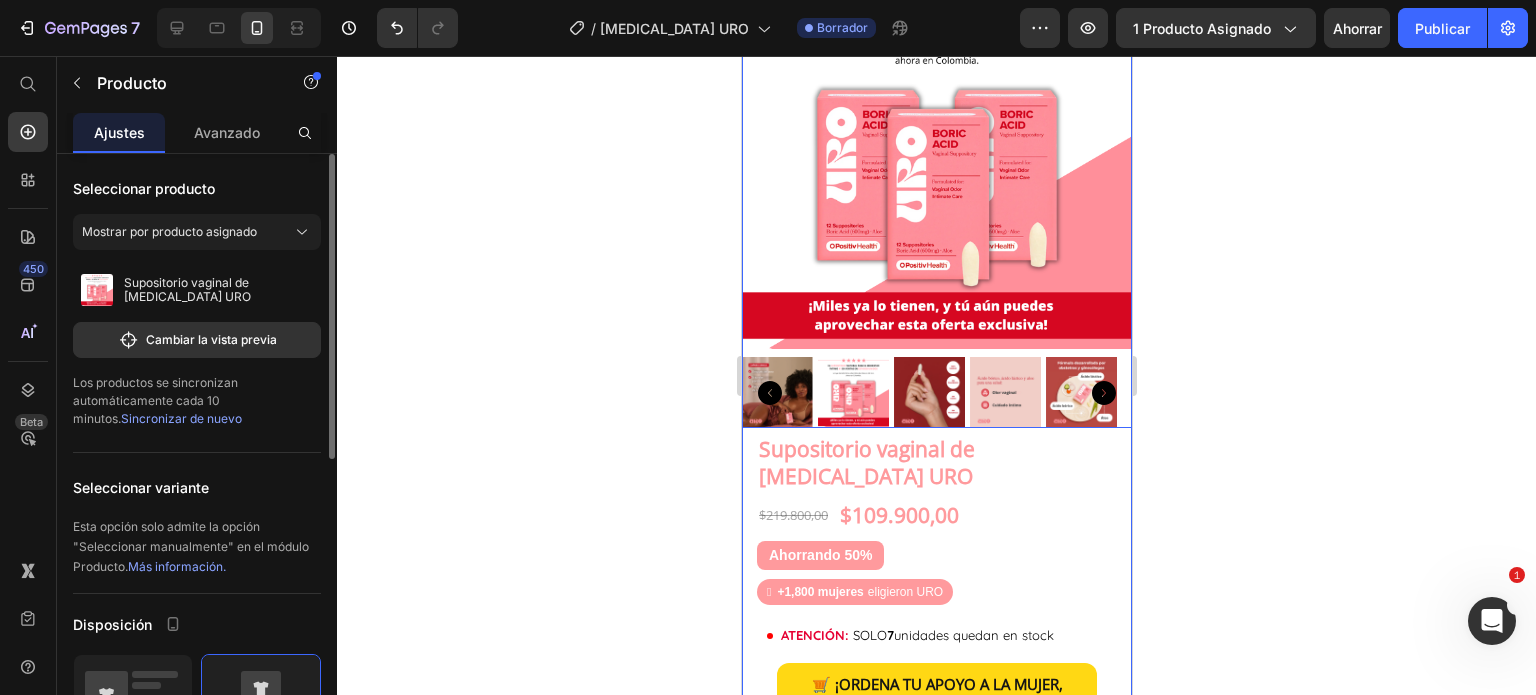 scroll, scrollTop: 1396, scrollLeft: 0, axis: vertical 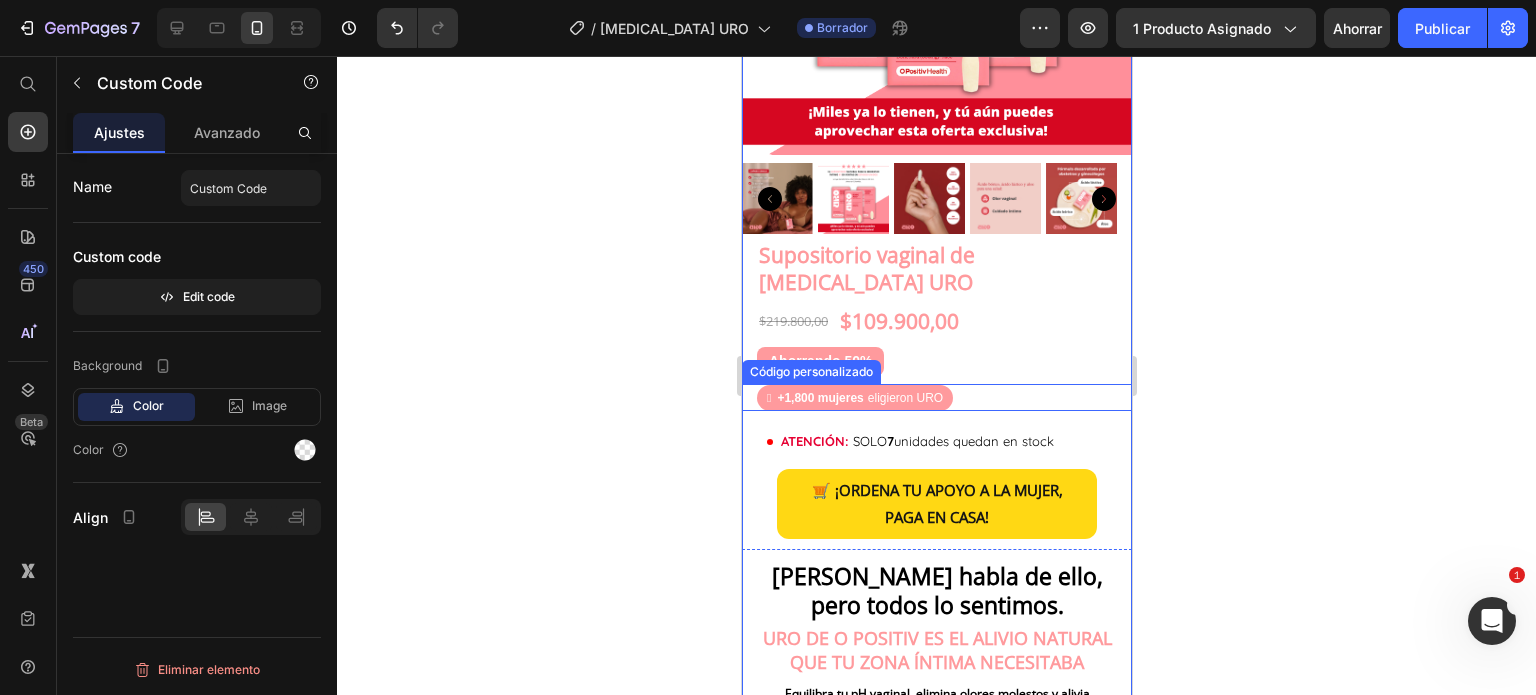 click on "🩷
+1,800 mujeres
eligieron URO" at bounding box center (943, 397) 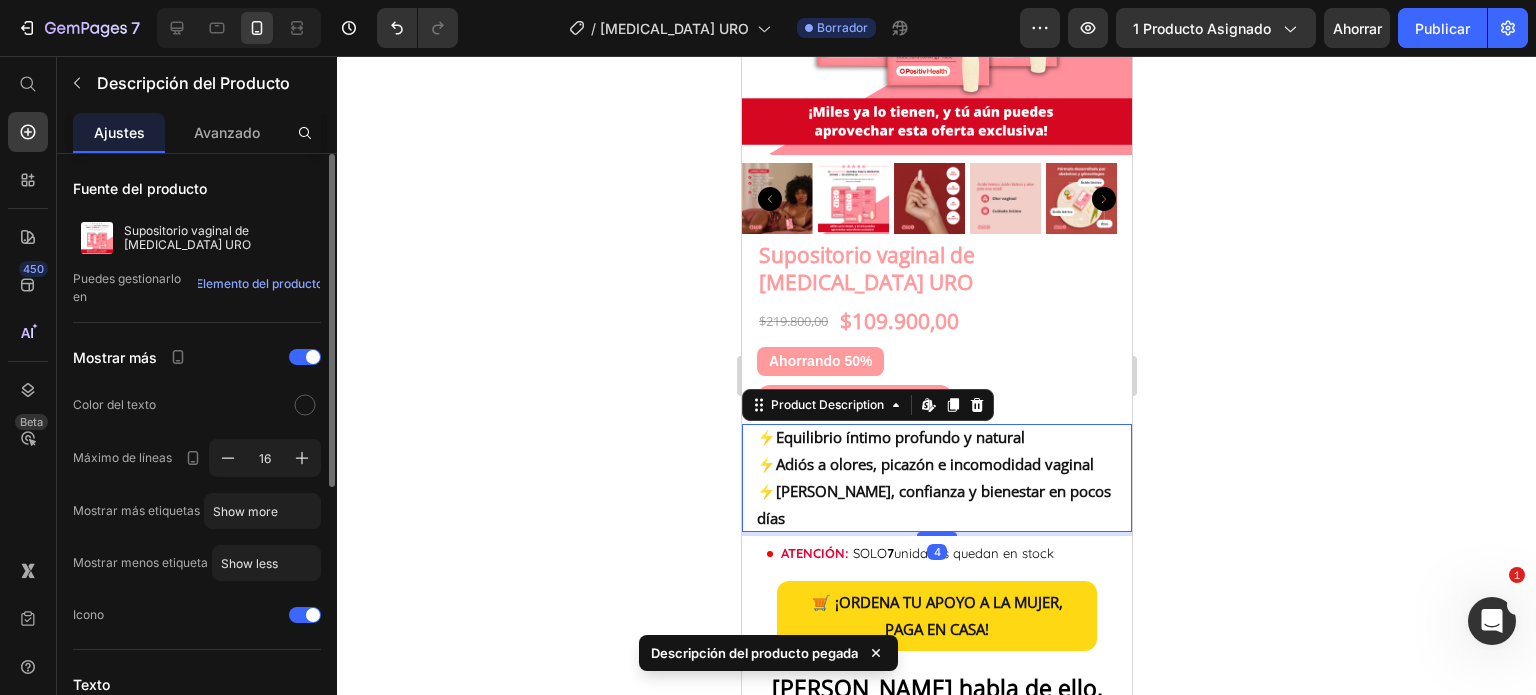 click on "Adiós a olores, picazón e incomodidad vaginal" at bounding box center (934, 464) 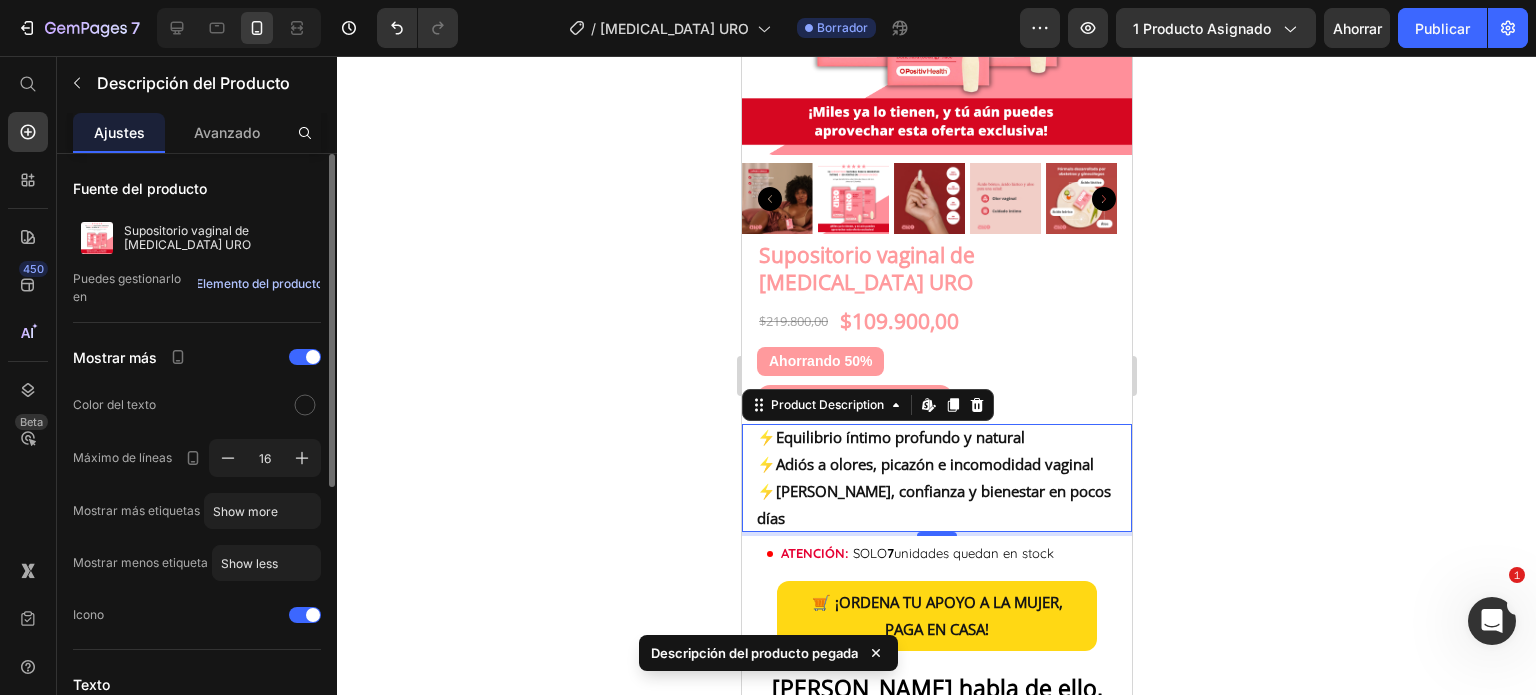 click on "Elemento del producto" at bounding box center [259, 283] 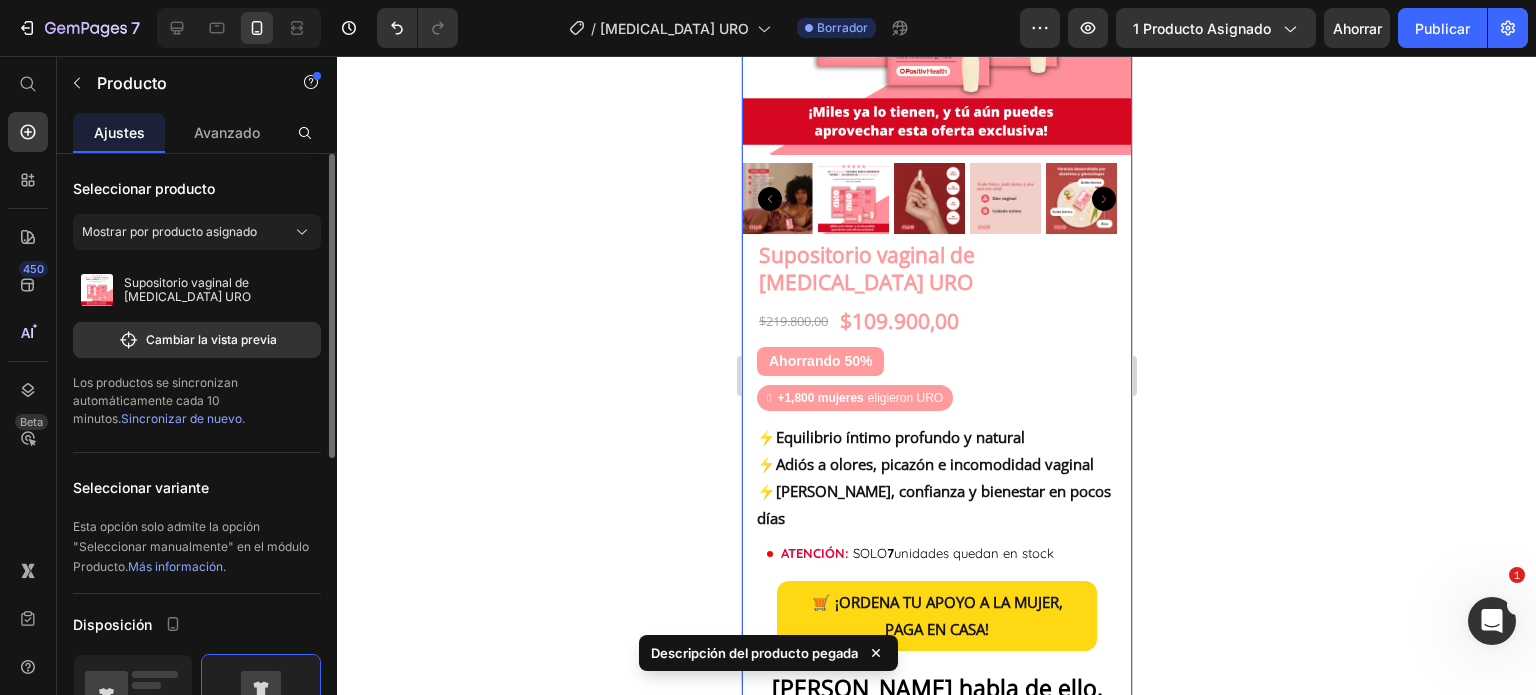 click on "Sincronizar de nuevo." at bounding box center [183, 418] 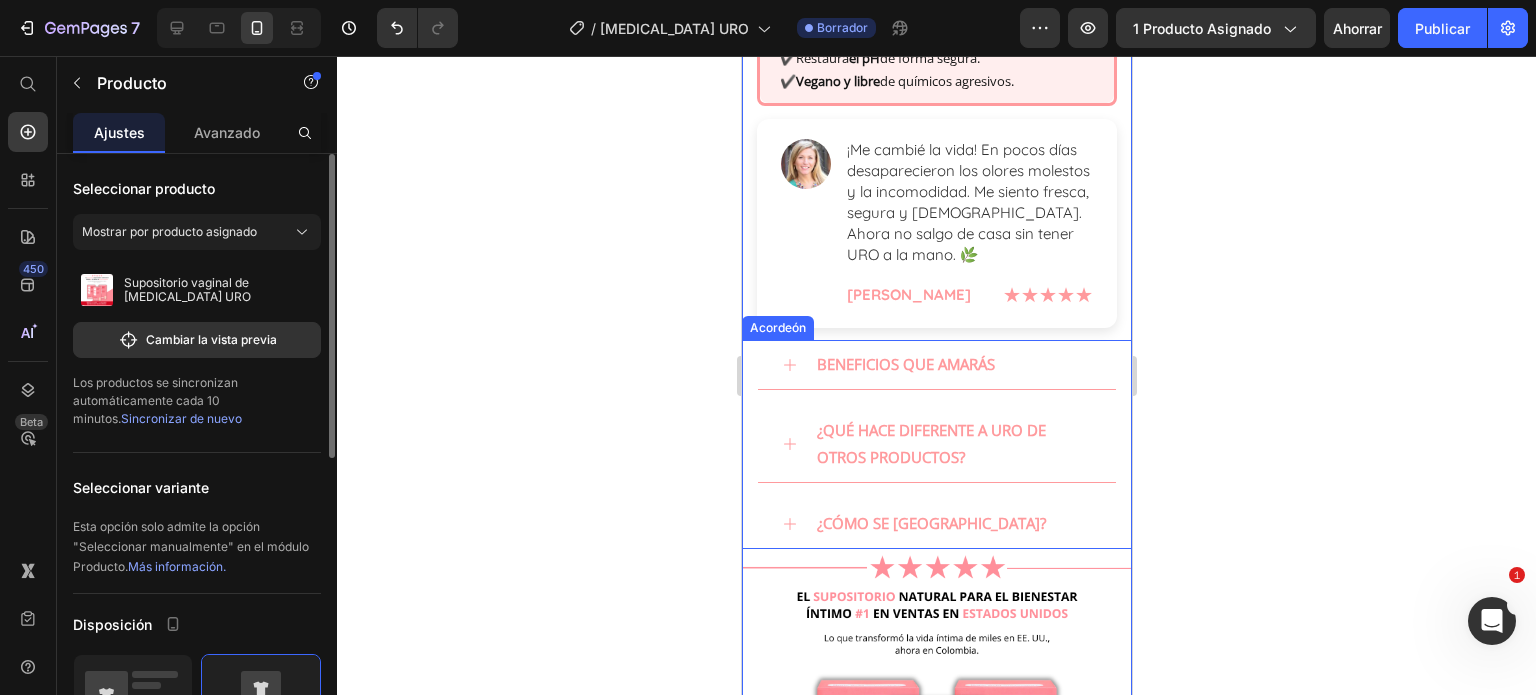 scroll, scrollTop: 853, scrollLeft: 0, axis: vertical 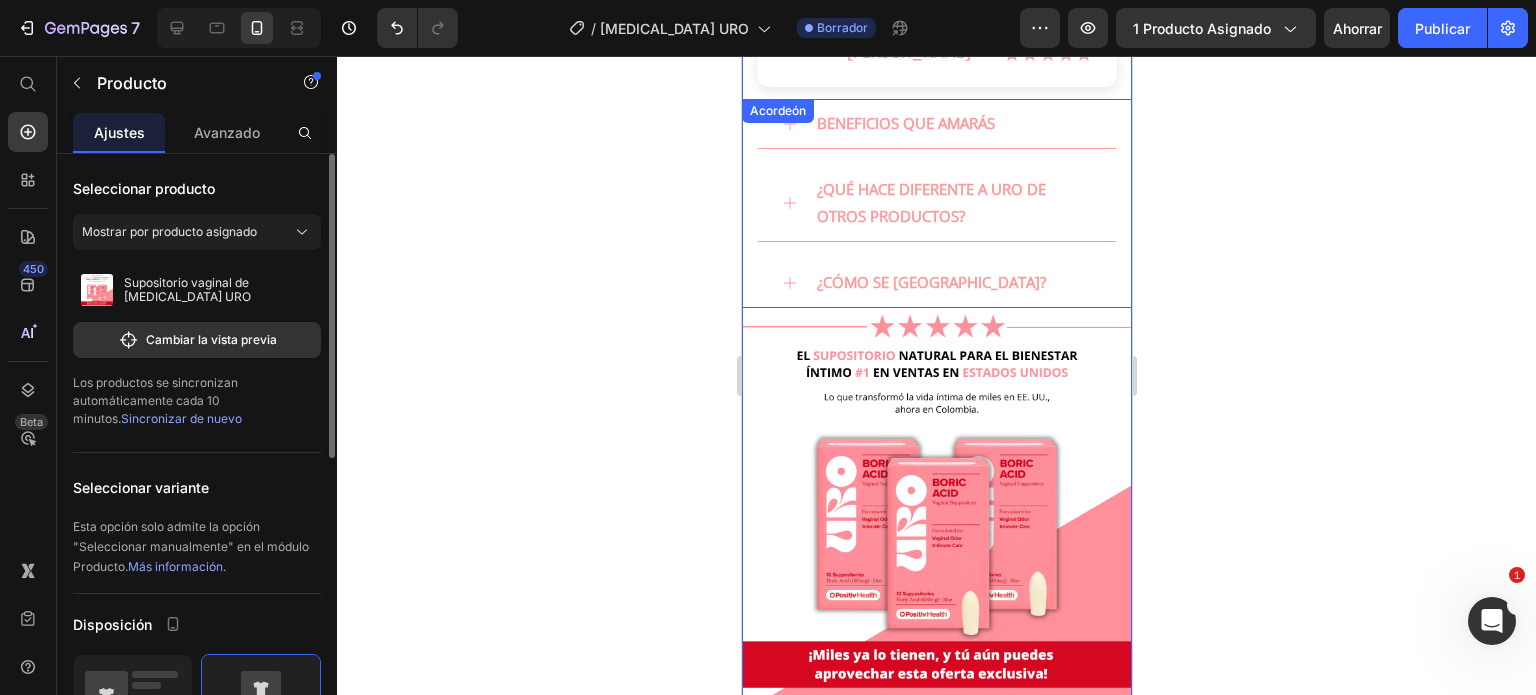 click on "¿CÓMO SE USA?" at bounding box center (936, 283) 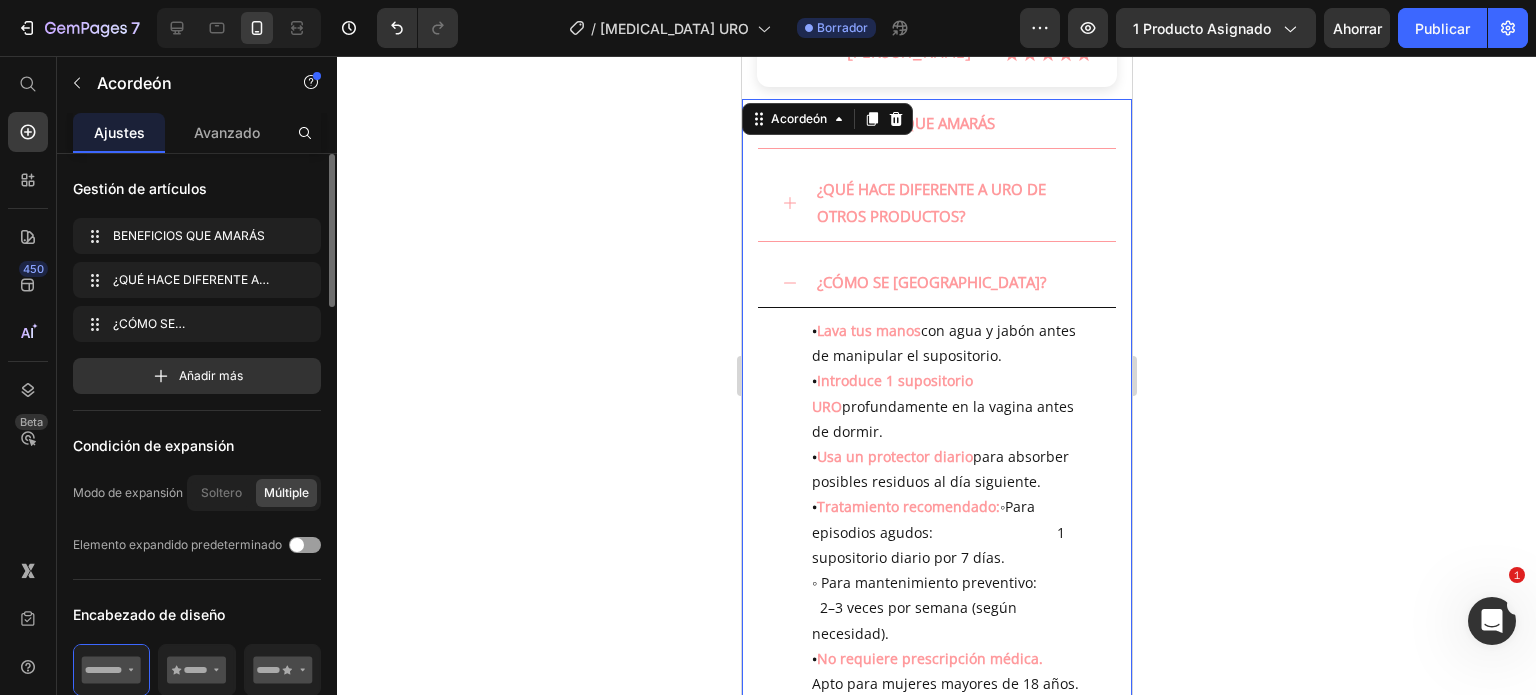 click on "¿CÓMO SE USA?" at bounding box center (952, 282) 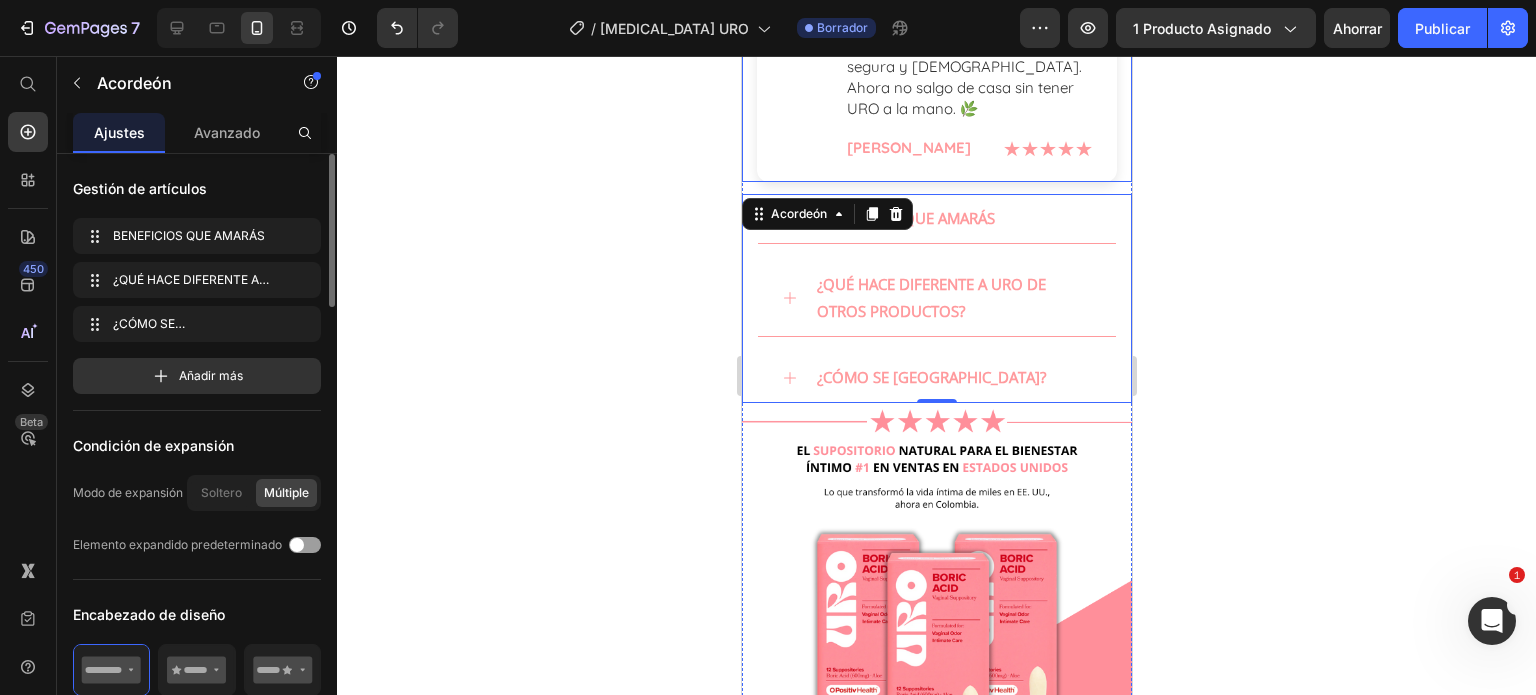 scroll, scrollTop: 653, scrollLeft: 0, axis: vertical 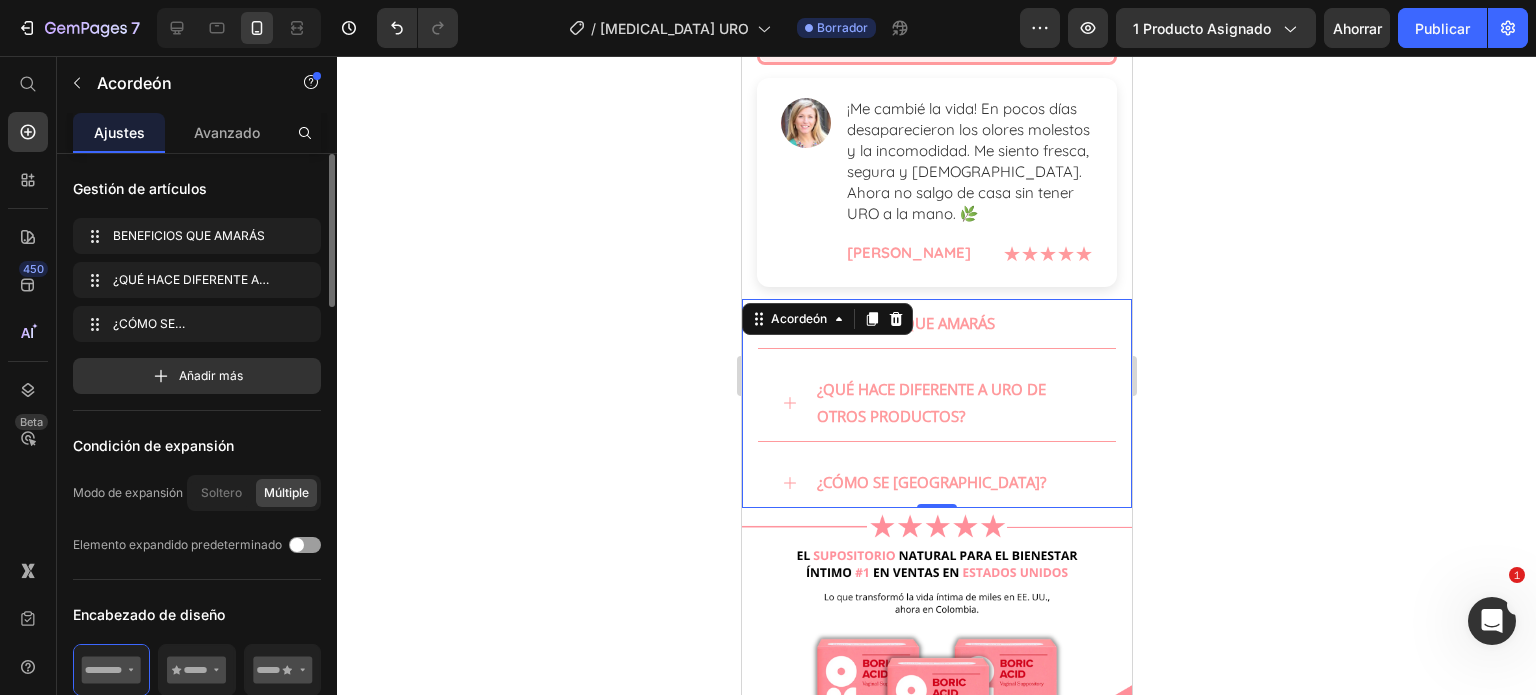 click on "Acordeón" at bounding box center [826, 319] 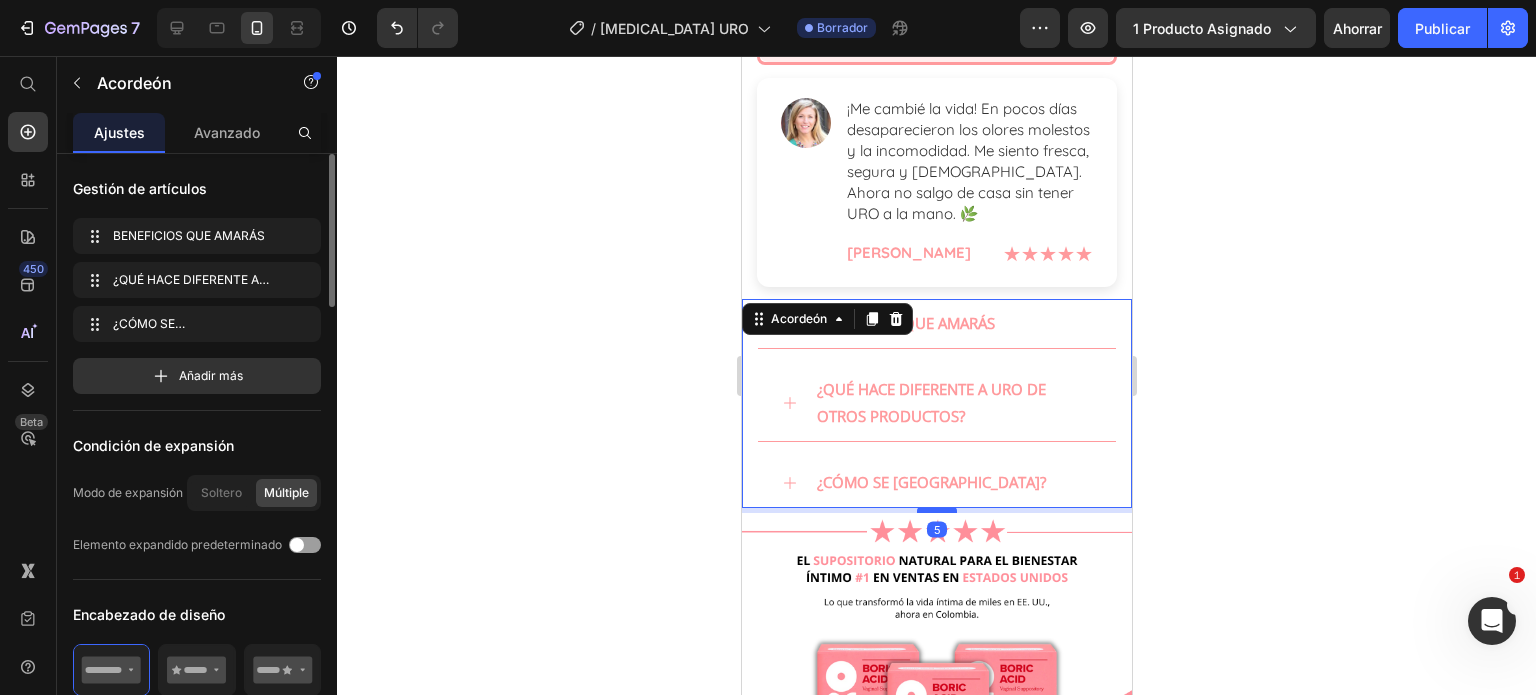 click at bounding box center (936, 510) 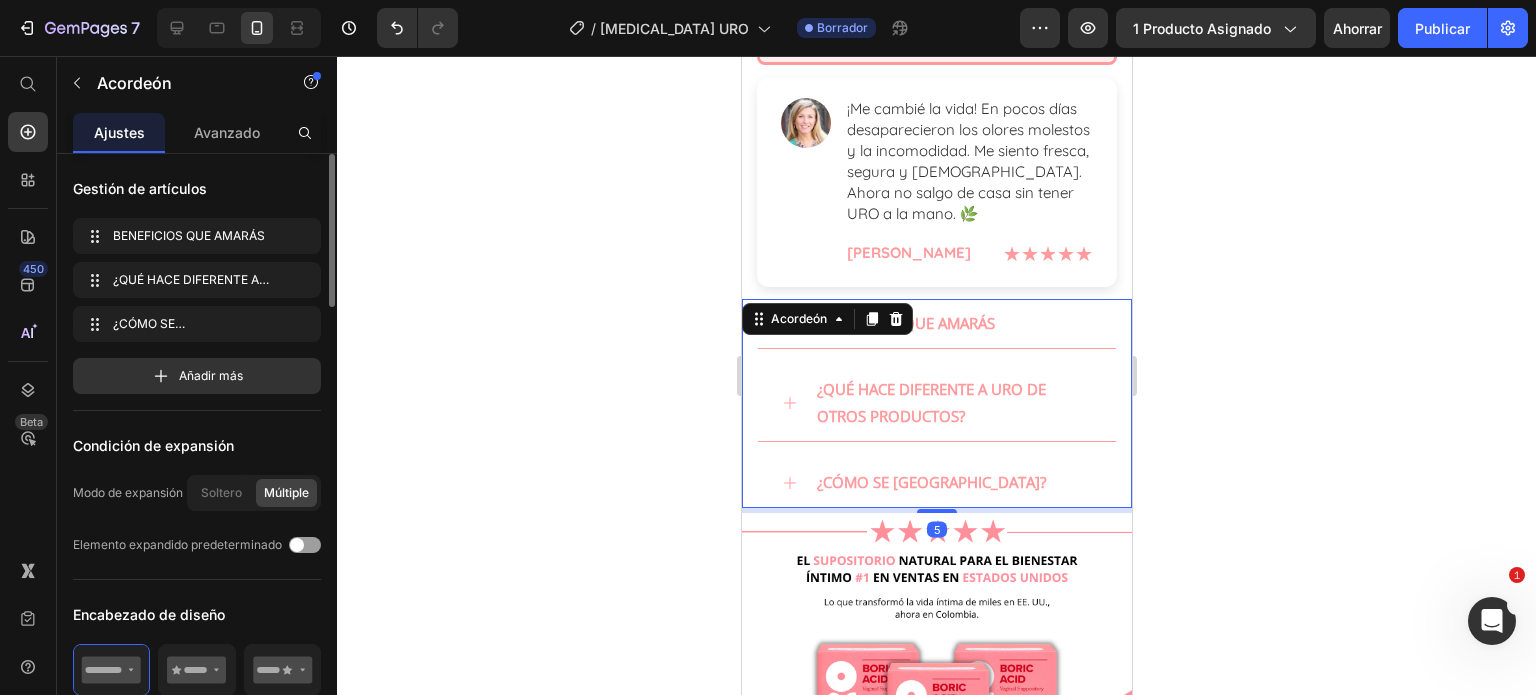 click 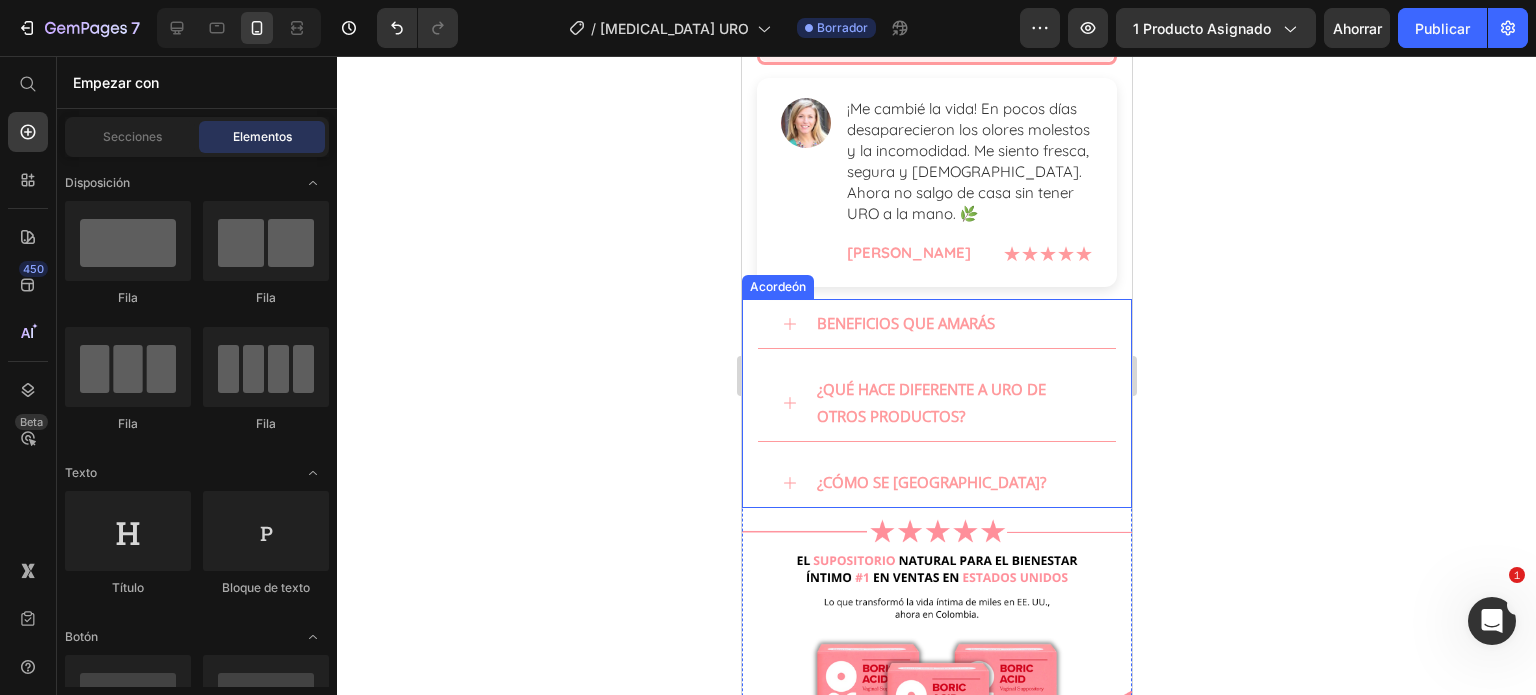 click on "Acordeón" at bounding box center (777, 286) 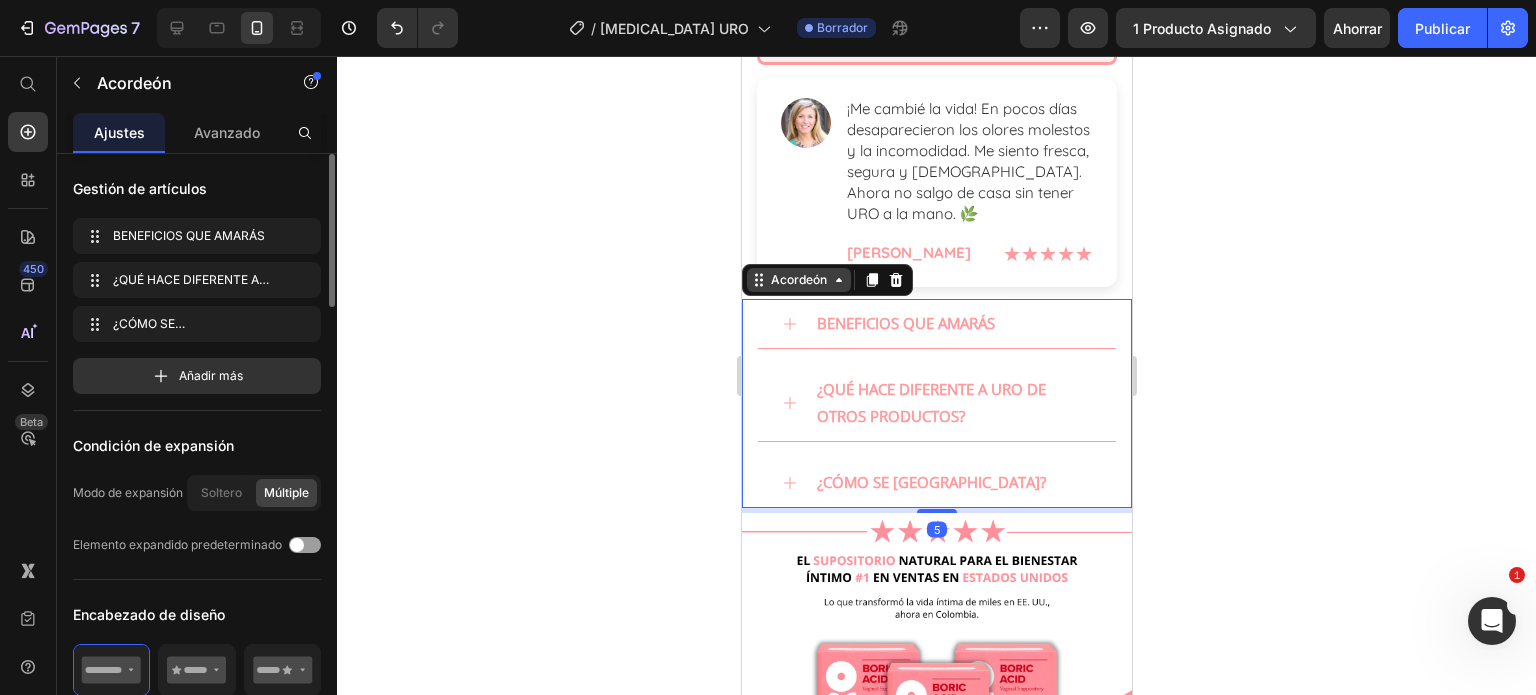 click on "Acordeón" at bounding box center [798, 279] 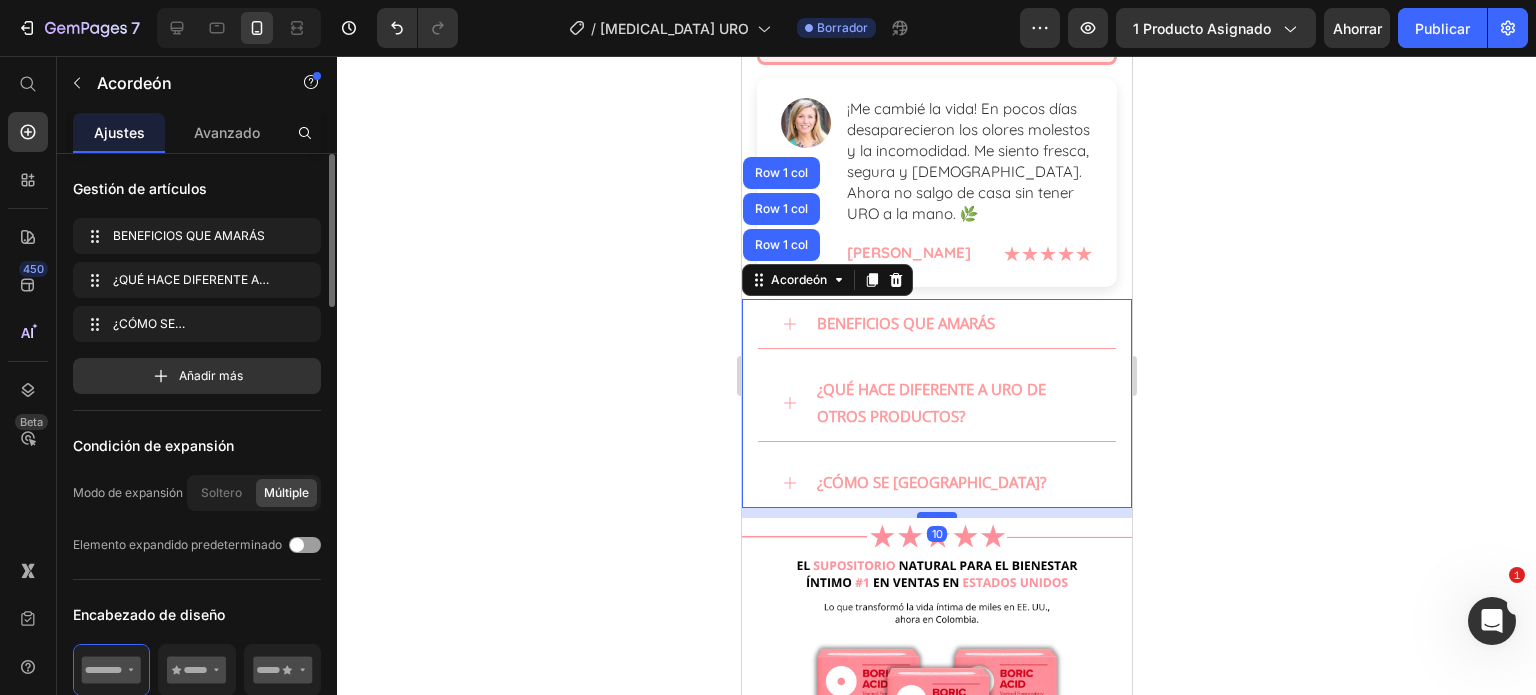 click at bounding box center [936, 515] 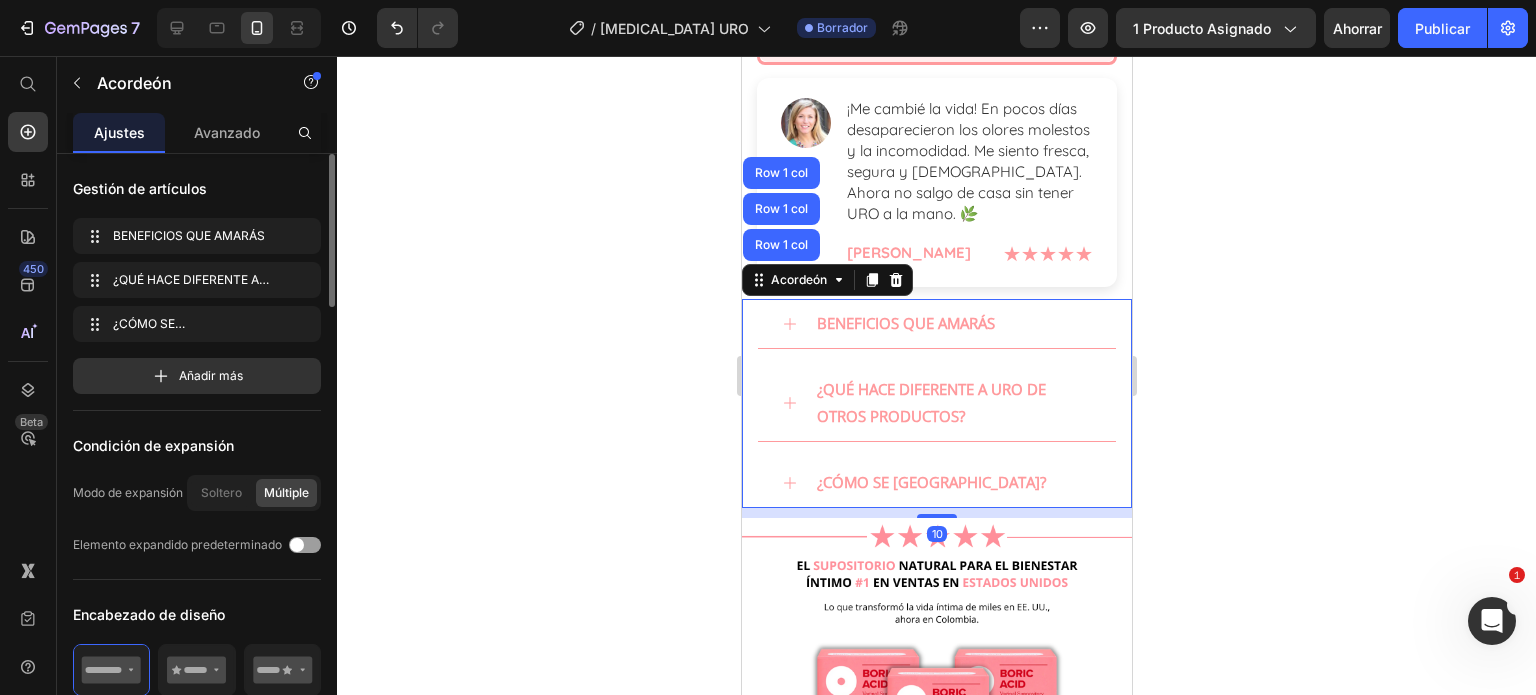 click 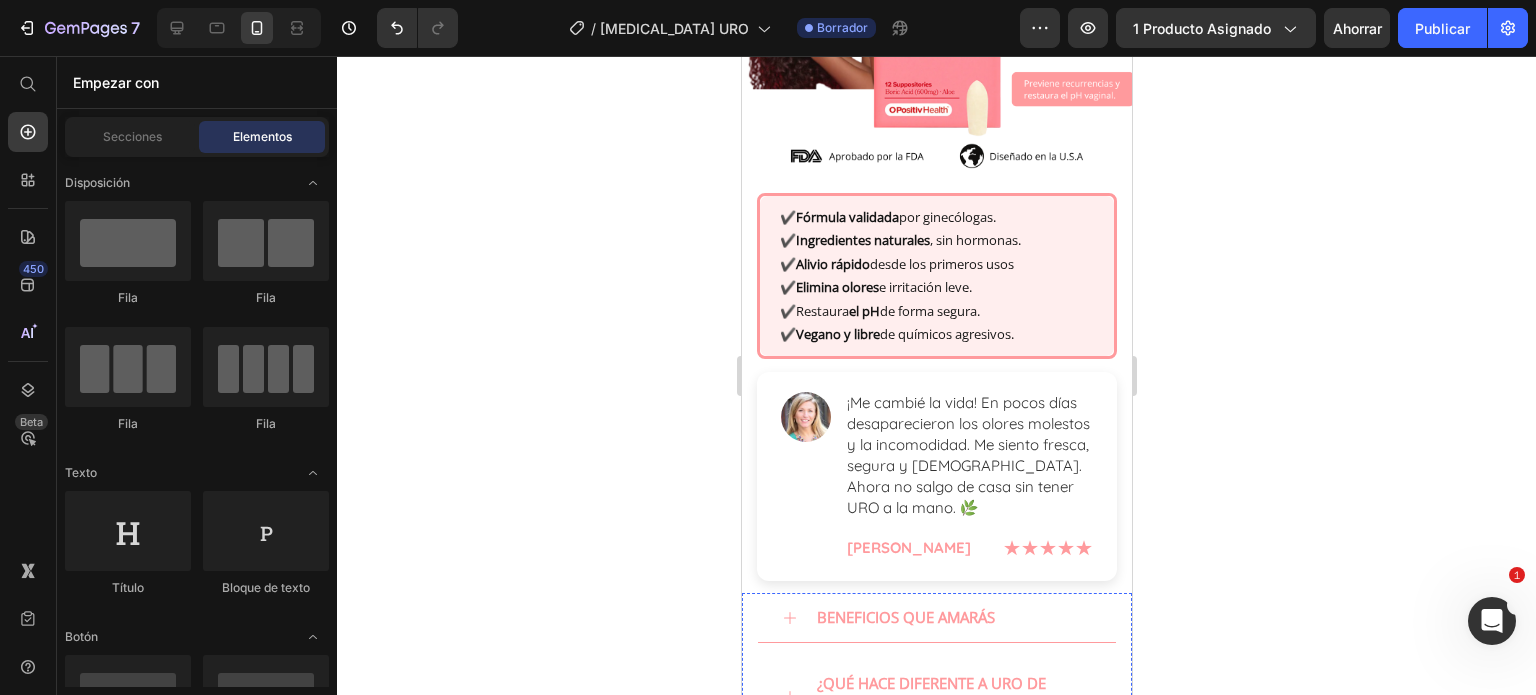 scroll, scrollTop: 0, scrollLeft: 0, axis: both 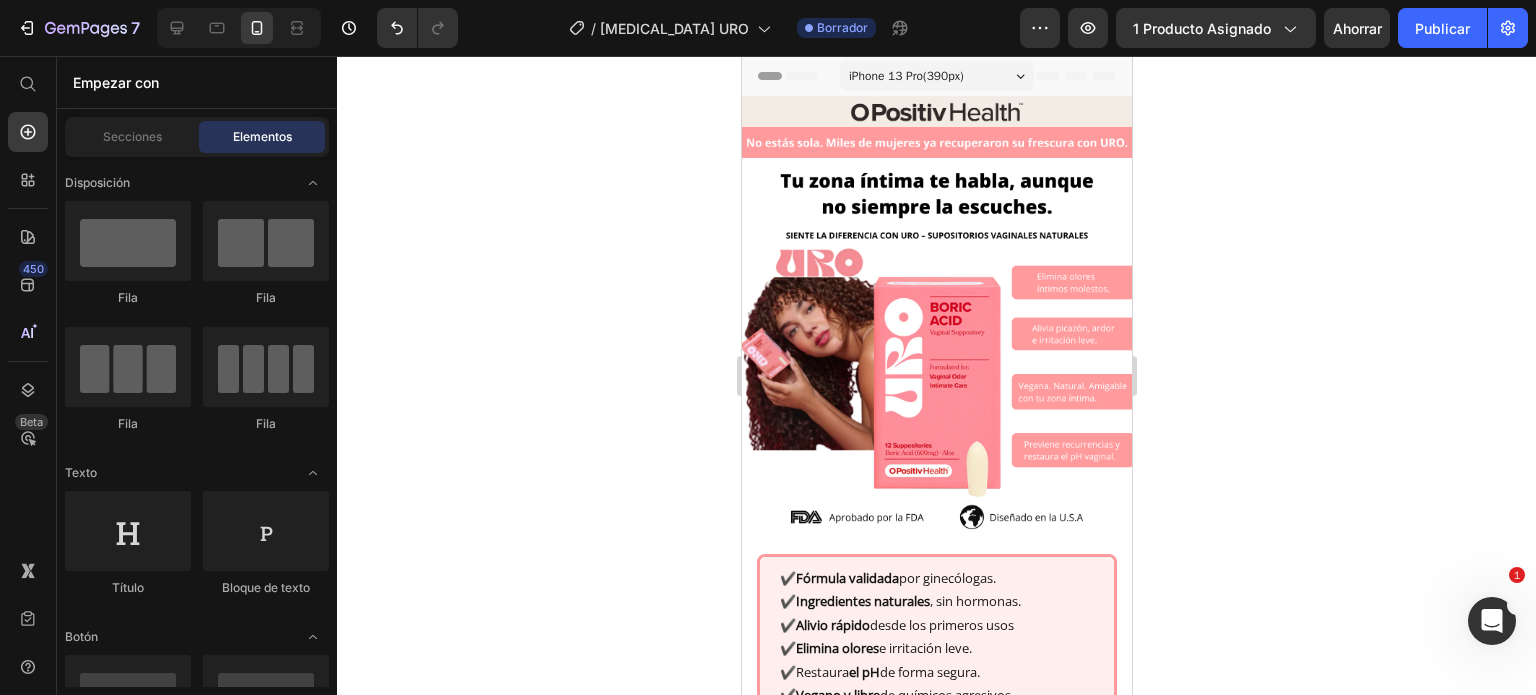 drag, startPoint x: 1420, startPoint y: 23, endPoint x: 1224, endPoint y: 154, distance: 235.74774 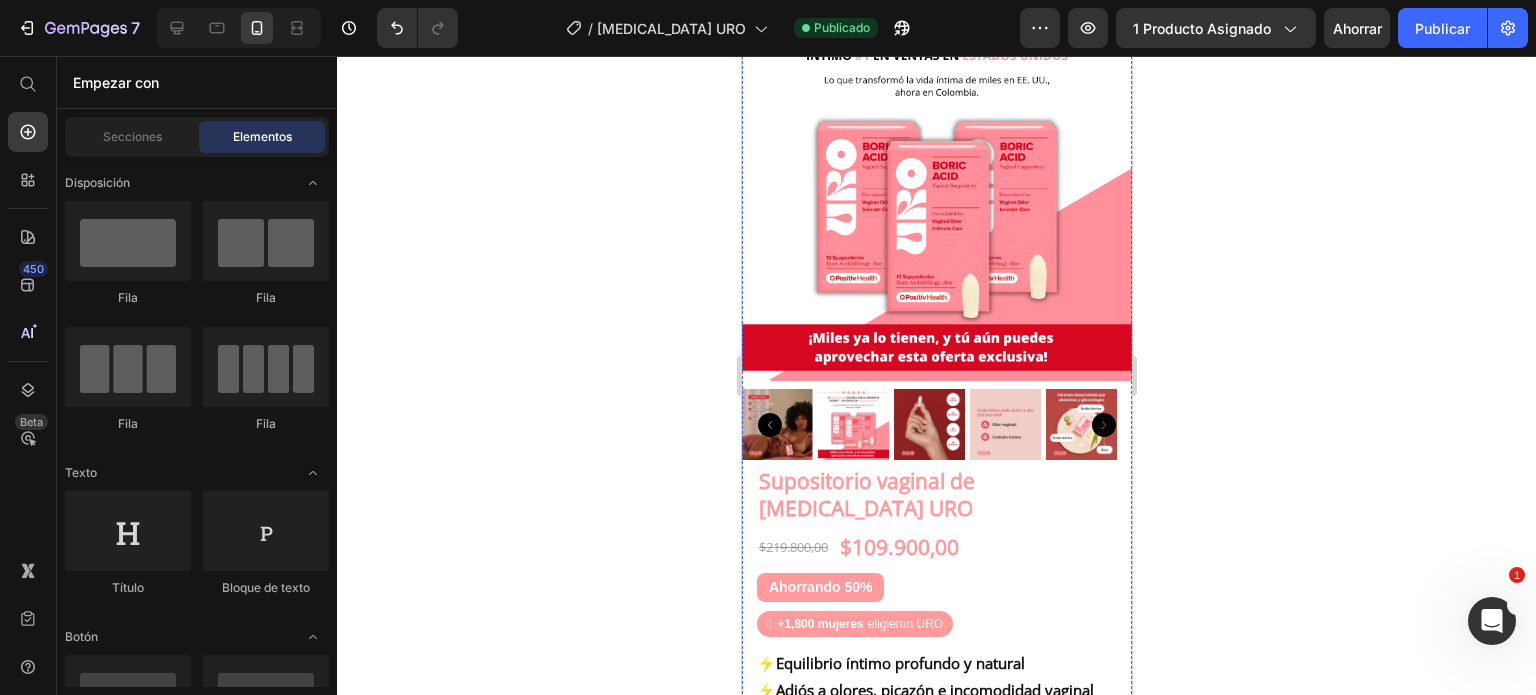 scroll, scrollTop: 1400, scrollLeft: 0, axis: vertical 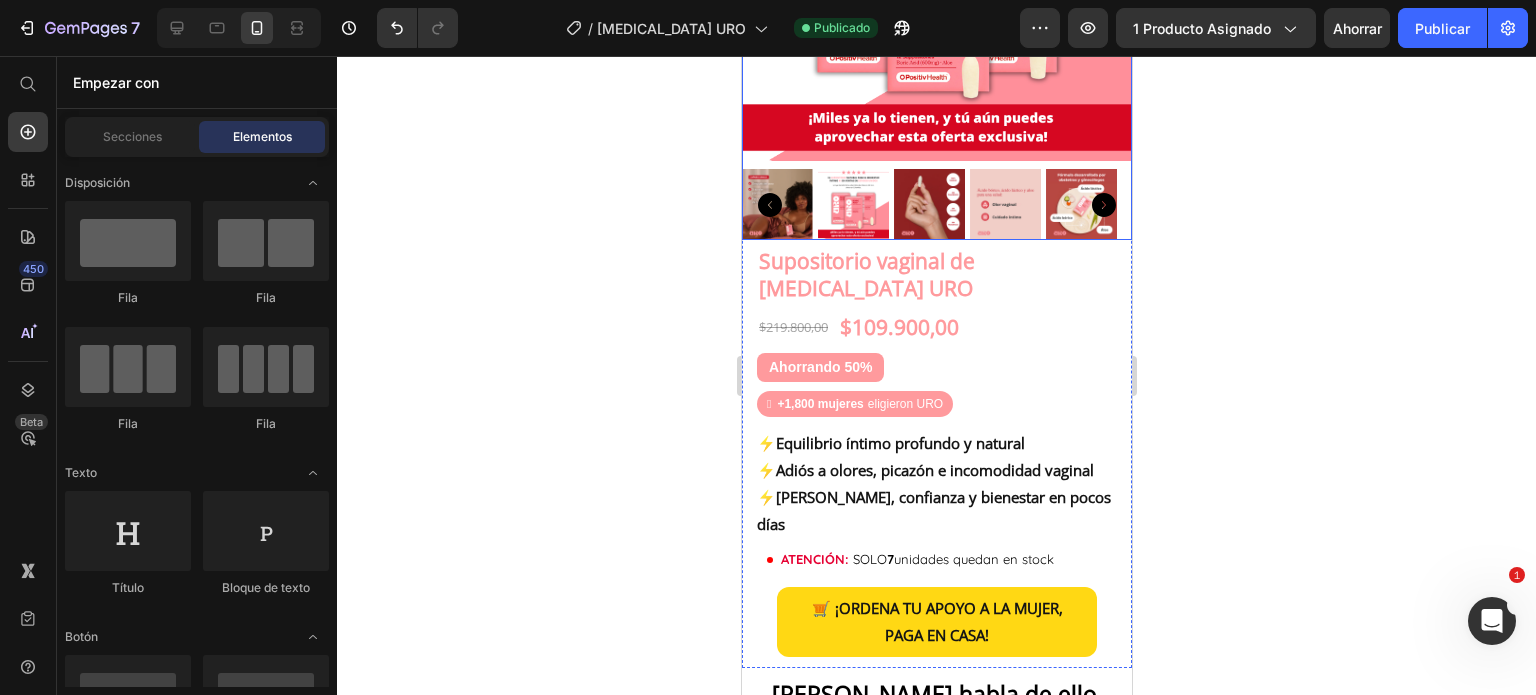 click at bounding box center (936, 204) 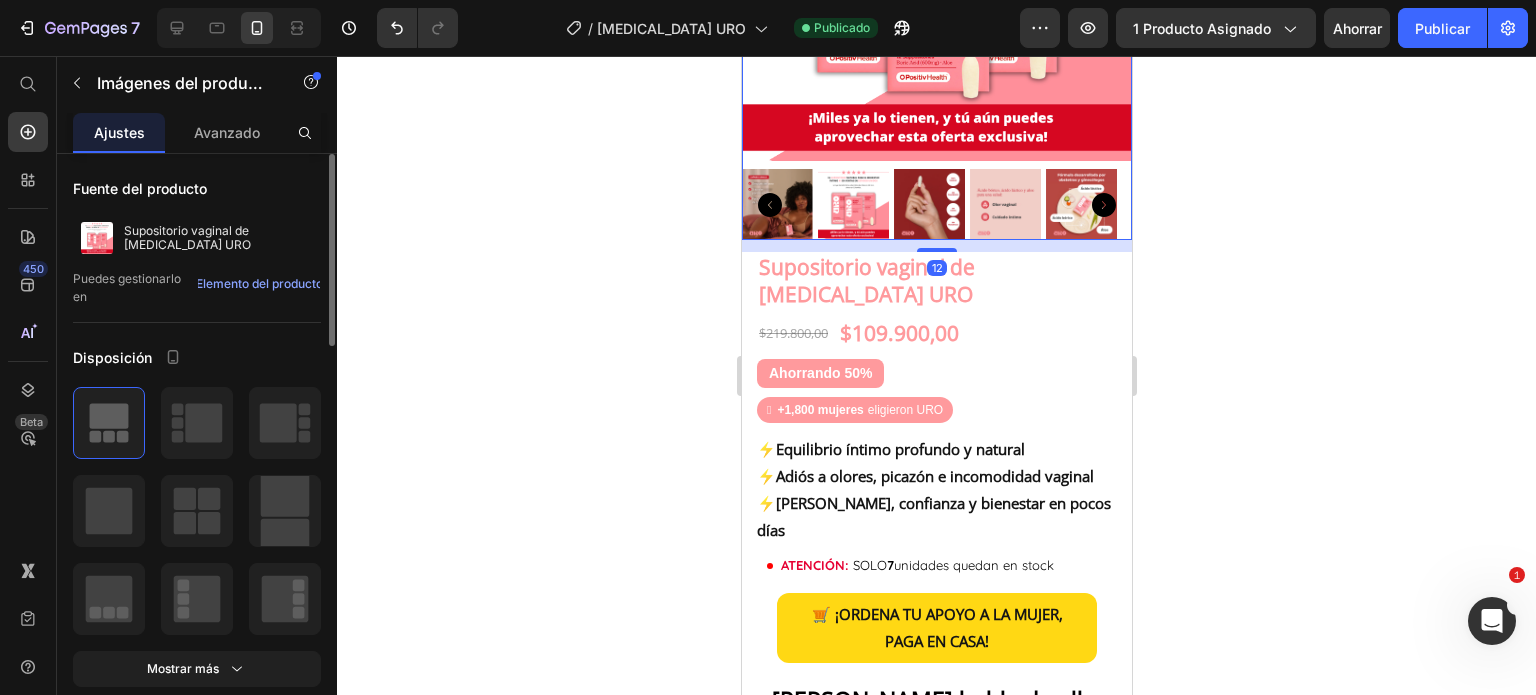 click at bounding box center (936, 250) 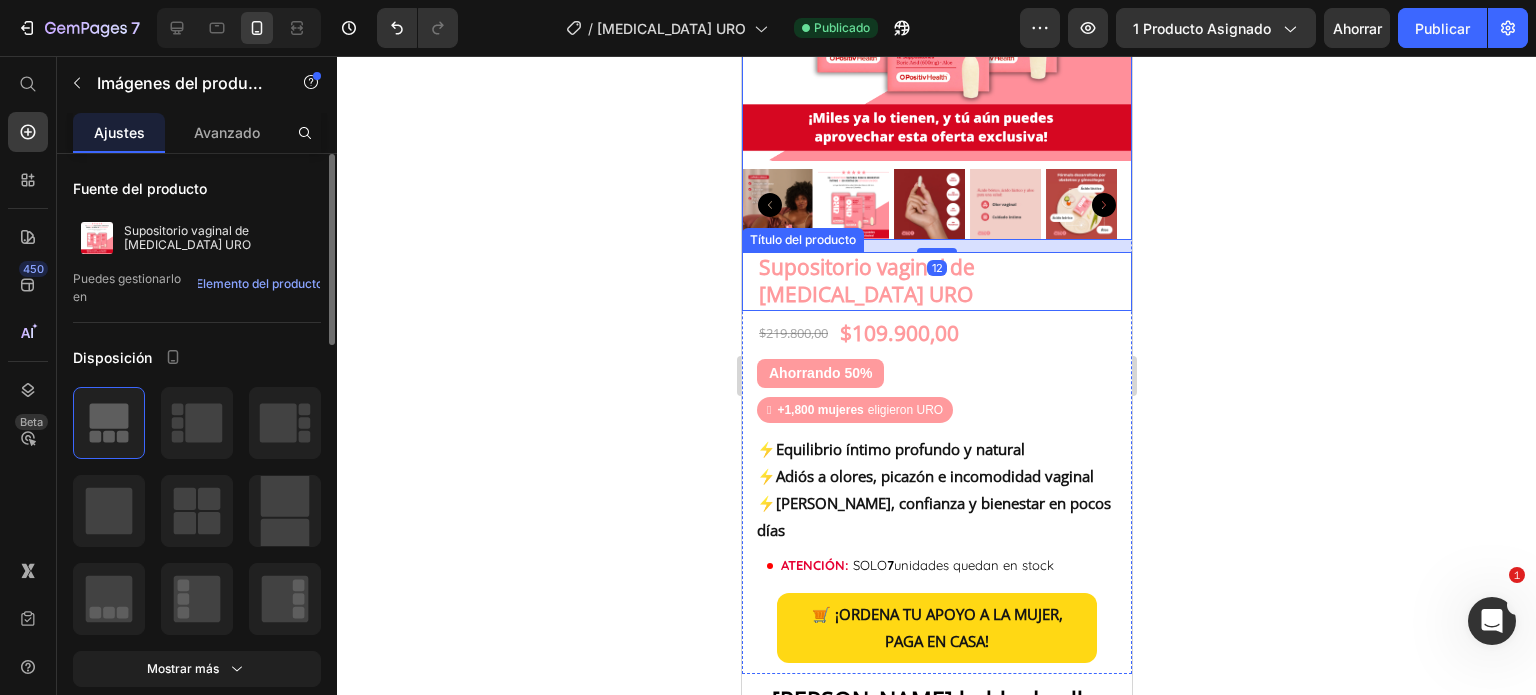 click on "Supositorio vaginal de ácido bórico URO" at bounding box center (936, 281) 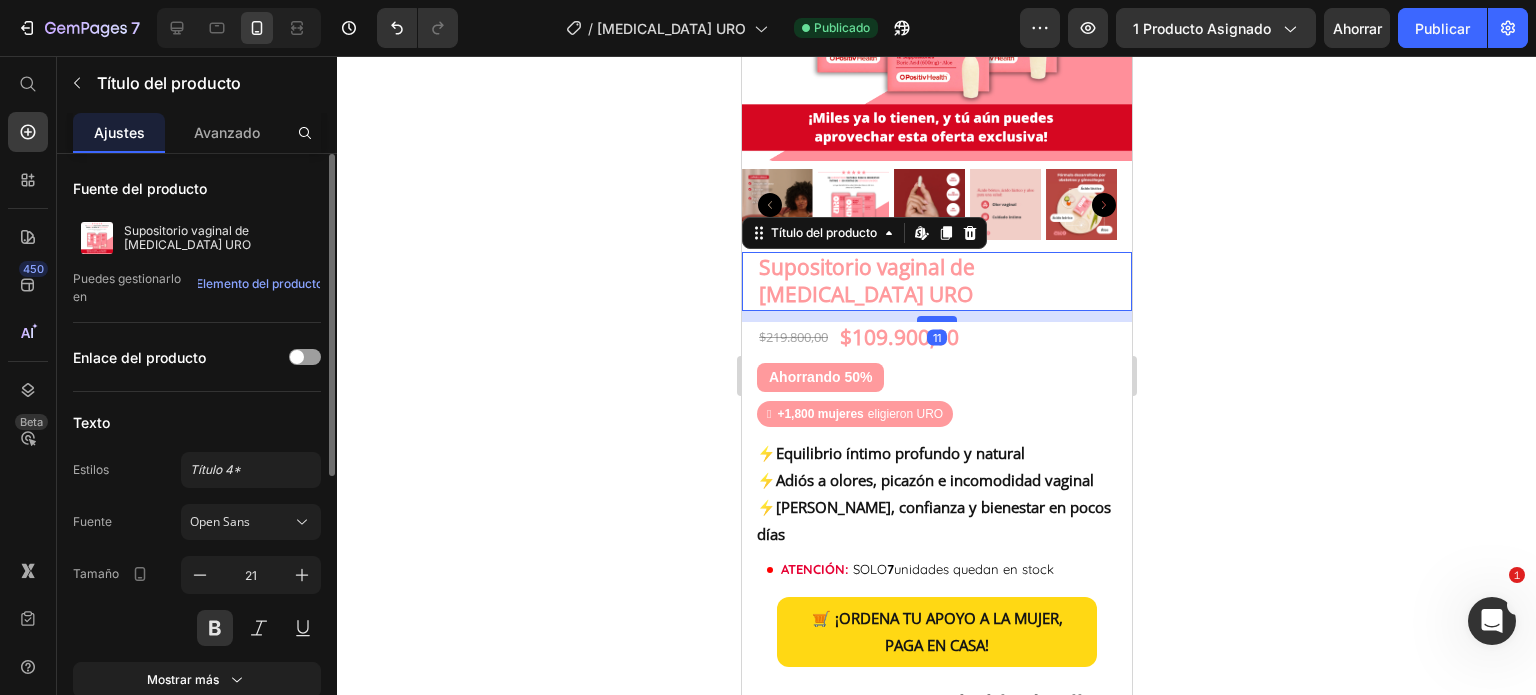 click at bounding box center [936, 319] 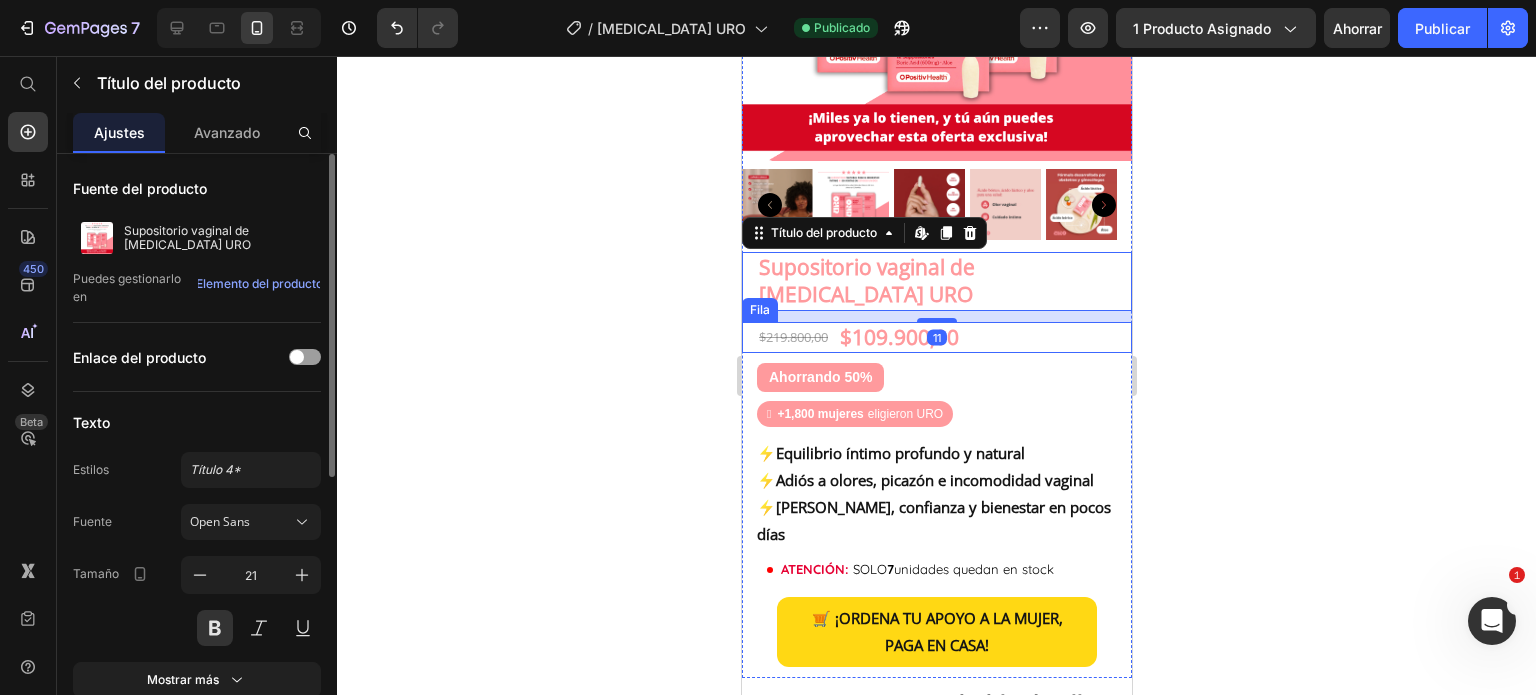 click on "$109.900,00 Precio del producto $219.800,00 Precio del producto Fila" at bounding box center (936, 337) 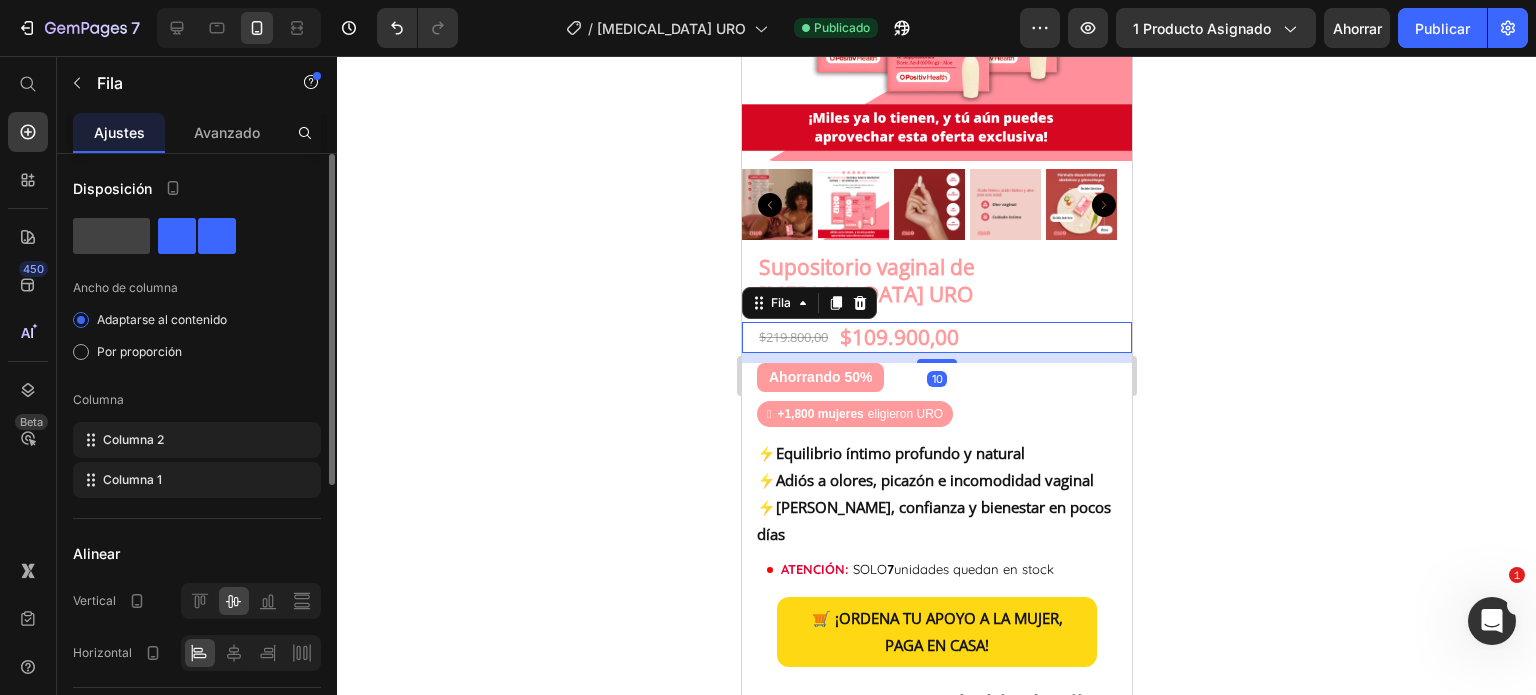 click 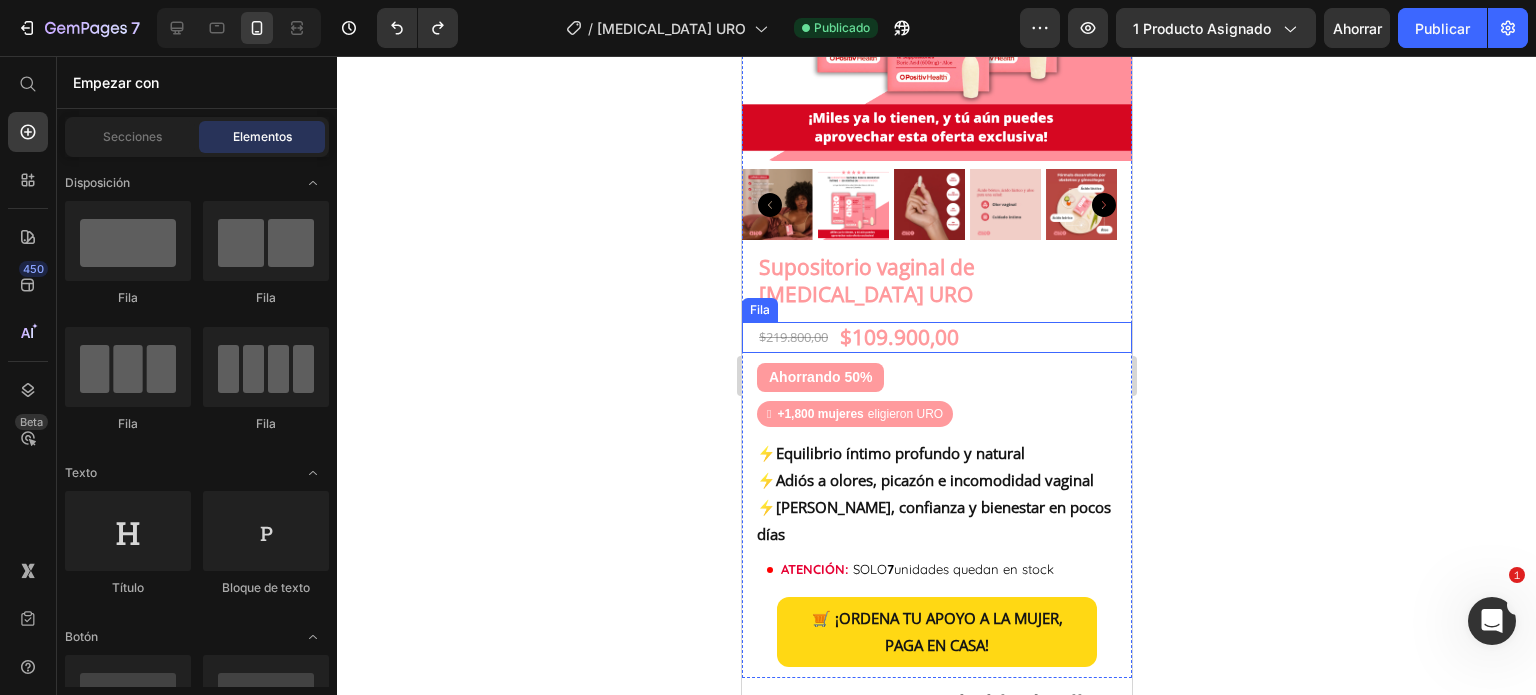 click on "$109.900,00 Precio del producto $219.800,00 Precio del producto Fila" at bounding box center (936, 337) 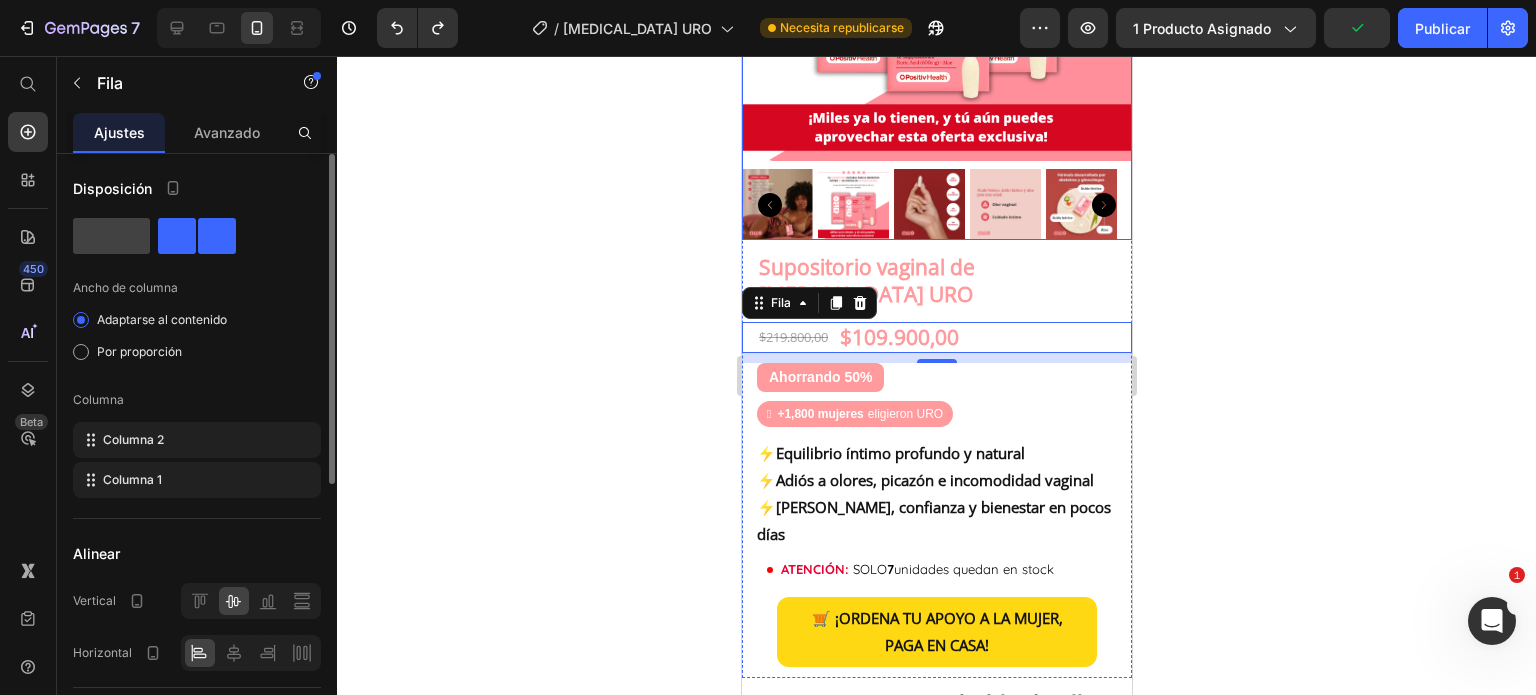 click at bounding box center [936, 204] 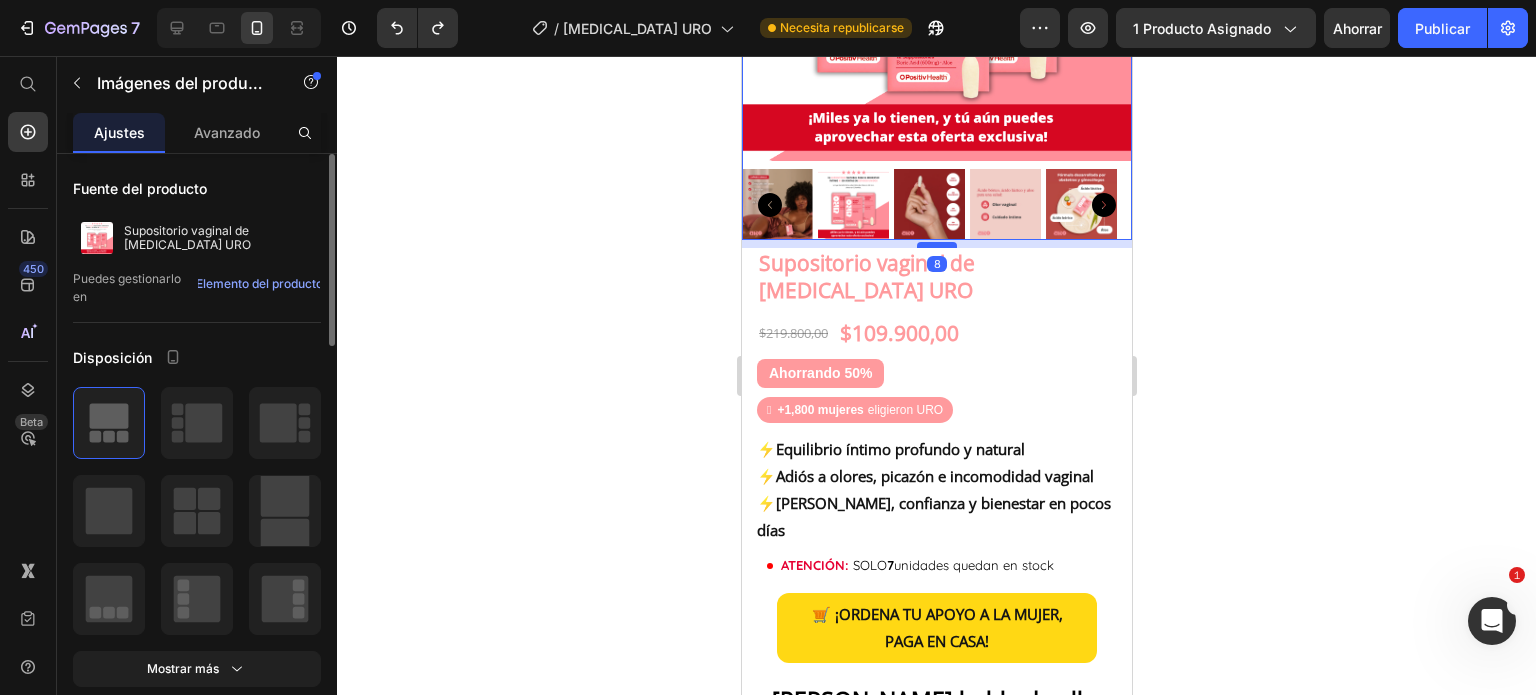 click at bounding box center (936, 245) 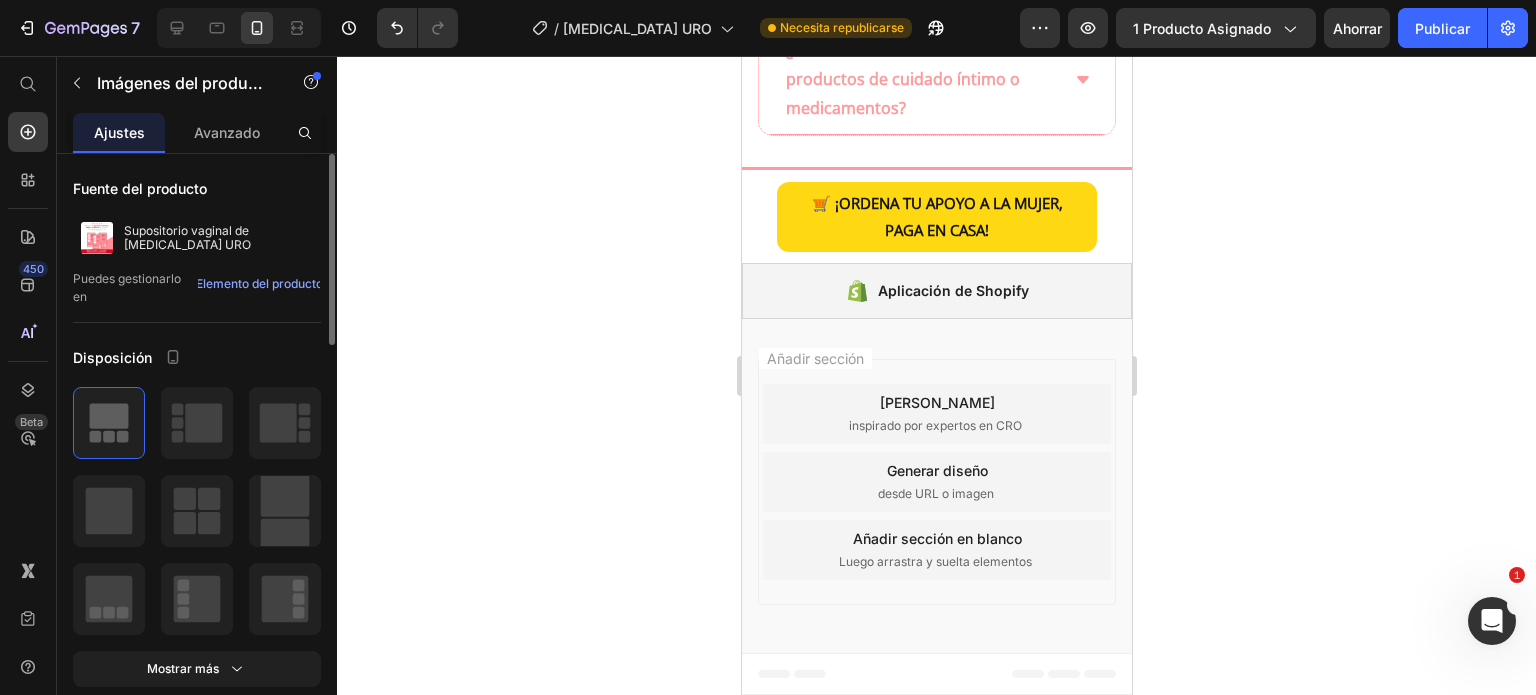 scroll, scrollTop: 4500, scrollLeft: 0, axis: vertical 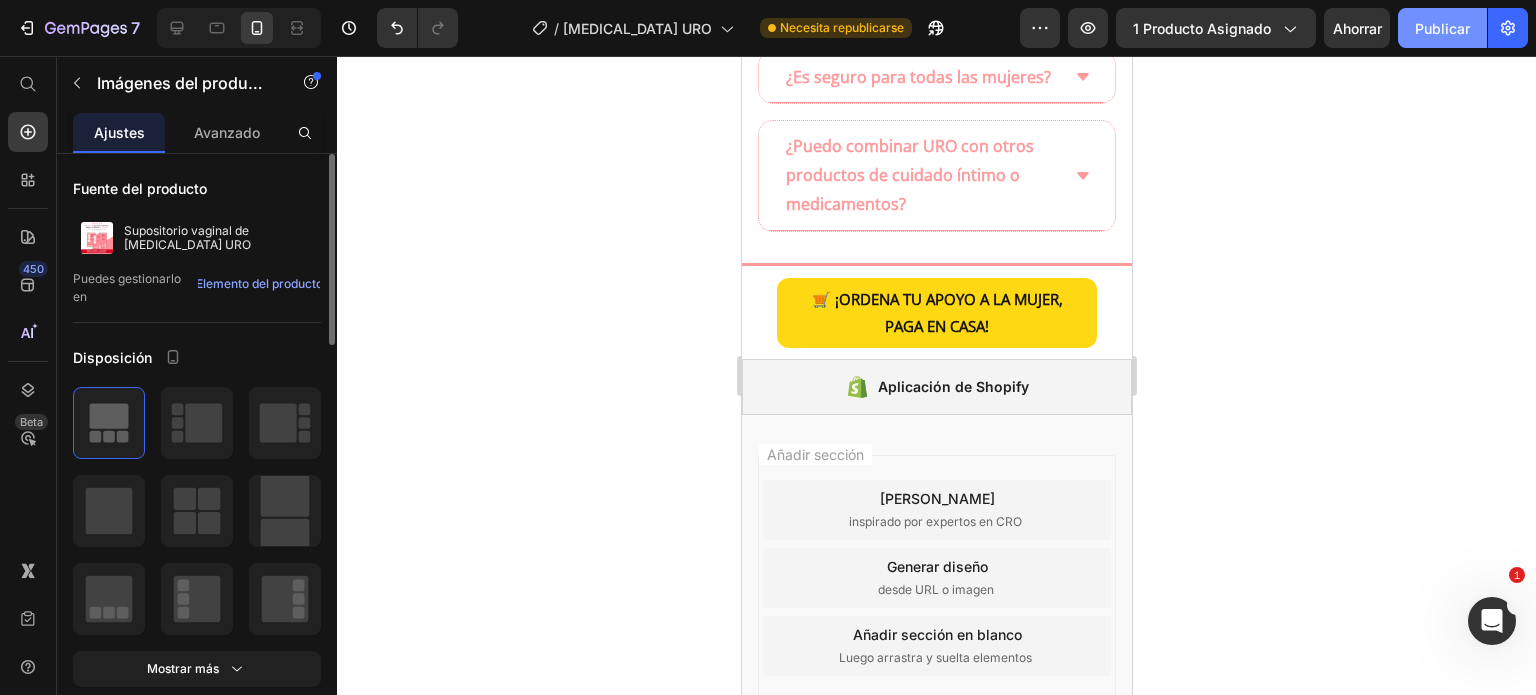 click on "Publicar" 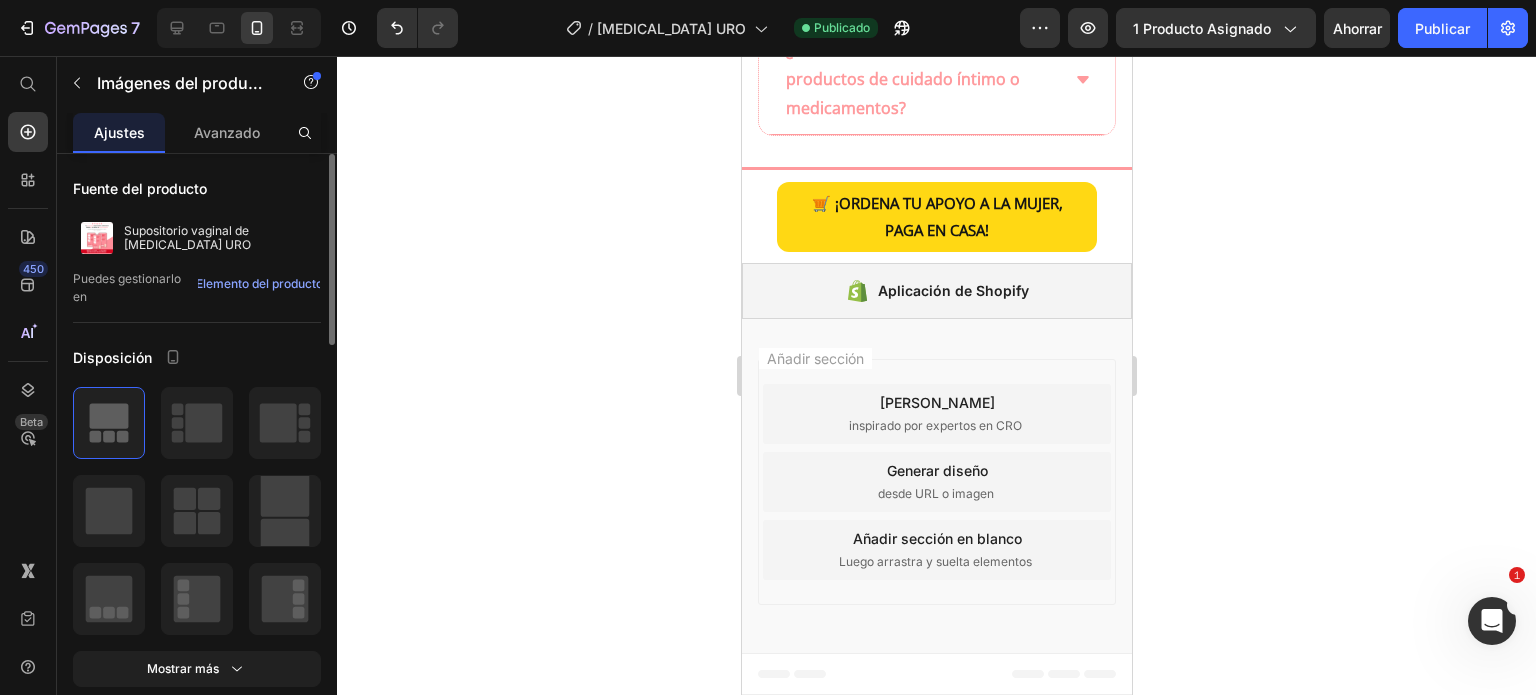 scroll, scrollTop: 6269, scrollLeft: 0, axis: vertical 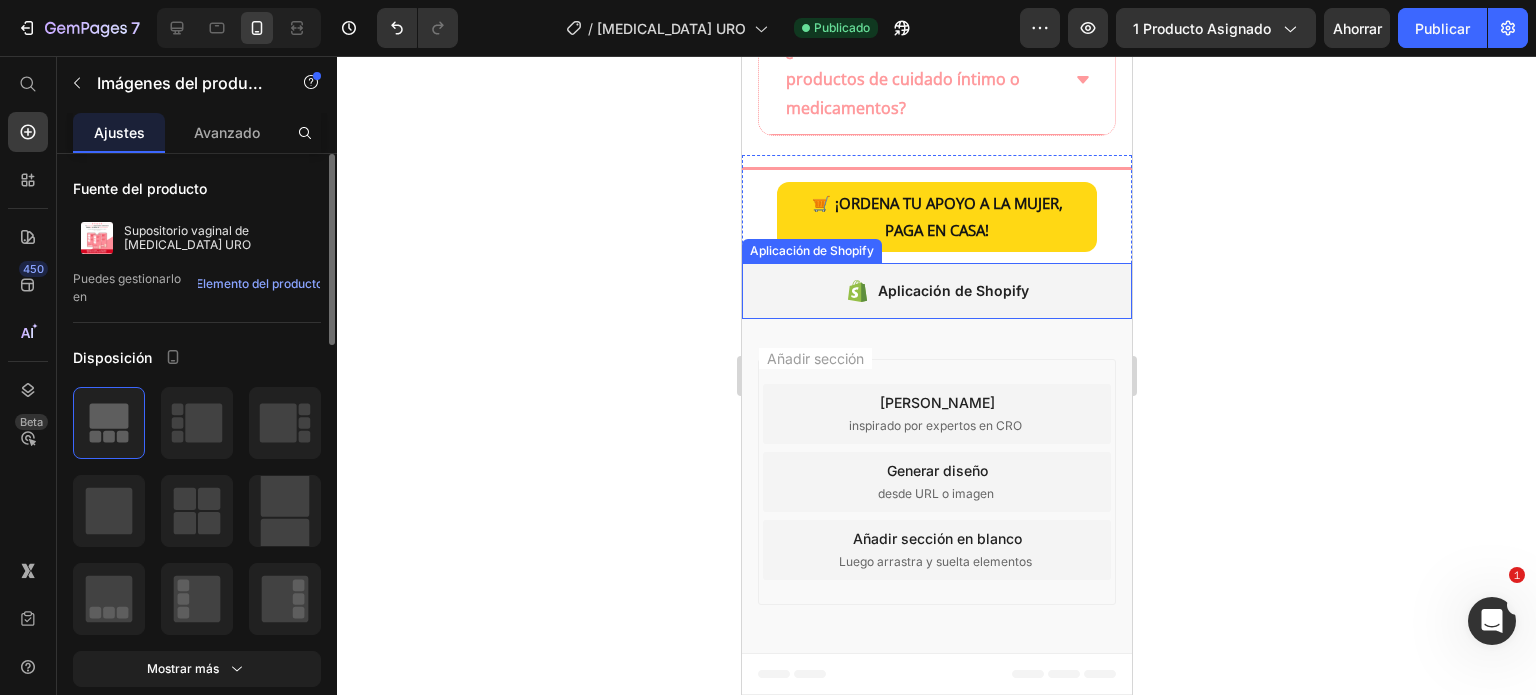 click on "Aplicación de Shopify" at bounding box center (952, 290) 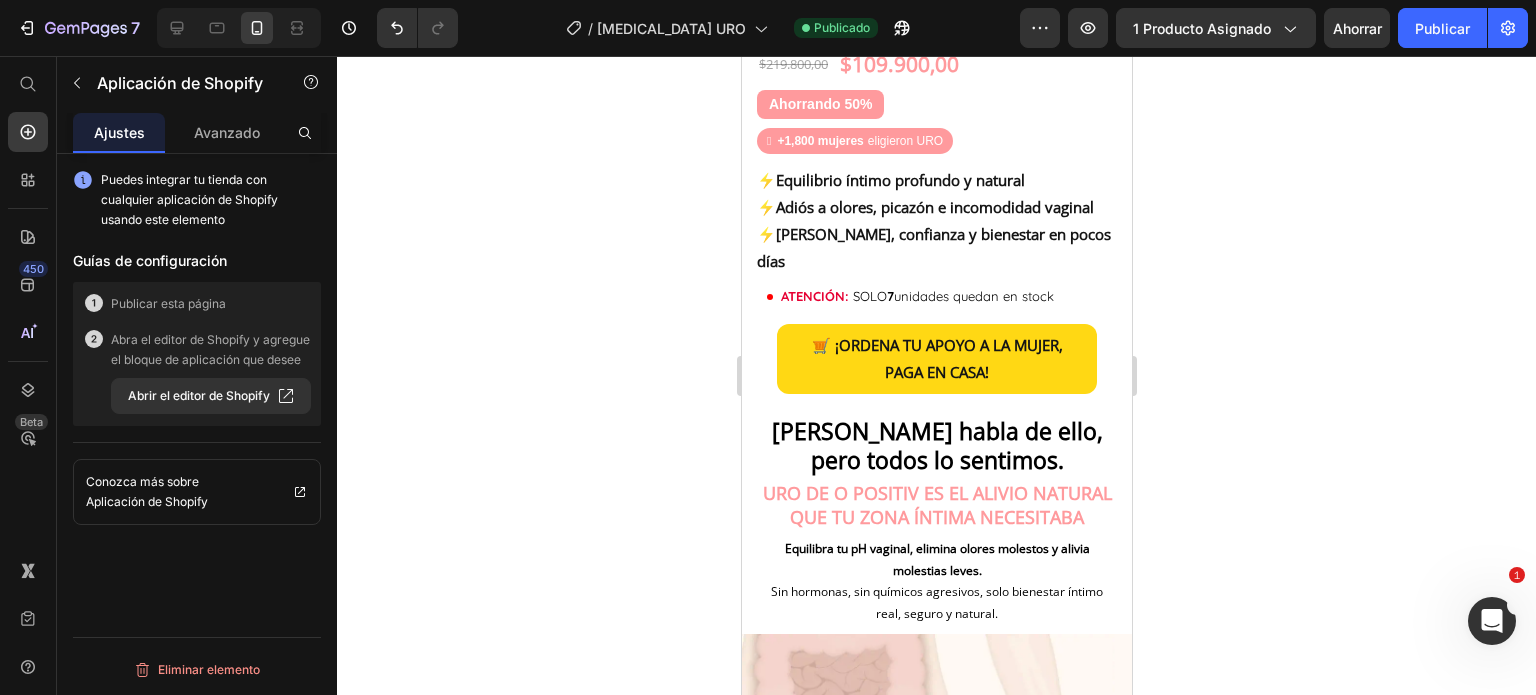 scroll, scrollTop: 1369, scrollLeft: 0, axis: vertical 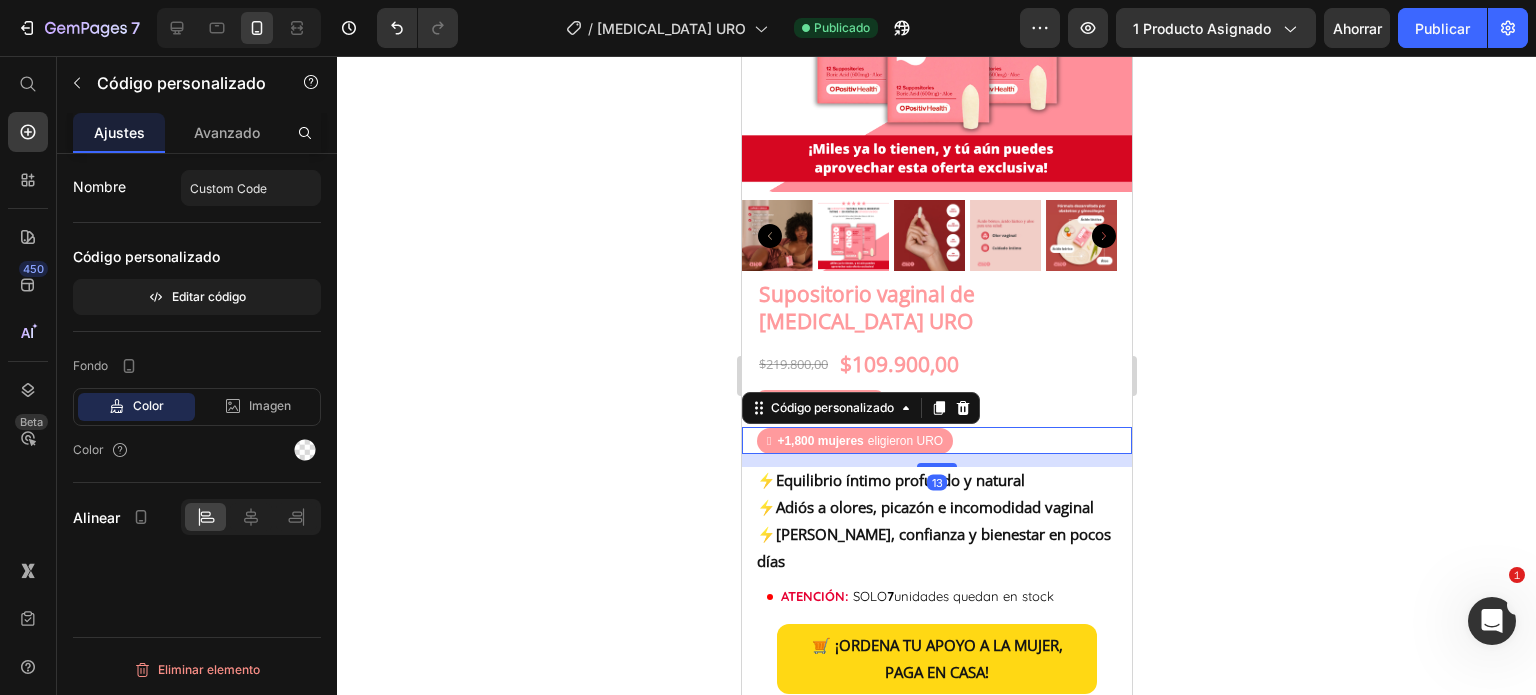 click 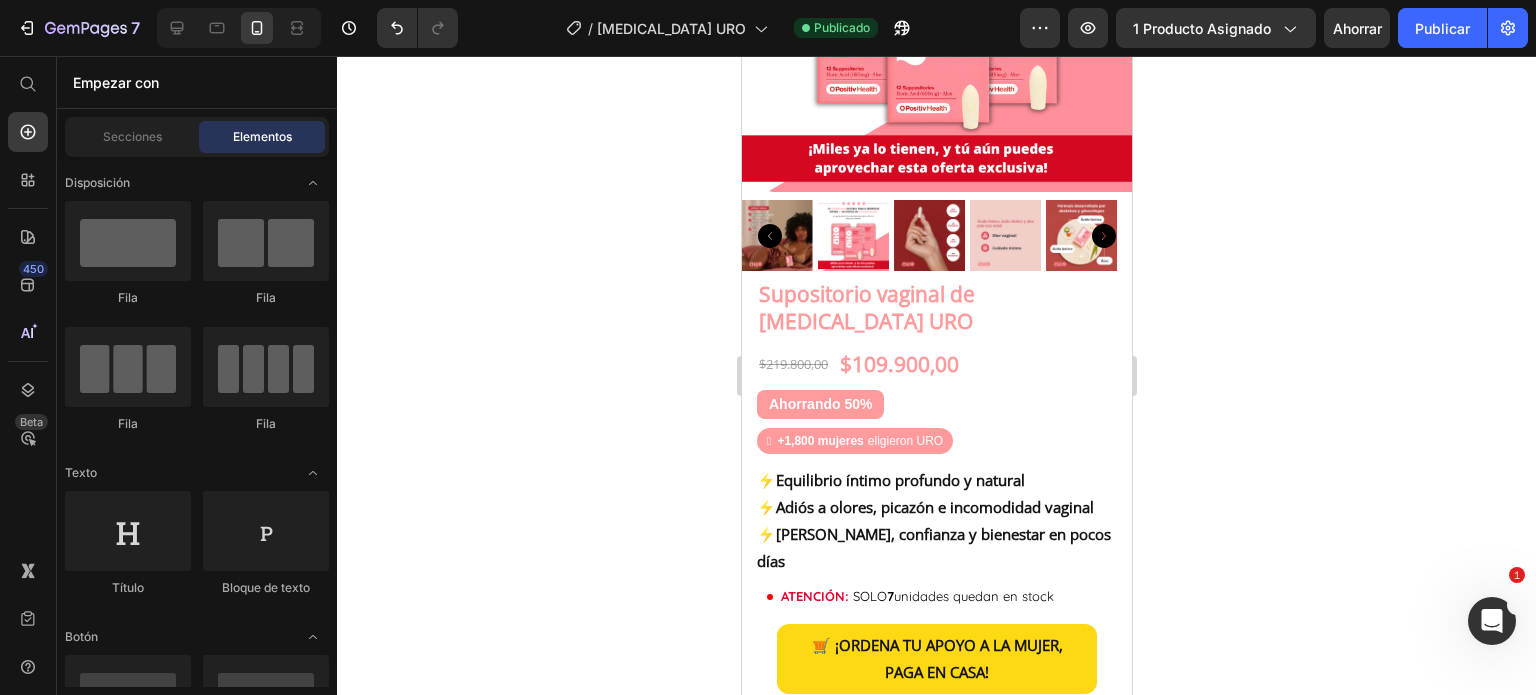 click 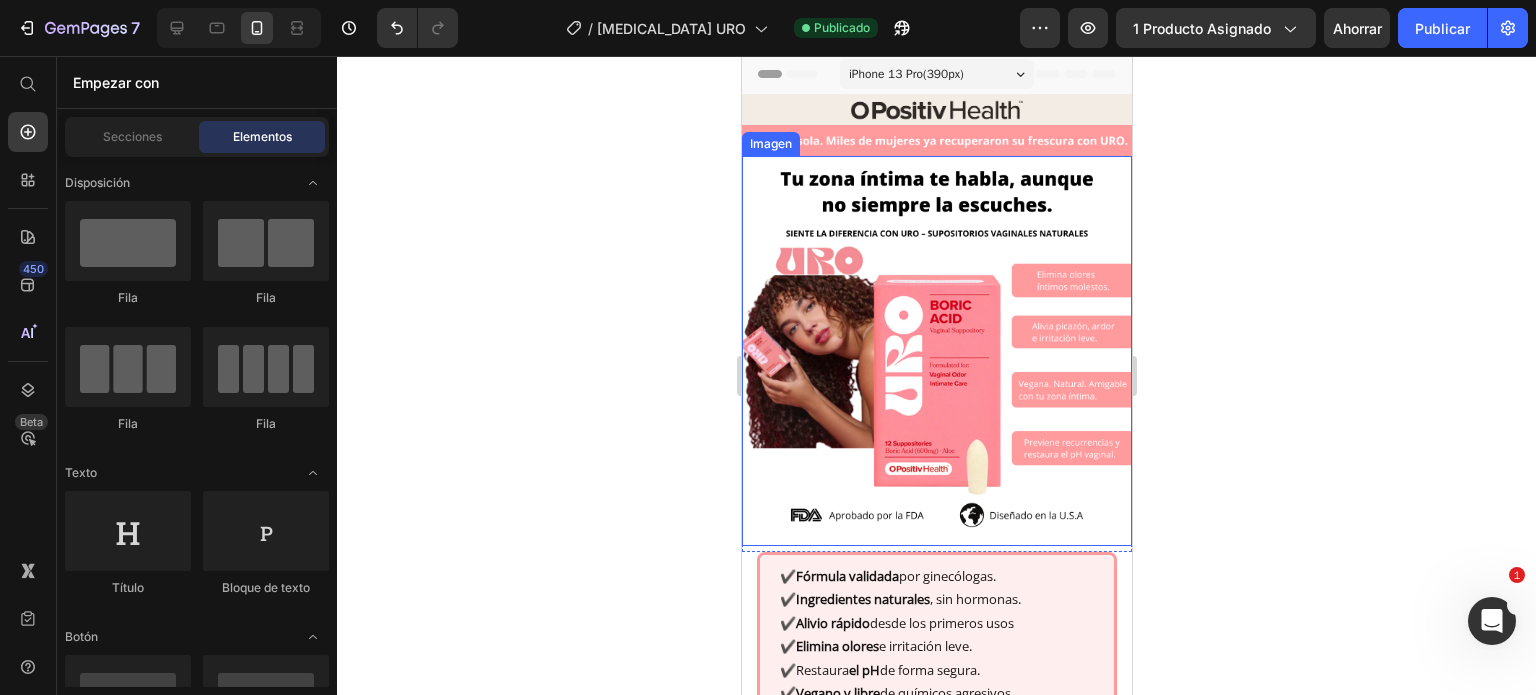scroll, scrollTop: 0, scrollLeft: 0, axis: both 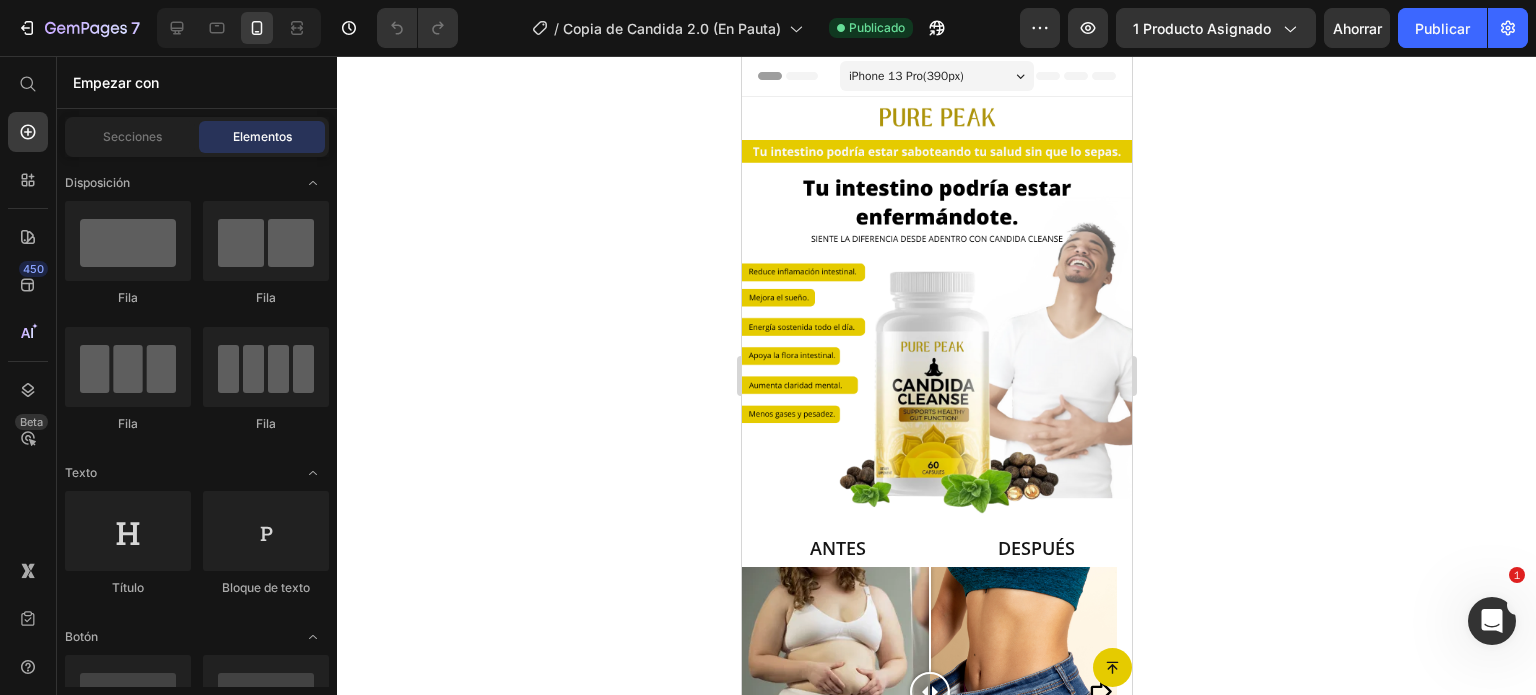 click 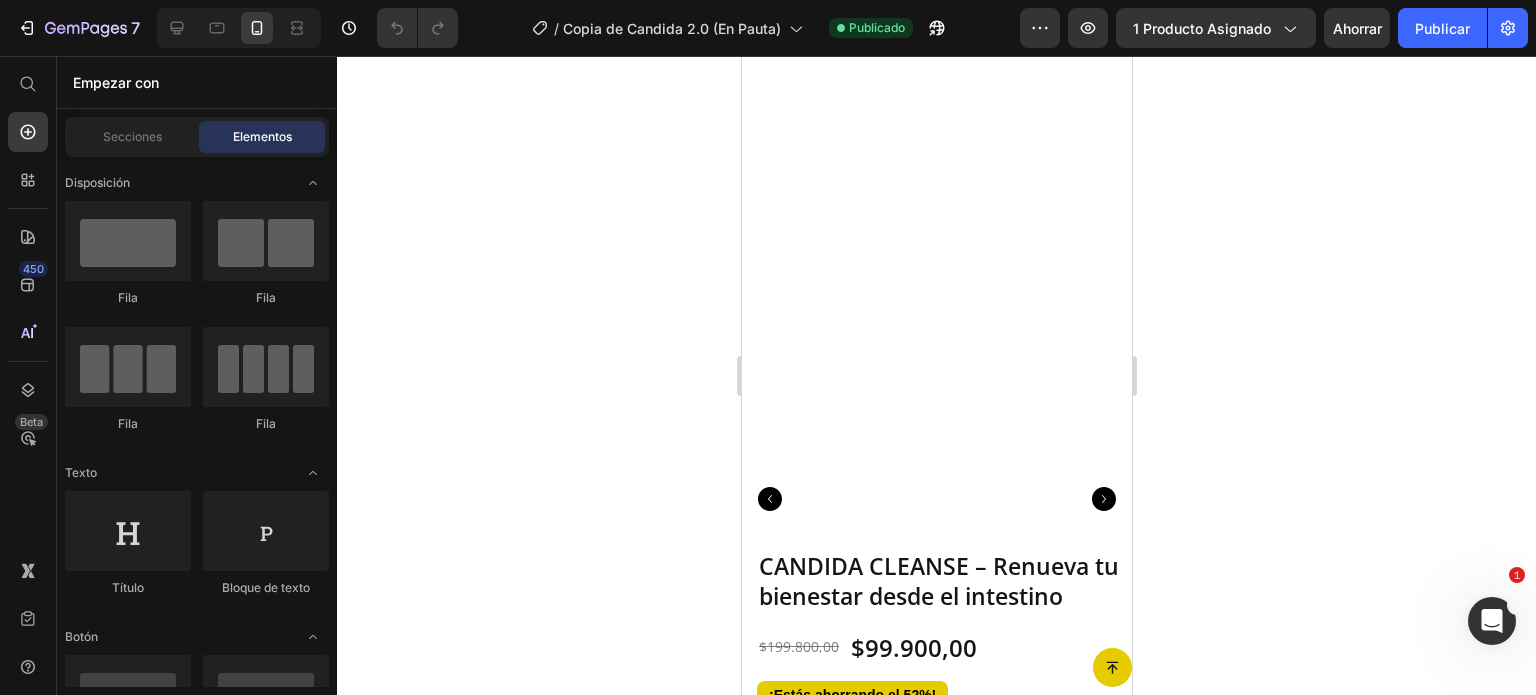 scroll, scrollTop: 1500, scrollLeft: 0, axis: vertical 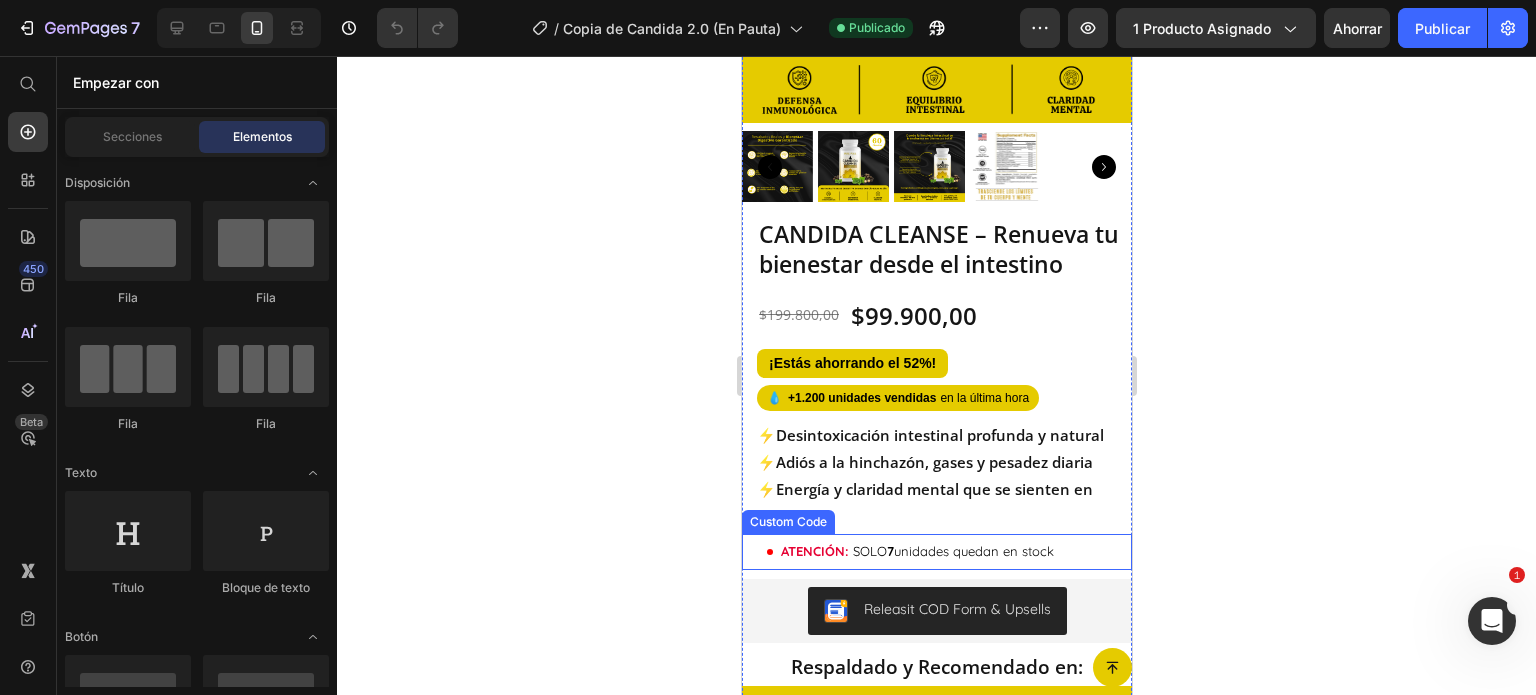 click on "SOLO  7  unidades quedan en stock" at bounding box center [952, 551] 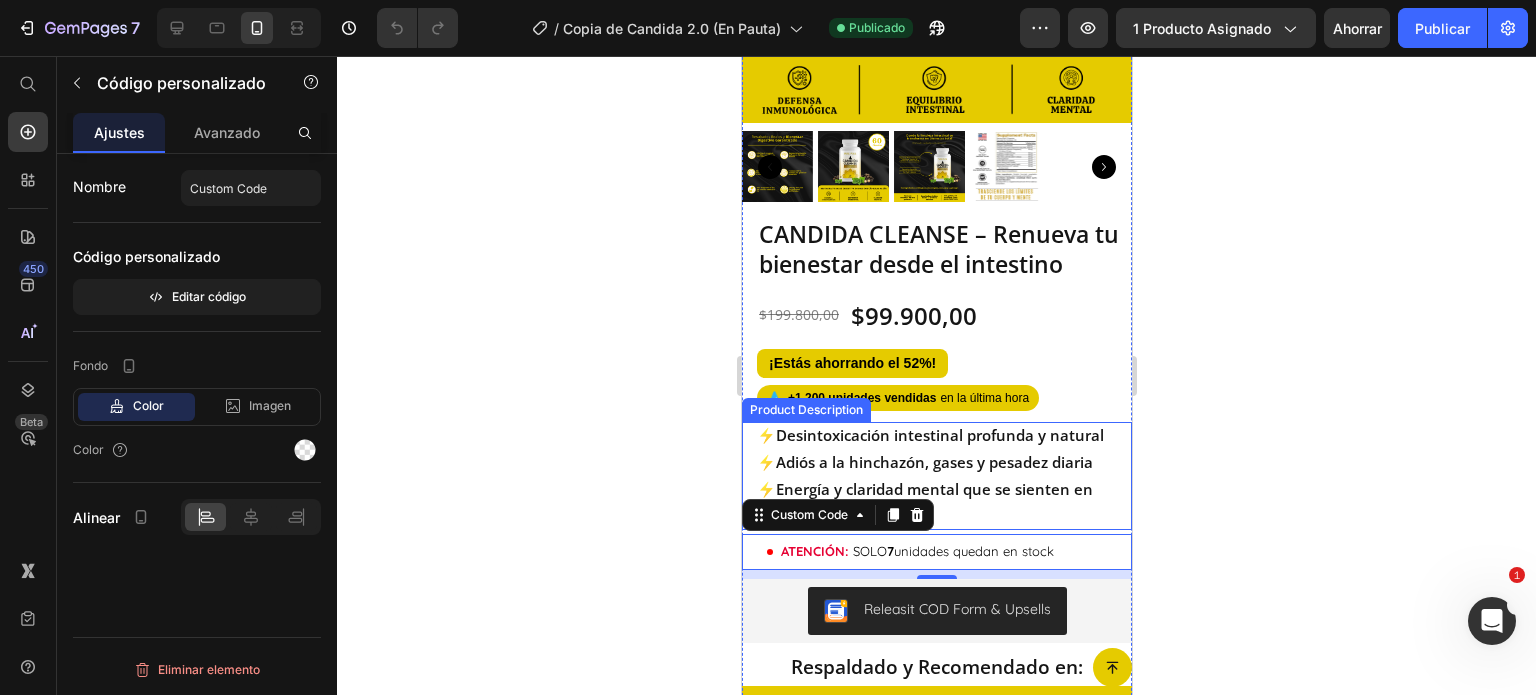 click on "Adiós a la hinchazón, gases y pesadez diaria" at bounding box center [933, 462] 